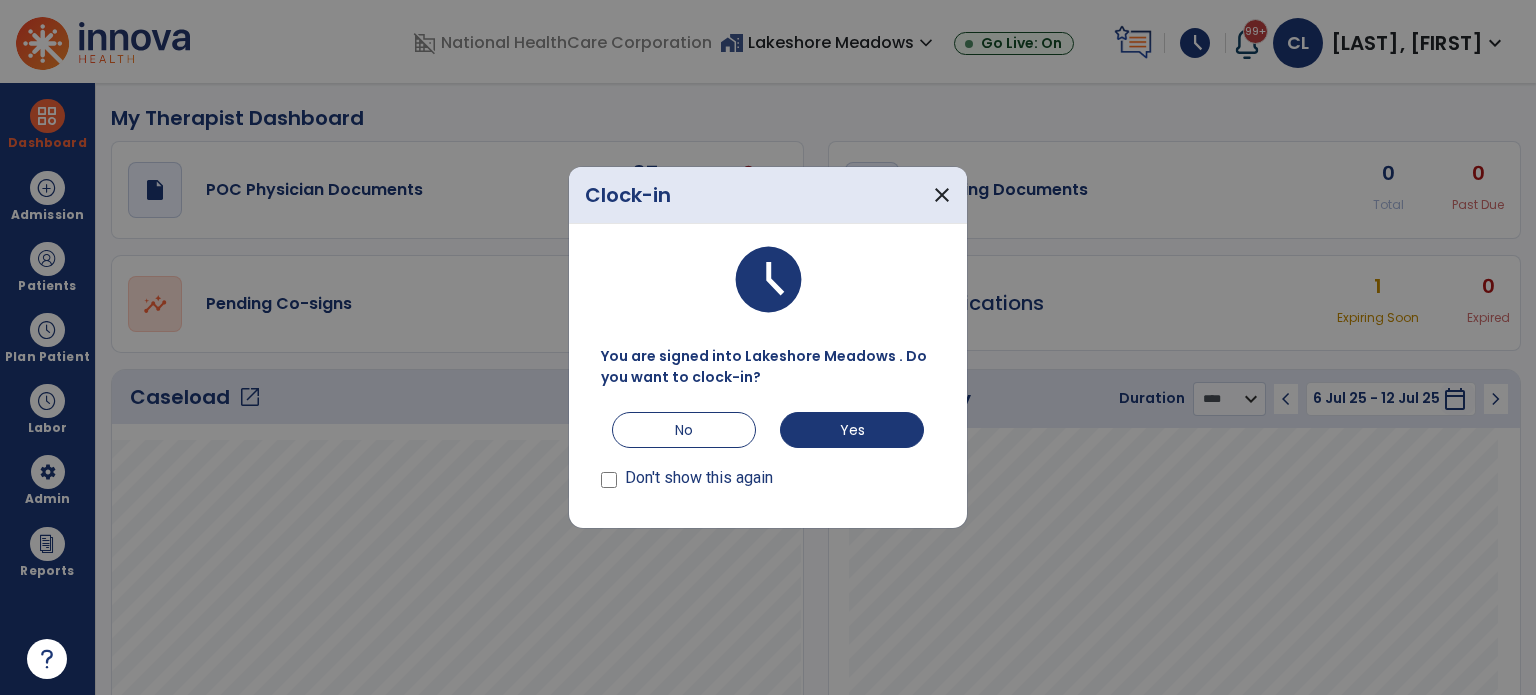 select on "****" 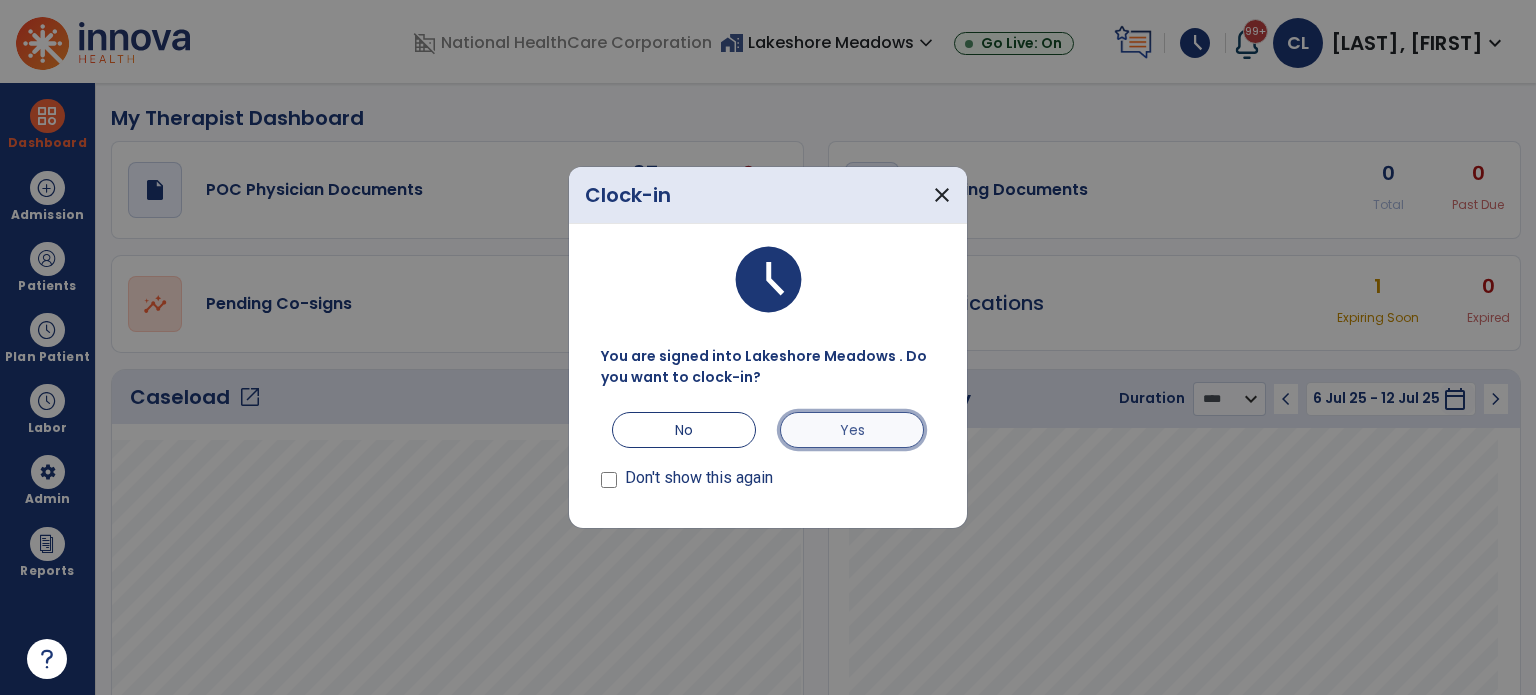 click on "Yes" at bounding box center [852, 430] 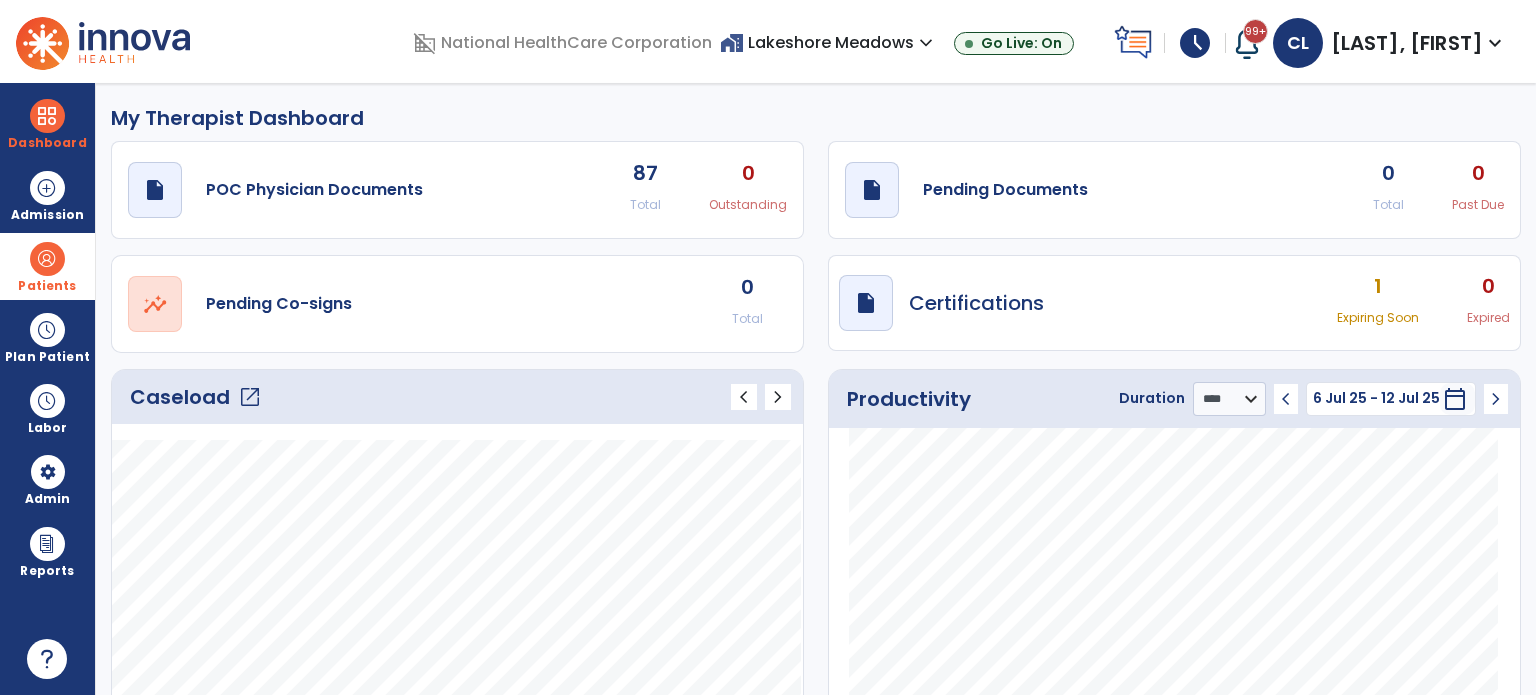 click at bounding box center [47, 259] 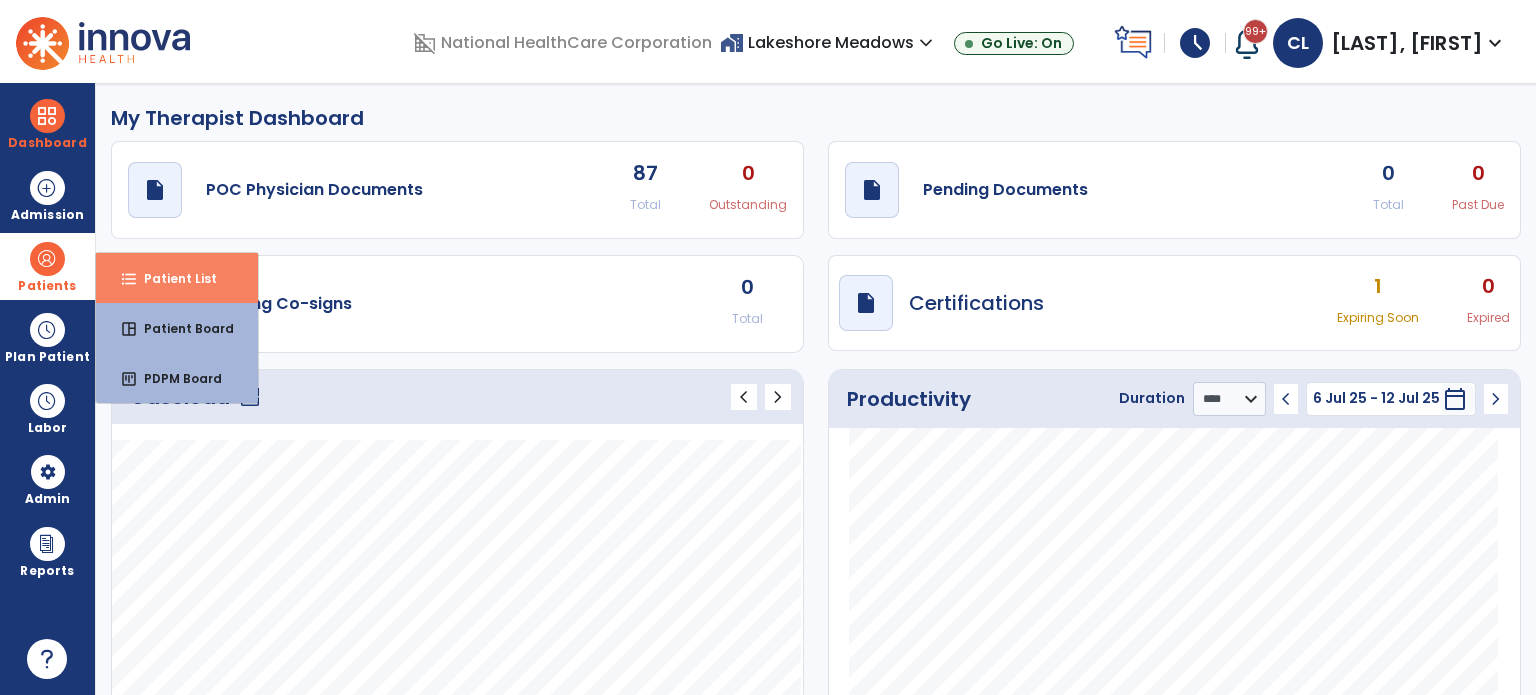 click on "format_list_bulleted  Patient List" at bounding box center (177, 278) 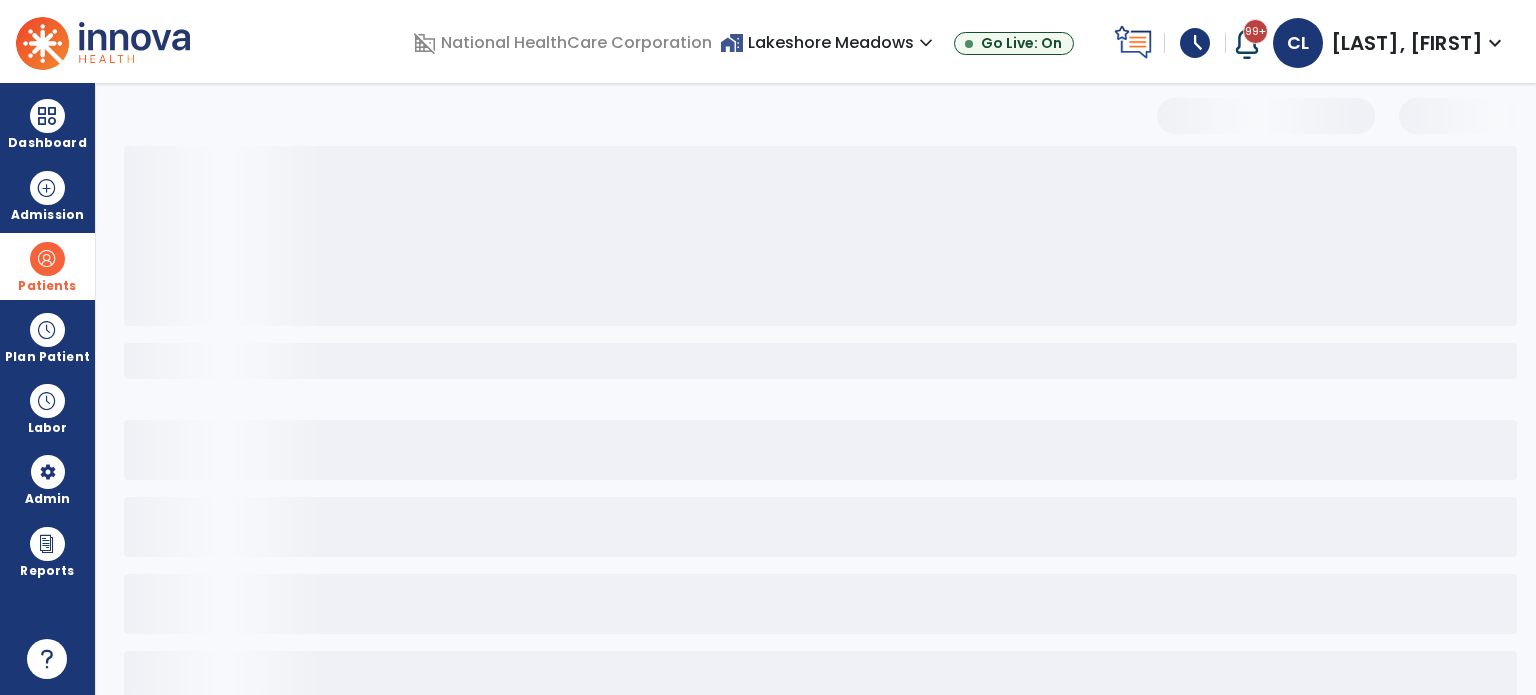 select on "***" 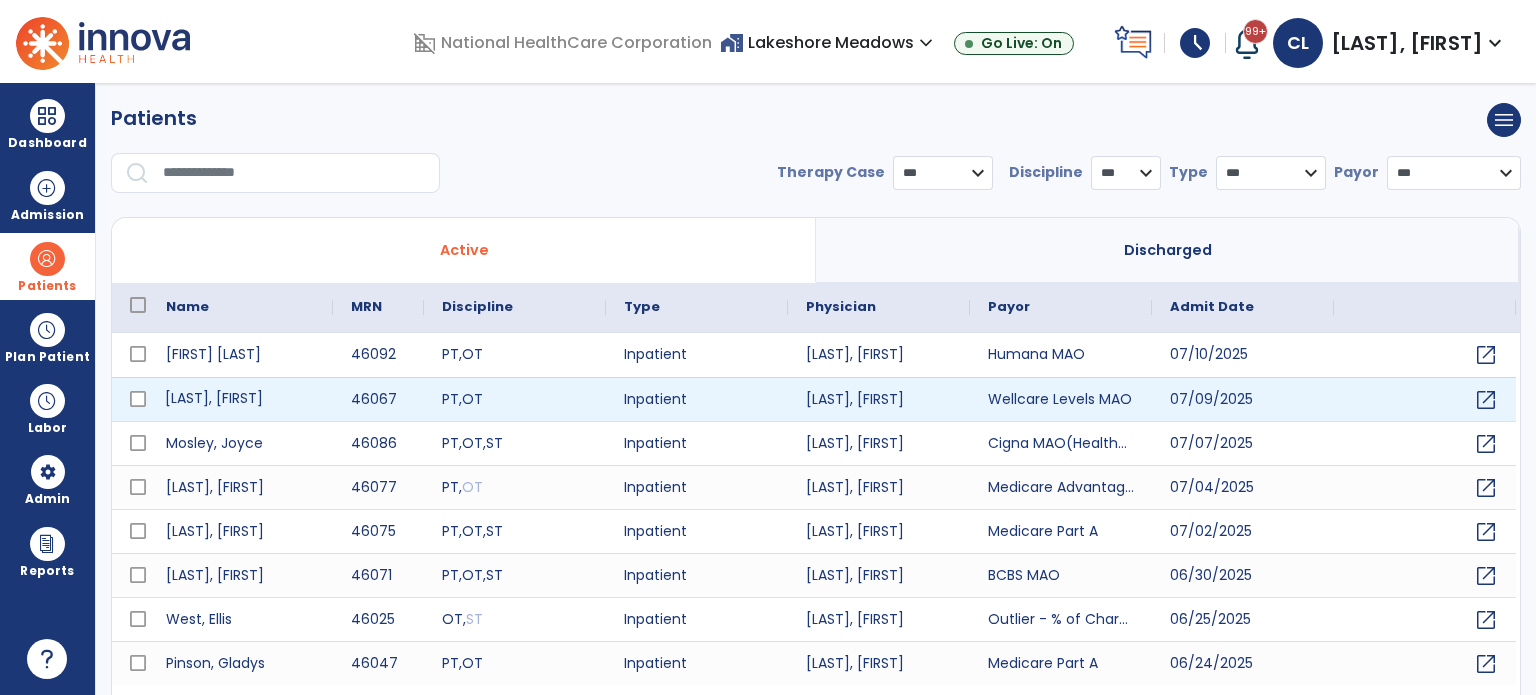 click on "[LAST], [FIRST]" at bounding box center [240, 399] 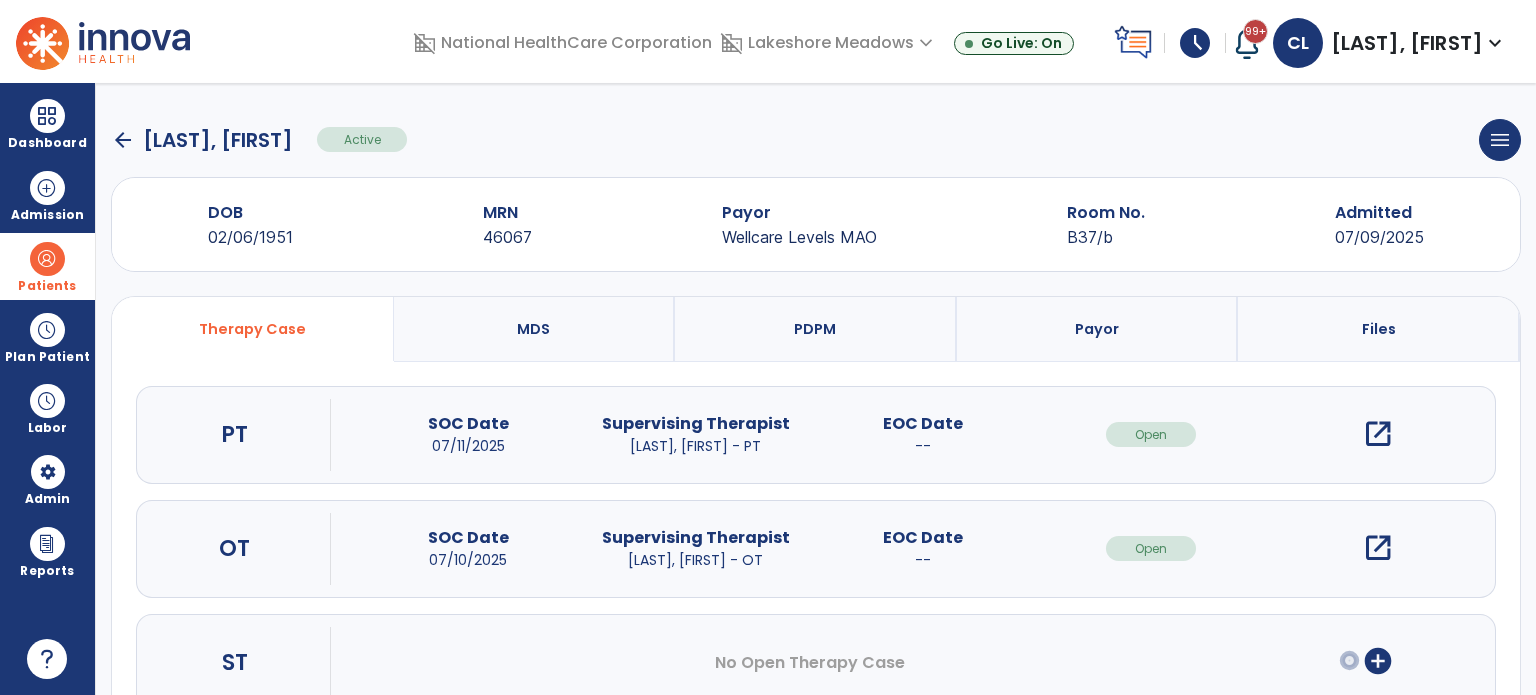 scroll, scrollTop: 62, scrollLeft: 0, axis: vertical 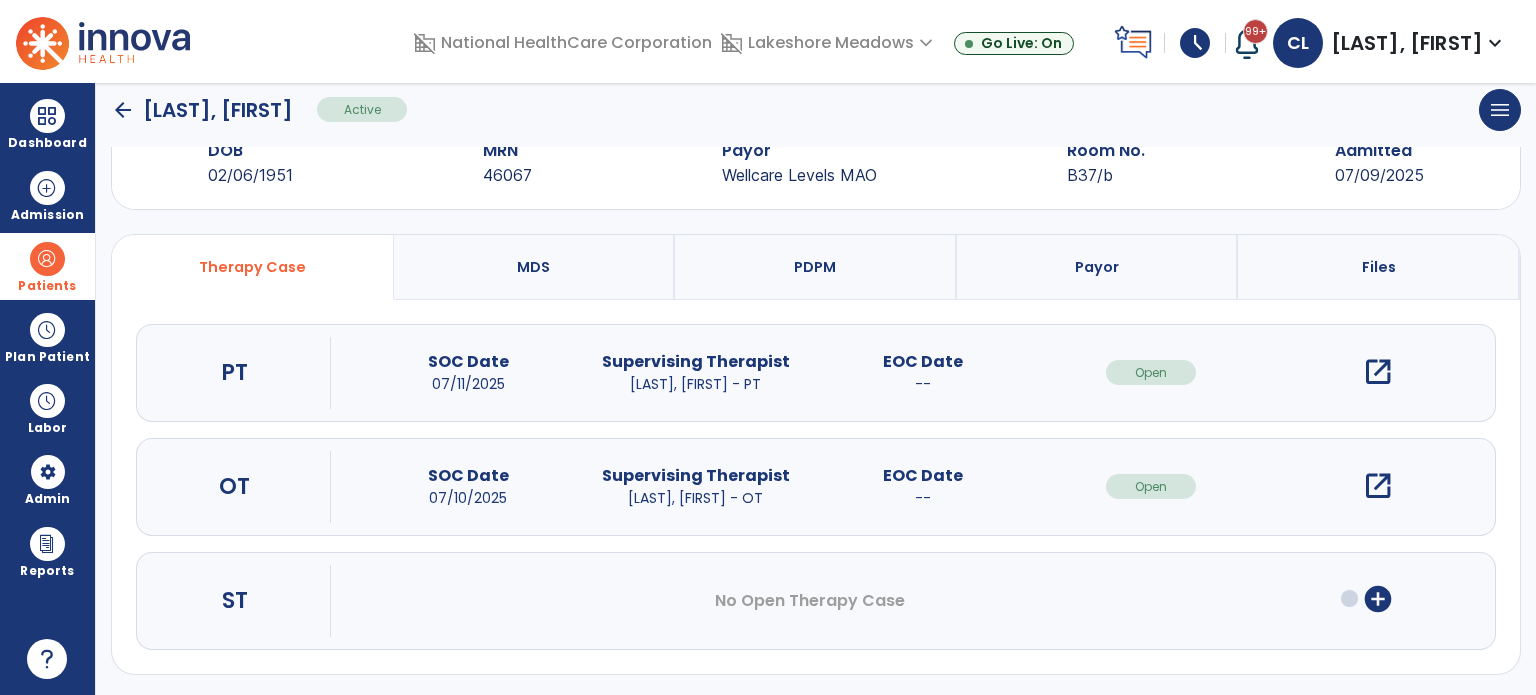 click on "add_circle" at bounding box center (1378, 599) 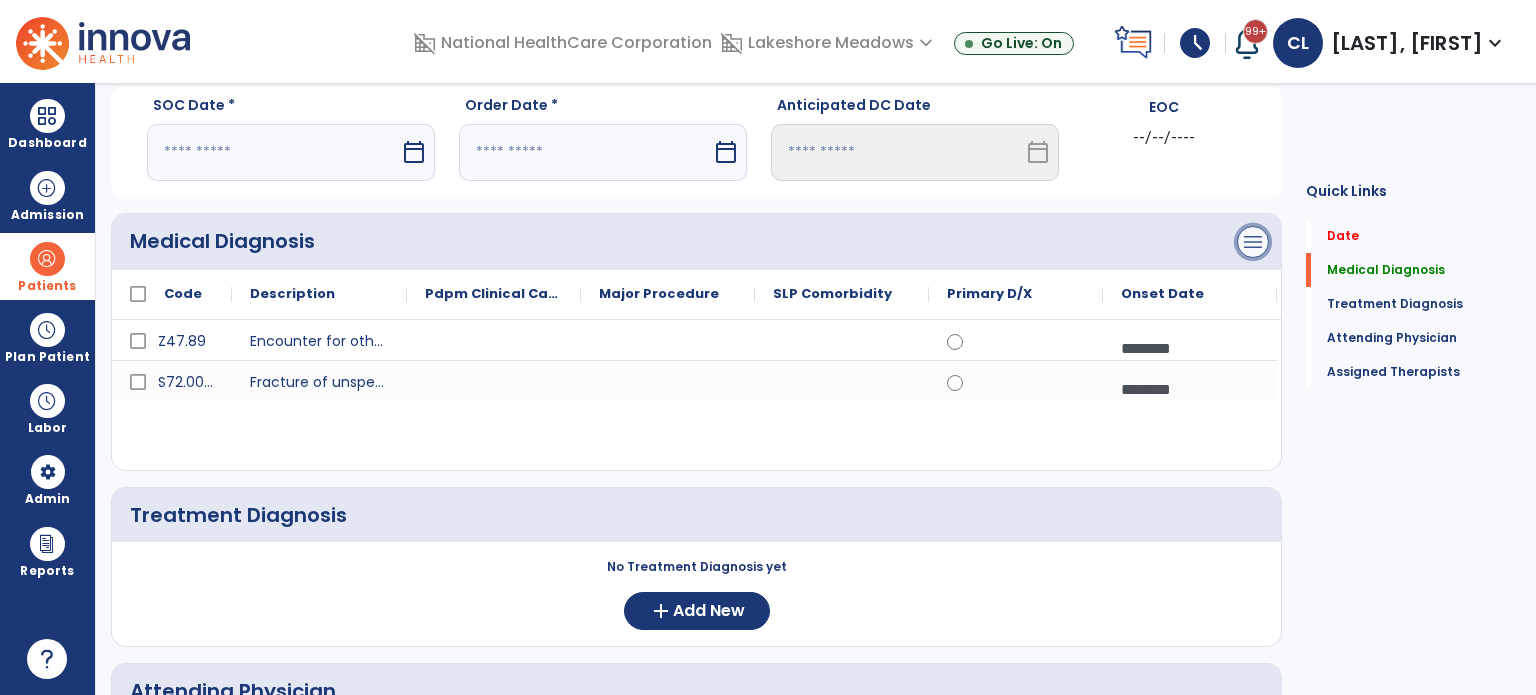 click on "menu" at bounding box center [1253, 242] 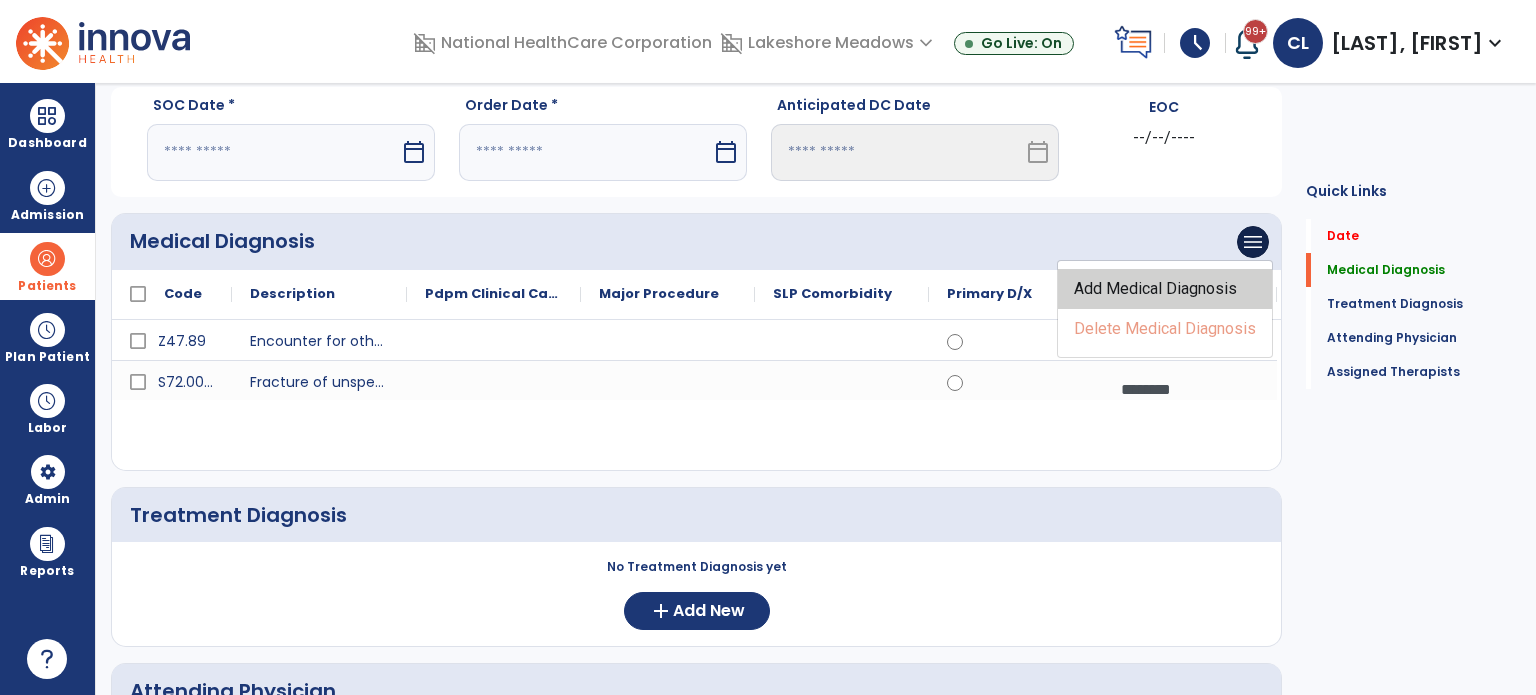 click on "Add Medical Diagnosis" 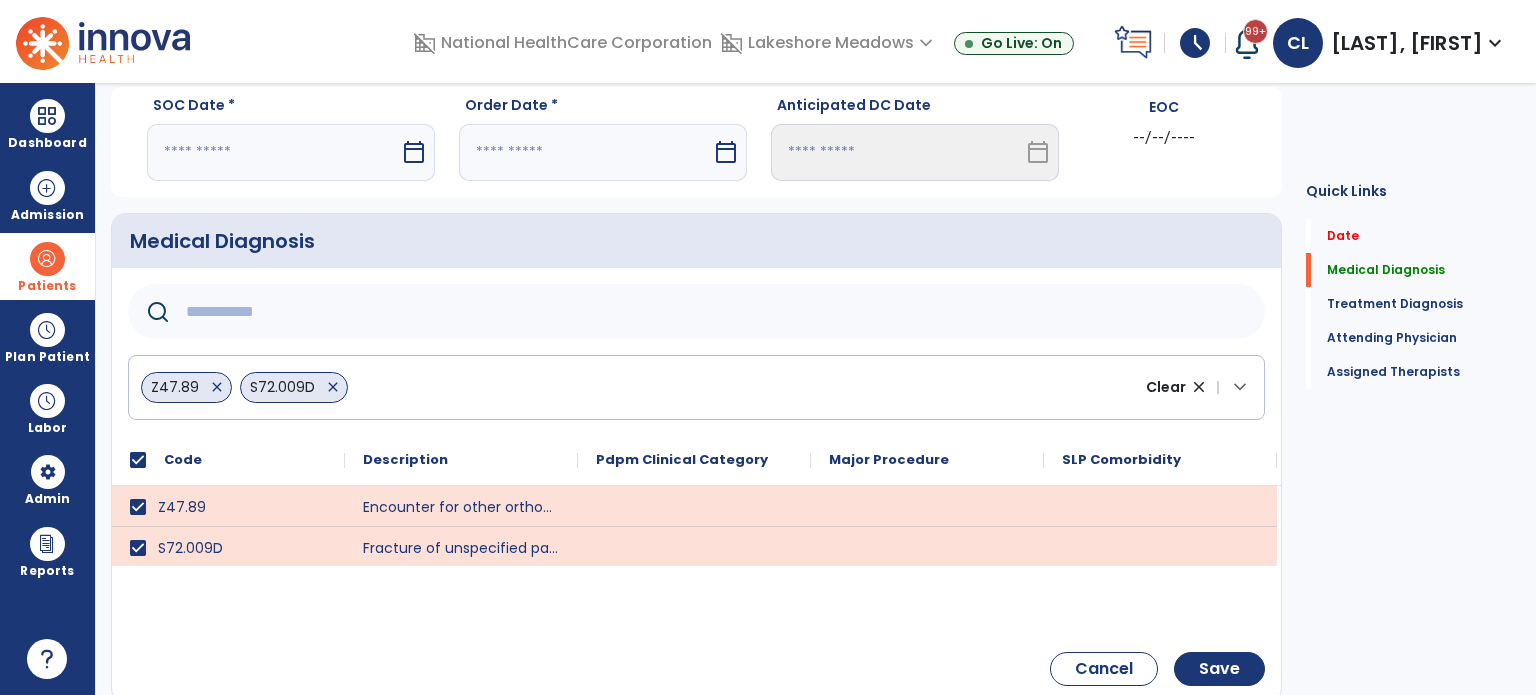 click 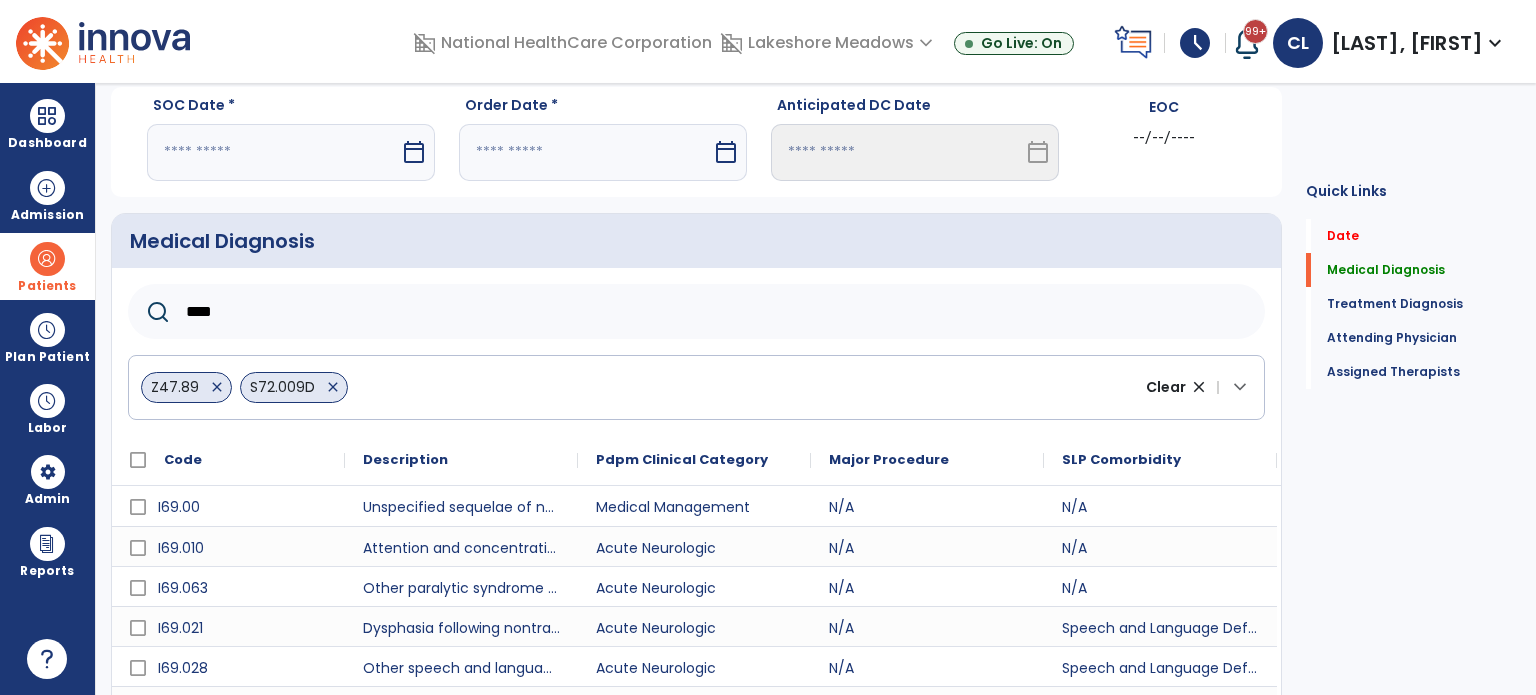 scroll, scrollTop: 123, scrollLeft: 0, axis: vertical 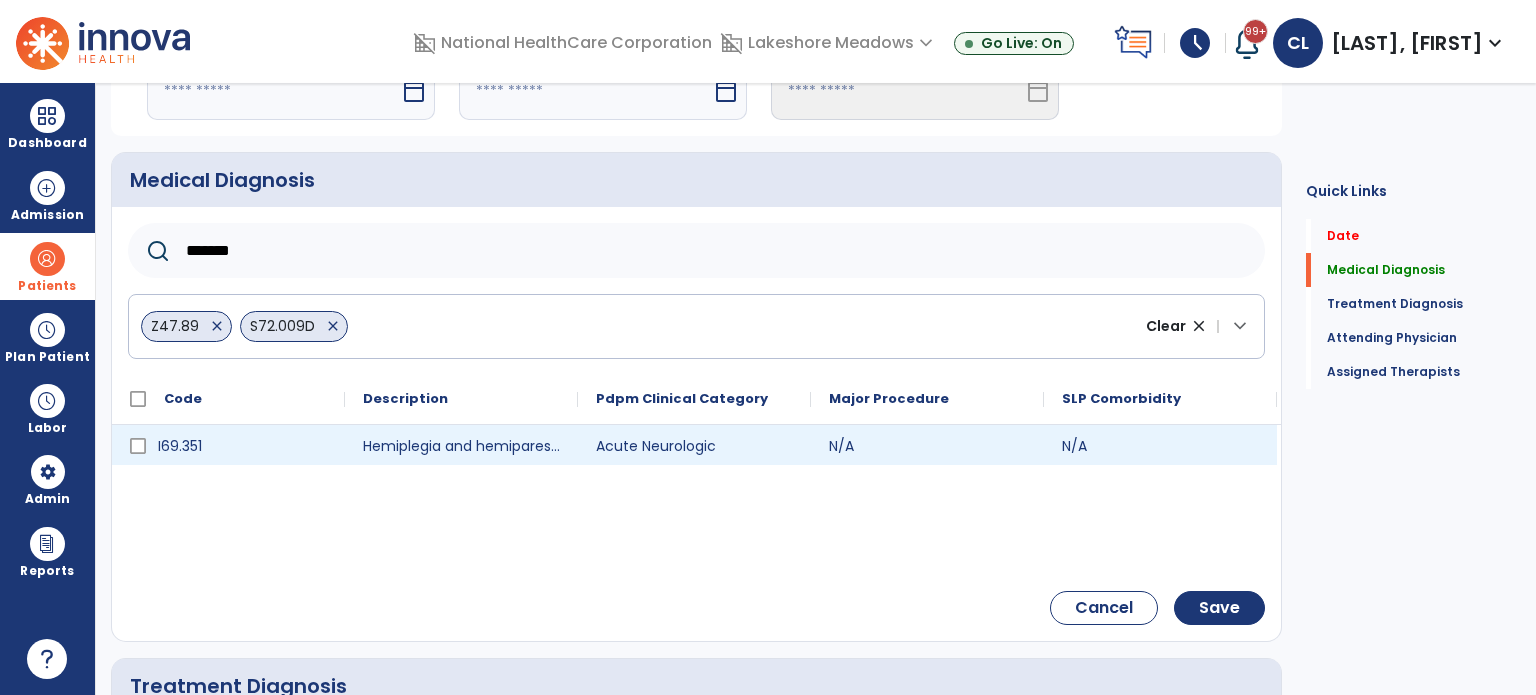 type on "*******" 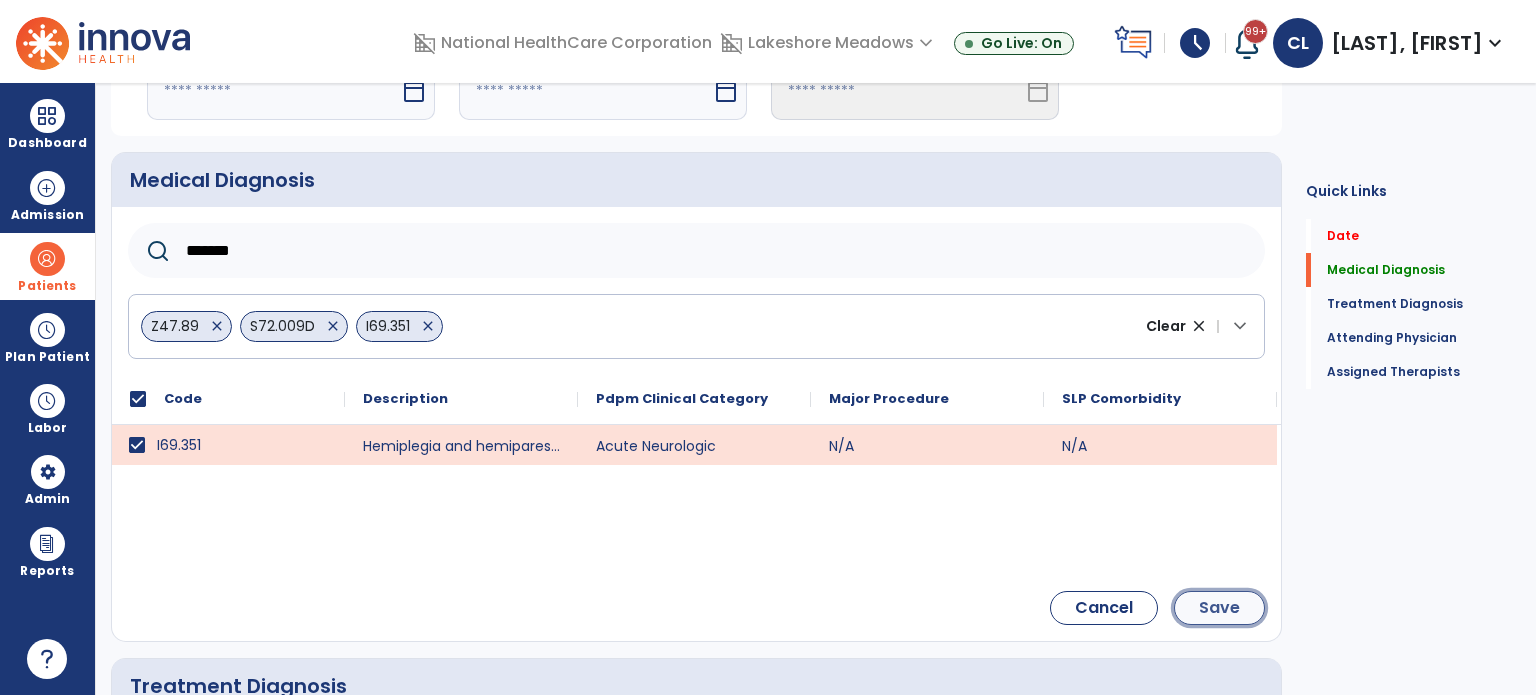 click on "Save" 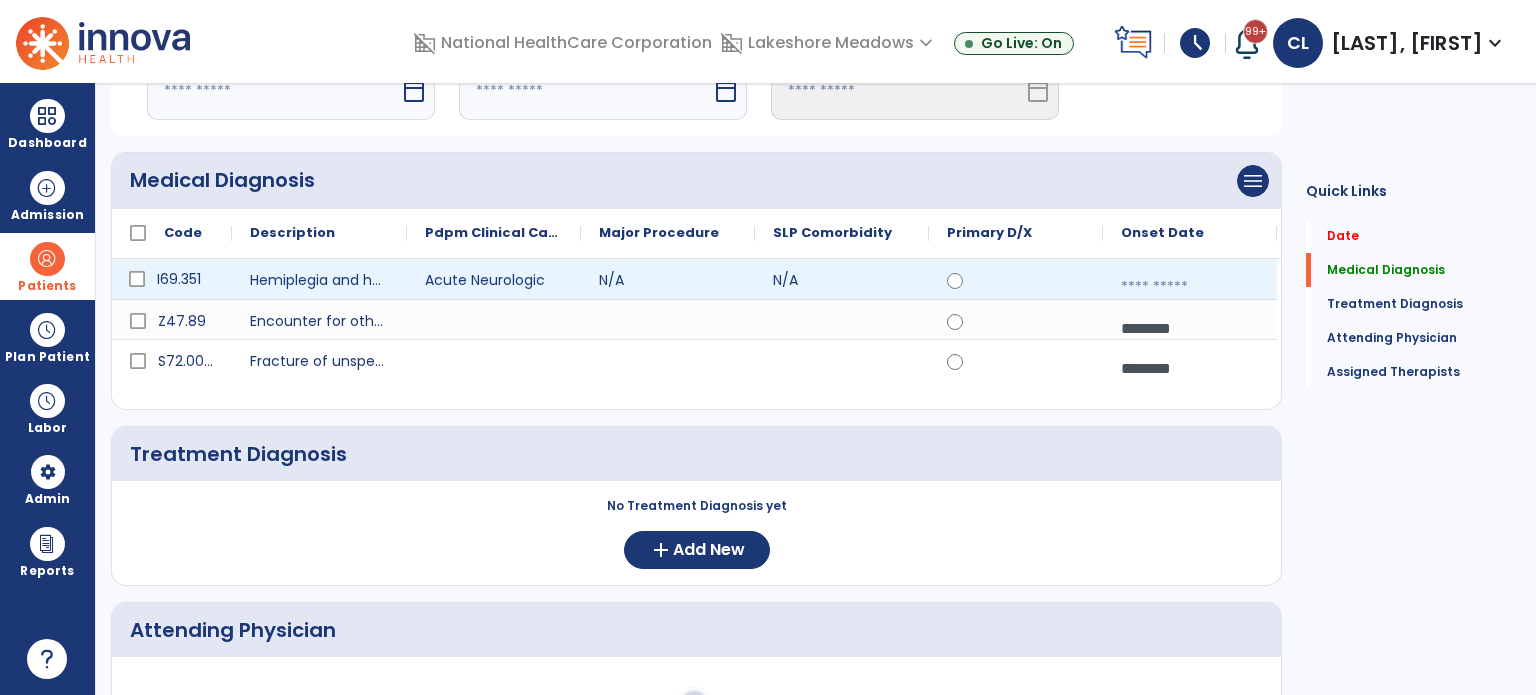 click at bounding box center [1190, 287] 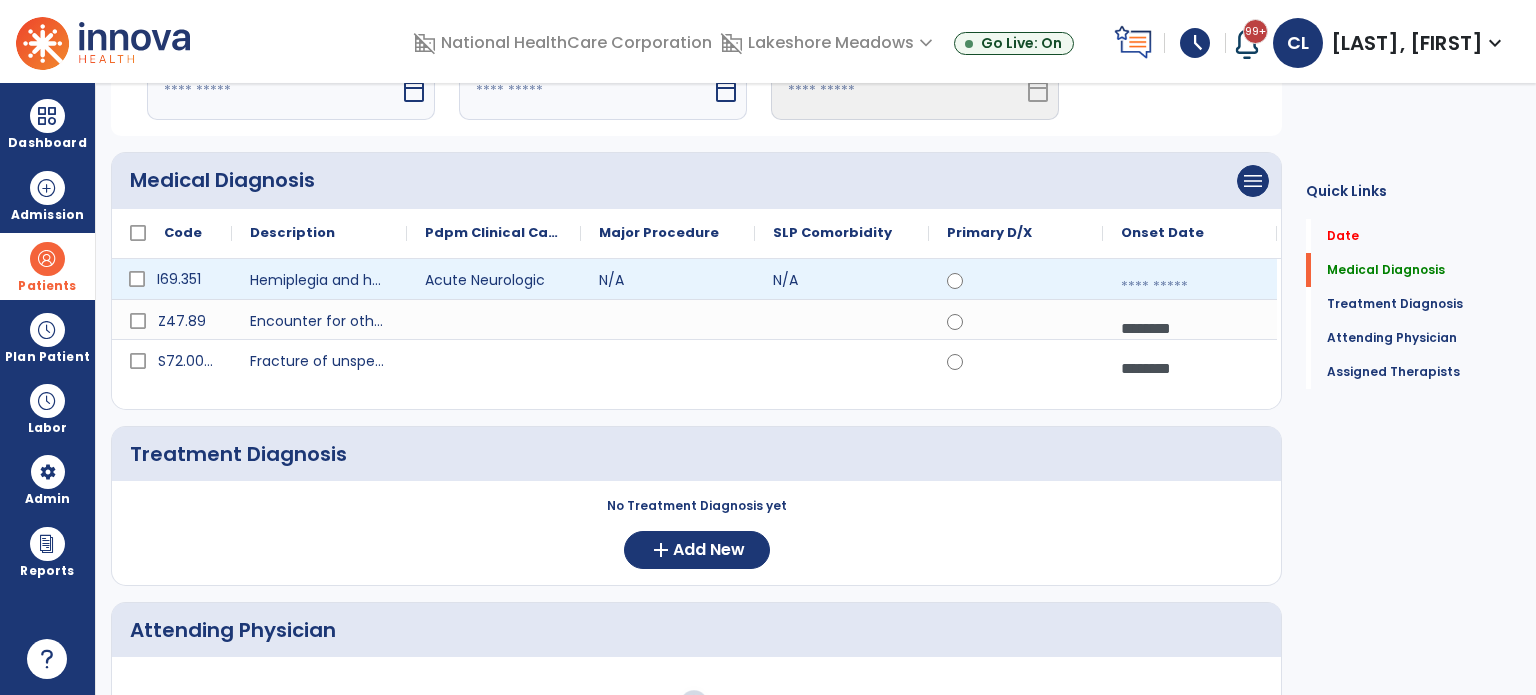 select on "*" 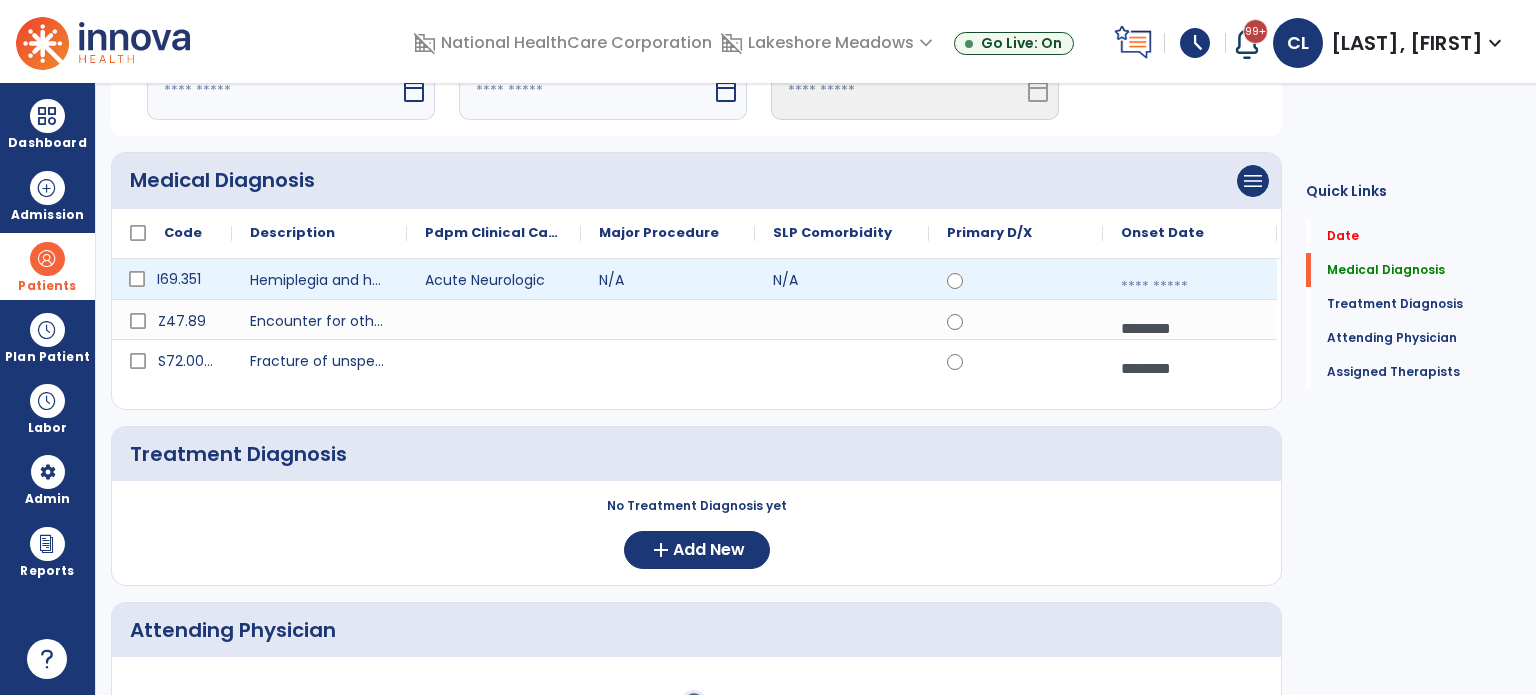 select on "****" 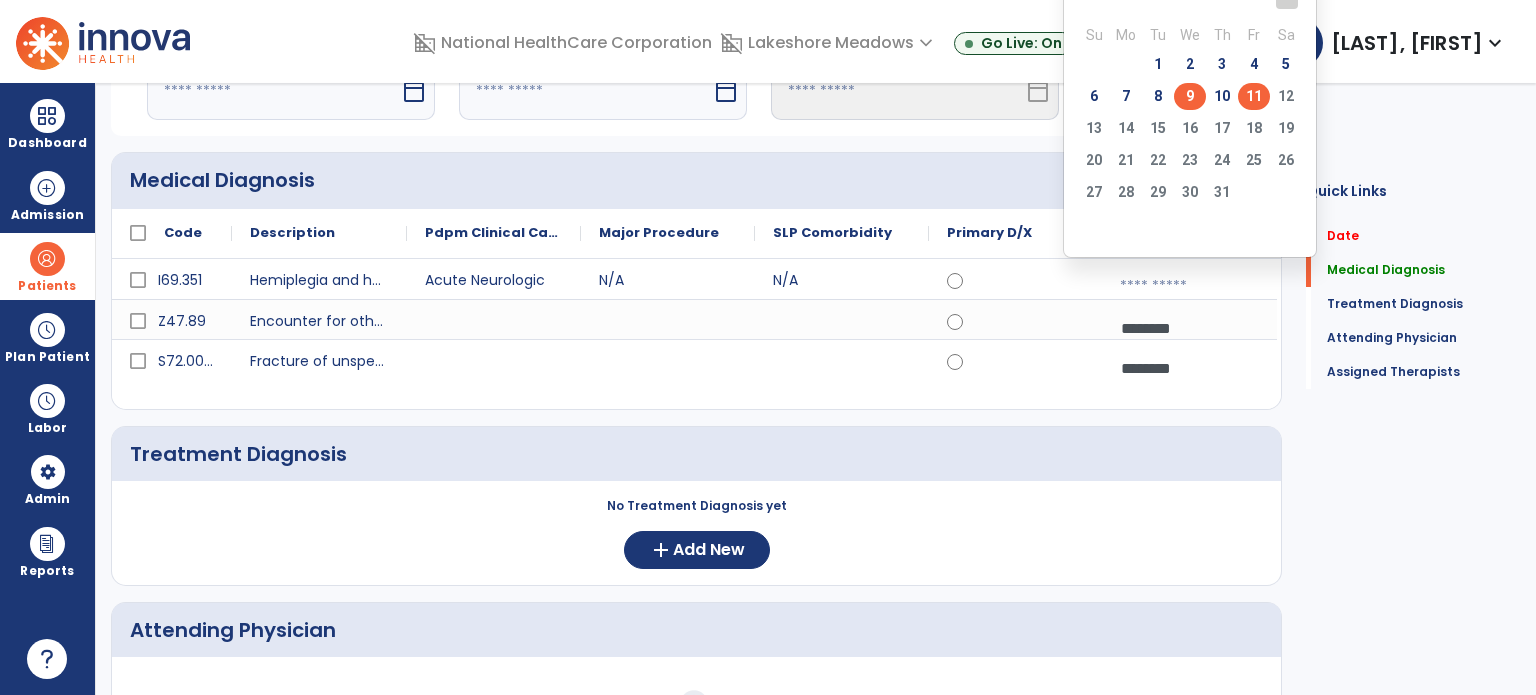 click on "9" 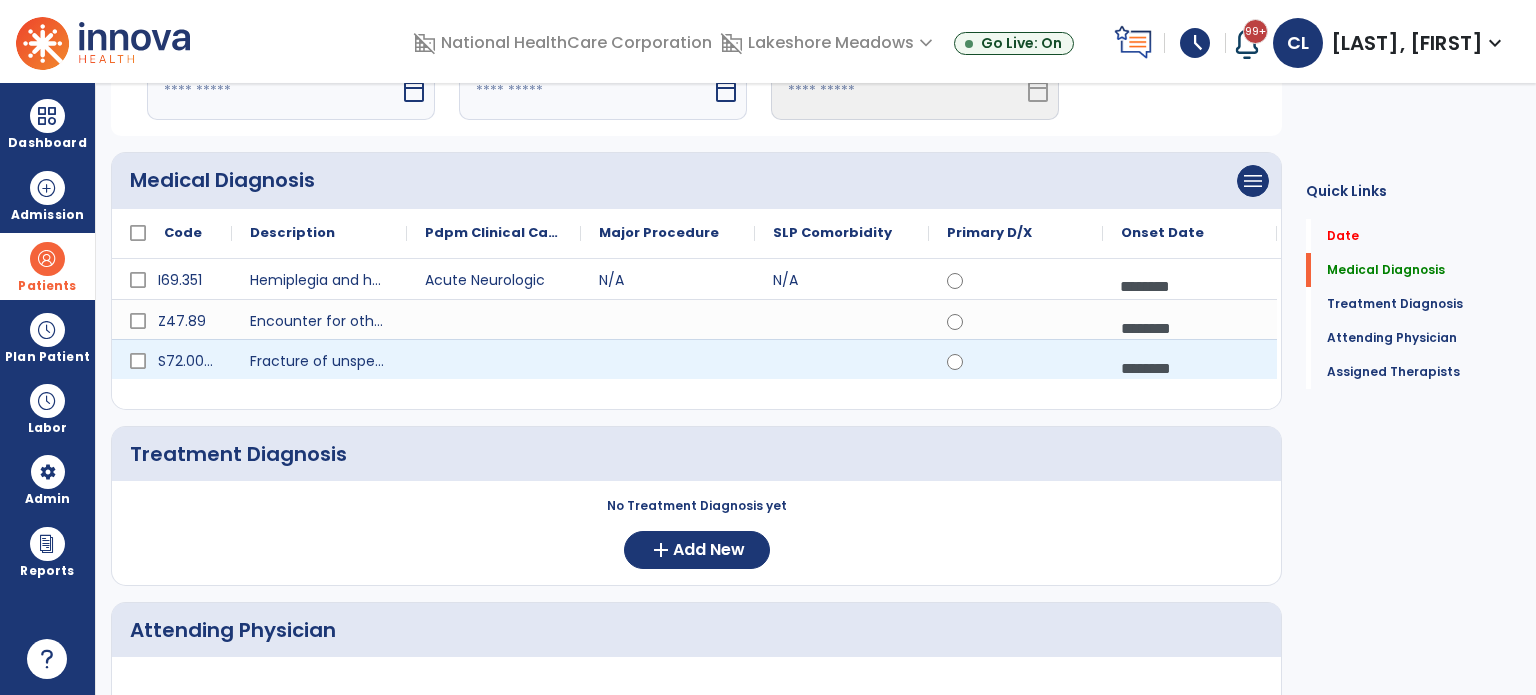 scroll, scrollTop: 0, scrollLeft: 0, axis: both 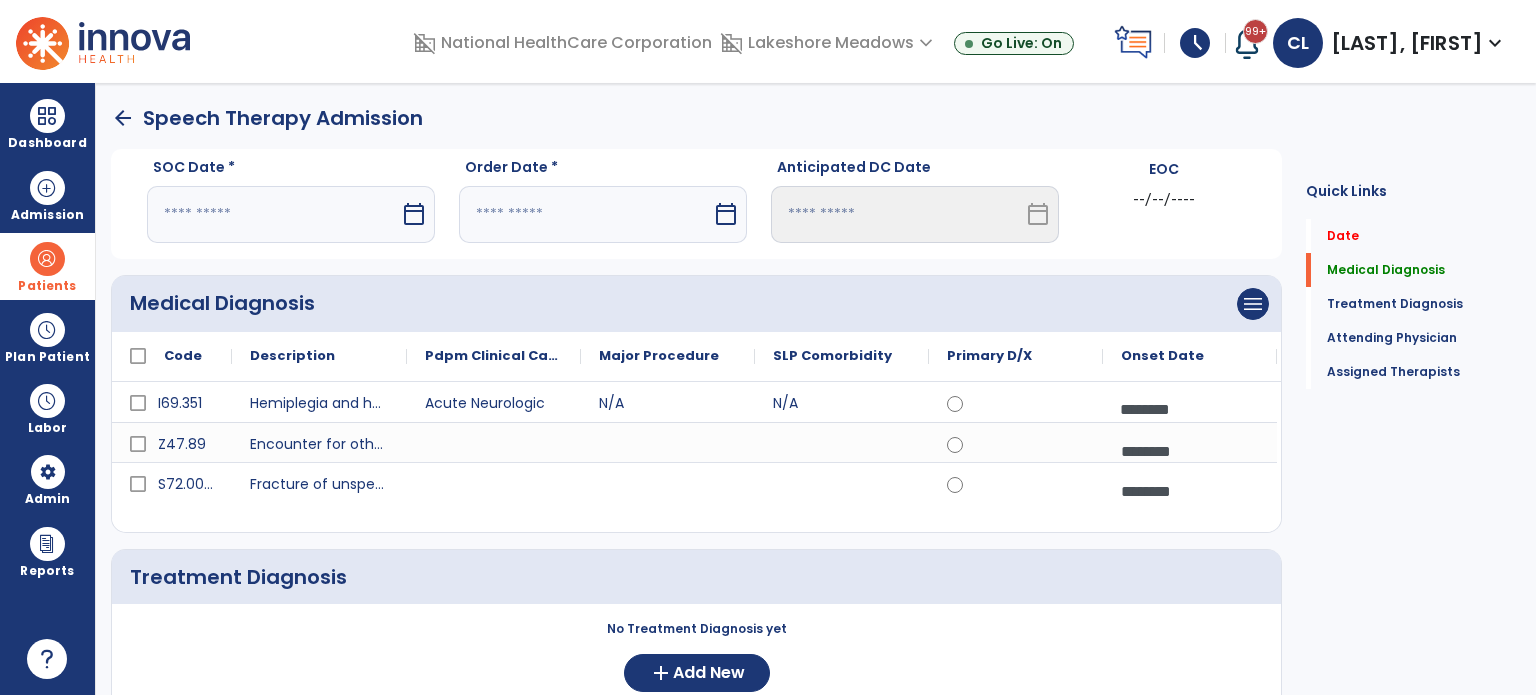 click at bounding box center (273, 214) 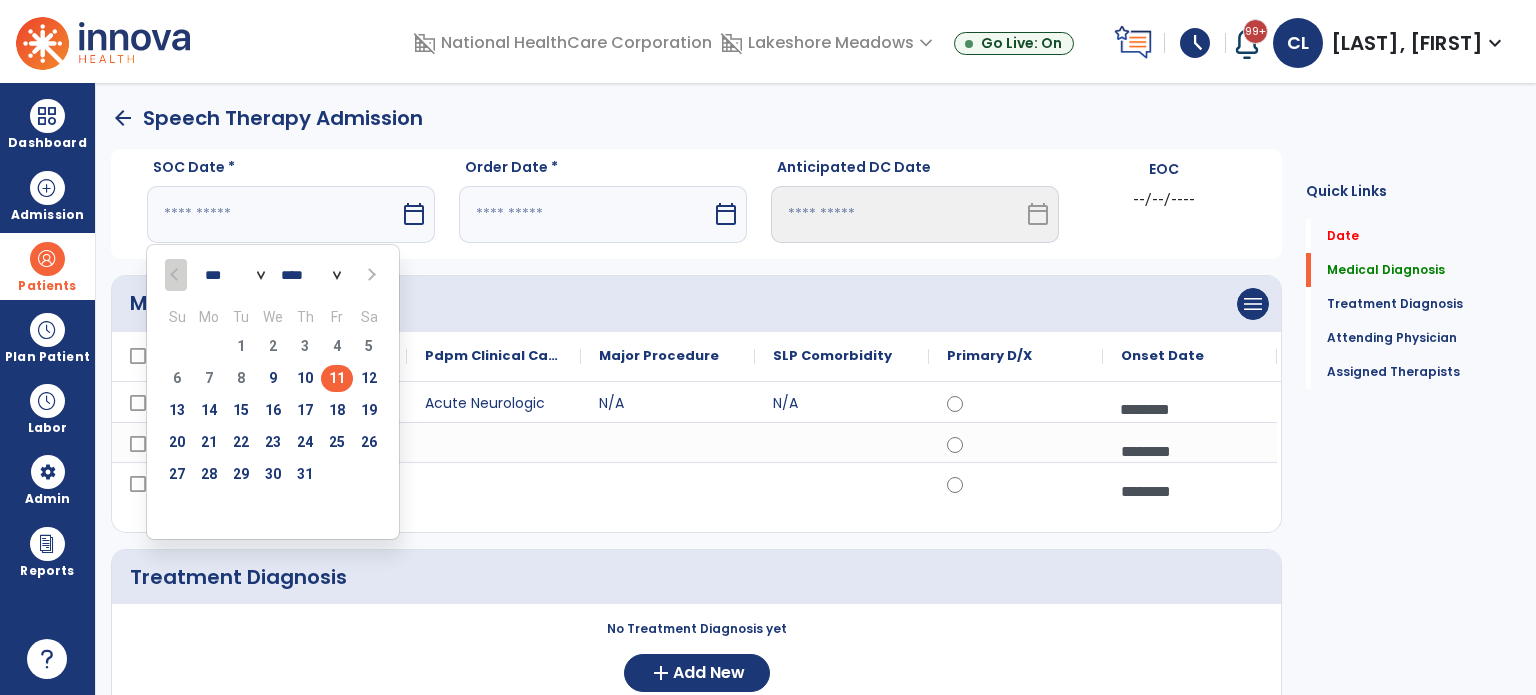 click on "11" at bounding box center (337, 378) 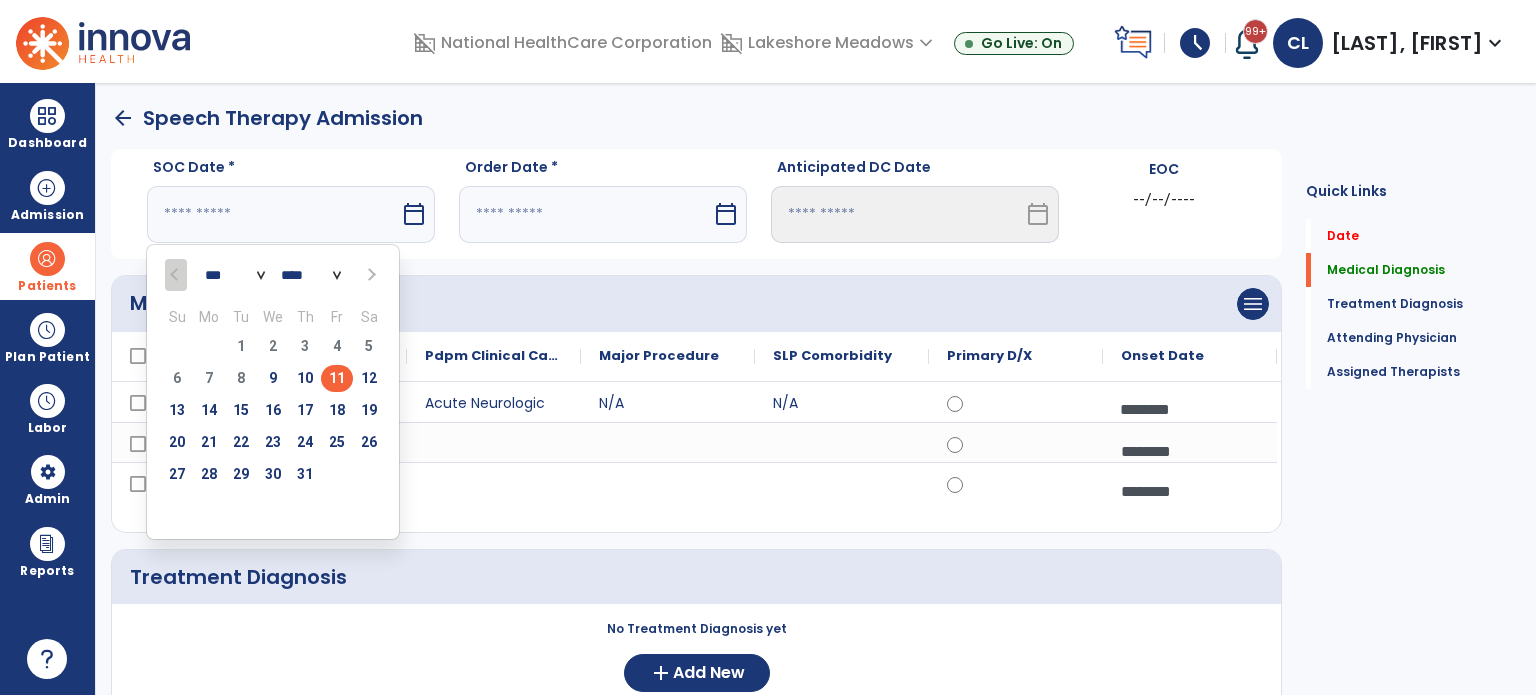 type on "*********" 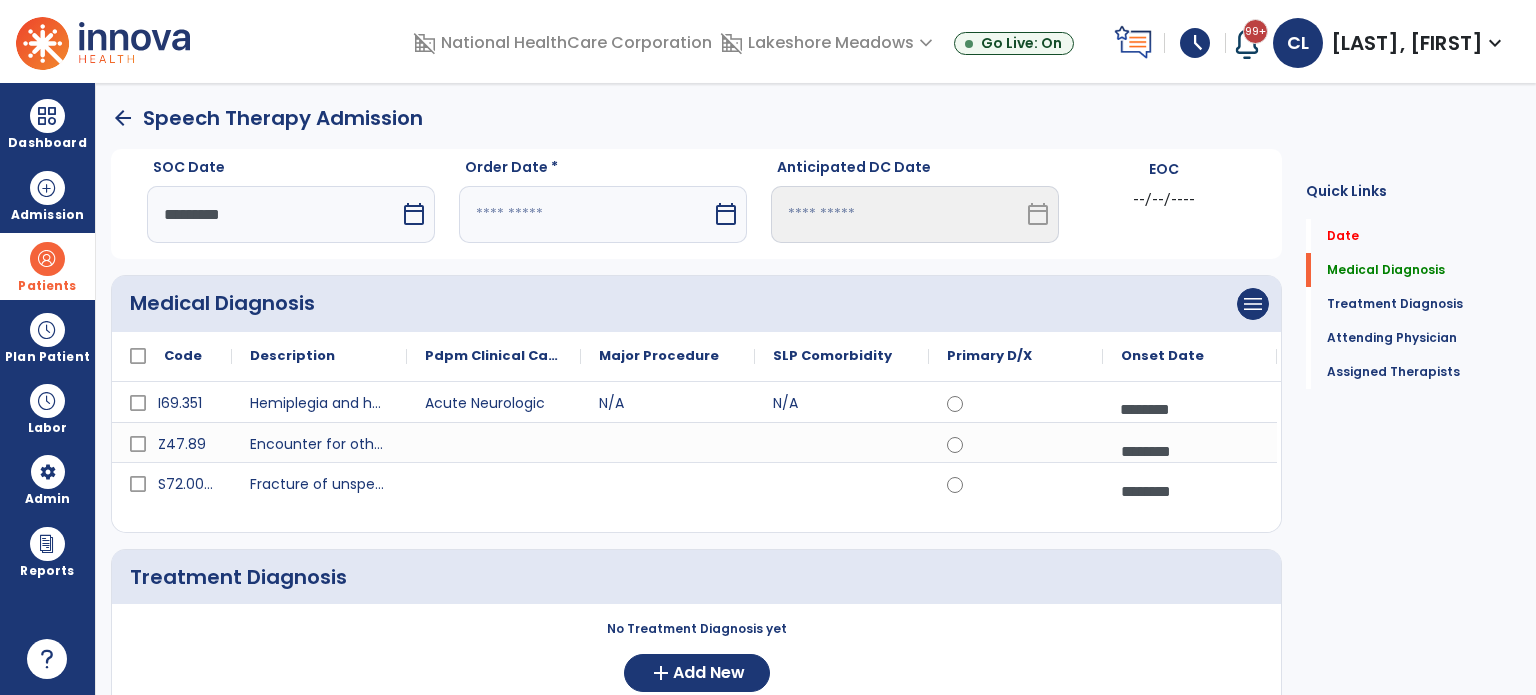 click at bounding box center [585, 214] 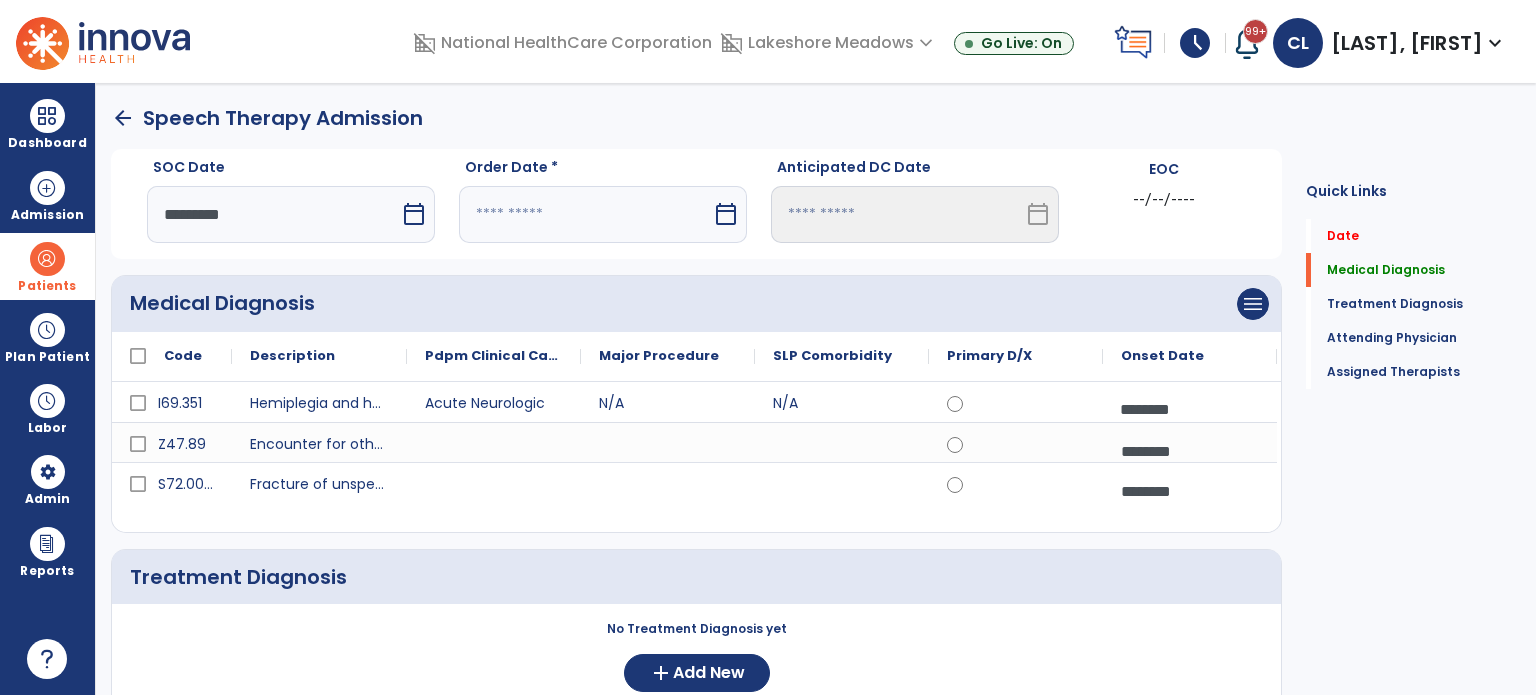 select on "*" 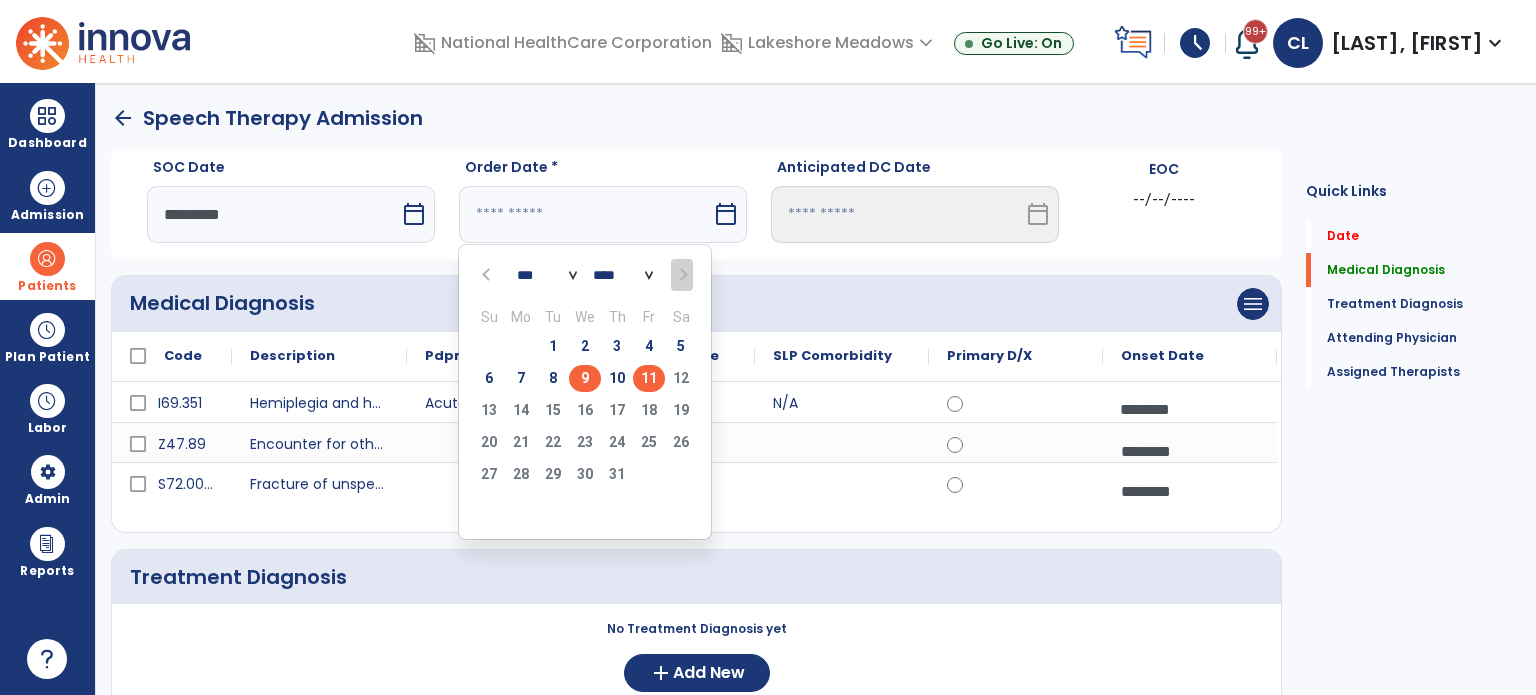 click on "9" at bounding box center [585, 378] 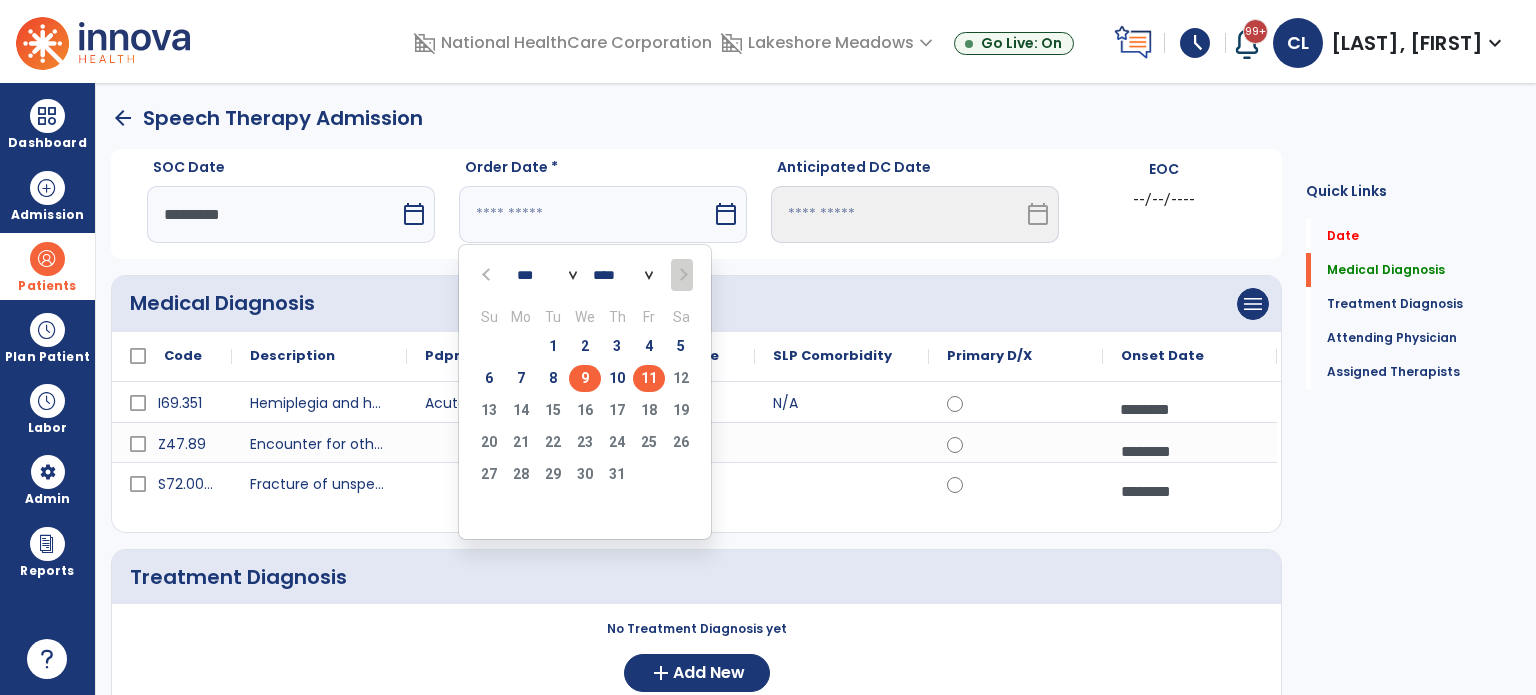 type on "********" 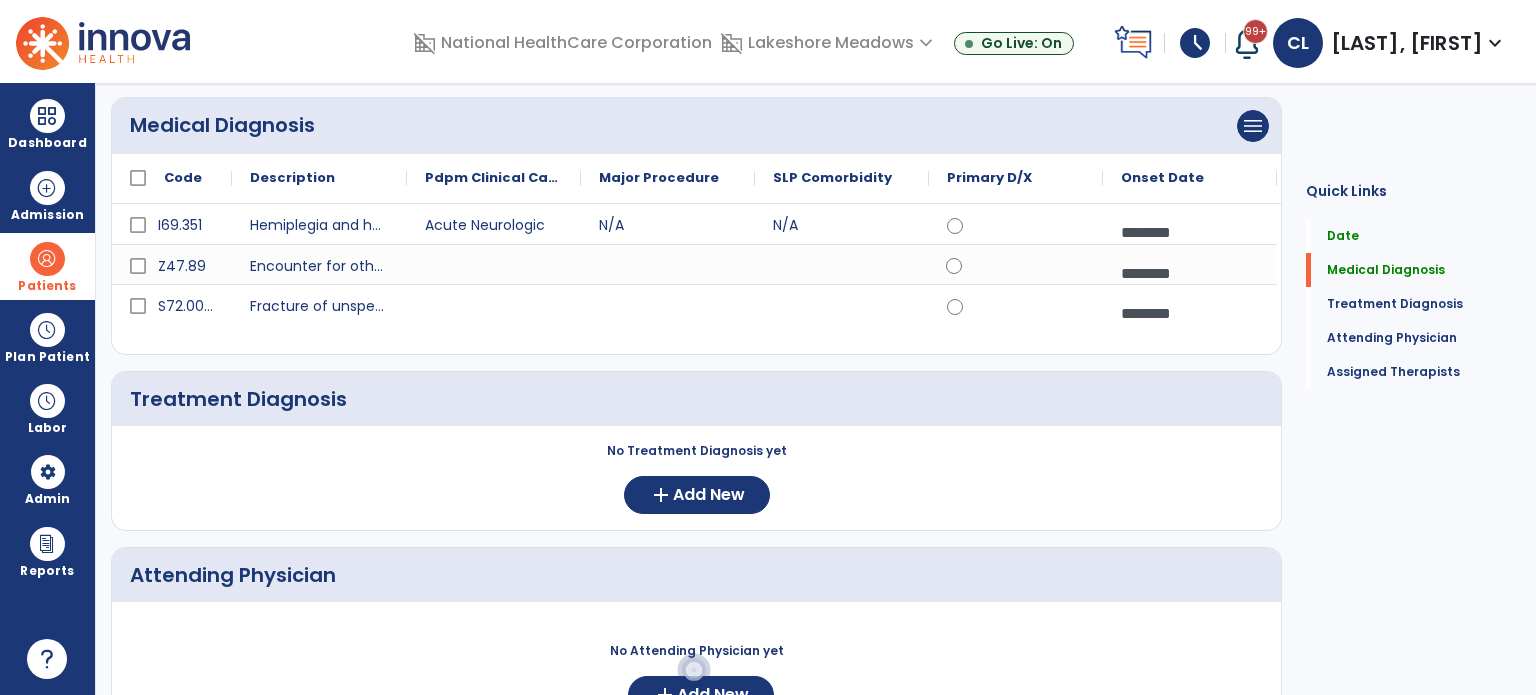 scroll, scrollTop: 188, scrollLeft: 0, axis: vertical 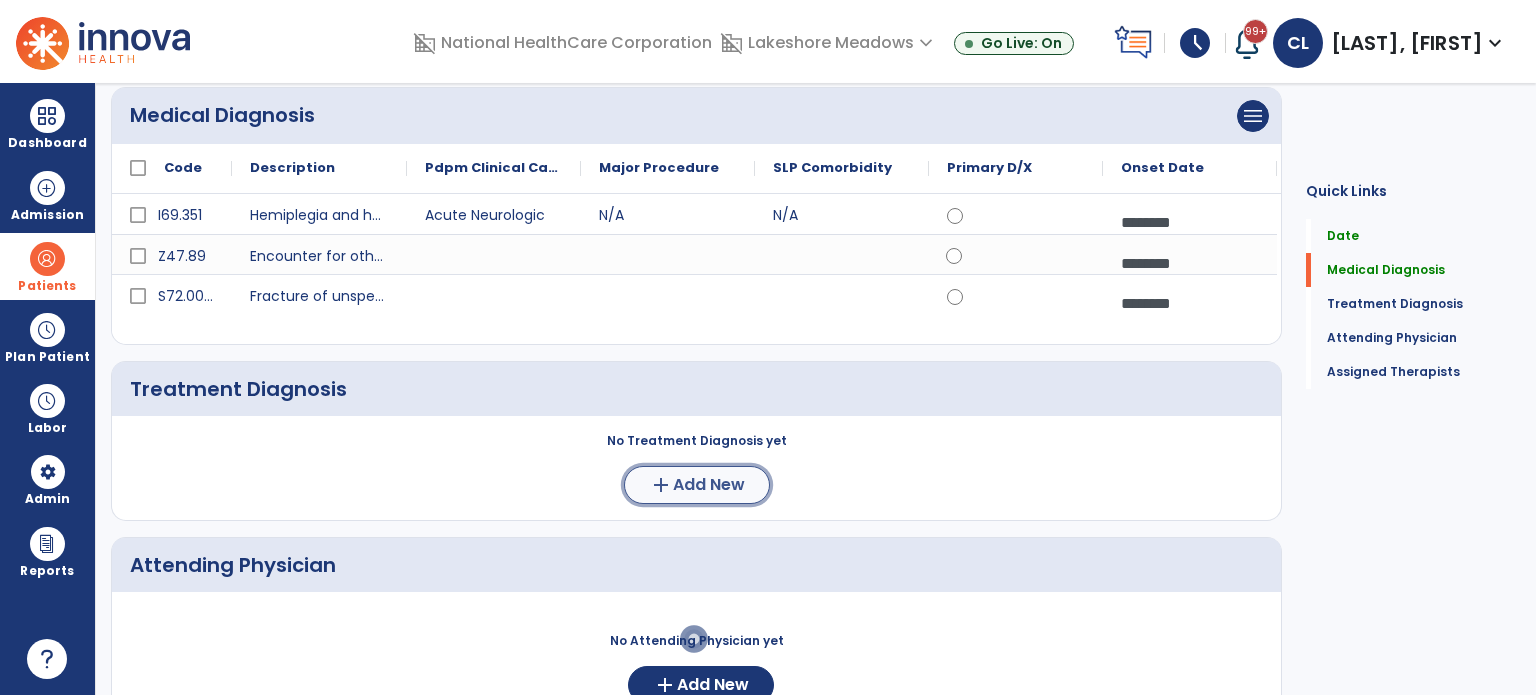 click on "Add New" 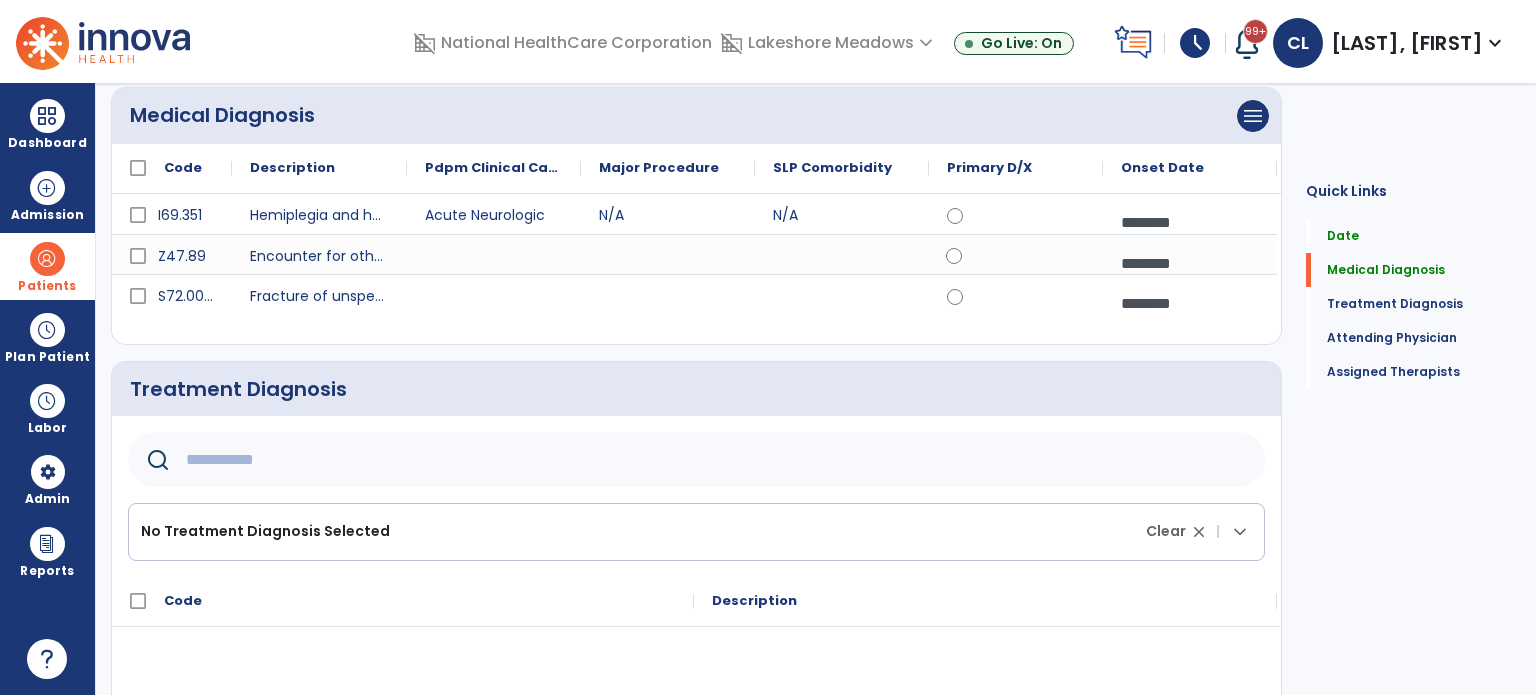 click 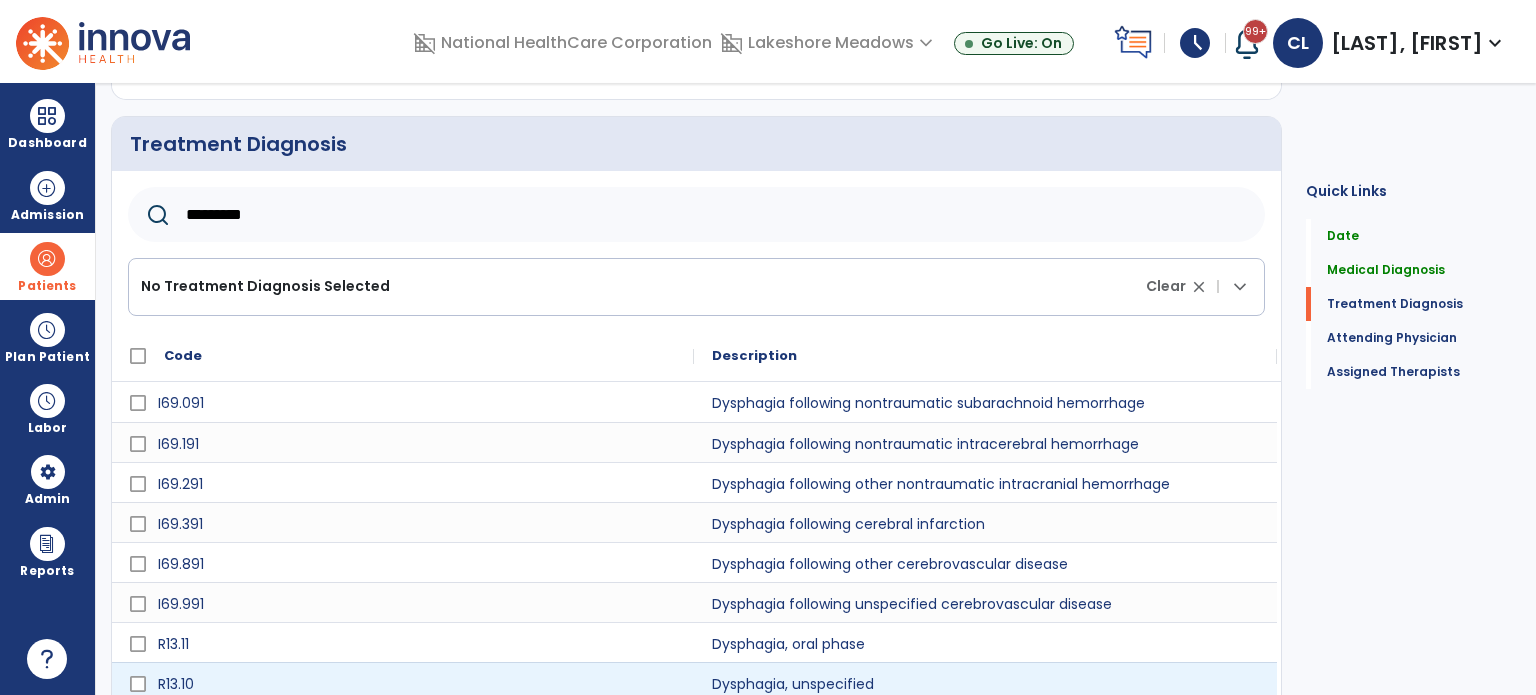 scroll, scrollTop: 564, scrollLeft: 0, axis: vertical 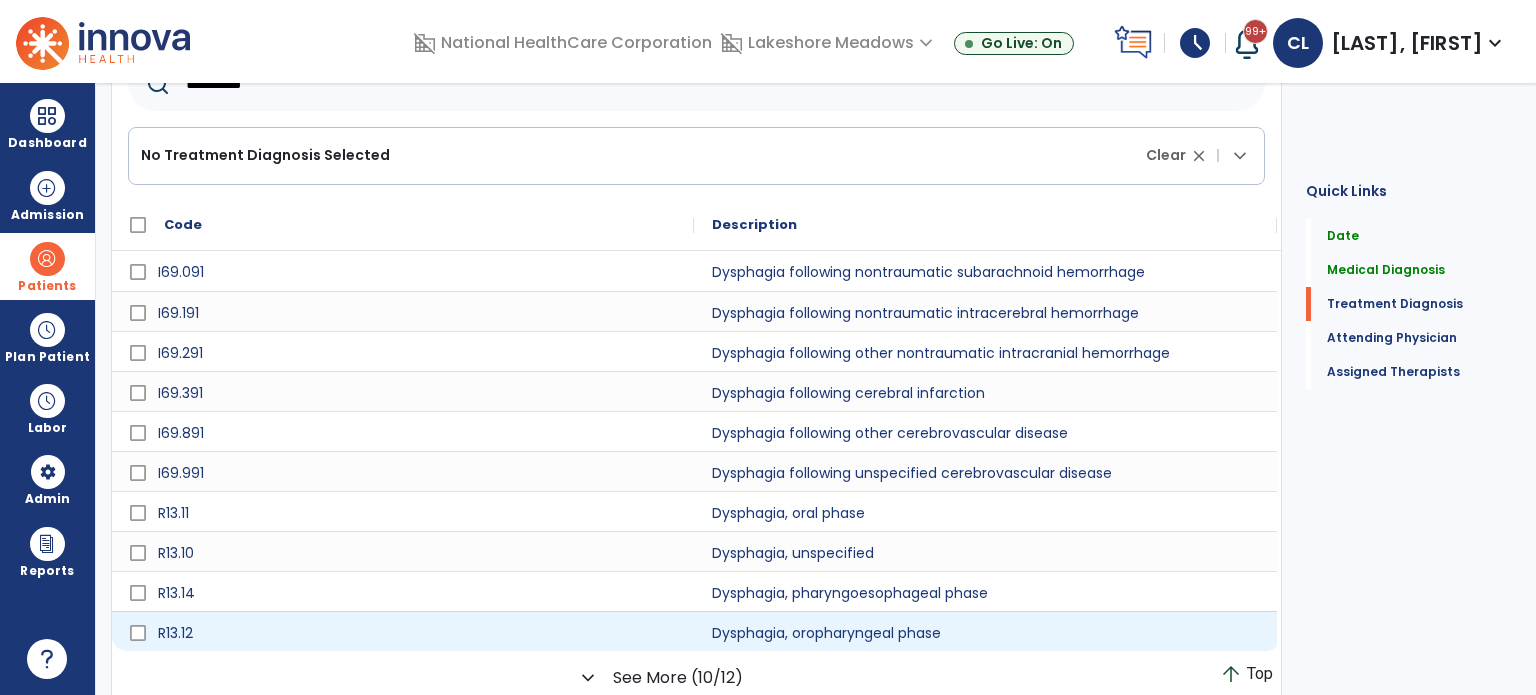 type on "*********" 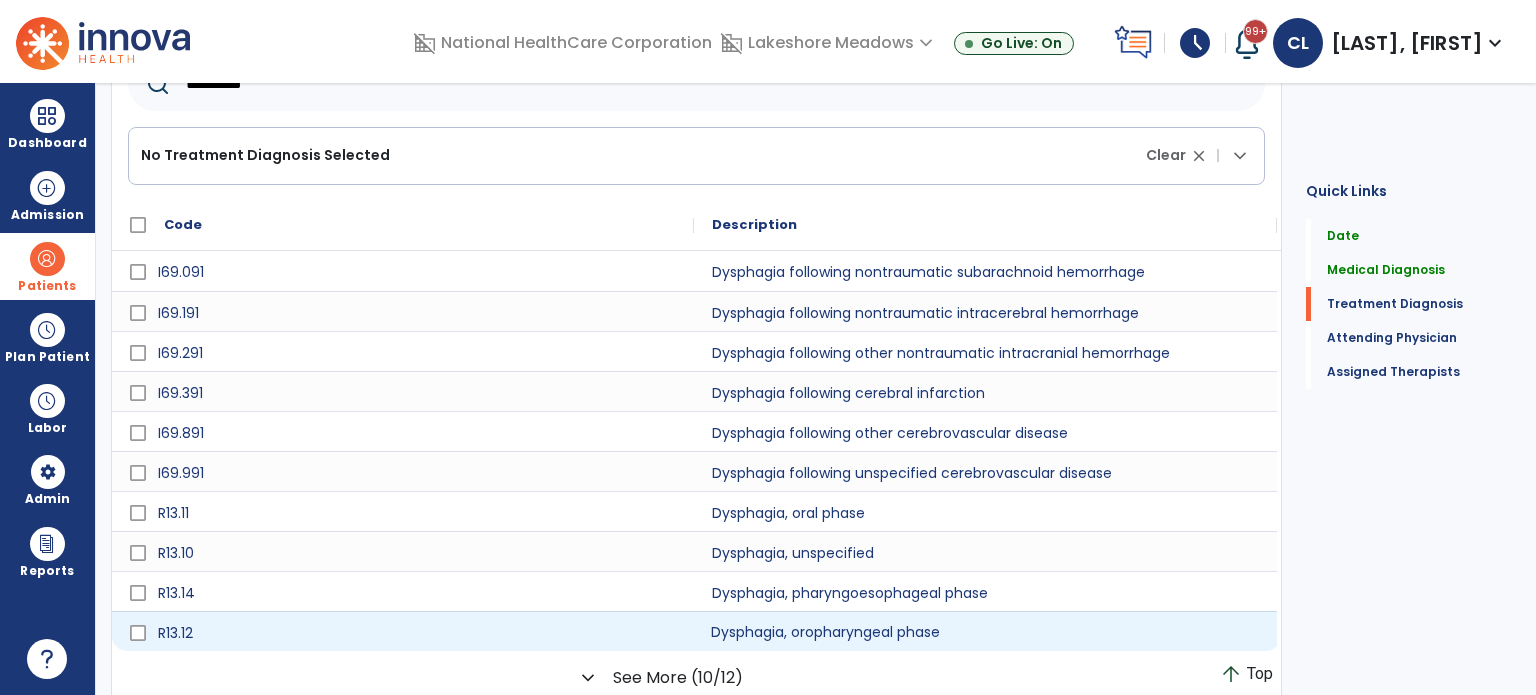 click on "Dysphagia, oropharyngeal phase" 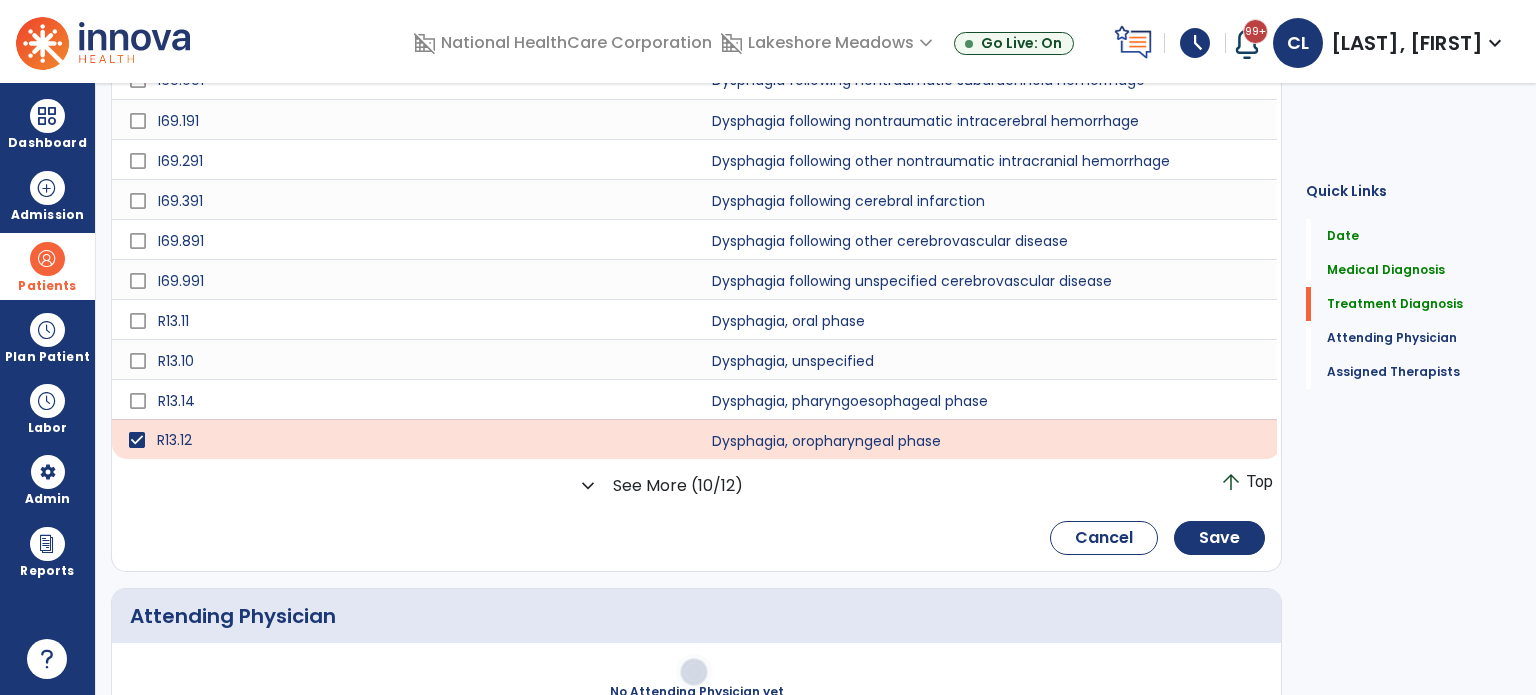 scroll, scrollTop: 780, scrollLeft: 0, axis: vertical 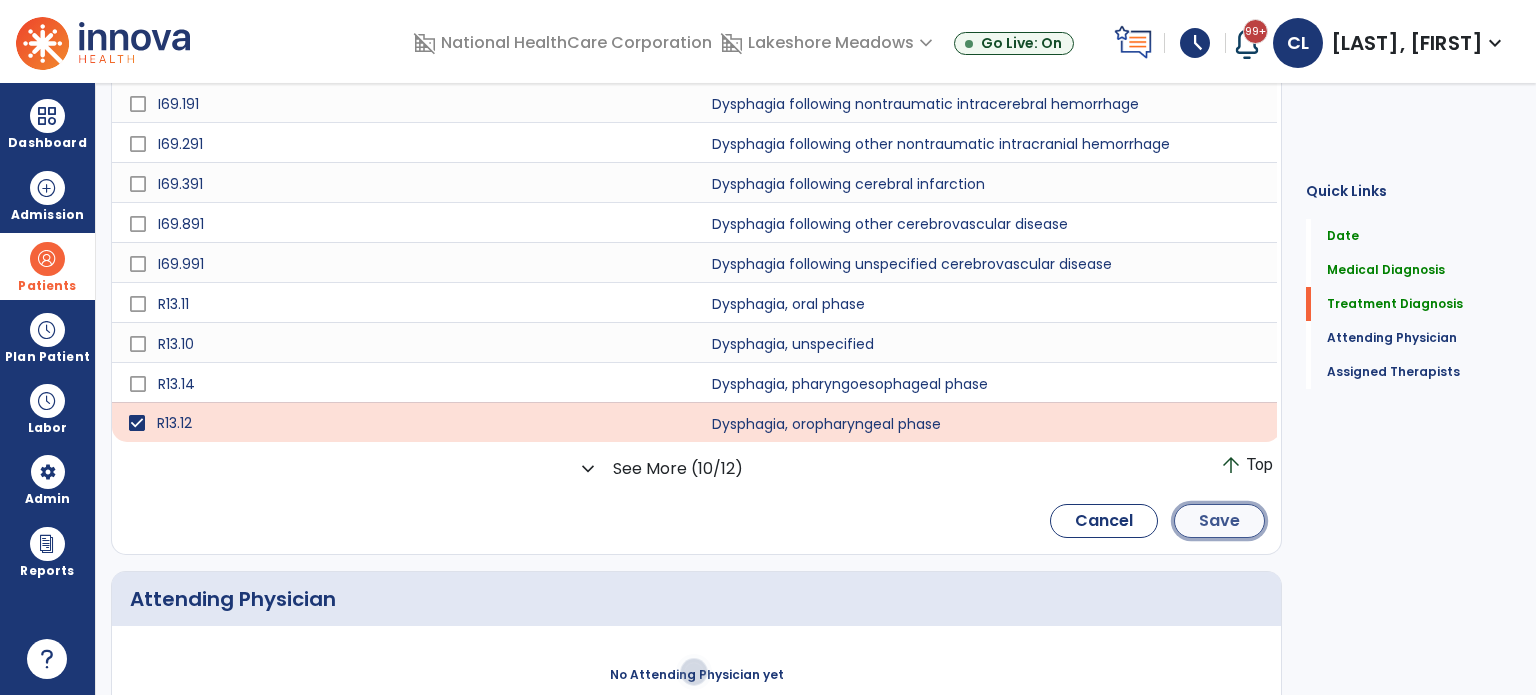 click on "Save" 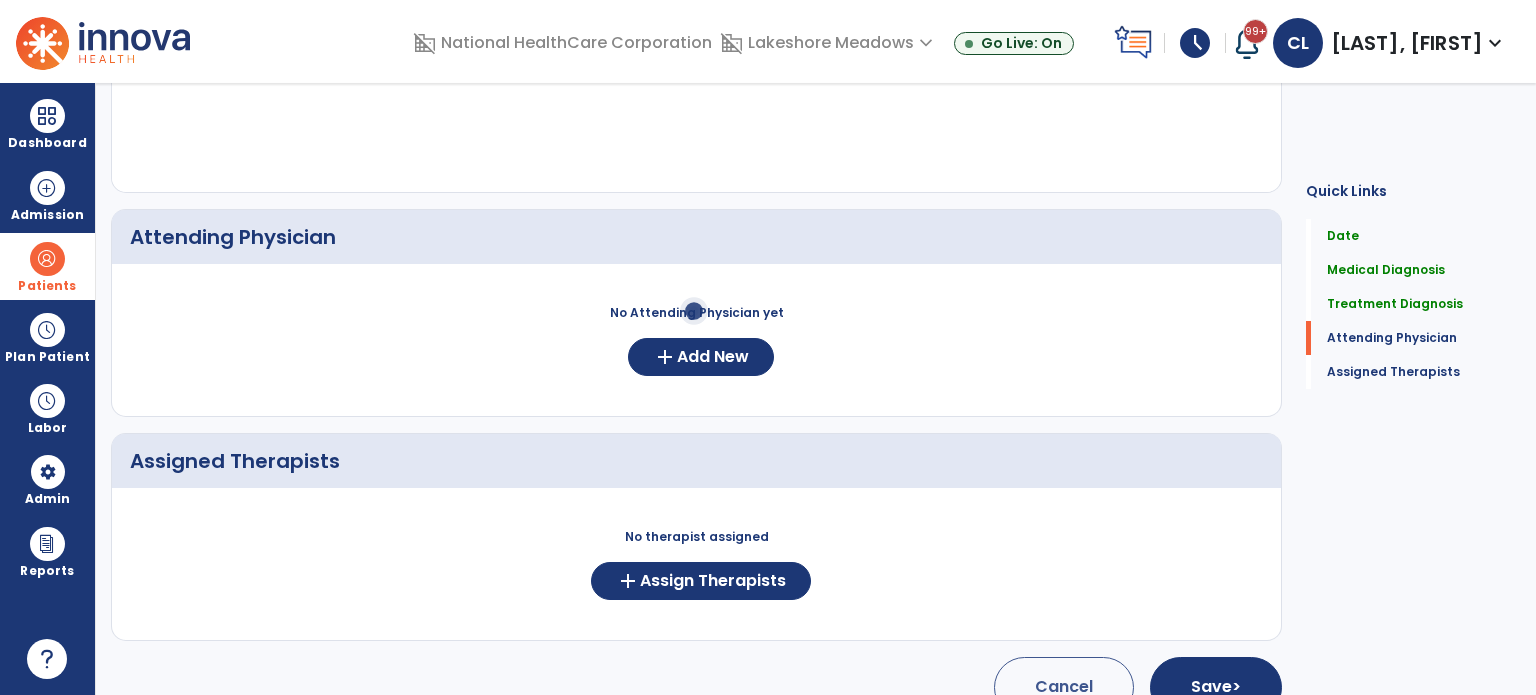 scroll, scrollTop: 353, scrollLeft: 0, axis: vertical 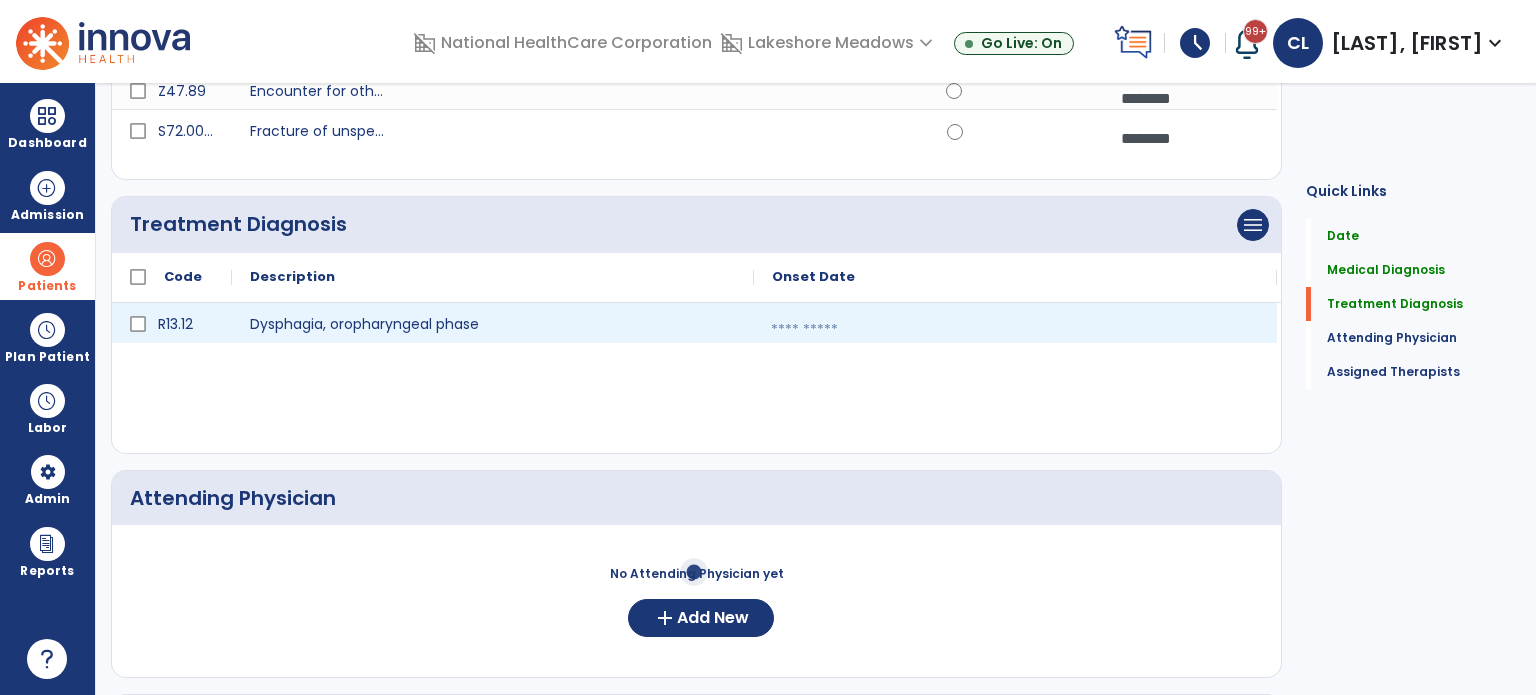 click at bounding box center (1015, 330) 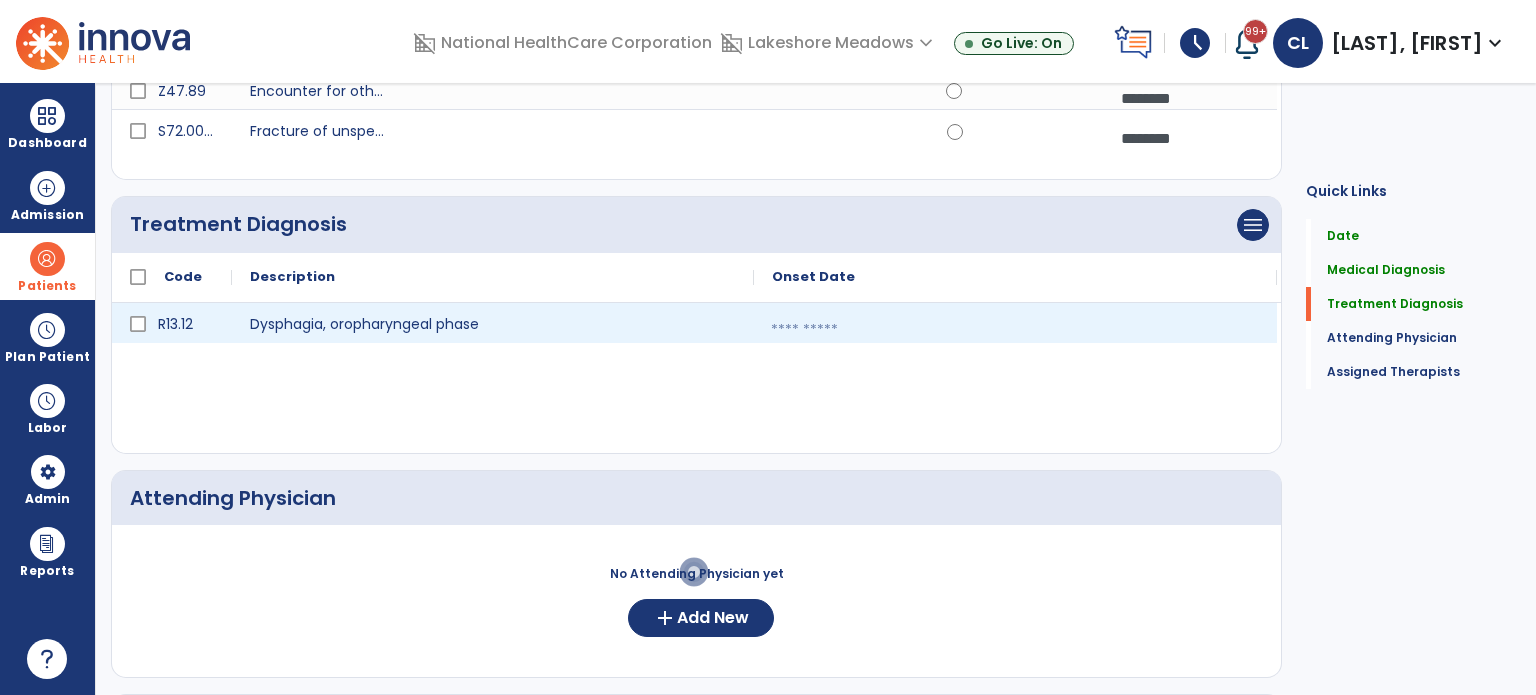 select on "*" 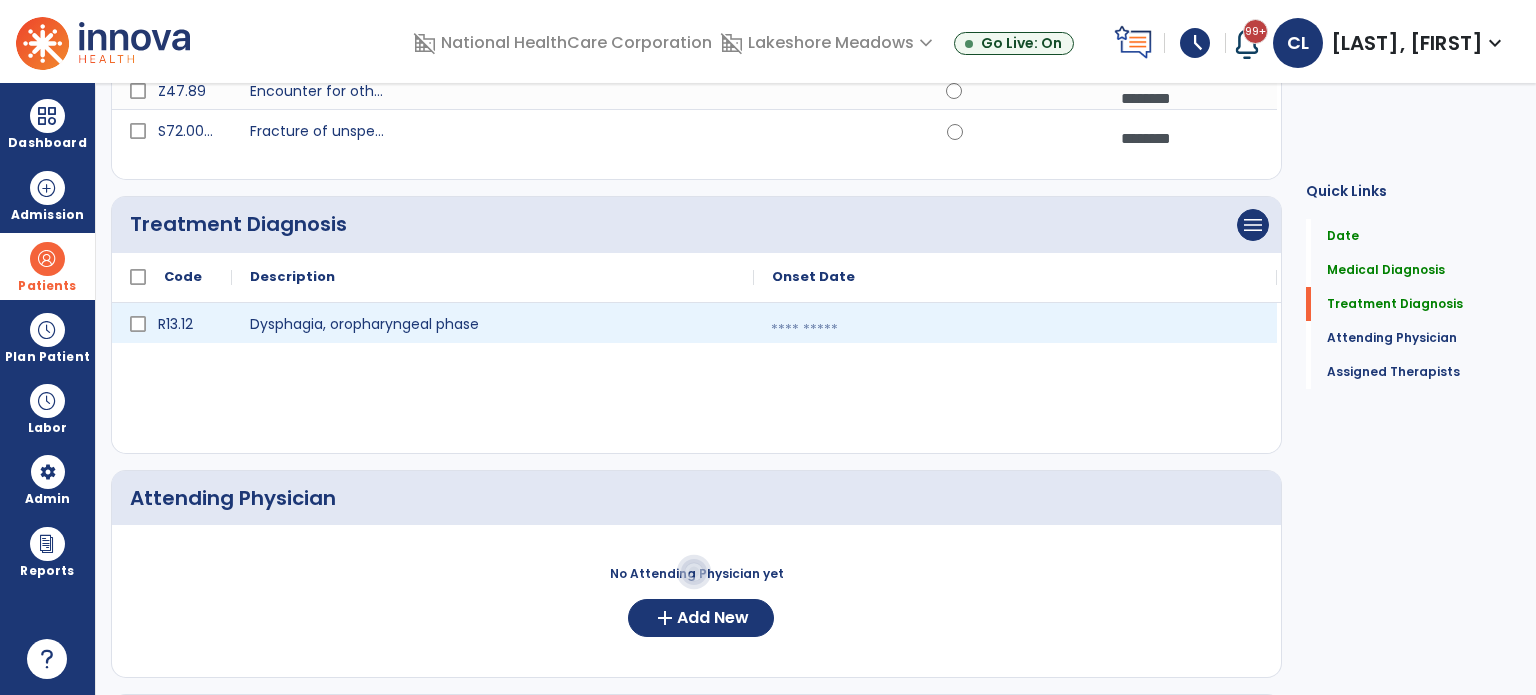 select on "****" 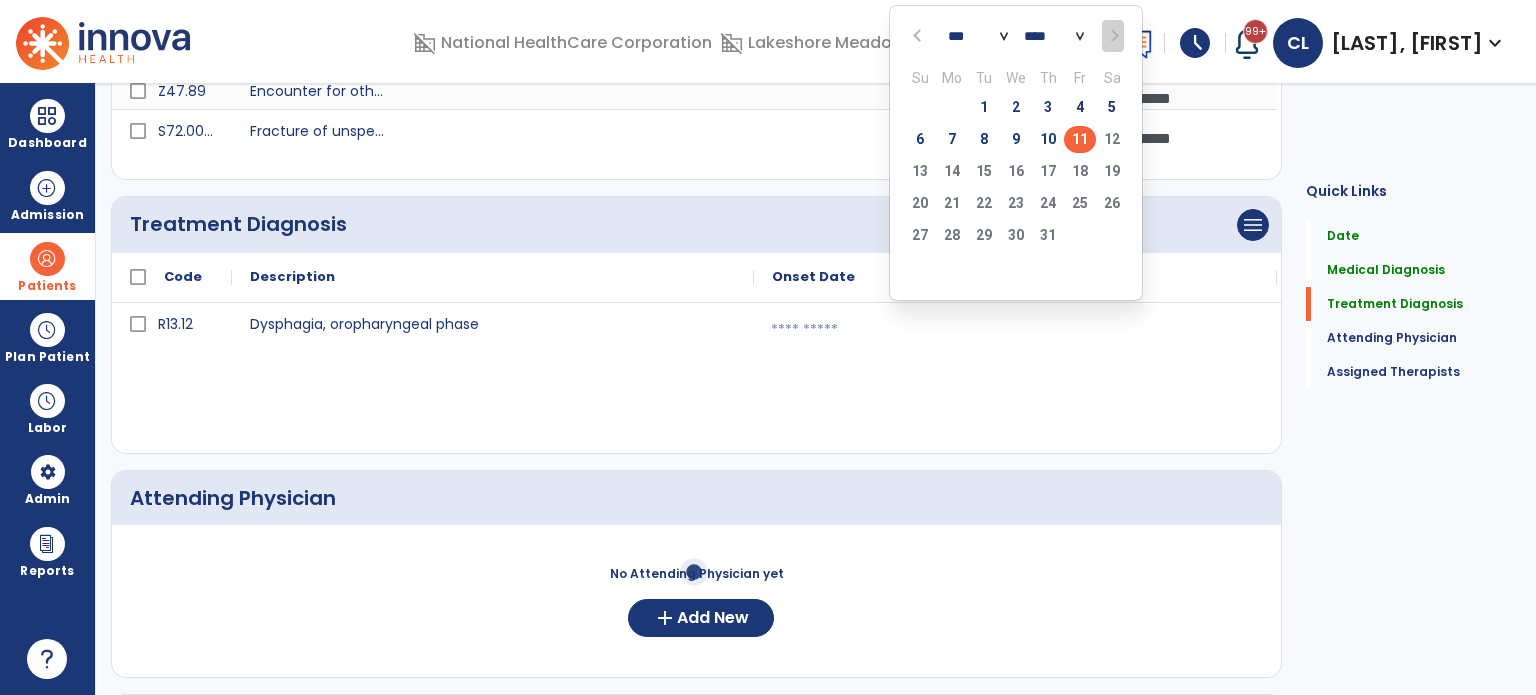 click on "11" 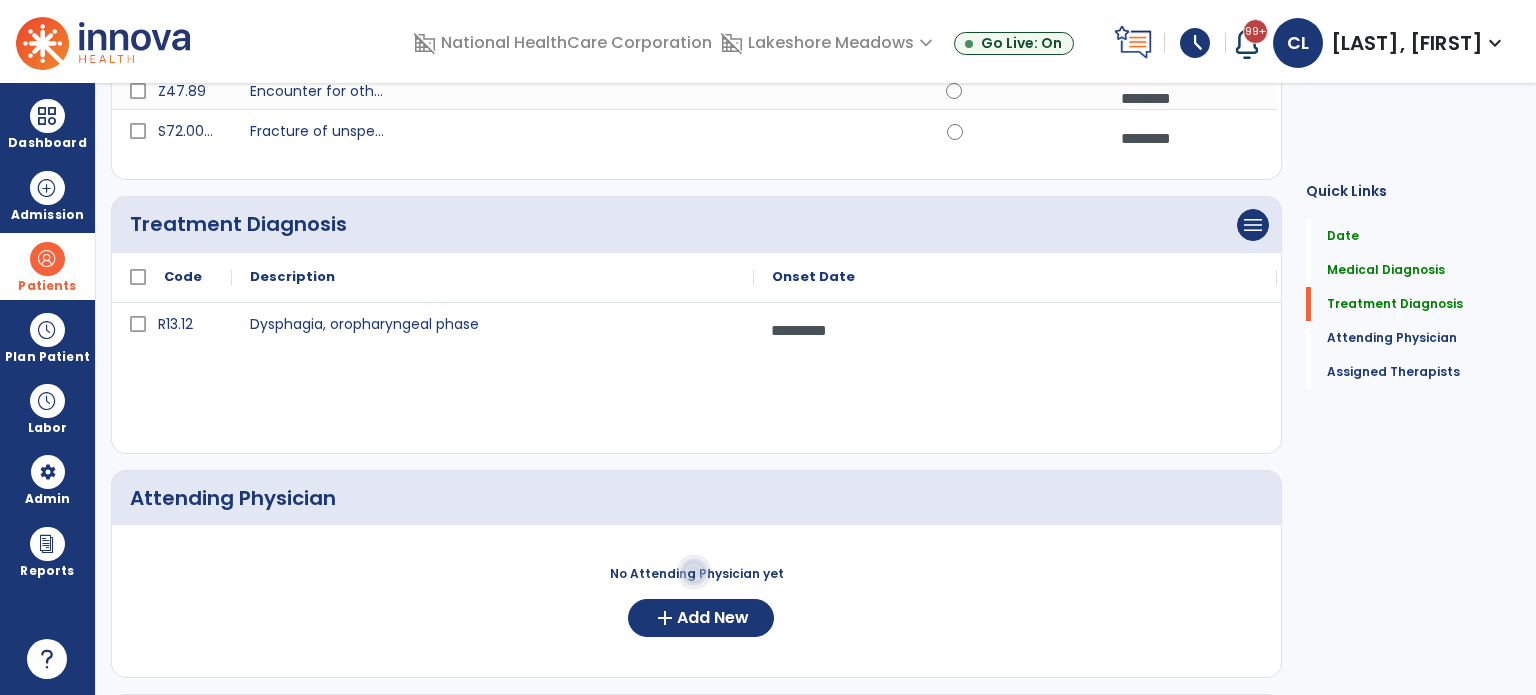 click on "R13.12 Dysphagia, oropharyngeal phase ********* [DATE]" 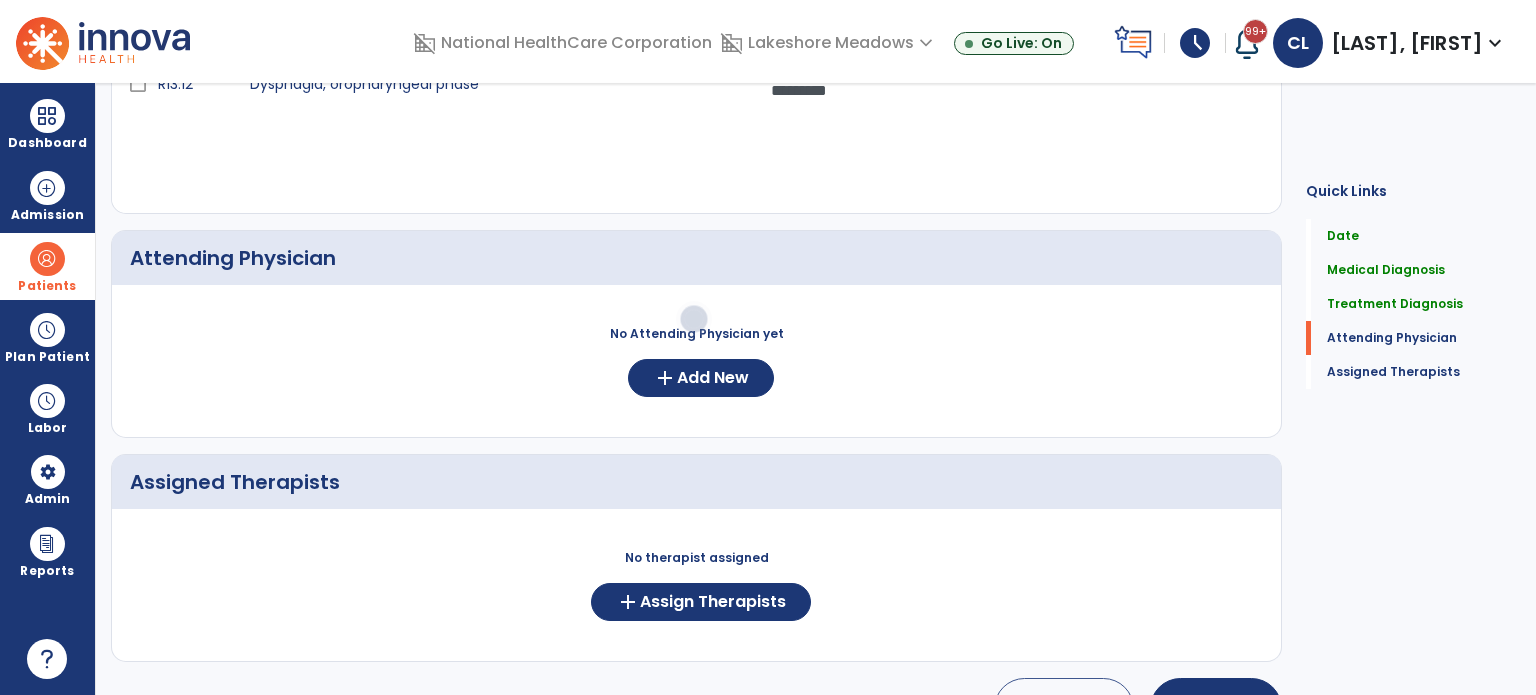 scroll, scrollTop: 642, scrollLeft: 0, axis: vertical 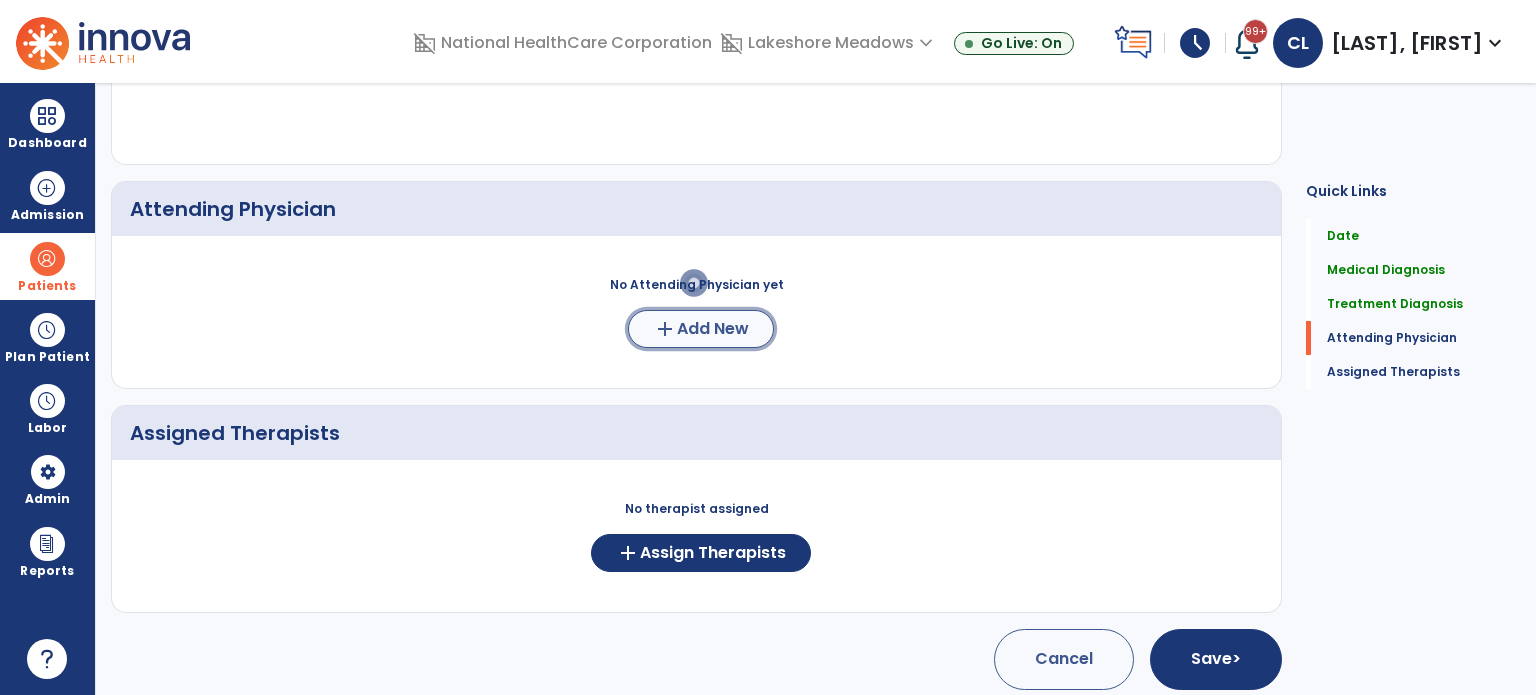 click on "add  Add New" 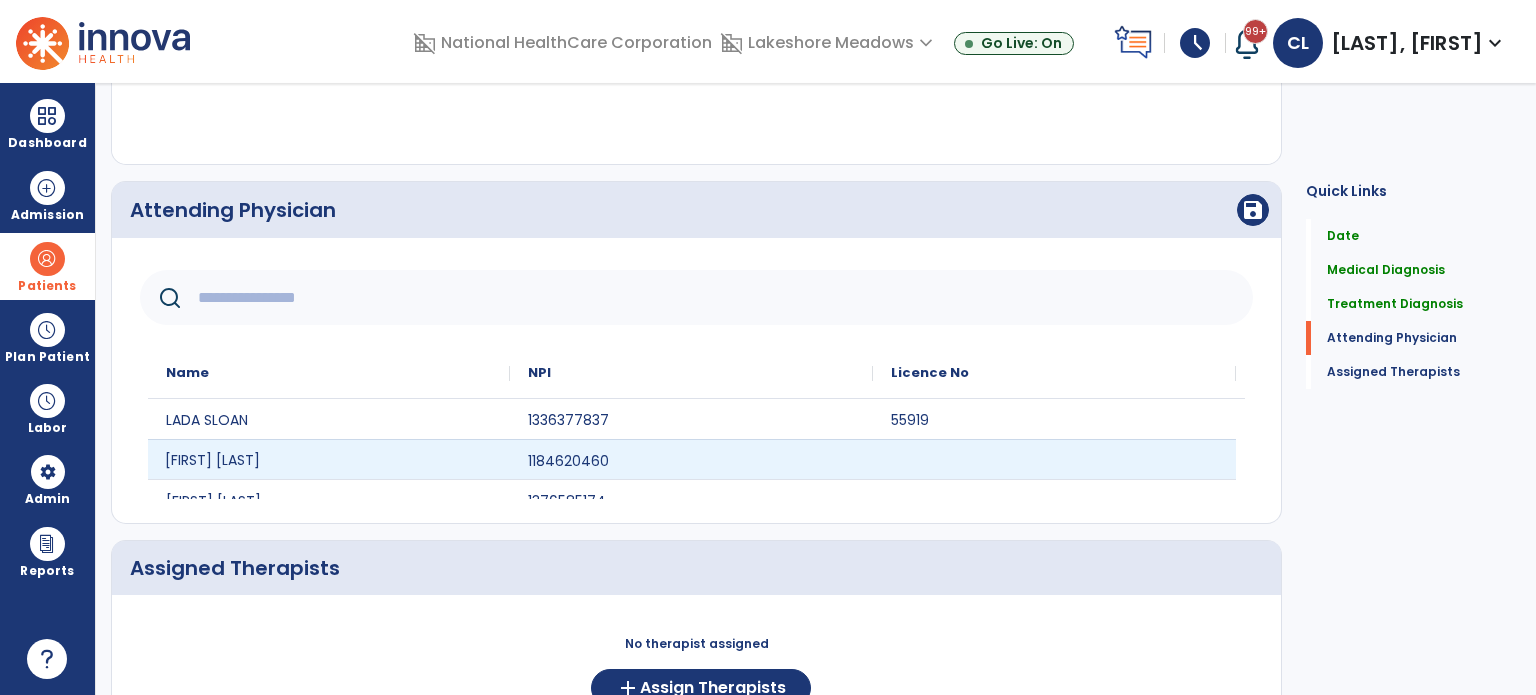 click on "[FIRST] [LAST]" 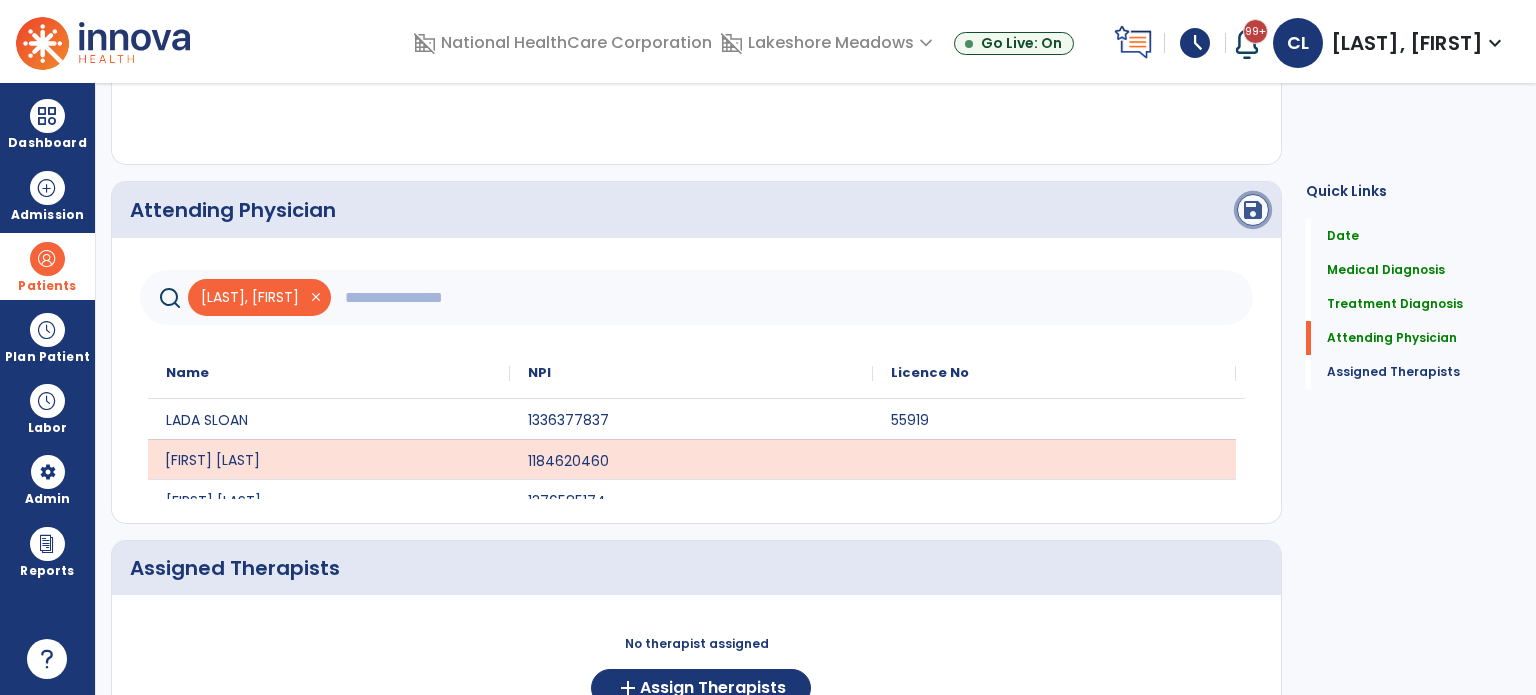 click on "save" 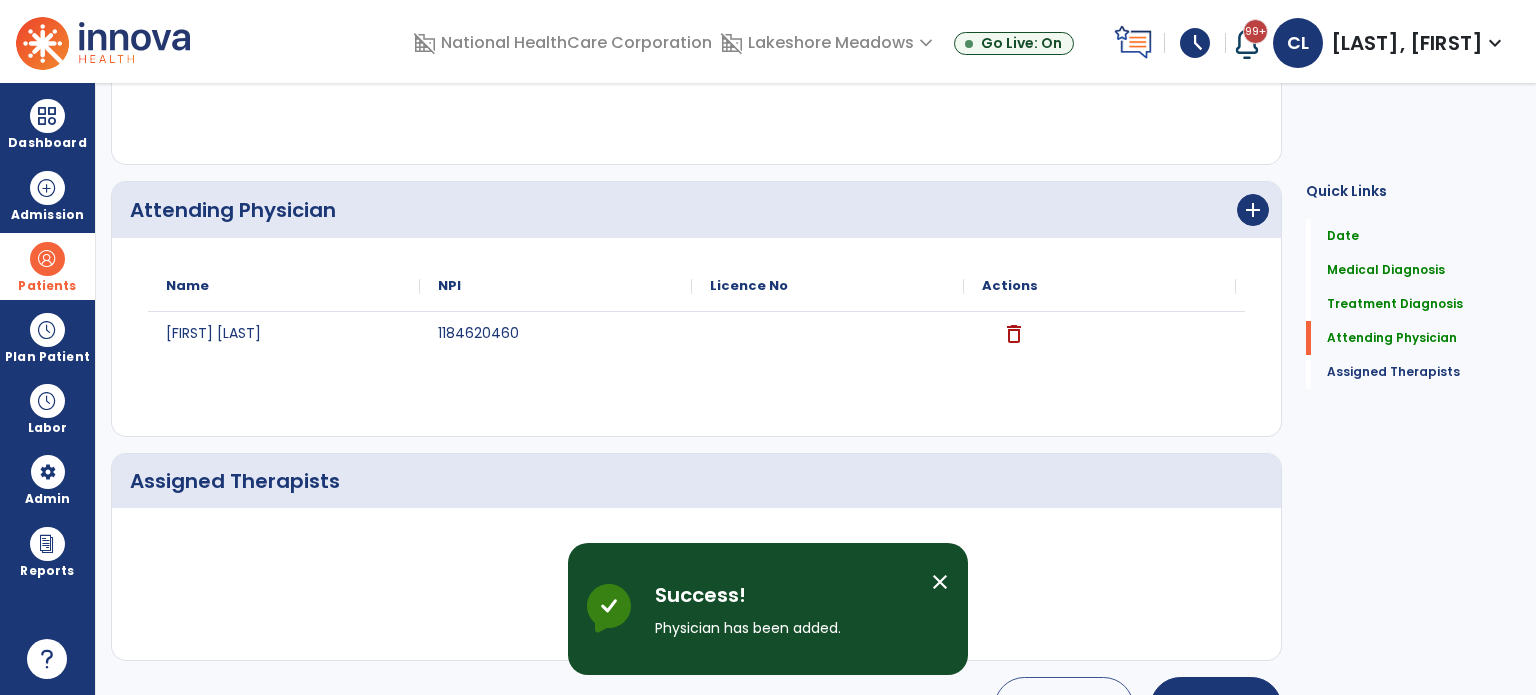 scroll, scrollTop: 697, scrollLeft: 0, axis: vertical 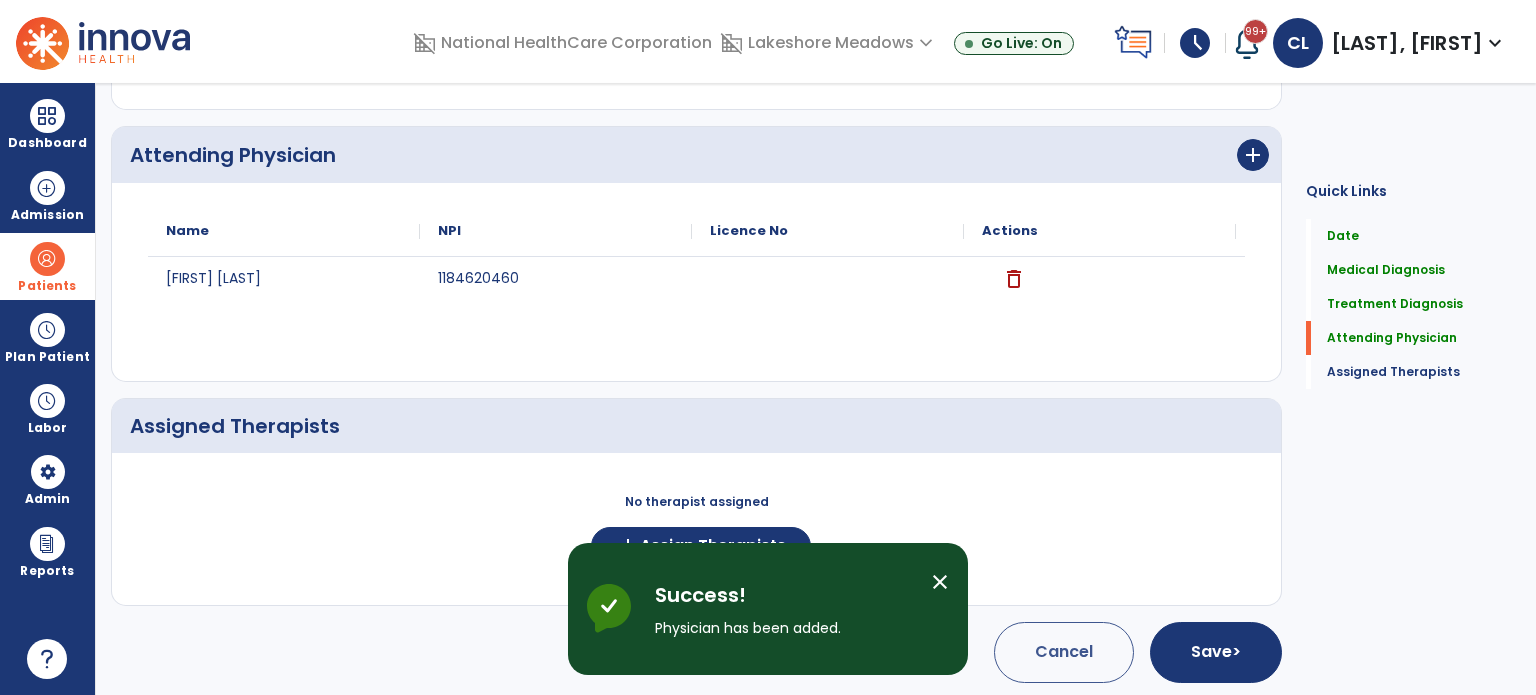 click on "close" at bounding box center (940, 582) 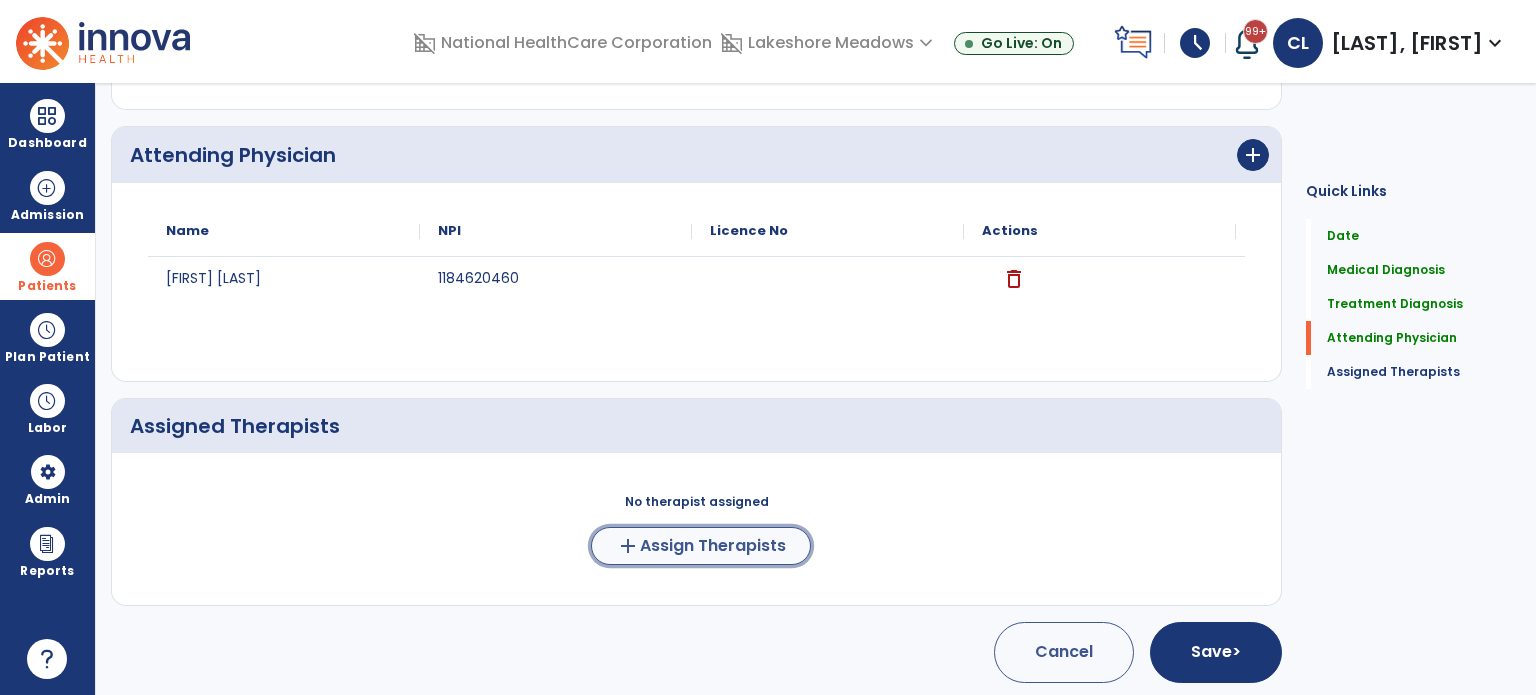click on "Assign Therapists" 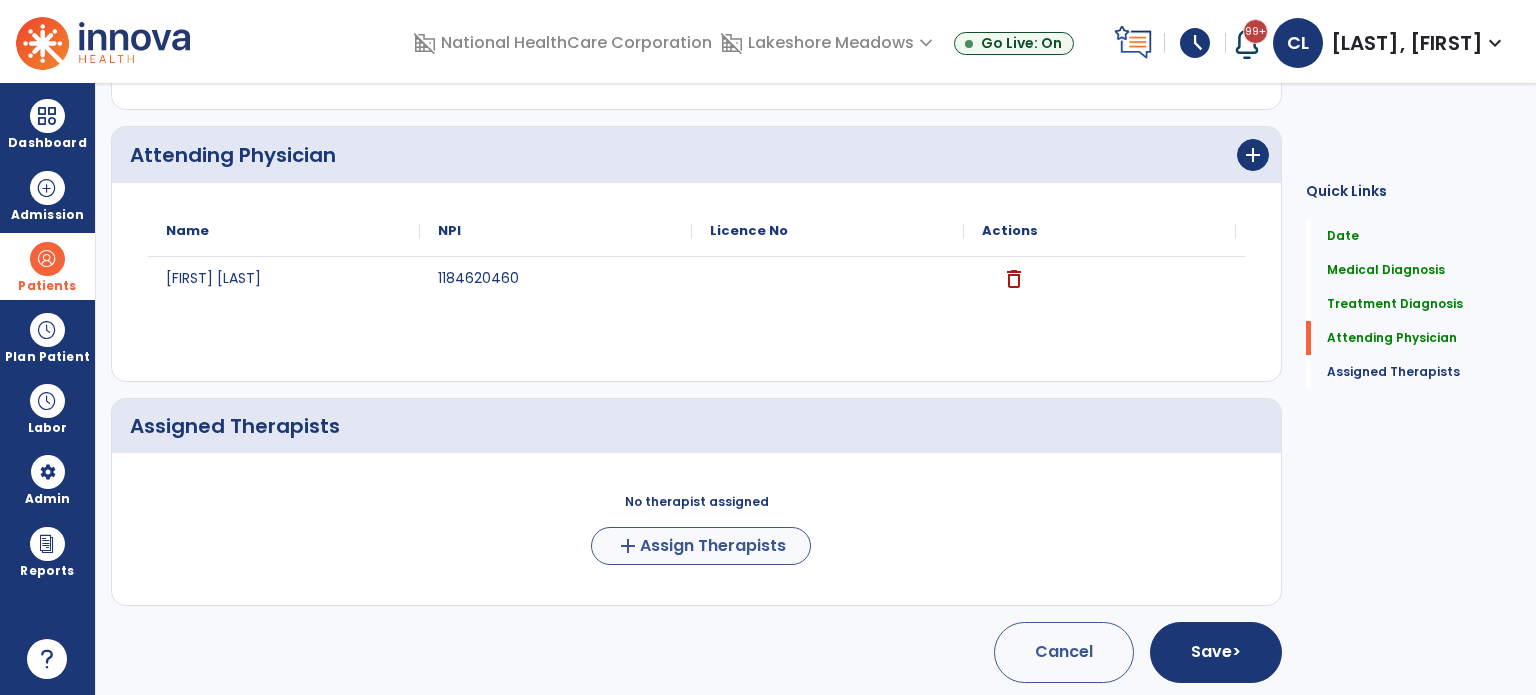 scroll, scrollTop: 694, scrollLeft: 0, axis: vertical 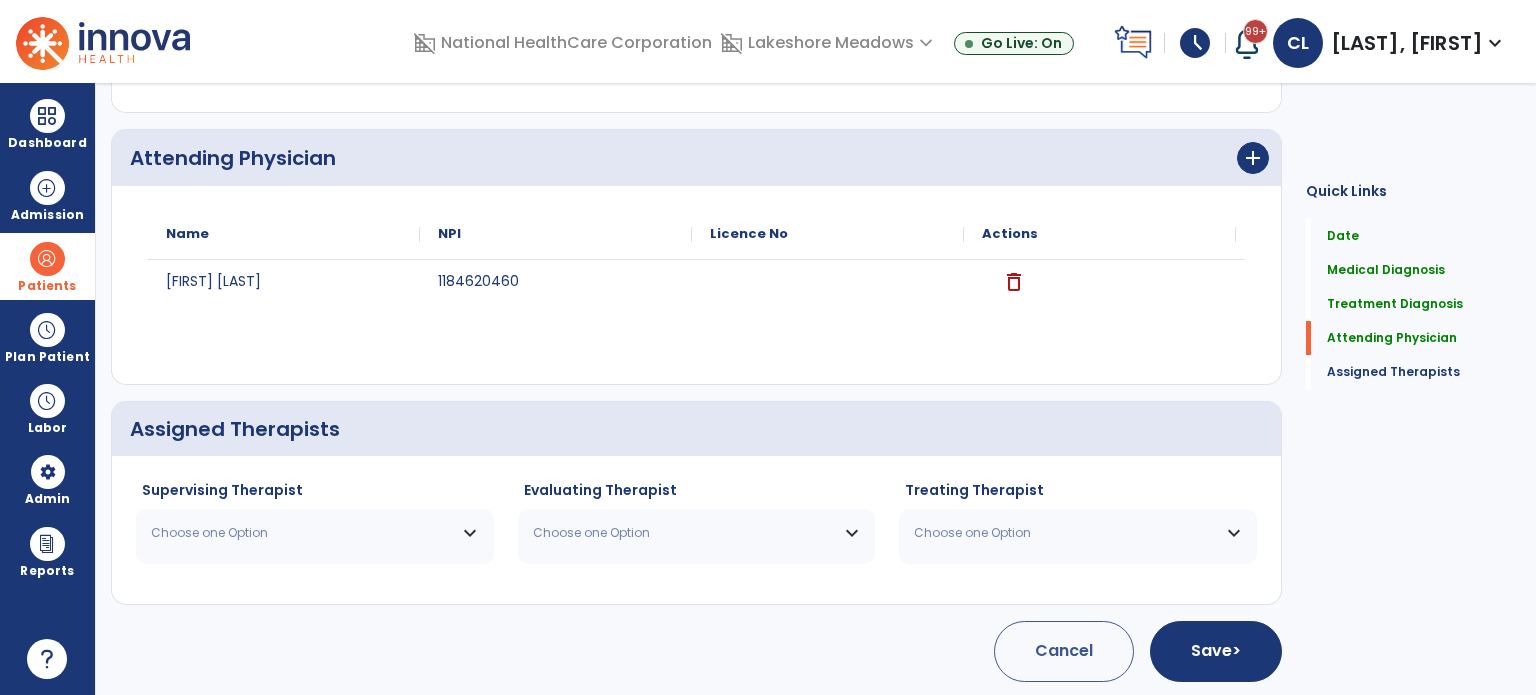 click on "Choose one Option" at bounding box center [315, 533] 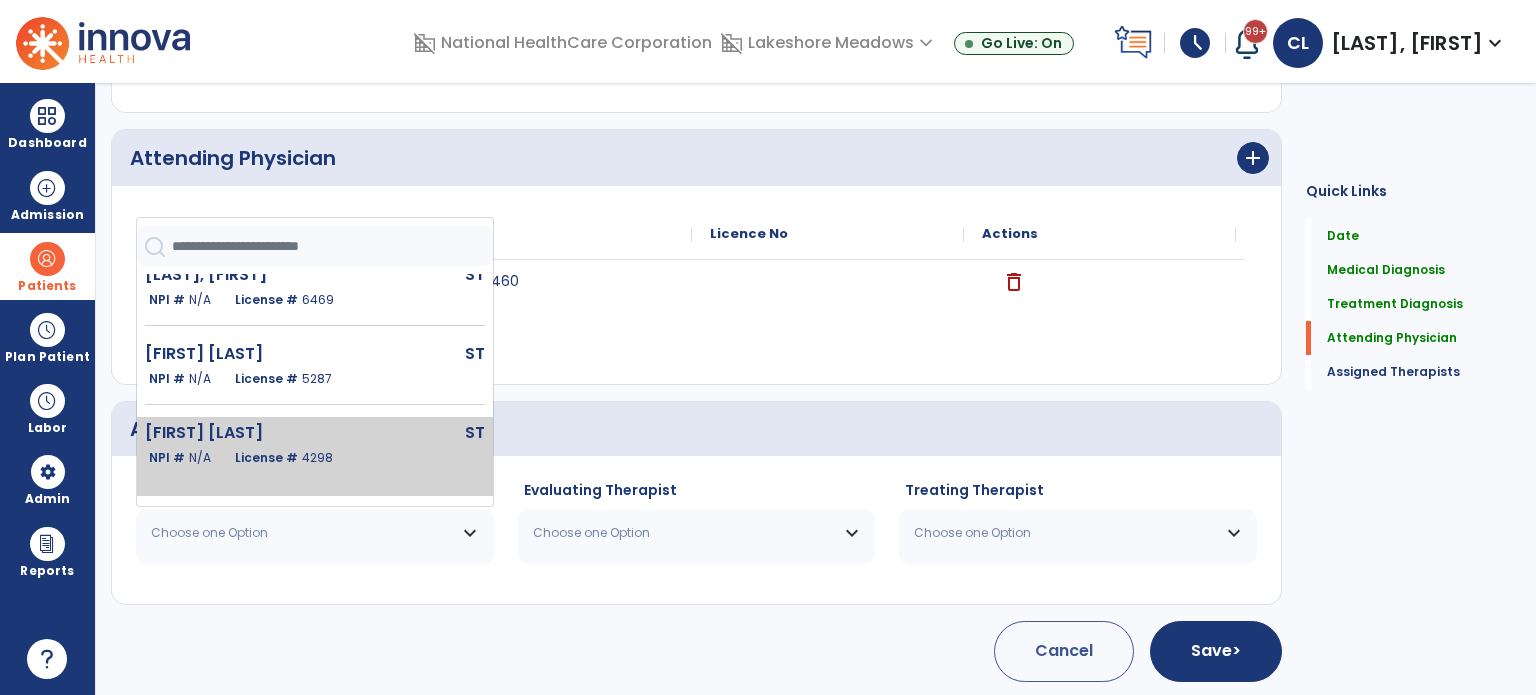 scroll, scrollTop: 95, scrollLeft: 0, axis: vertical 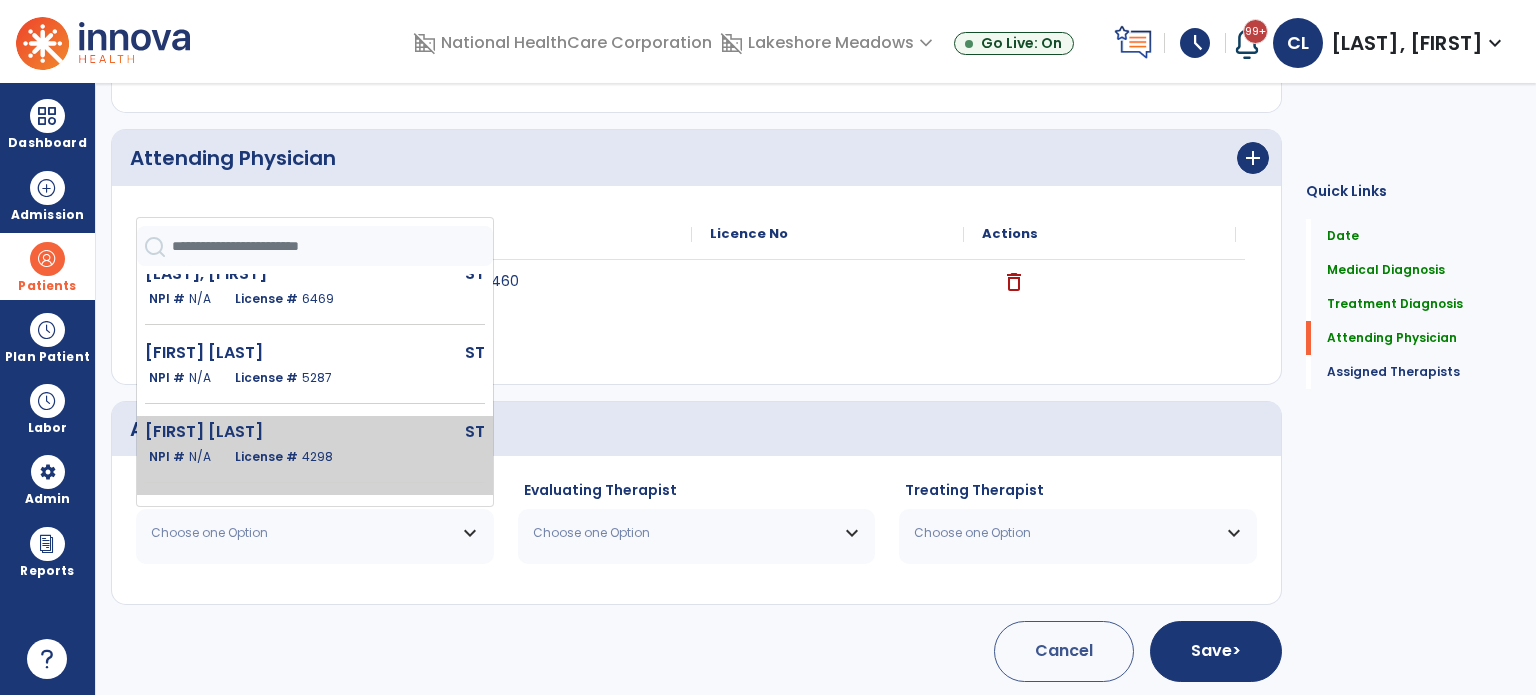 click on "[FIRST] [LAST]" 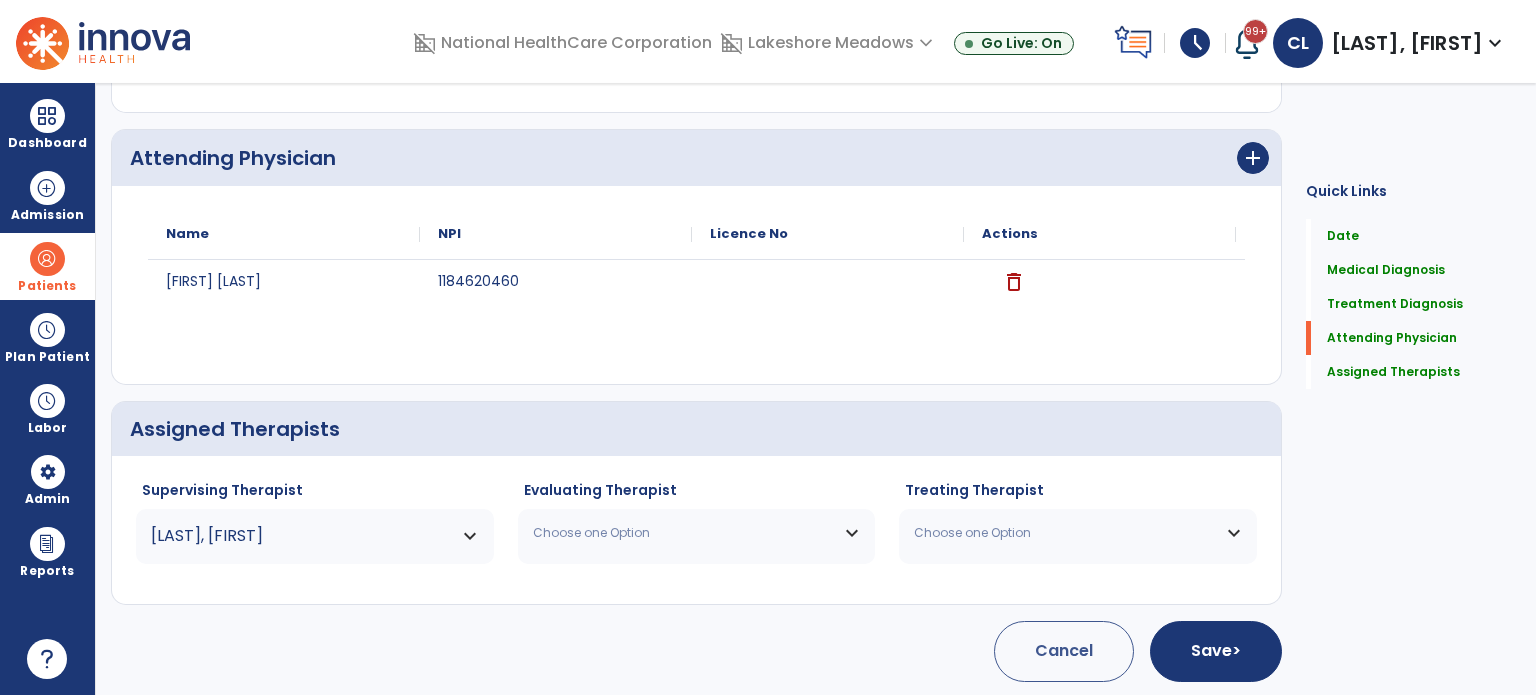 click on "Evaluating Therapist Choose one Option Camp Travis ST NPI # 1649558123 License # SLP010831 Dorris Lindsay ST NPI # N/A License # 6469 Everett Christina ST NPI # N/A License # 5287 Loftin Catherine ST NPI # N/A License # 4298 Ward Matt ST NPI # 1821522384 License # 4872" 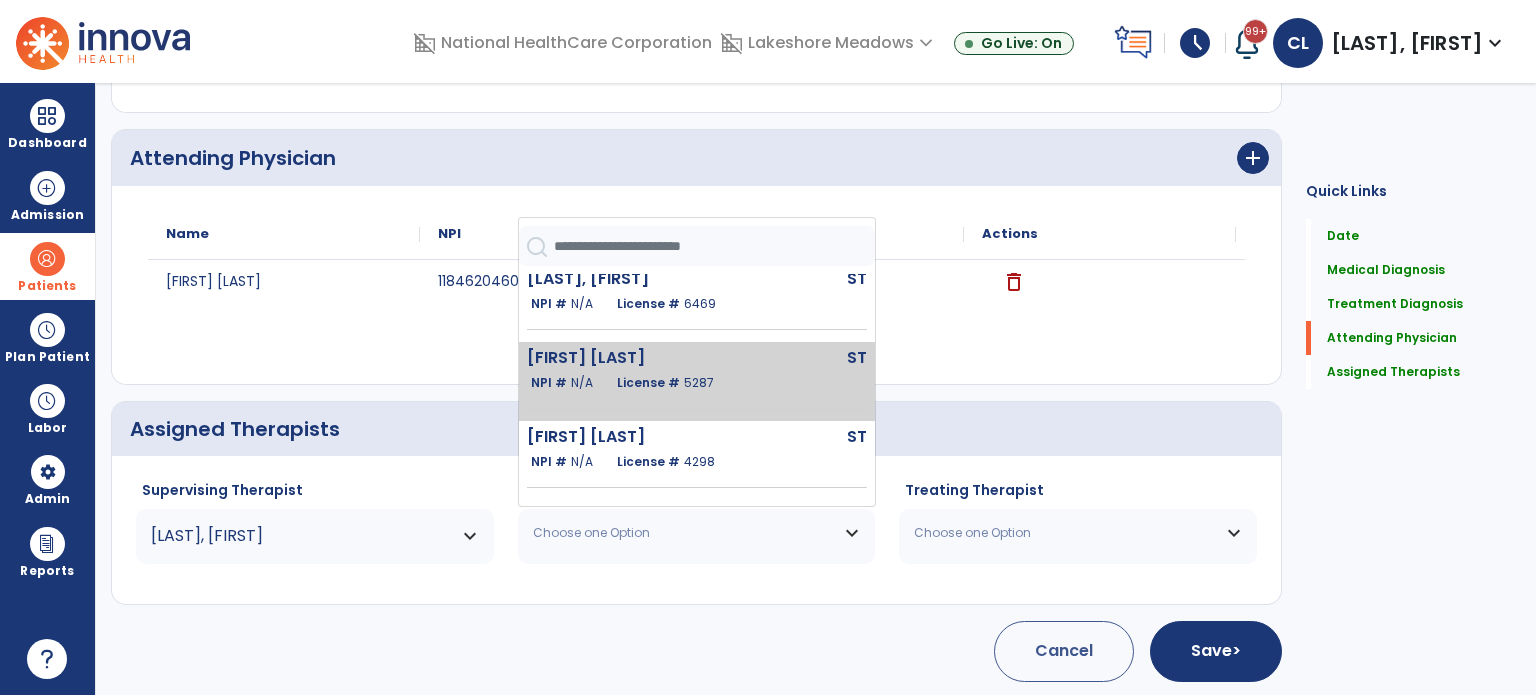 scroll, scrollTop: 92, scrollLeft: 0, axis: vertical 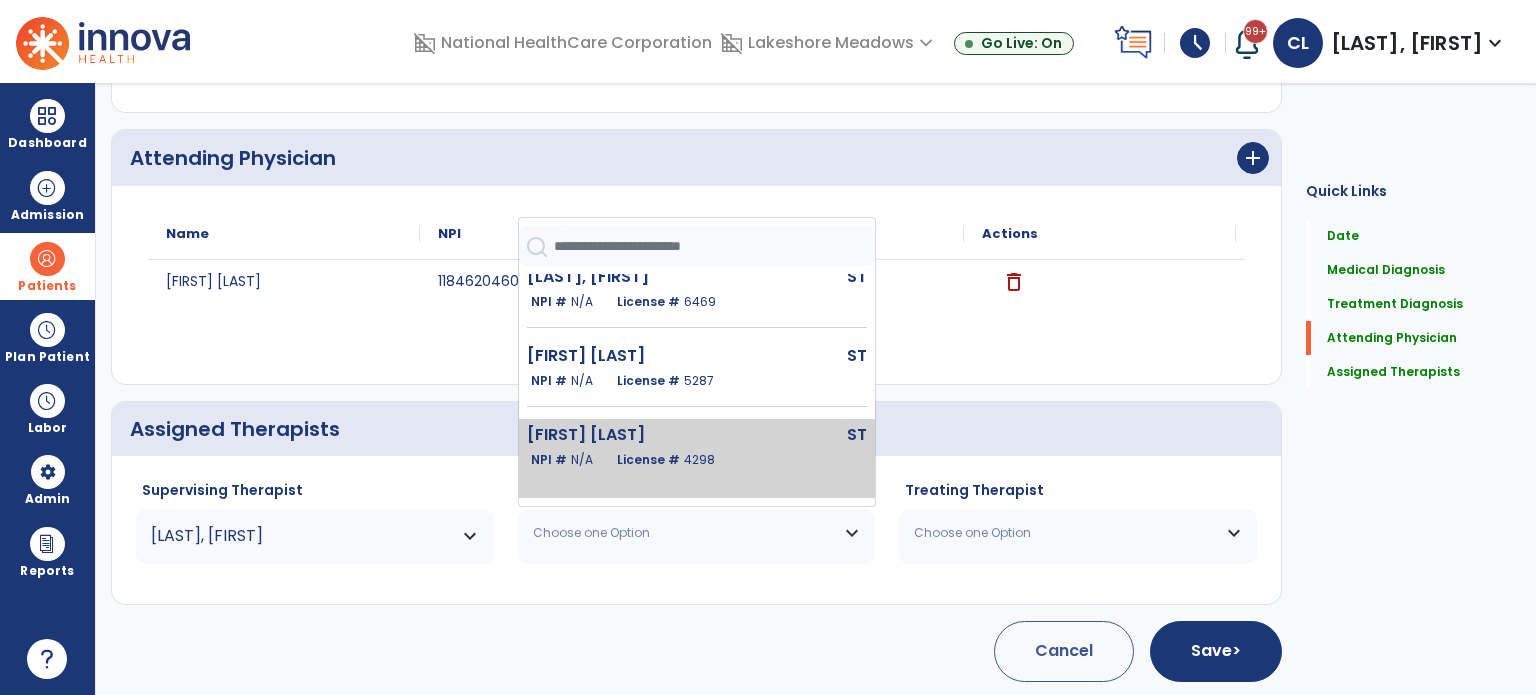 click on "License # [NUMBER]" 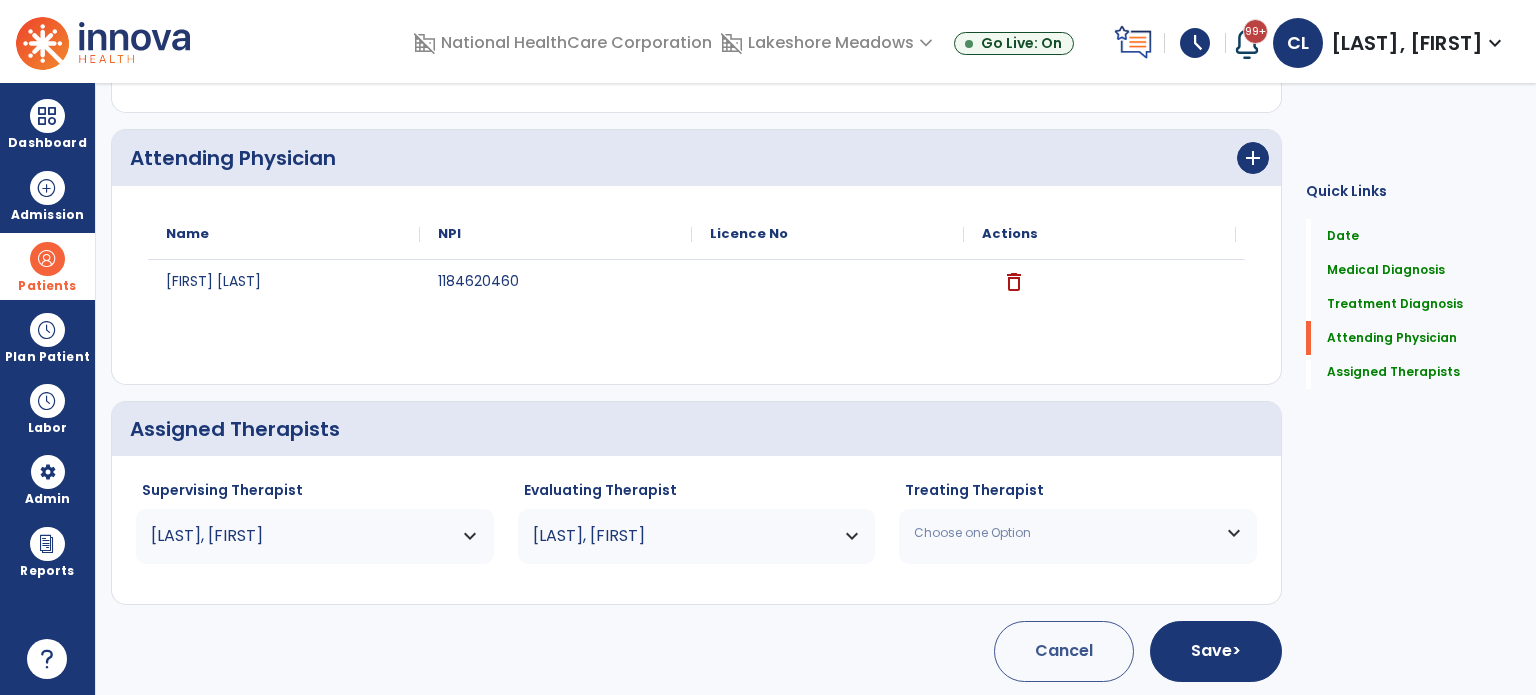 click on "Choose one Option" at bounding box center [1078, 533] 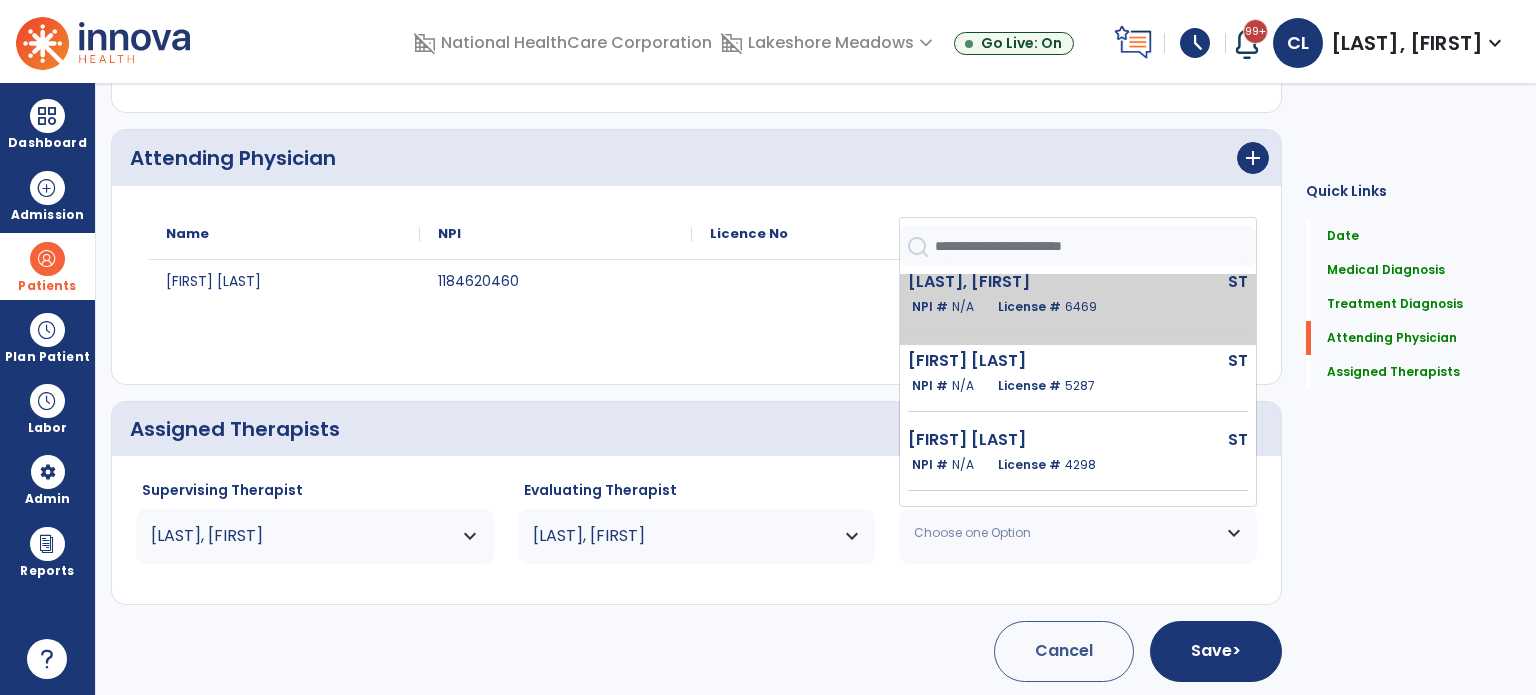scroll, scrollTop: 88, scrollLeft: 0, axis: vertical 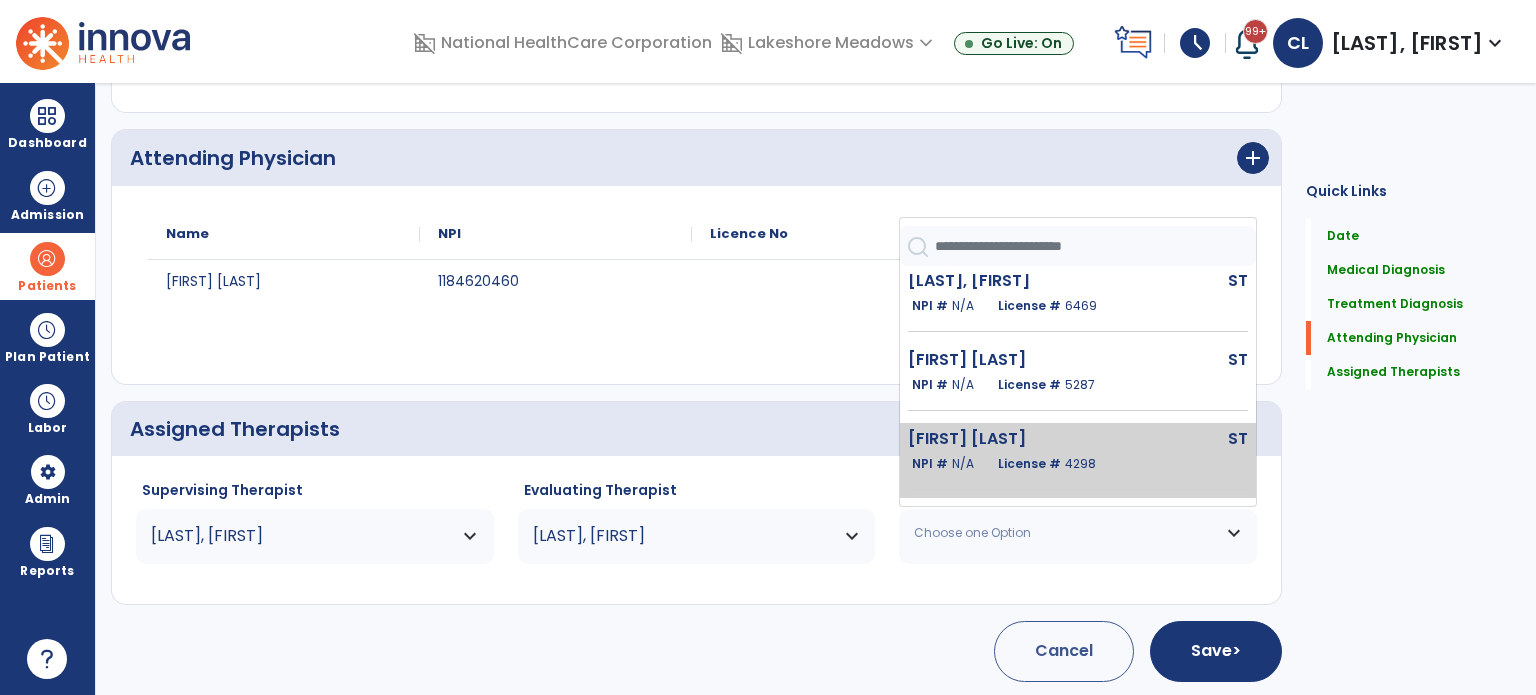 click on "NPI #  N/A" 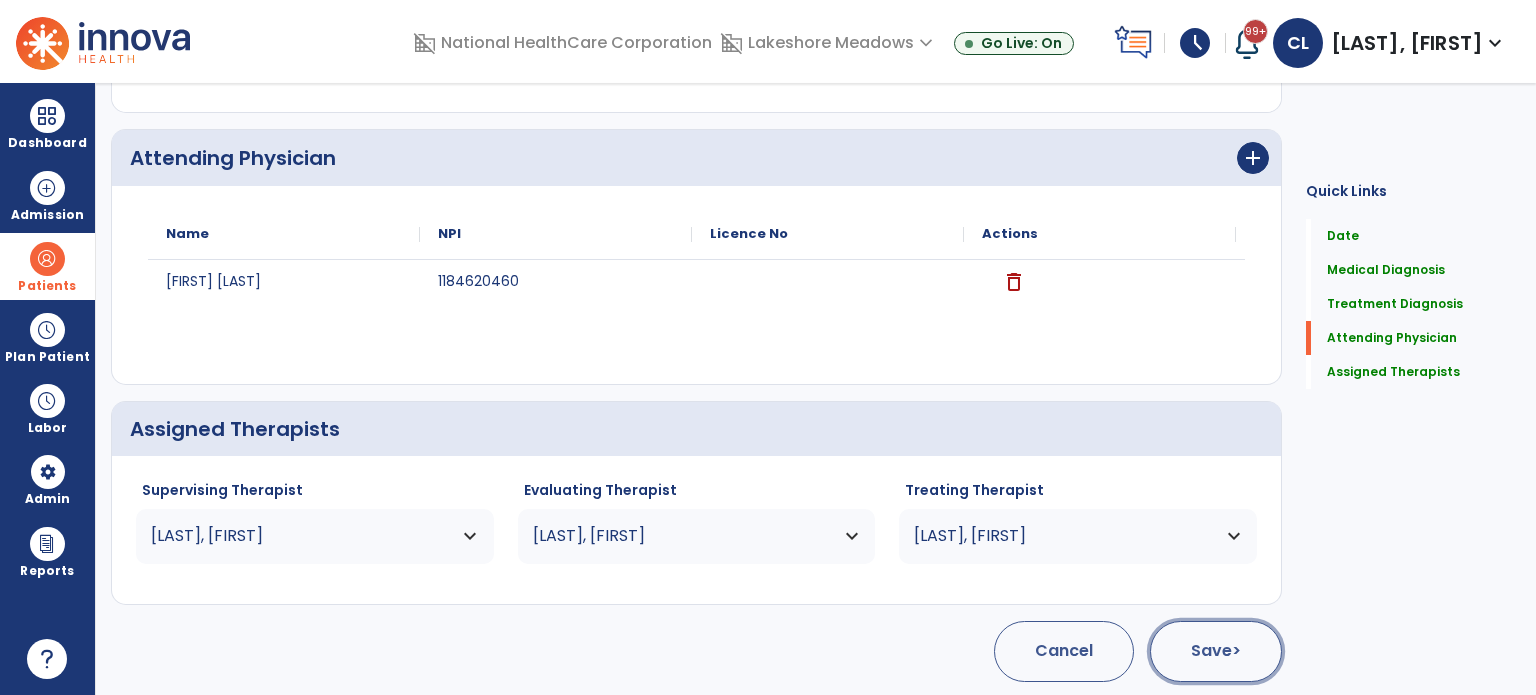 click on ">" 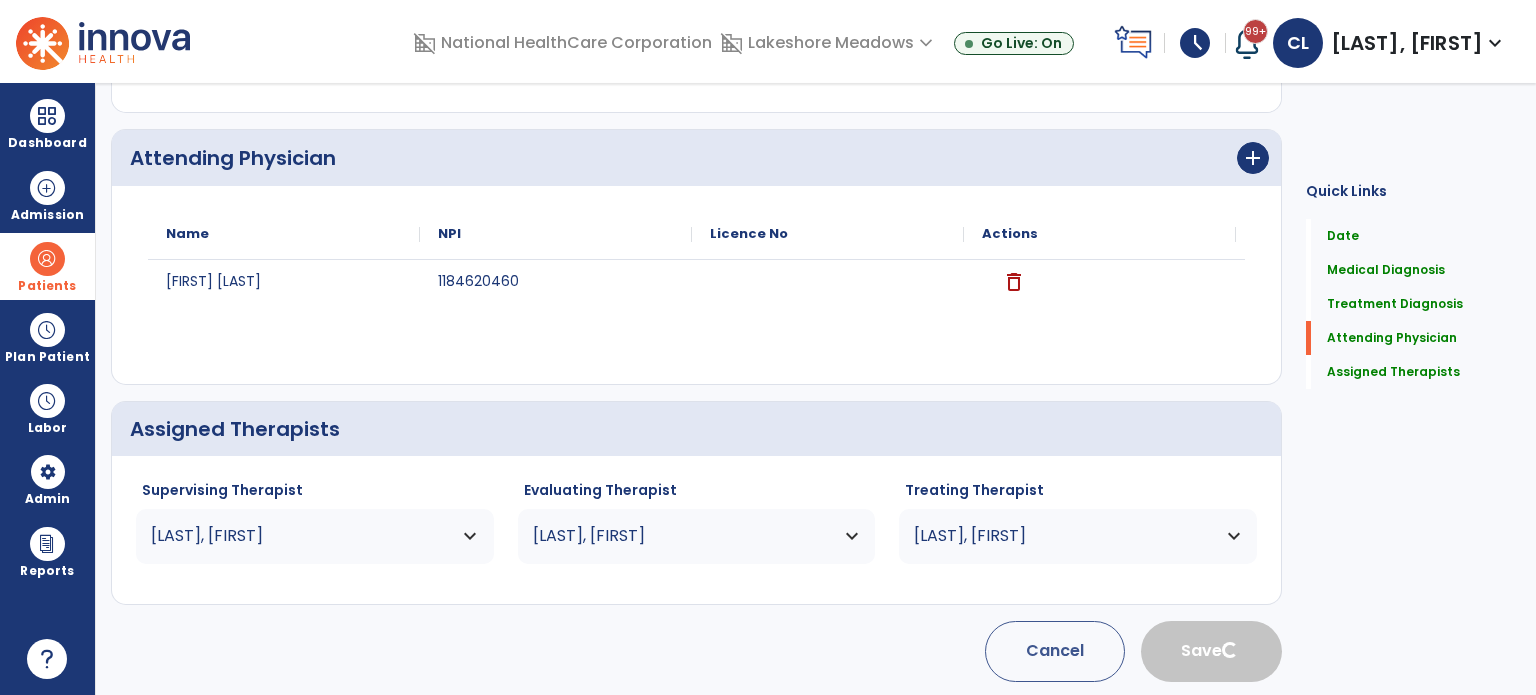 type 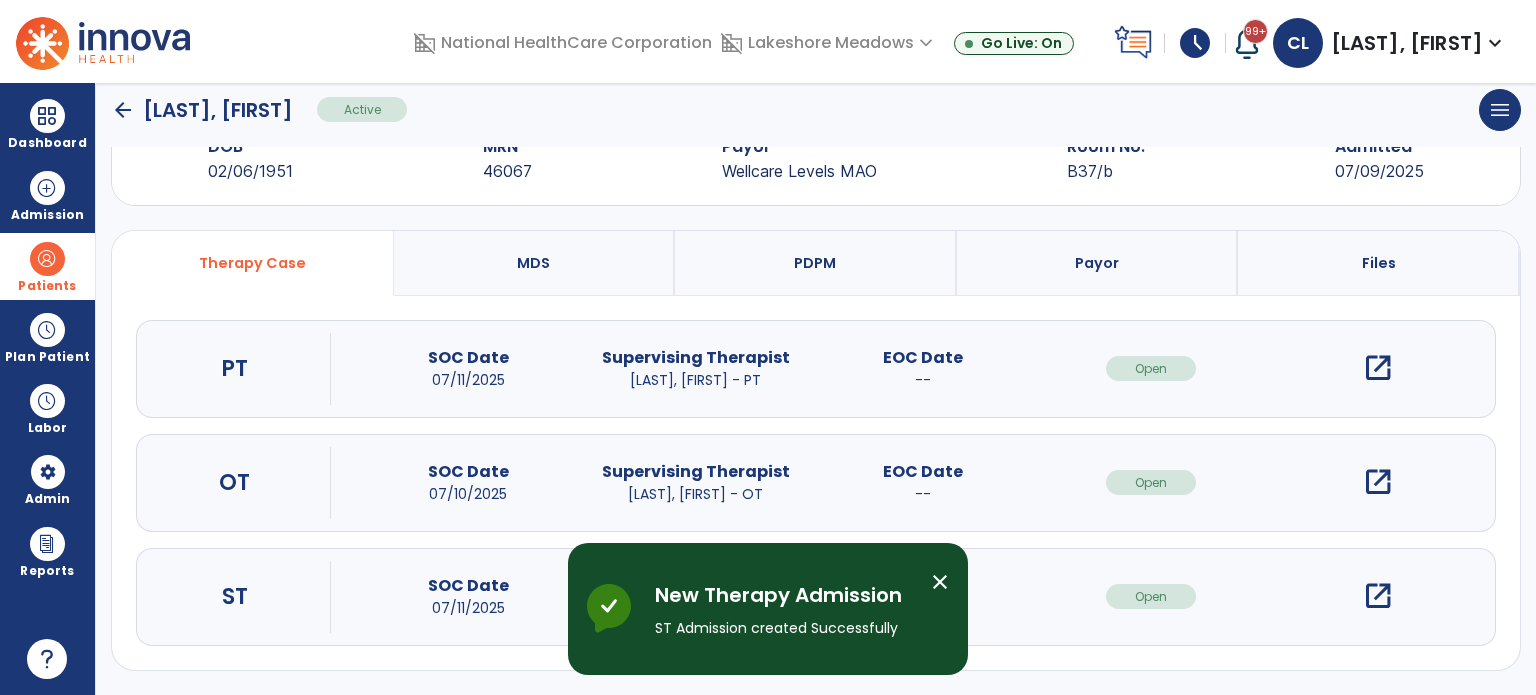 scroll, scrollTop: 62, scrollLeft: 0, axis: vertical 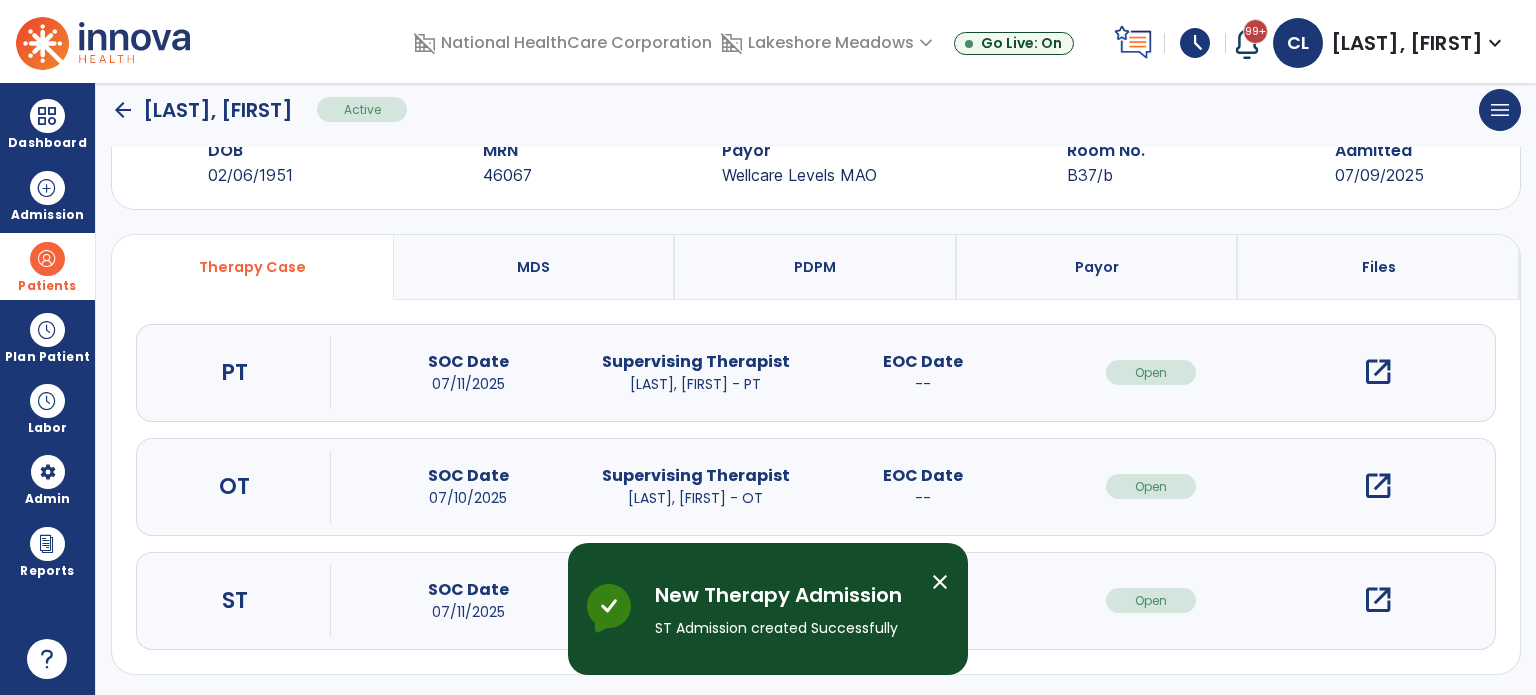 click on "close" at bounding box center (940, 582) 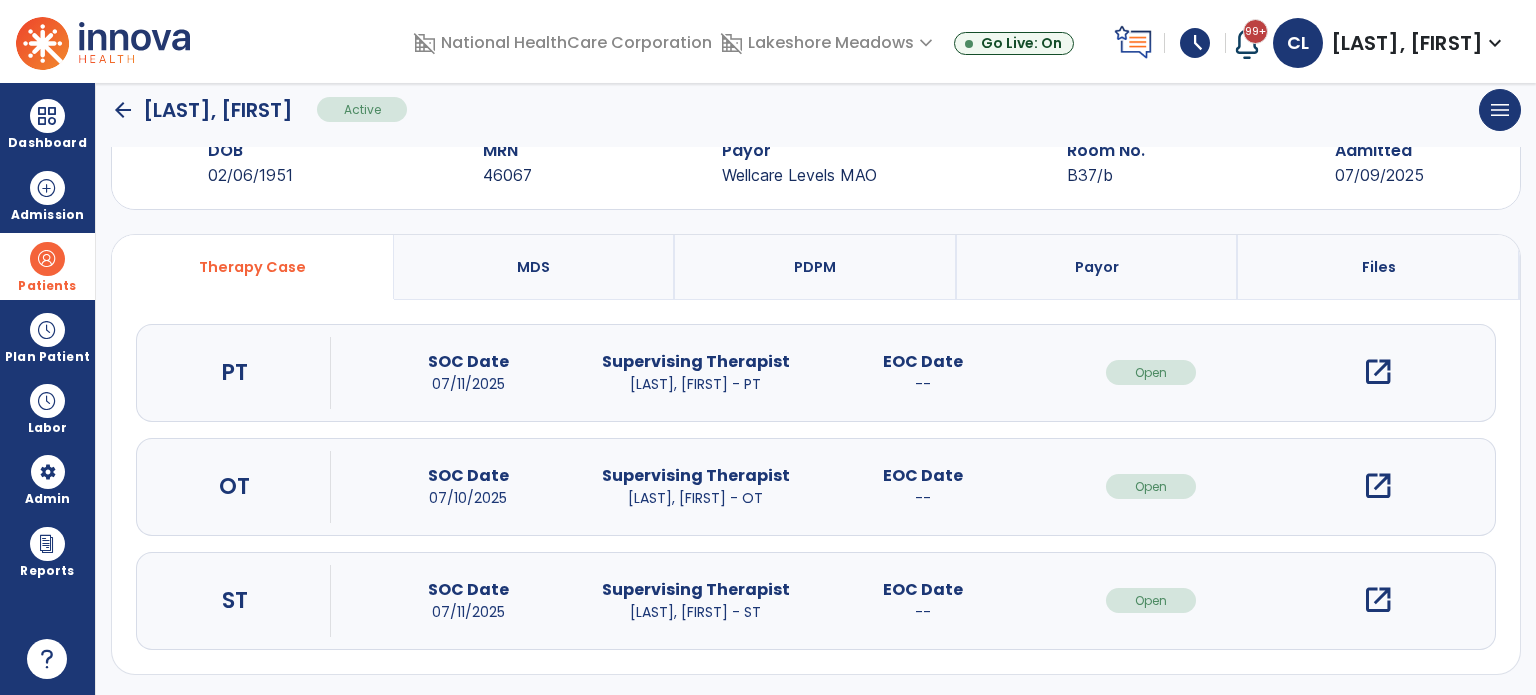 click on "open_in_new" at bounding box center (1378, 600) 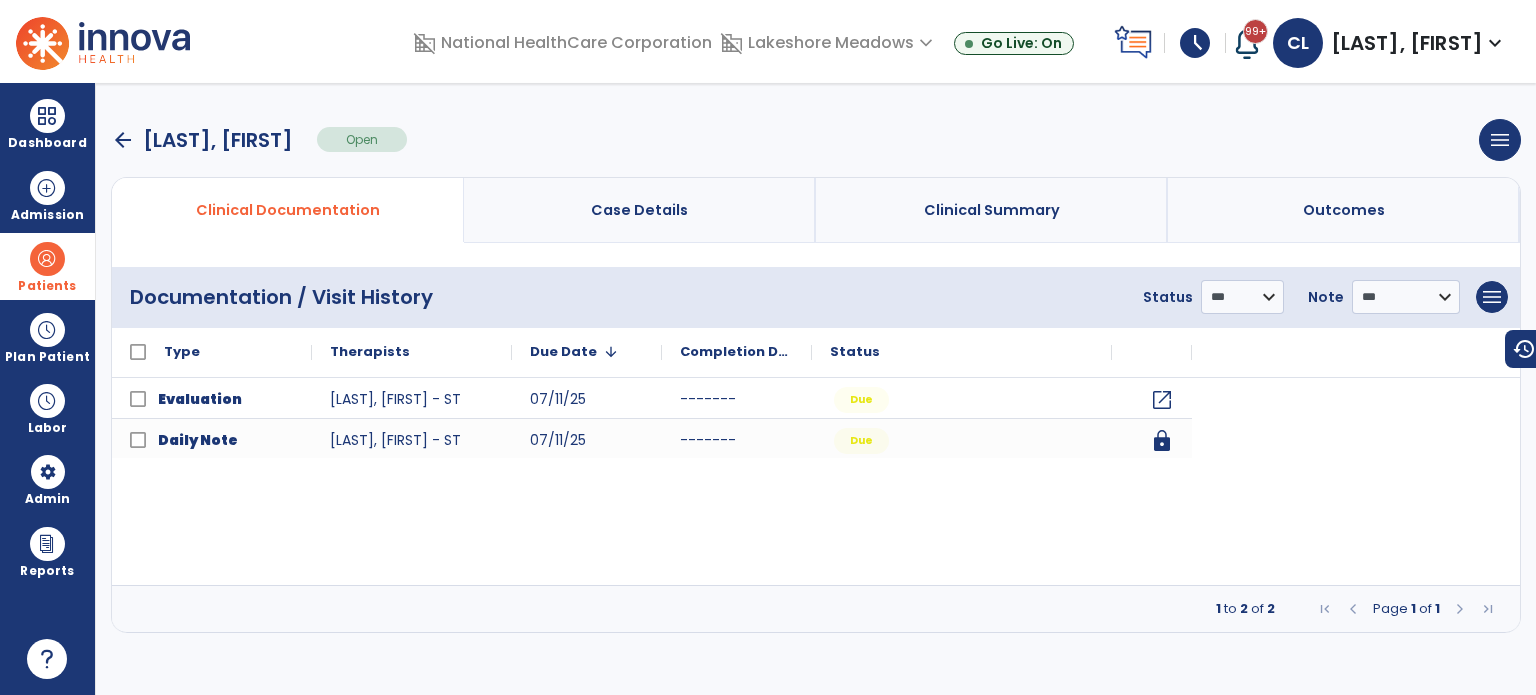 scroll, scrollTop: 0, scrollLeft: 0, axis: both 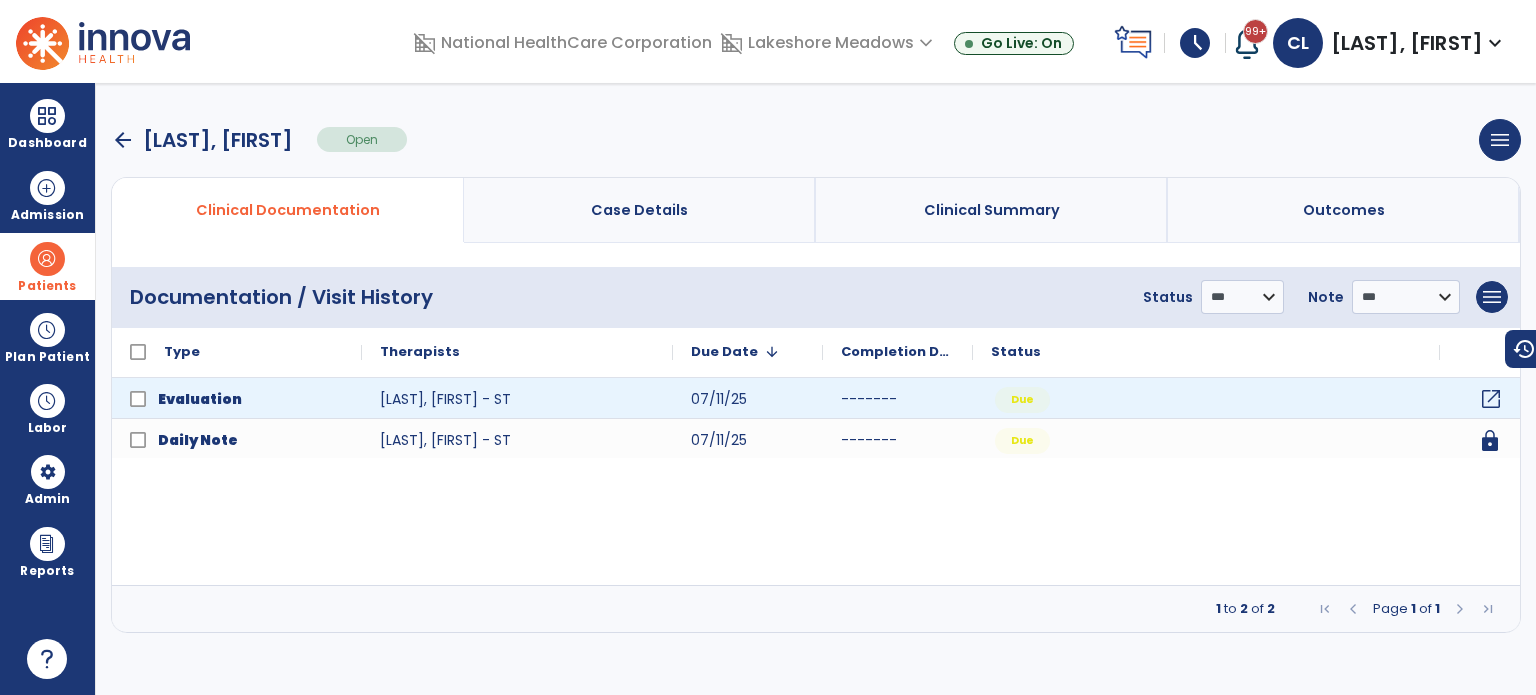 click on "open_in_new" 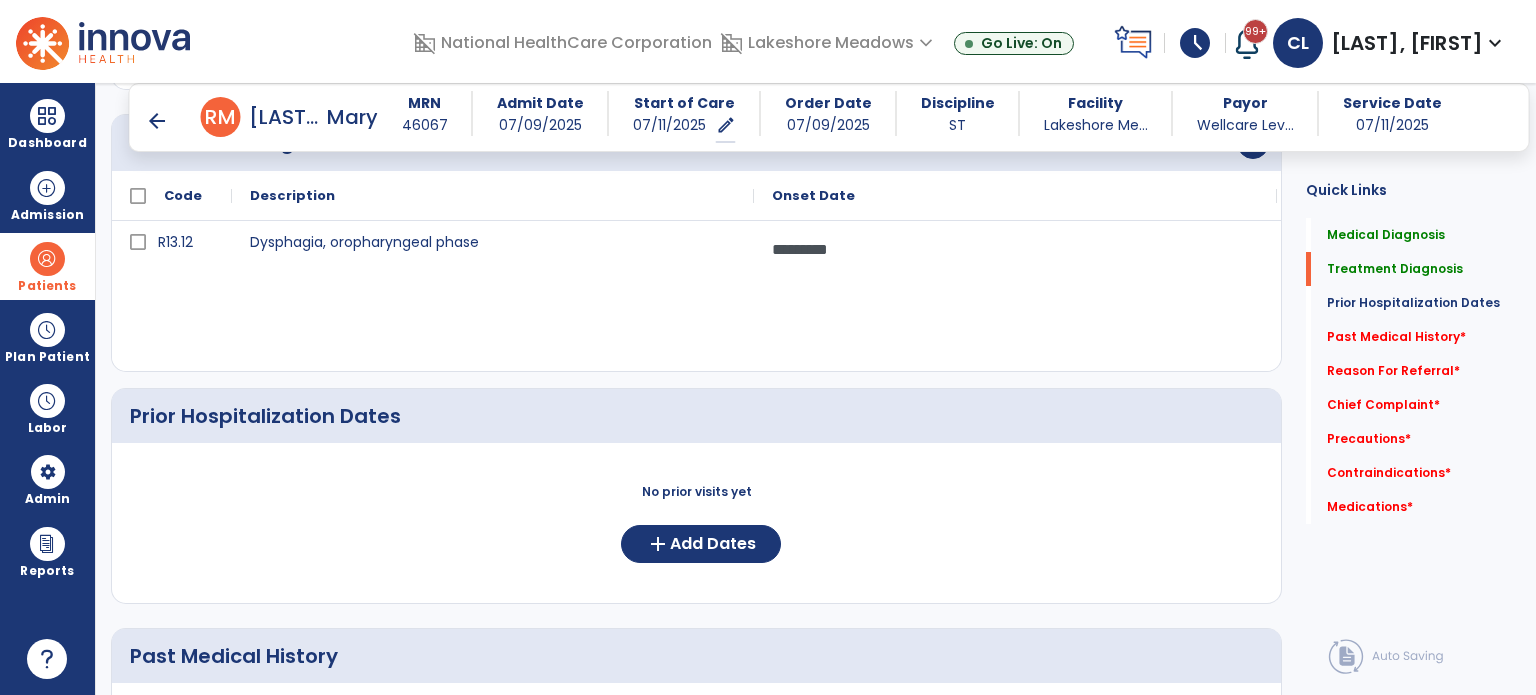 scroll, scrollTop: 608, scrollLeft: 0, axis: vertical 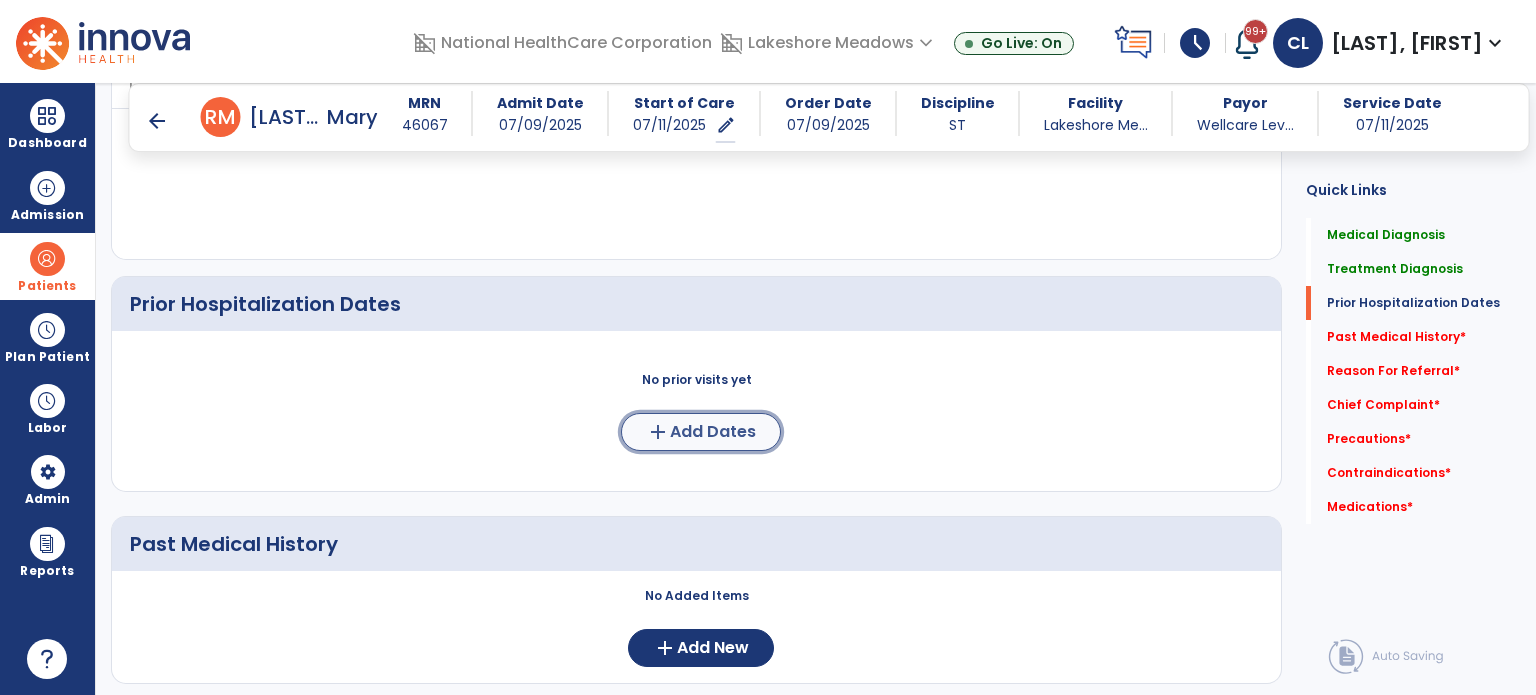 click on "Add Dates" 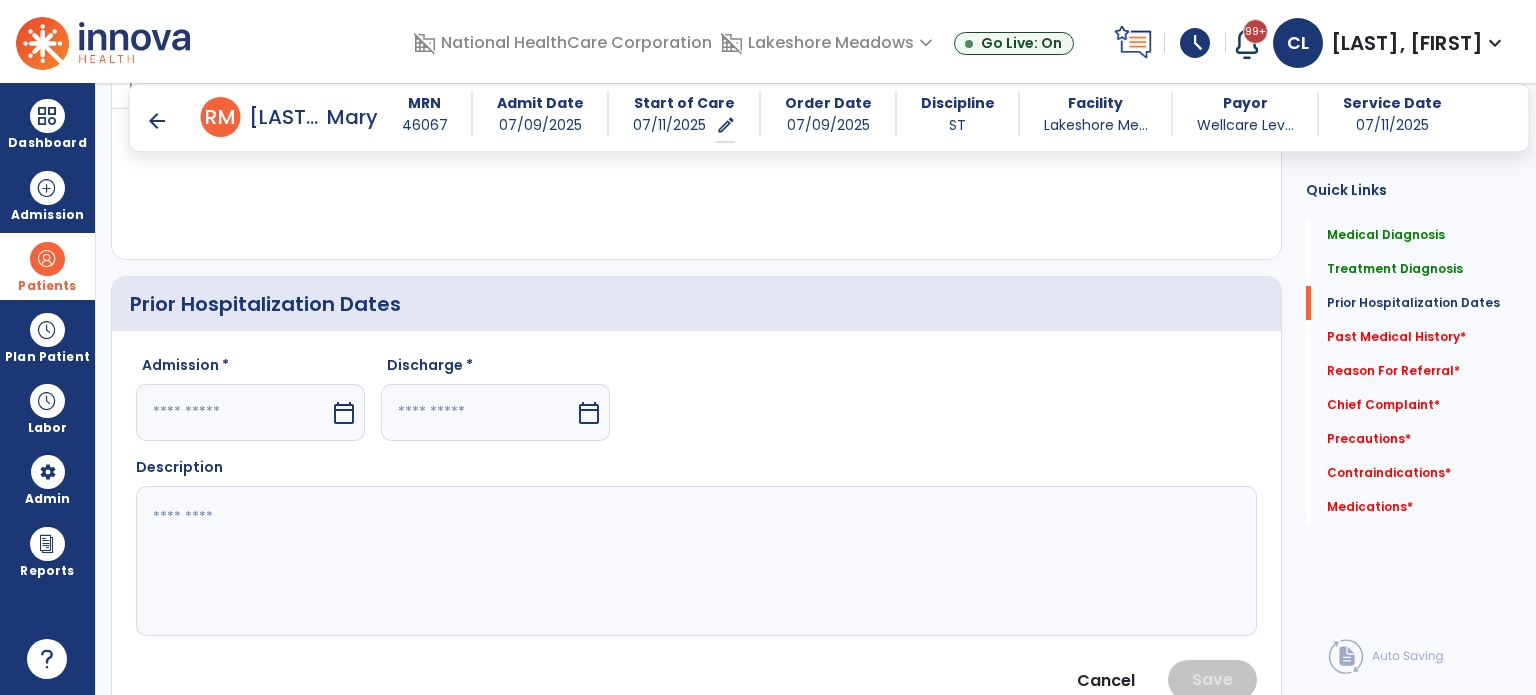 click at bounding box center [233, 412] 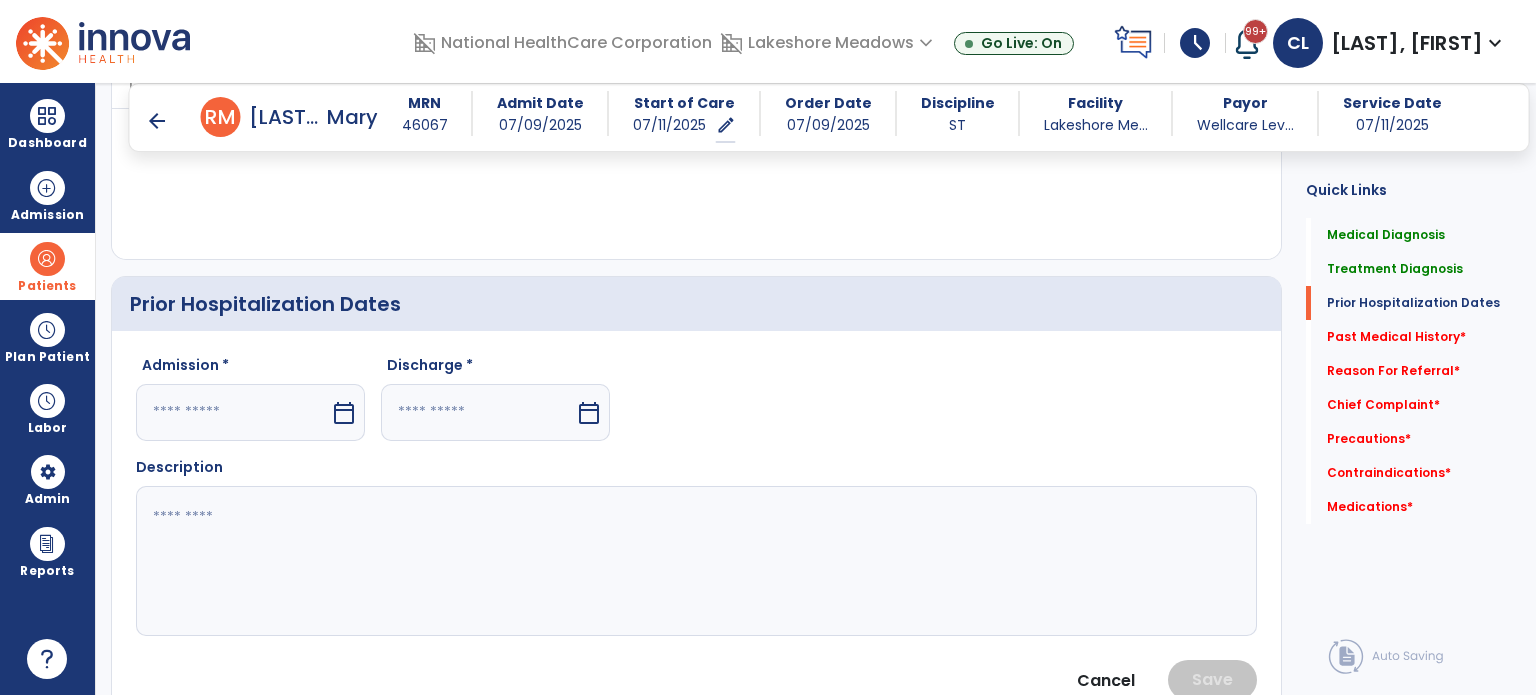 select on "*" 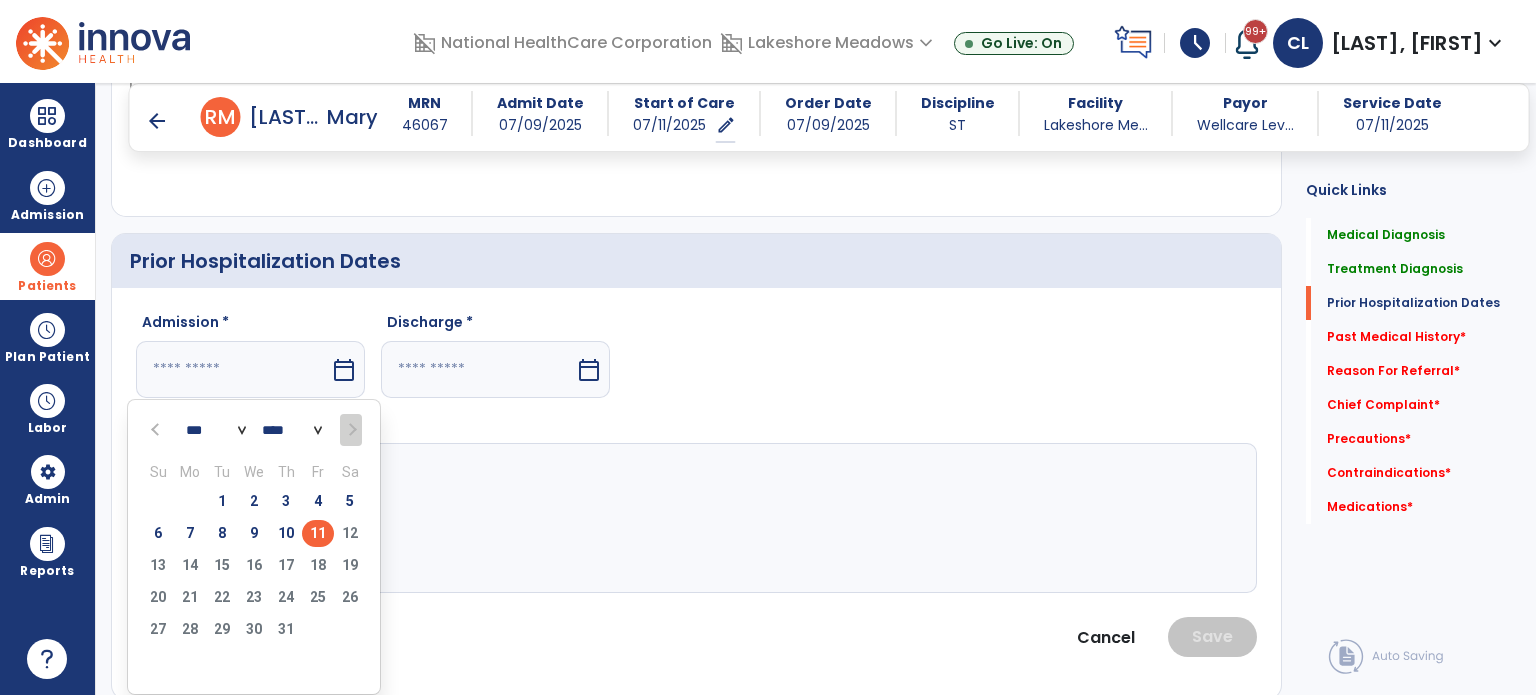 scroll, scrollTop: 655, scrollLeft: 0, axis: vertical 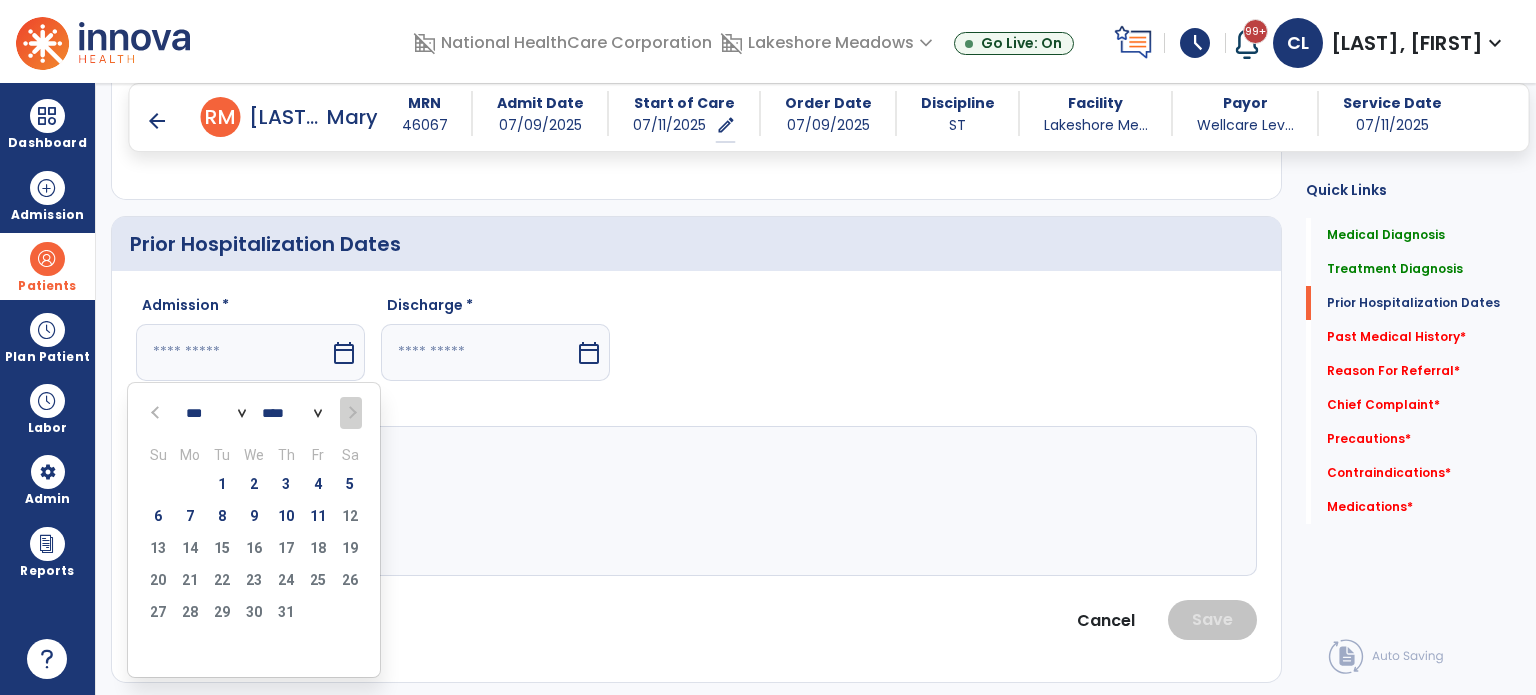 click 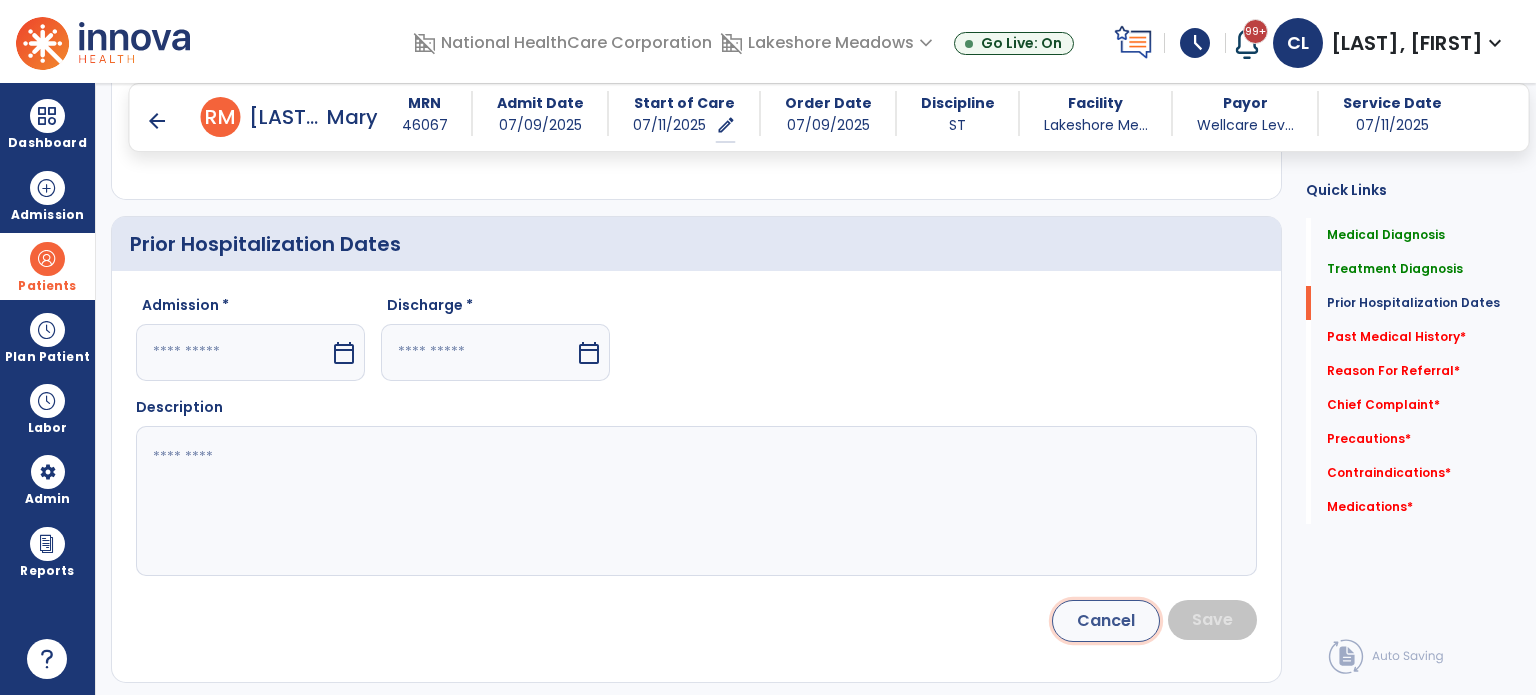click on "Cancel" 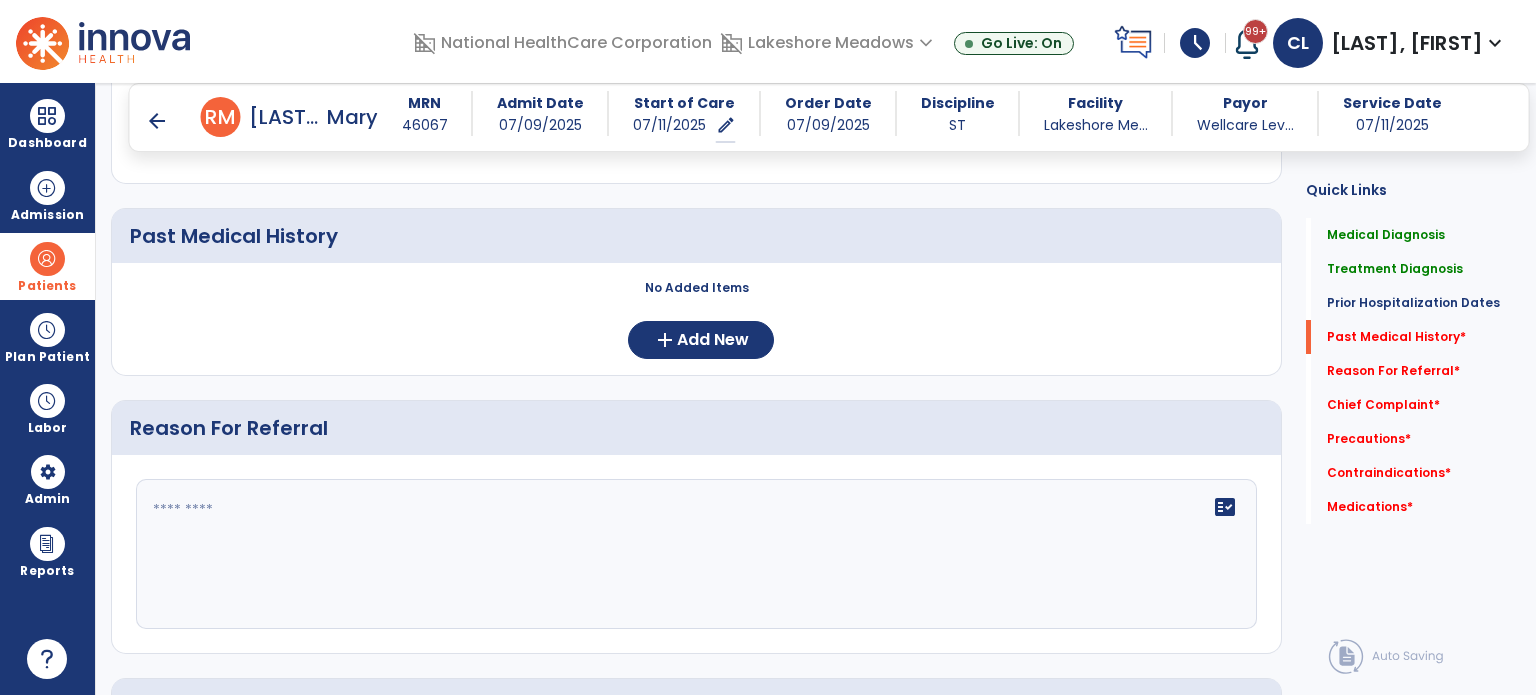 scroll, scrollTop: 918, scrollLeft: 0, axis: vertical 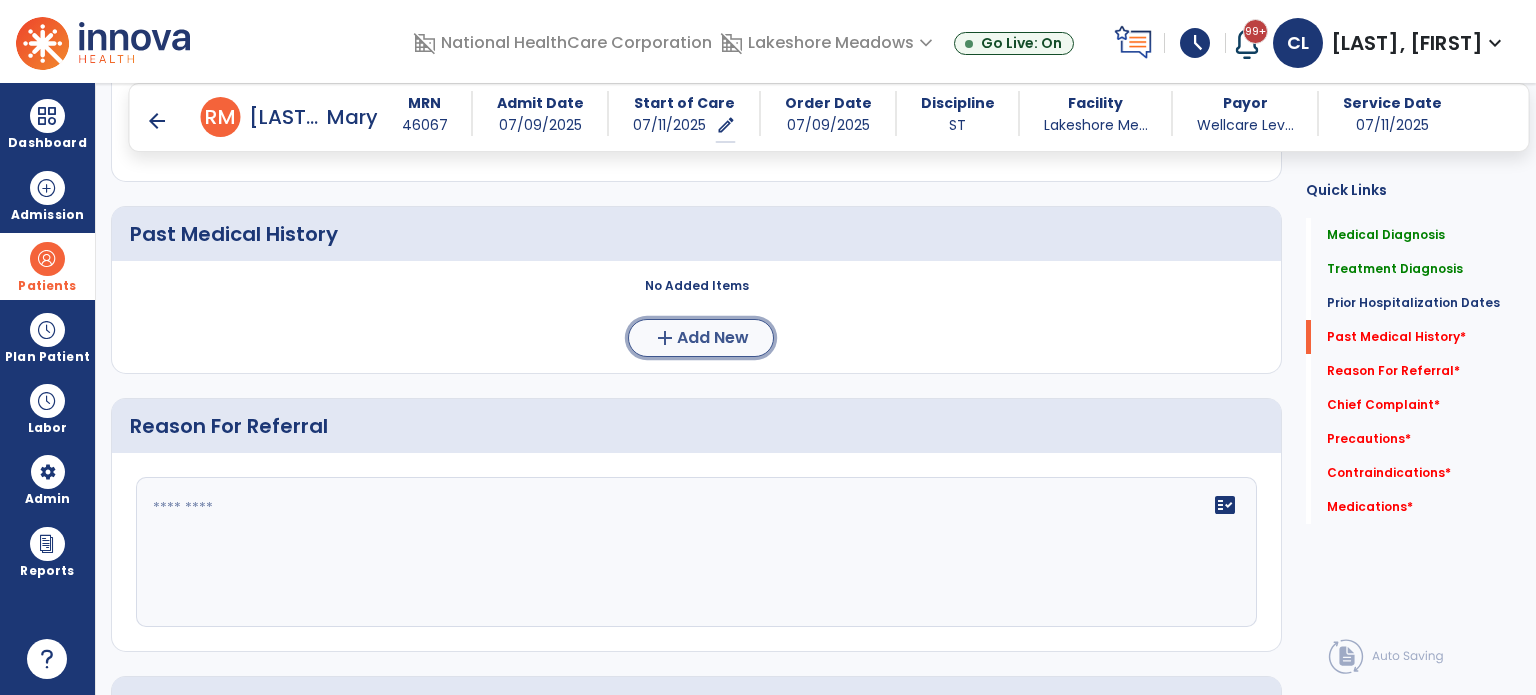 click on "Add New" 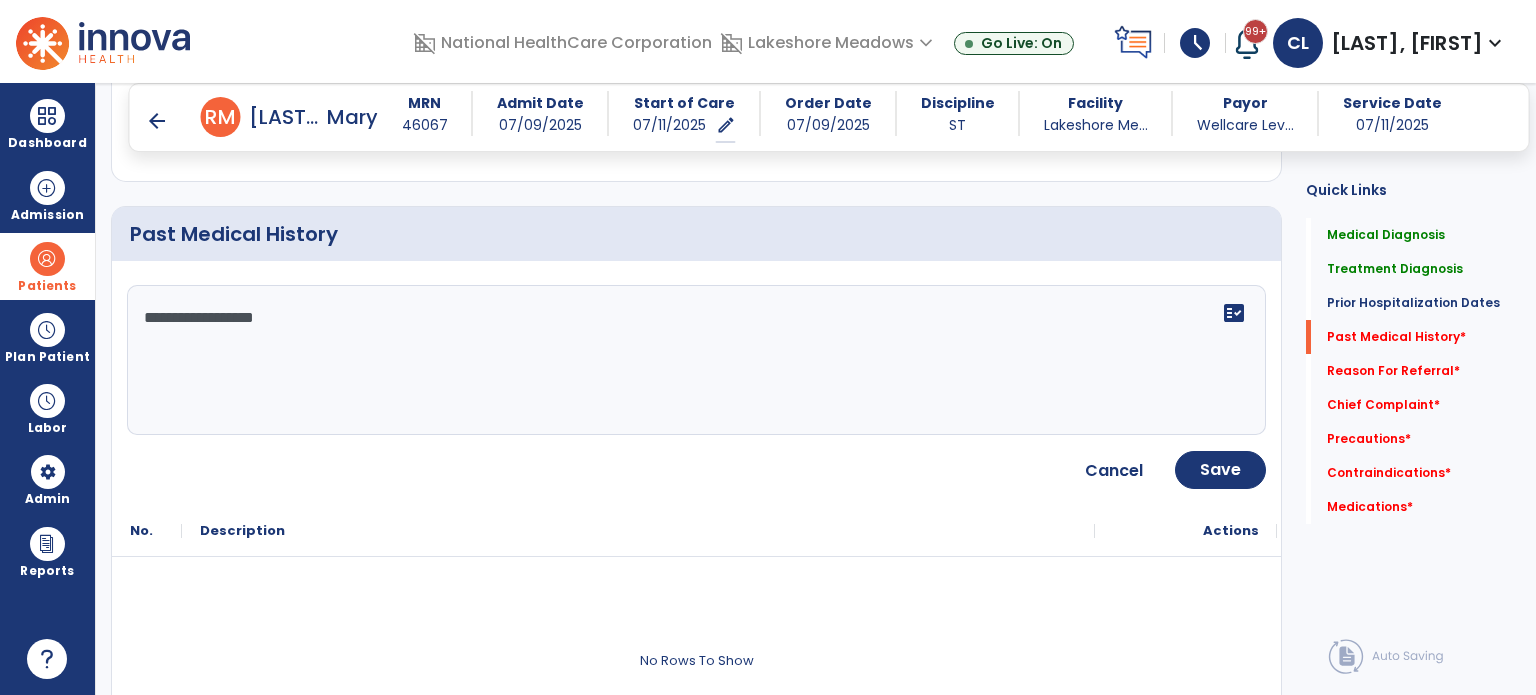 paste on "**********" 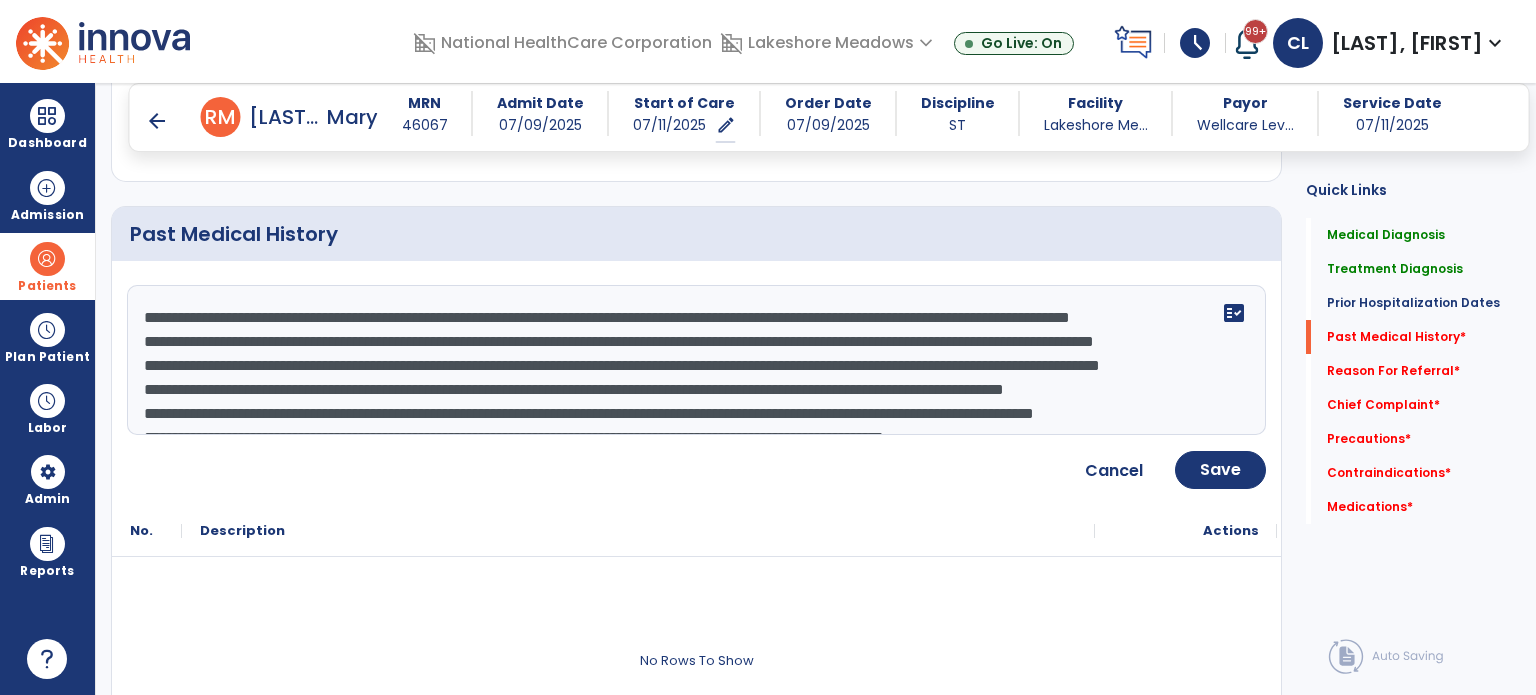 scroll, scrollTop: 135, scrollLeft: 0, axis: vertical 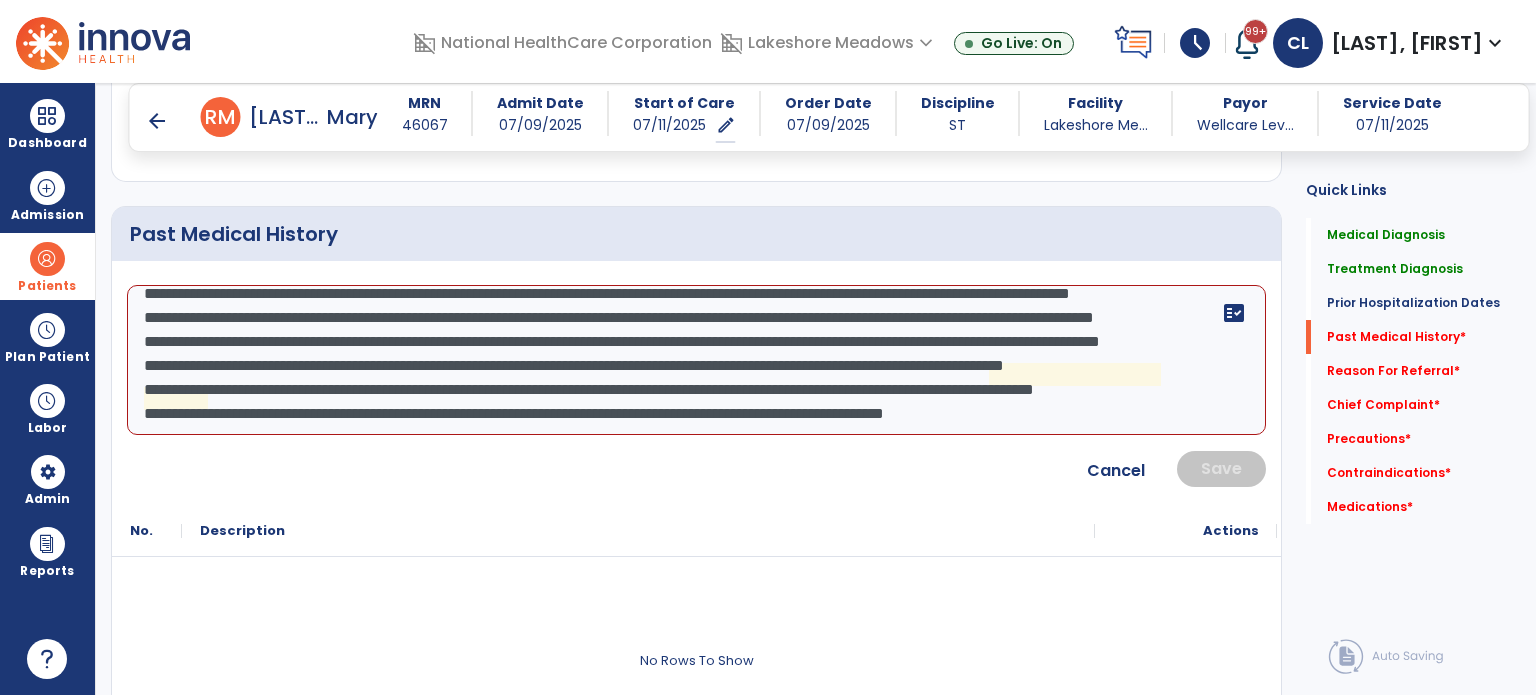 click on "**********" 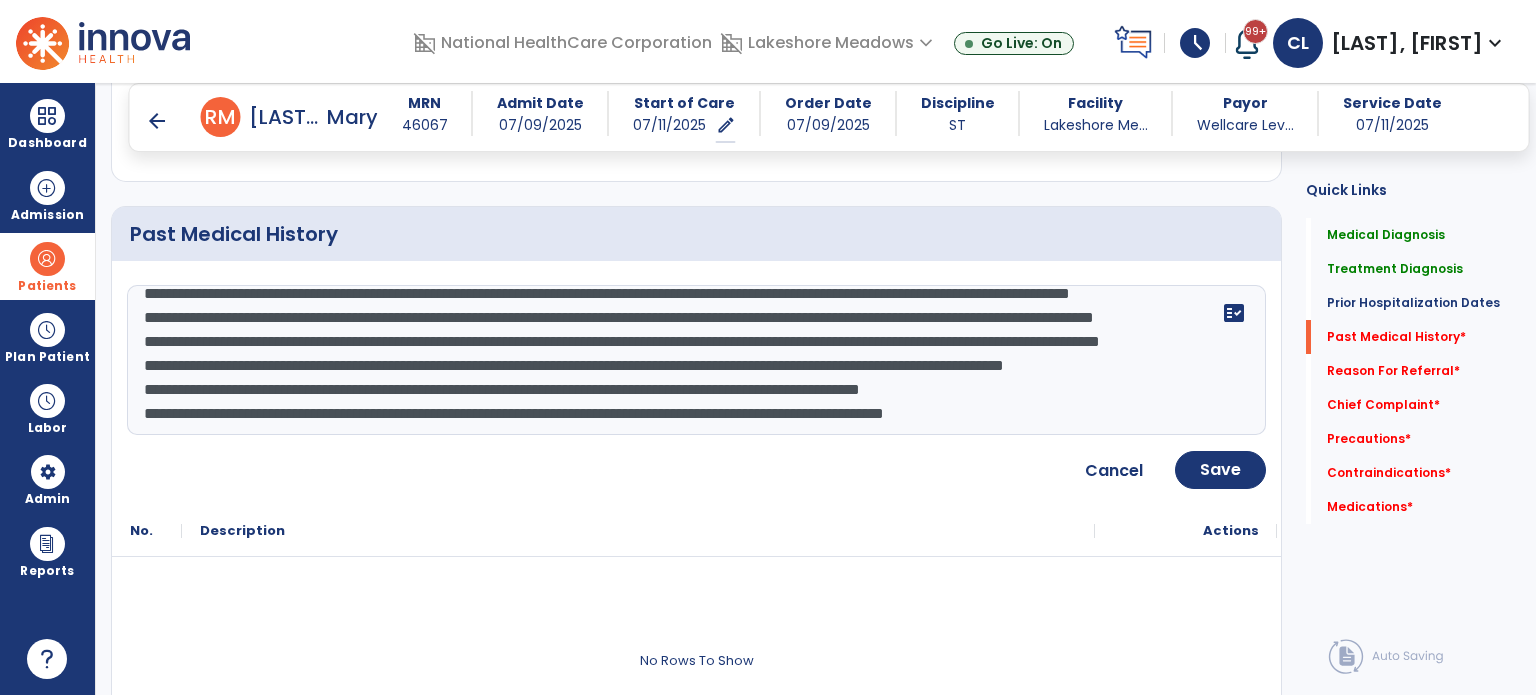 scroll, scrollTop: 120, scrollLeft: 0, axis: vertical 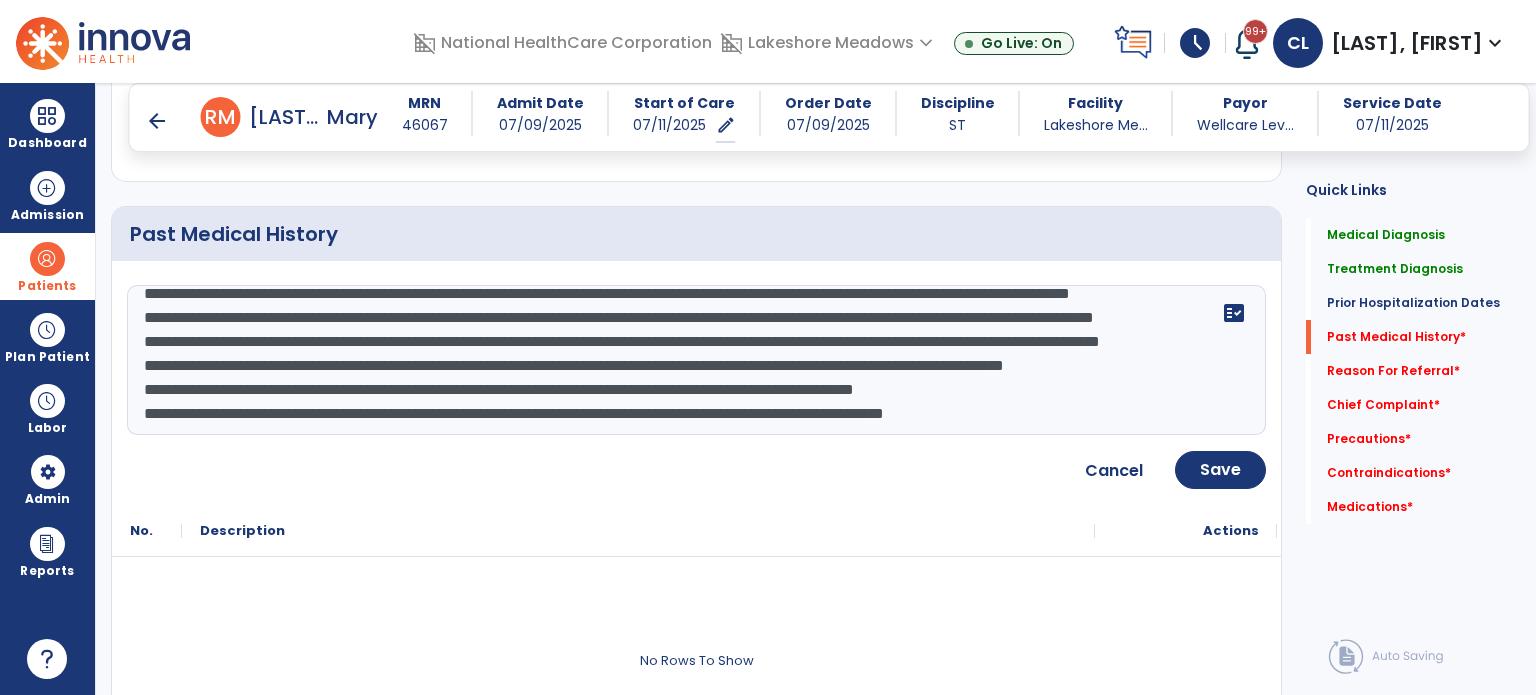 click on "**********" 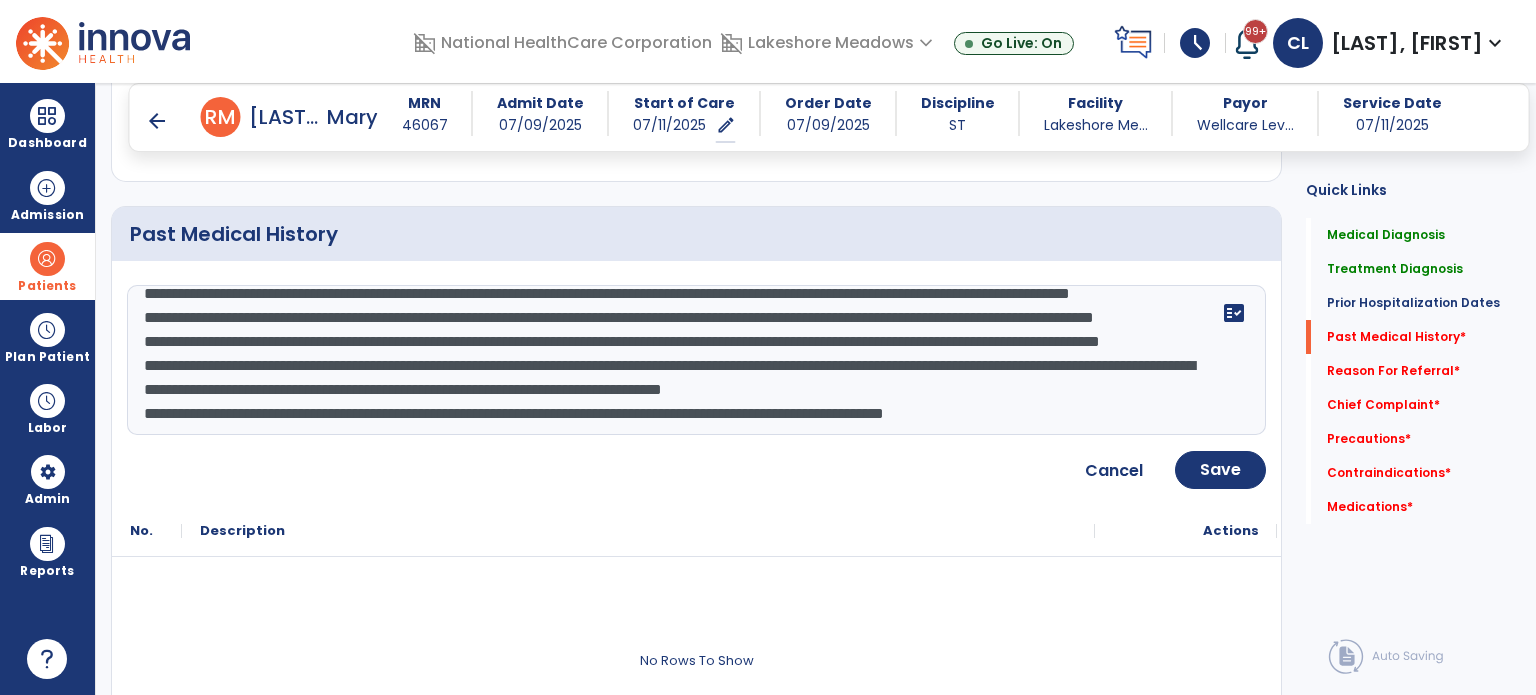 scroll, scrollTop: 96, scrollLeft: 0, axis: vertical 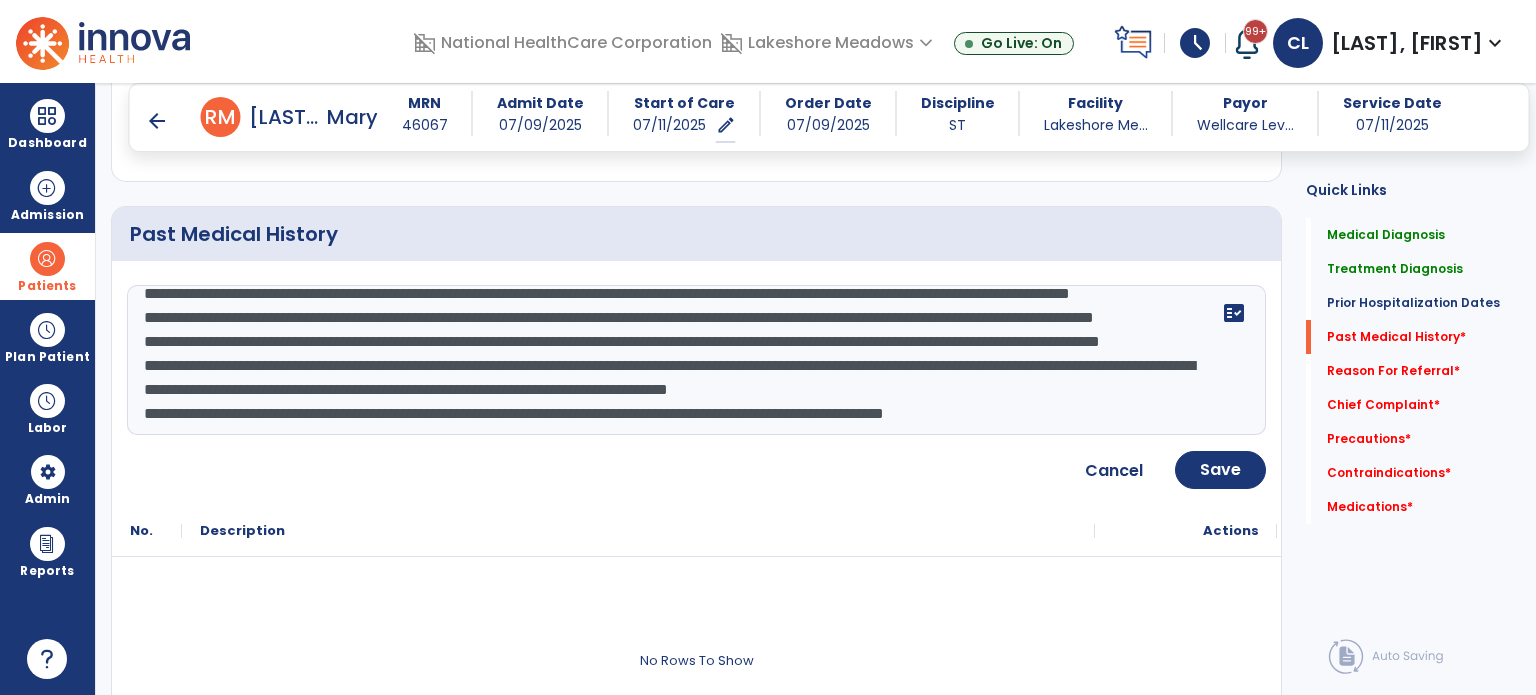 click on "**********" 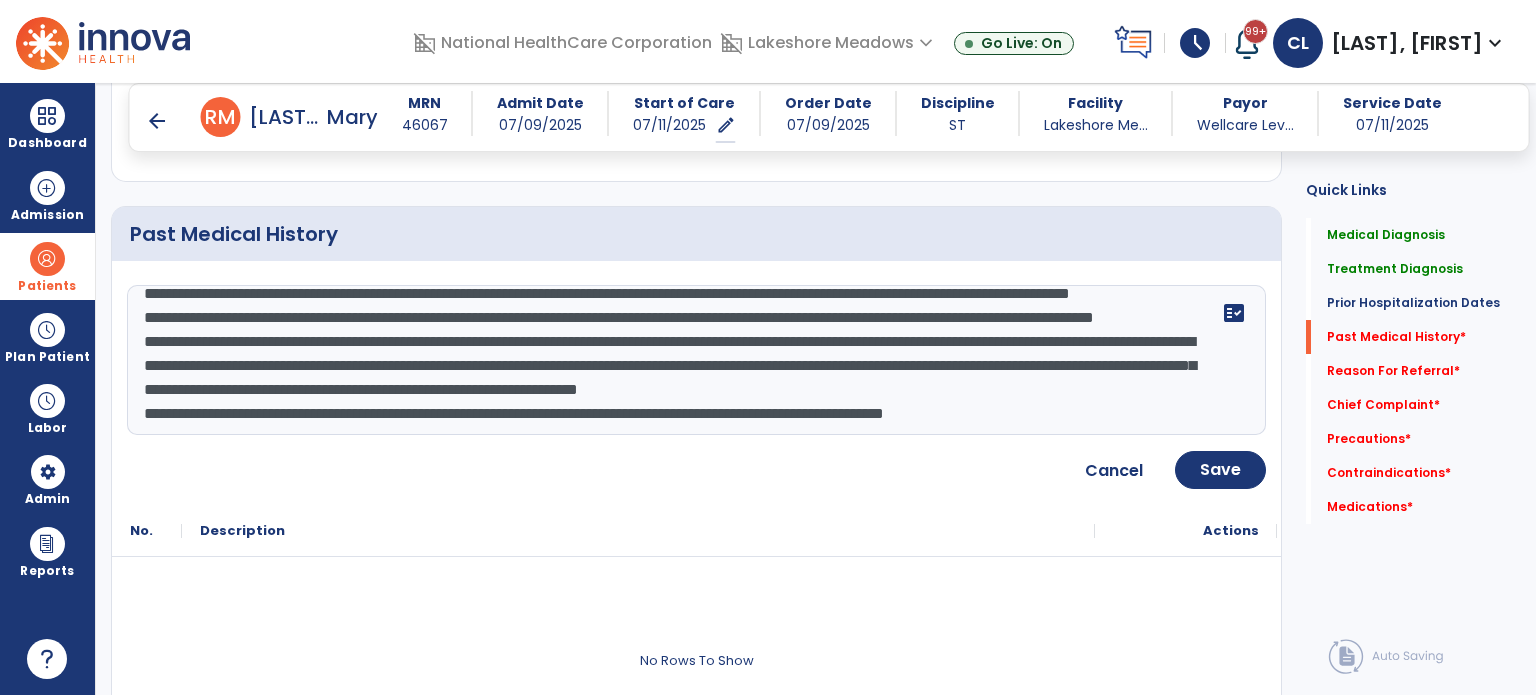 click on "**********" 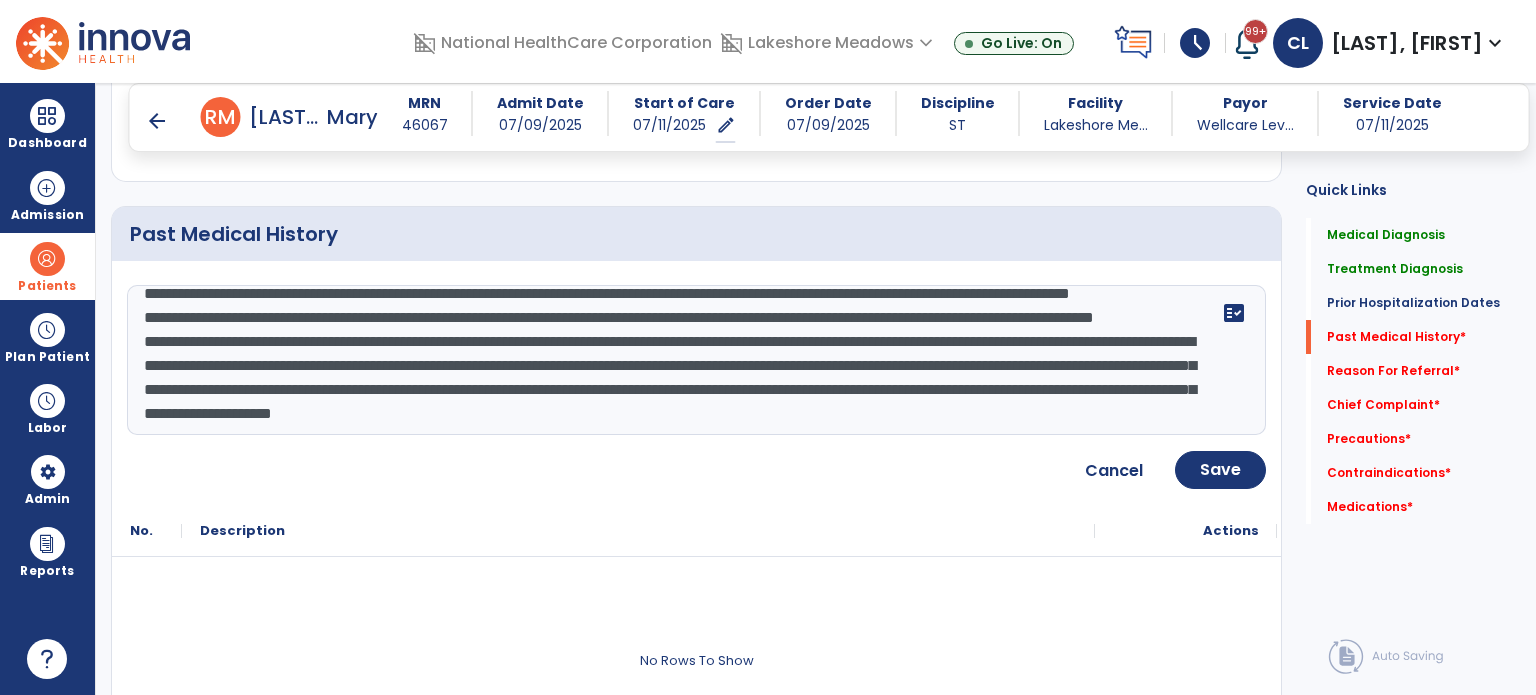 scroll, scrollTop: 34, scrollLeft: 0, axis: vertical 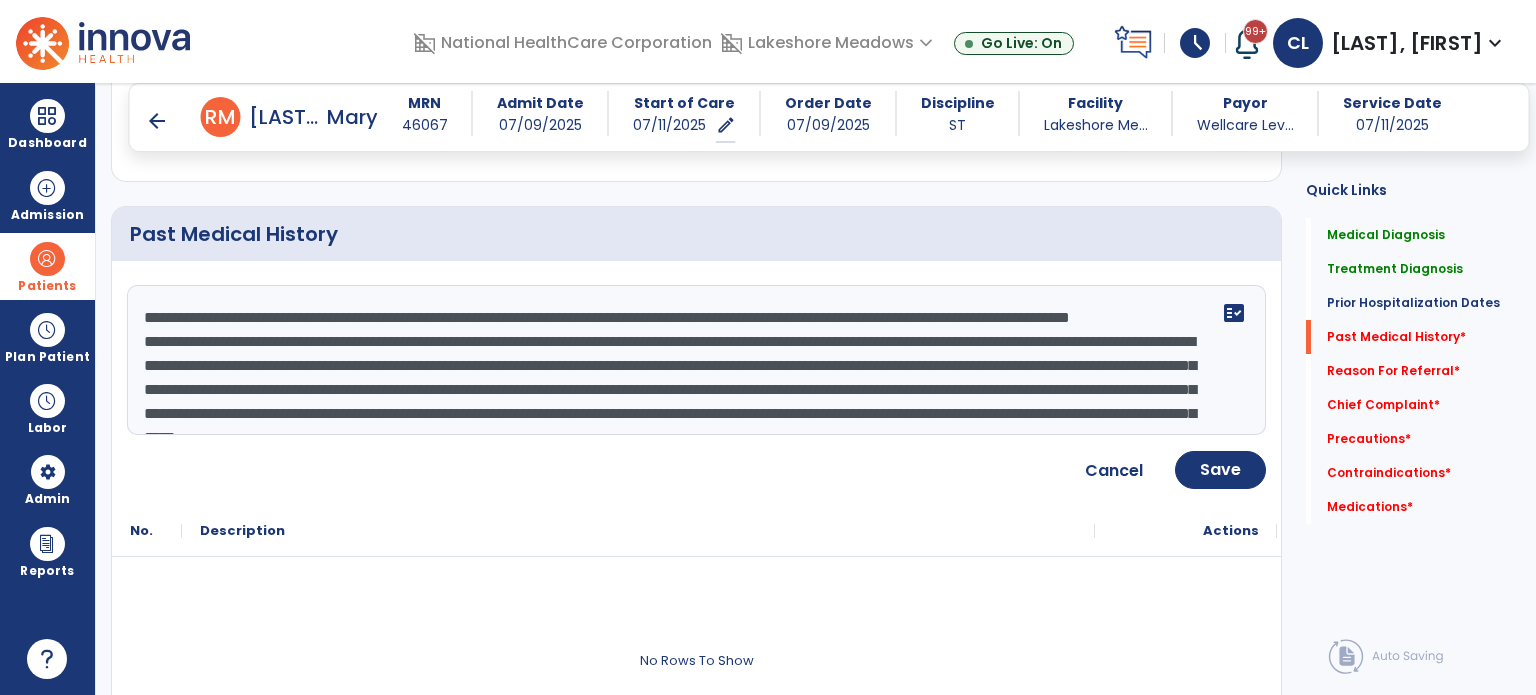 click on "**********" 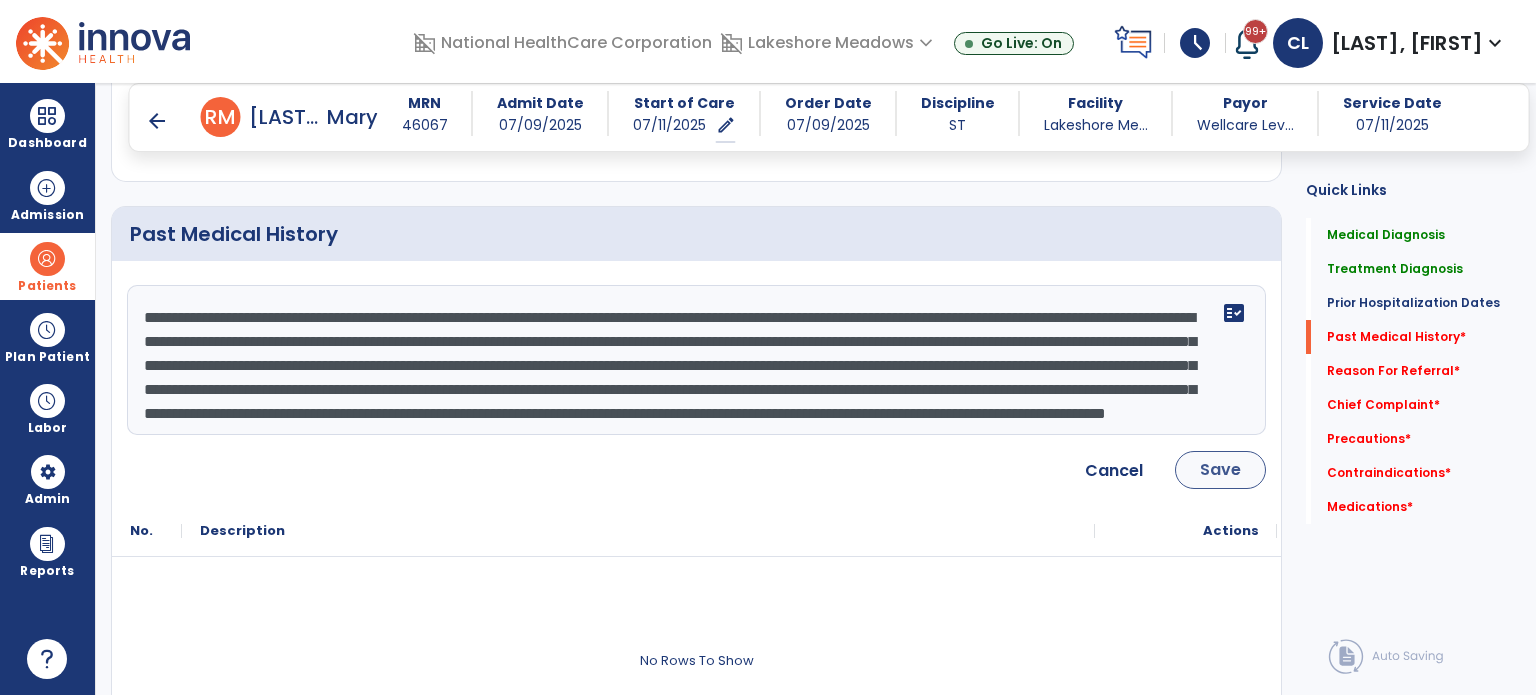 type on "**********" 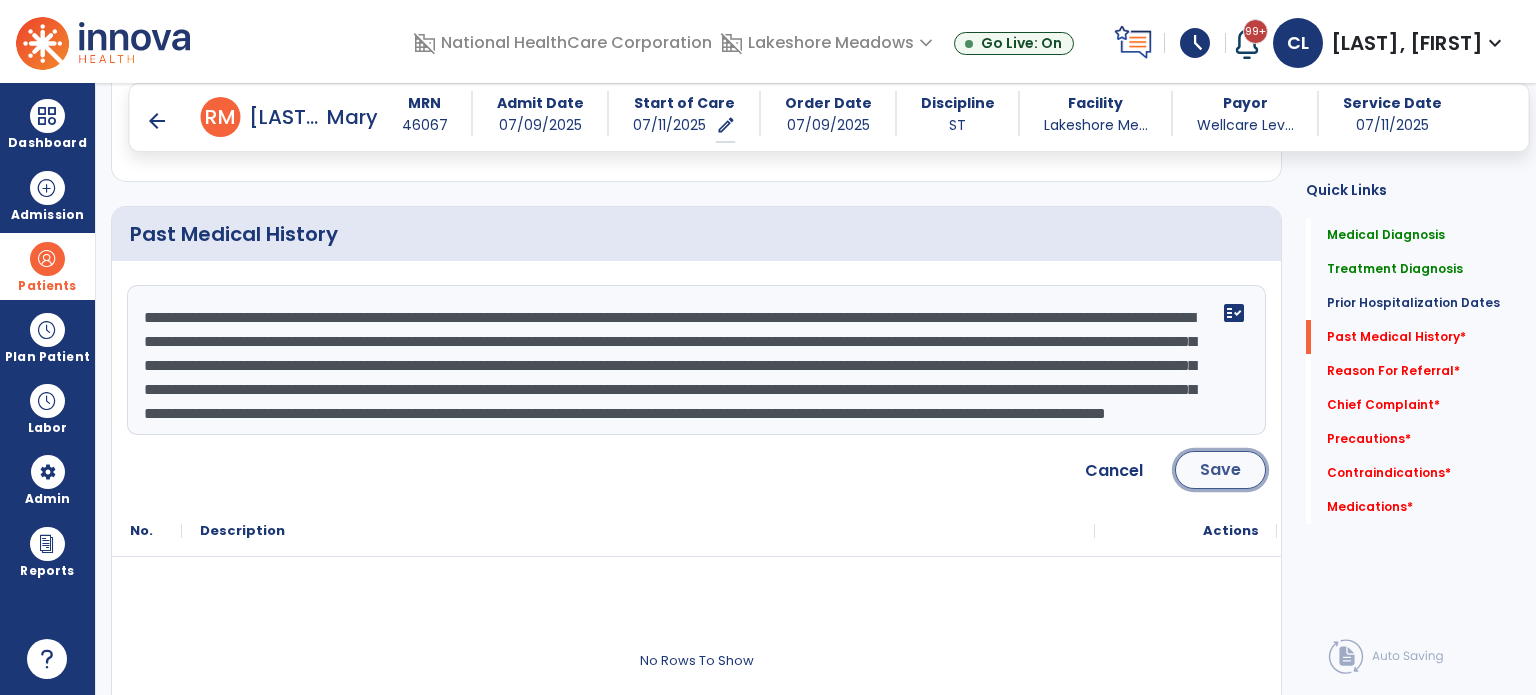 click on "Save" 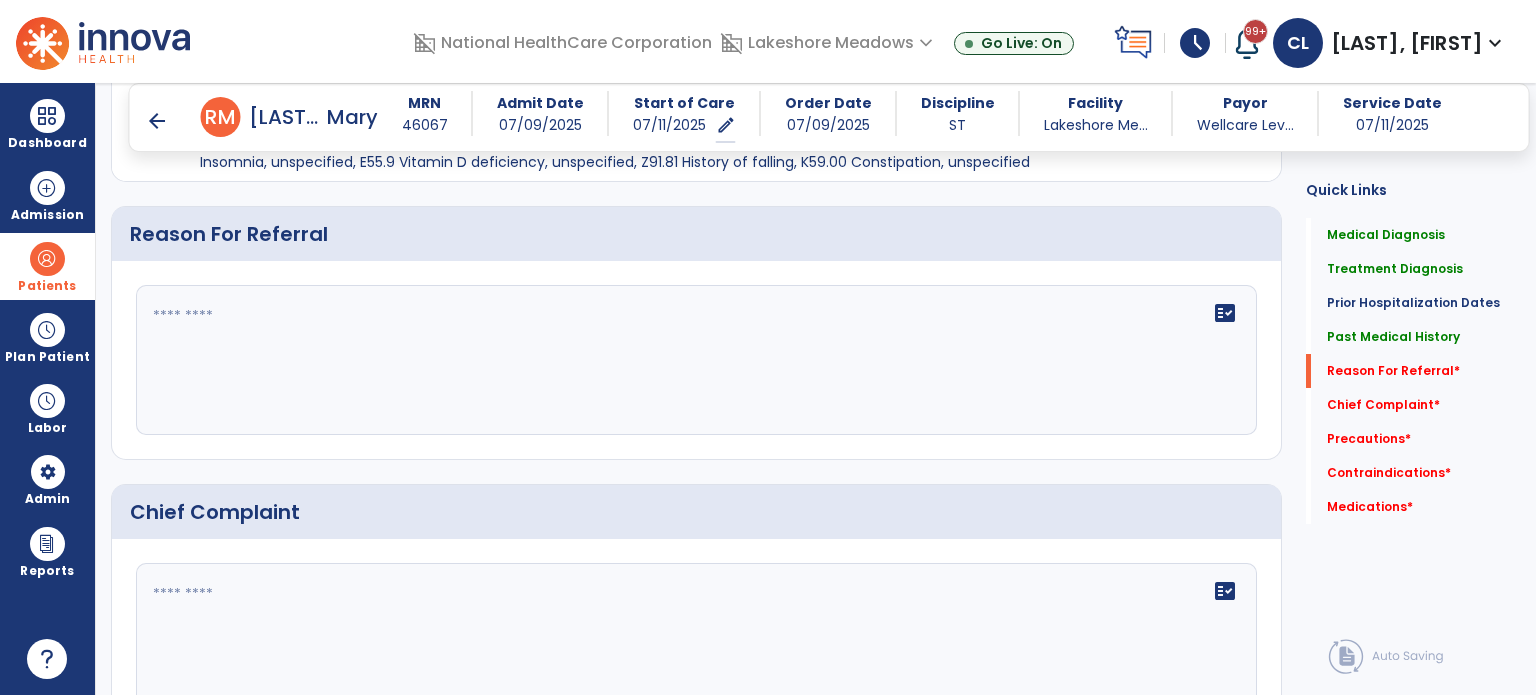 scroll, scrollTop: 1351, scrollLeft: 0, axis: vertical 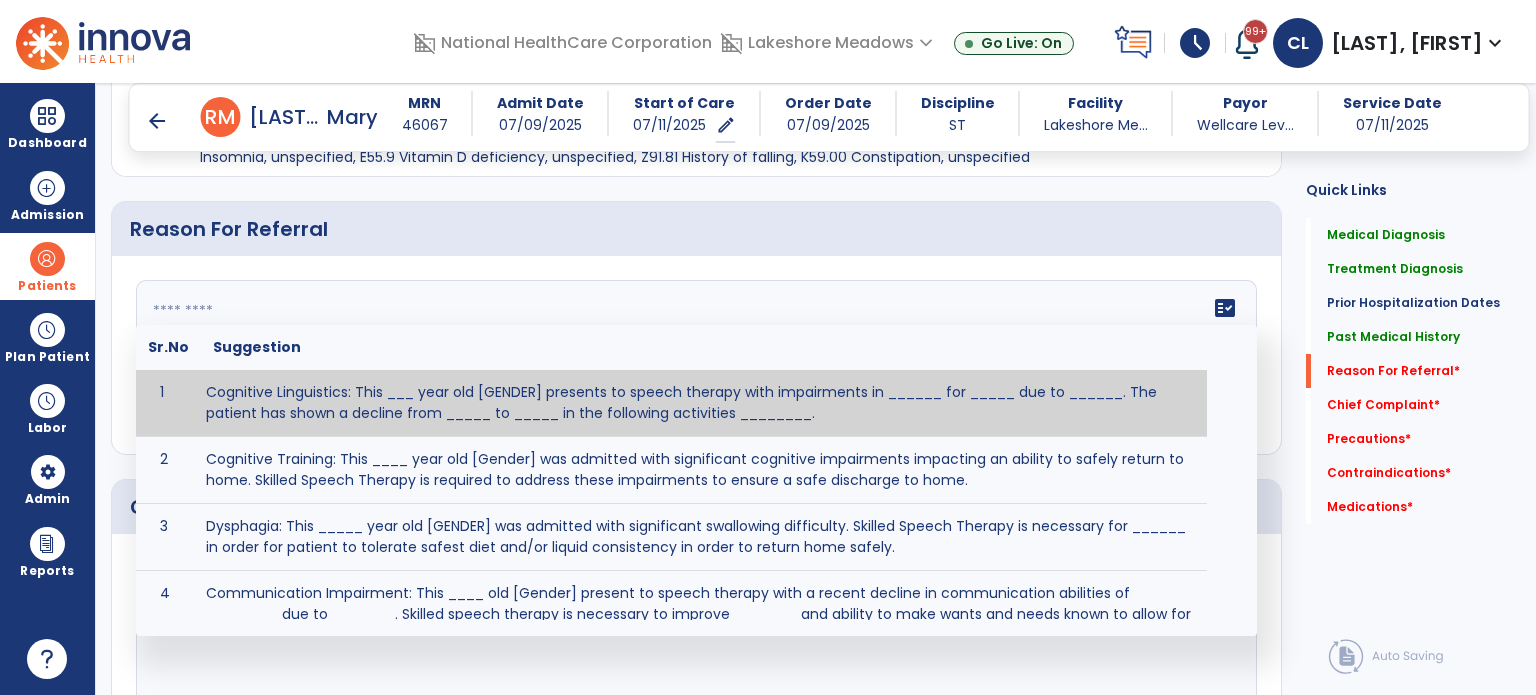 click on "fact_check  Sr.No Suggestion 1 Cognitive Linguistics: This ___ year old [GENDER] presents to speech therapy with impairments in ______ for _____ due to ______.  The patient has shown a decline from _____ to _____ in the following activities ________. 2 Cognitive Training: This ____ year old [Gender] was admitted with significant cognitive impairments impacting an ability to safely return to home.  Skilled Speech Therapy is required to address these impairments to ensure a safe discharge to home. 3 Dysphagia: This _____ year old [GENDER] was admitted with significant swallowing difficulty. Skilled Speech Therapy is necessary for ______ in order for patient to tolerate safest diet and/or liquid consistency in order to return home safely. 4 5 6 Post Surgical: This ____ year old ____ [GENDER] underwent [SURGERY] on [DATE].The patient reports complaints of ________ and impaired ability to perform ___________. 7 8" 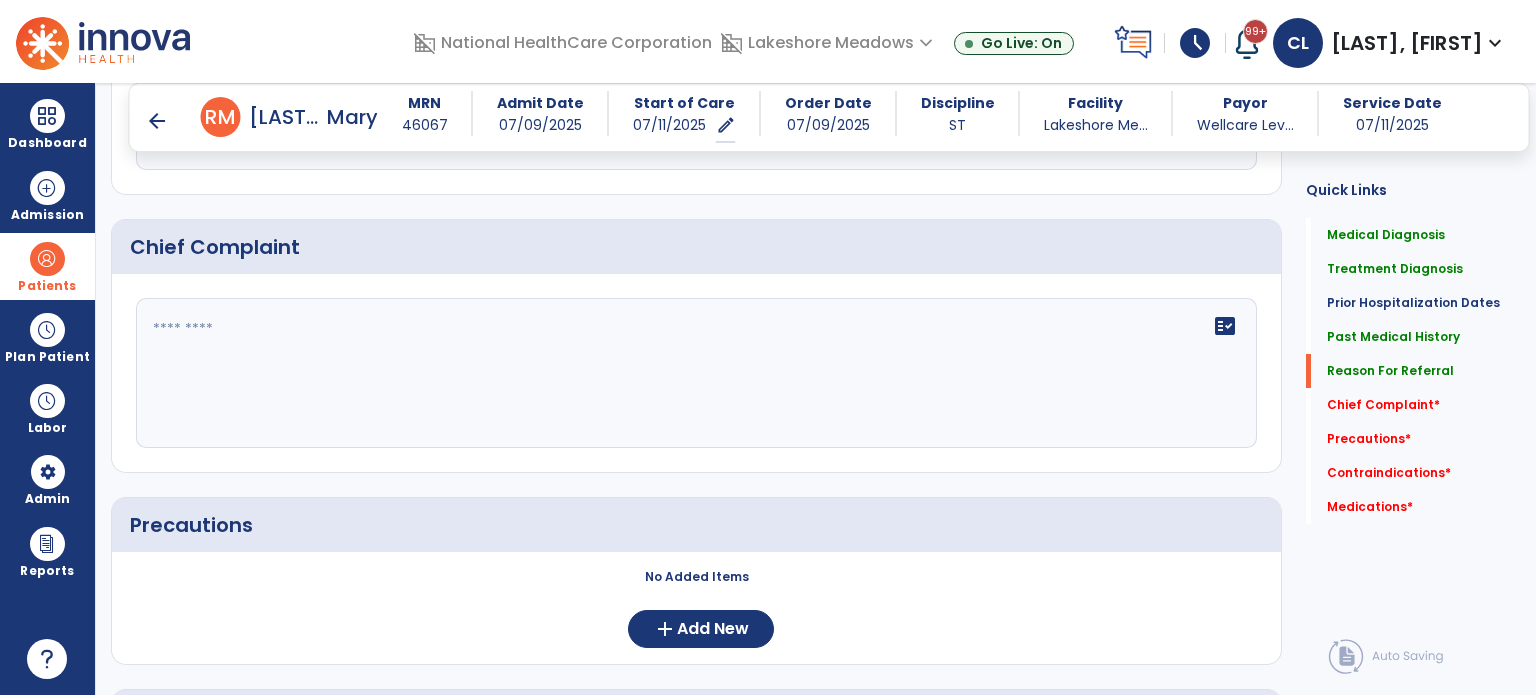 scroll, scrollTop: 1481, scrollLeft: 0, axis: vertical 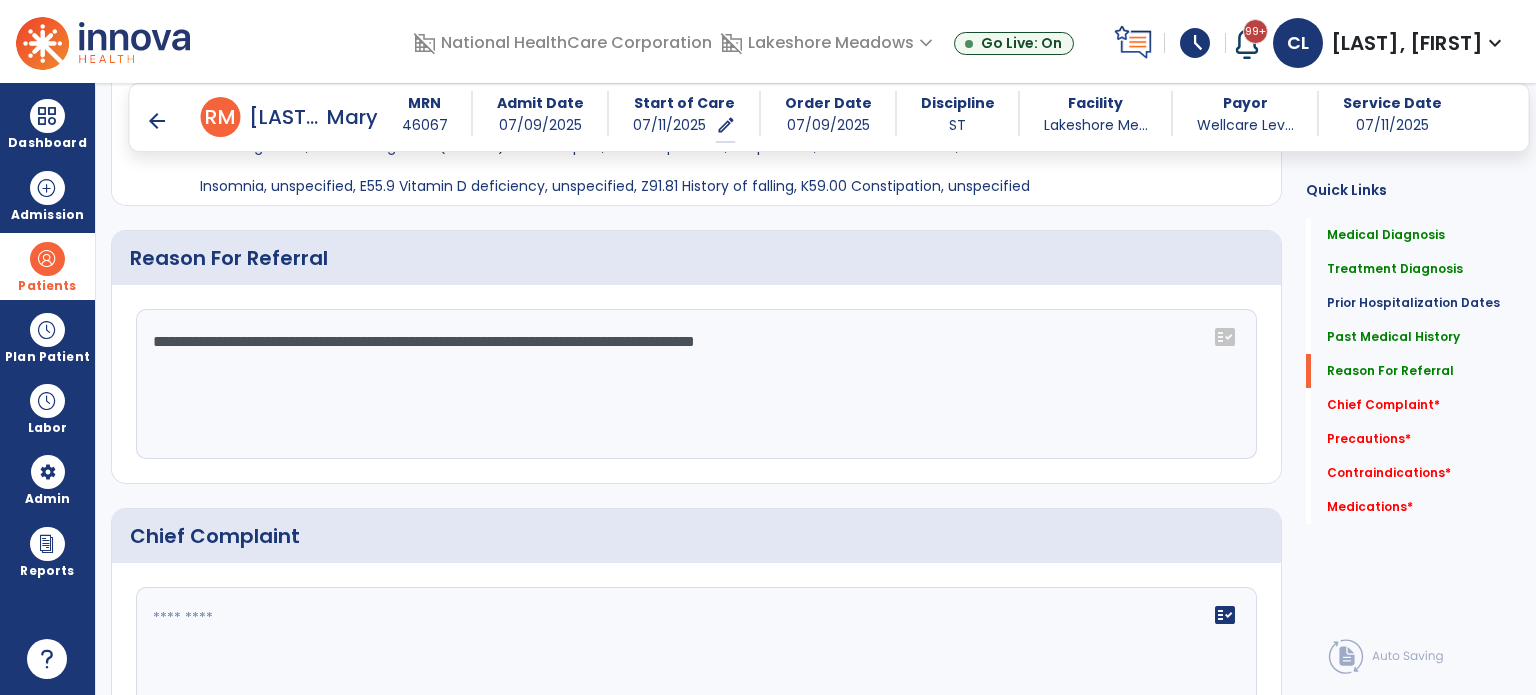 paste on "**********" 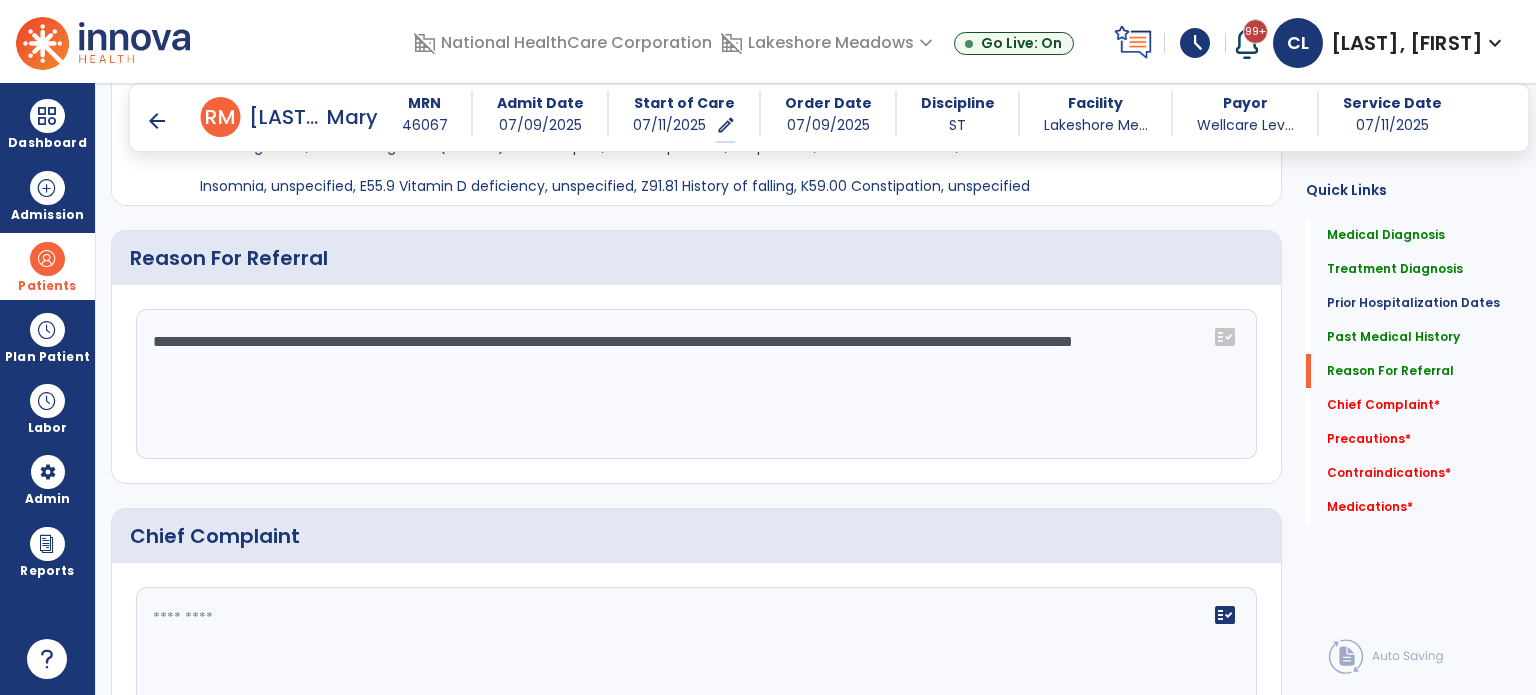 click on "**********" 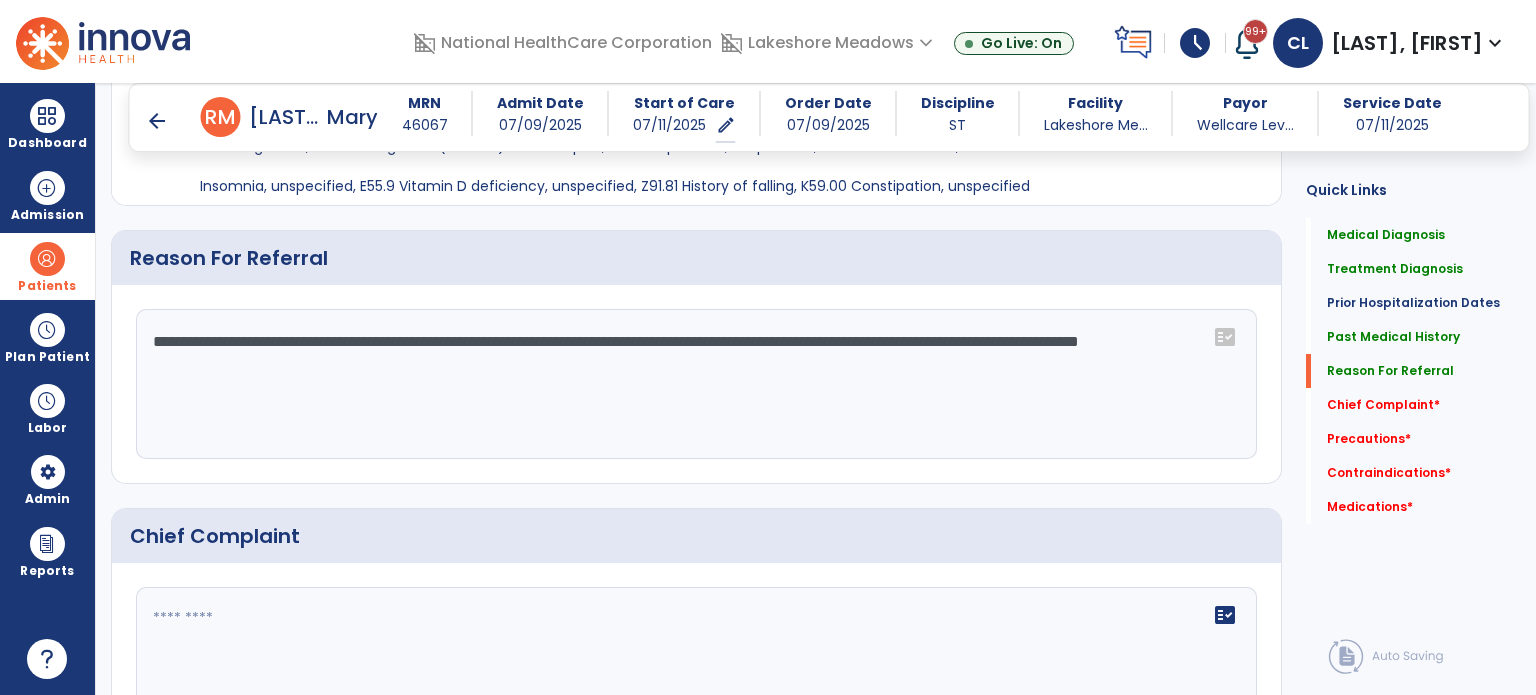 scroll, scrollTop: 1452, scrollLeft: 0, axis: vertical 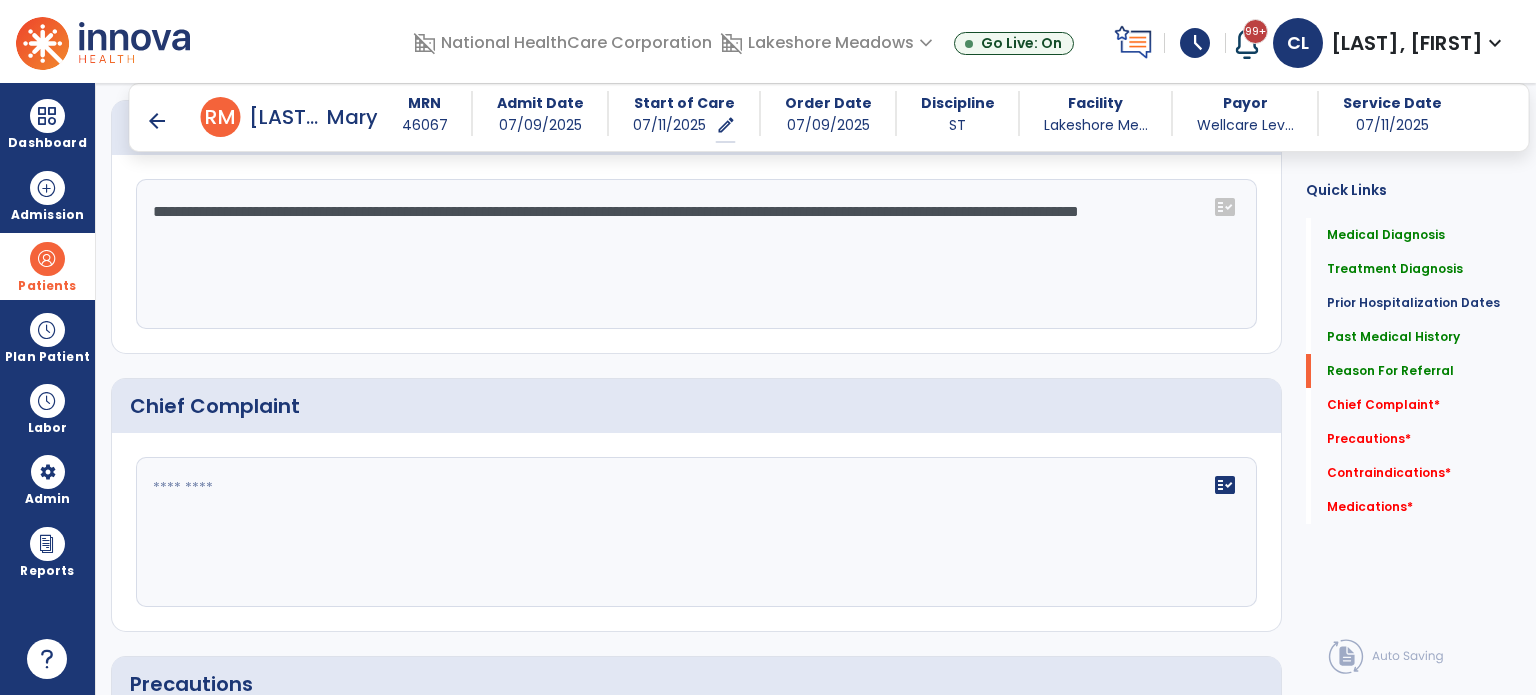 click on "**********" 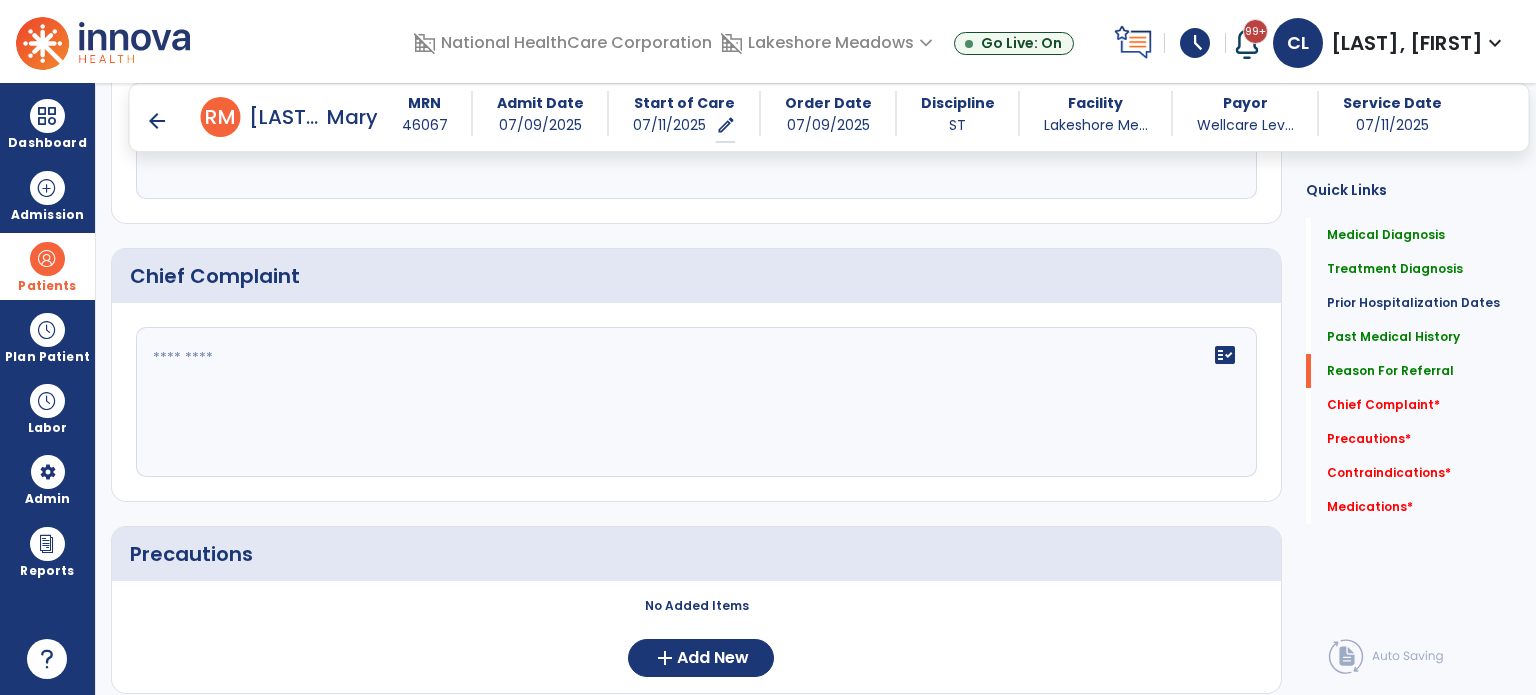 scroll, scrollTop: 1452, scrollLeft: 0, axis: vertical 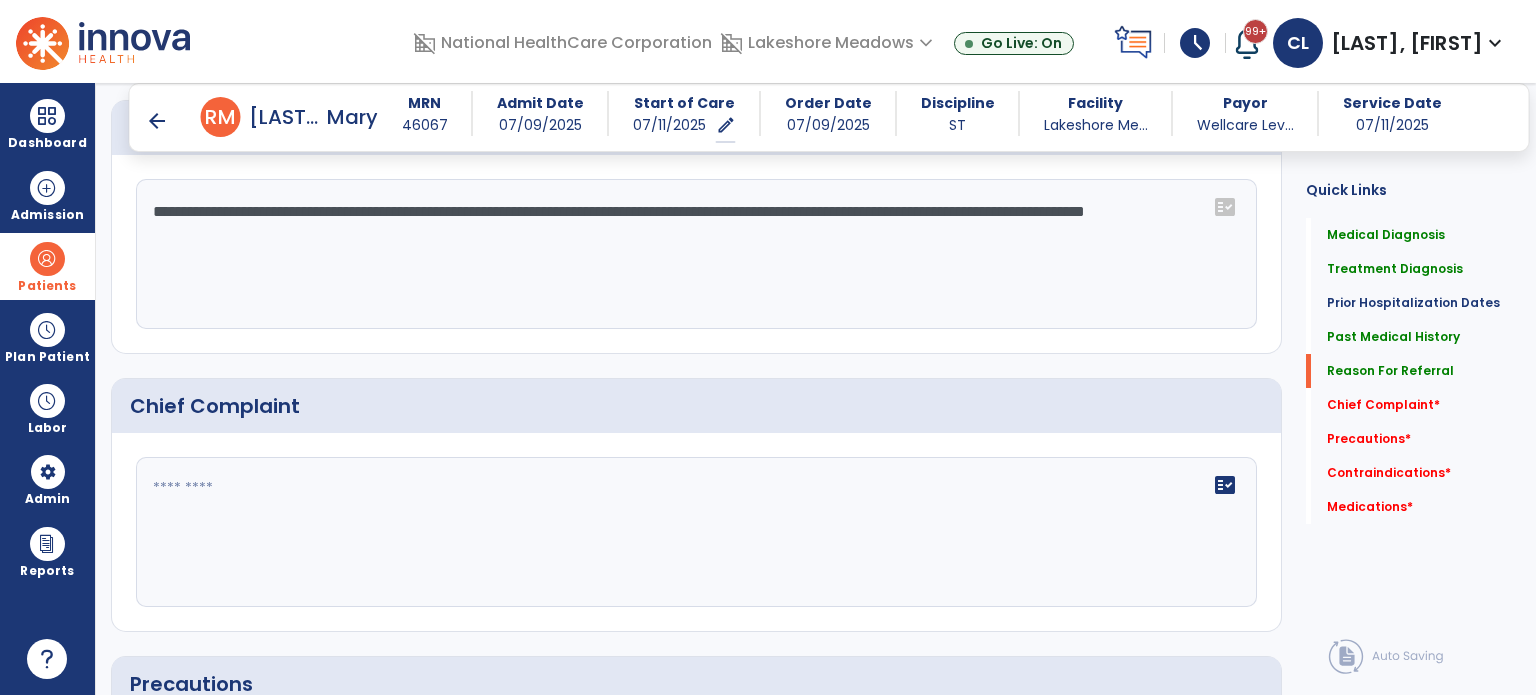 click on "**********" 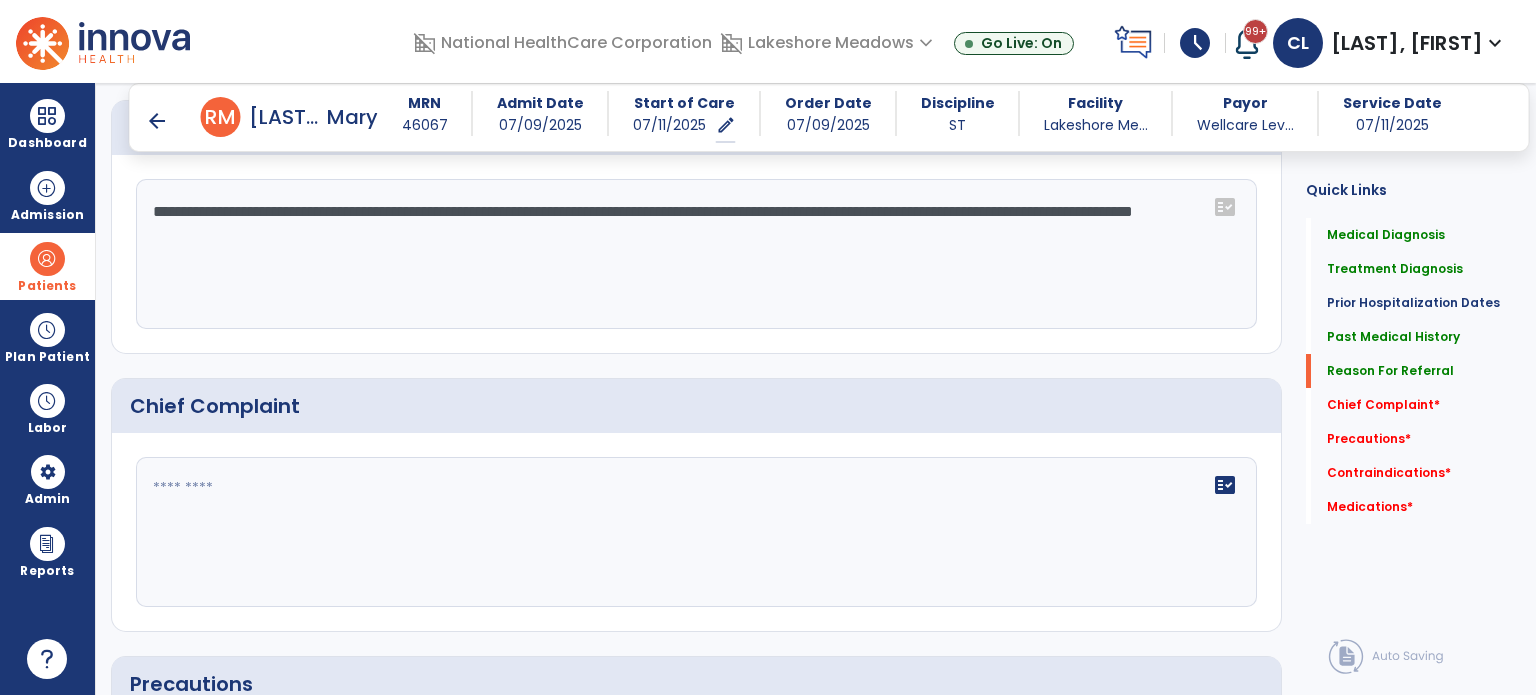 click on "**********" 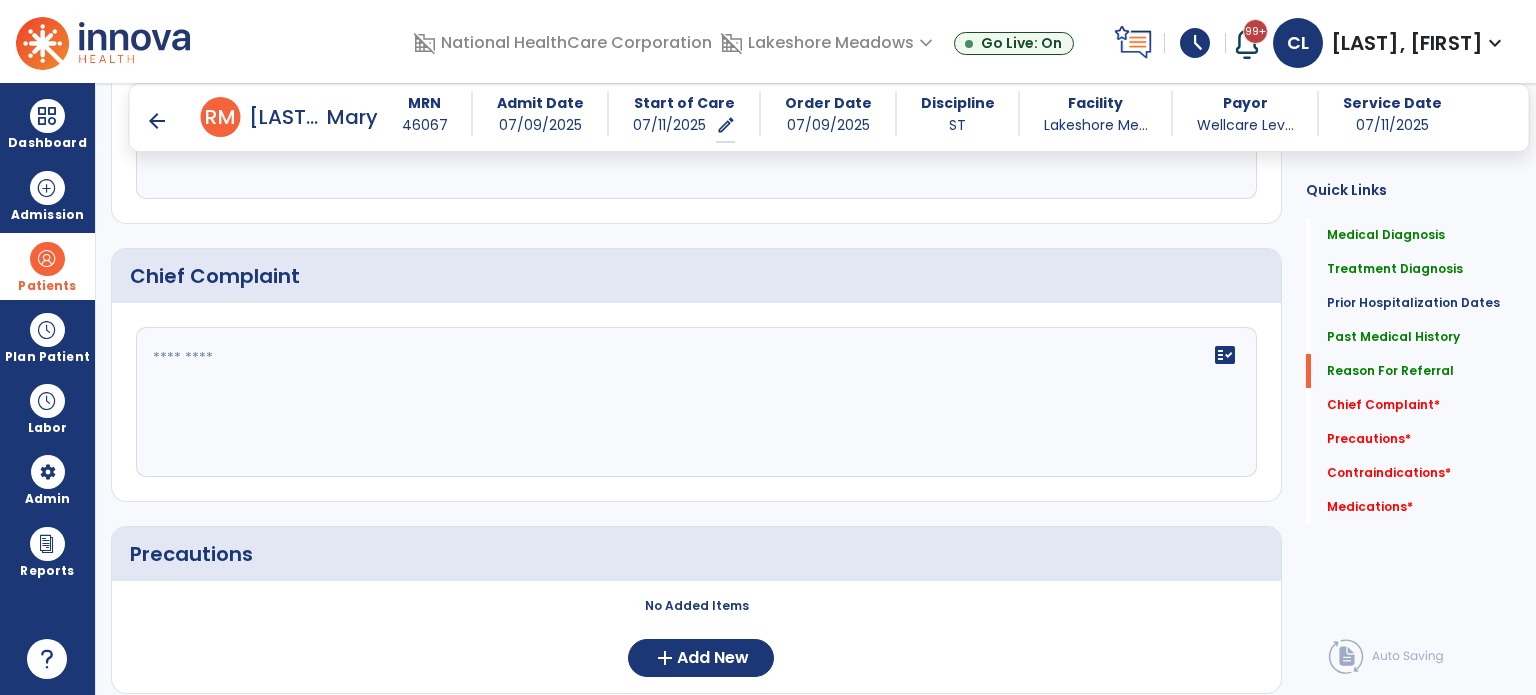 scroll, scrollTop: 1452, scrollLeft: 0, axis: vertical 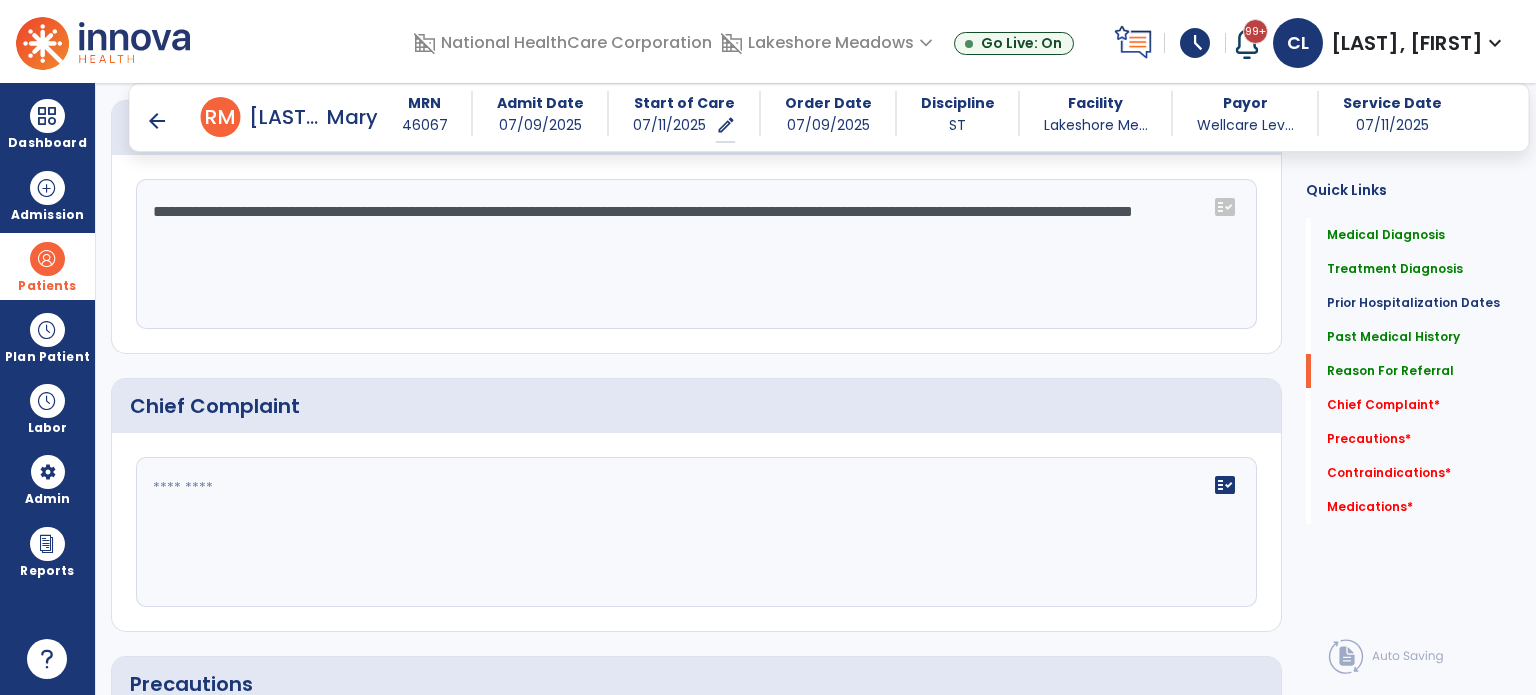 click on "**********" 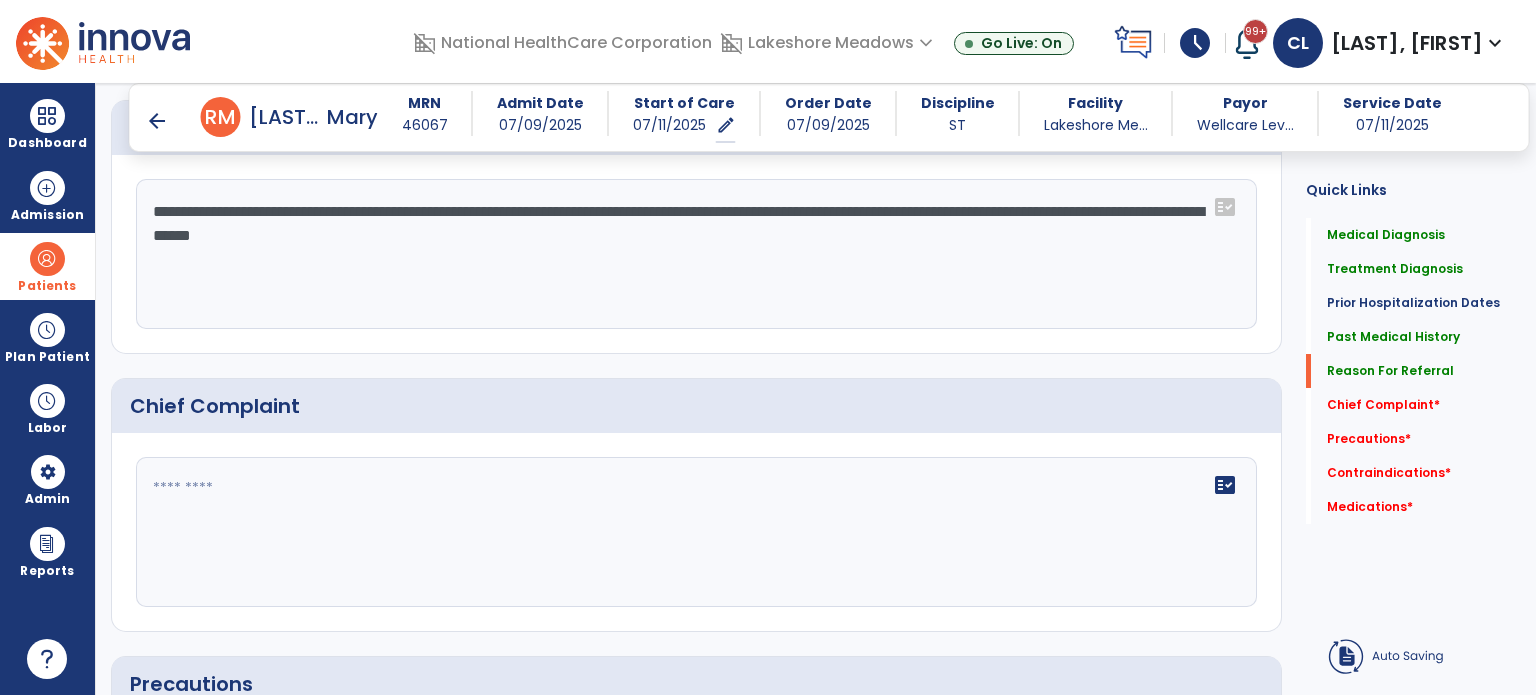 scroll, scrollTop: 1452, scrollLeft: 0, axis: vertical 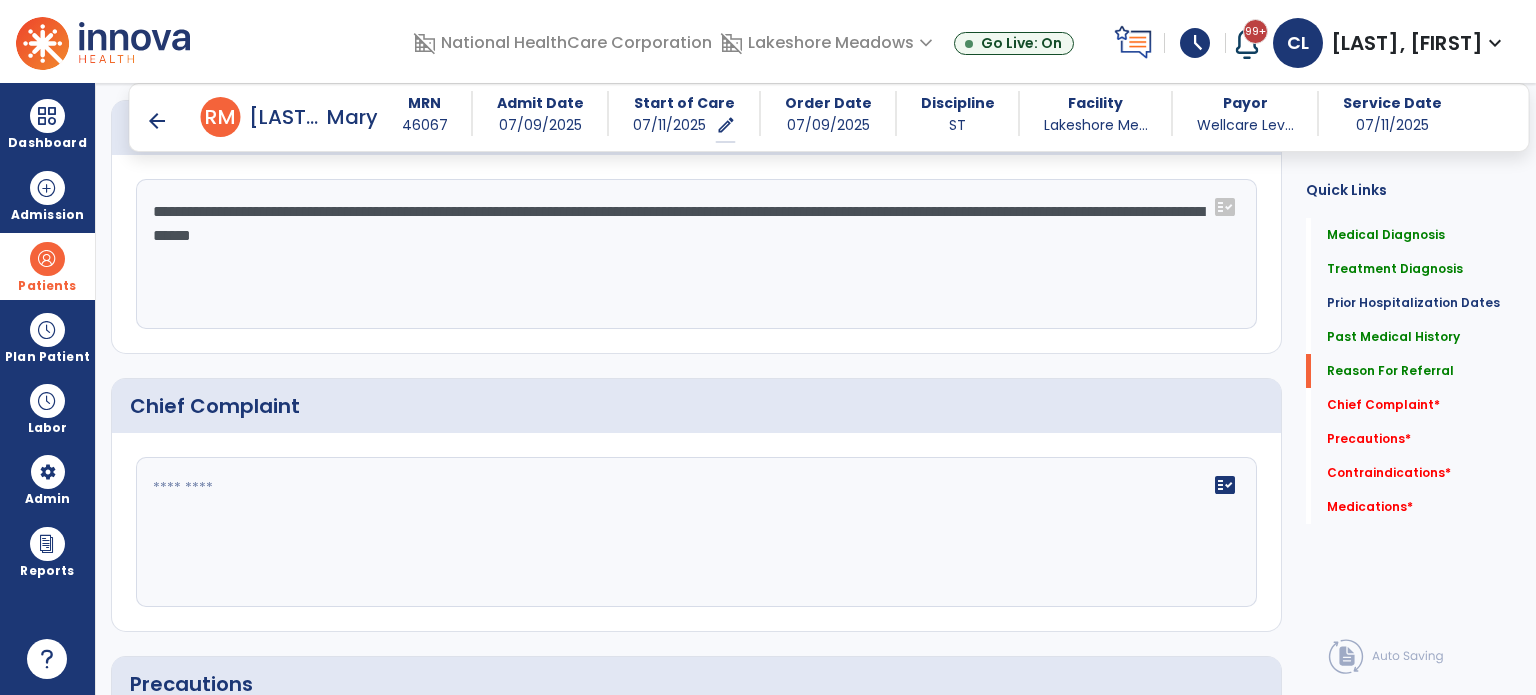 click on "**********" 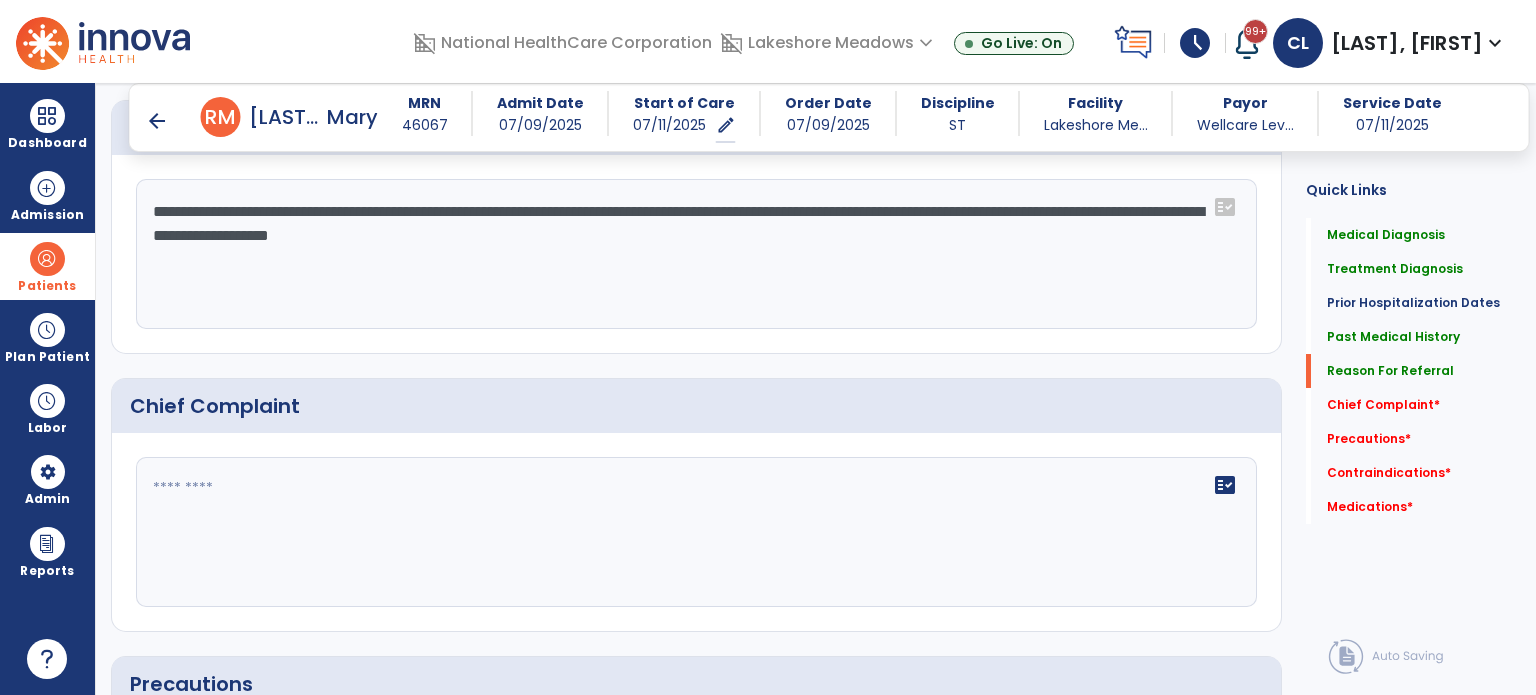 click on "**********" 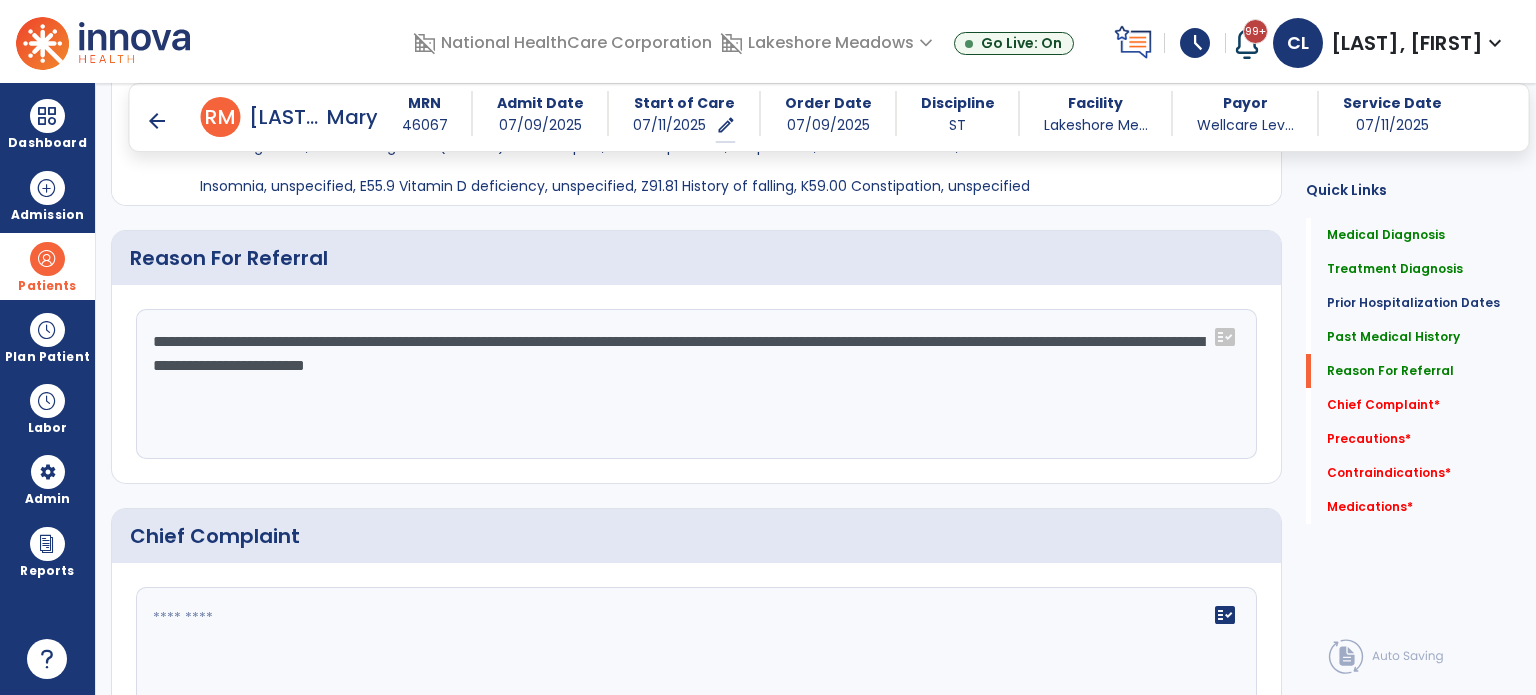 scroll, scrollTop: 1452, scrollLeft: 0, axis: vertical 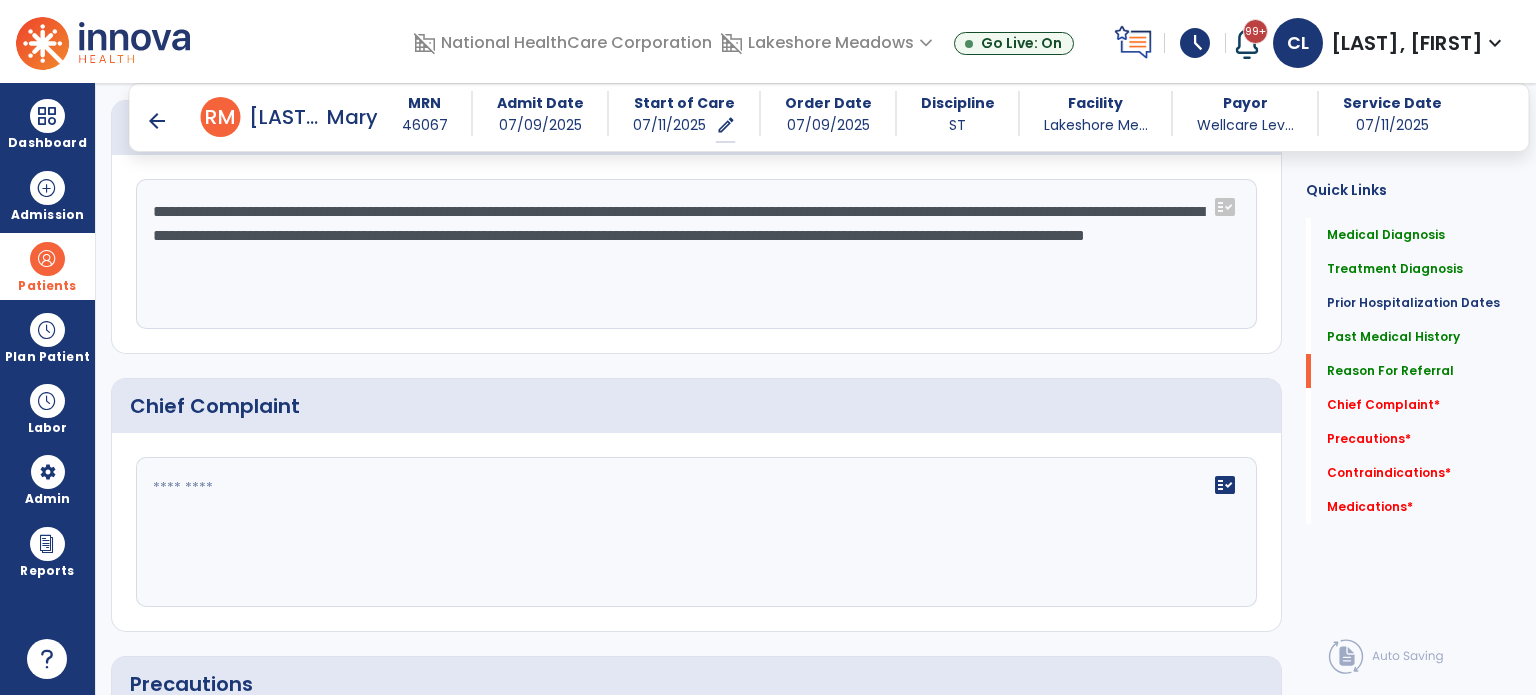 type on "**********" 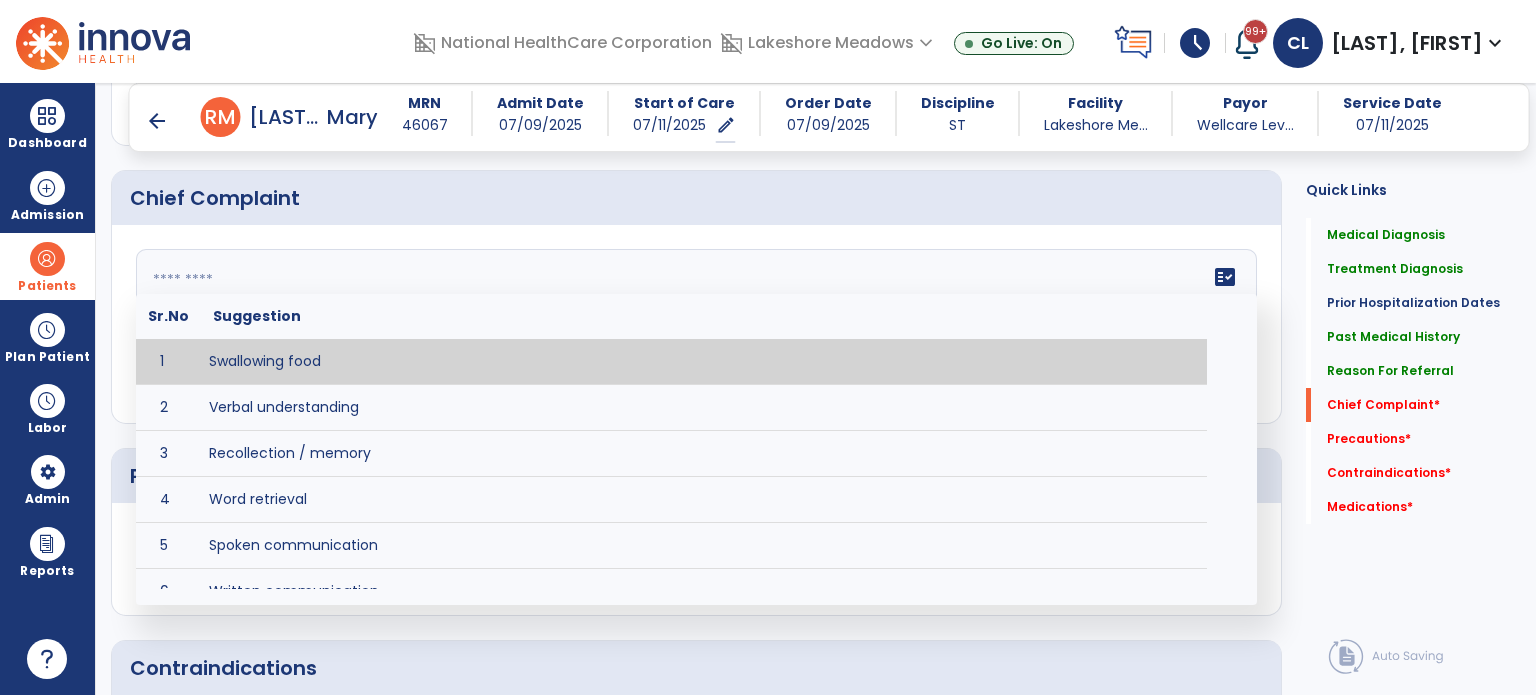 click on "fact_check  Sr.No Suggestion 1 Swallowing food 2 Verbal understanding 3 Recollection / memory 4 Word retrieval 5 Spoken communication 6 Written communication 7 Understanding 8 Pocketing food 9 Holding food in mouth 10 Coughing at meals 11 Expectorating food or medications 12 Weight loss related to dysphagia 13 Recurrent aspiration PNA" 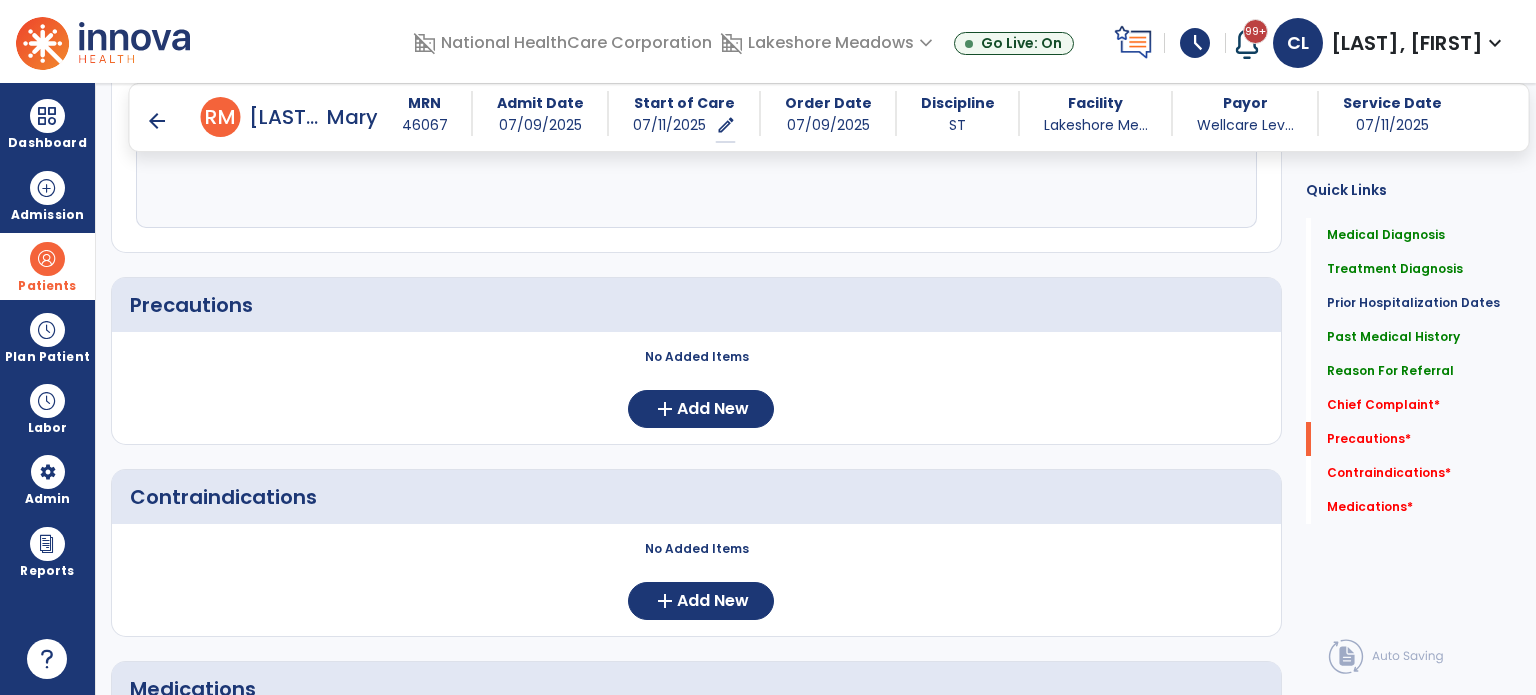scroll, scrollTop: 1895, scrollLeft: 0, axis: vertical 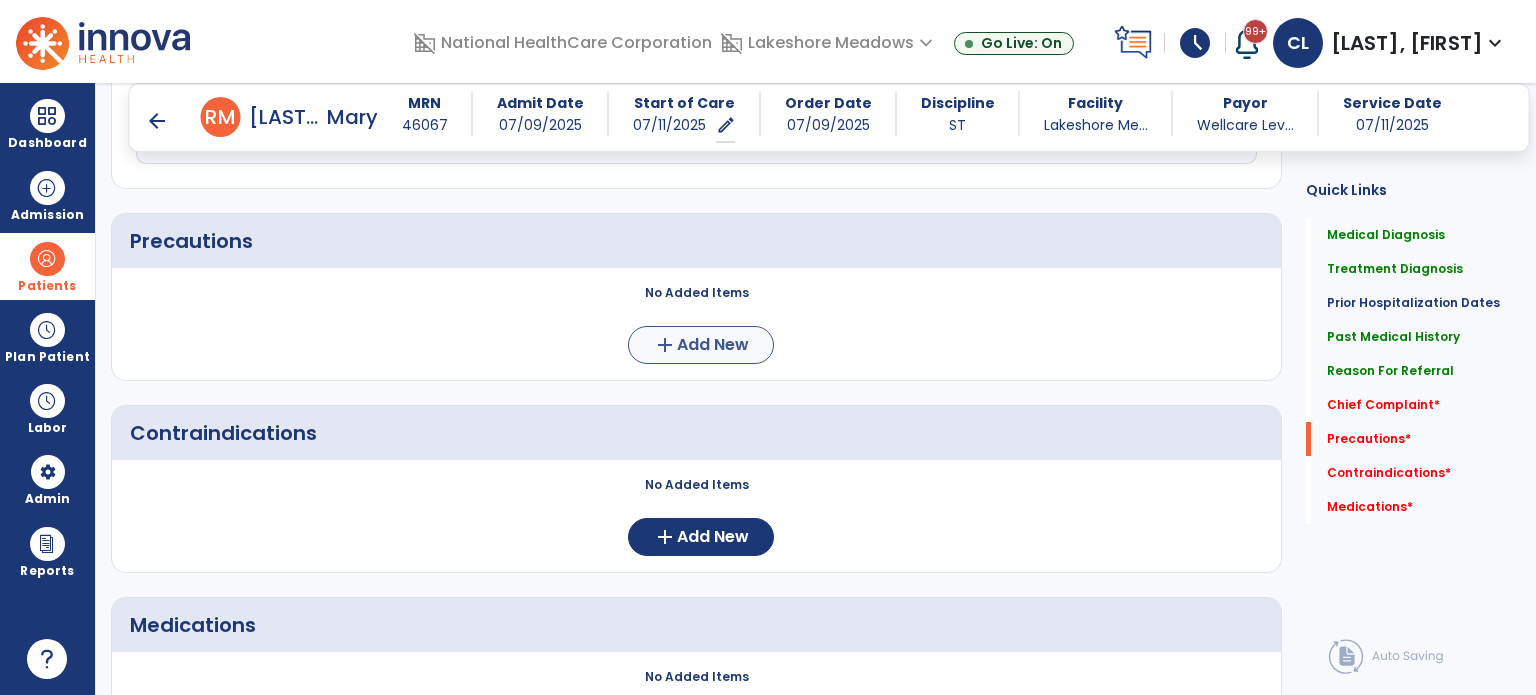 type on "**********" 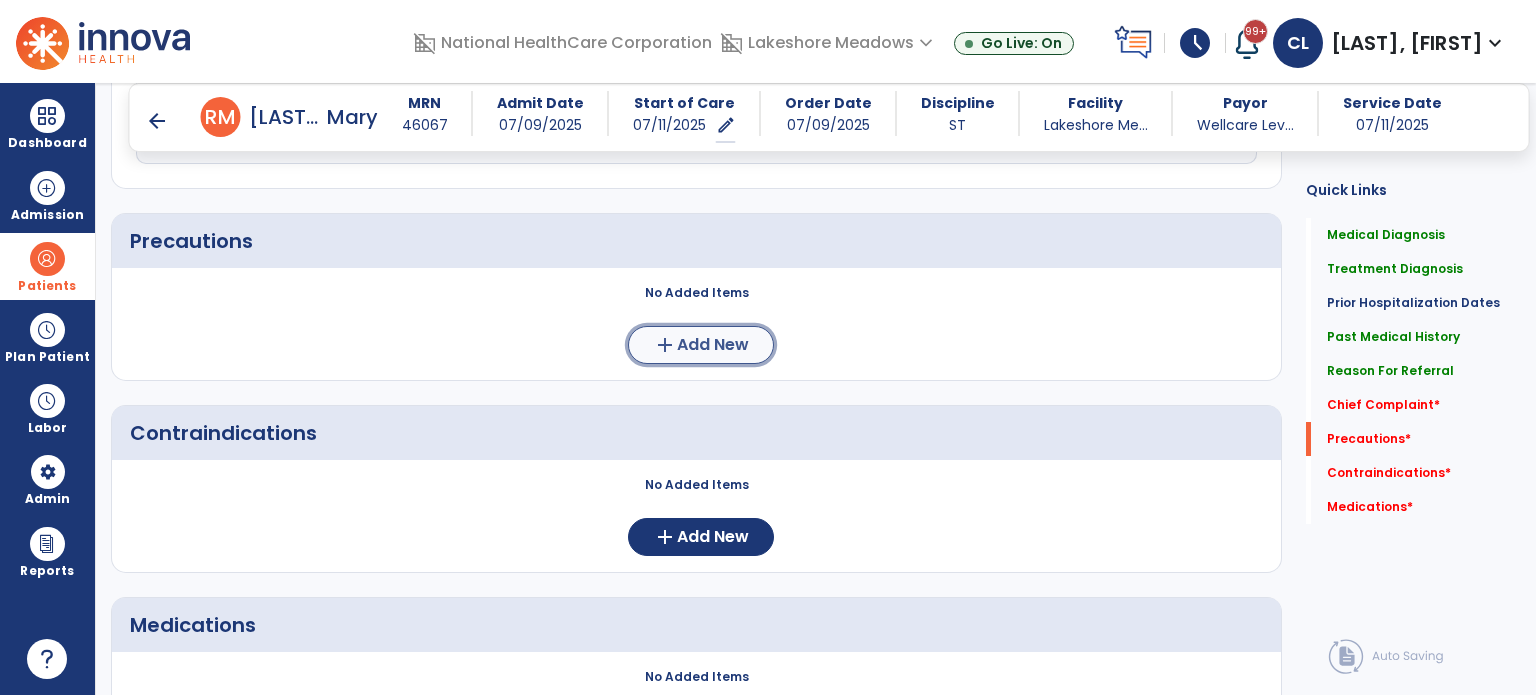click on "Add New" 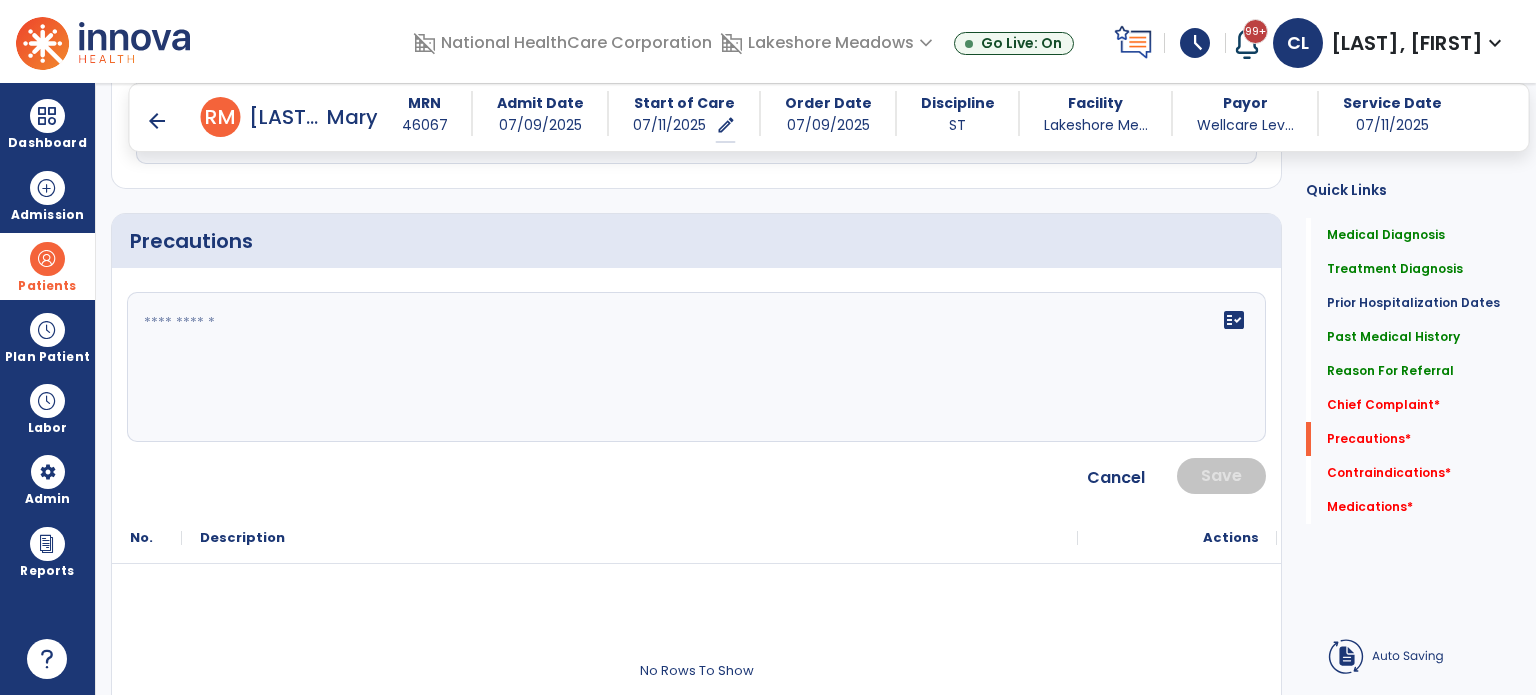 click on "fact_check" 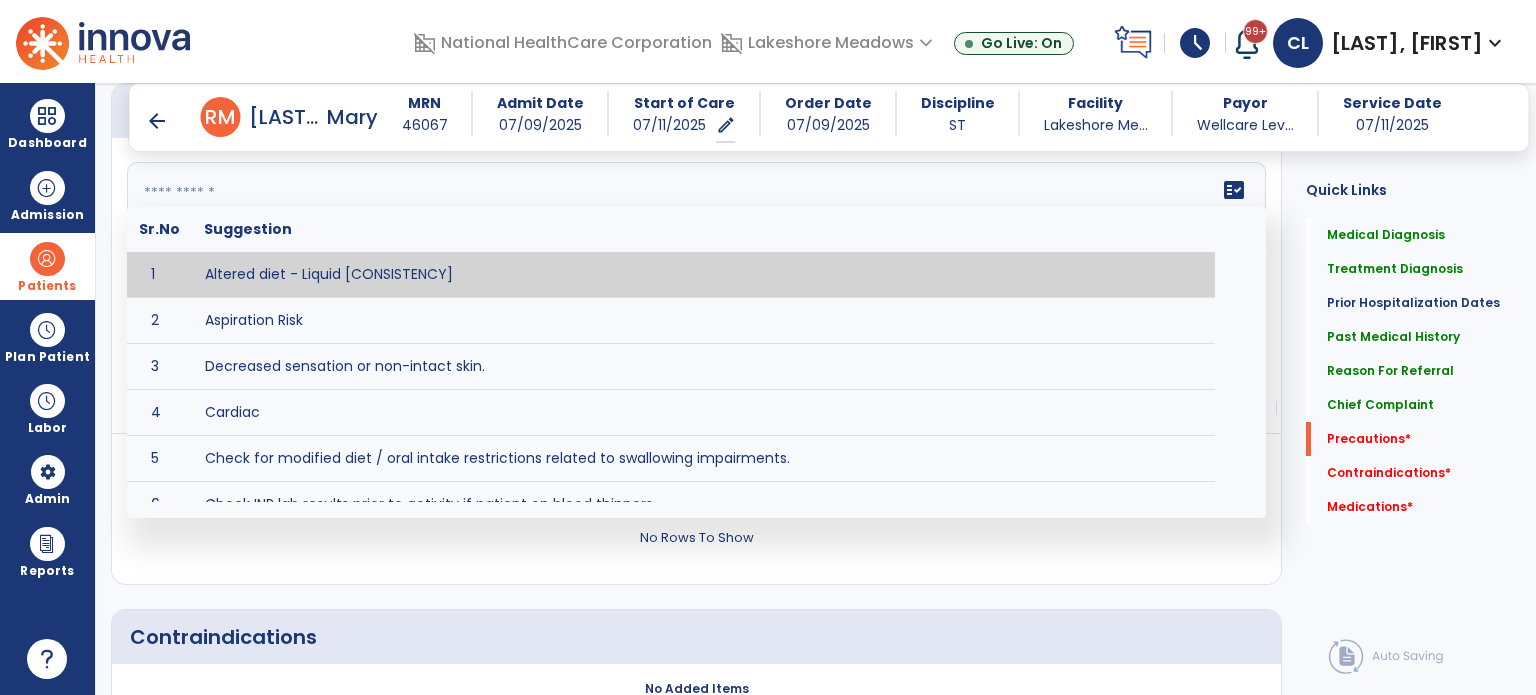 scroll, scrollTop: 1895, scrollLeft: 0, axis: vertical 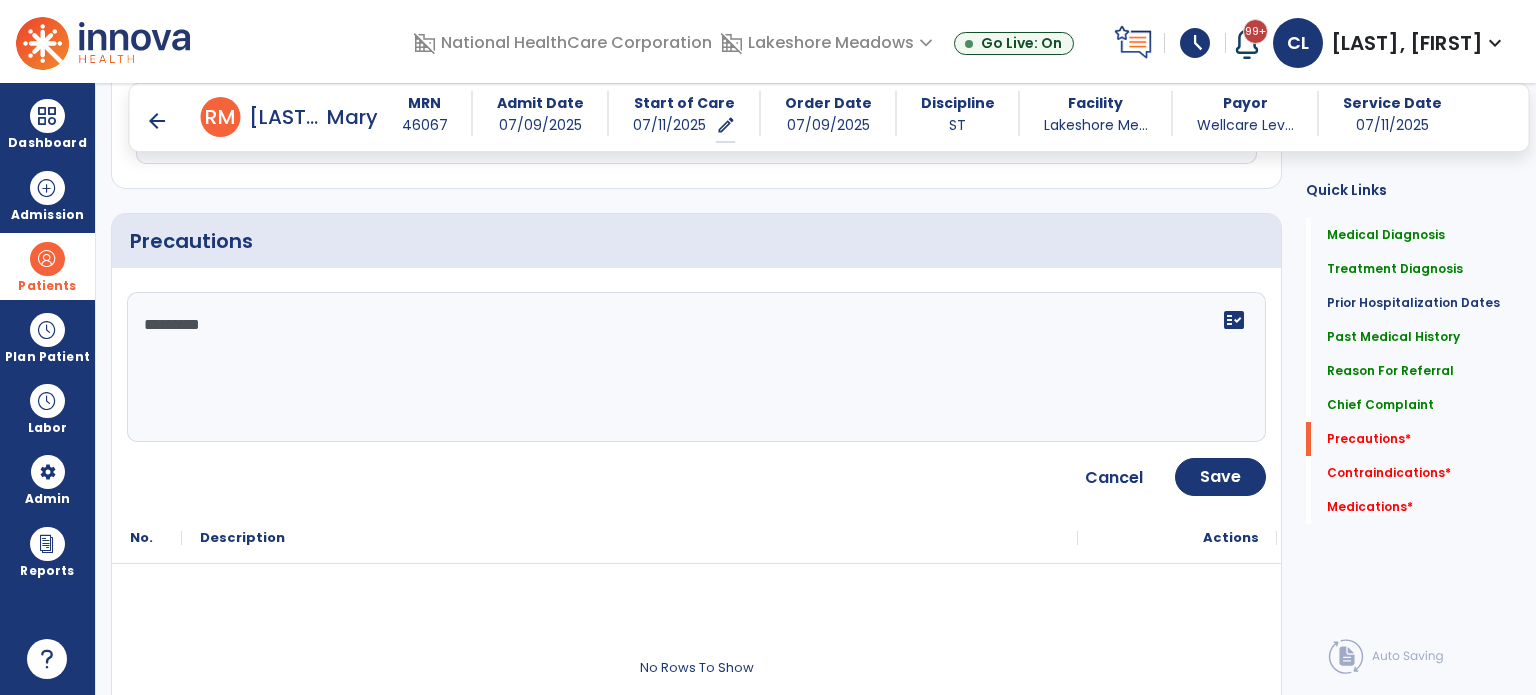 click on "*********" 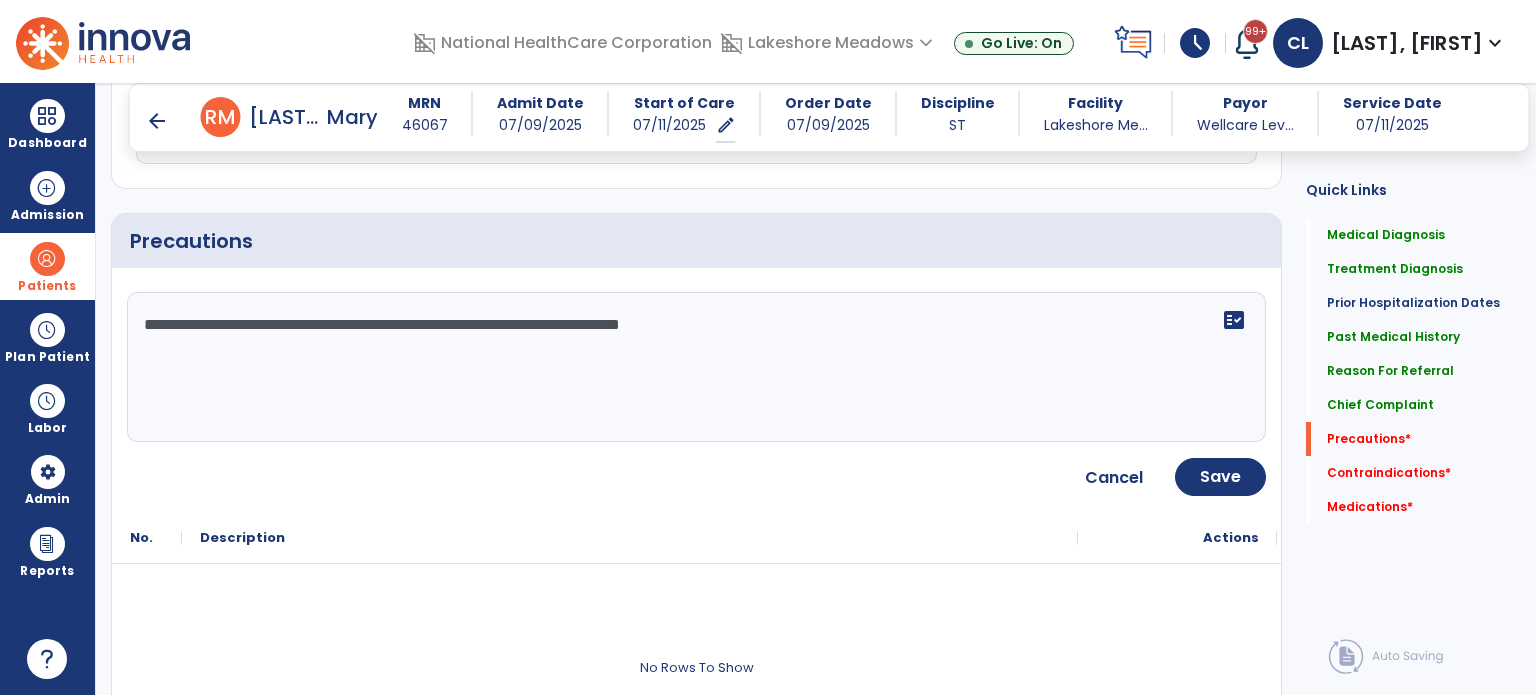 click on "**********" 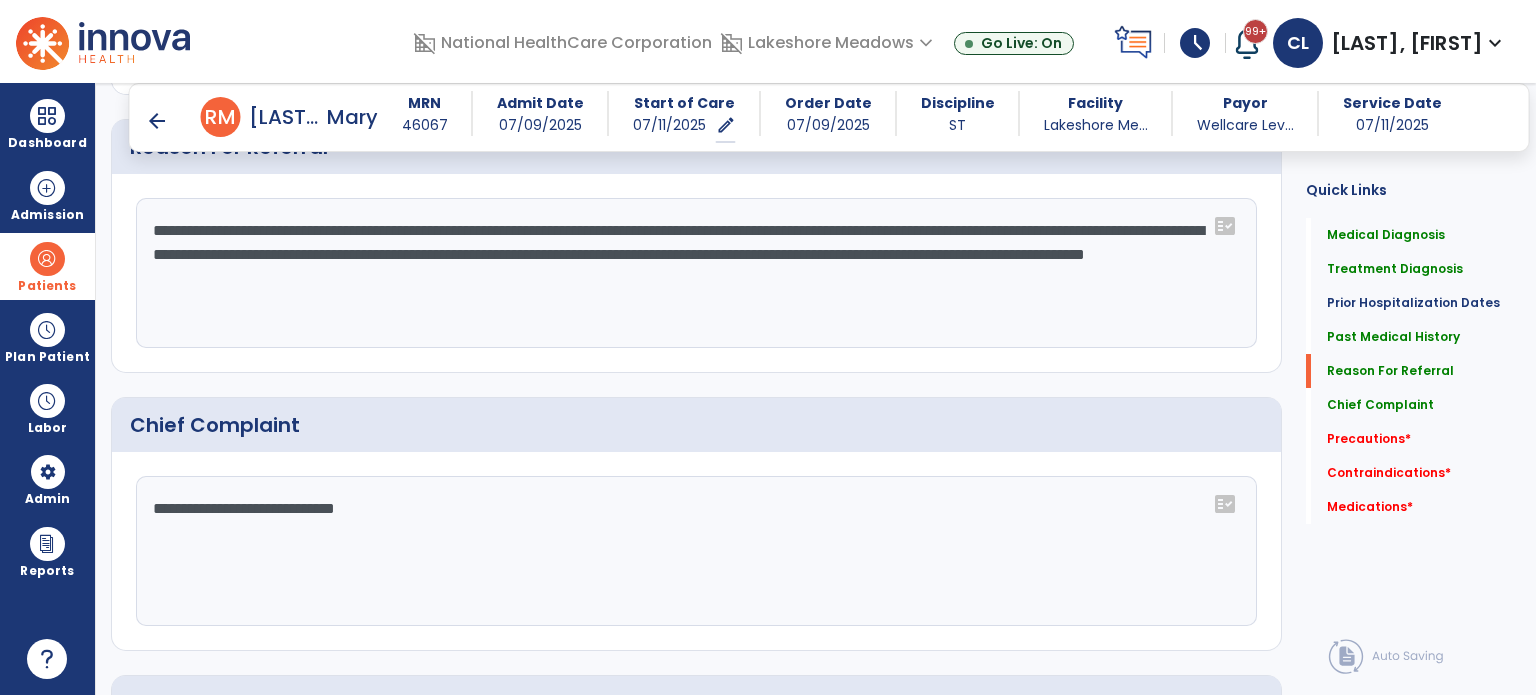 scroll, scrollTop: 1432, scrollLeft: 0, axis: vertical 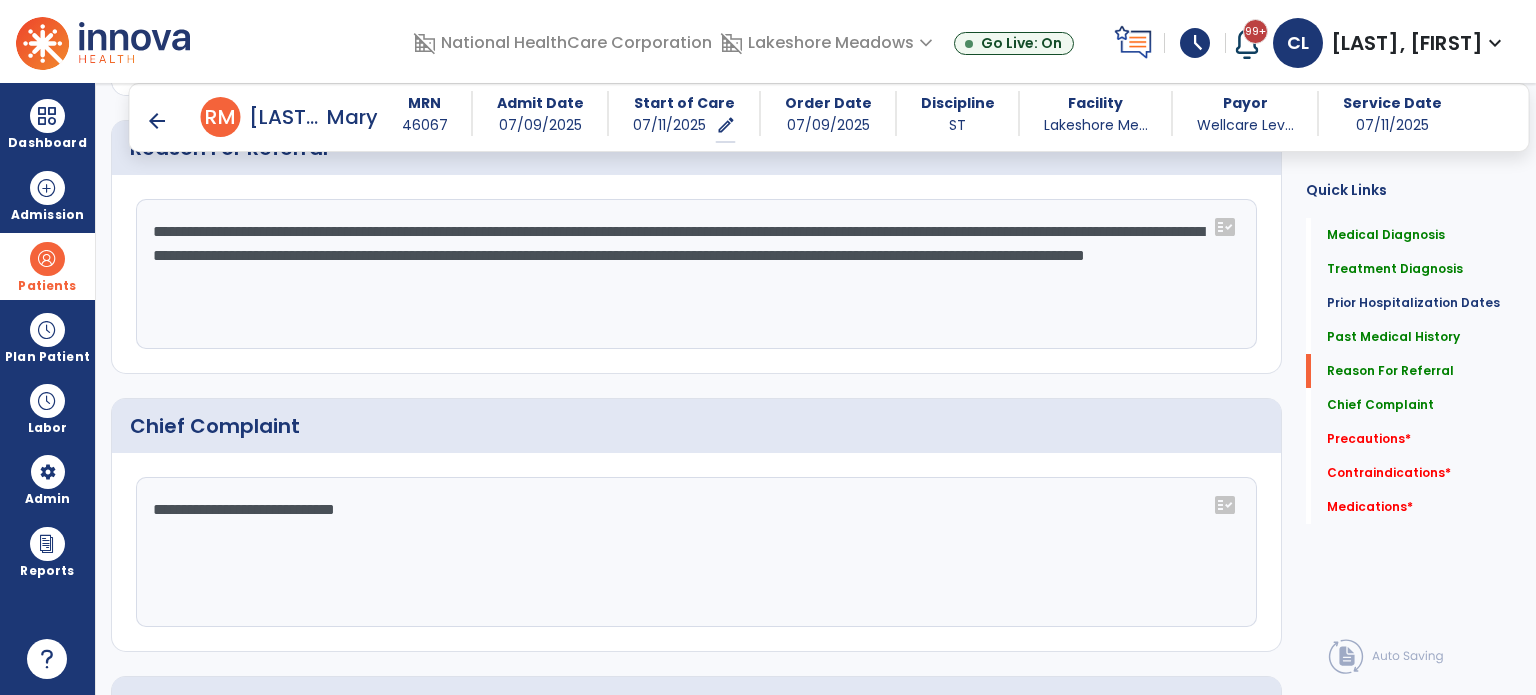 drag, startPoint x: 1037, startPoint y: 253, endPoint x: 486, endPoint y: 269, distance: 551.23224 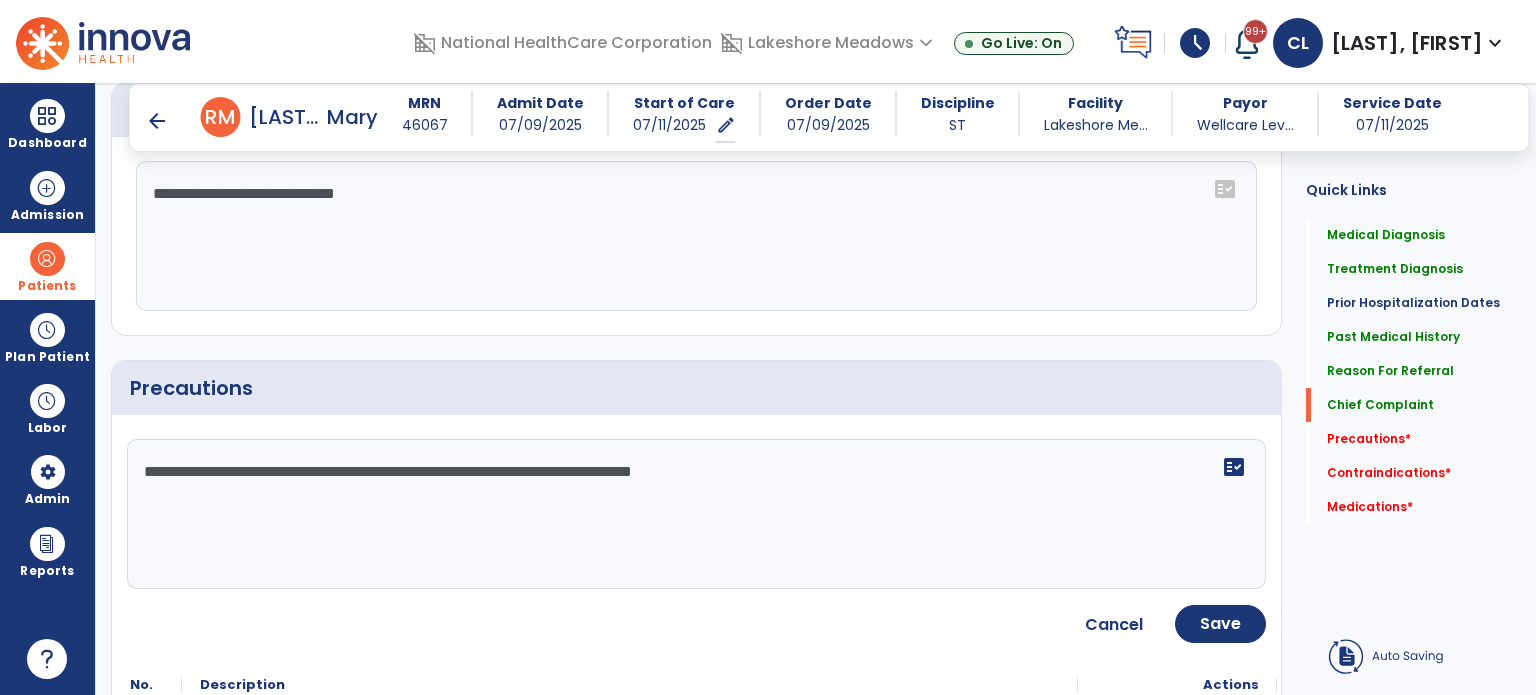 click on "**********" 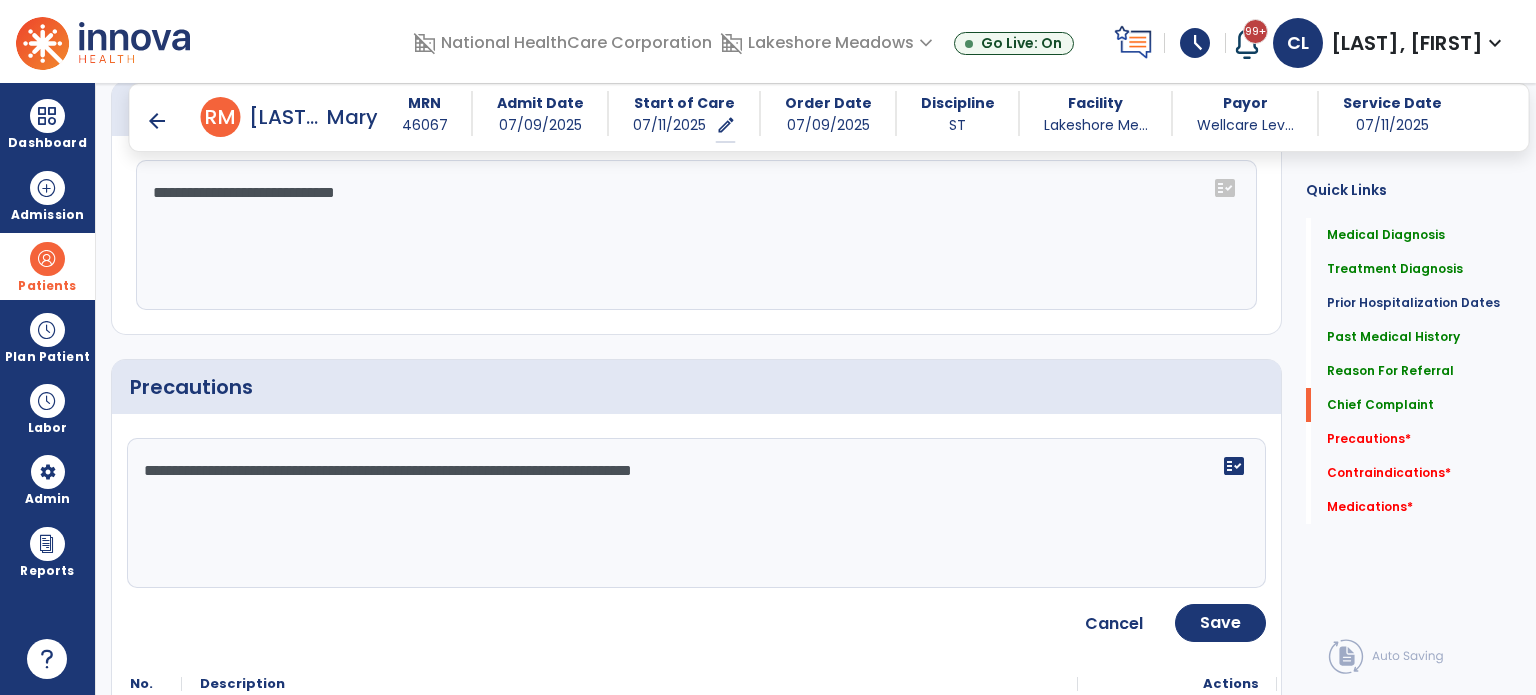 scroll, scrollTop: 1748, scrollLeft: 0, axis: vertical 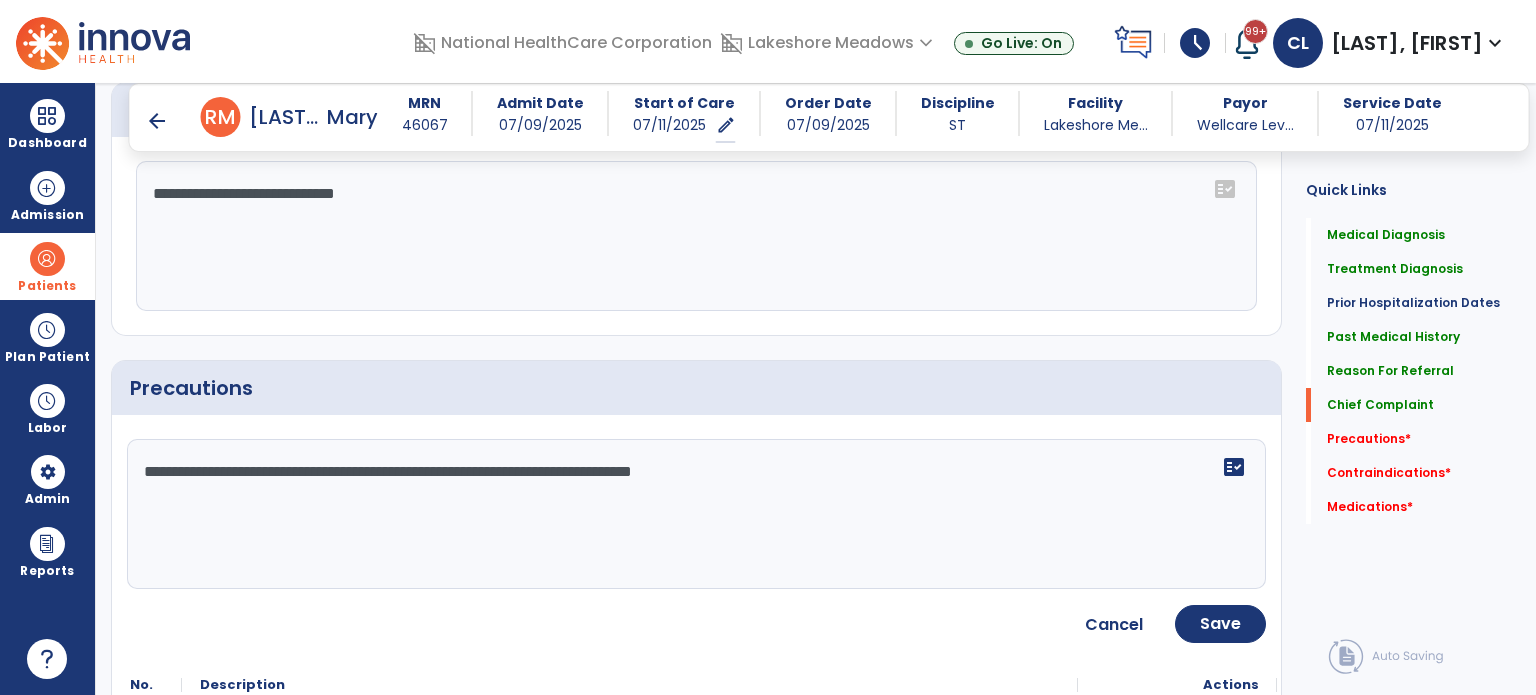 paste on "**********" 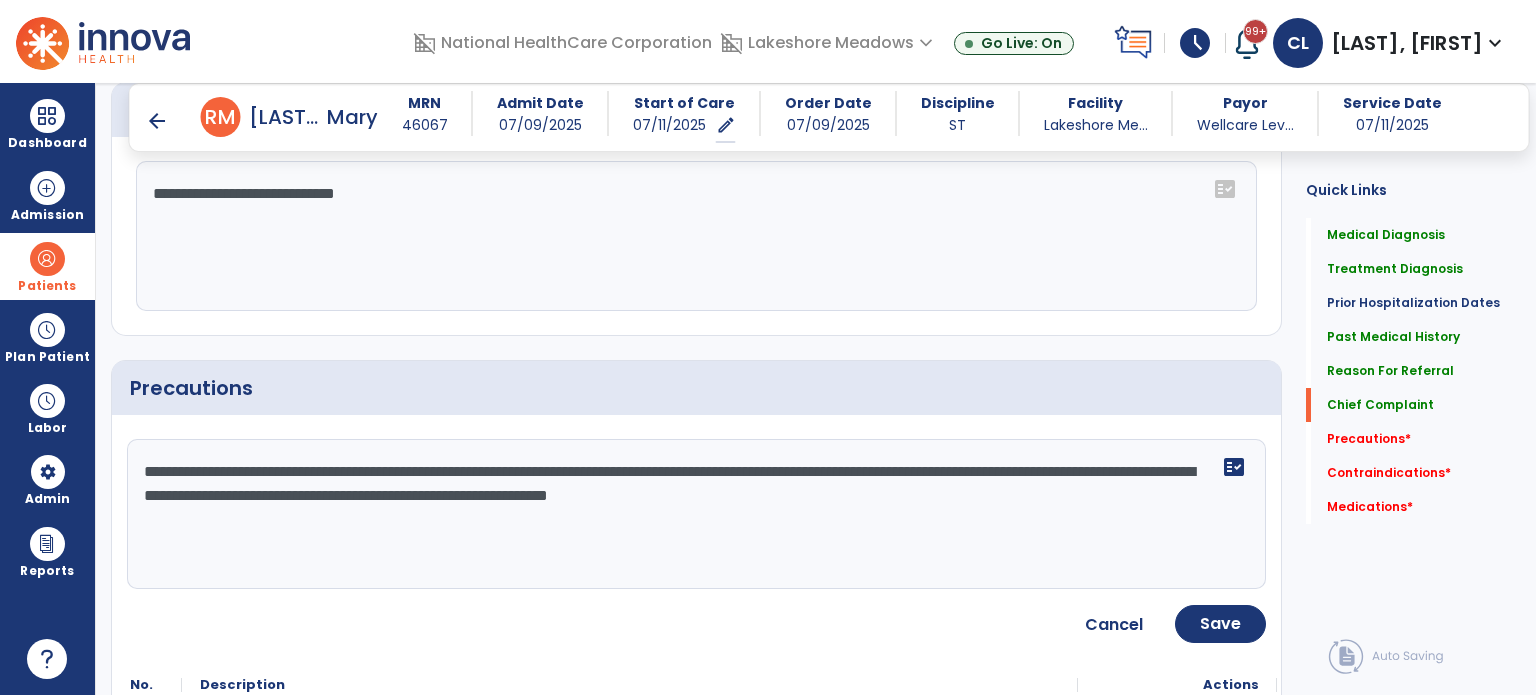 type on "**********" 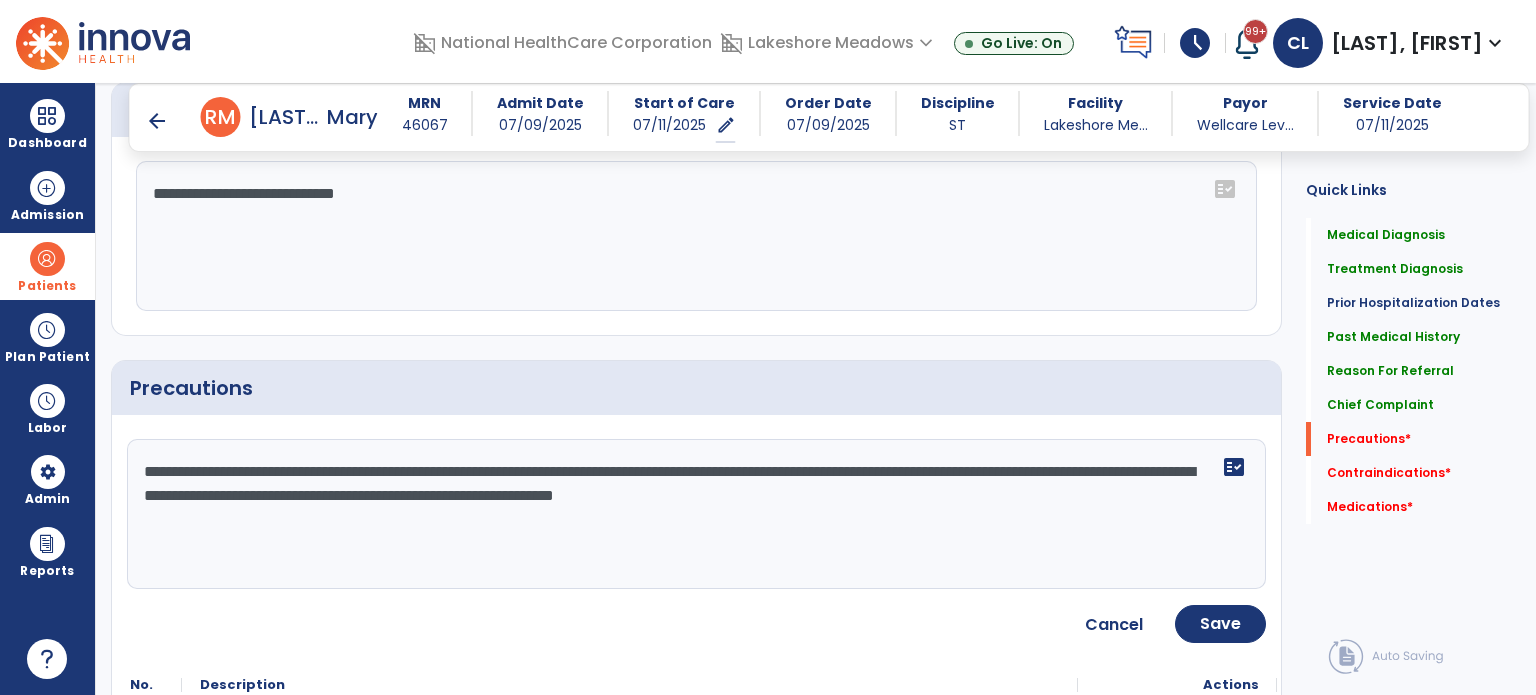 scroll, scrollTop: 1968, scrollLeft: 0, axis: vertical 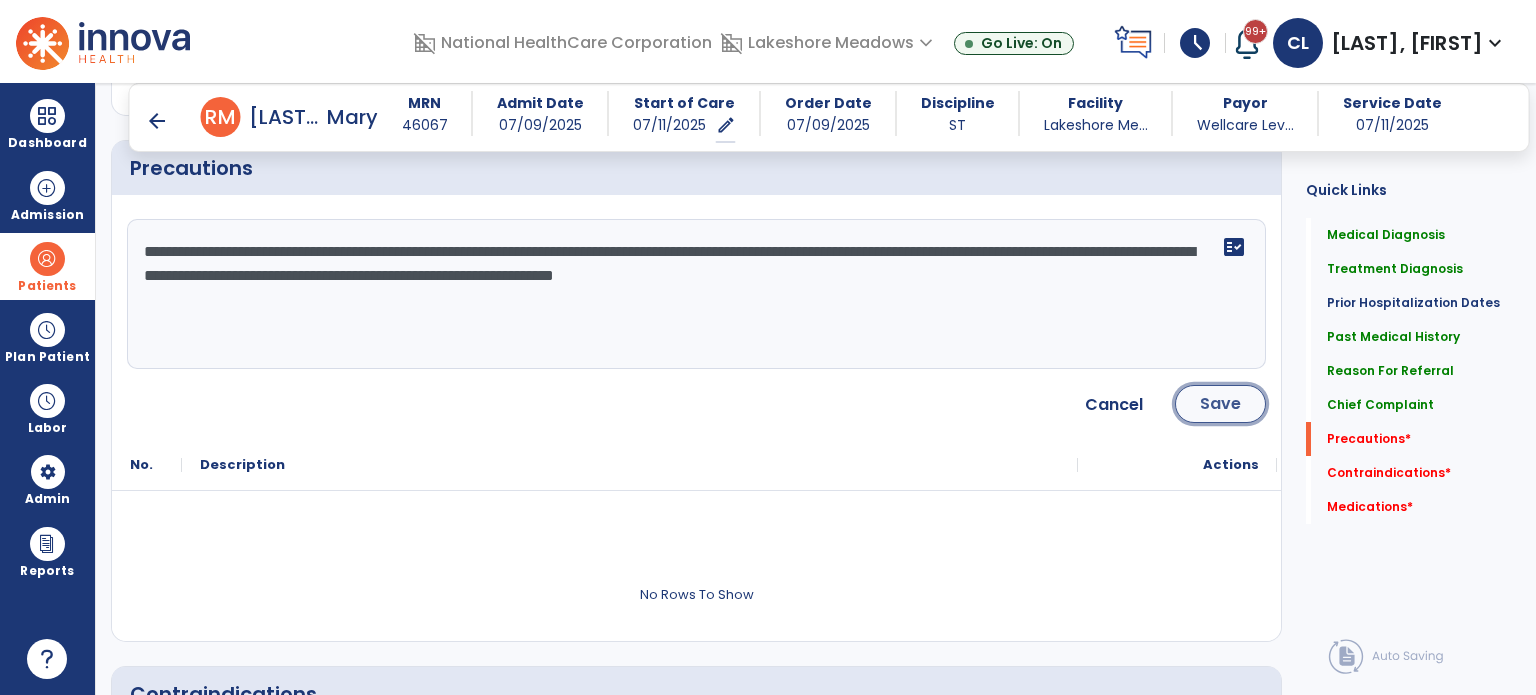 click on "Save" 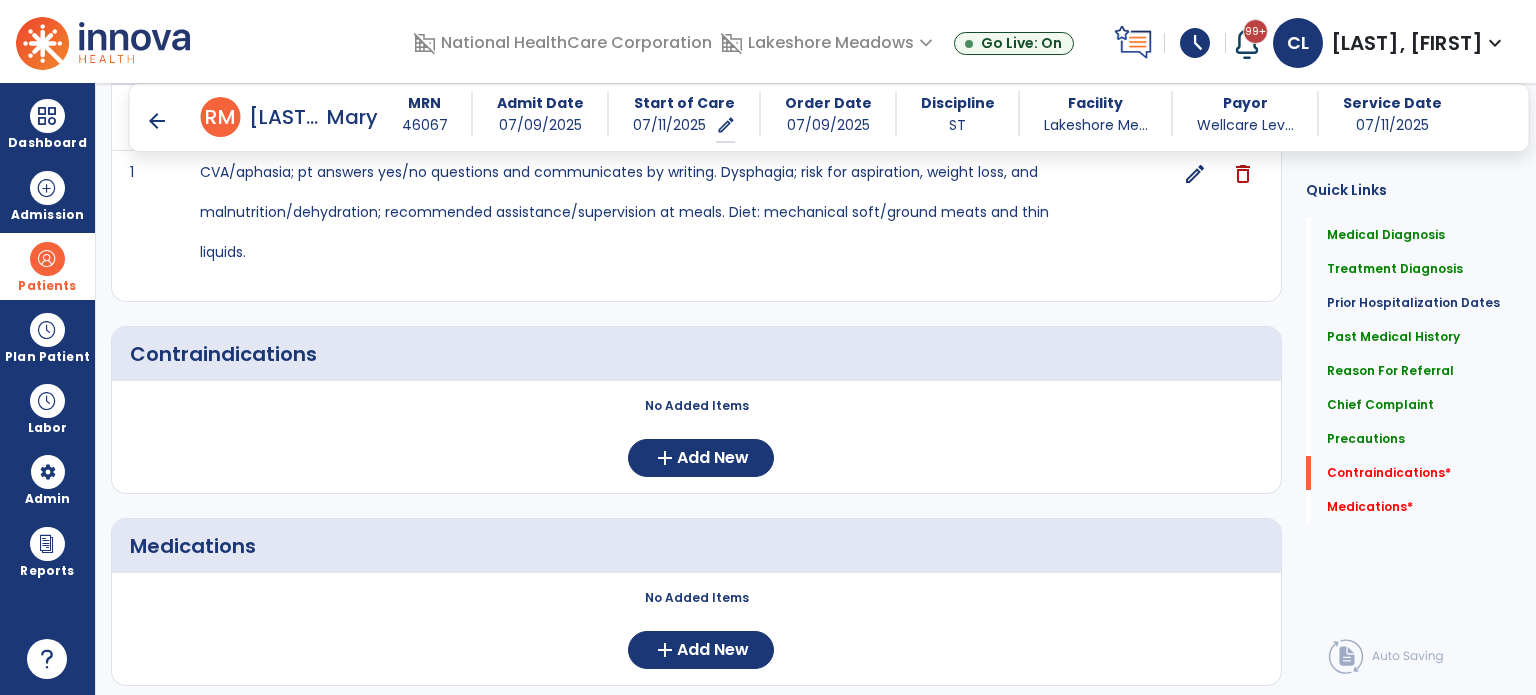scroll, scrollTop: 2135, scrollLeft: 0, axis: vertical 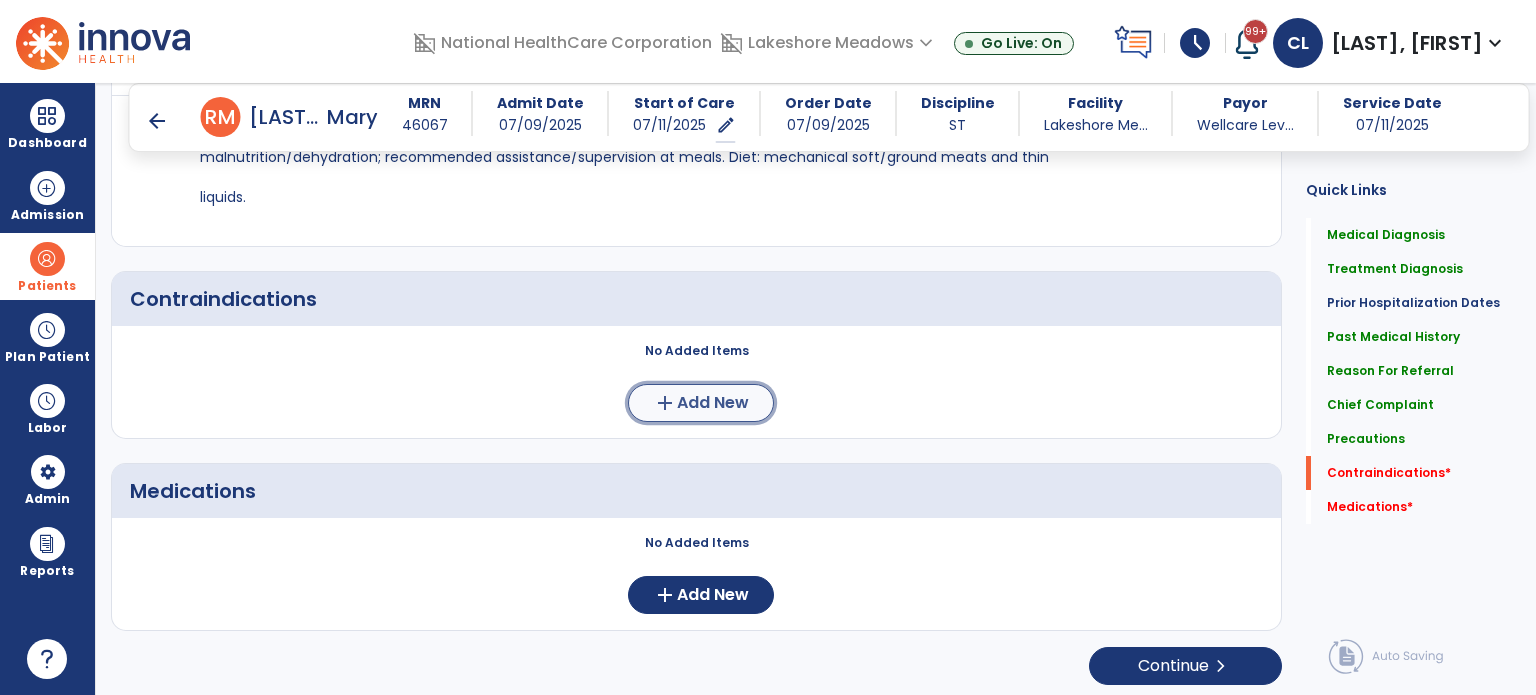 click on "Add New" 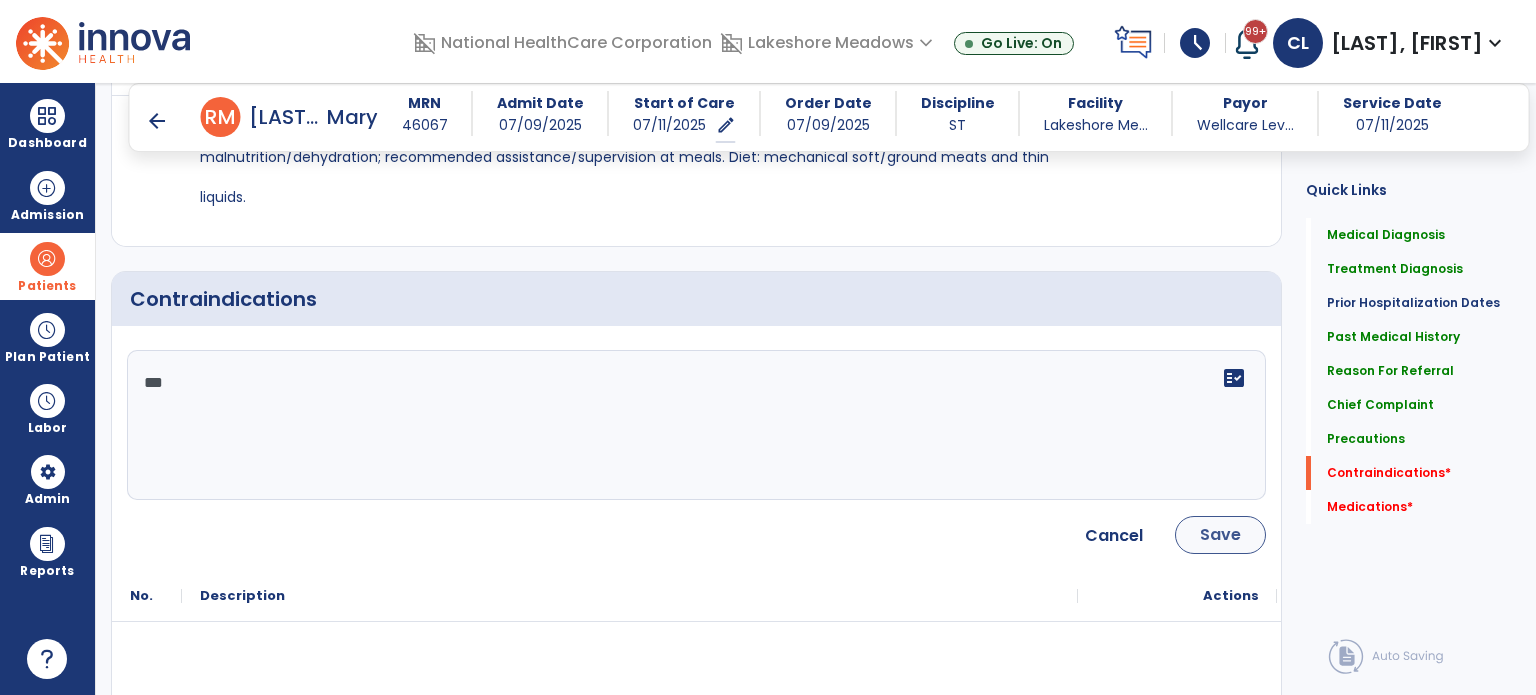type on "***" 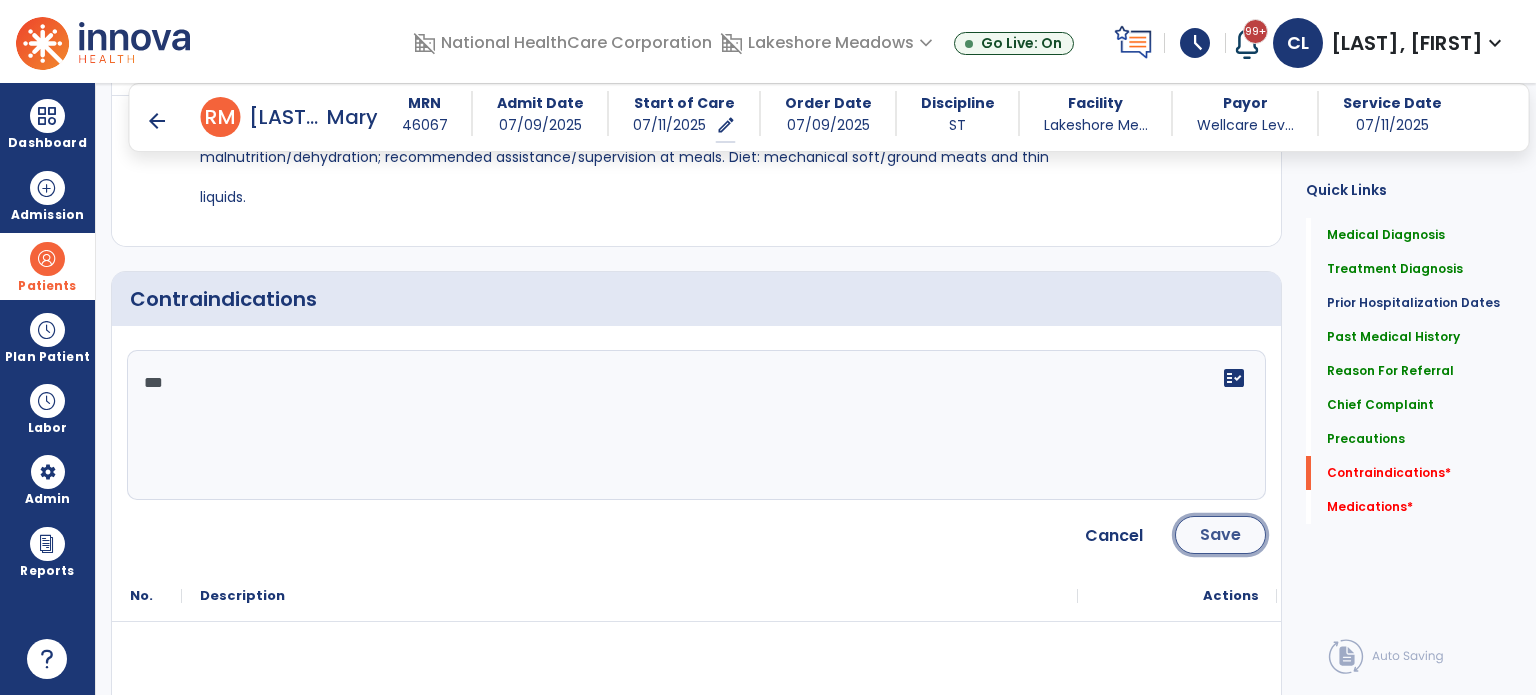 click on "Save" 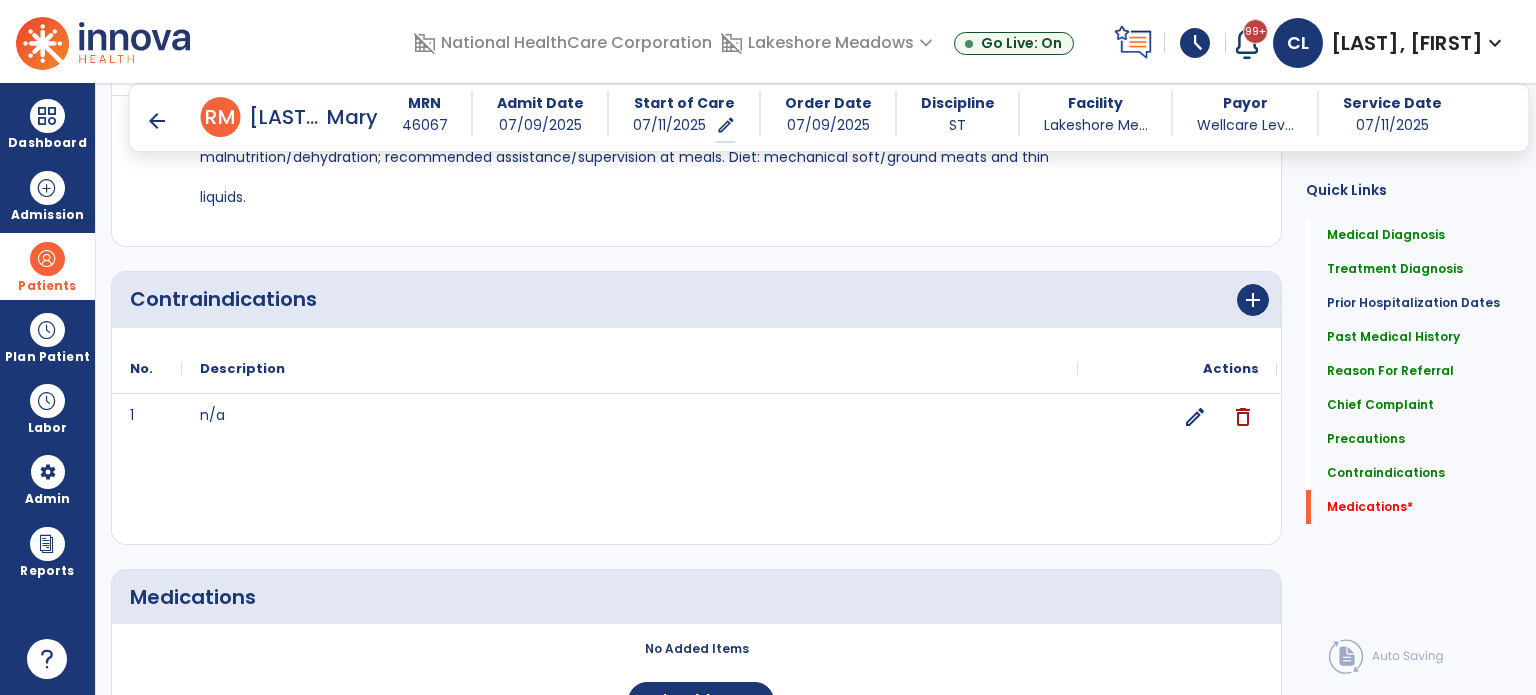 scroll, scrollTop: 2241, scrollLeft: 0, axis: vertical 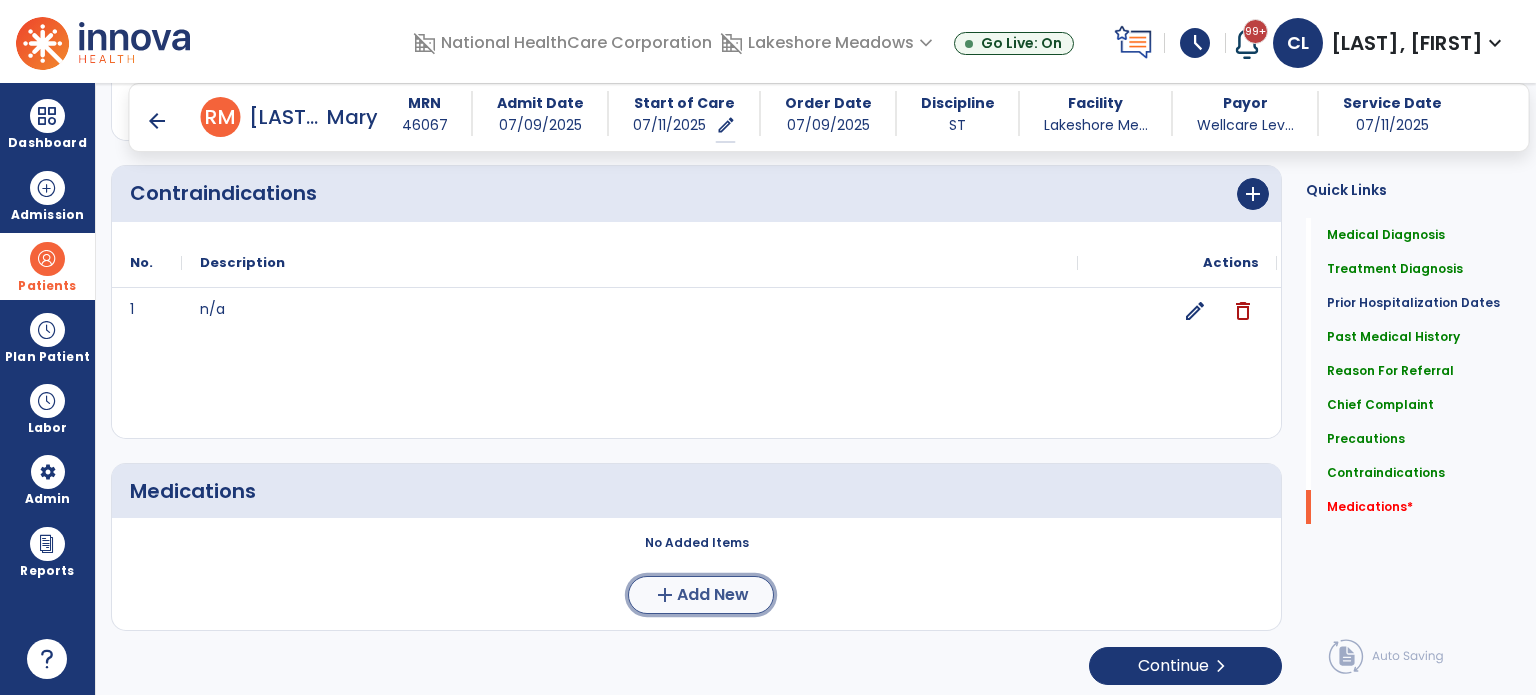 click on "Add New" 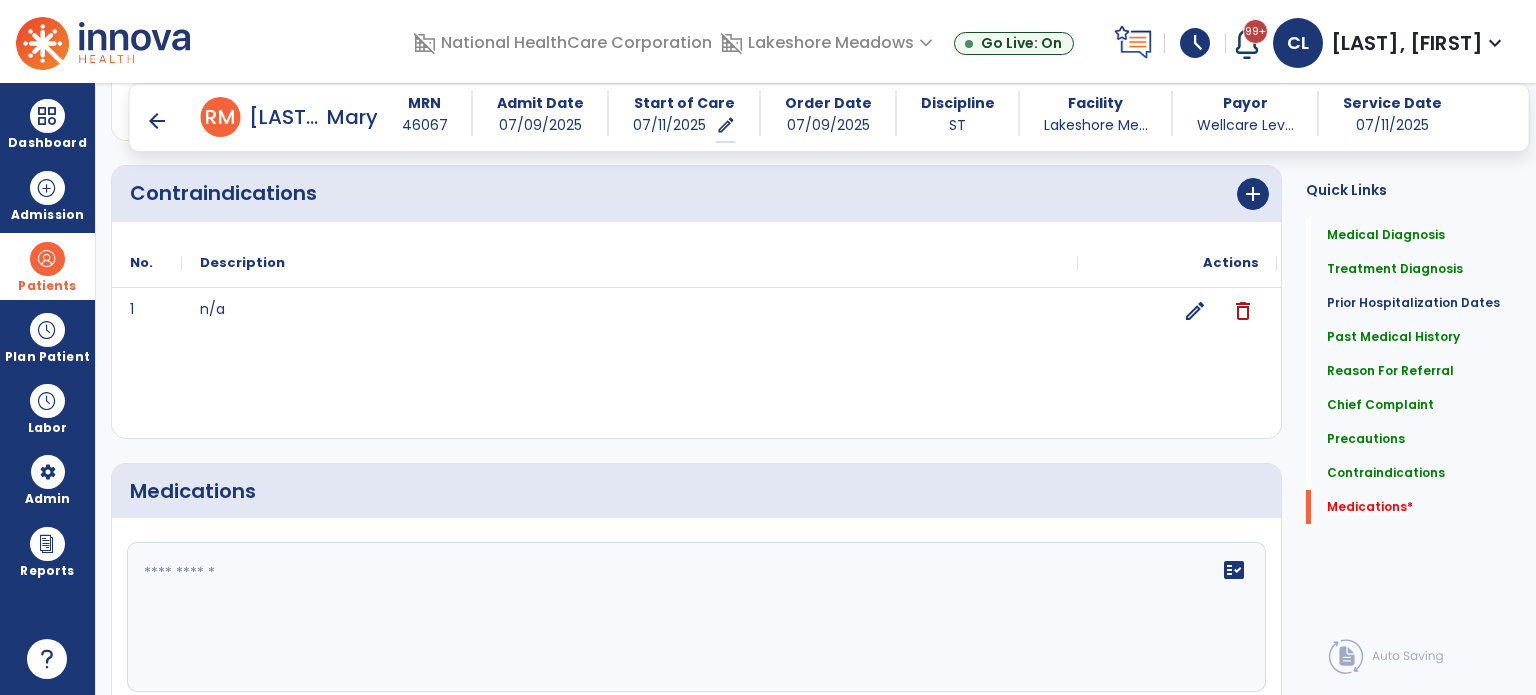 click 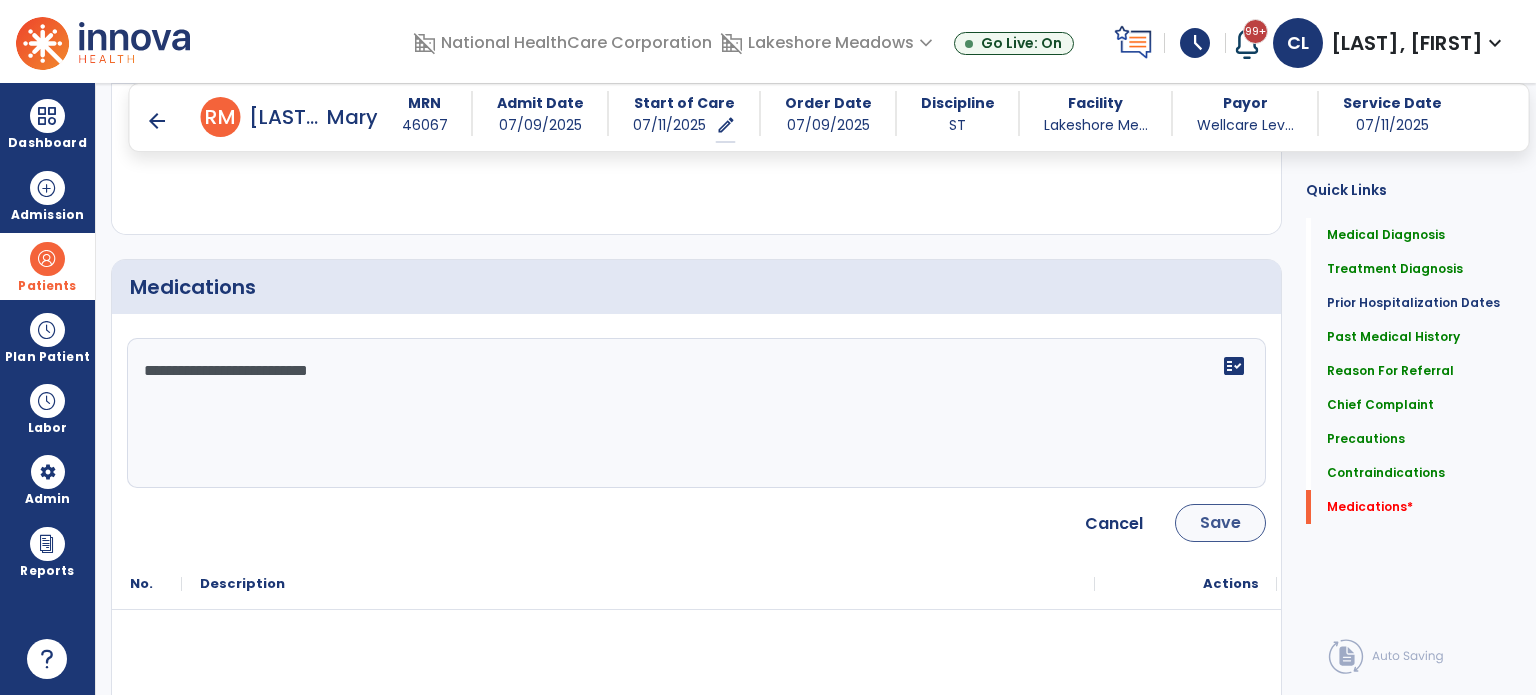 type on "**********" 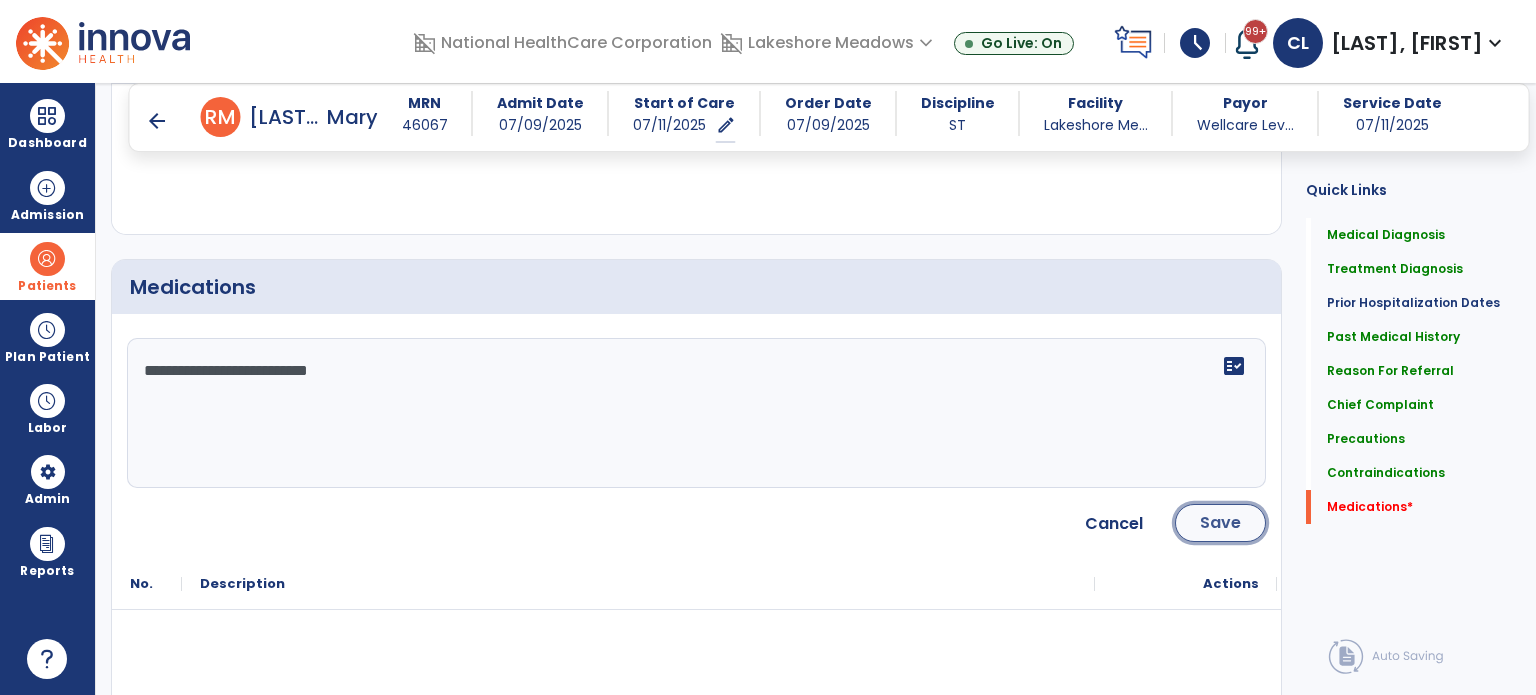 click on "Save" 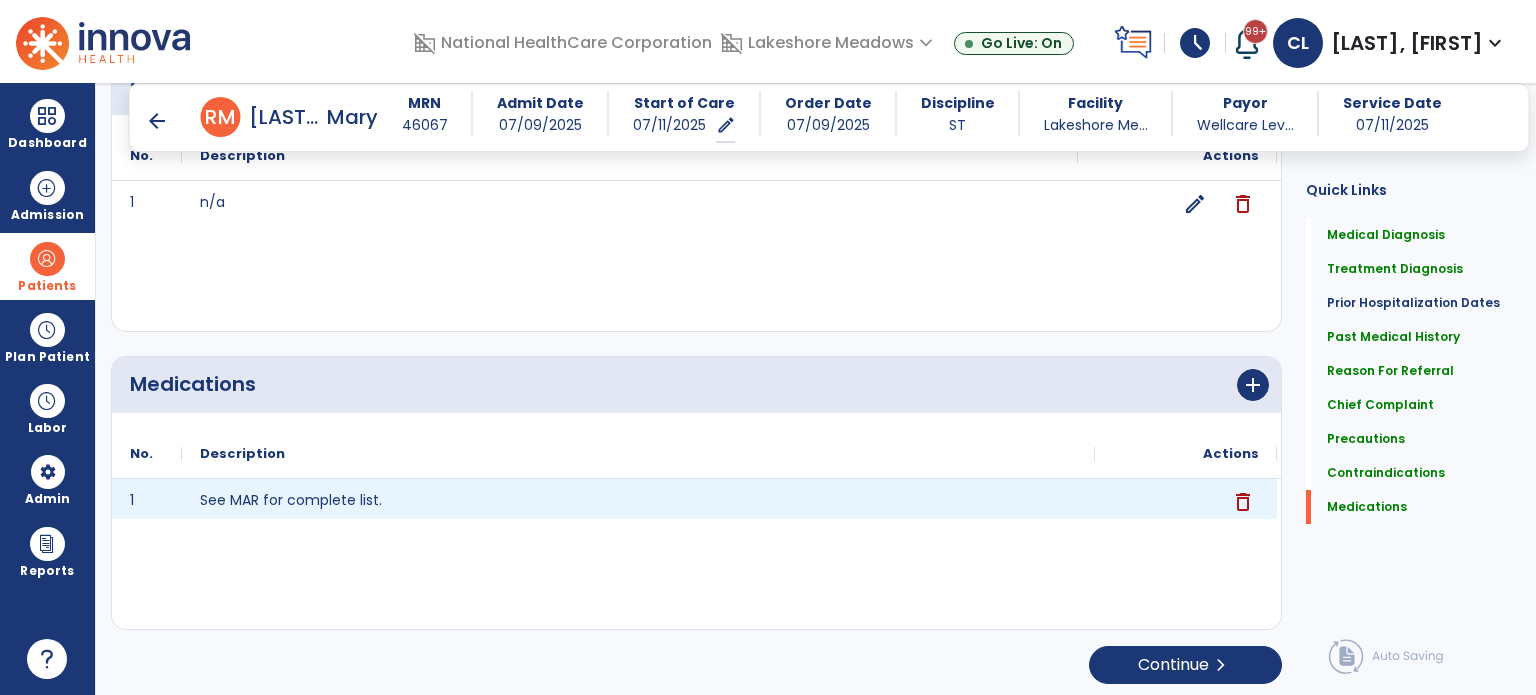 scroll, scrollTop: 2348, scrollLeft: 0, axis: vertical 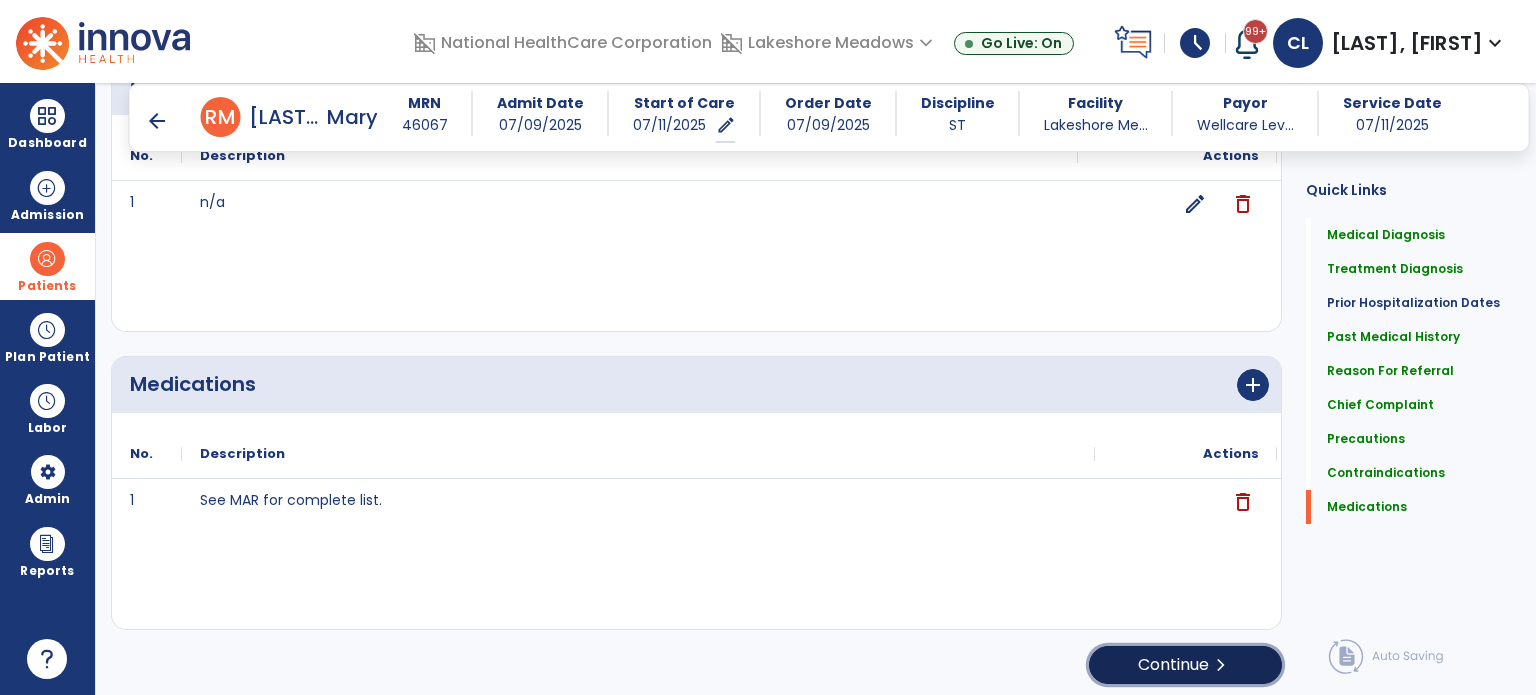 click on "Continue  chevron_right" 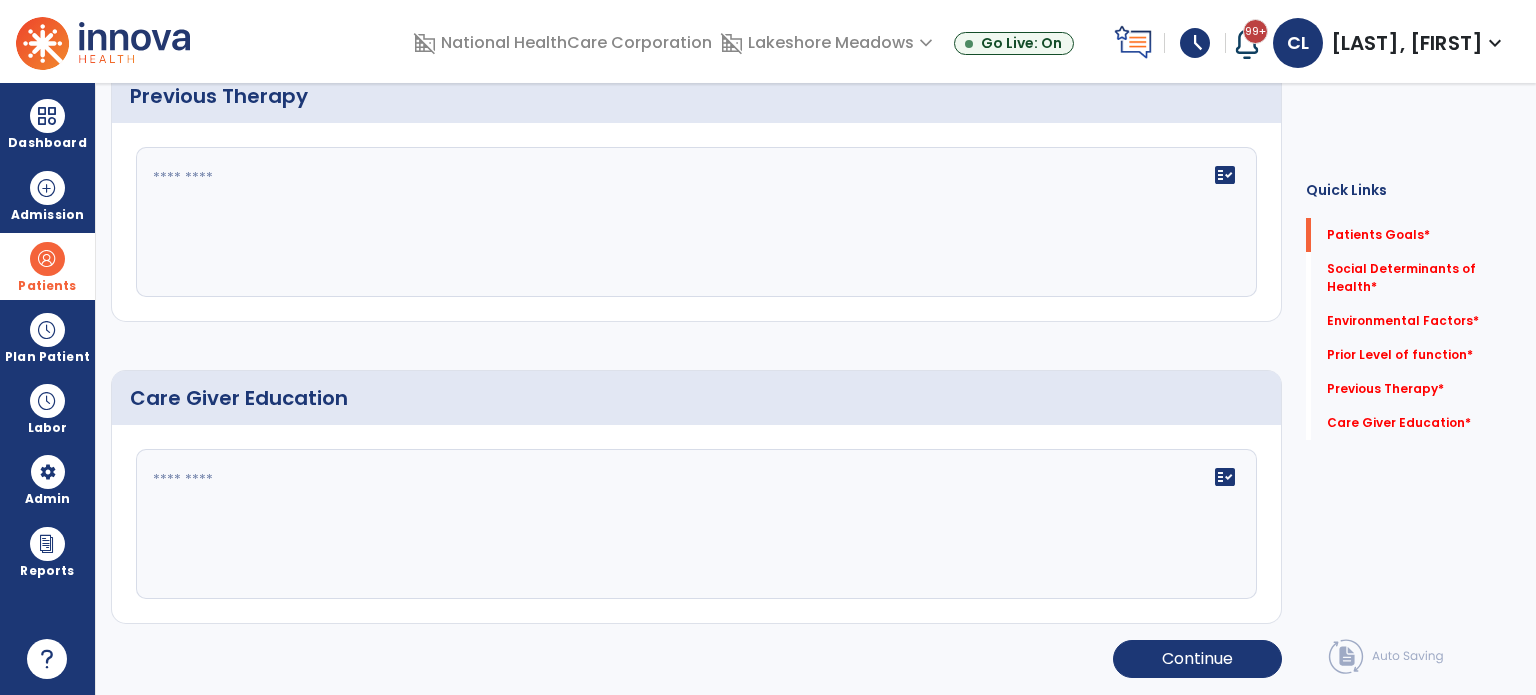 scroll, scrollTop: 8, scrollLeft: 0, axis: vertical 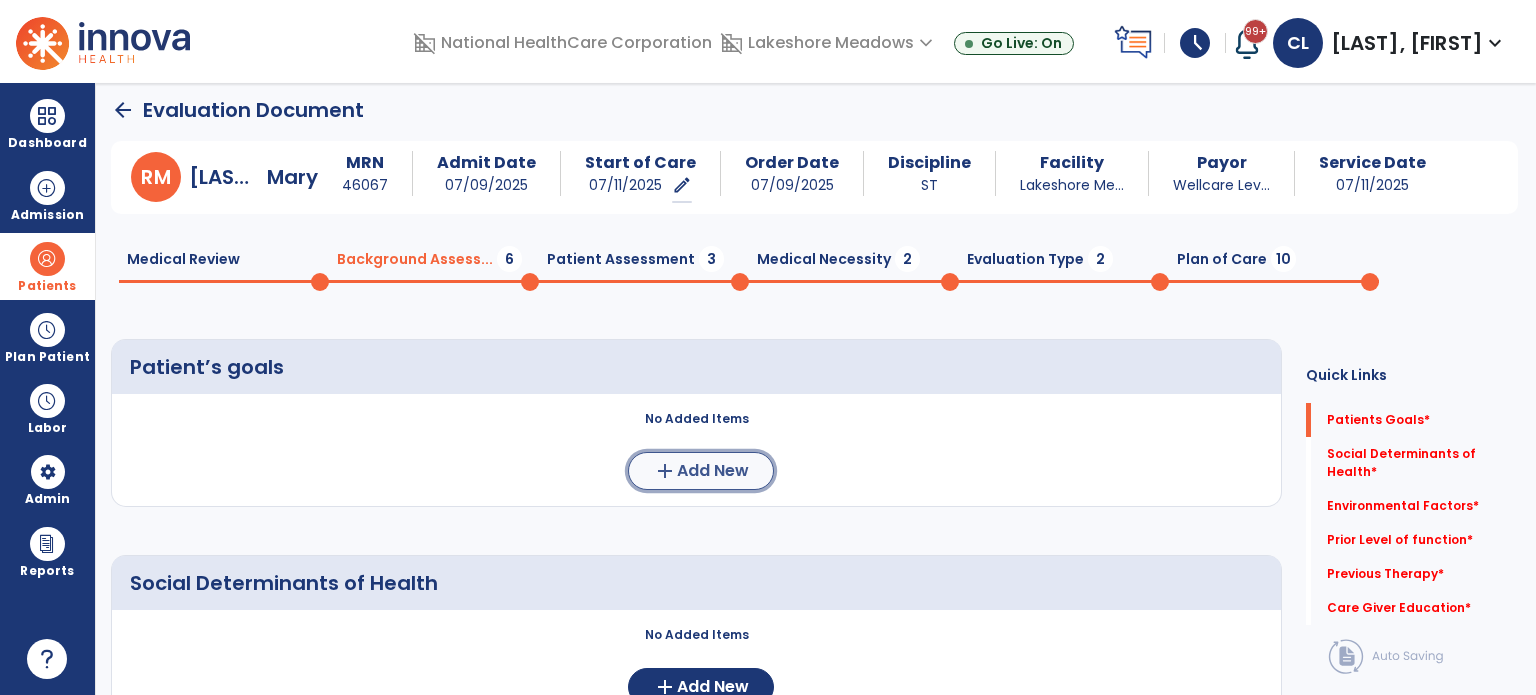 click on "Add New" 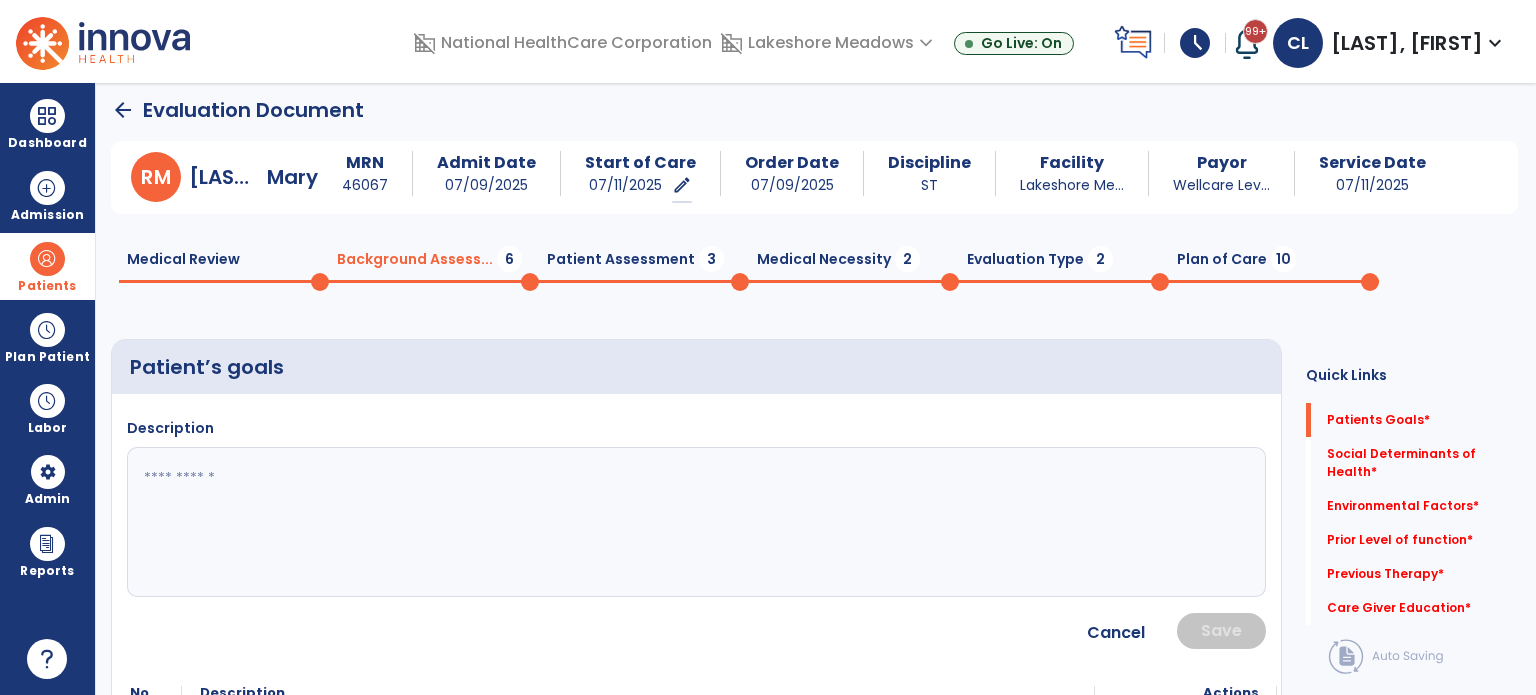 click 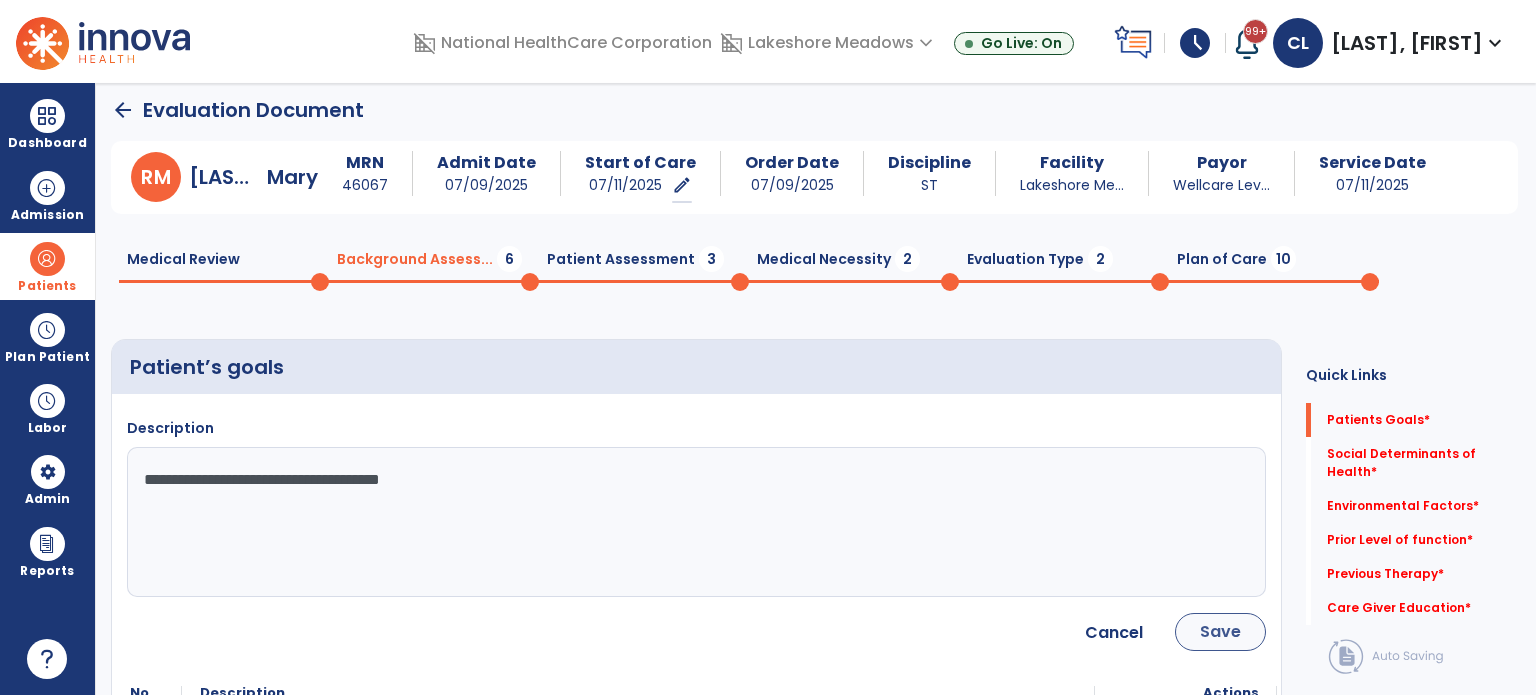 type on "**********" 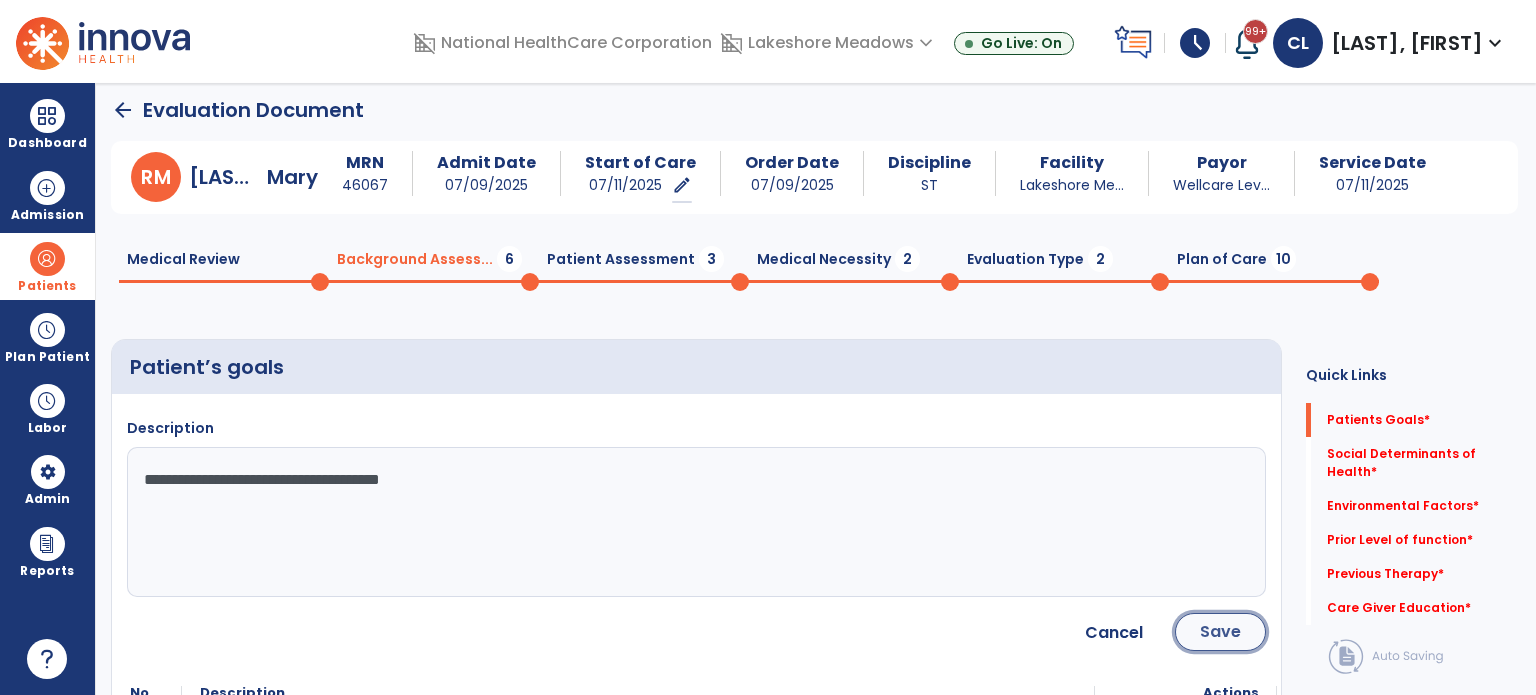 click on "Save" 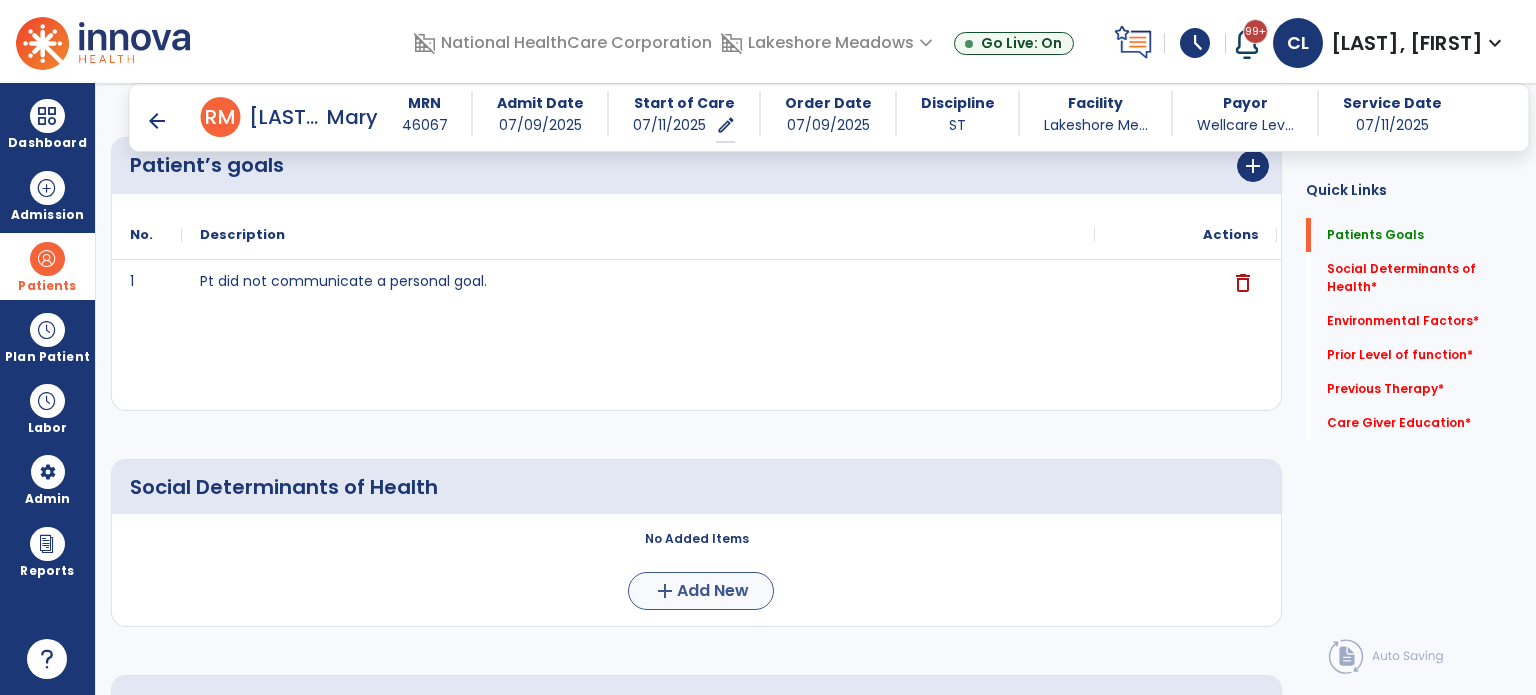 scroll, scrollTop: 200, scrollLeft: 0, axis: vertical 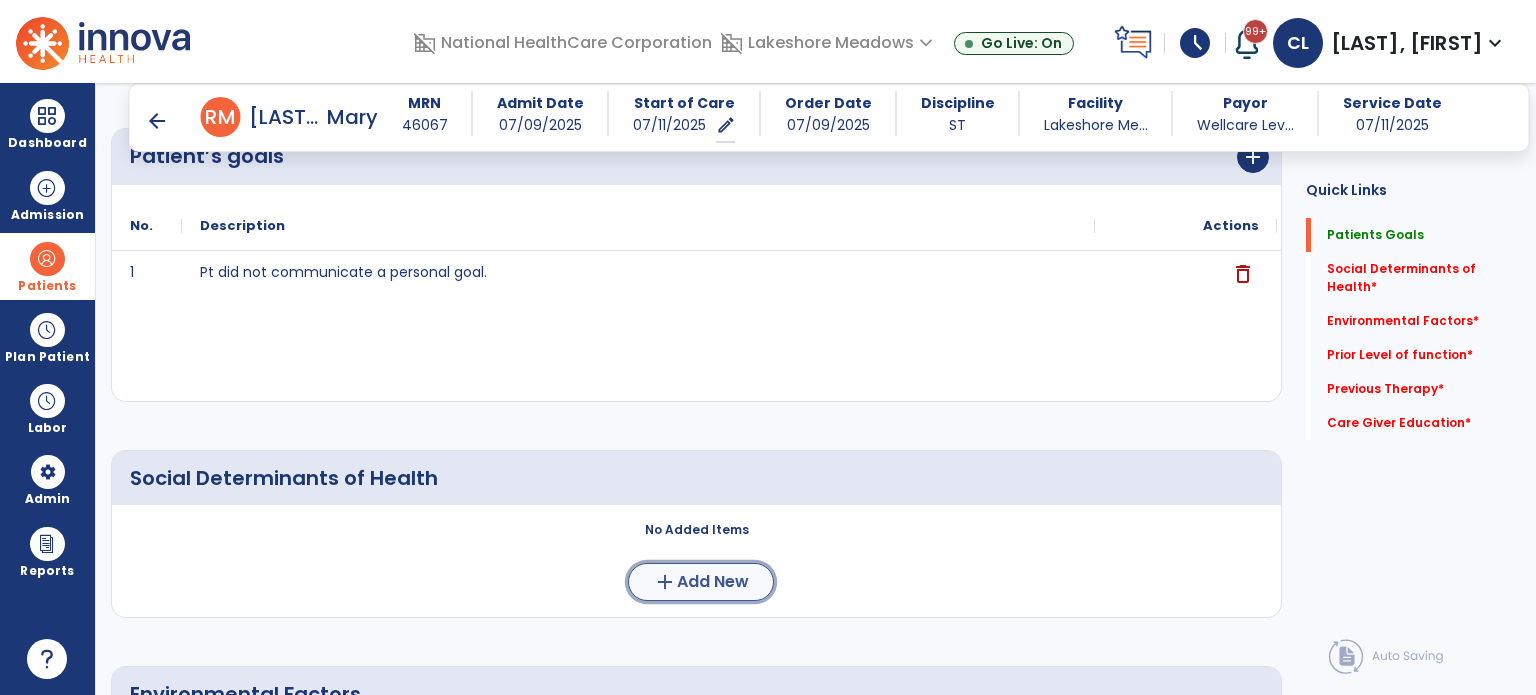 click on "add" 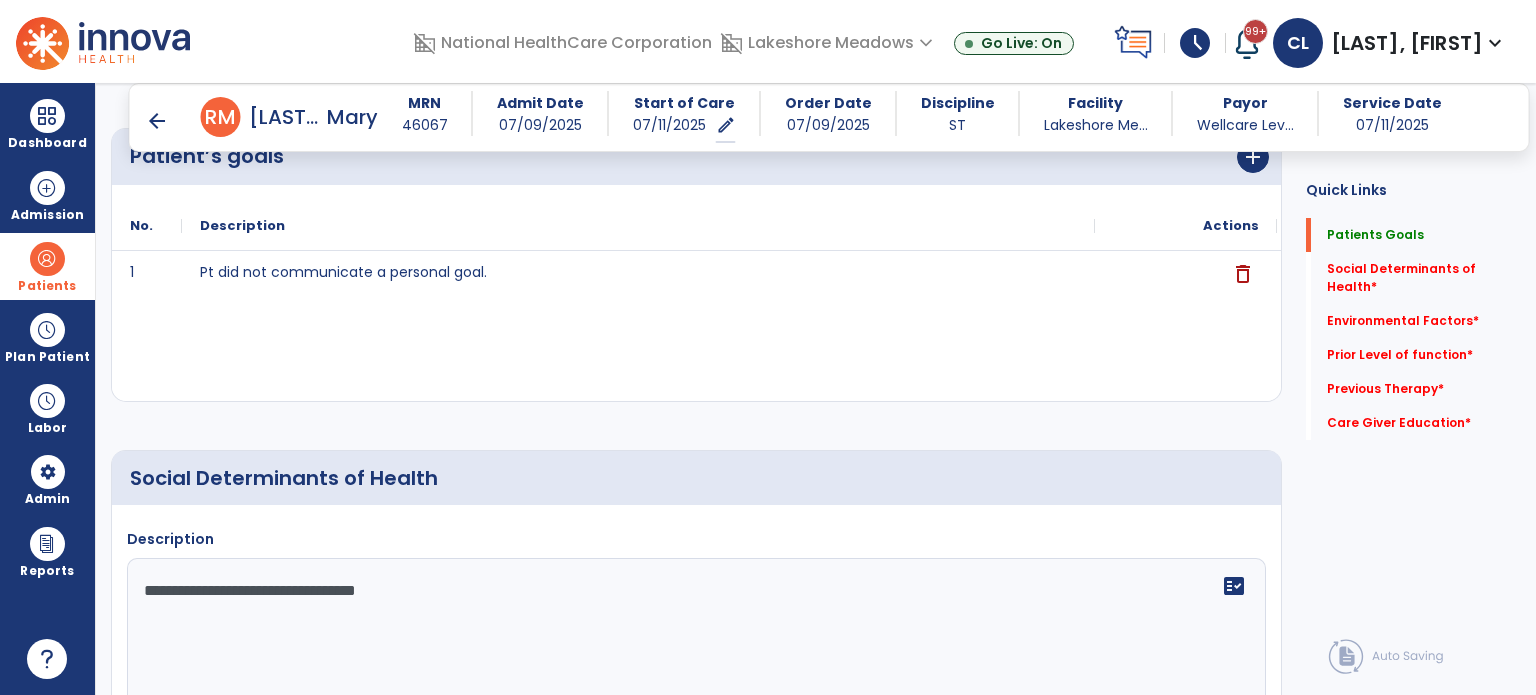type on "**********" 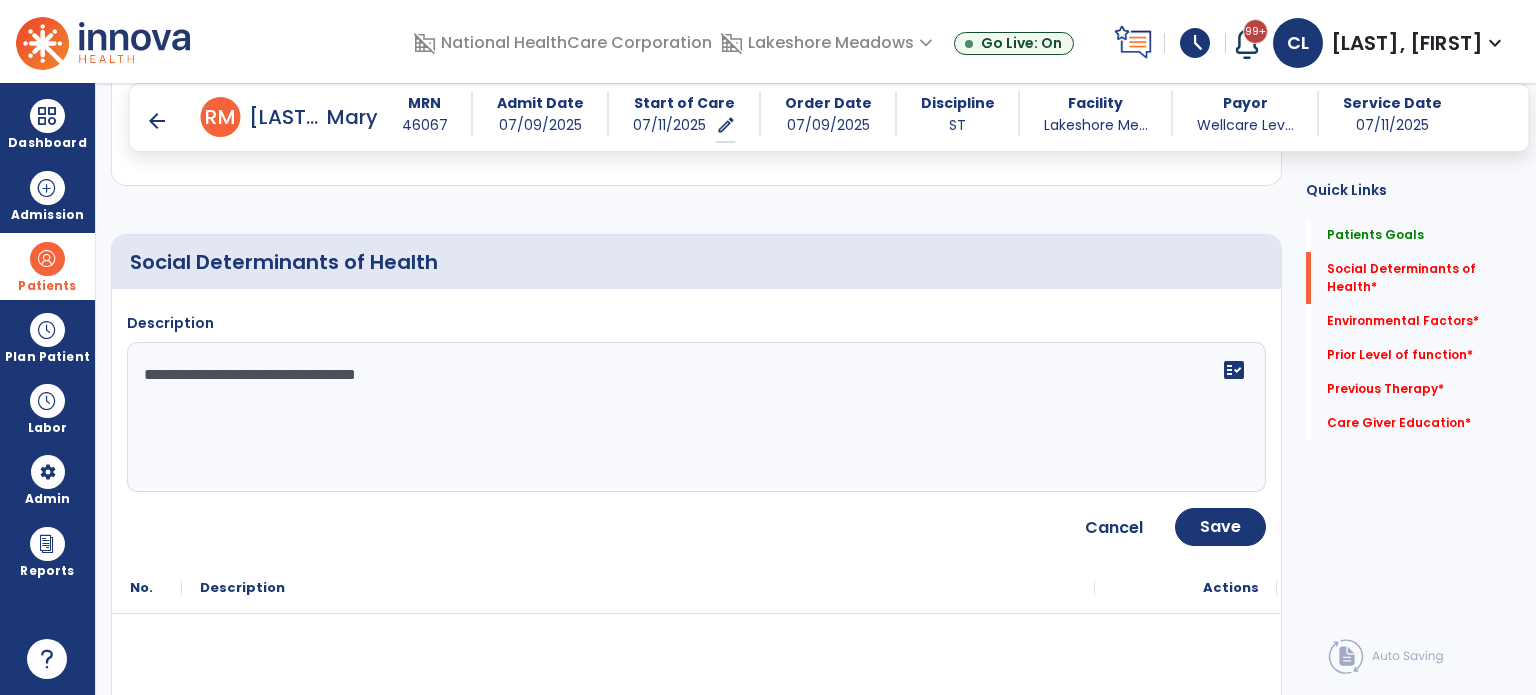scroll, scrollTop: 451, scrollLeft: 0, axis: vertical 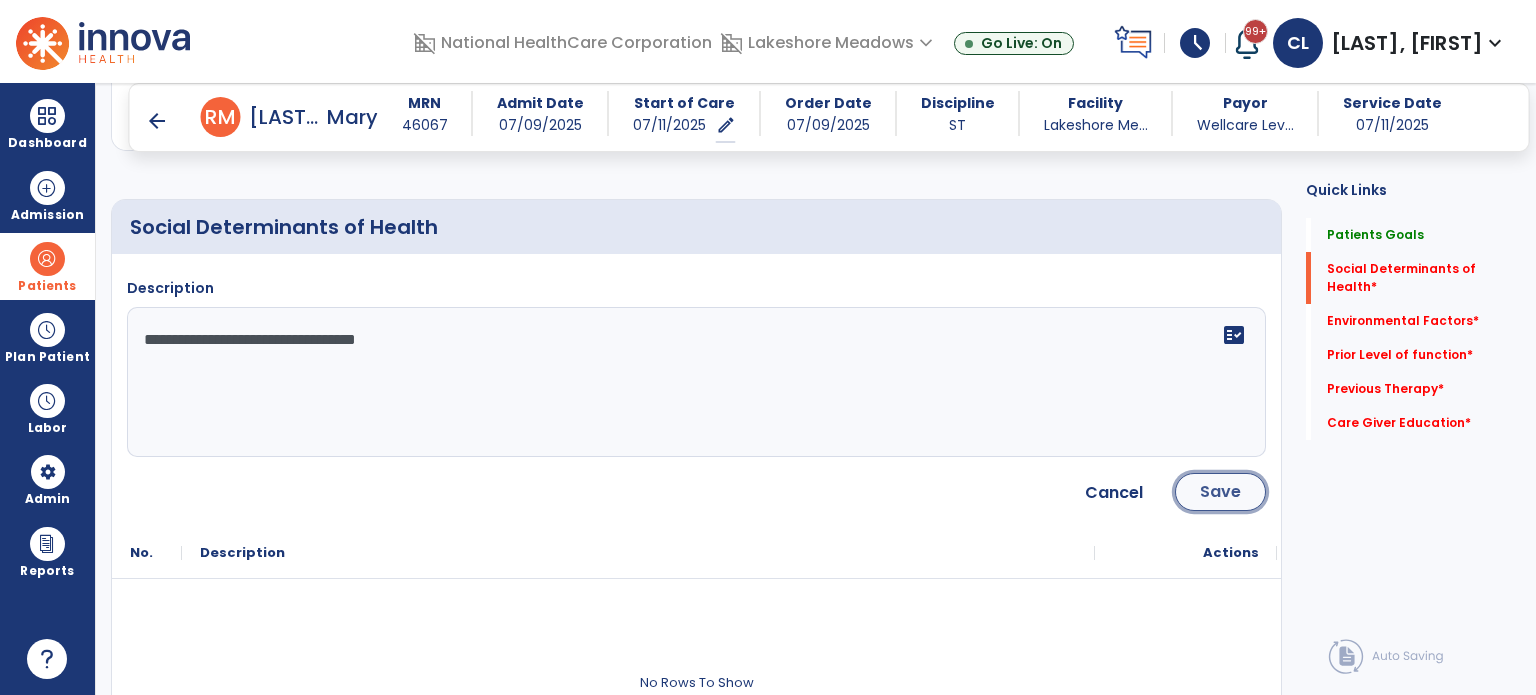 click on "Save" 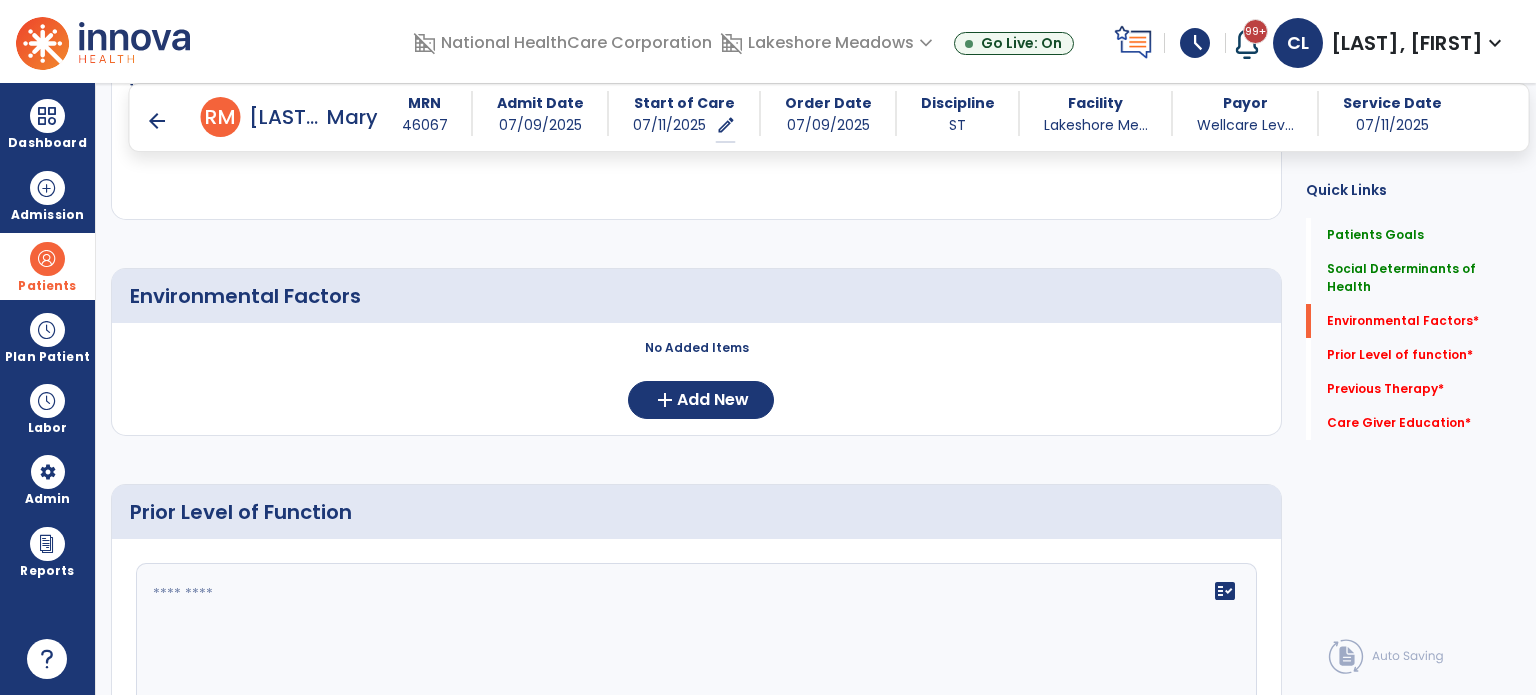 scroll, scrollTop: 747, scrollLeft: 0, axis: vertical 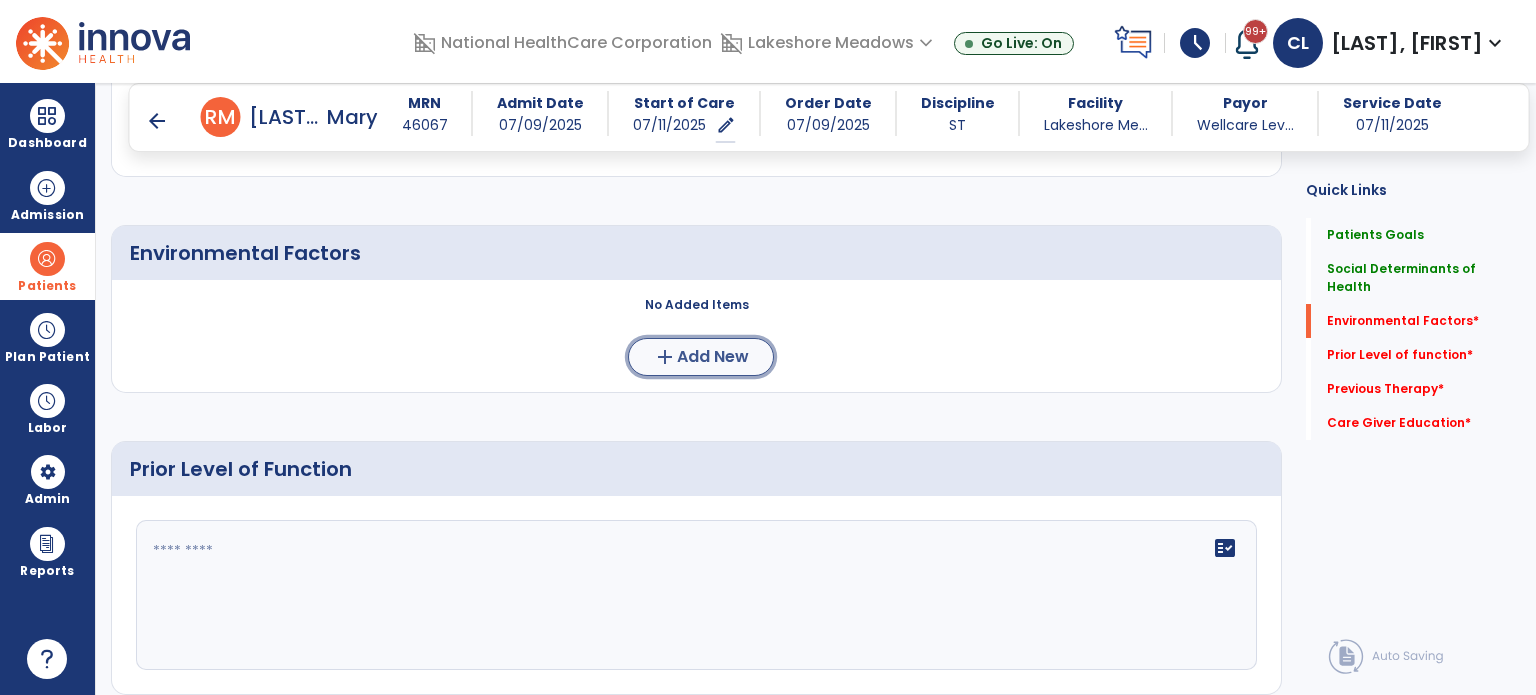 click on "Add New" 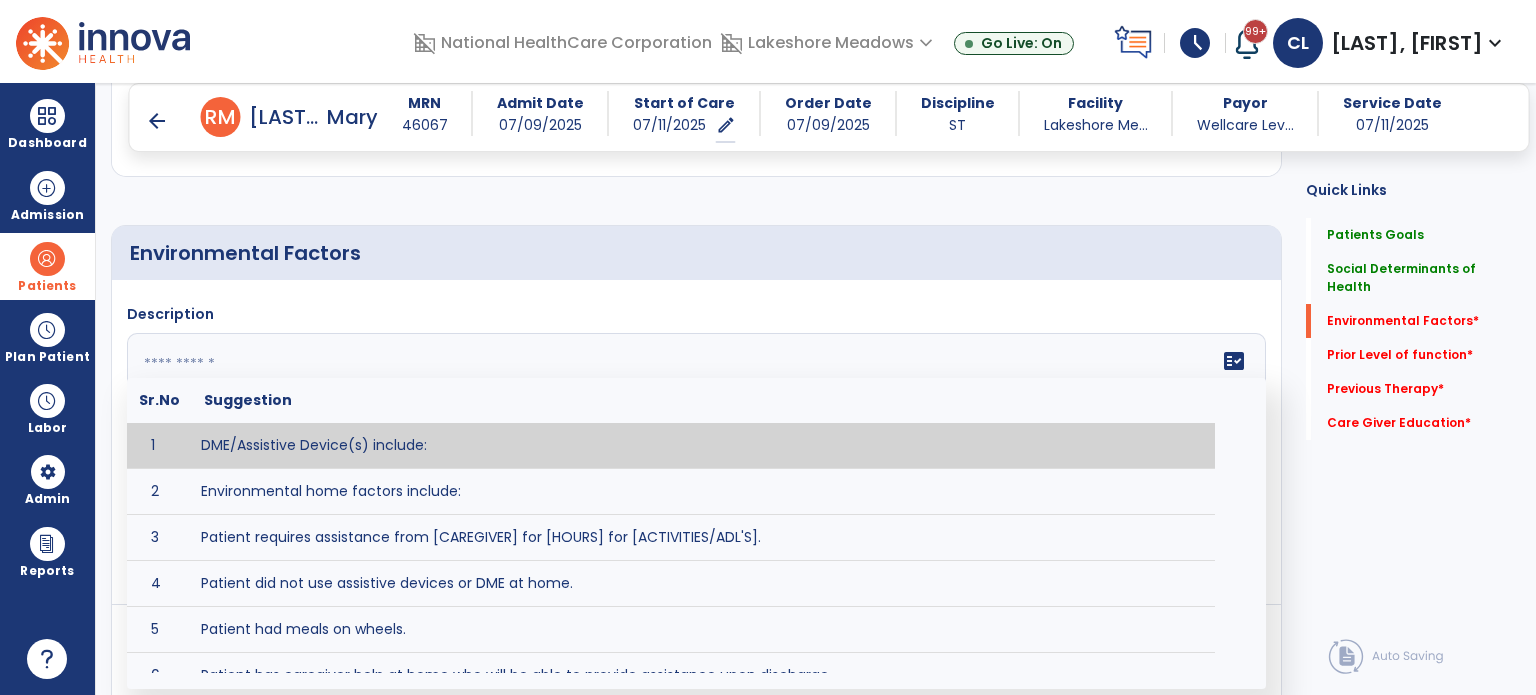 click 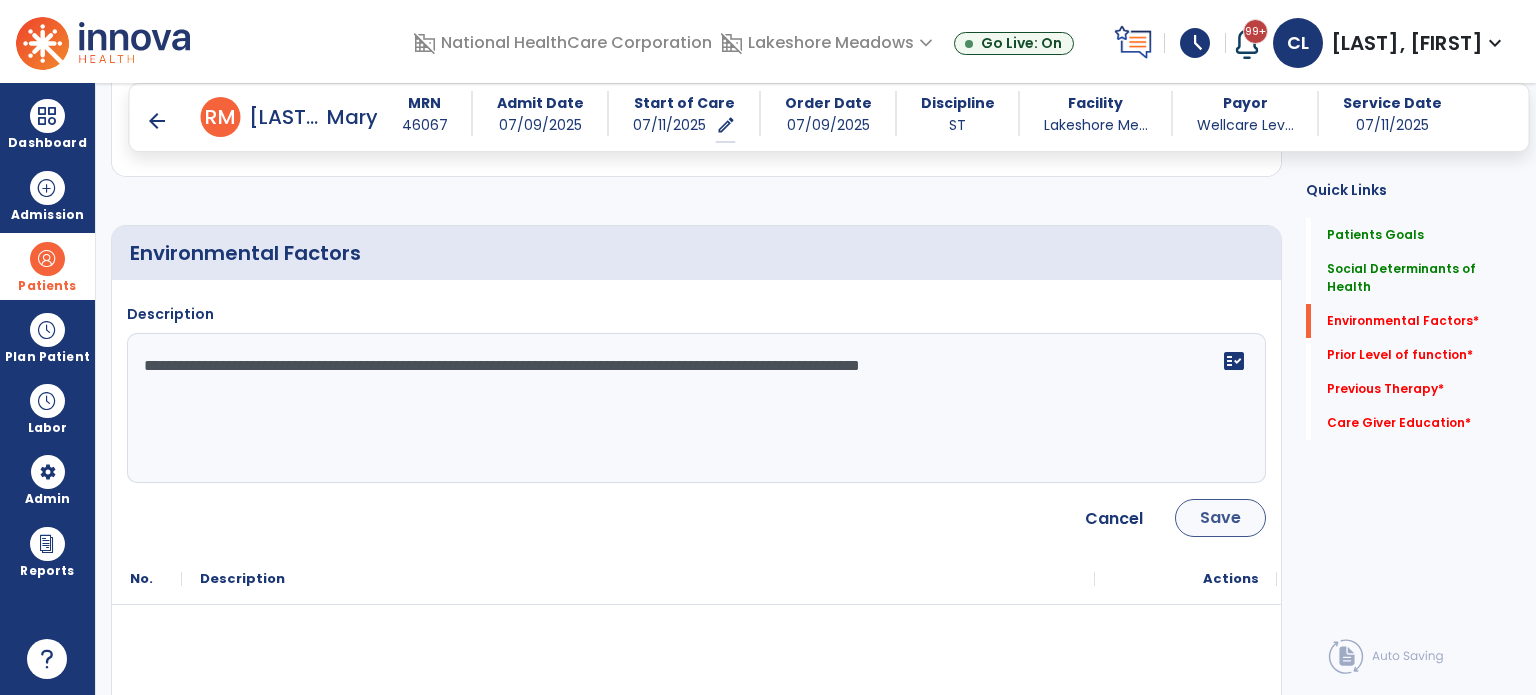 type on "**********" 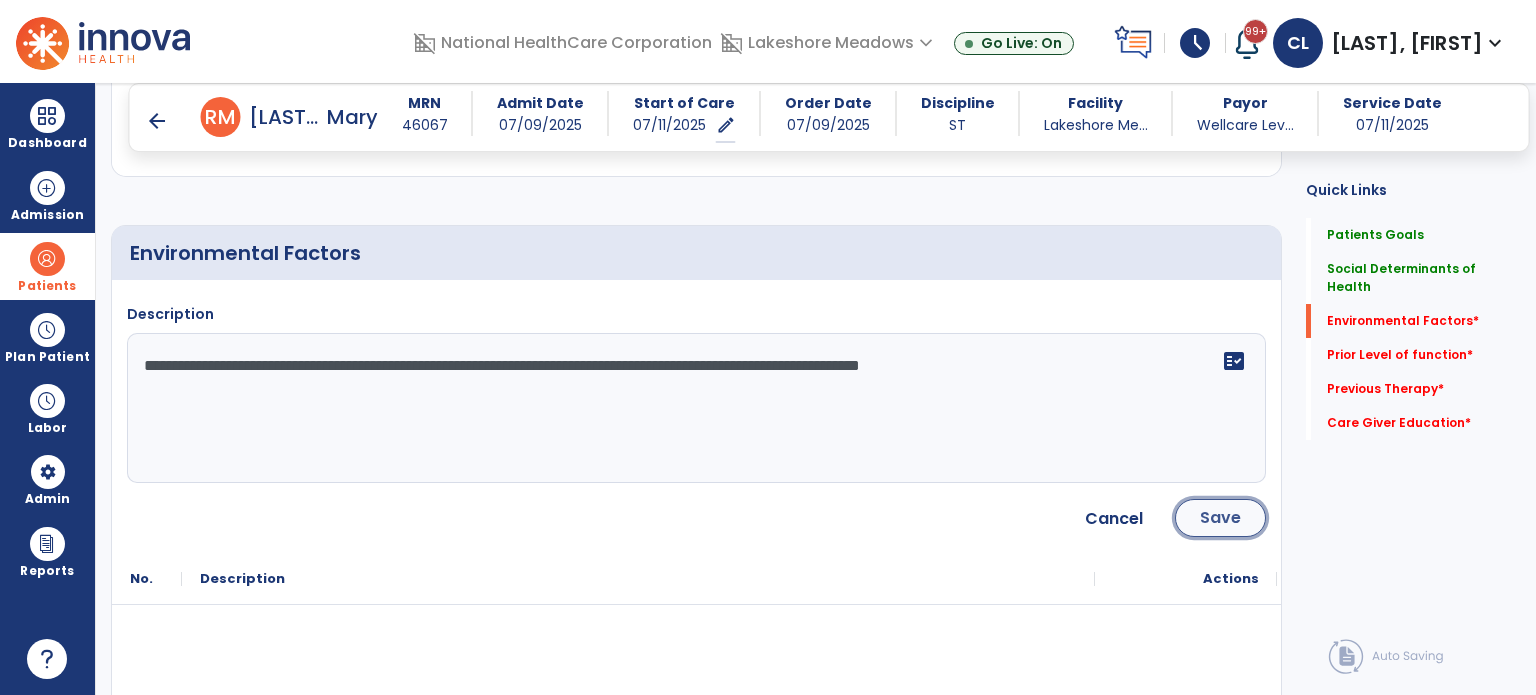 click on "Save" 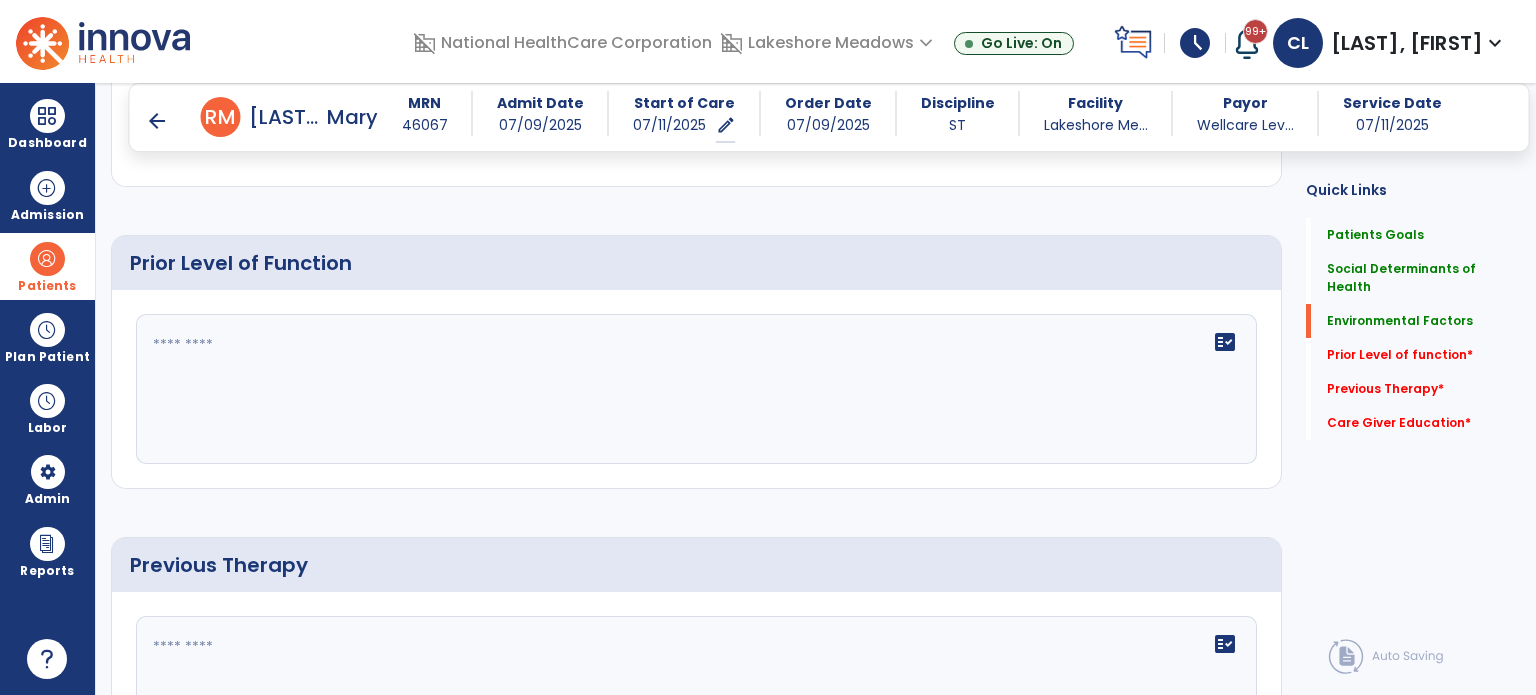 scroll, scrollTop: 1076, scrollLeft: 0, axis: vertical 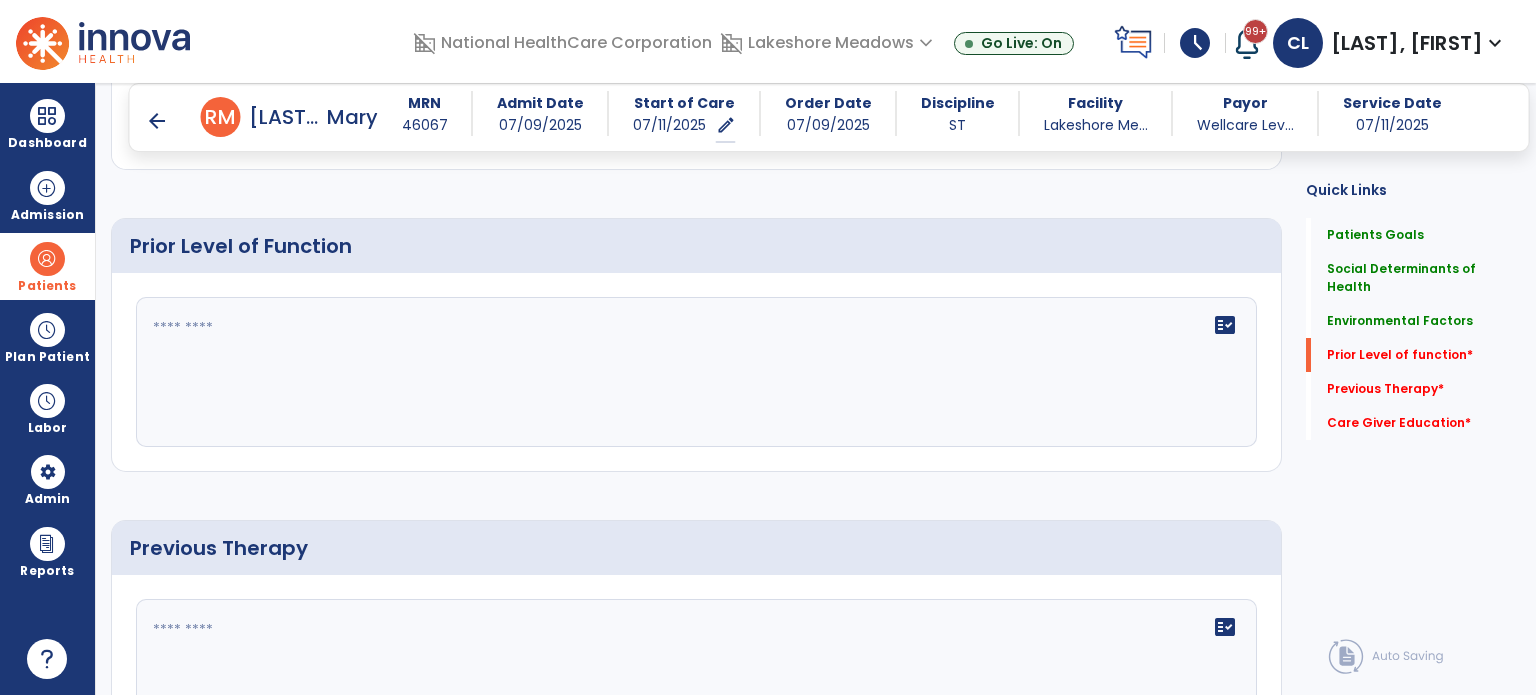 click on "fact_check" 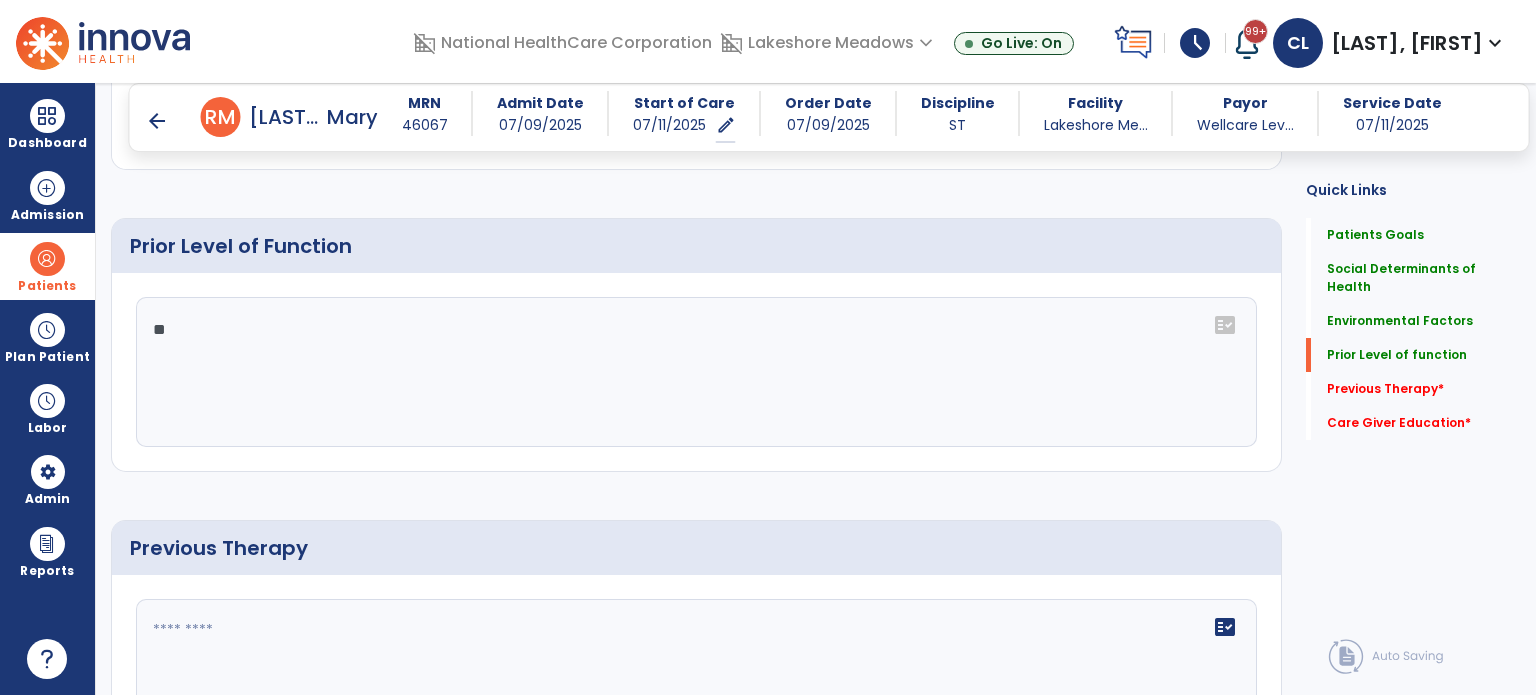 type on "*" 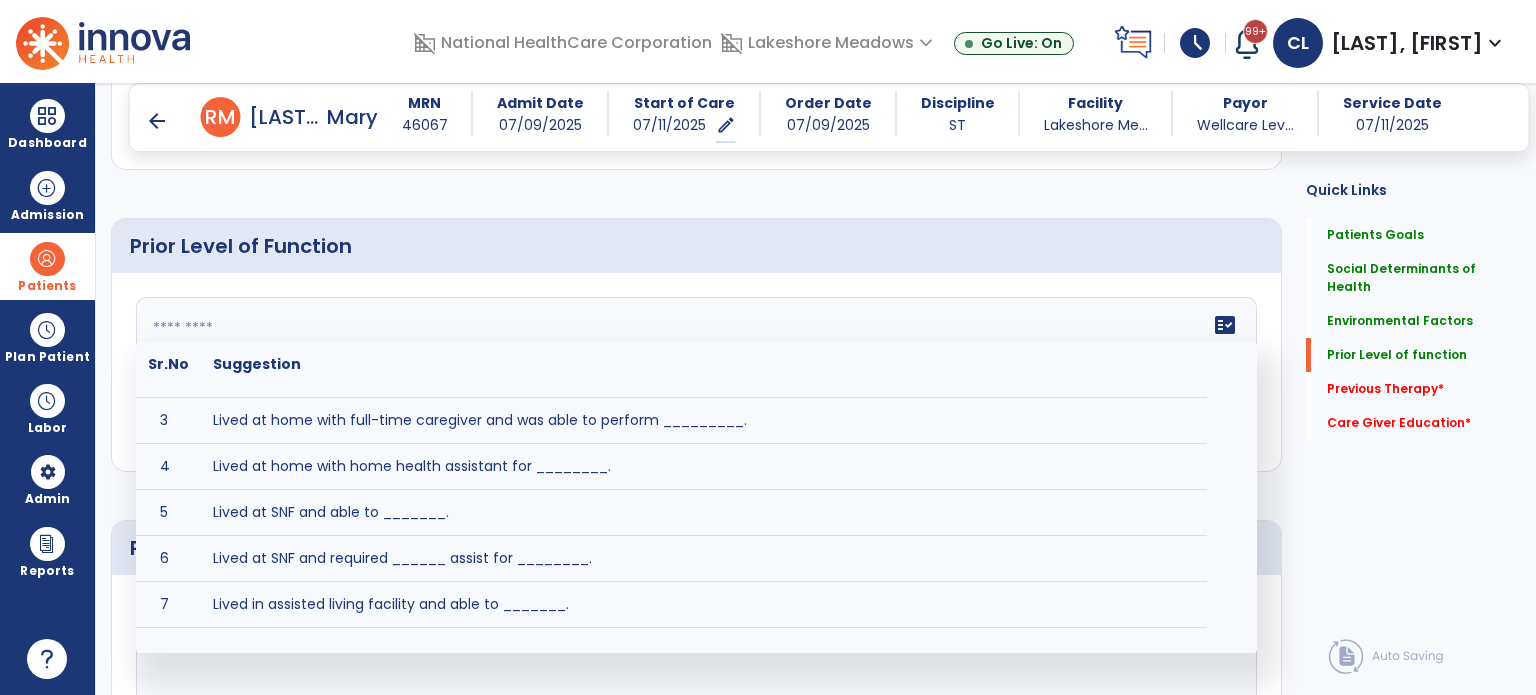 type on "*" 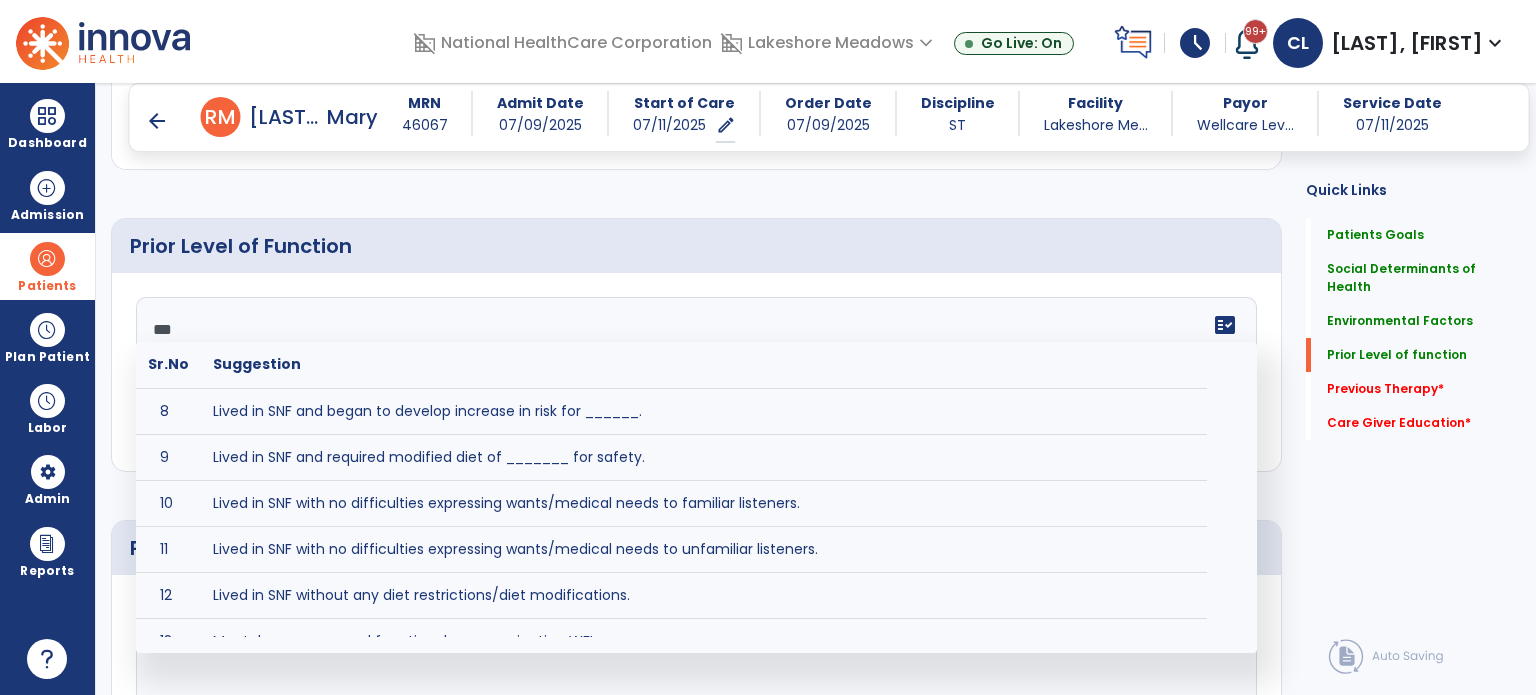 scroll, scrollTop: 0, scrollLeft: 0, axis: both 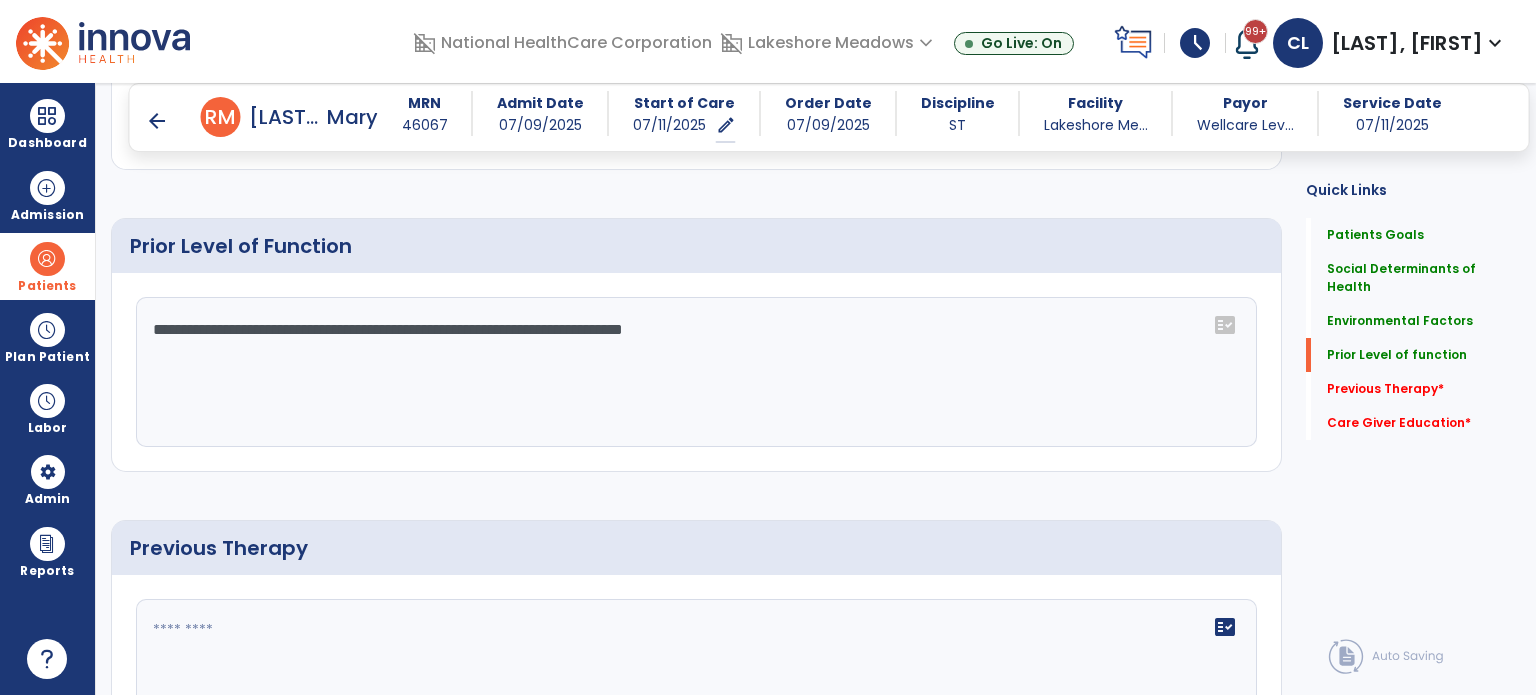 click on "**********" 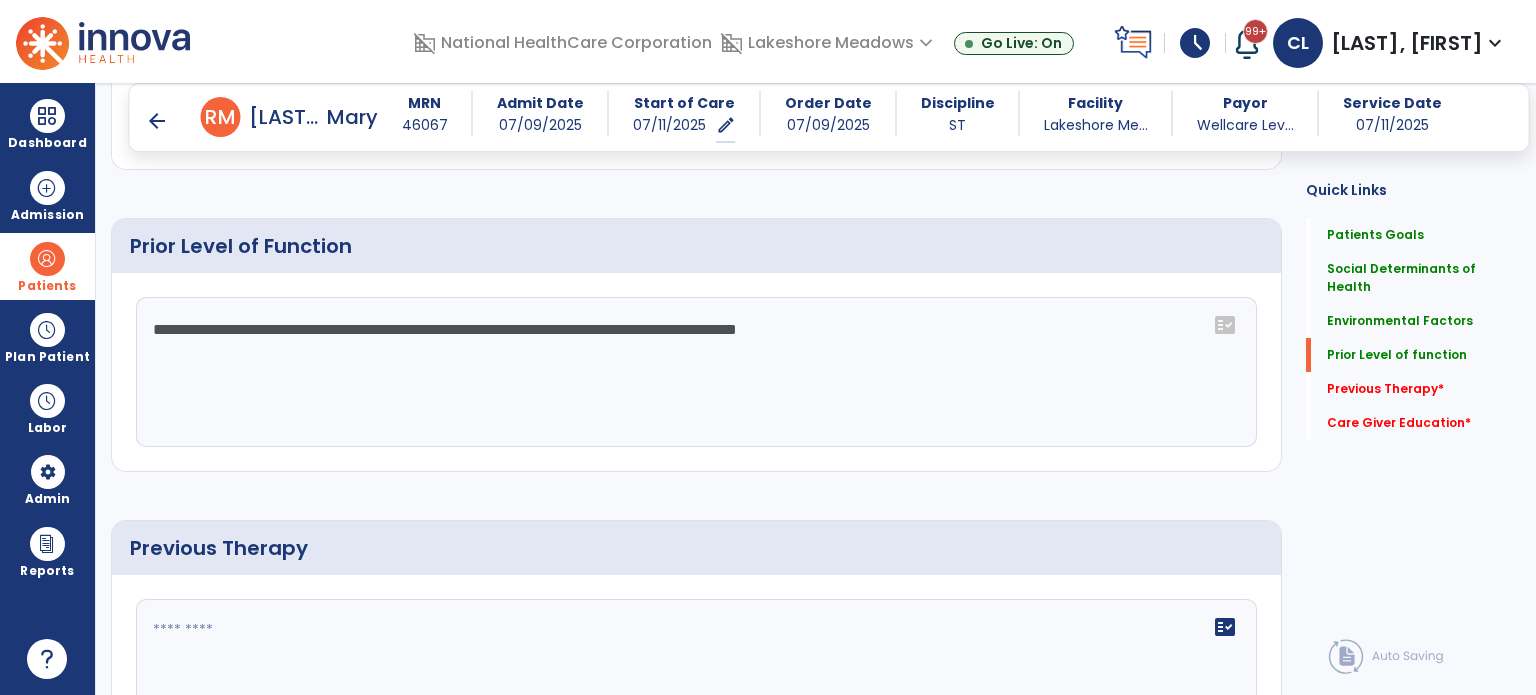 paste on "**********" 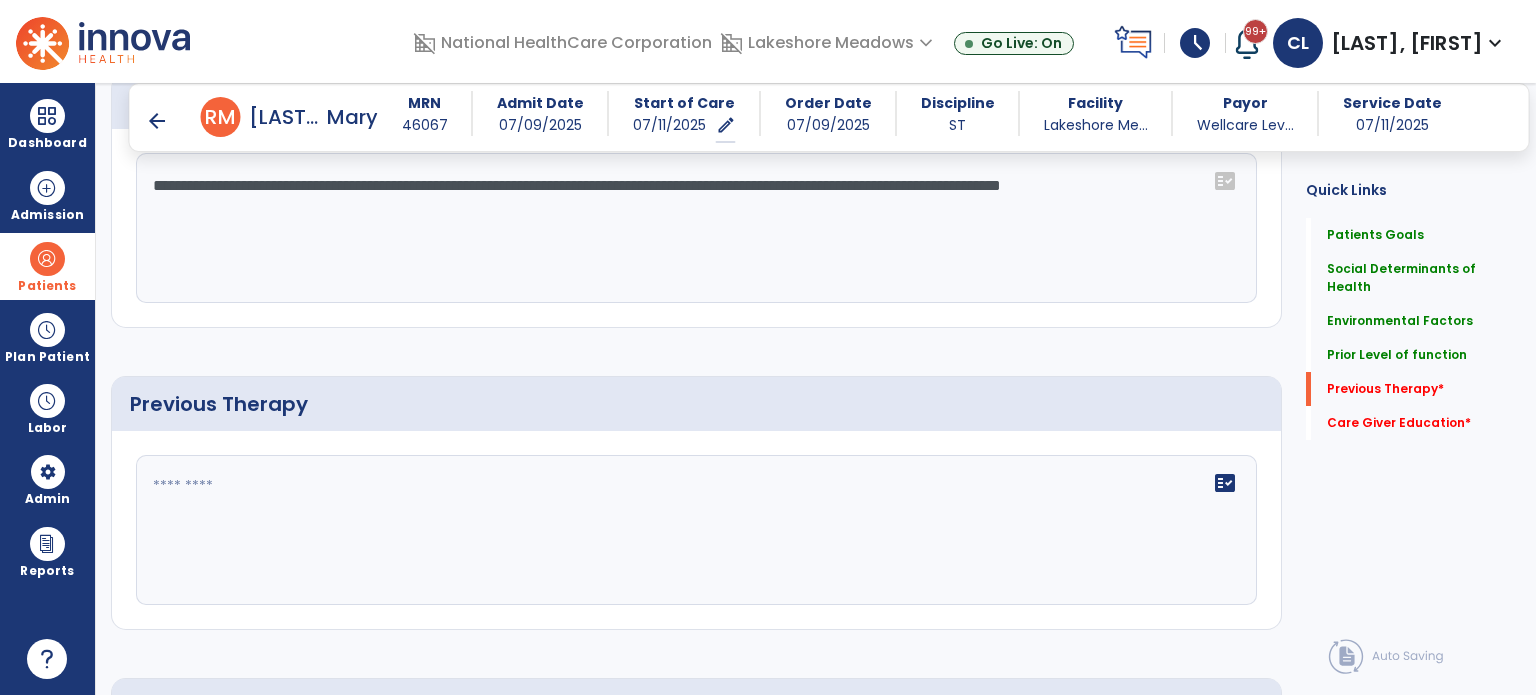 scroll, scrollTop: 1221, scrollLeft: 0, axis: vertical 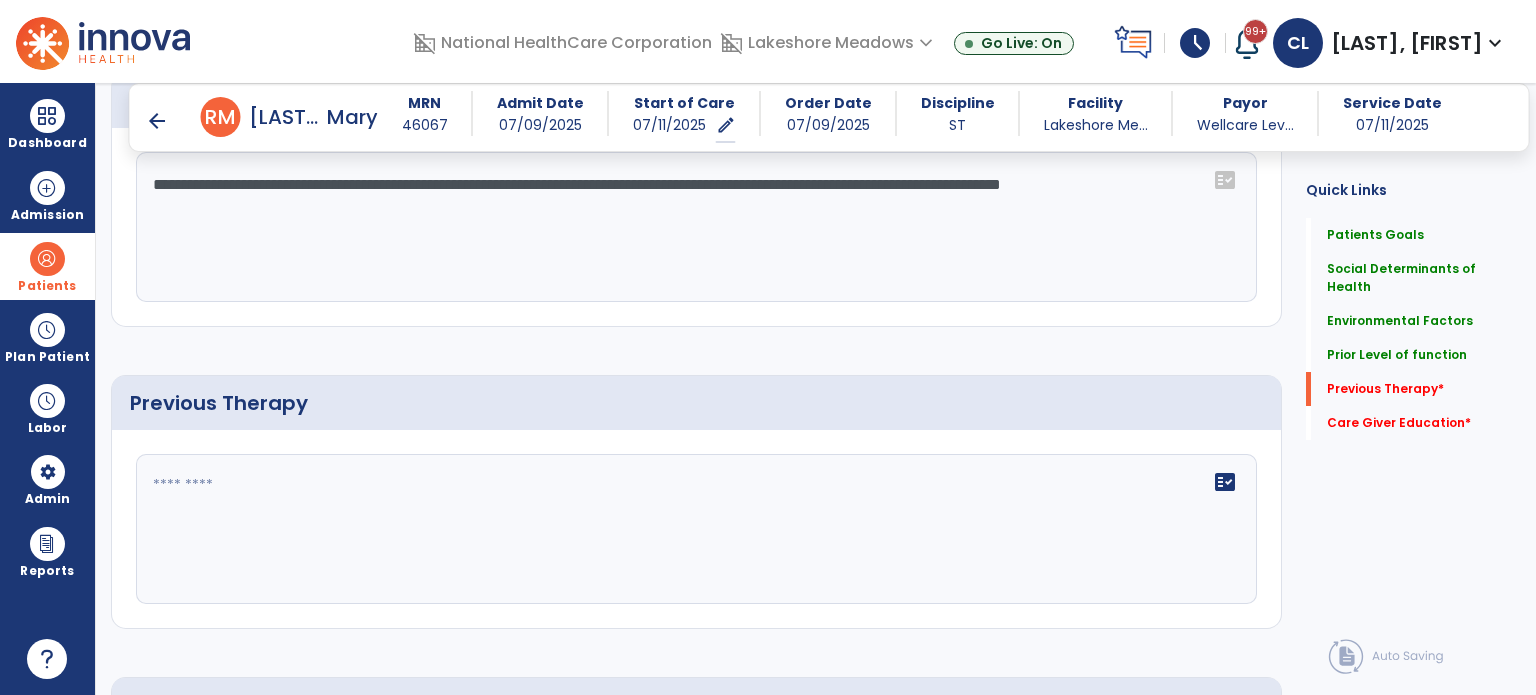type on "**********" 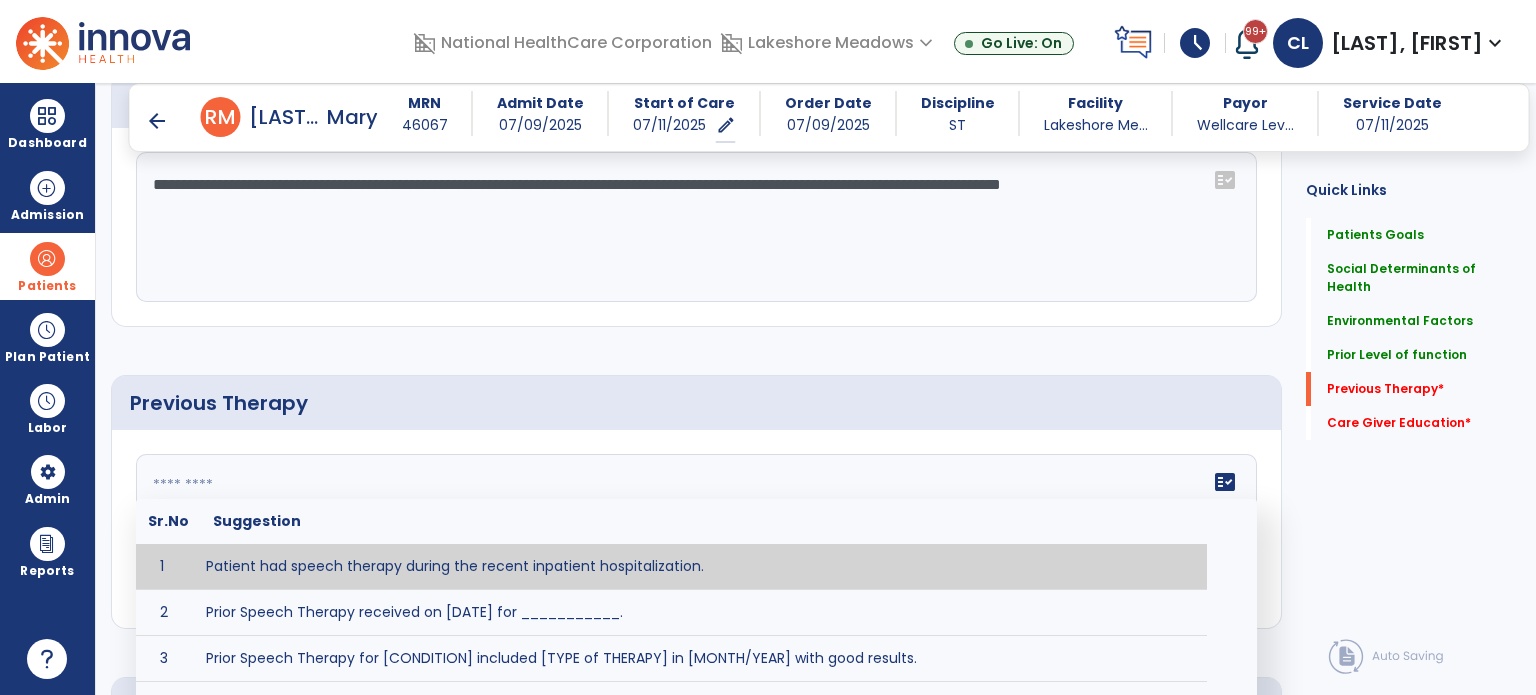 click 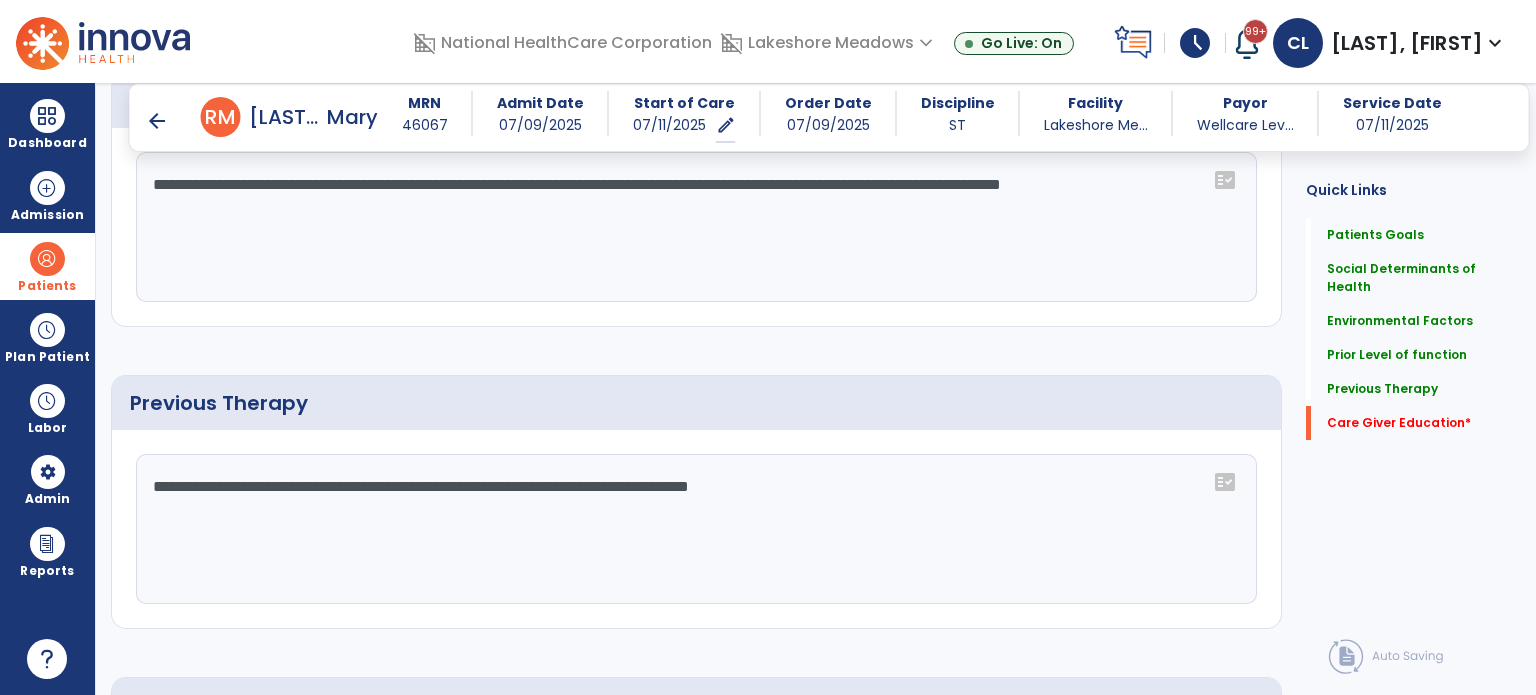 scroll, scrollTop: 1523, scrollLeft: 0, axis: vertical 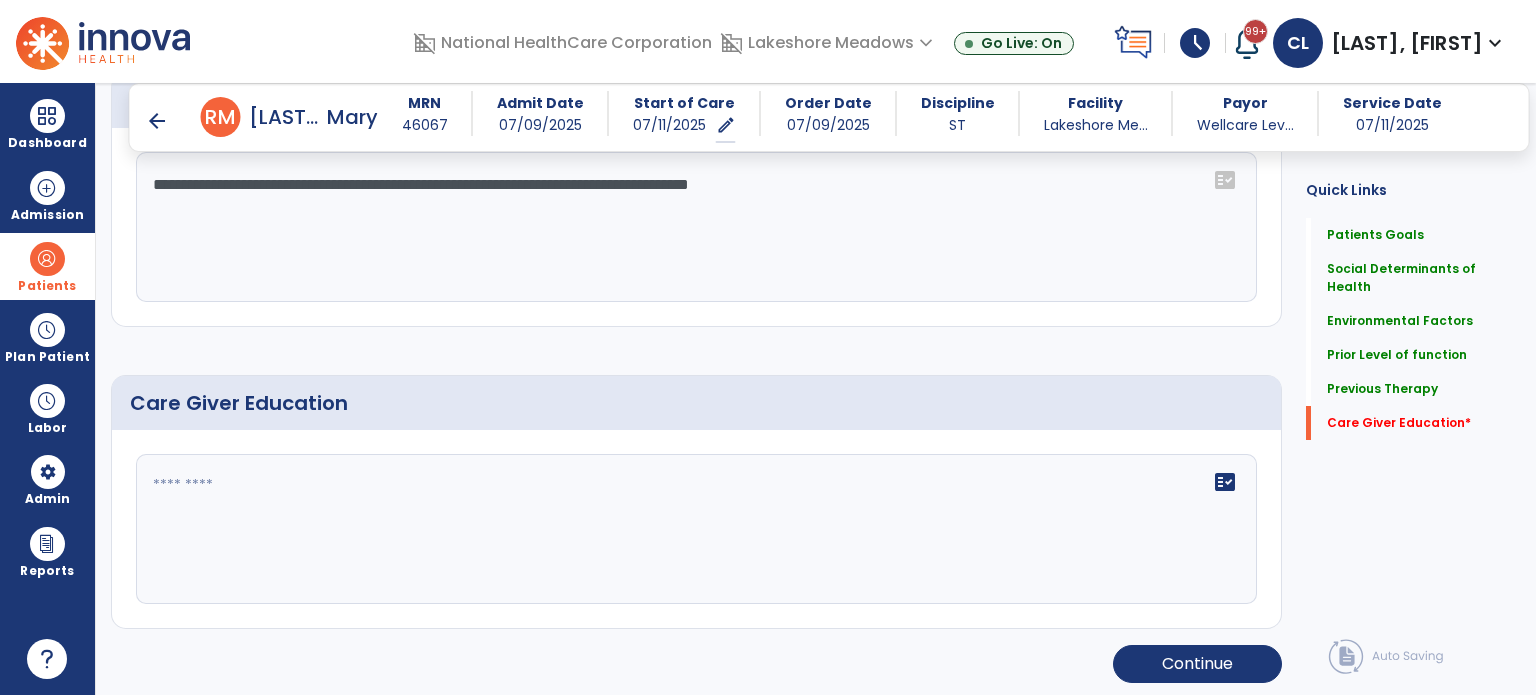 type on "**********" 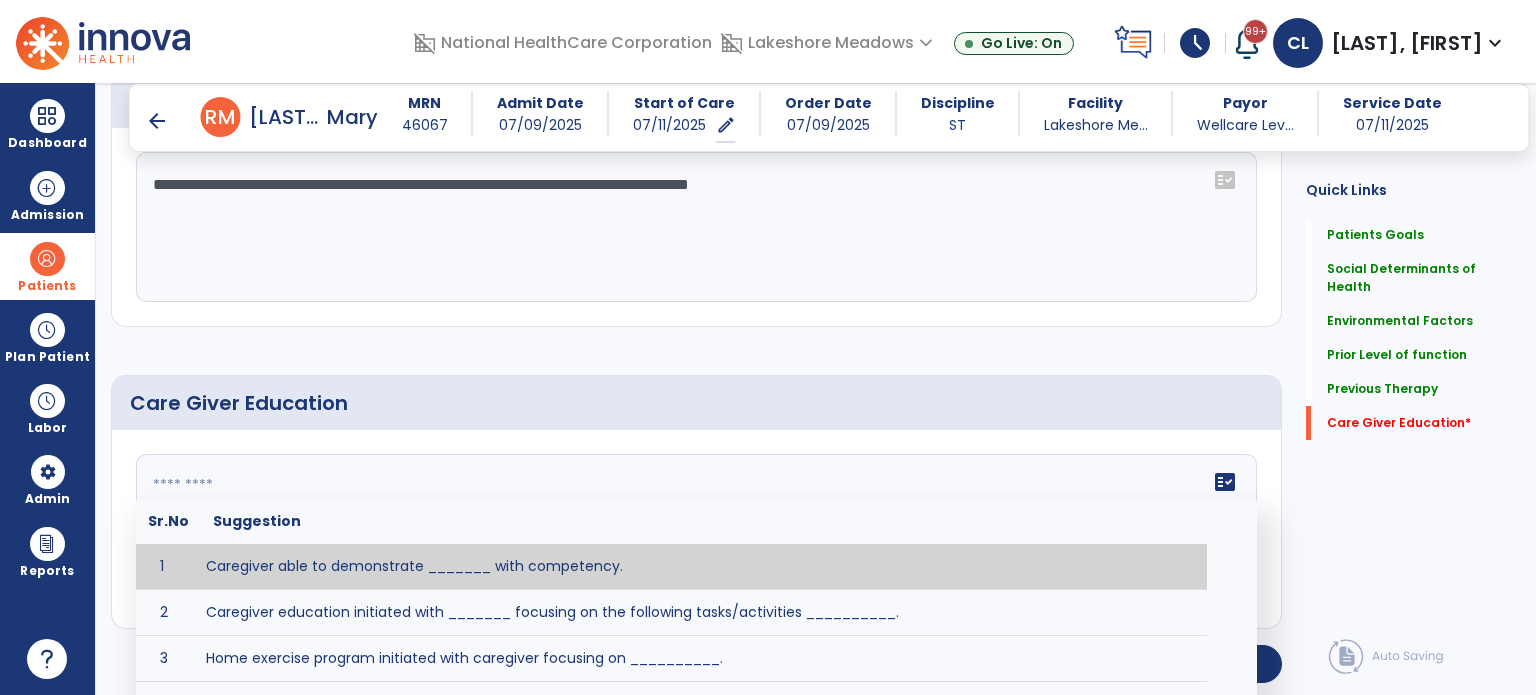 type on "*" 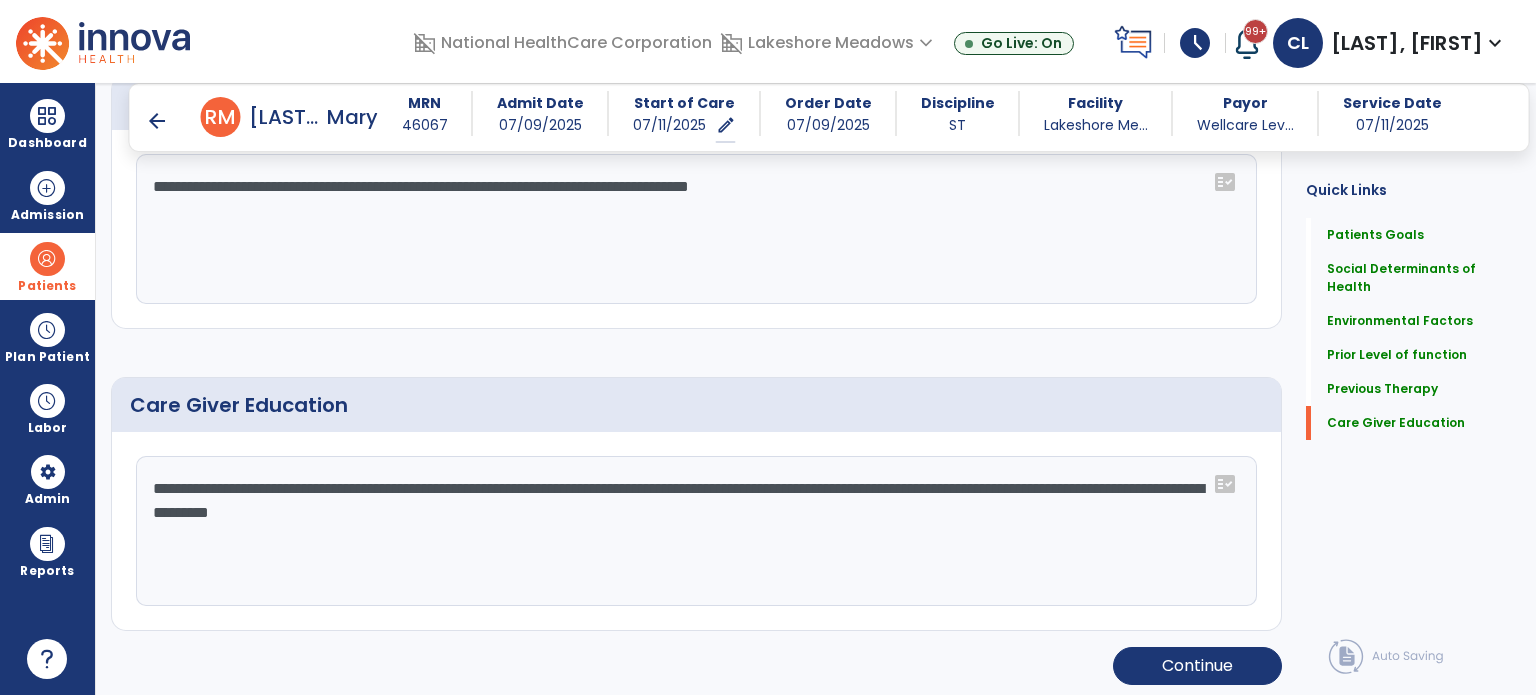 scroll, scrollTop: 1523, scrollLeft: 0, axis: vertical 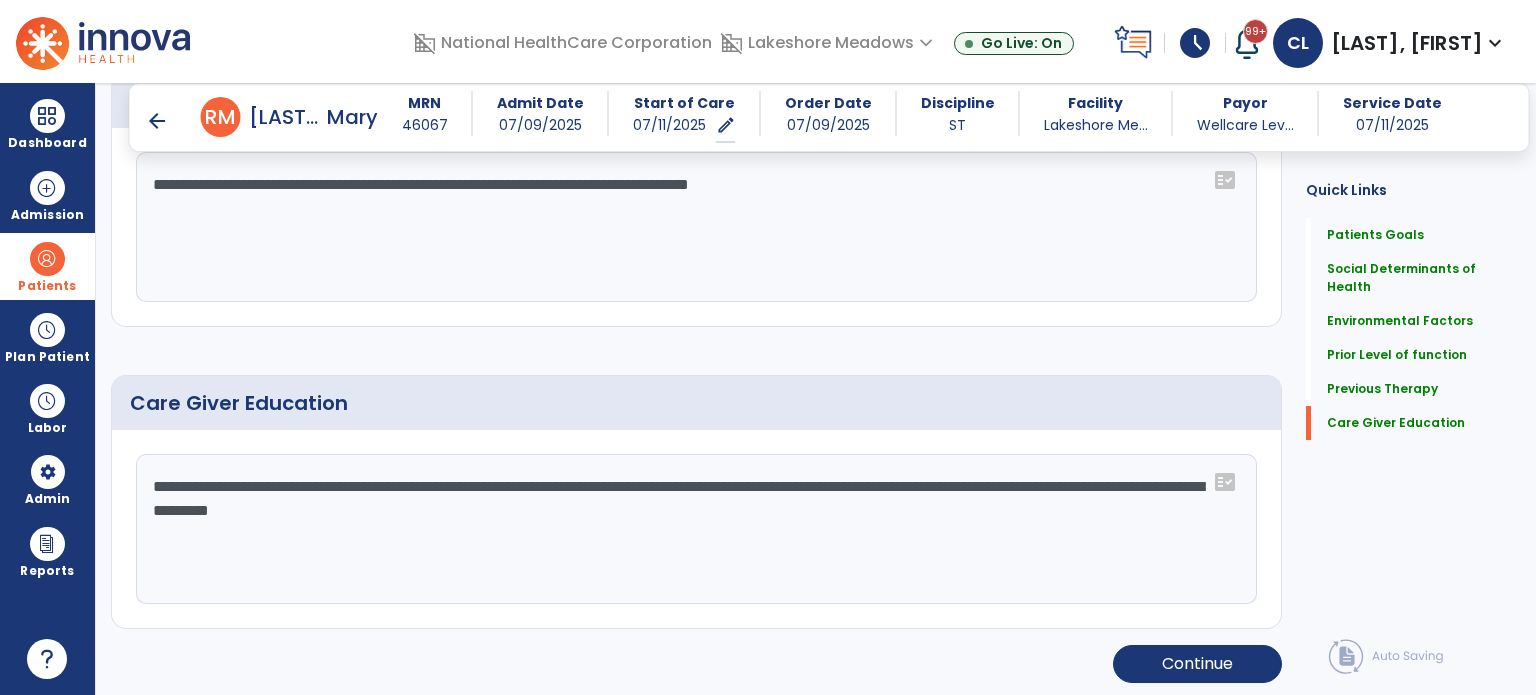 click on "**********" 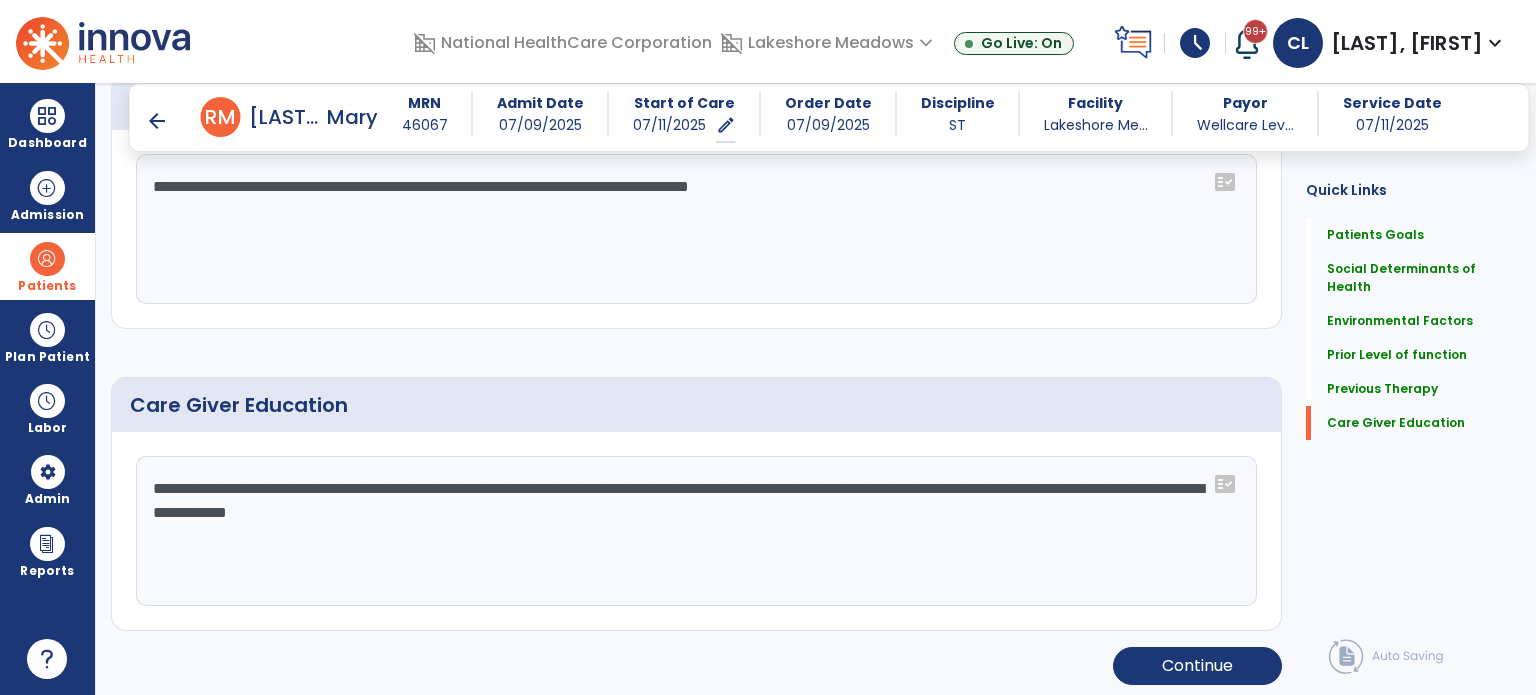 scroll, scrollTop: 1523, scrollLeft: 0, axis: vertical 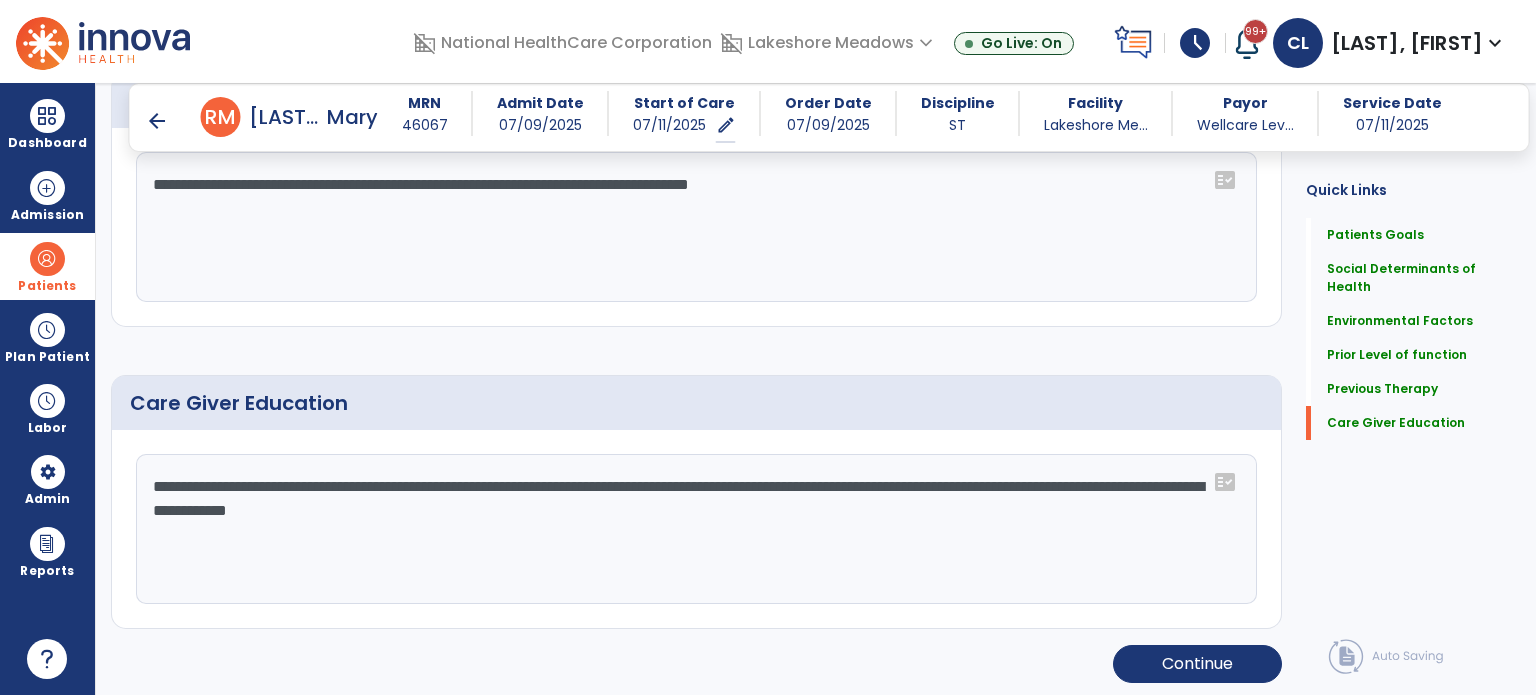 drag, startPoint x: 707, startPoint y: 511, endPoint x: 564, endPoint y: 635, distance: 189.27493 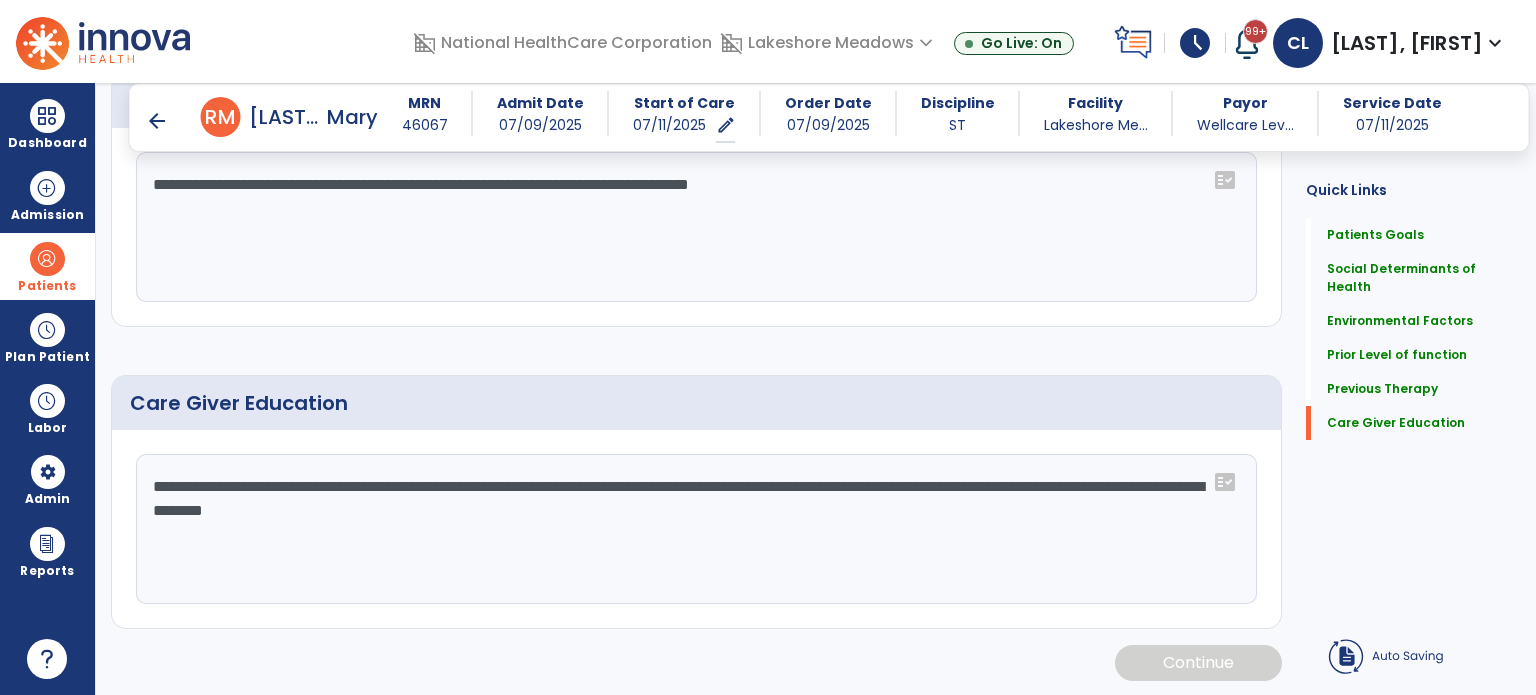 scroll, scrollTop: 1523, scrollLeft: 0, axis: vertical 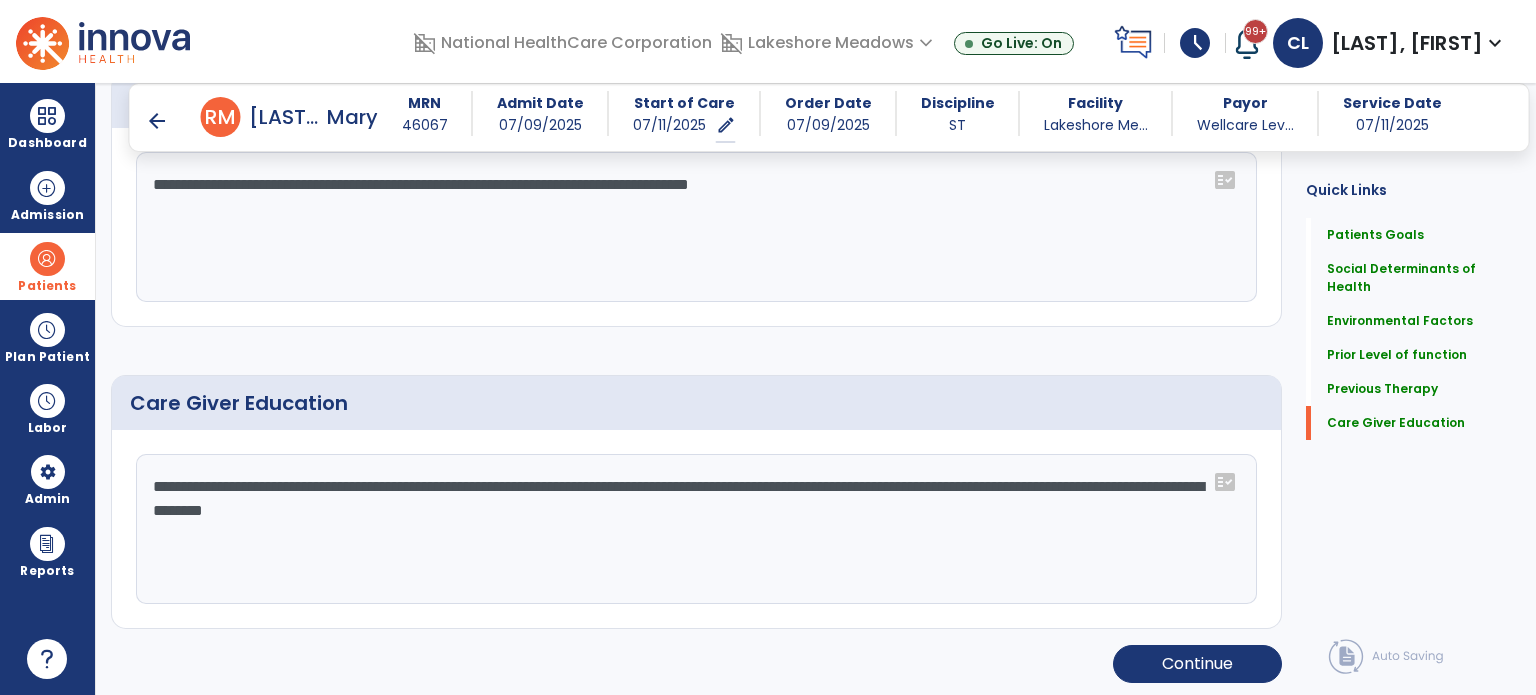 click on "**********" 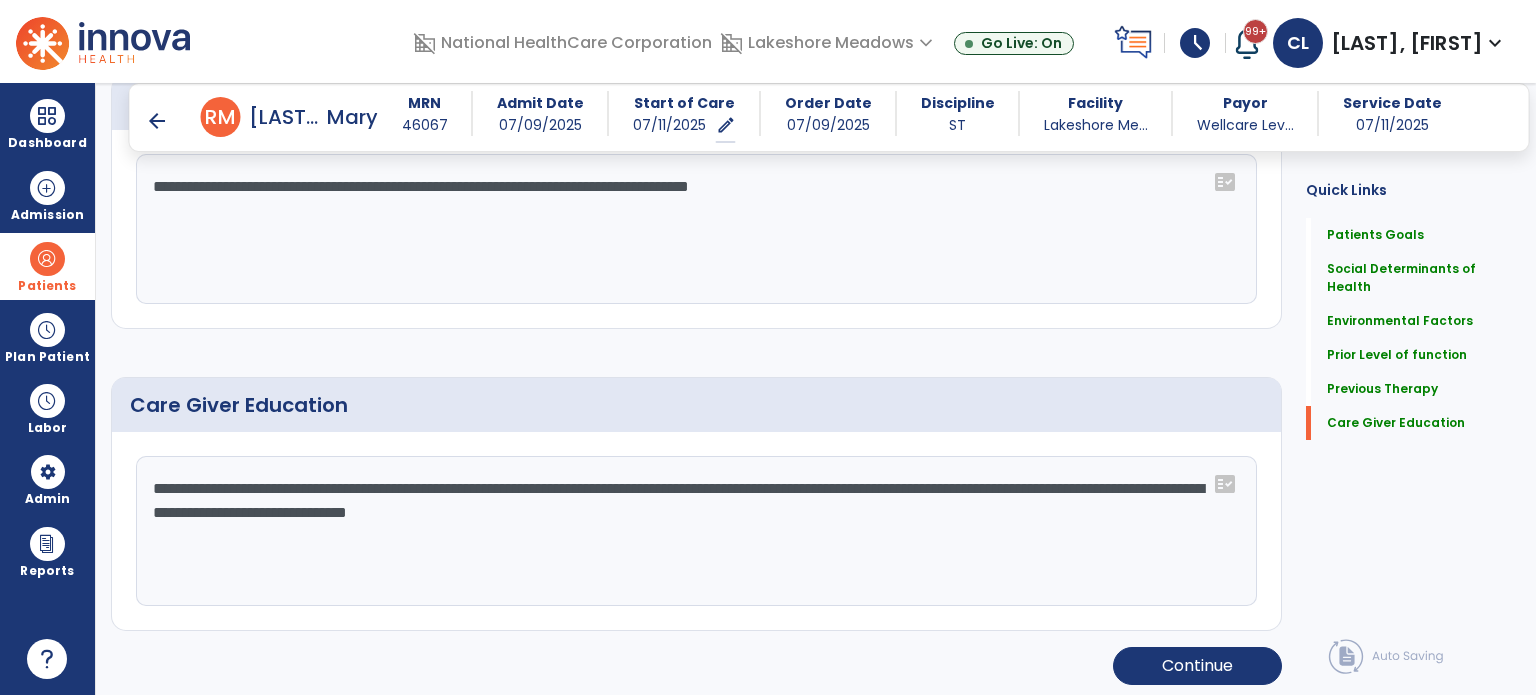 scroll, scrollTop: 1523, scrollLeft: 0, axis: vertical 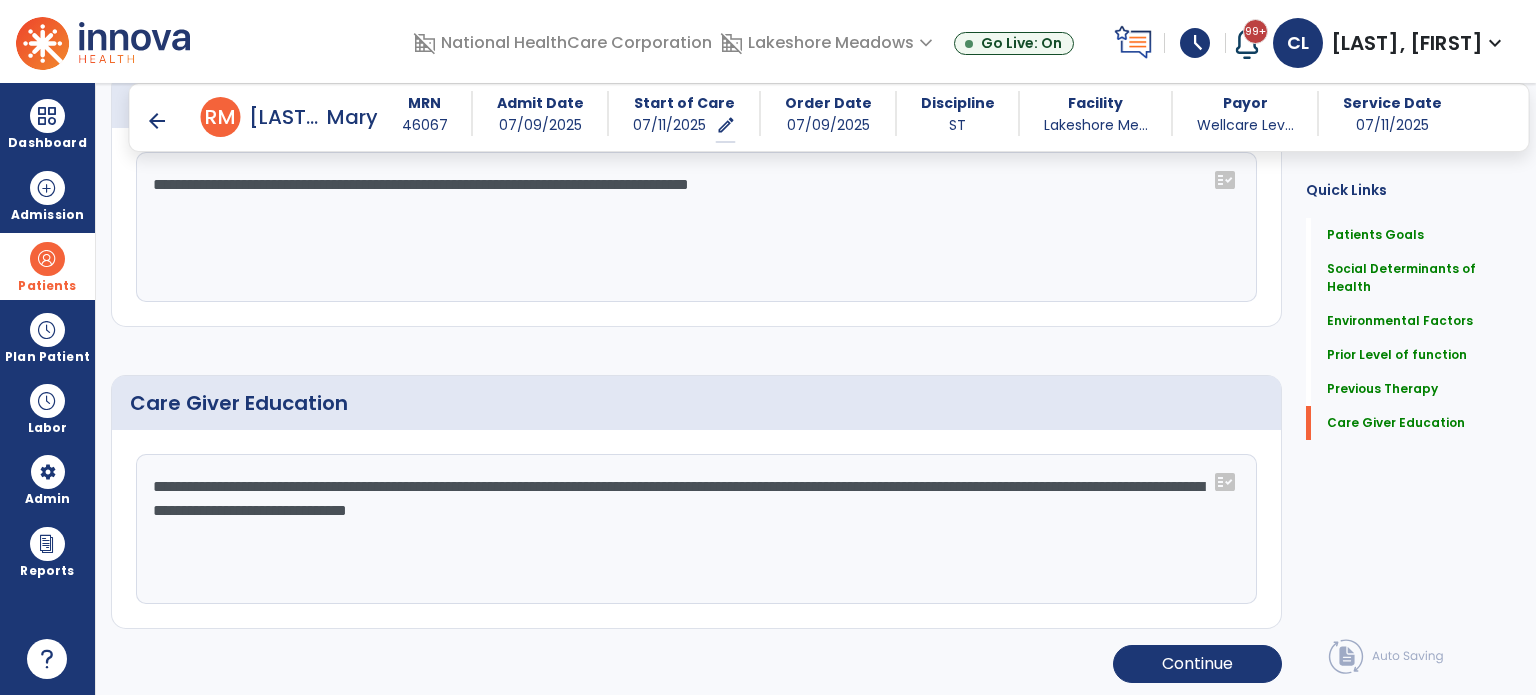 type on "**********" 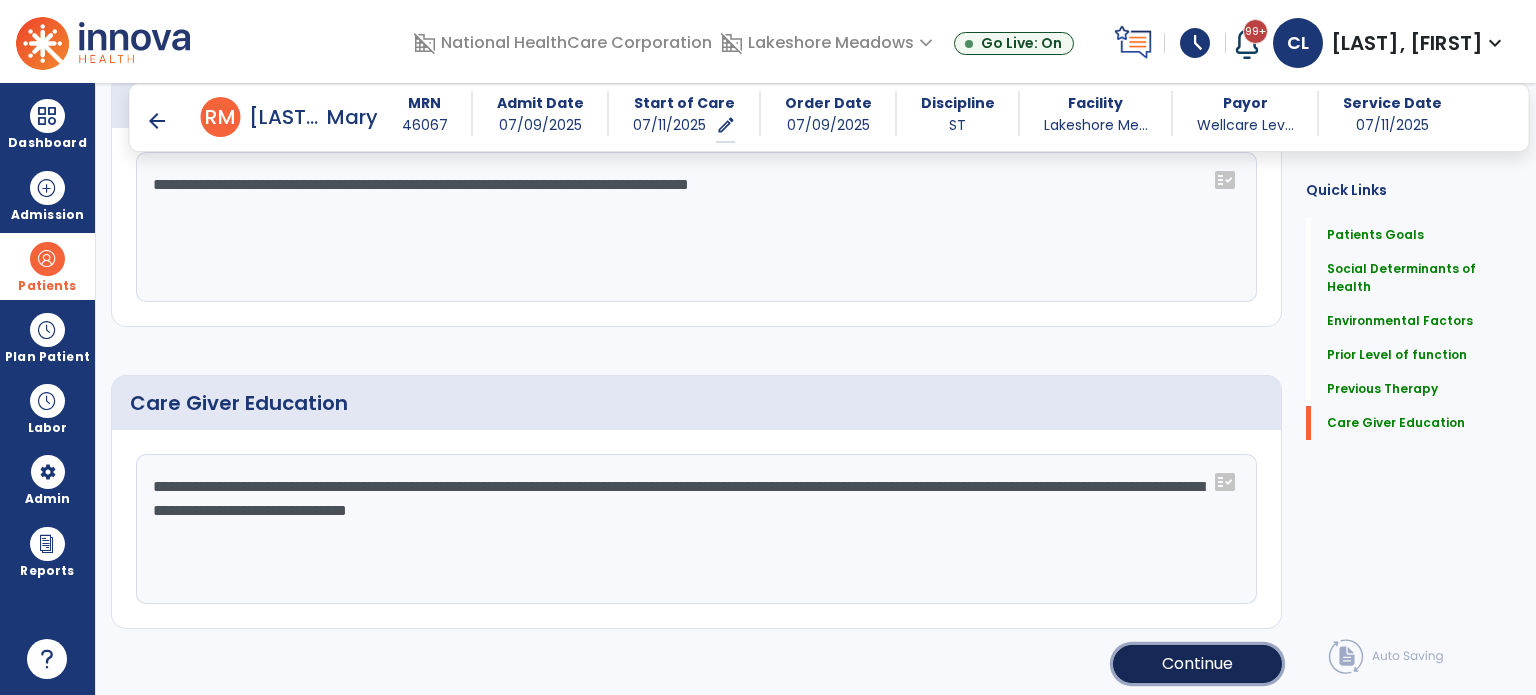 click on "Continue" 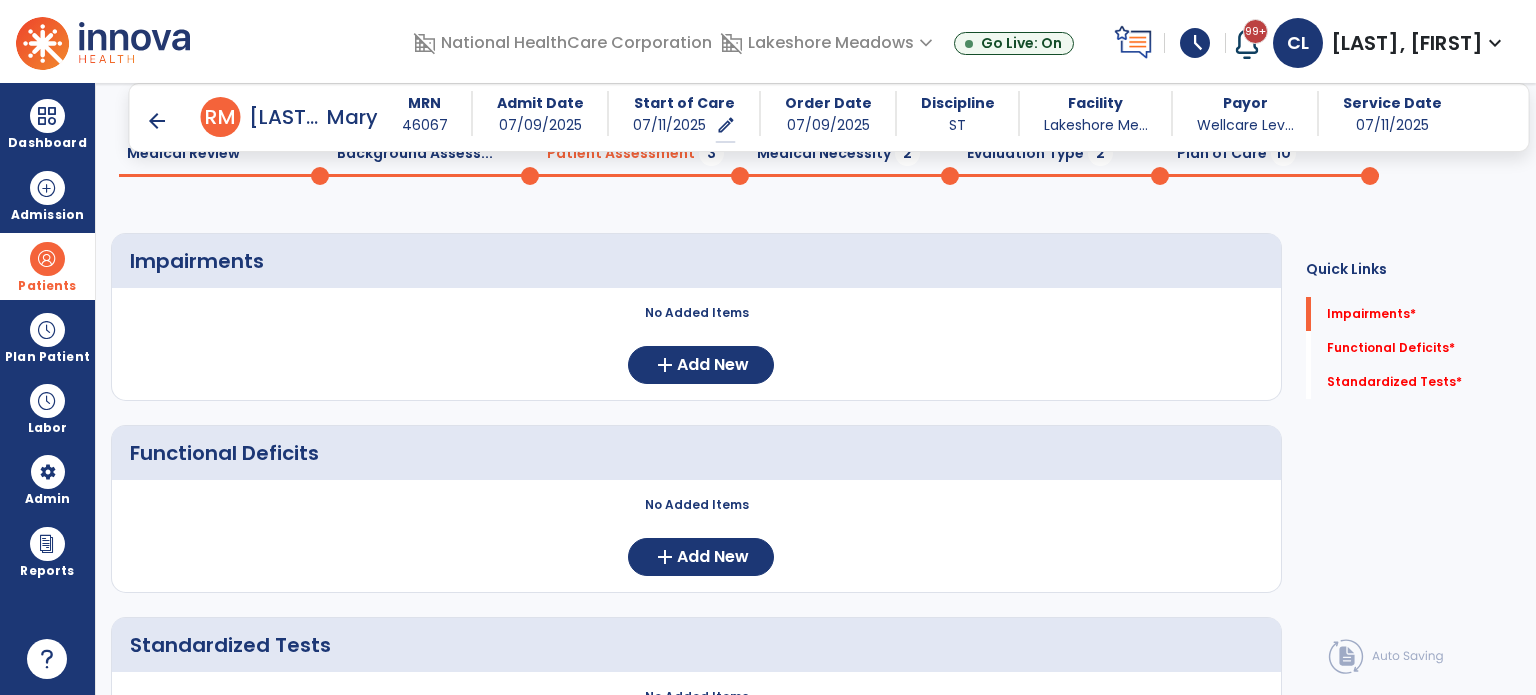 scroll, scrollTop: 78, scrollLeft: 0, axis: vertical 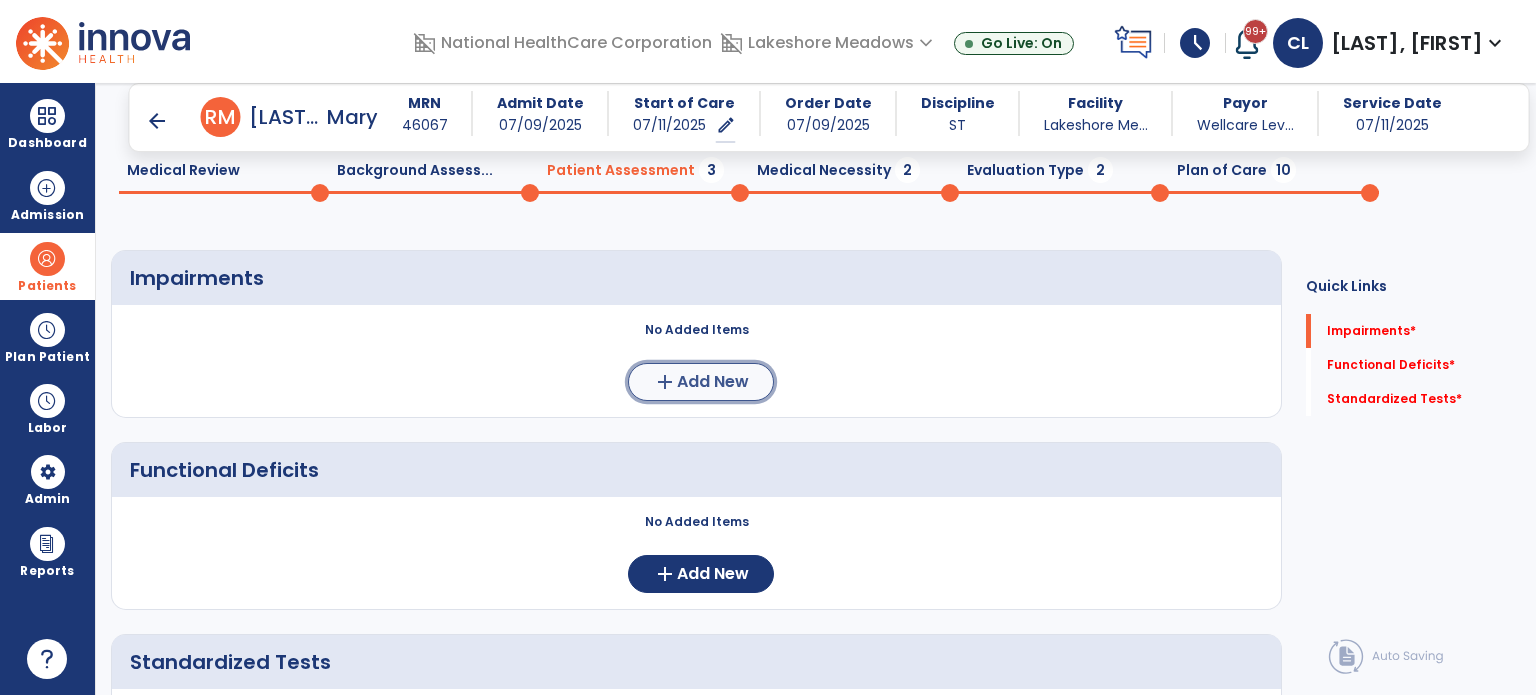 click on "Add New" 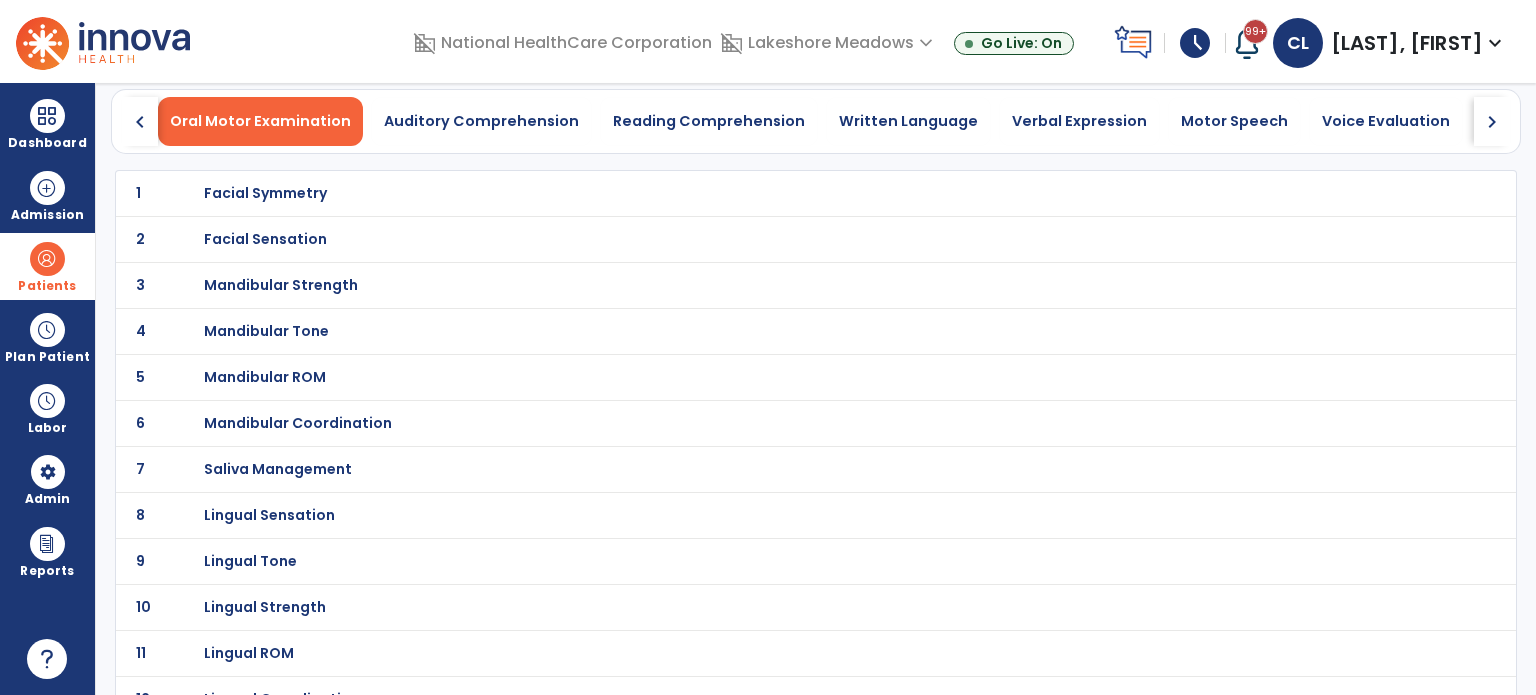 click on "chevron_left" 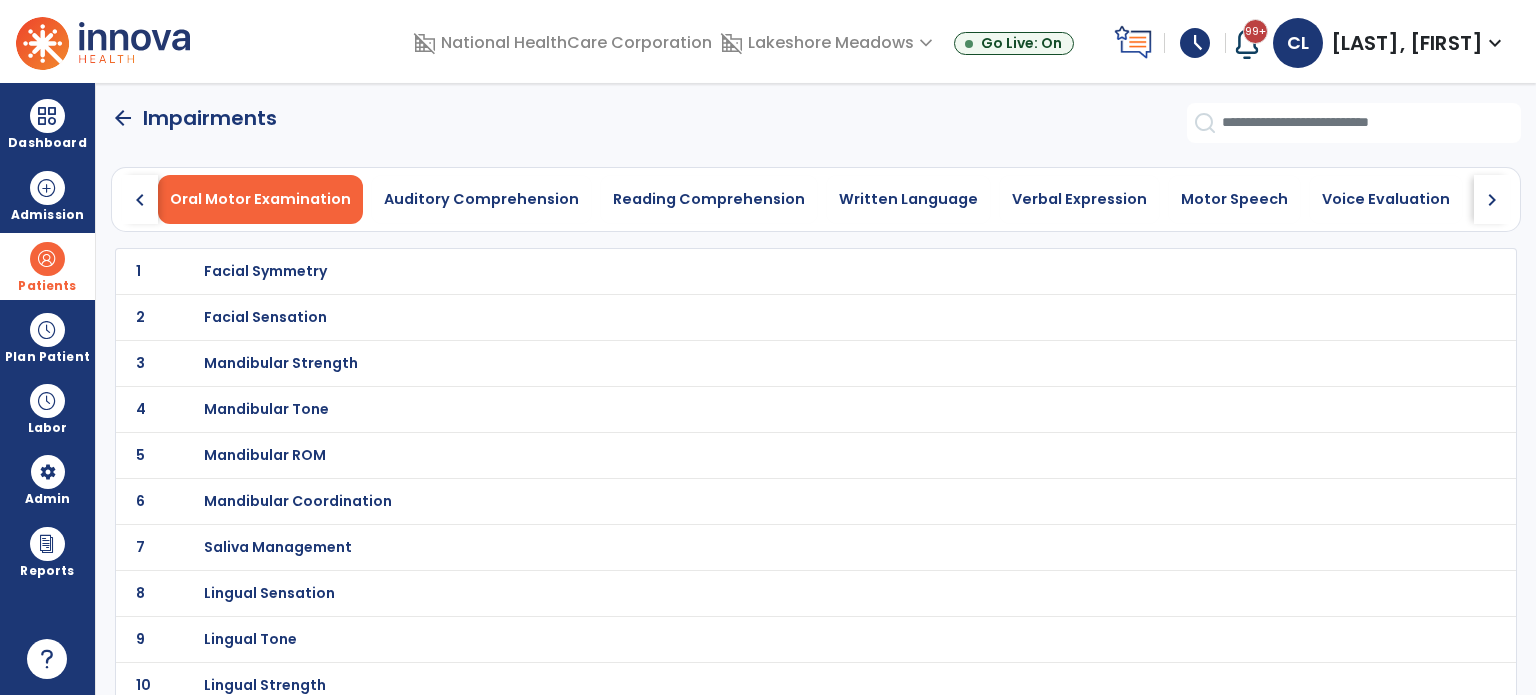 click on "arrow_back" 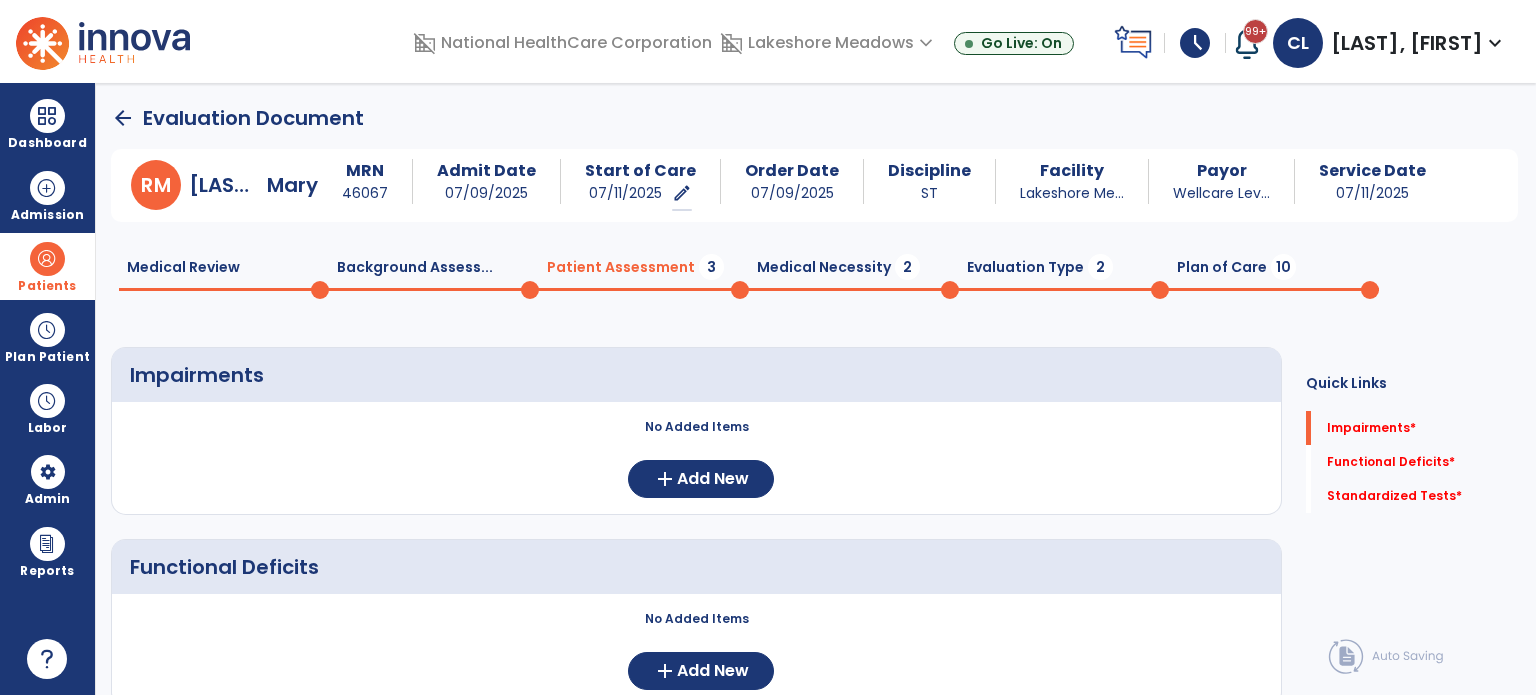 click on "Patient Assessment  3" 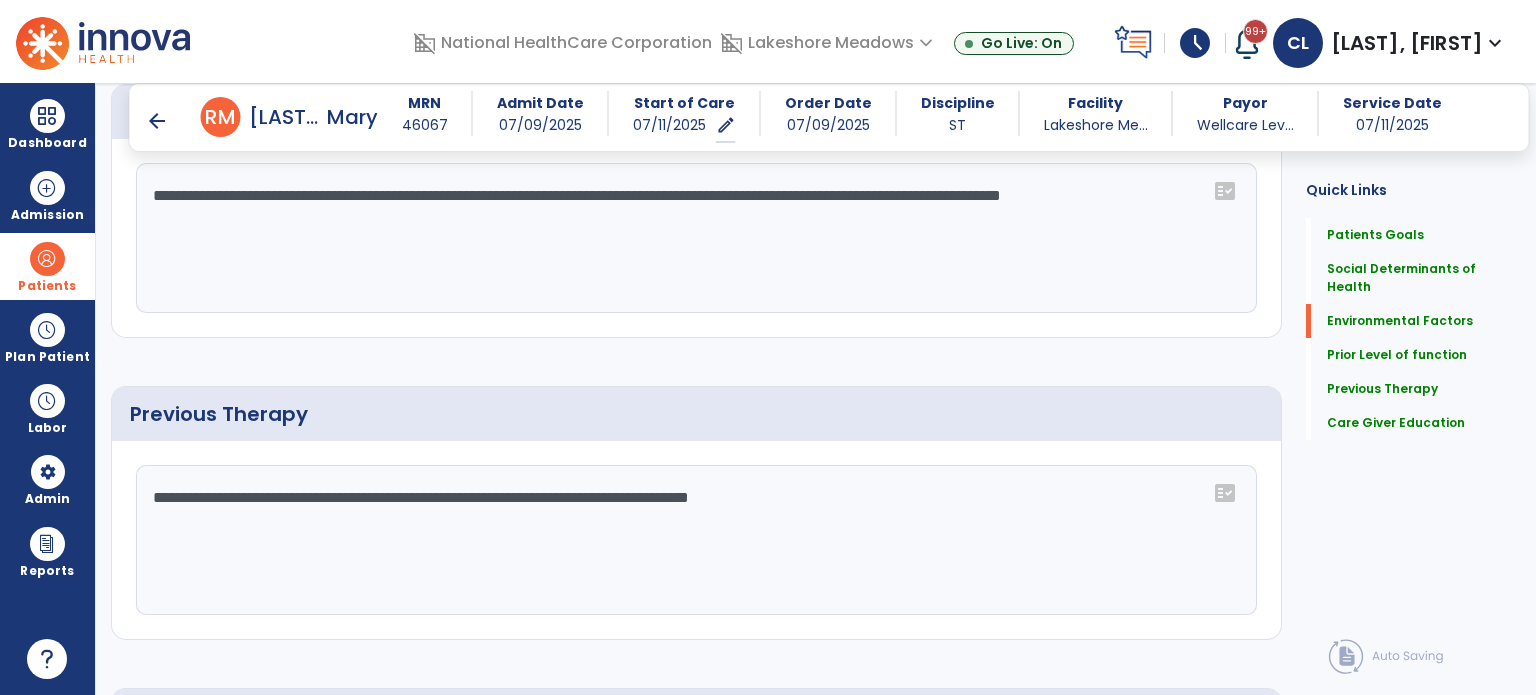 scroll, scrollTop: 1523, scrollLeft: 0, axis: vertical 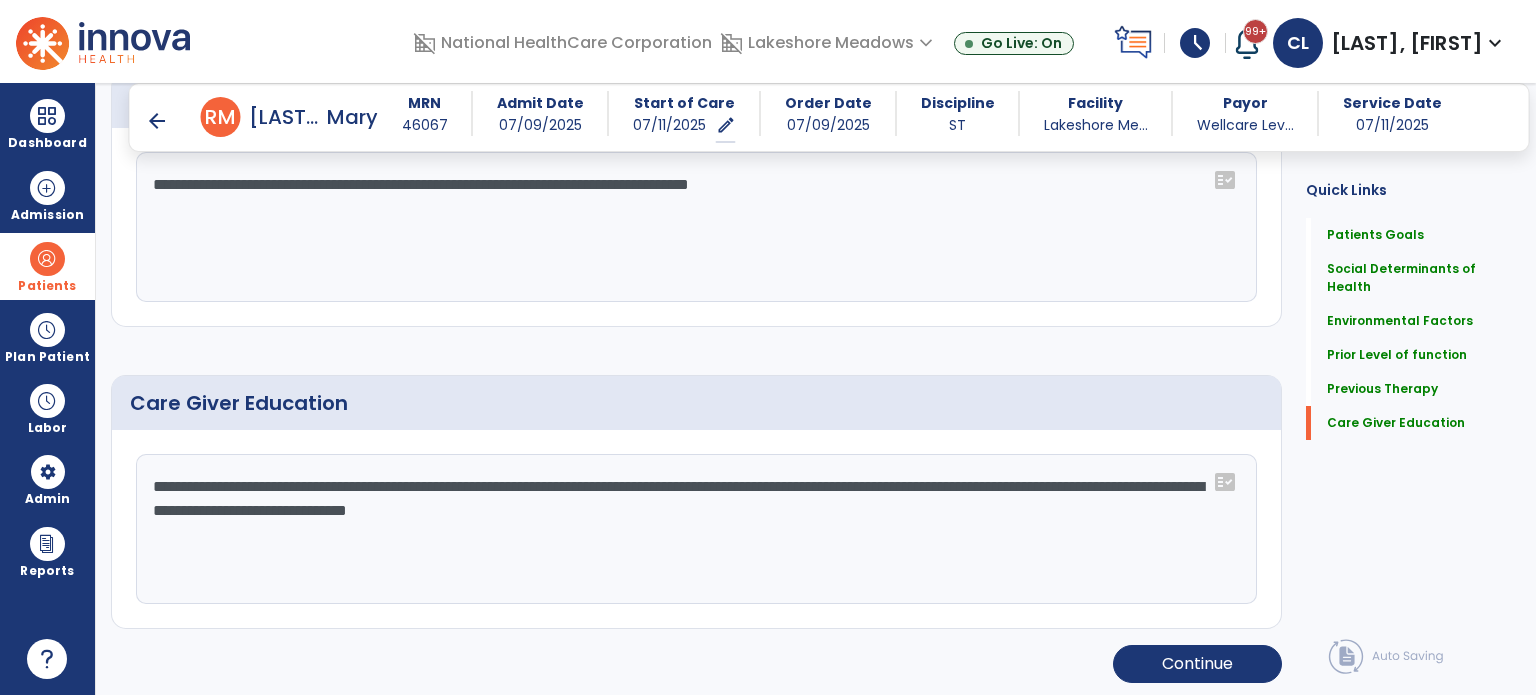 click on "**********" 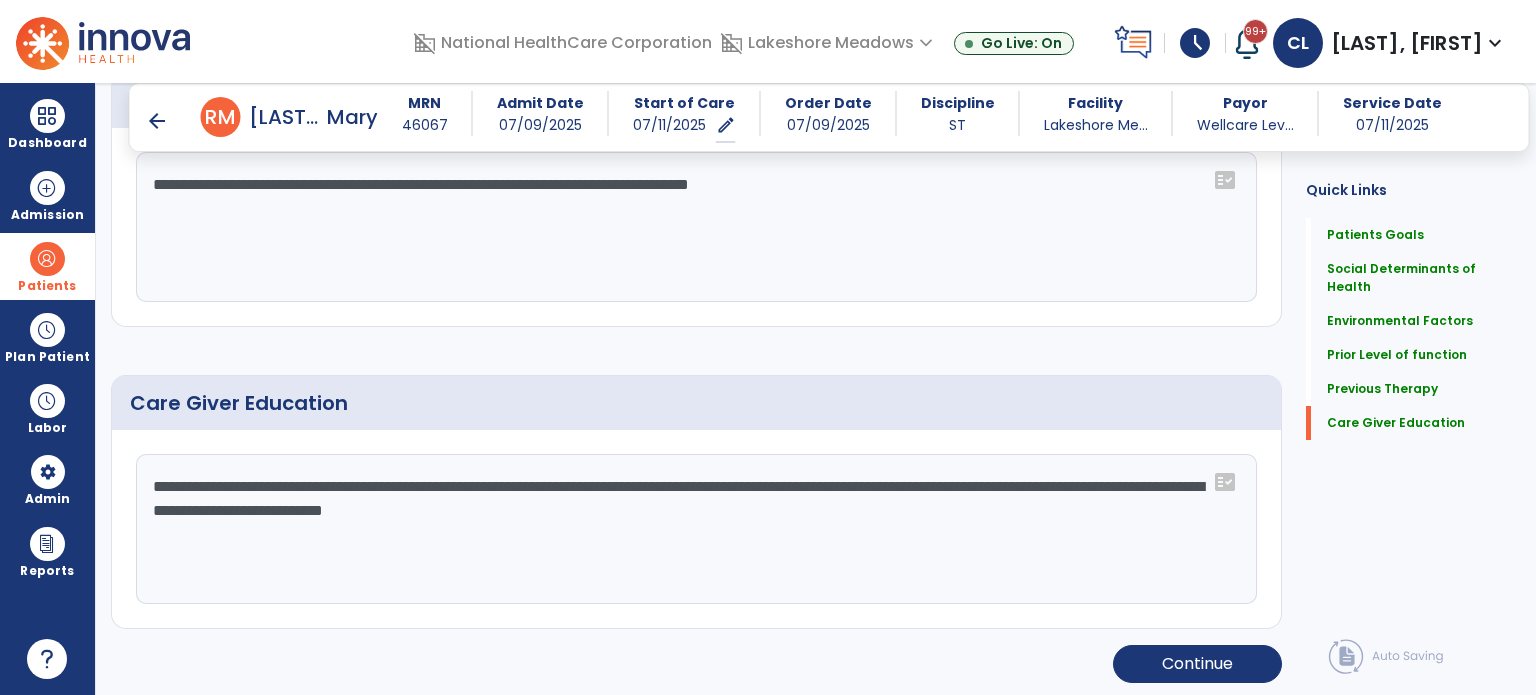 click on "**********" 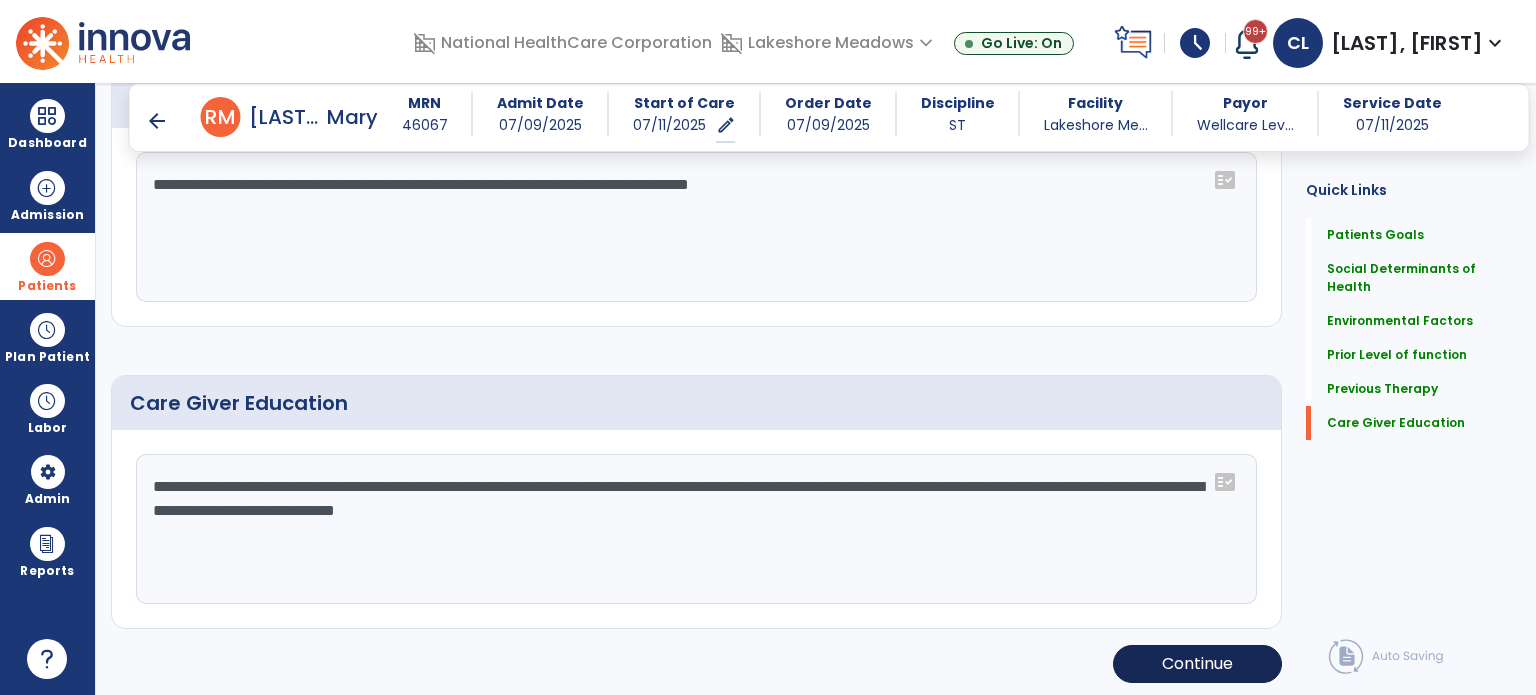 type on "**********" 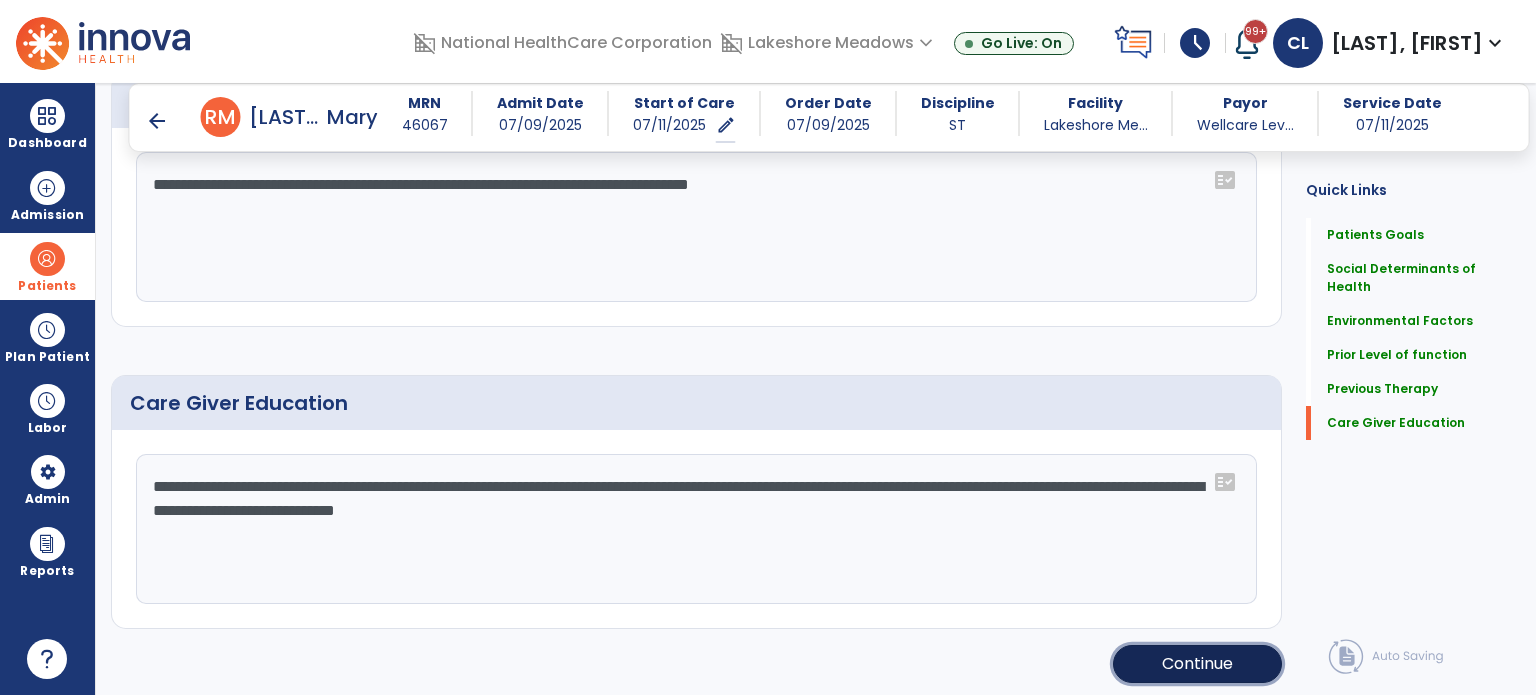 click on "Continue" 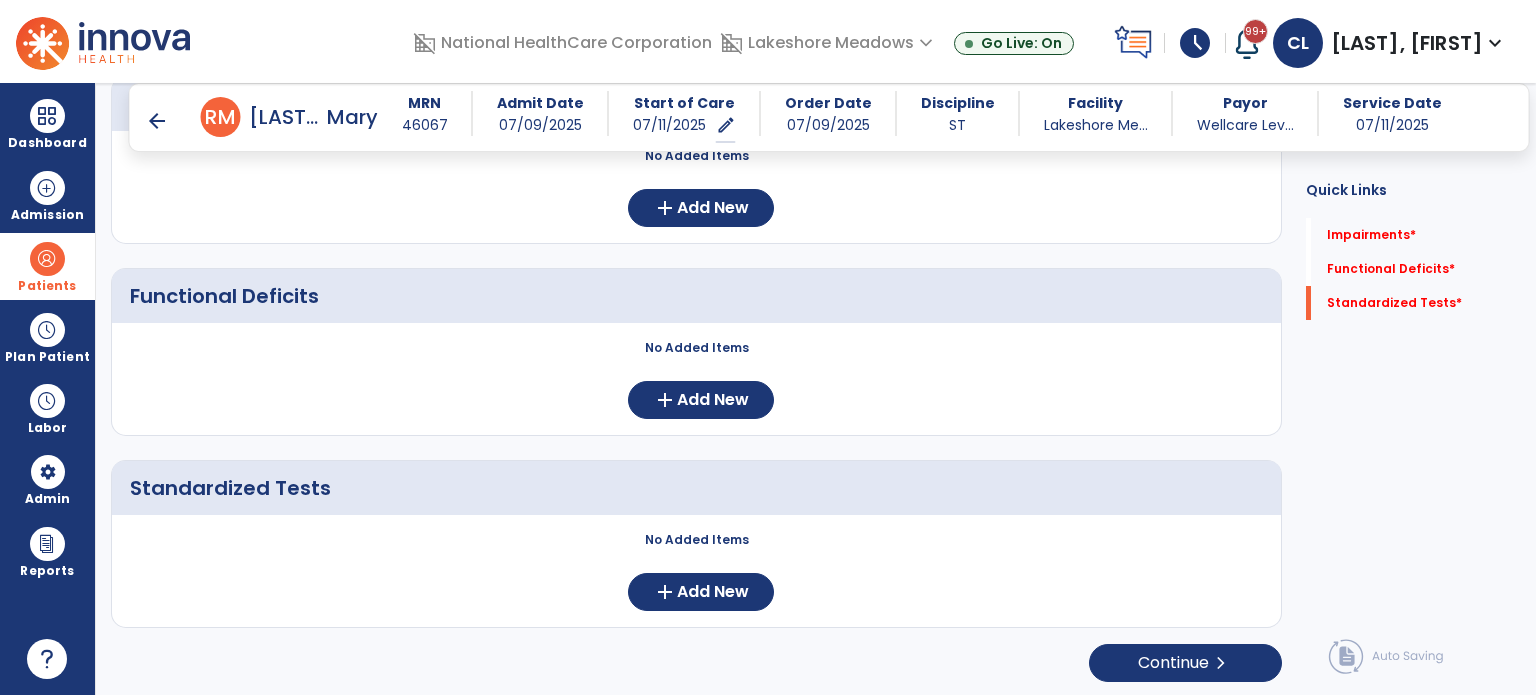 scroll, scrollTop: 0, scrollLeft: 0, axis: both 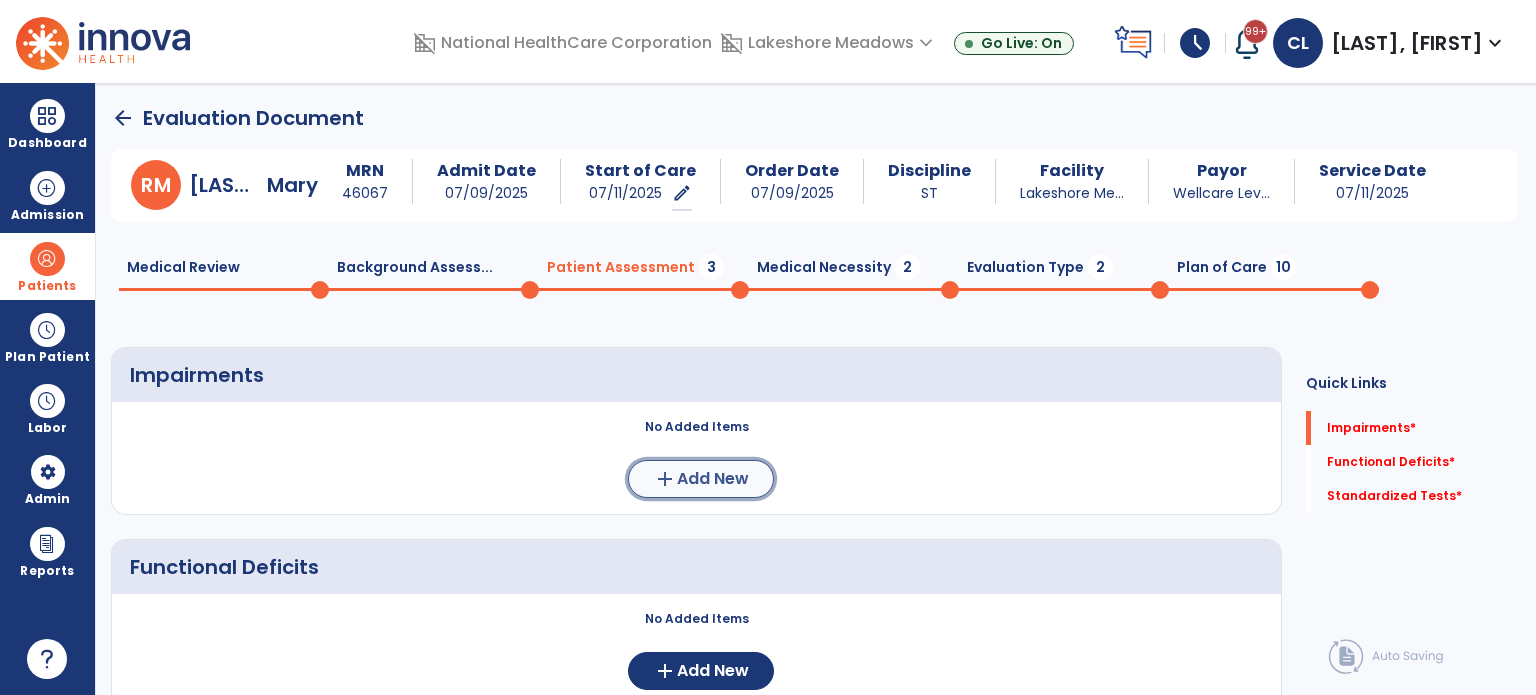 click on "Add New" 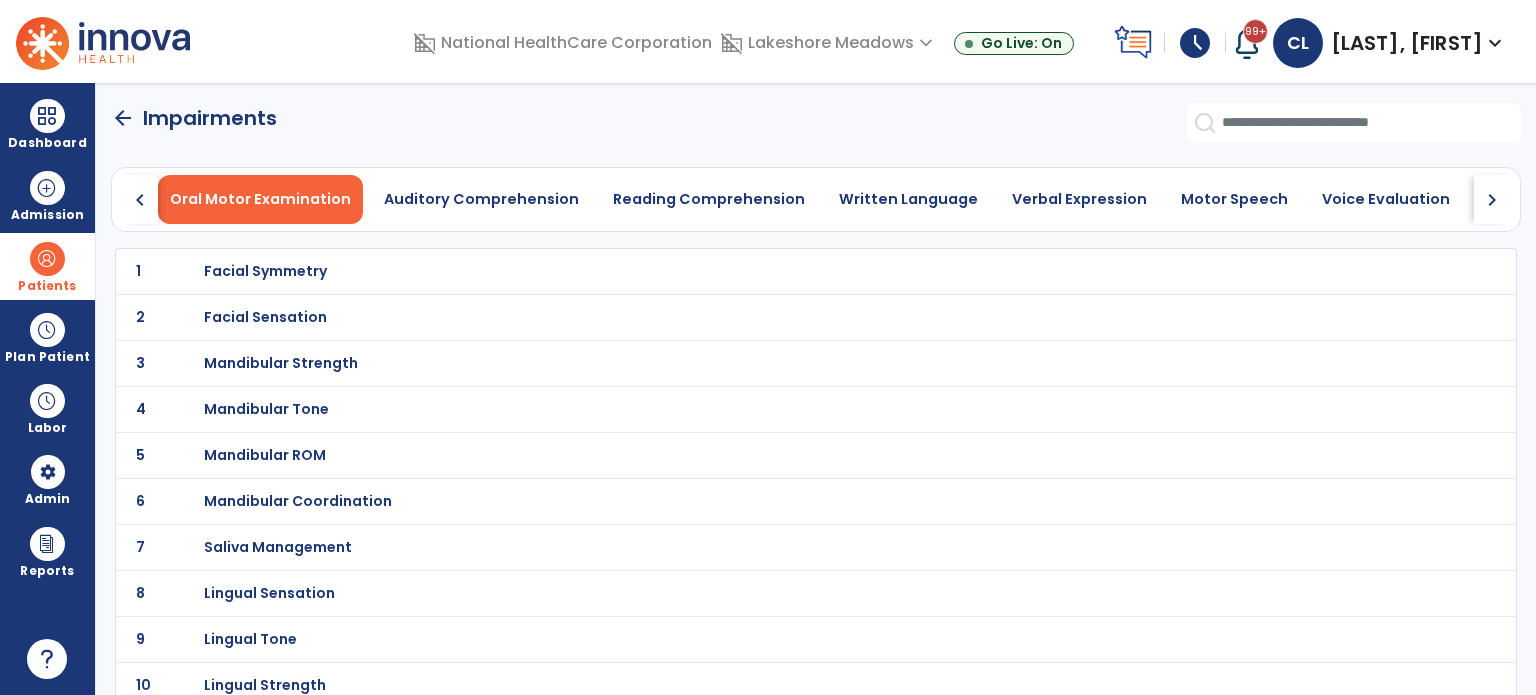 click on "Mandibular Strength" at bounding box center (265, 271) 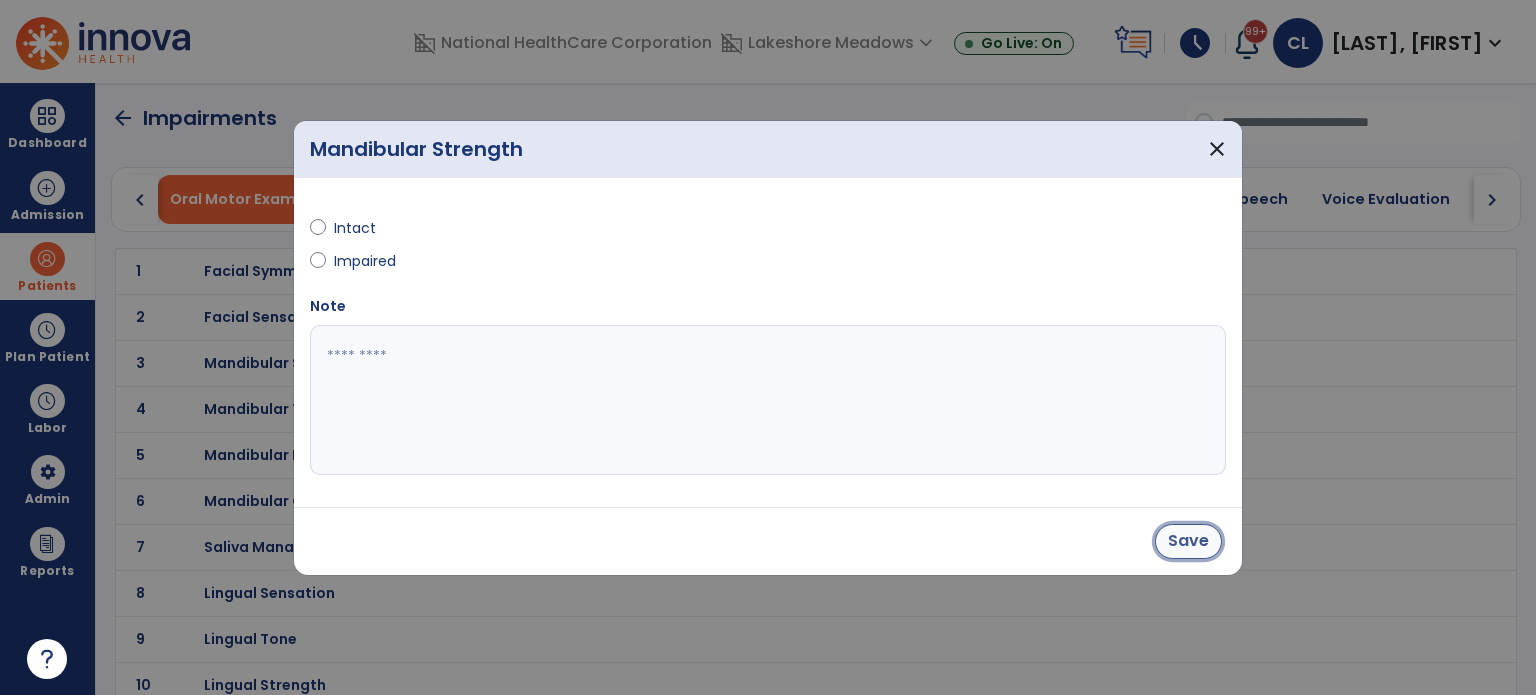 click on "Save" at bounding box center [1188, 541] 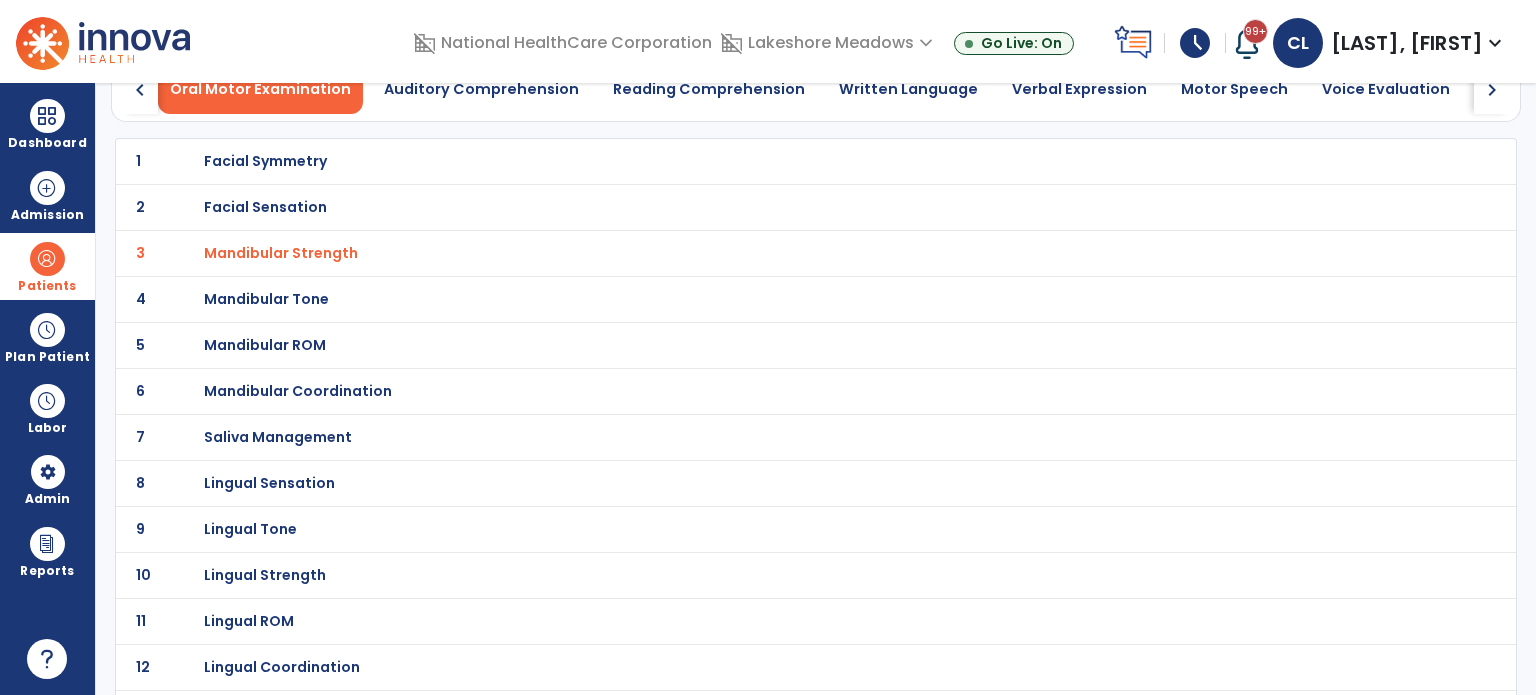 scroll, scrollTop: 139, scrollLeft: 0, axis: vertical 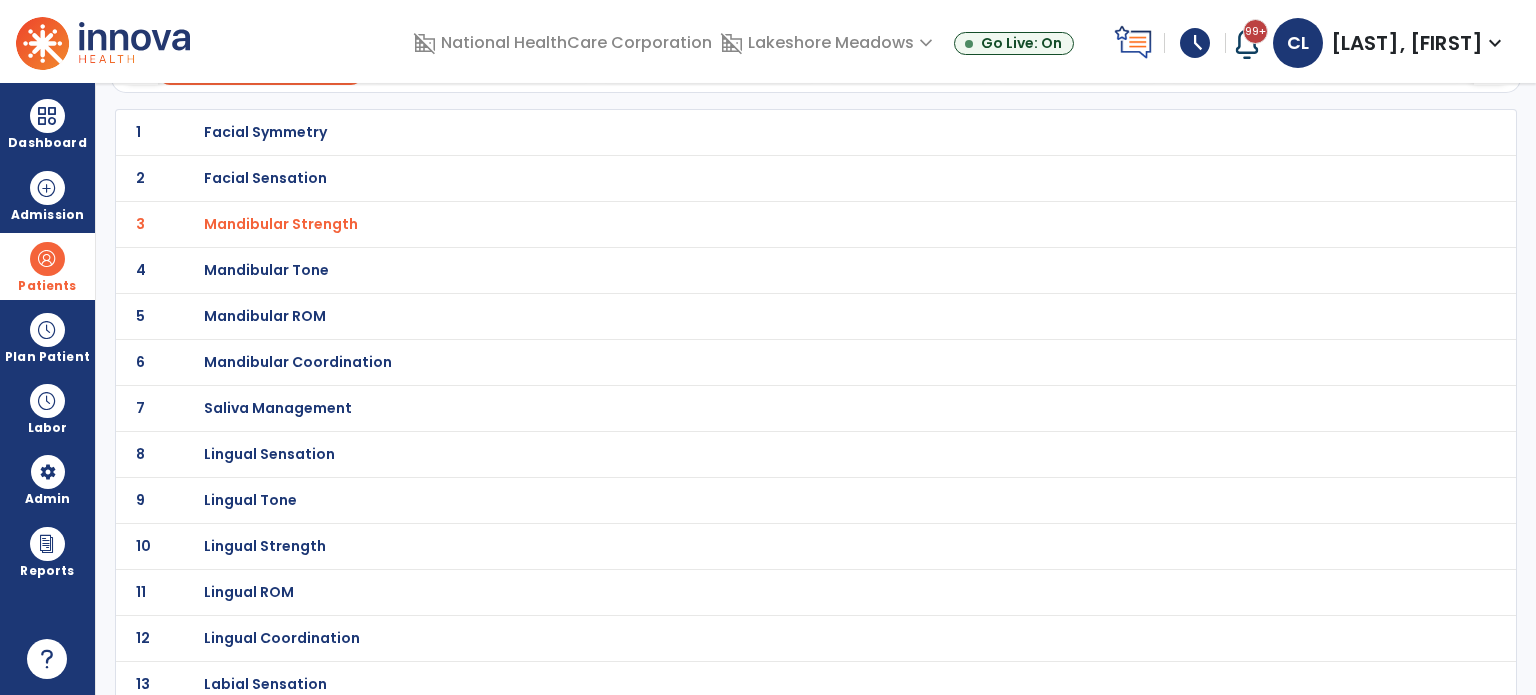 click on "Mandibular Coordination" at bounding box center [265, 132] 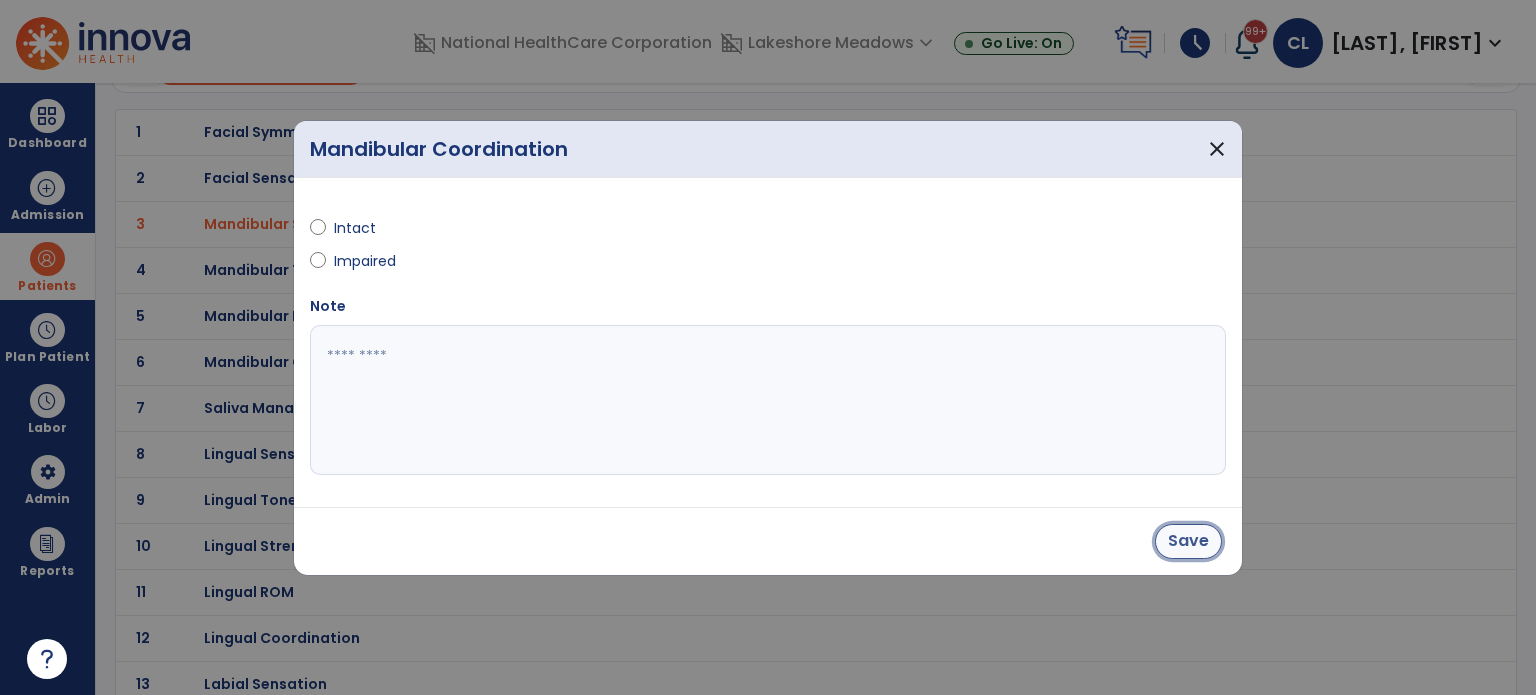 click on "Save" at bounding box center (1188, 541) 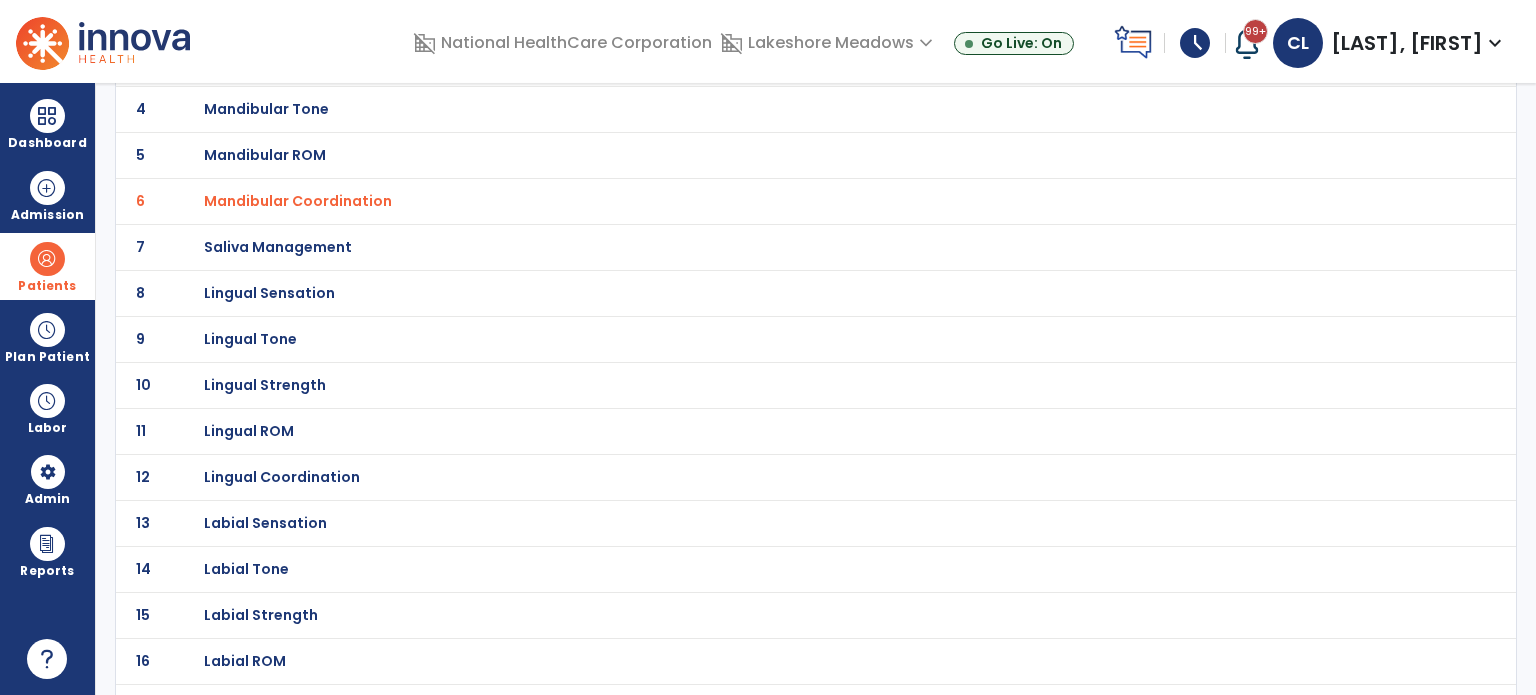 scroll, scrollTop: 332, scrollLeft: 0, axis: vertical 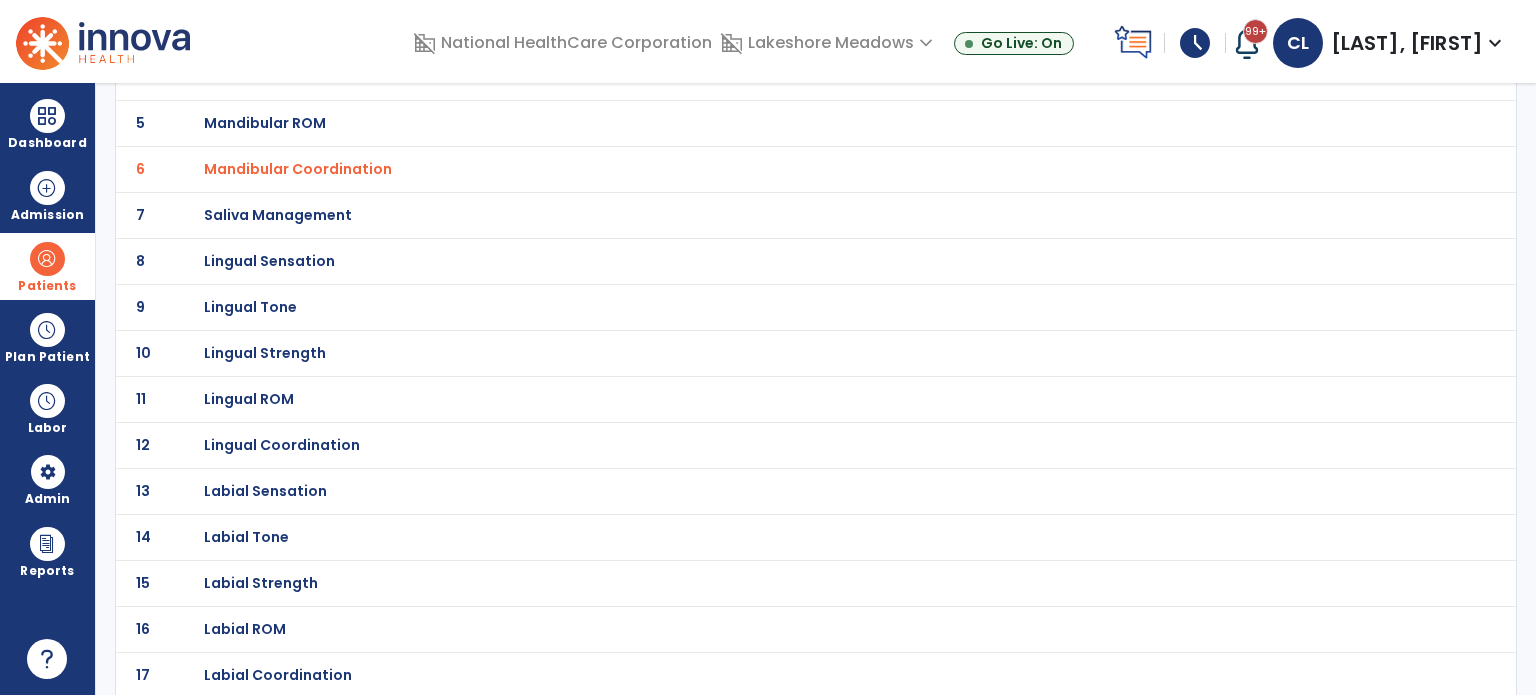 click on "Labial Coordination" at bounding box center (265, -61) 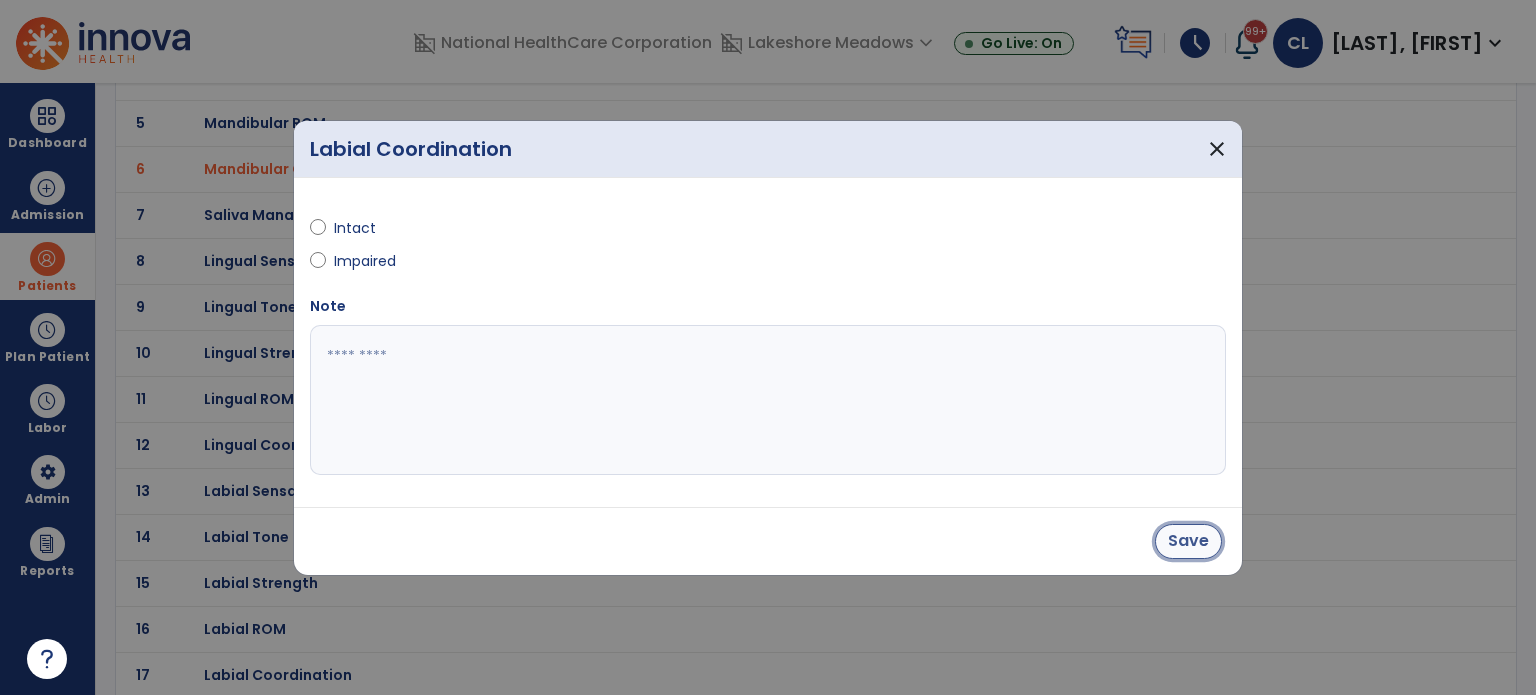 click on "Save" at bounding box center (1188, 541) 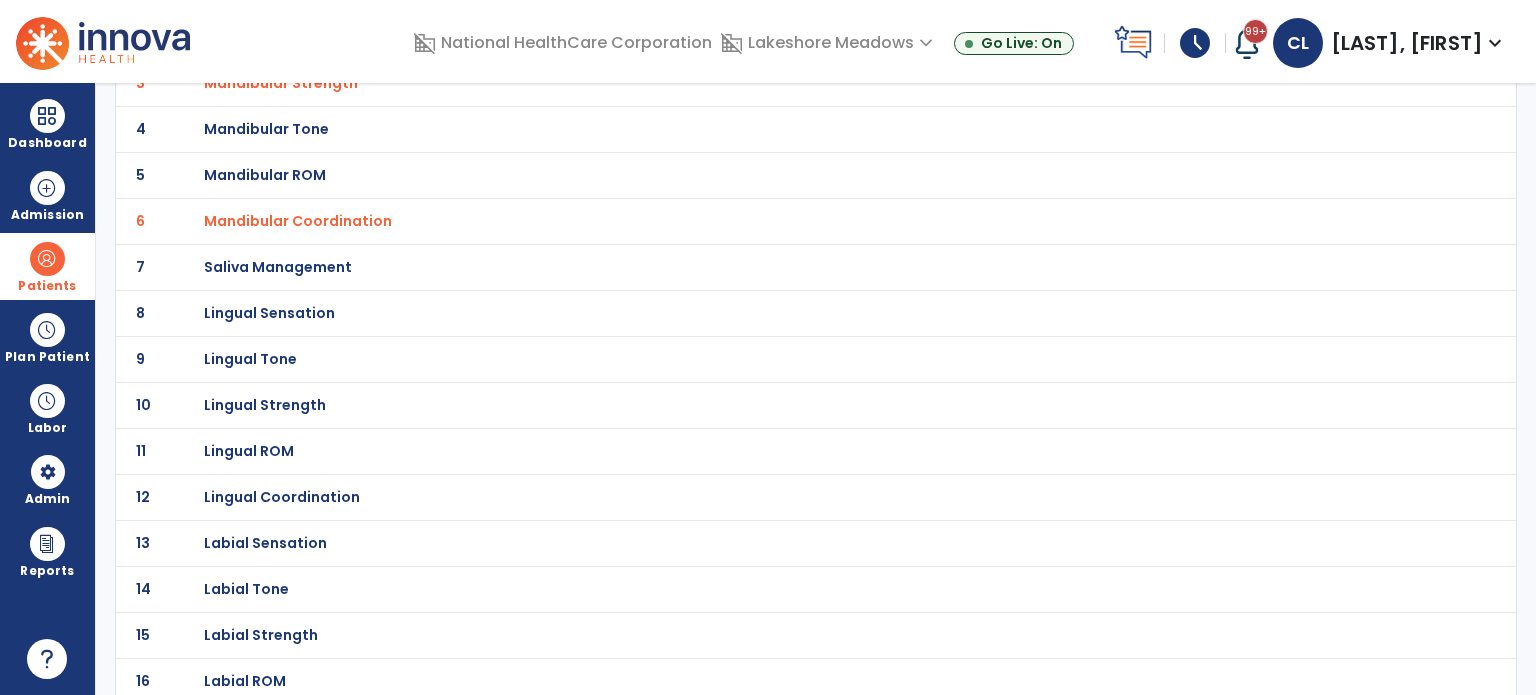 scroll, scrollTop: 0, scrollLeft: 0, axis: both 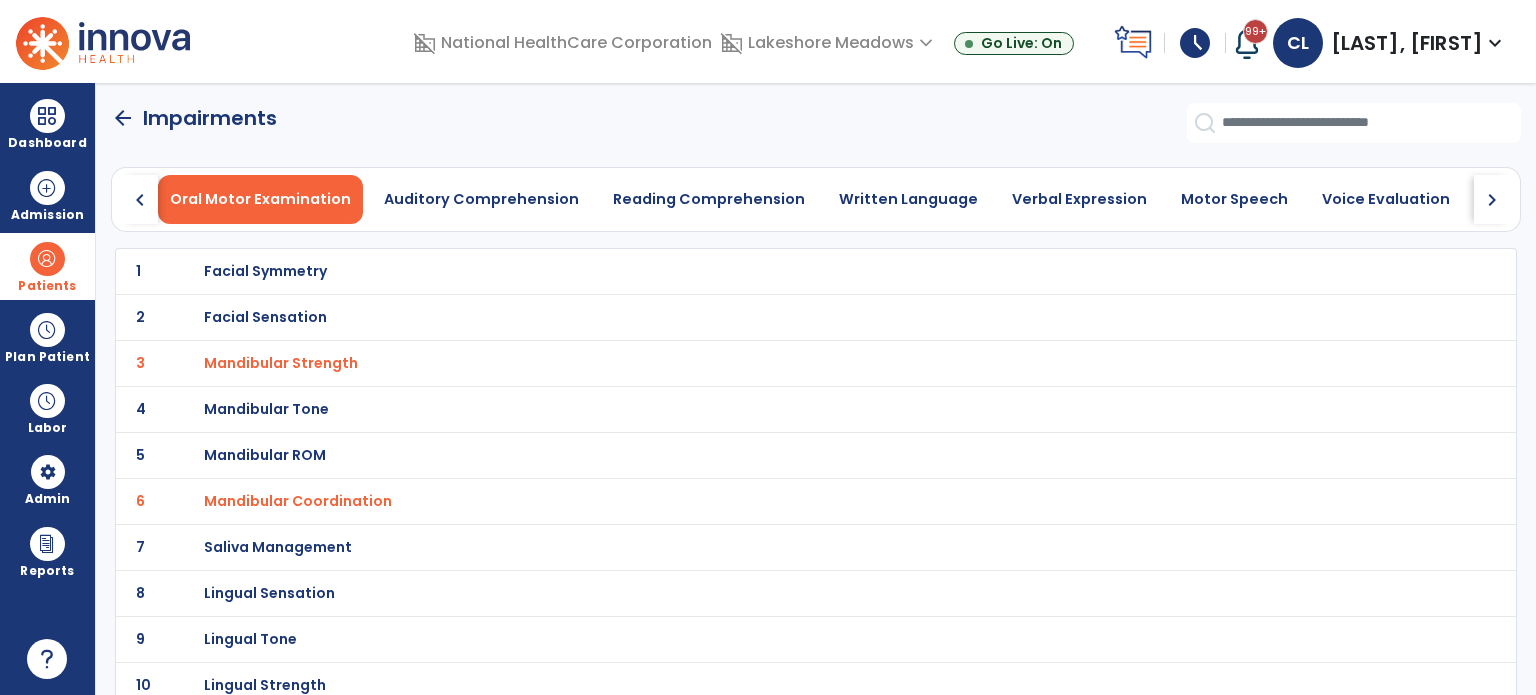 click on "chevron_right" 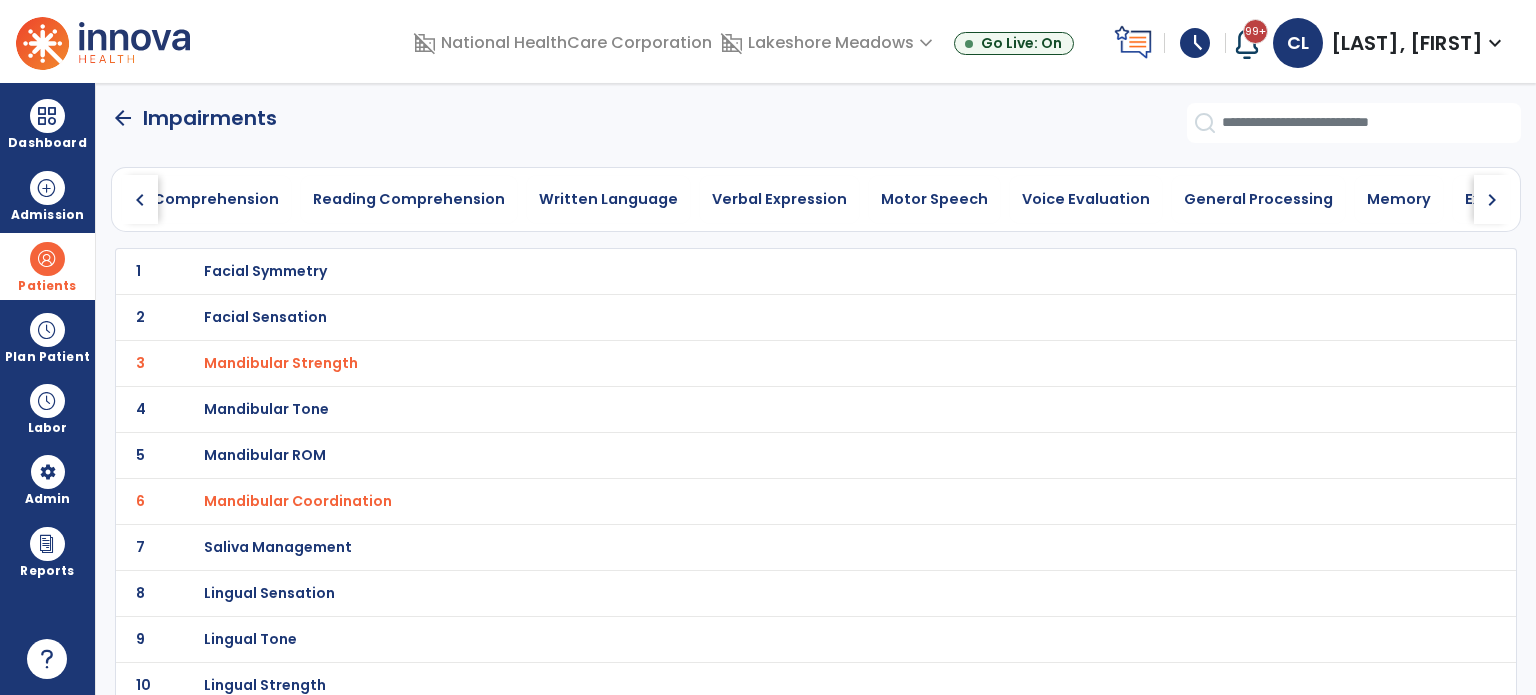 click on "chevron_right" 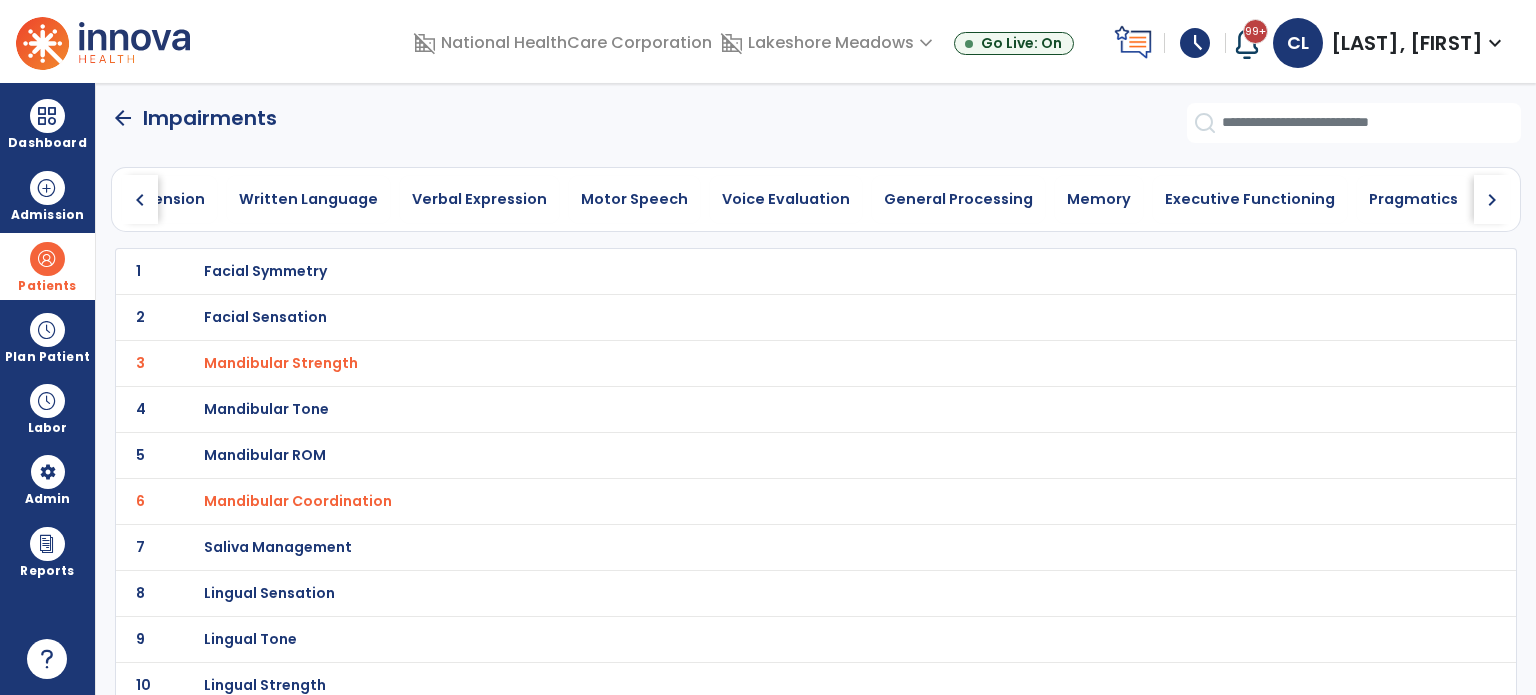 click on "chevron_right" 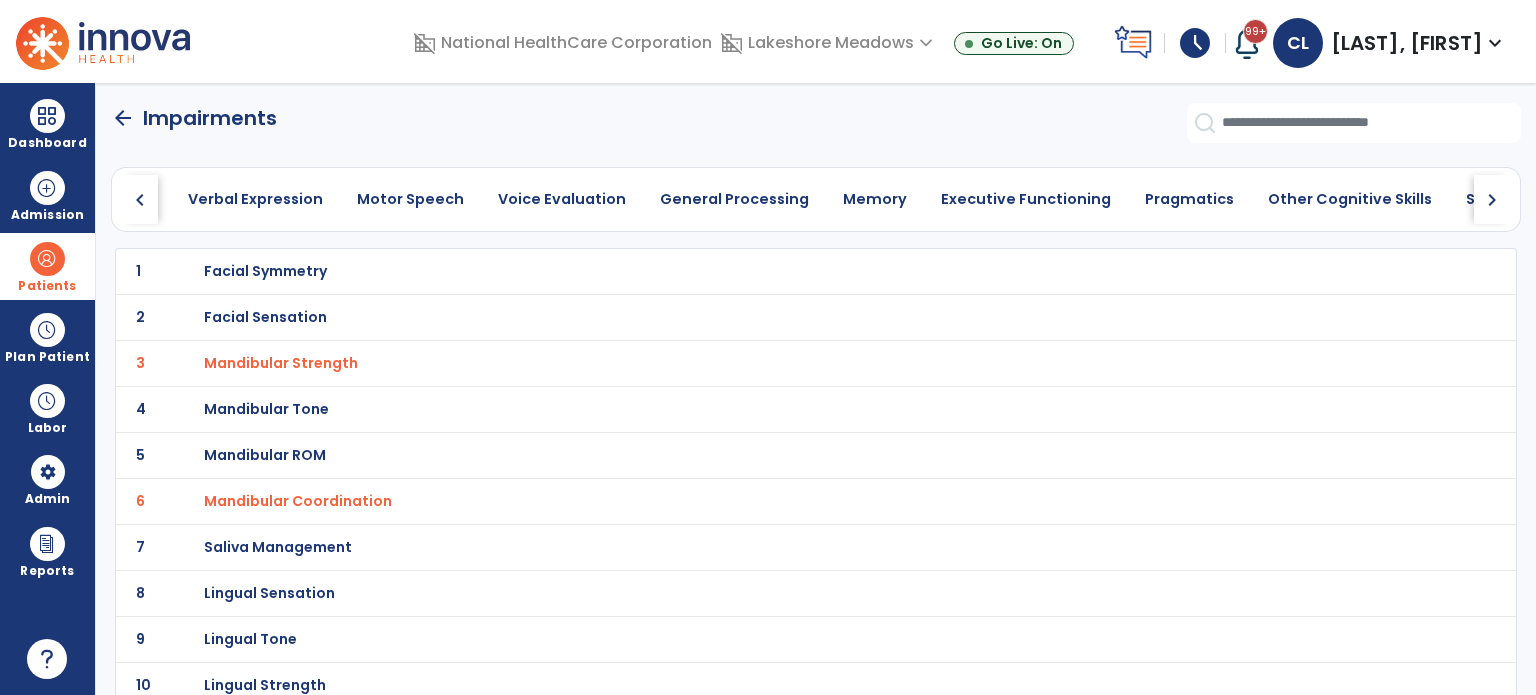 click on "chevron_right" 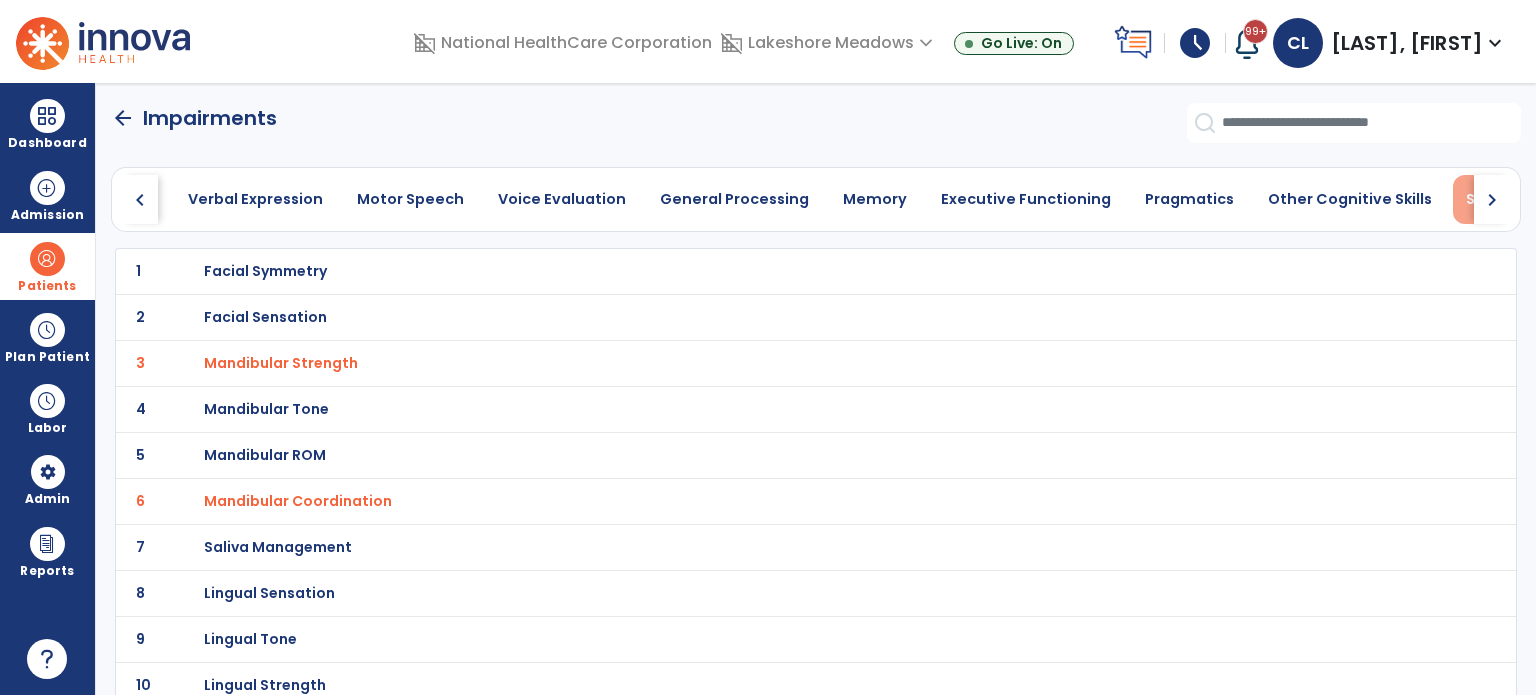 click on "Swallowing" at bounding box center (1508, 199) 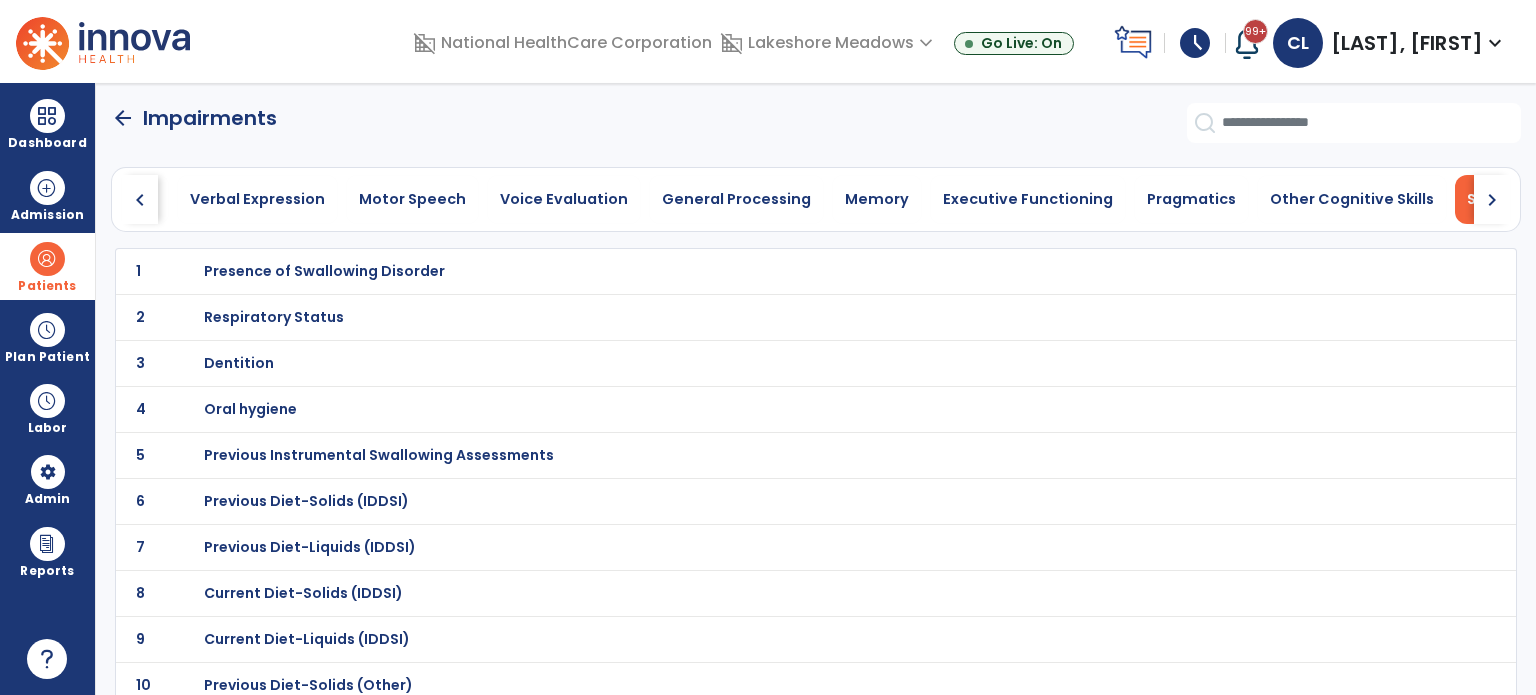 scroll, scrollTop: 0, scrollLeft: 822, axis: horizontal 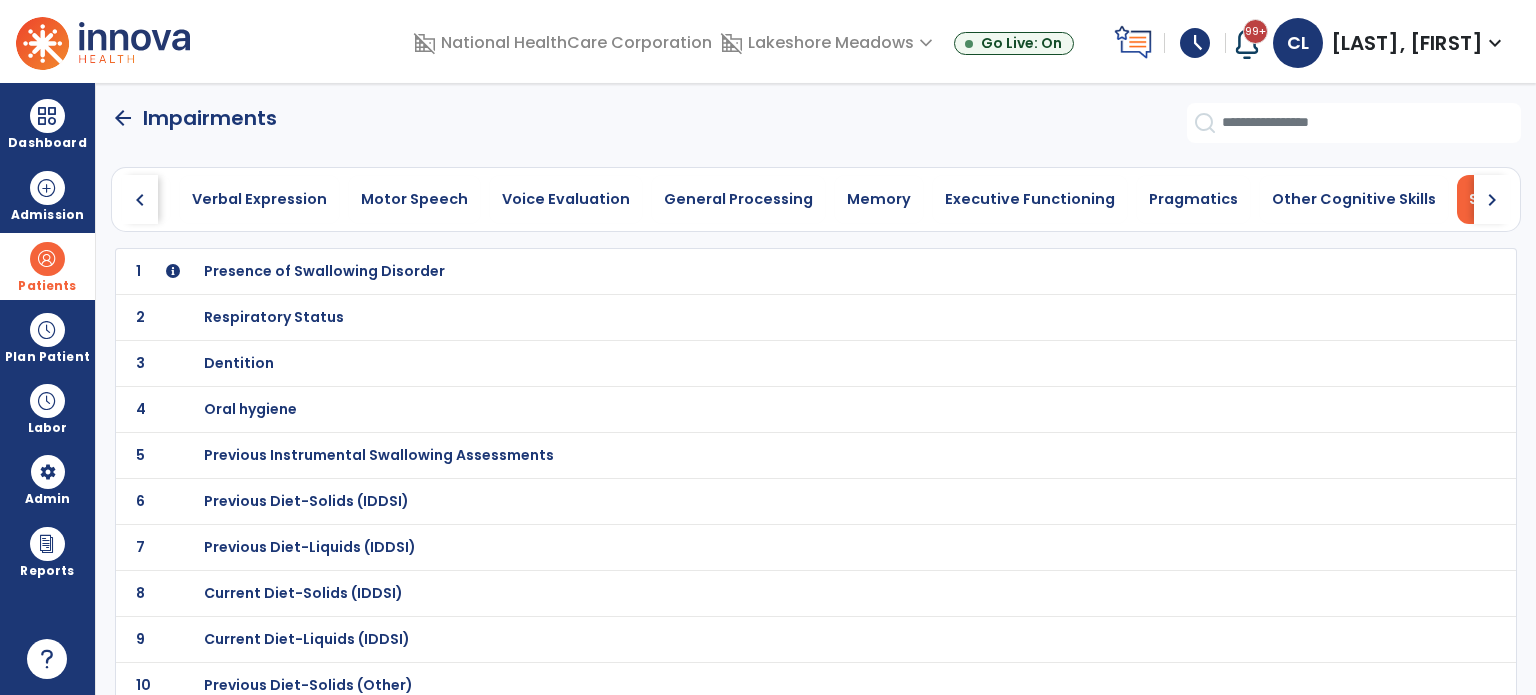 click on "1 Presence of Swallowing Disorder" 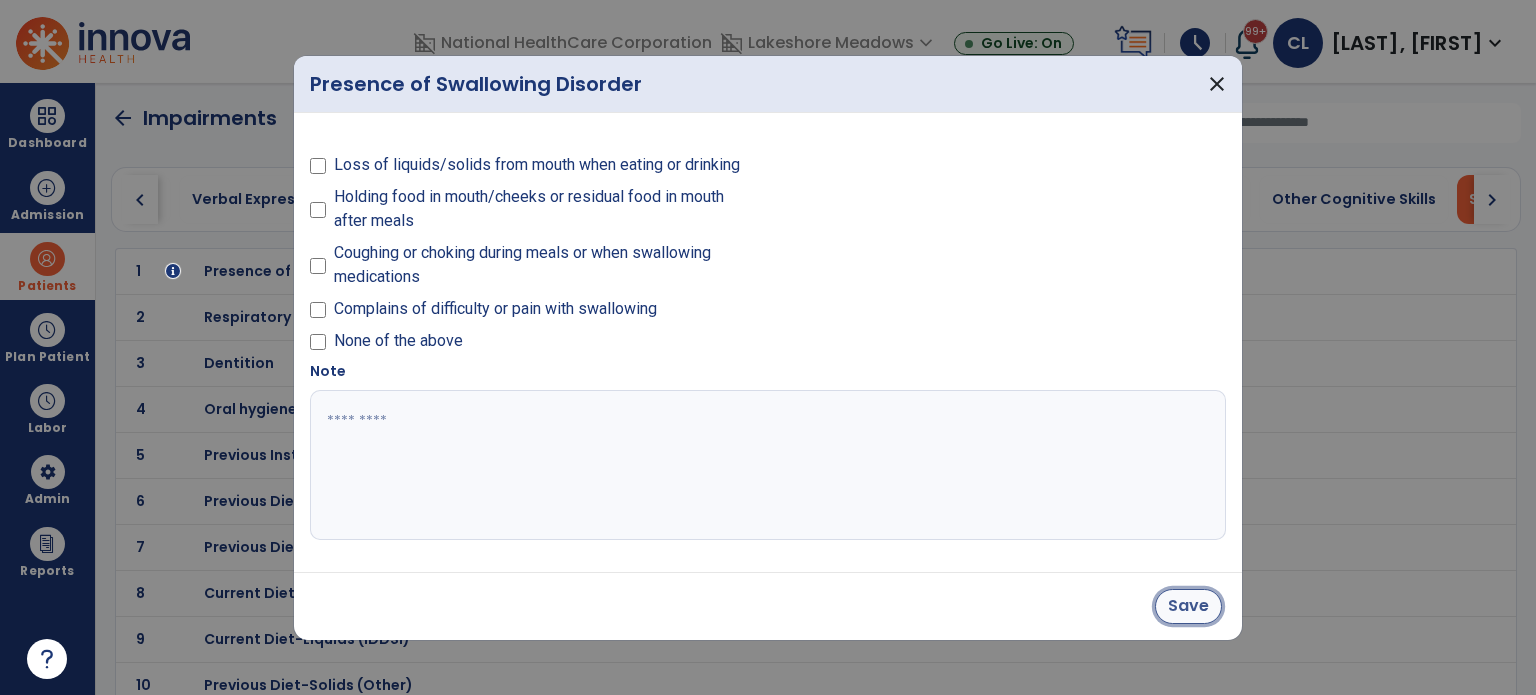 click on "Save" at bounding box center (1188, 606) 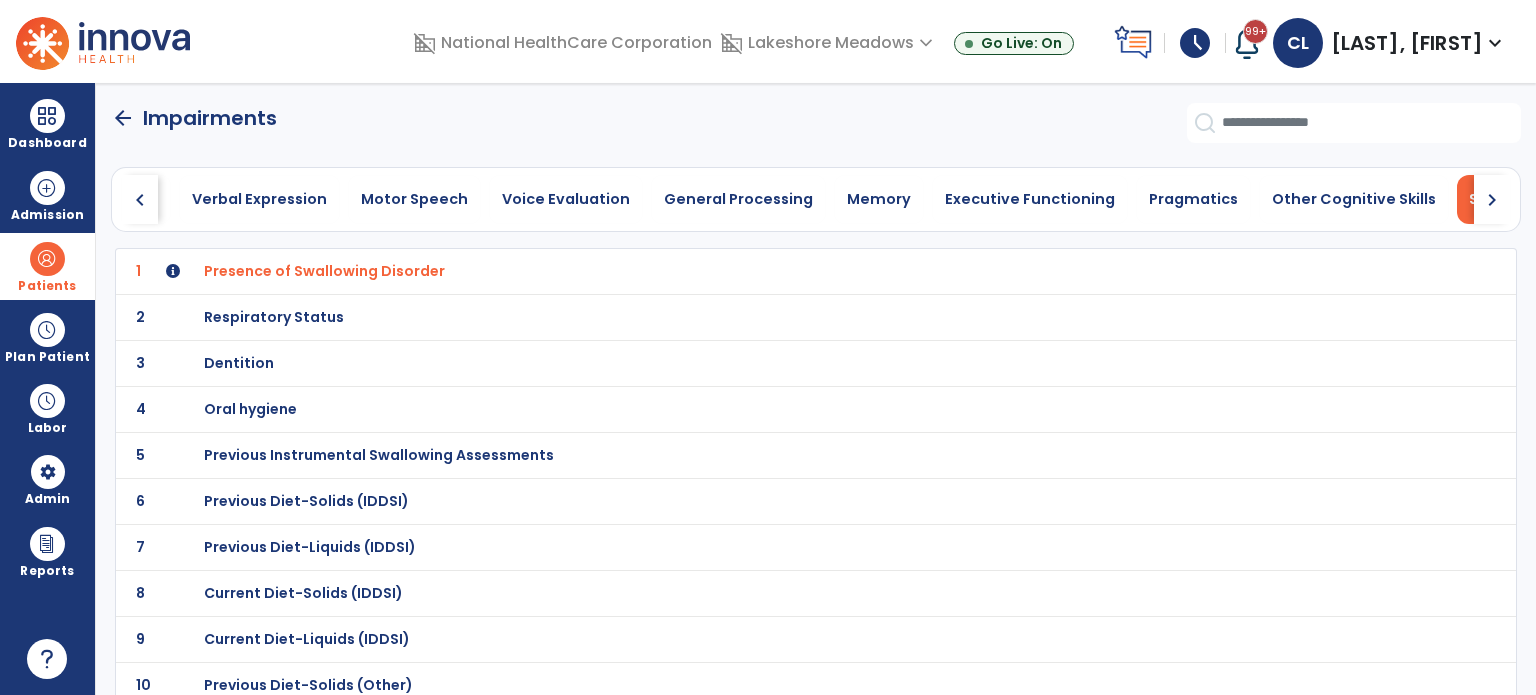 click on "Respiratory Status" at bounding box center [324, 271] 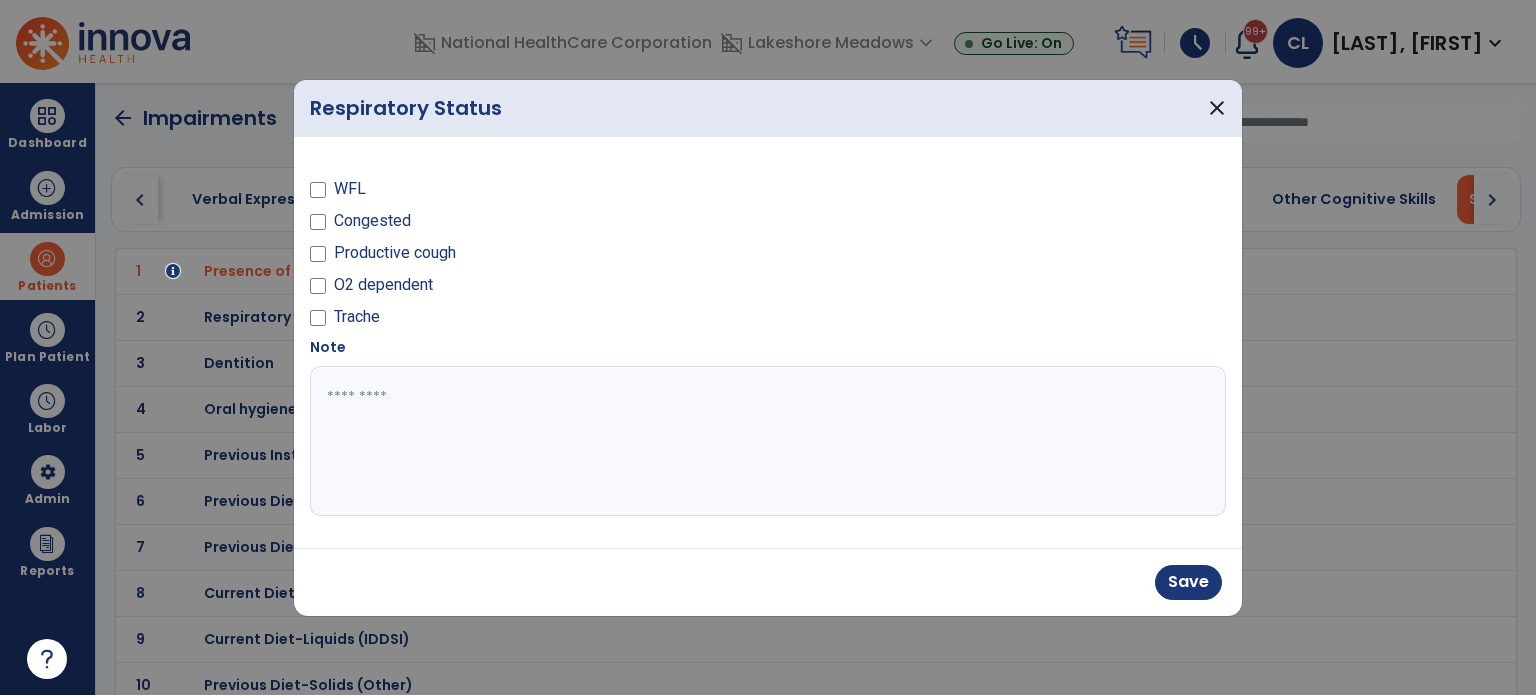 click at bounding box center [768, 441] 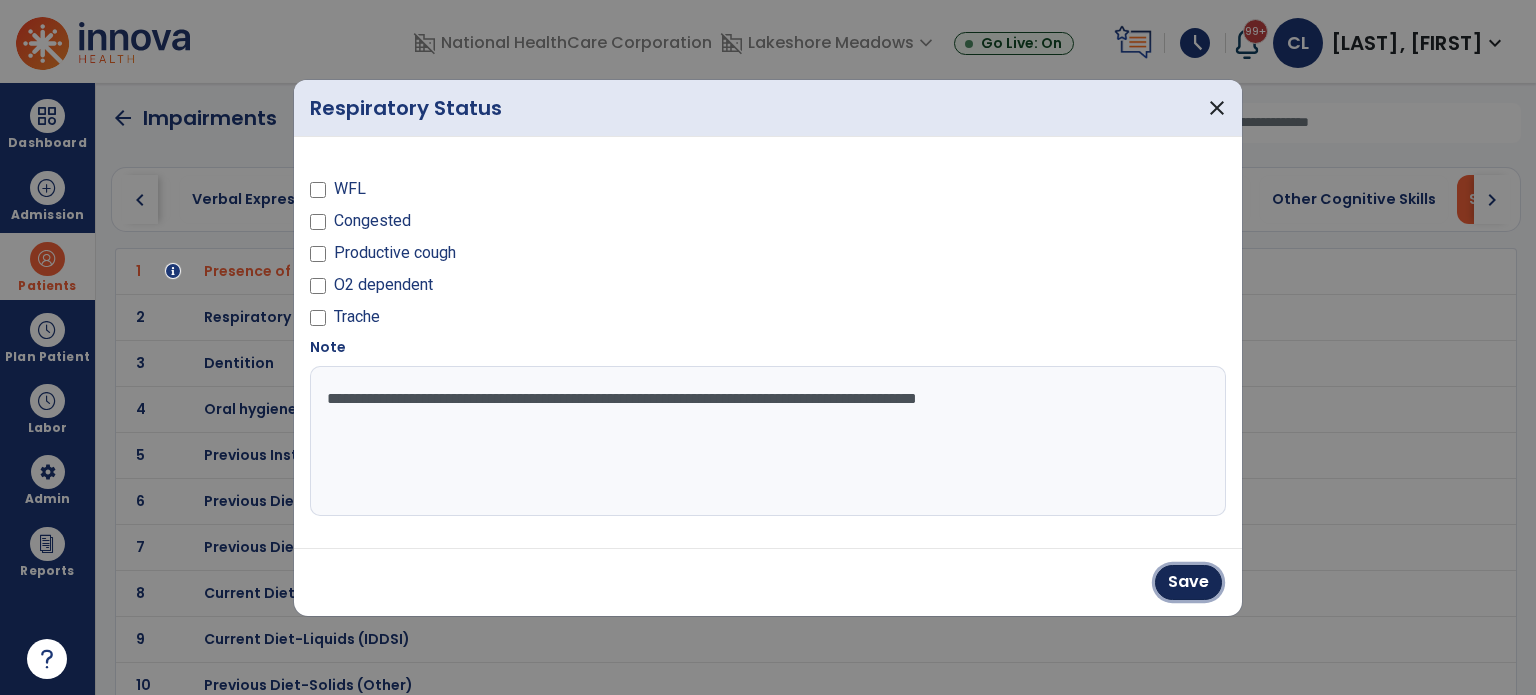 drag, startPoint x: 1192, startPoint y: 592, endPoint x: 1092, endPoint y: 499, distance: 136.56134 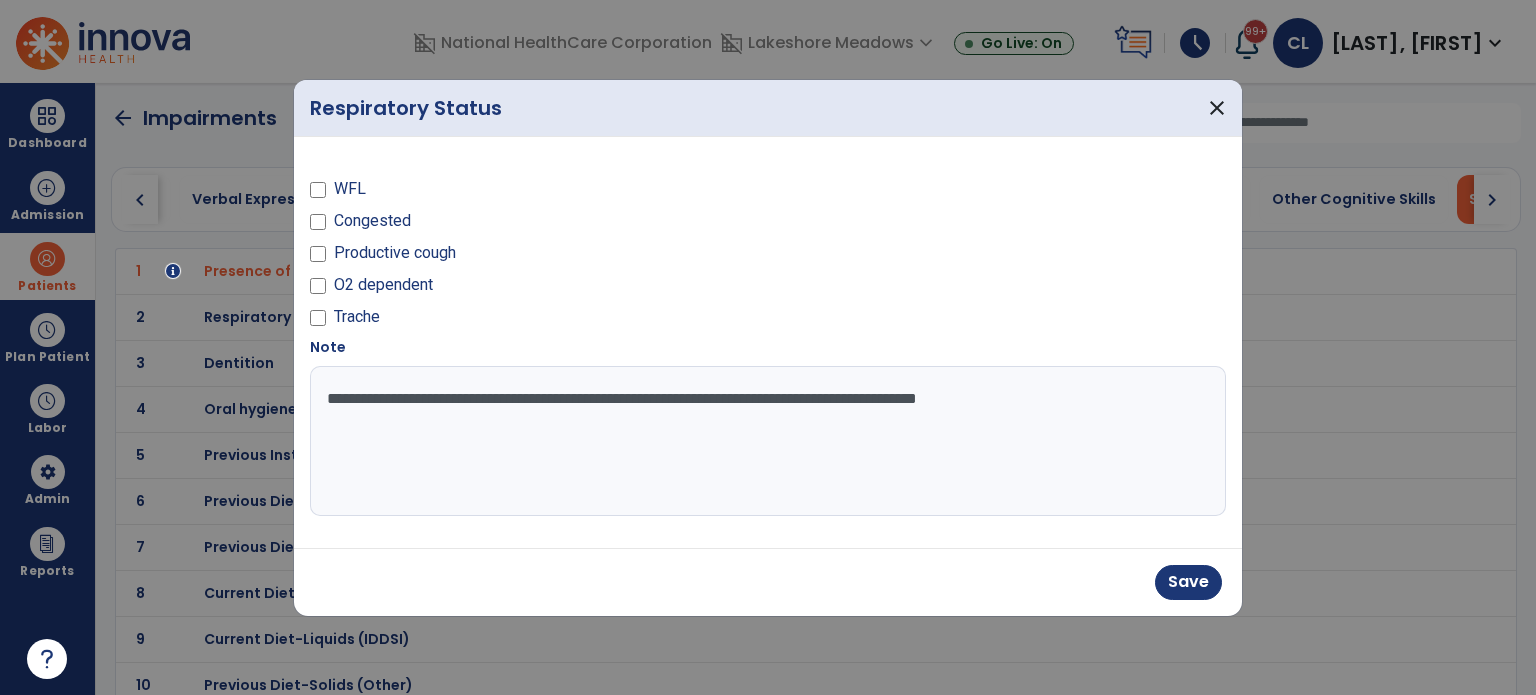 click on "**********" at bounding box center [768, 441] 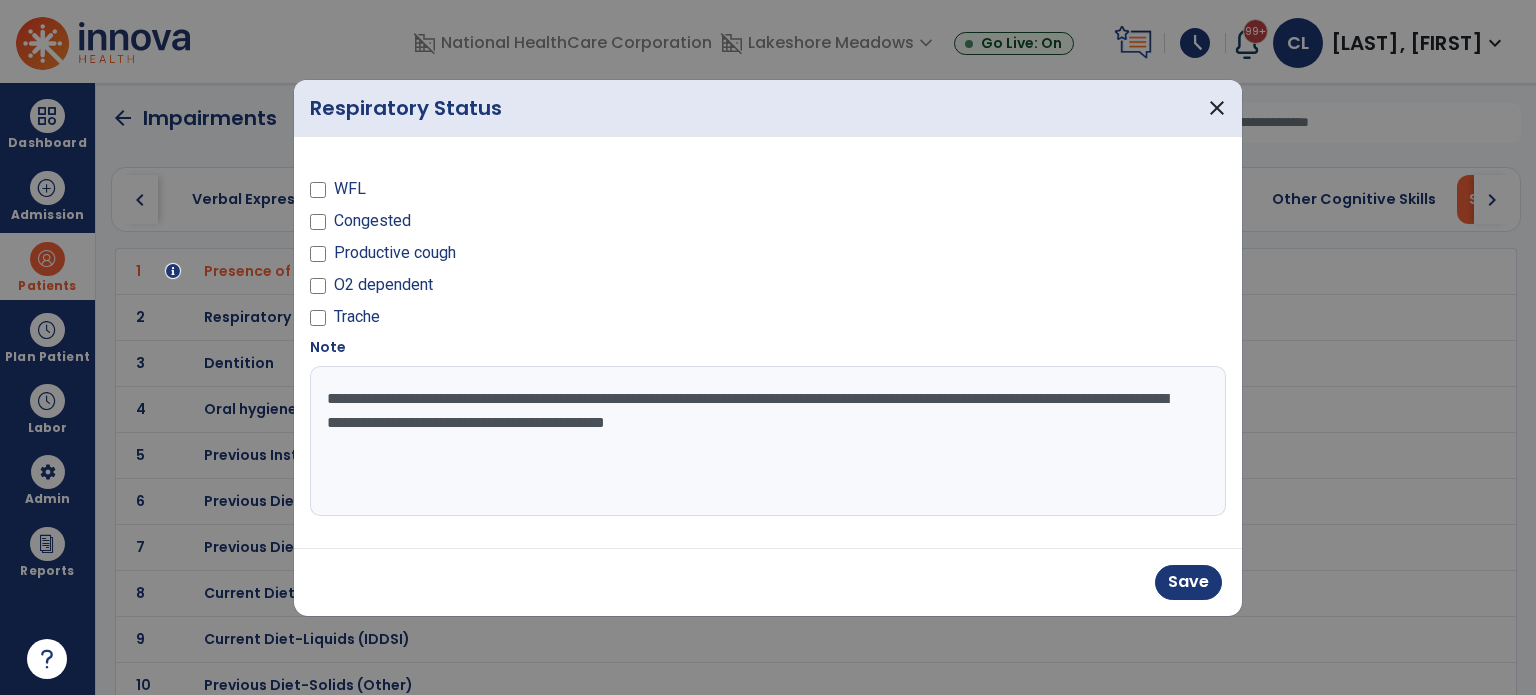 type on "**********" 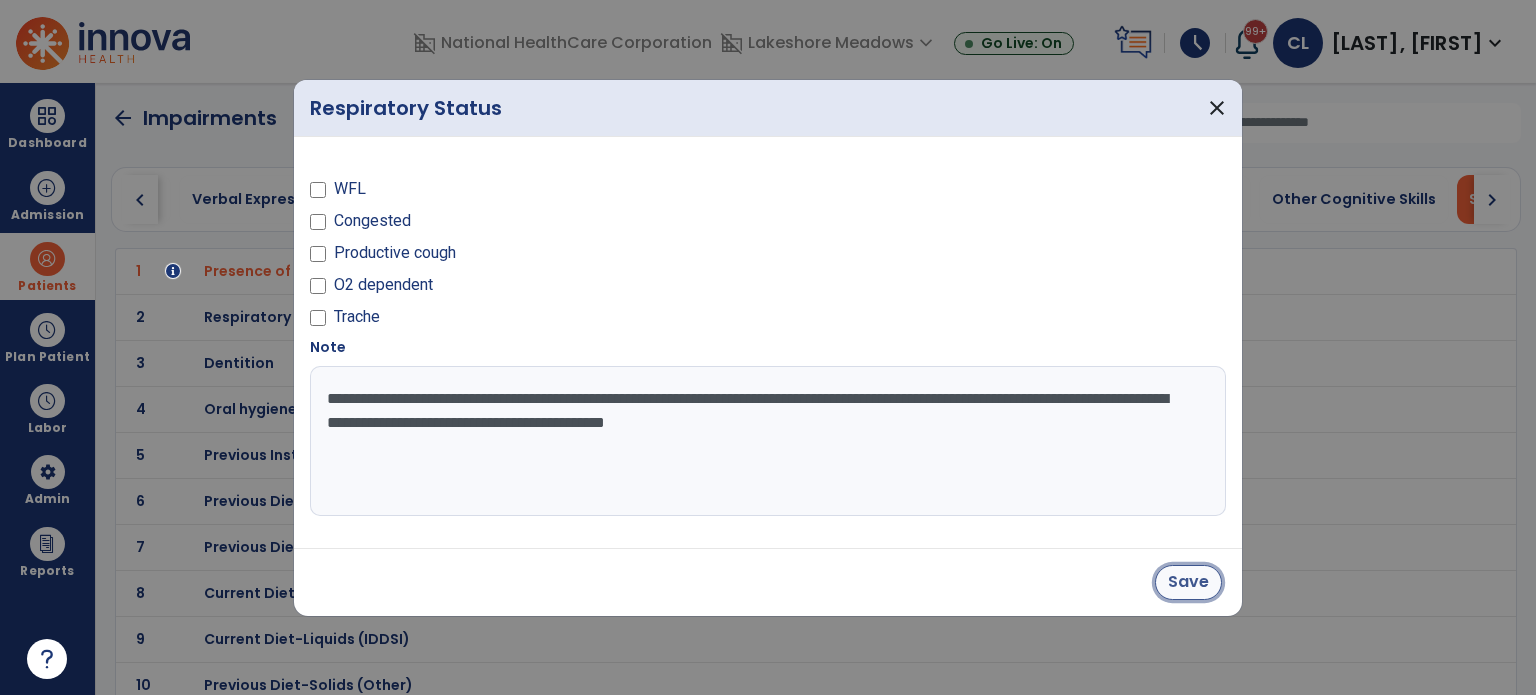 click on "Save" at bounding box center (1188, 582) 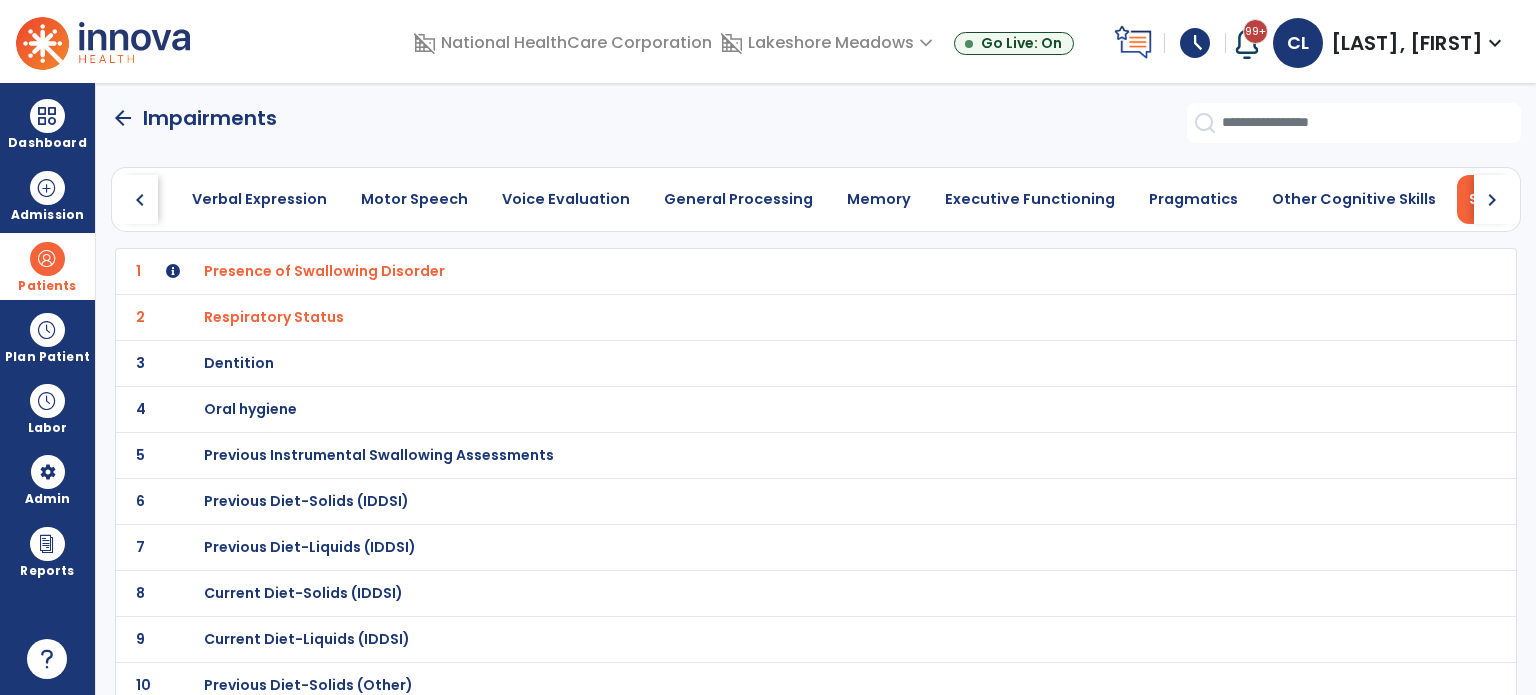 click on "Respiratory Status" at bounding box center (772, 271) 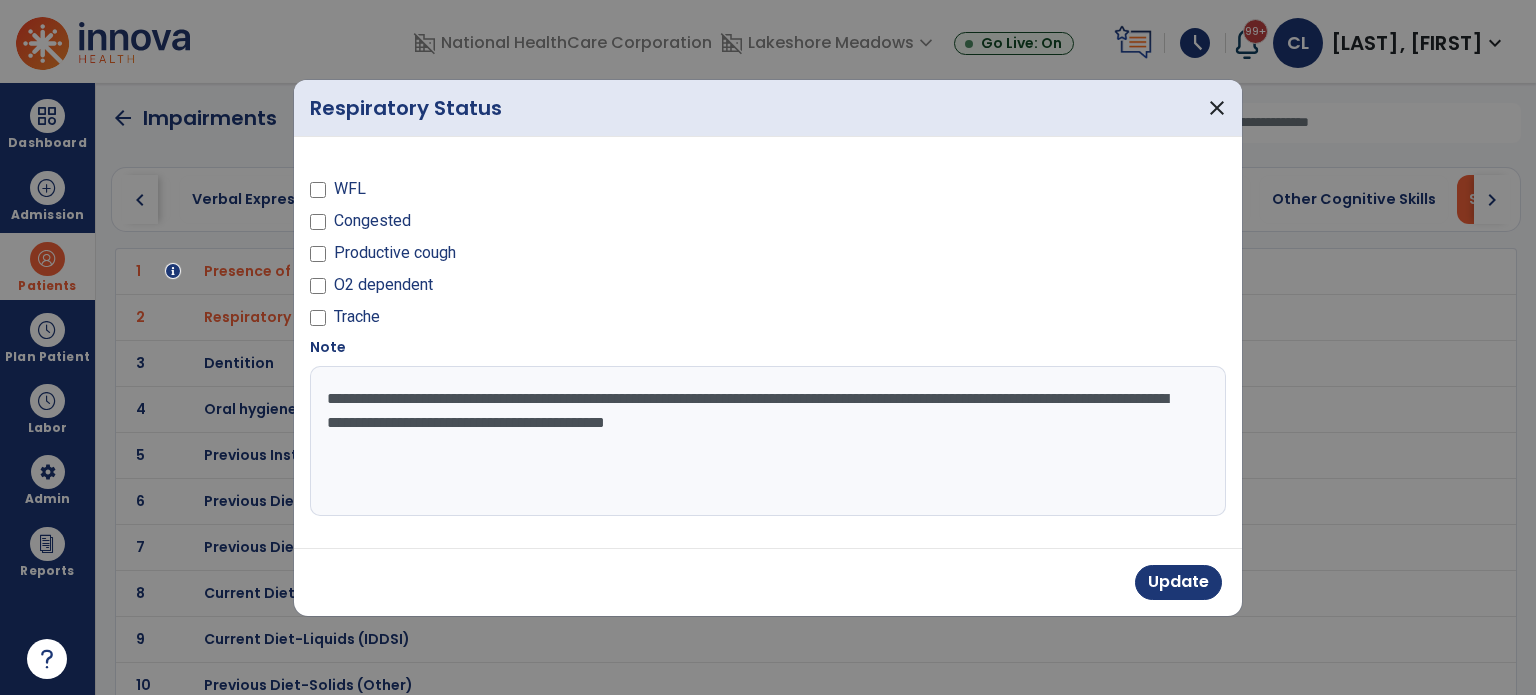 click on "**********" at bounding box center (768, 441) 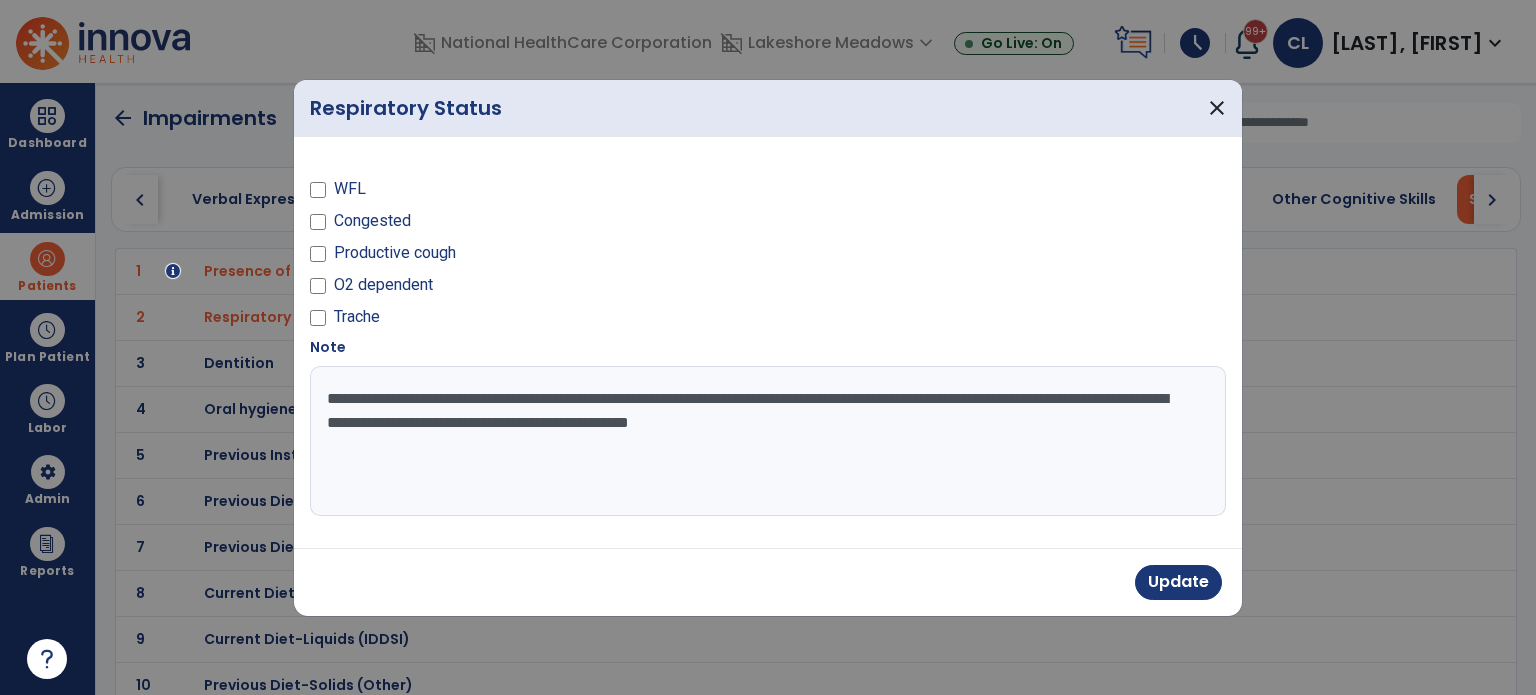 click on "**********" at bounding box center (768, 441) 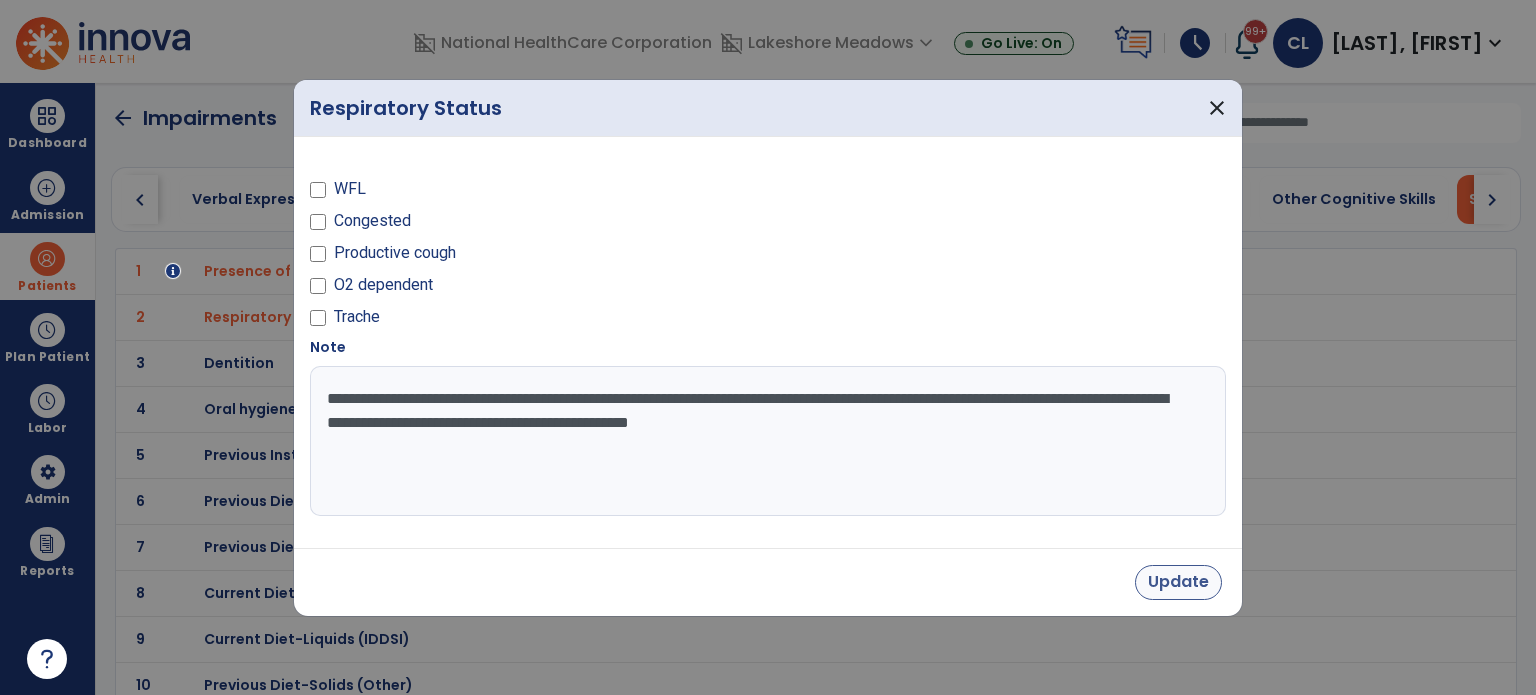 type on "**********" 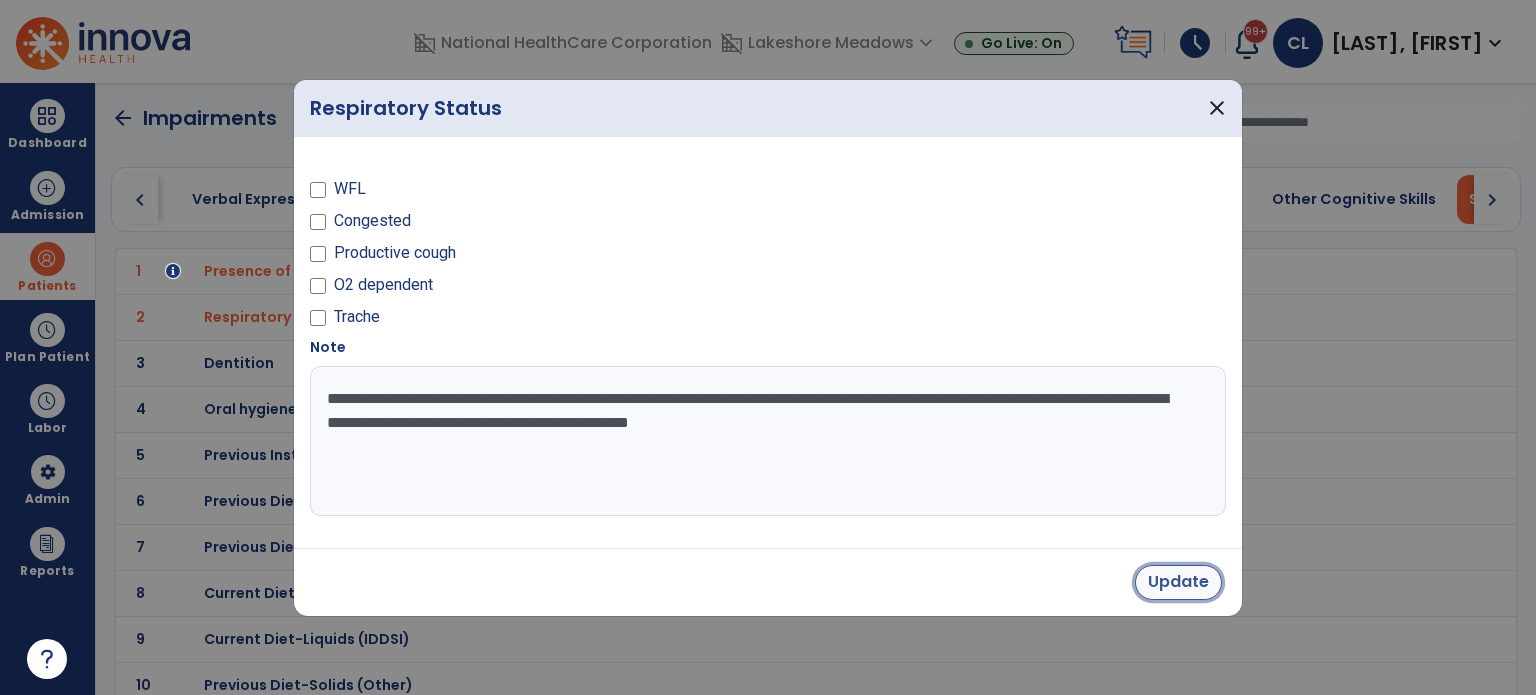 click on "Update" at bounding box center (1178, 582) 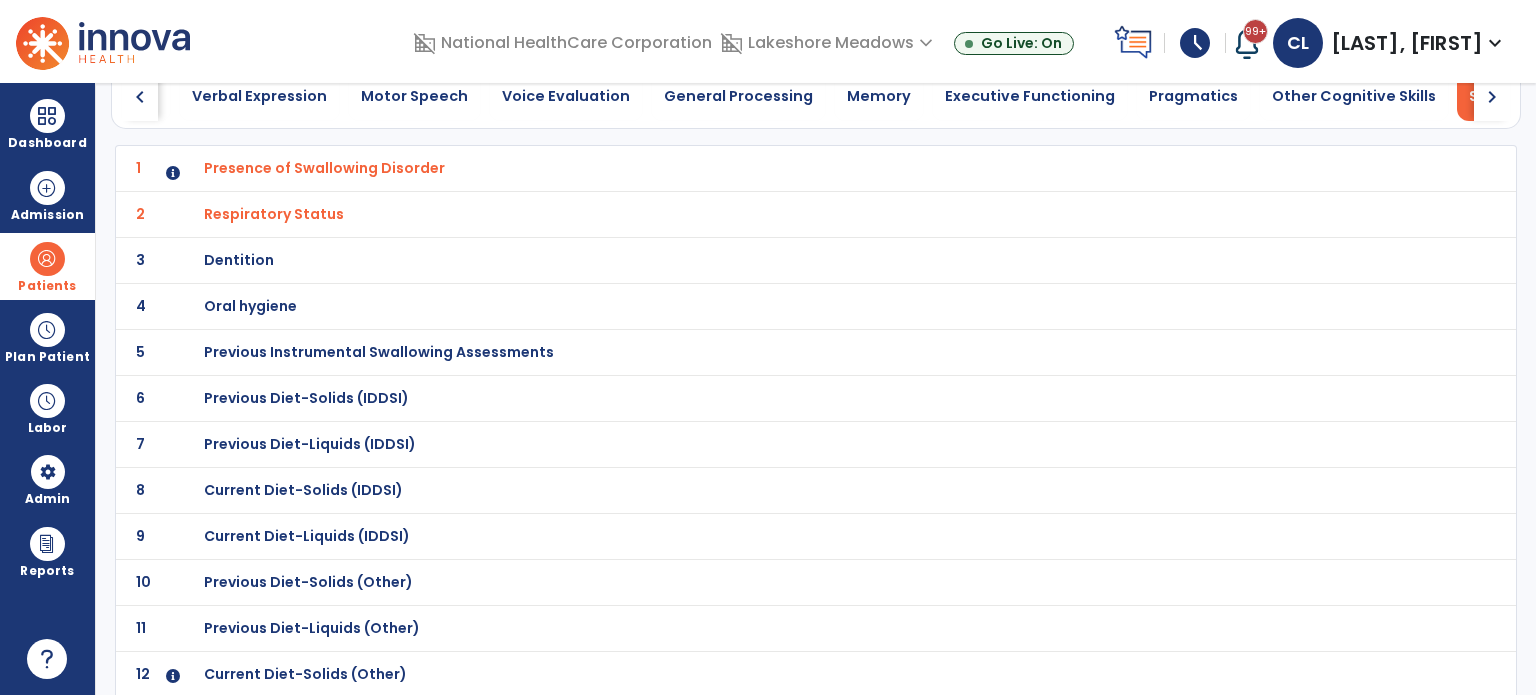 scroll, scrollTop: 122, scrollLeft: 0, axis: vertical 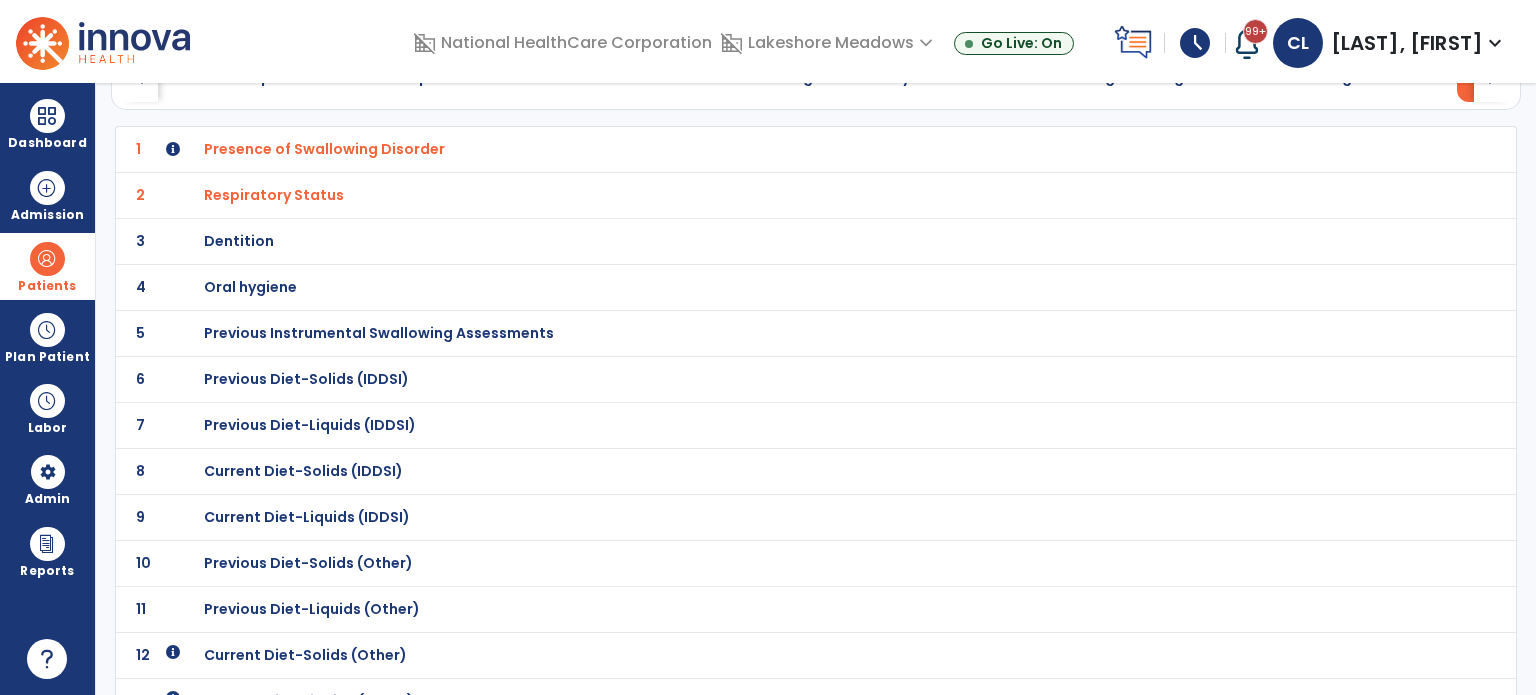 click on "Dentition" at bounding box center [324, 149] 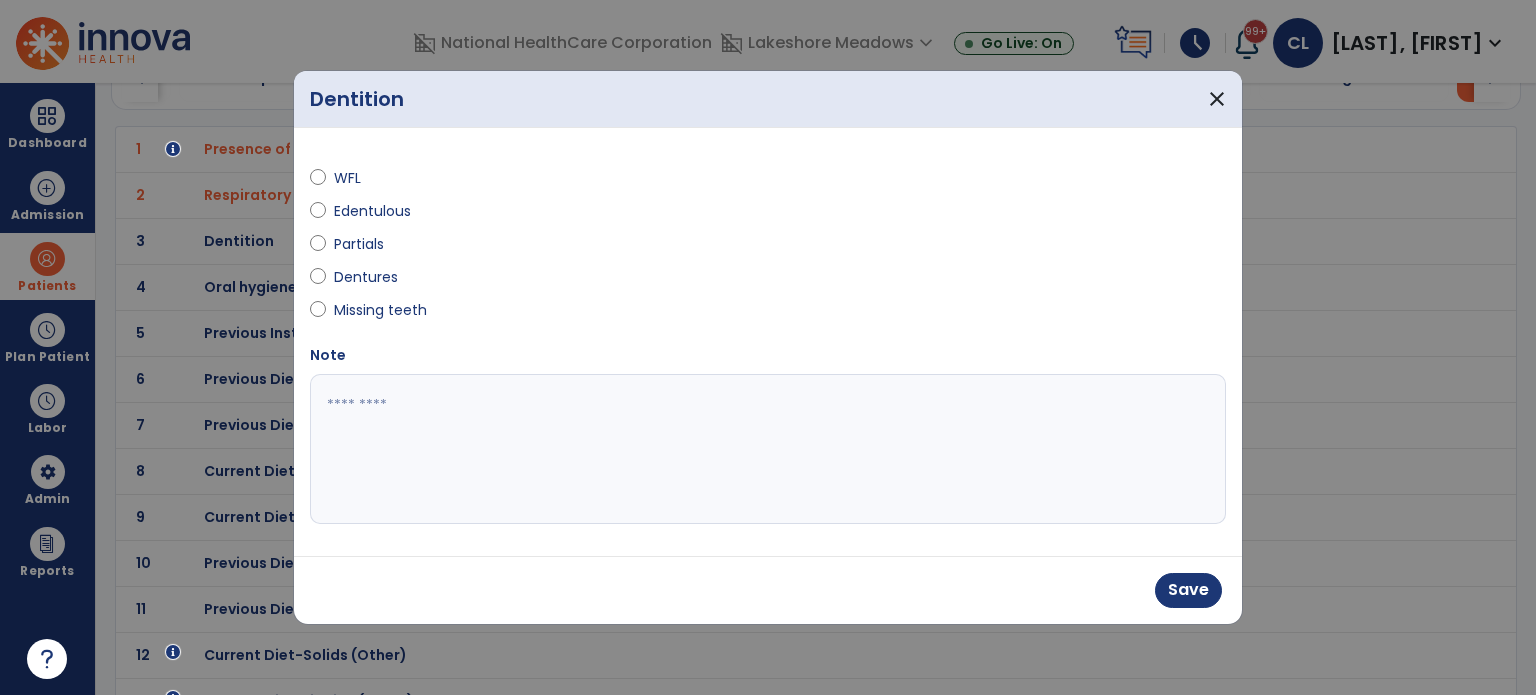 click at bounding box center (768, 449) 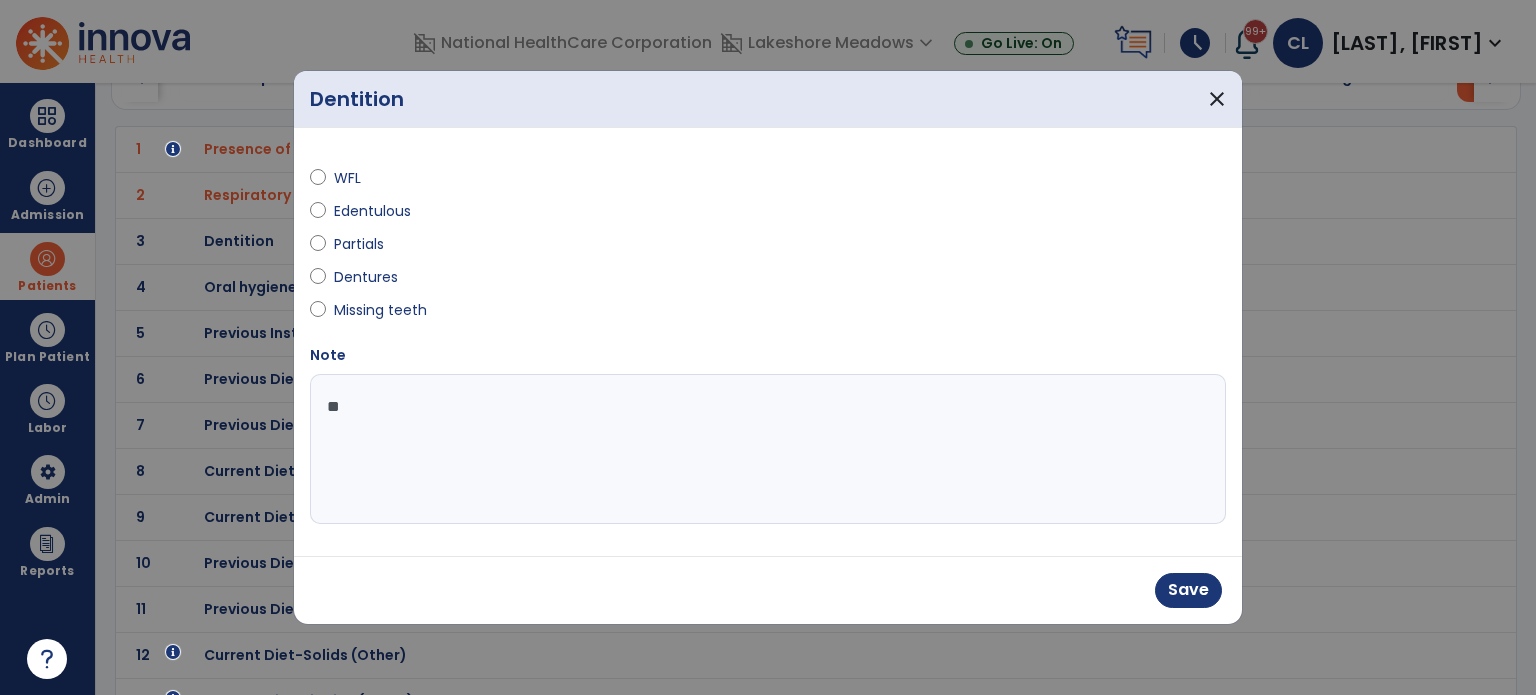 type on "*" 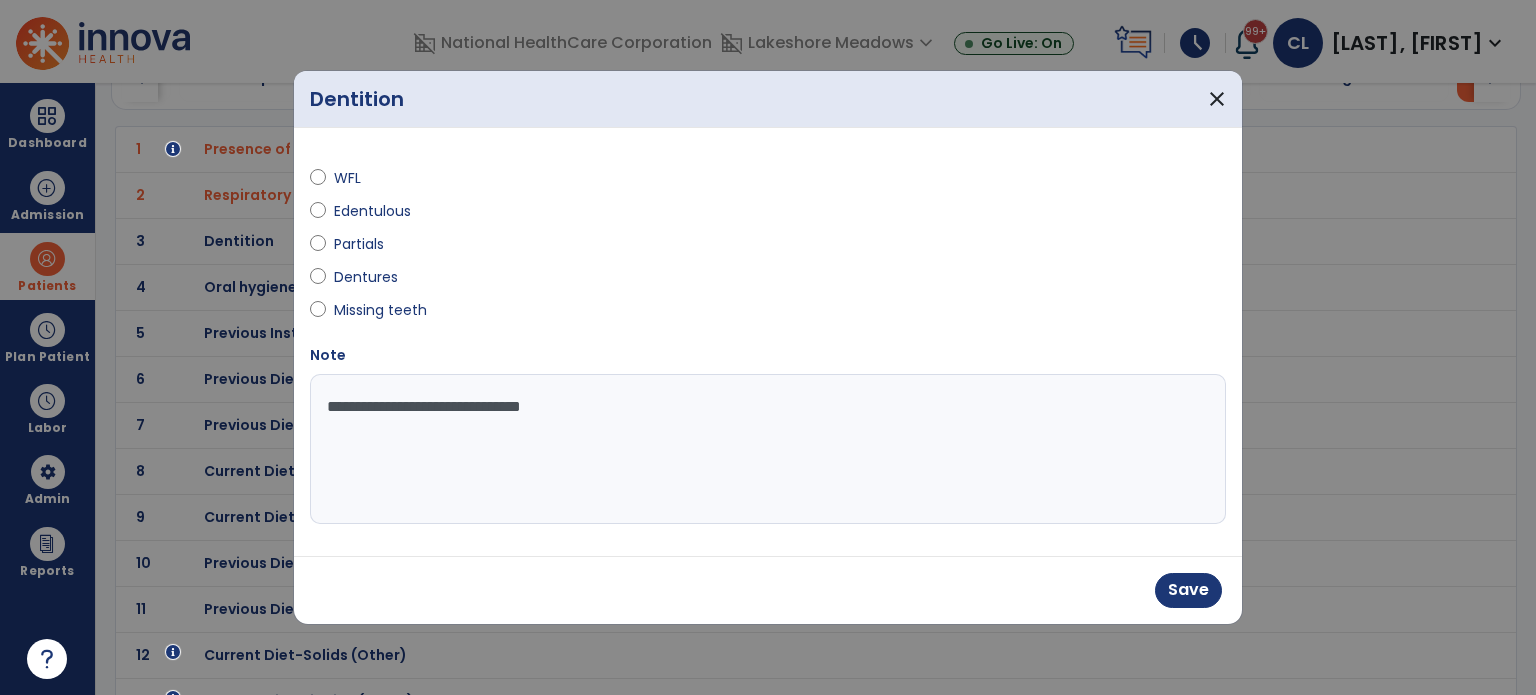click on "**********" at bounding box center (768, 449) 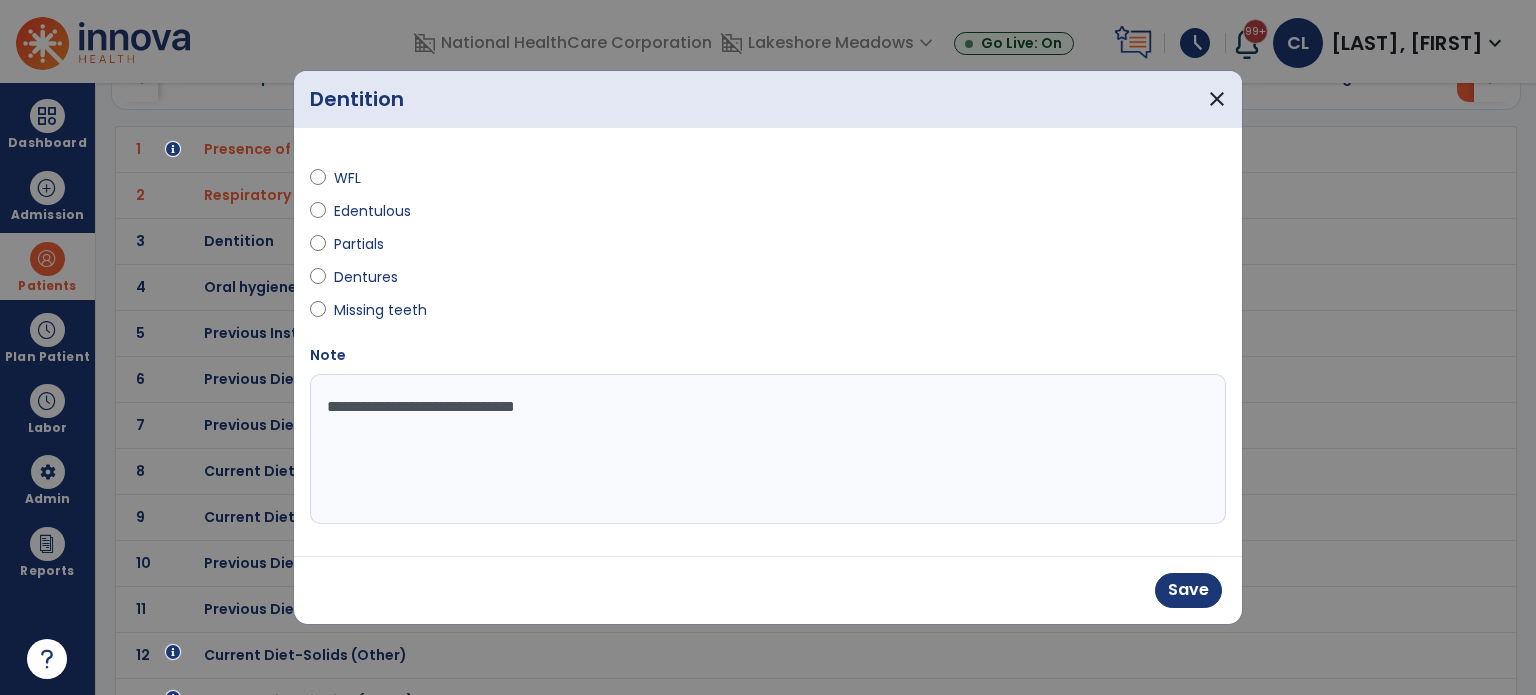 click on "**********" at bounding box center [768, 449] 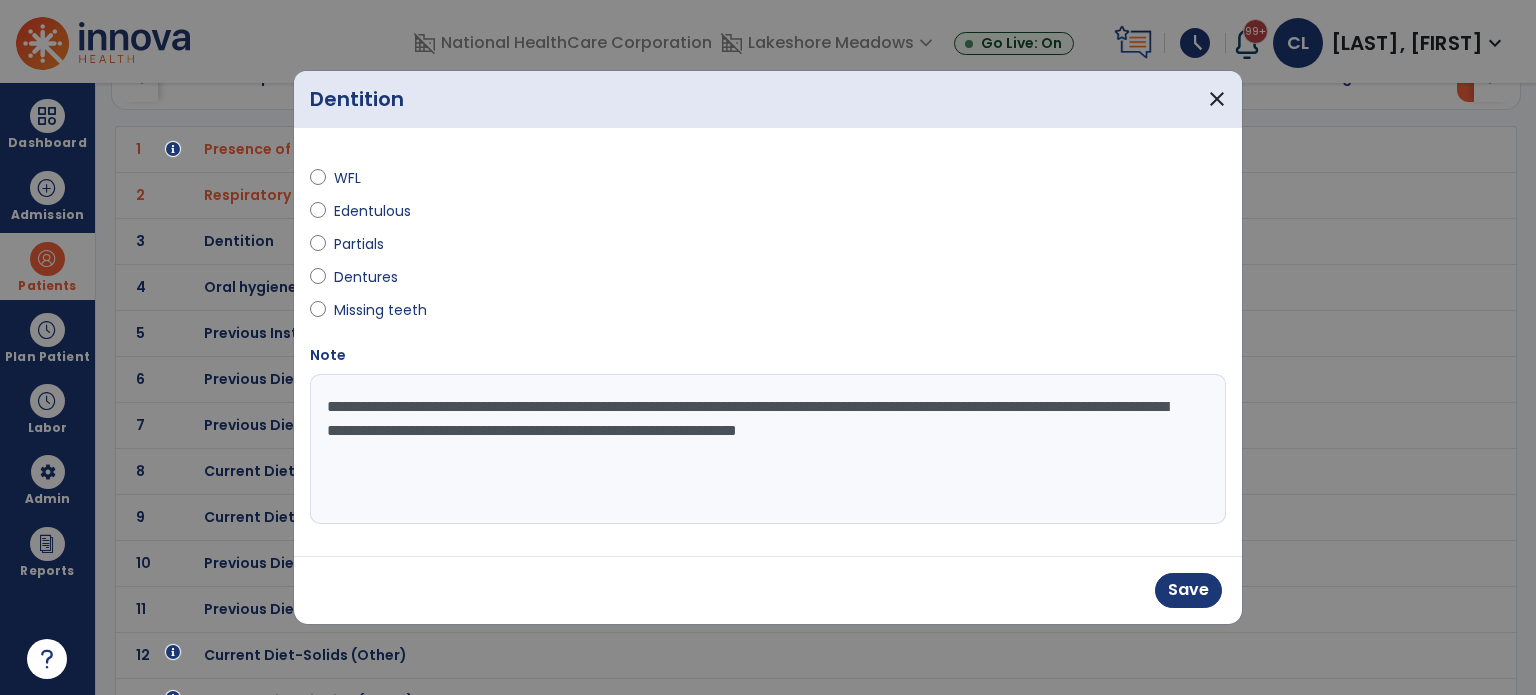 click on "**********" at bounding box center (768, 449) 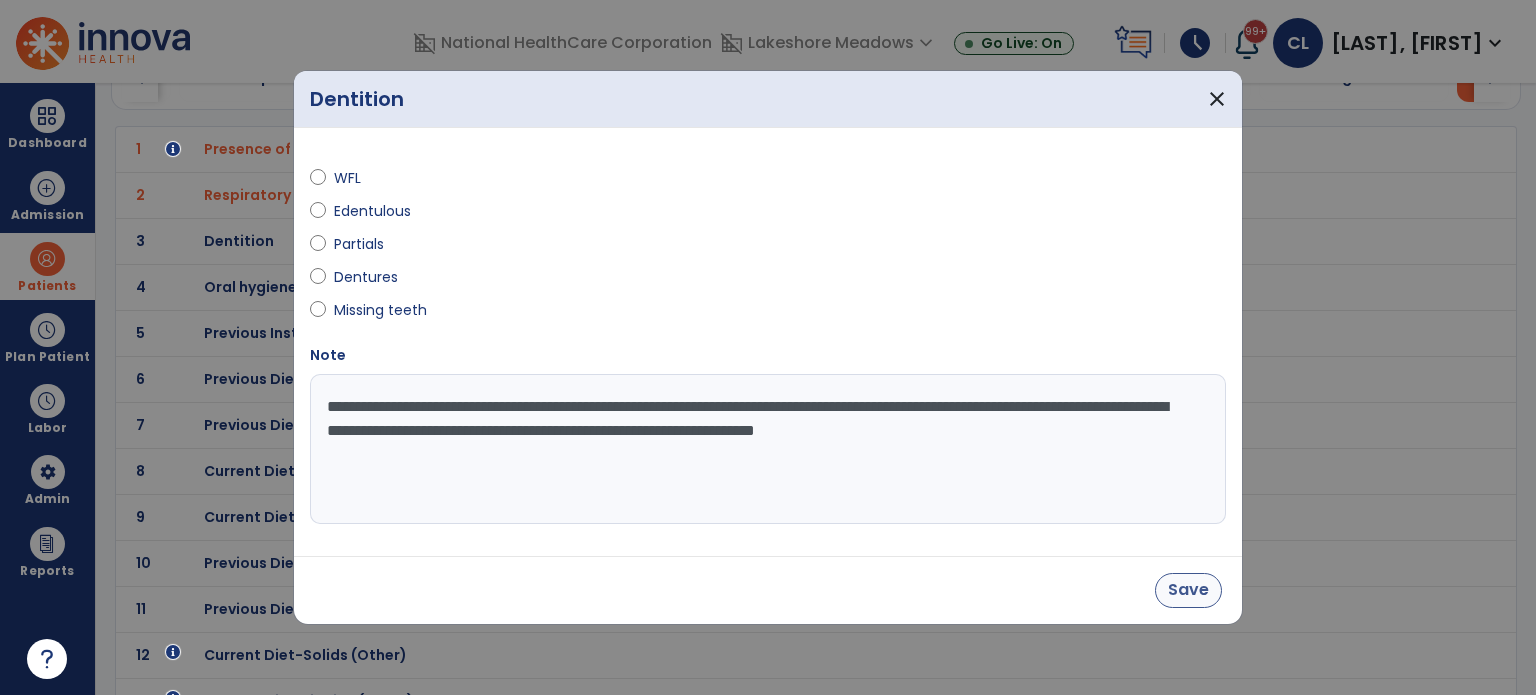 type on "**********" 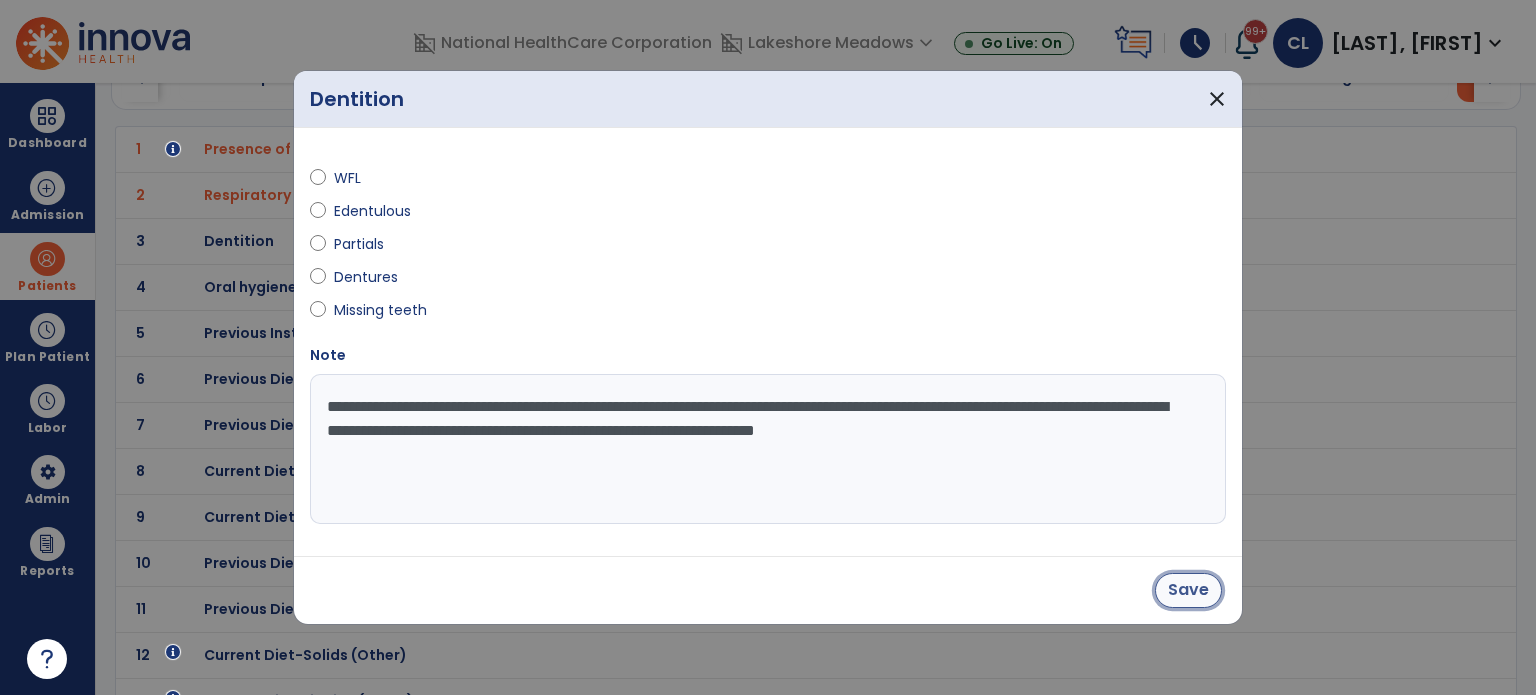 click on "Save" at bounding box center [1188, 590] 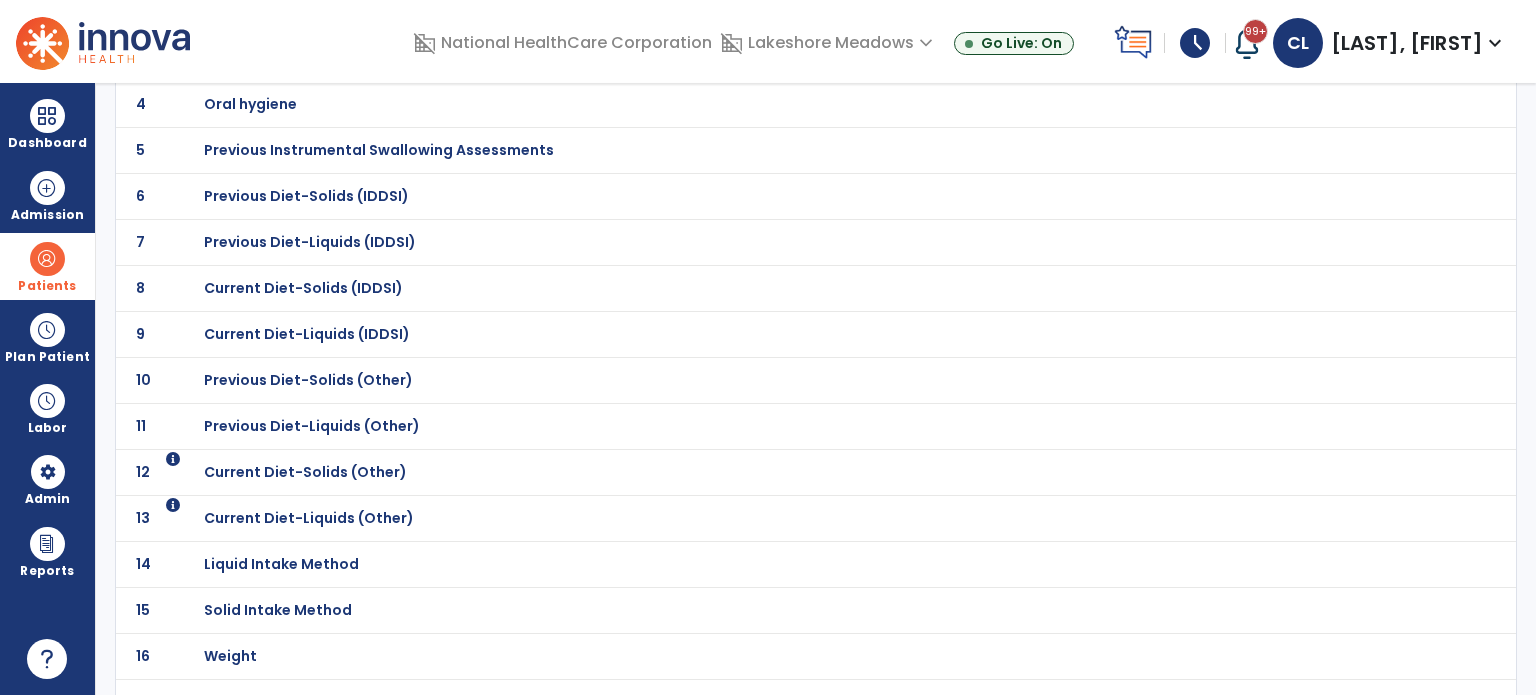 scroll, scrollTop: 441, scrollLeft: 0, axis: vertical 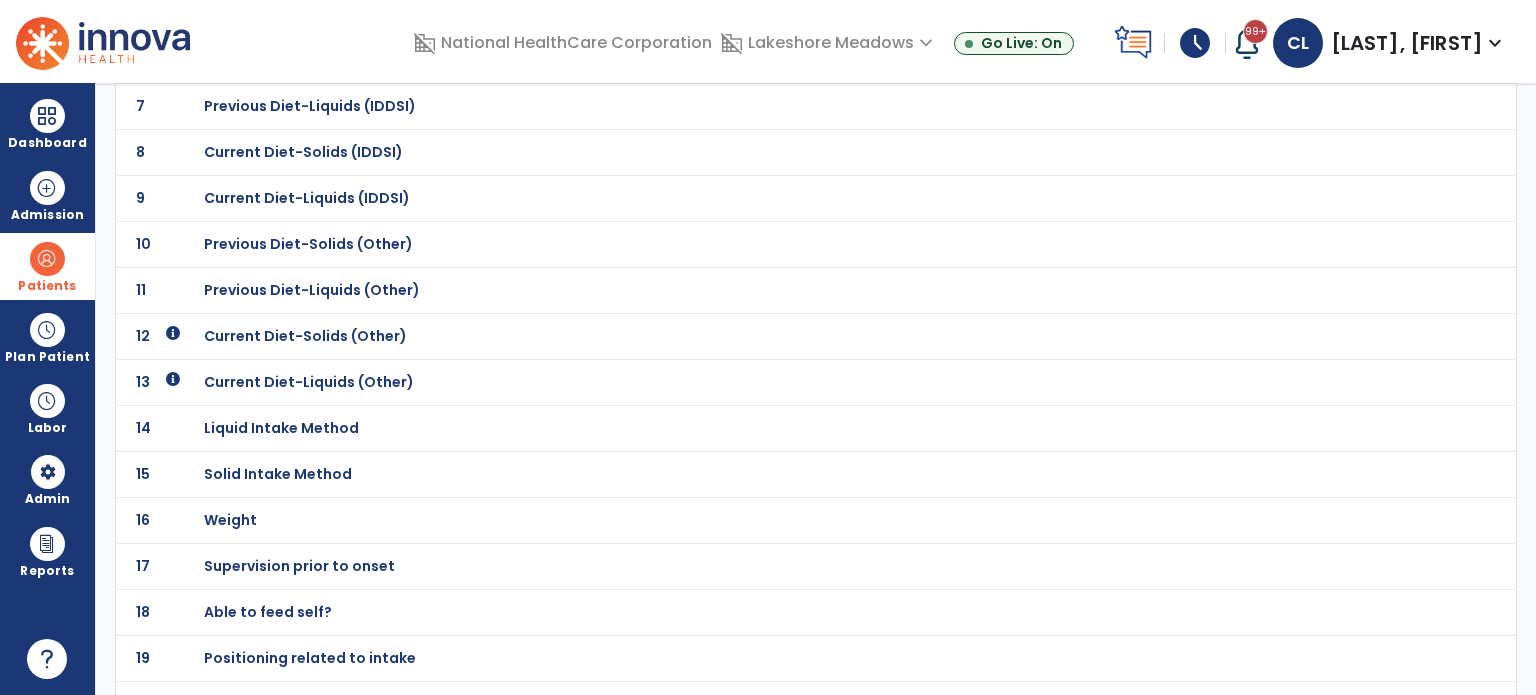 click on "Current Diet-Solids (Other)" at bounding box center (324, -170) 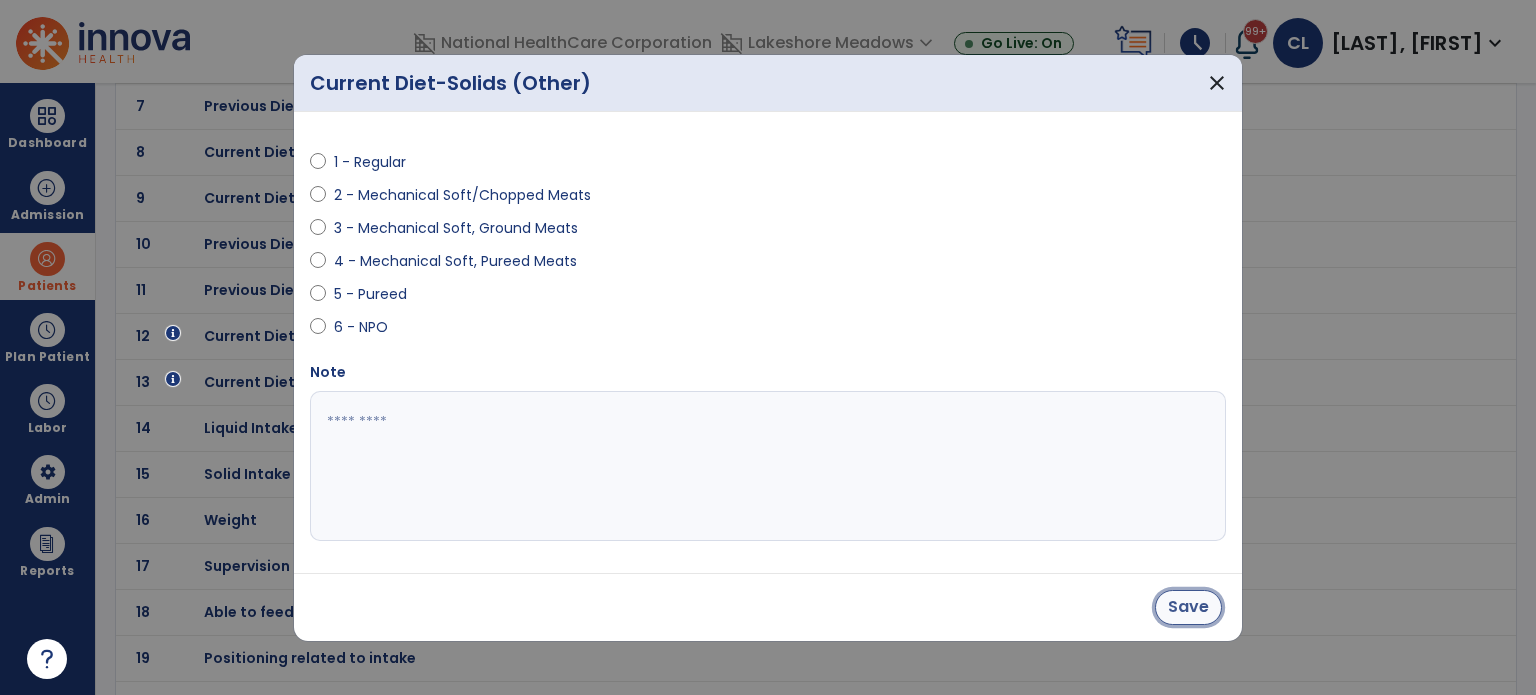 click on "Save" at bounding box center (1188, 607) 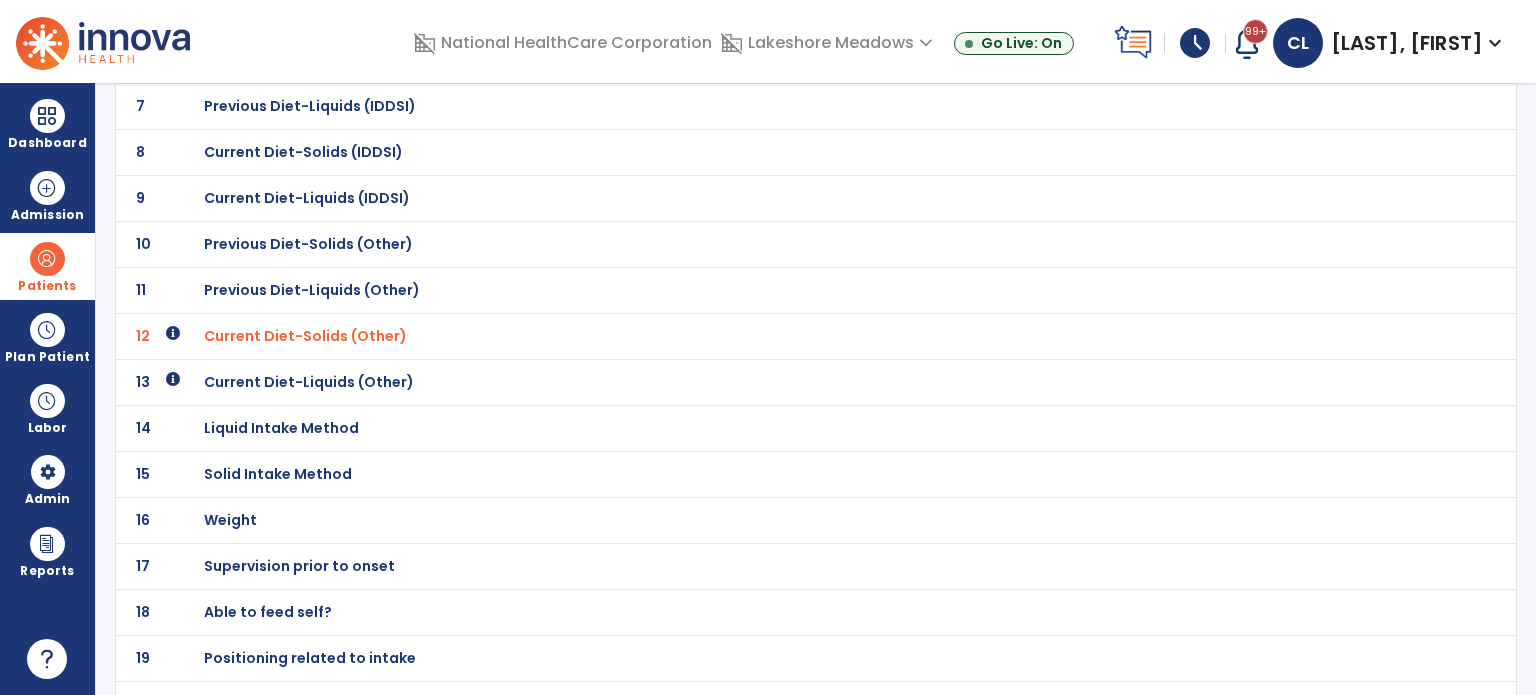 click on "Current Diet-Liquids (Other)" at bounding box center (324, -170) 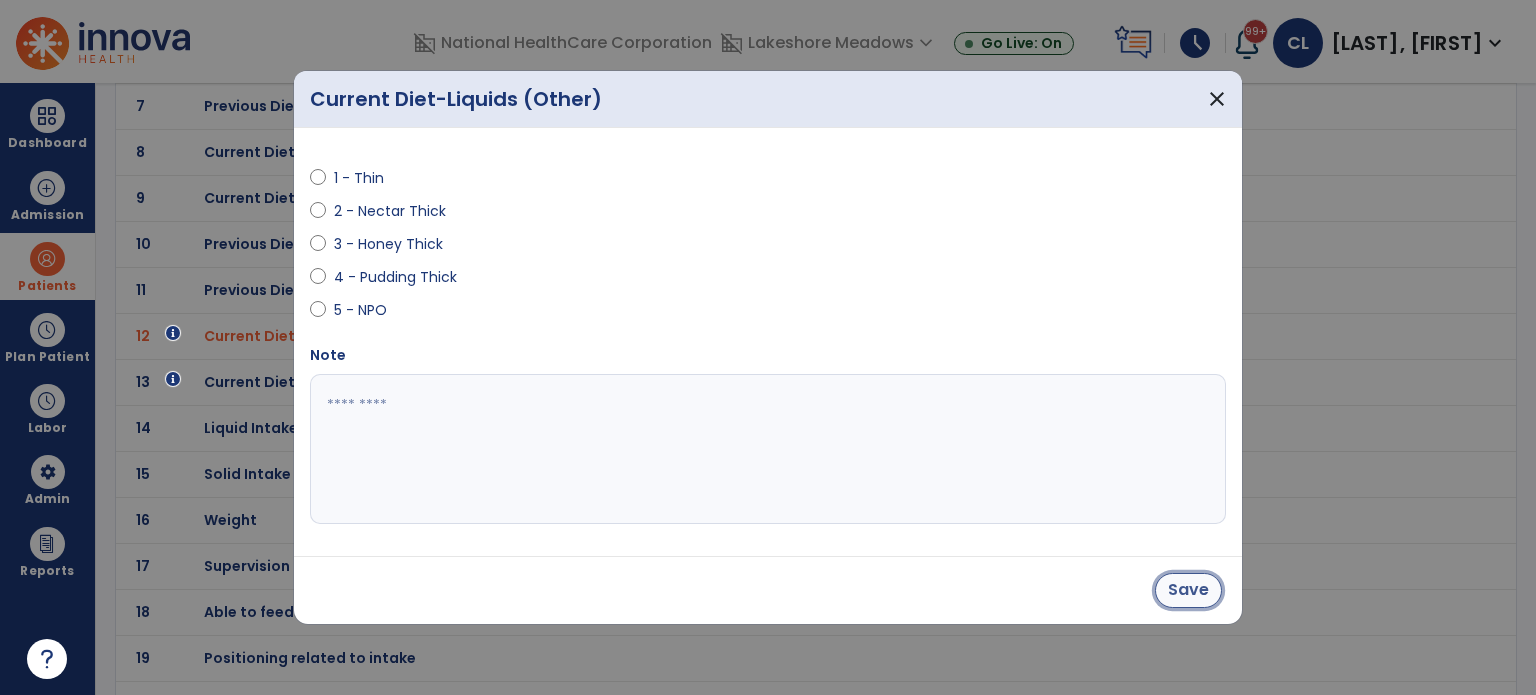 click on "Save" at bounding box center [1188, 590] 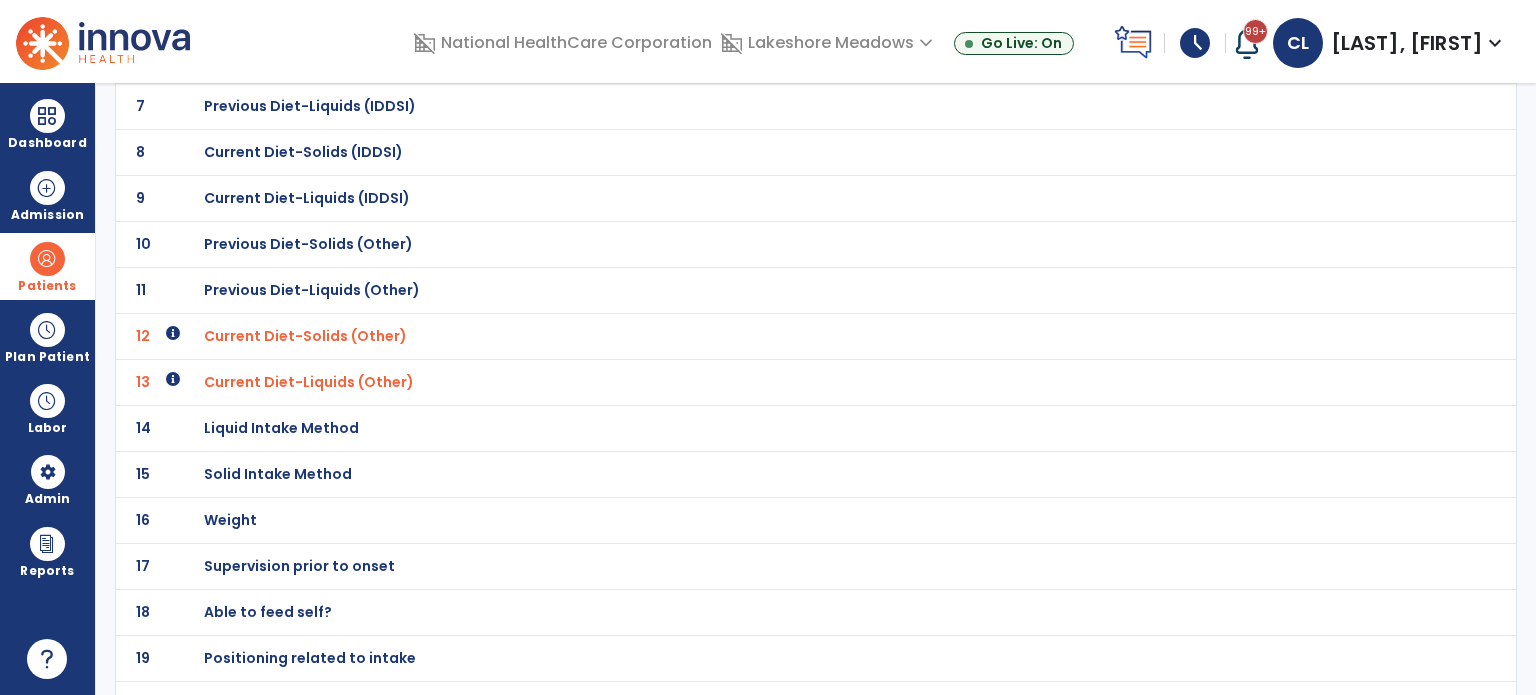 scroll, scrollTop: 468, scrollLeft: 0, axis: vertical 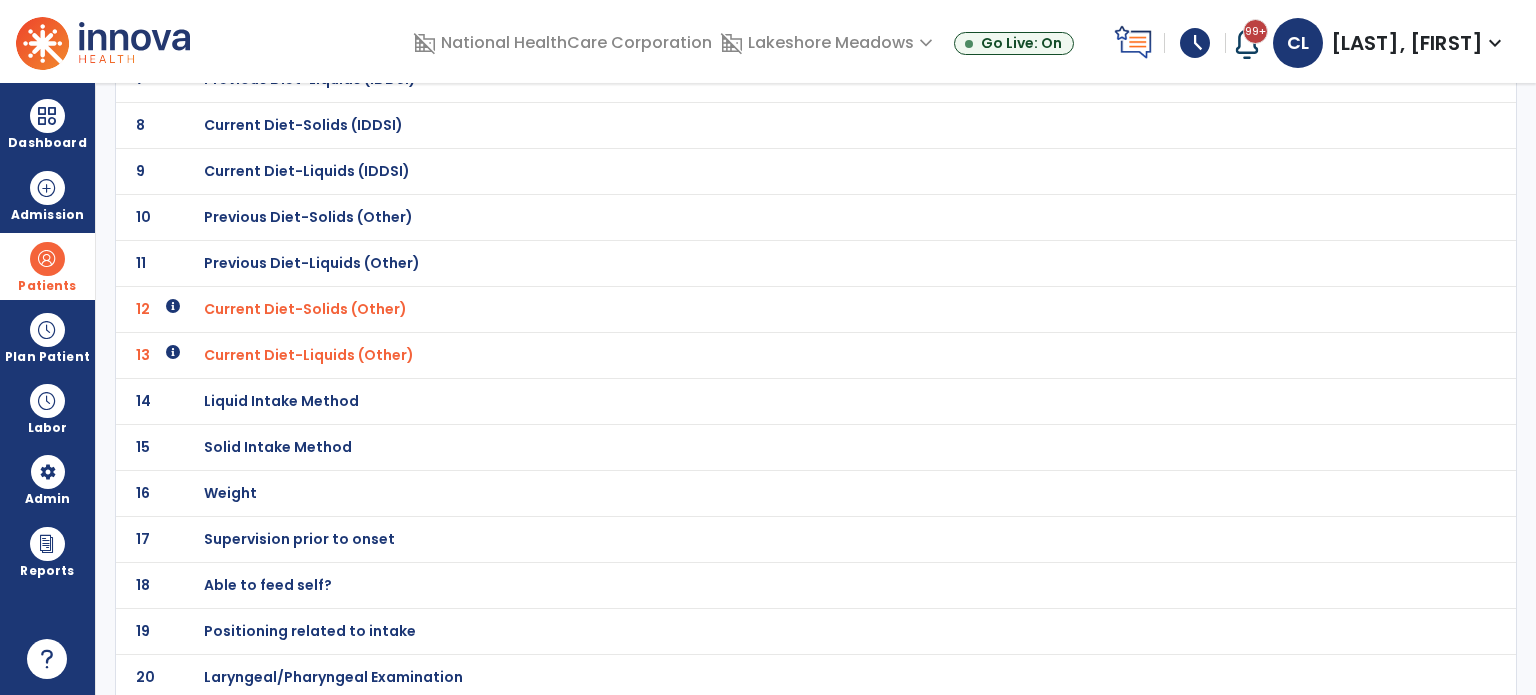 click on "Able to feed self?" at bounding box center [324, -197] 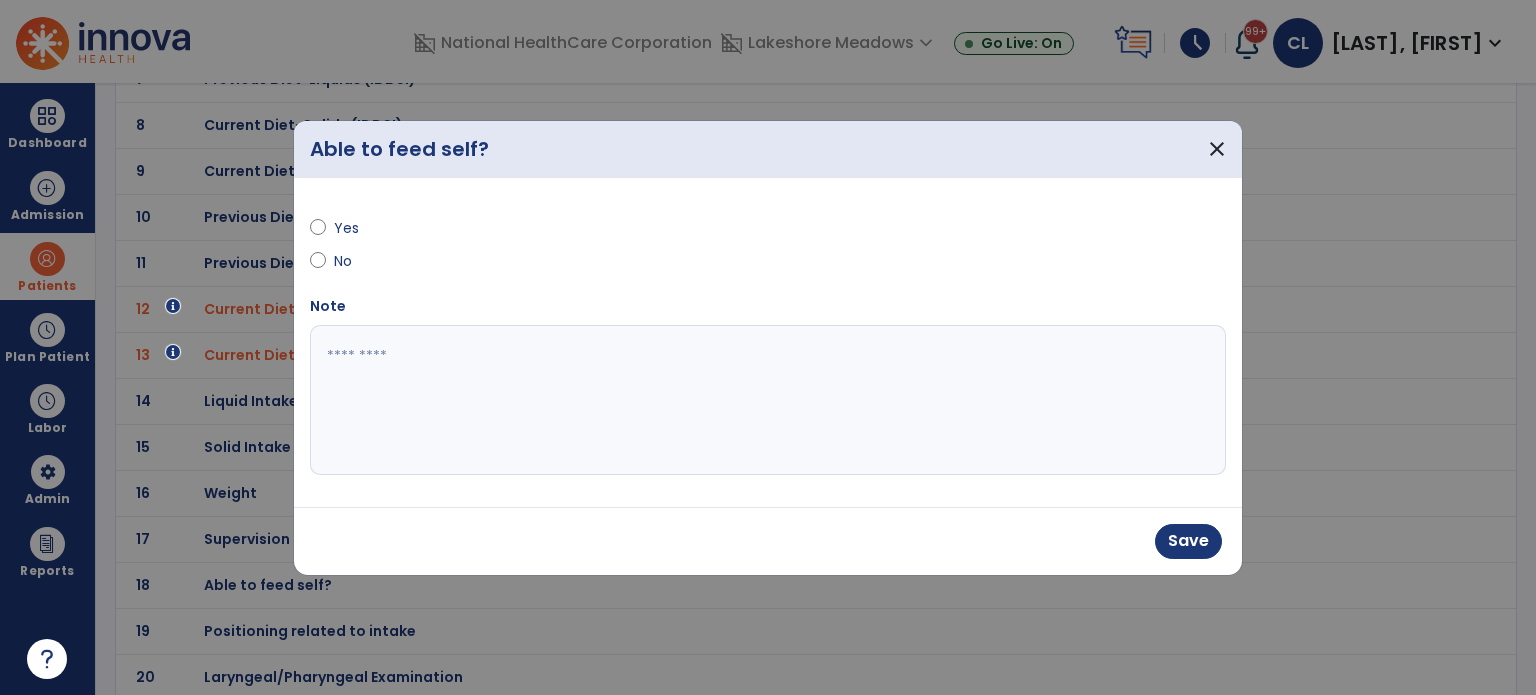 click at bounding box center [768, 400] 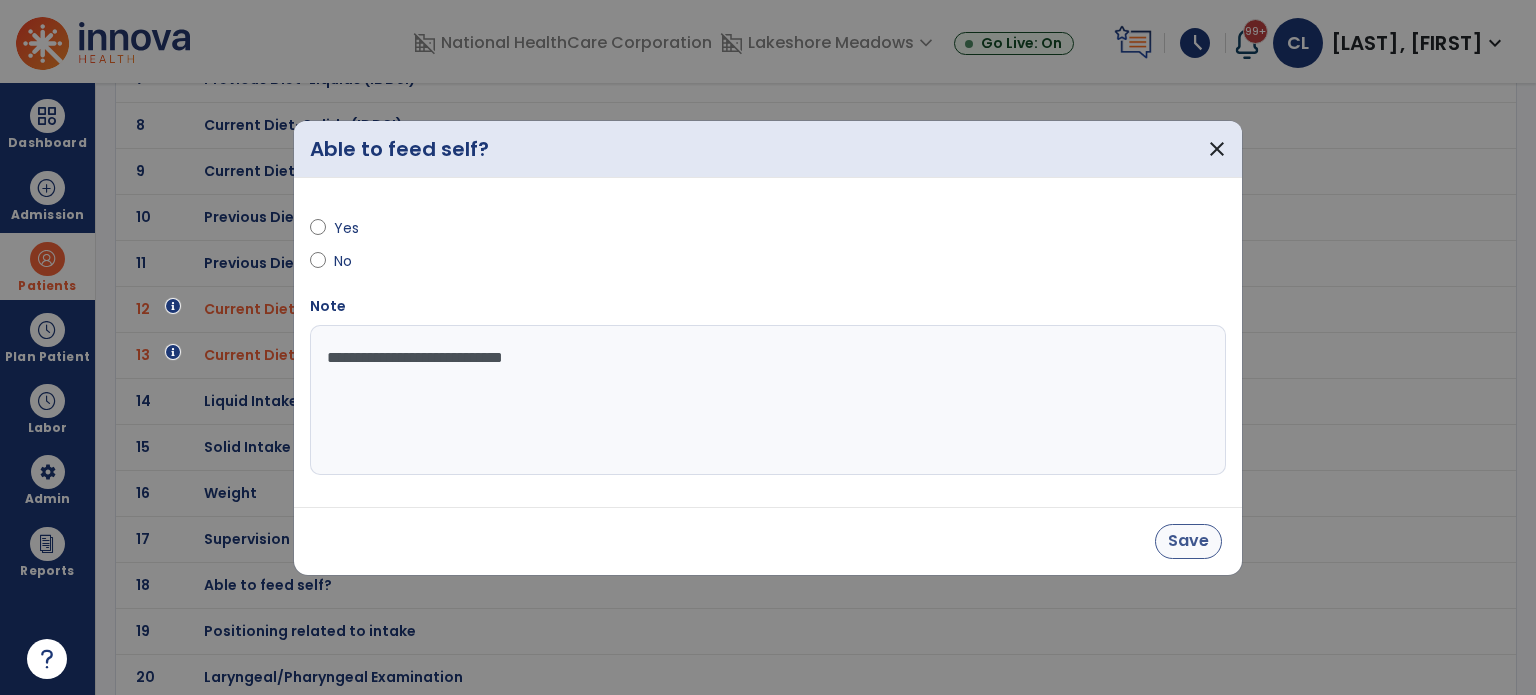 type on "**********" 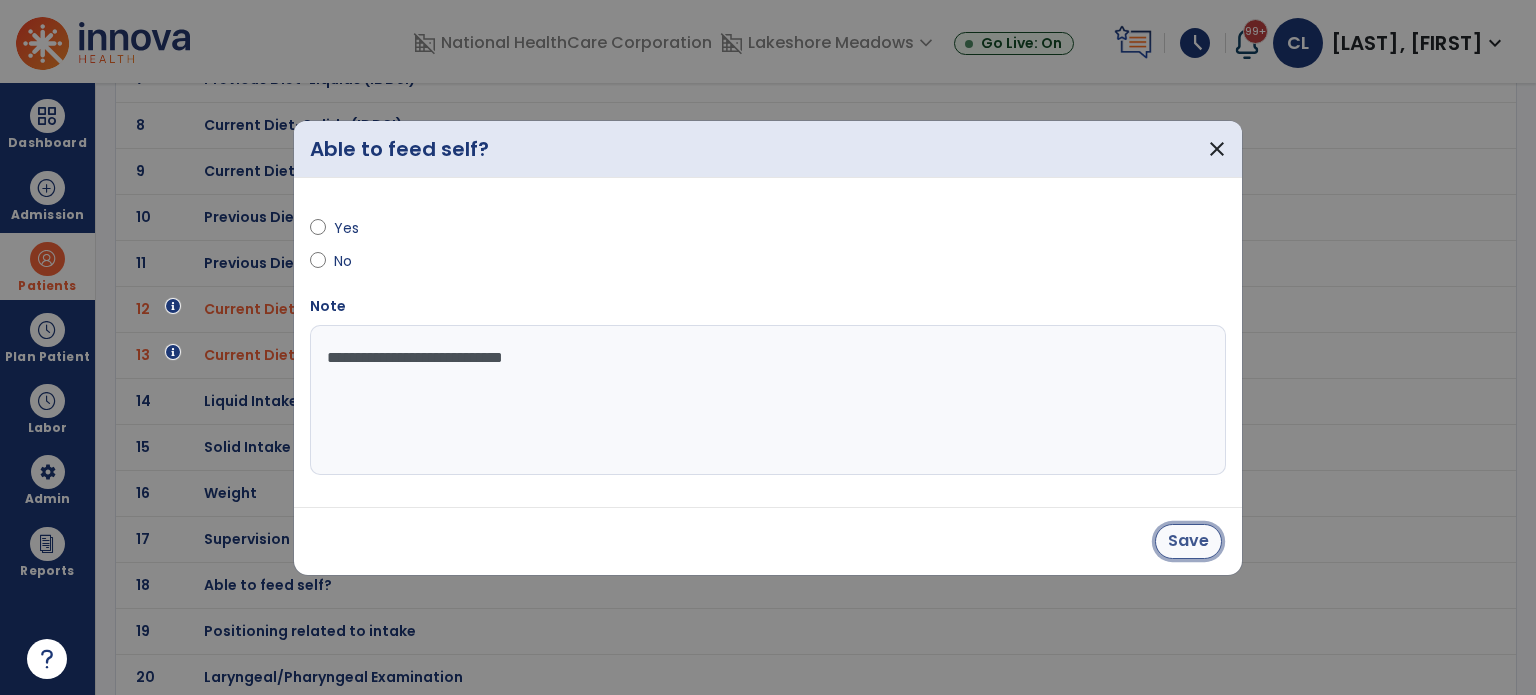 click on "Save" at bounding box center (1188, 541) 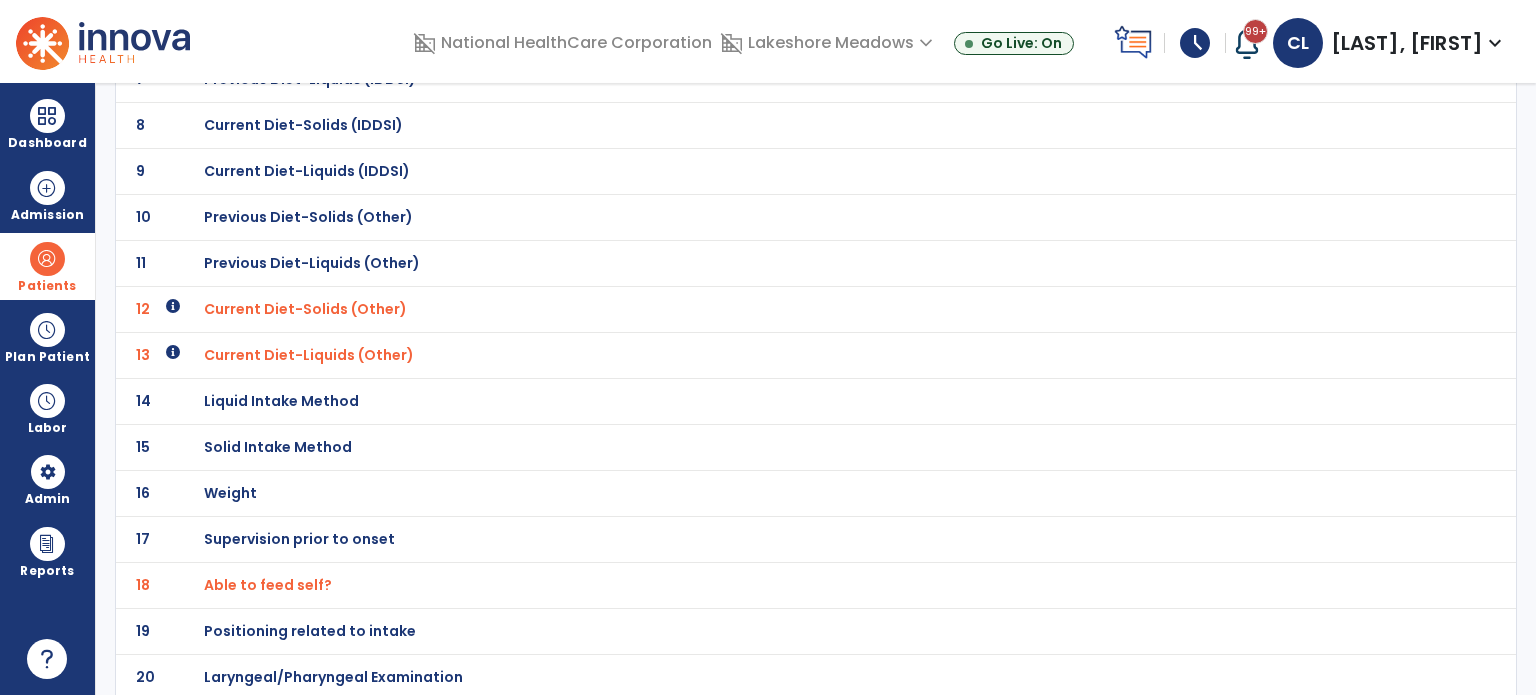 click on "Able to feed self?" at bounding box center [324, -197] 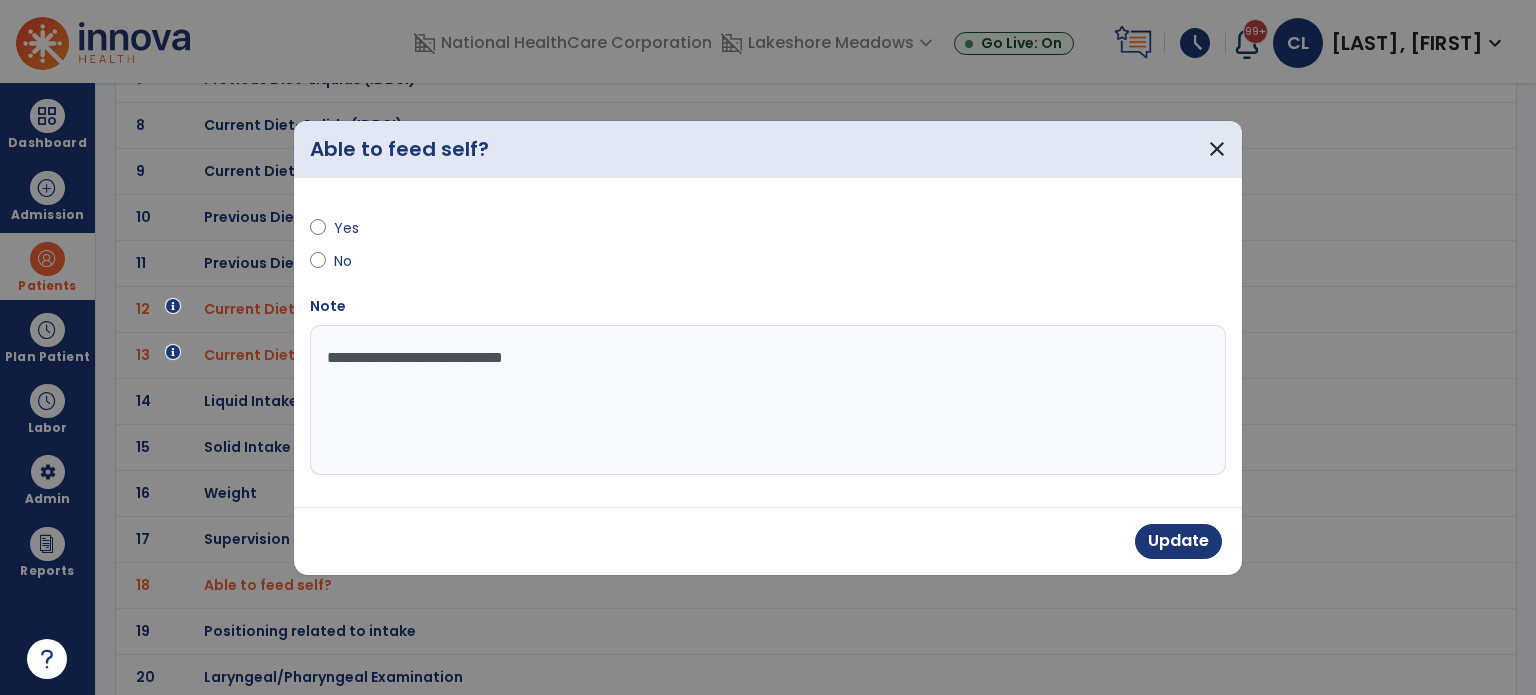 click on "**********" at bounding box center [768, 400] 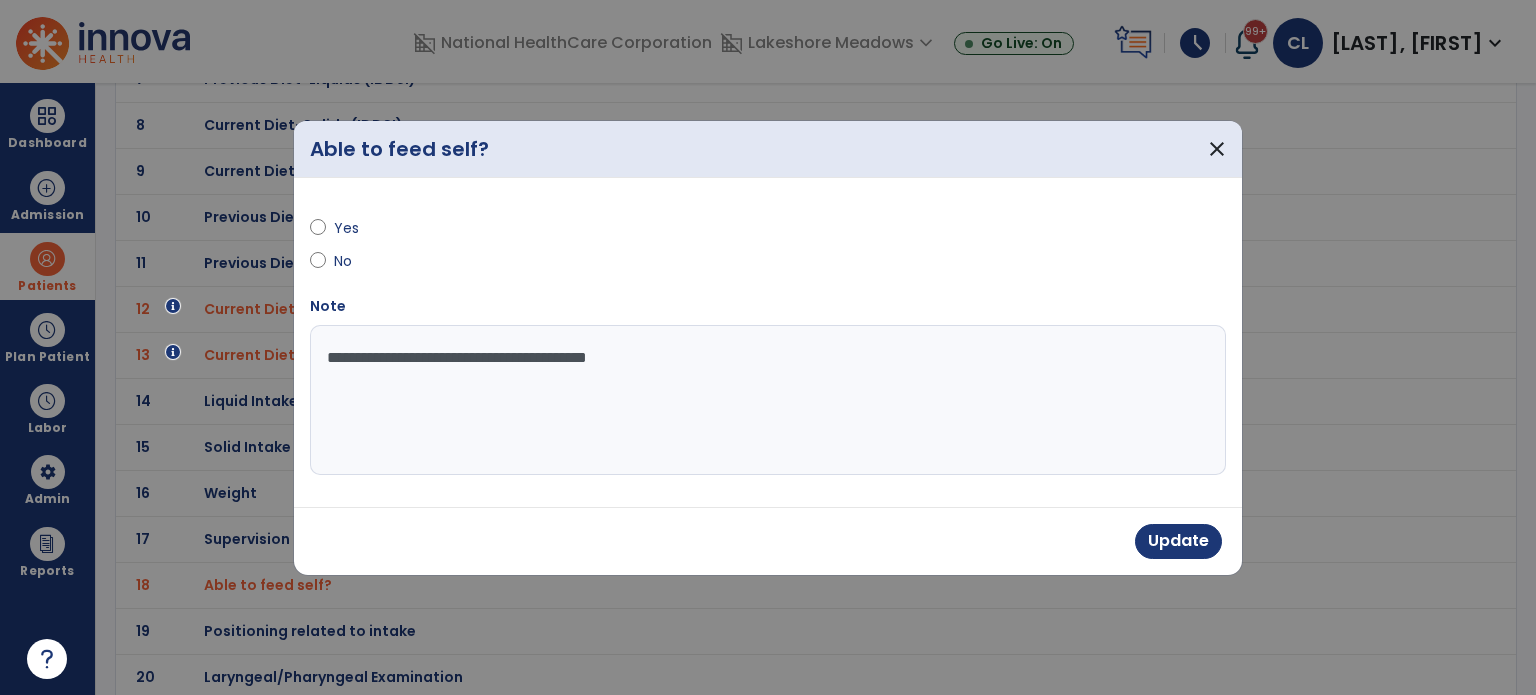click on "**********" at bounding box center (768, 400) 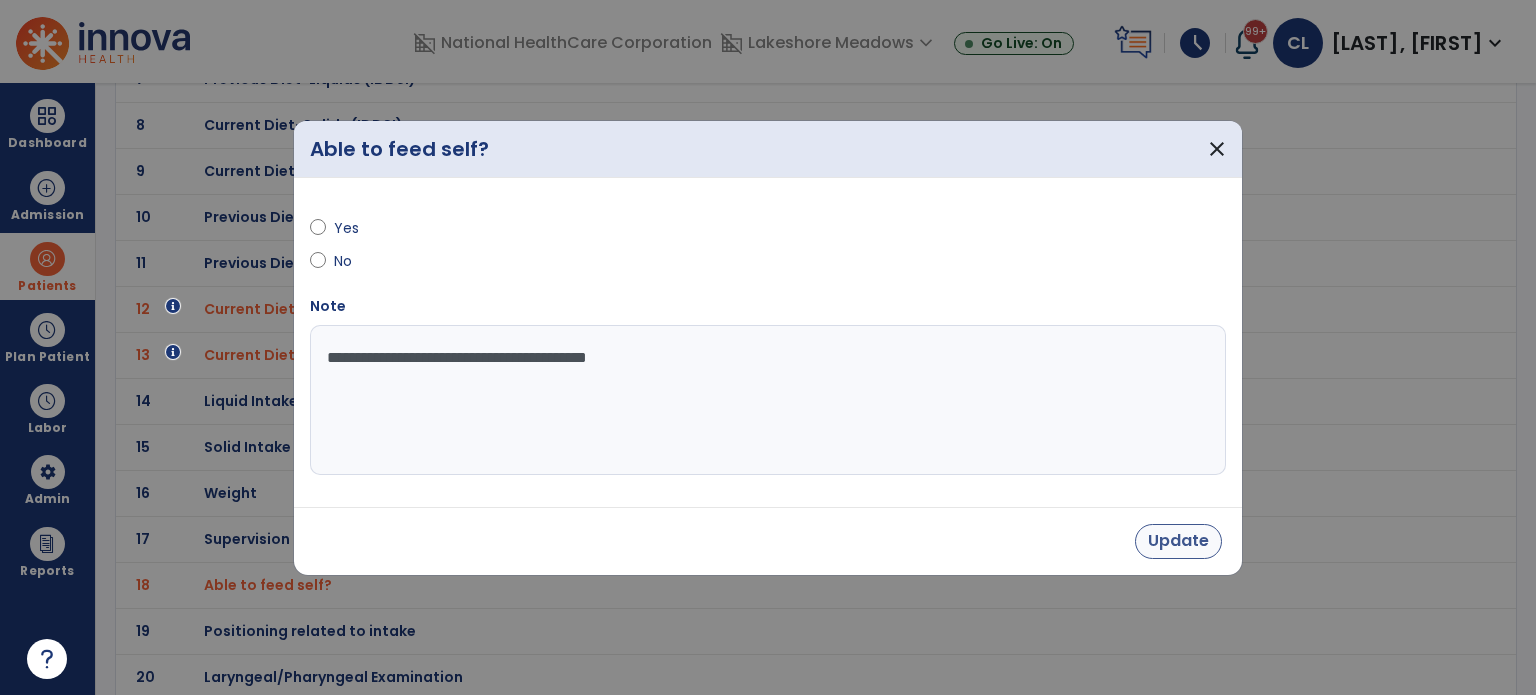type on "**********" 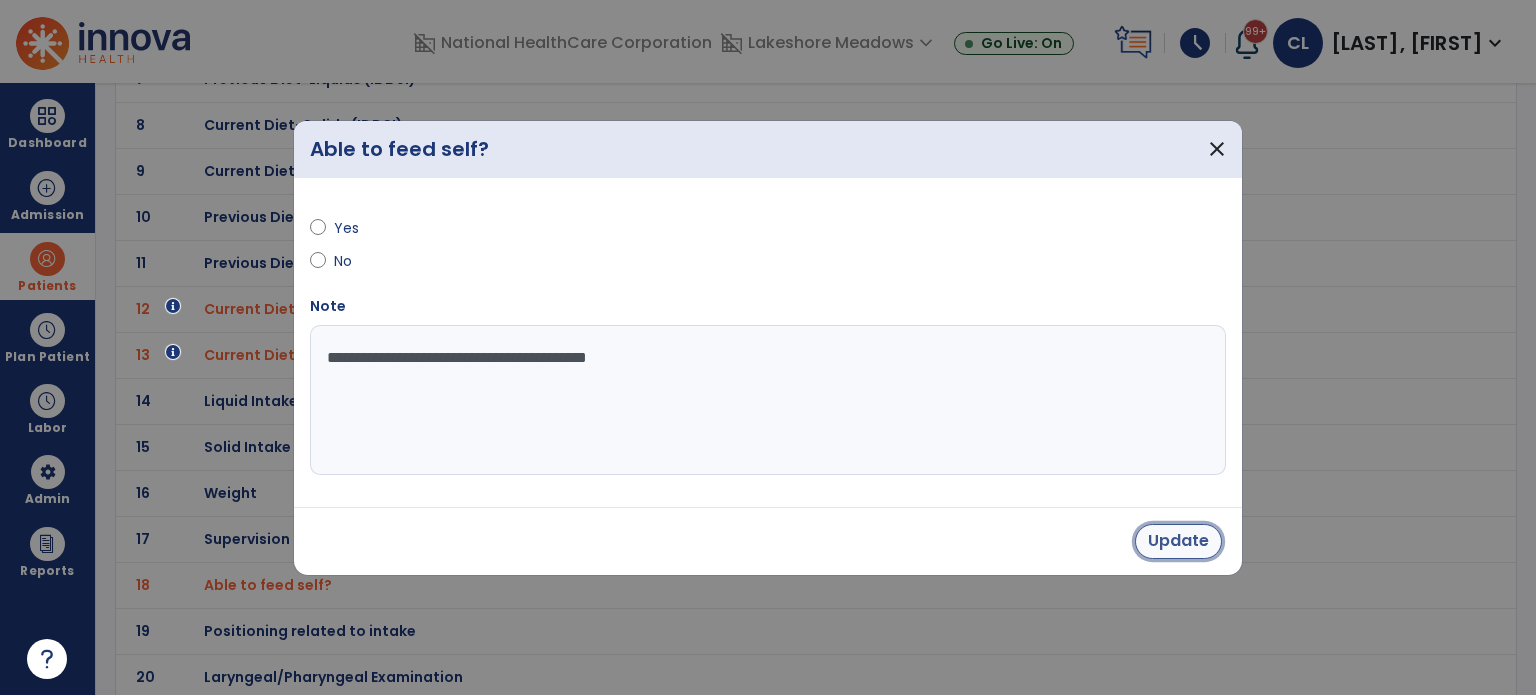 click on "Update" at bounding box center (1178, 541) 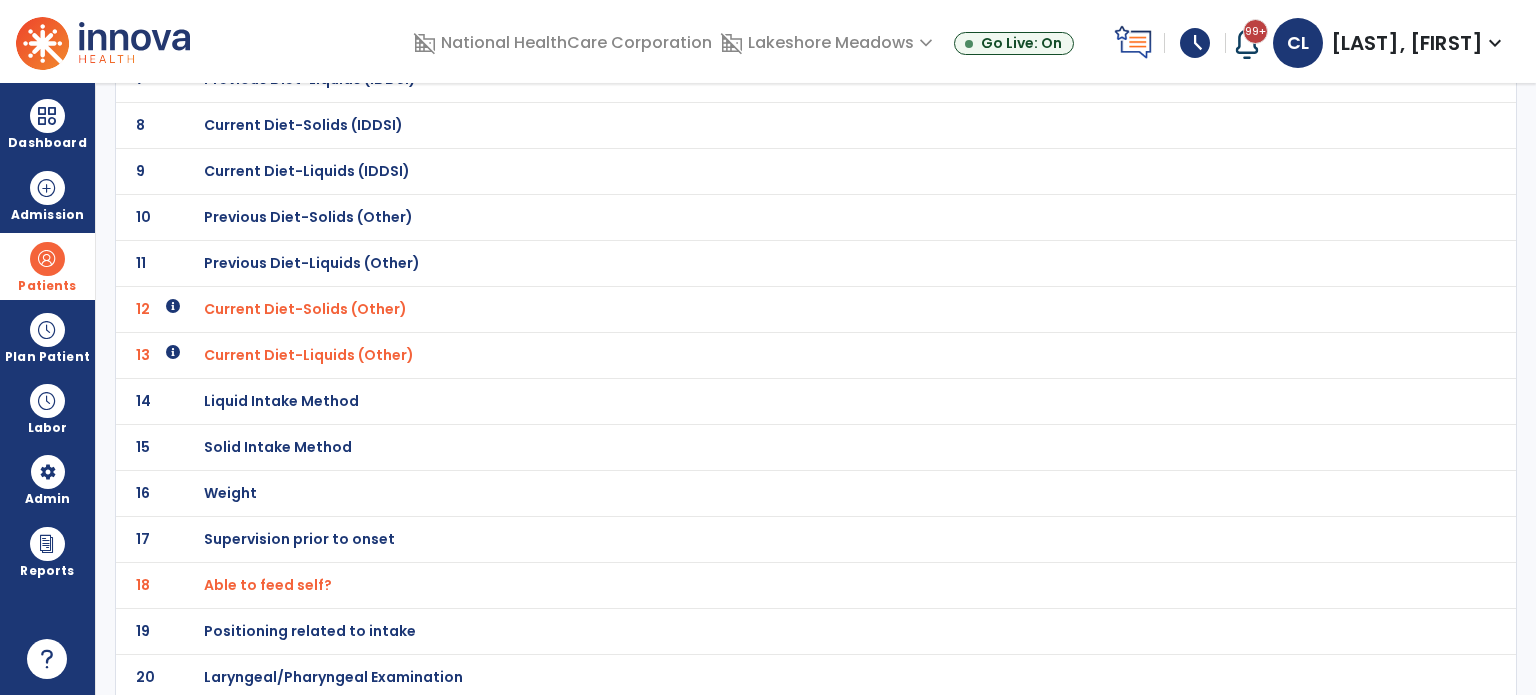 click on "Positioning related to intake" at bounding box center (324, -197) 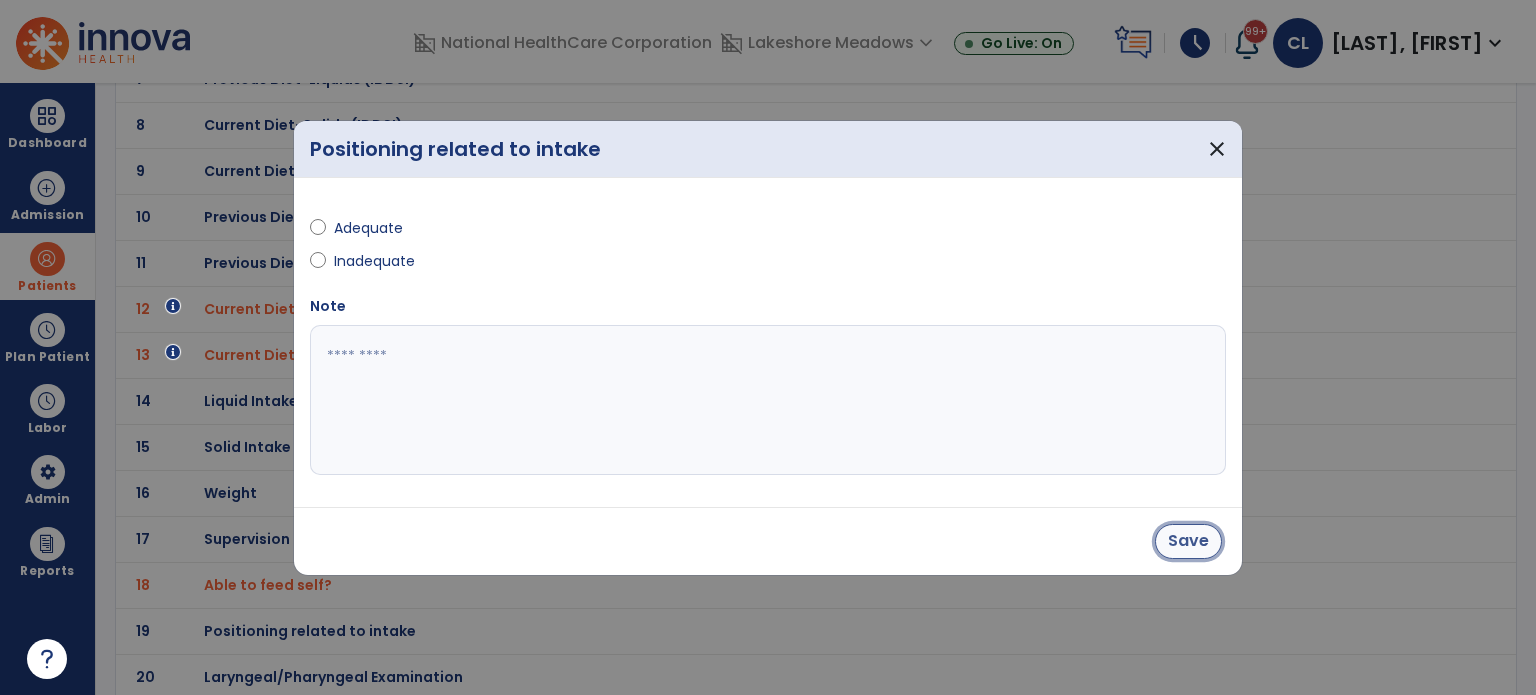 click on "Save" at bounding box center (1188, 541) 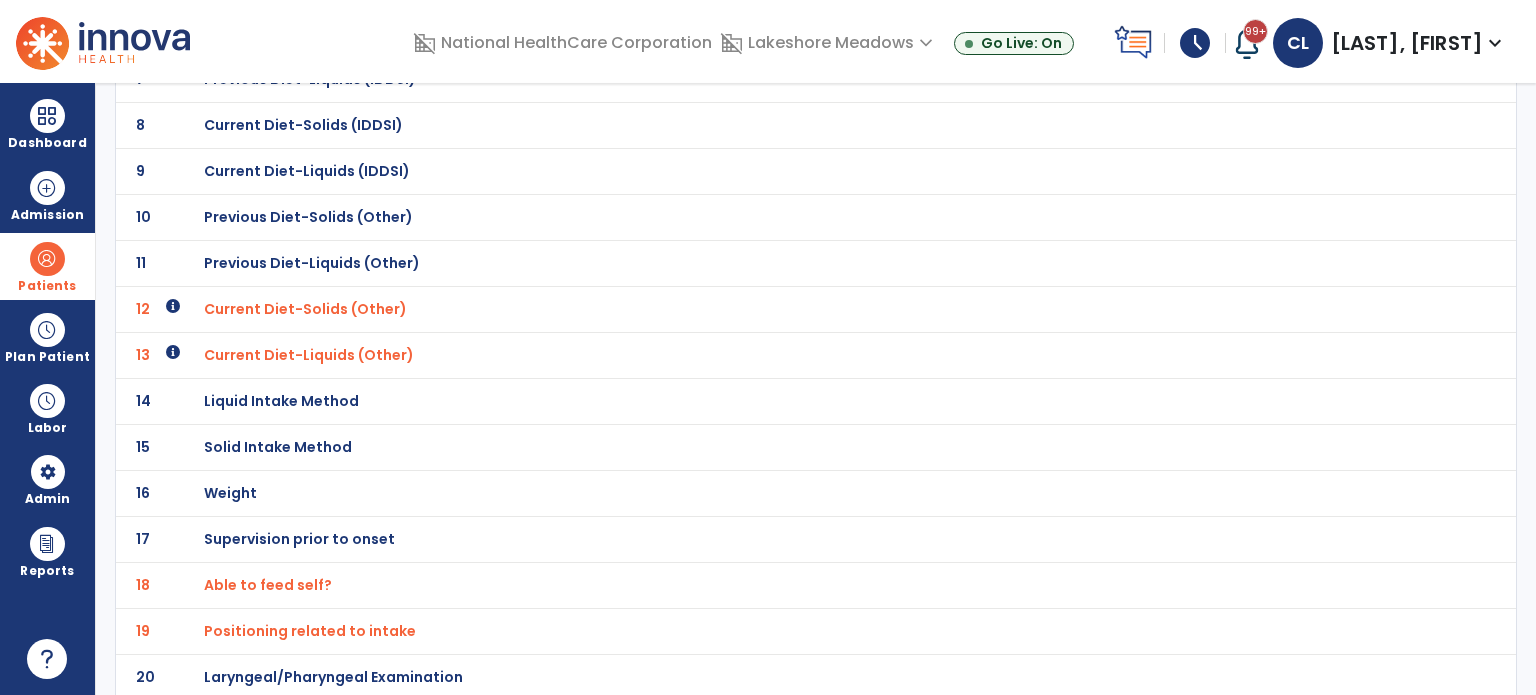 click on "Laryngeal/Pharyngeal Examination" at bounding box center (324, -197) 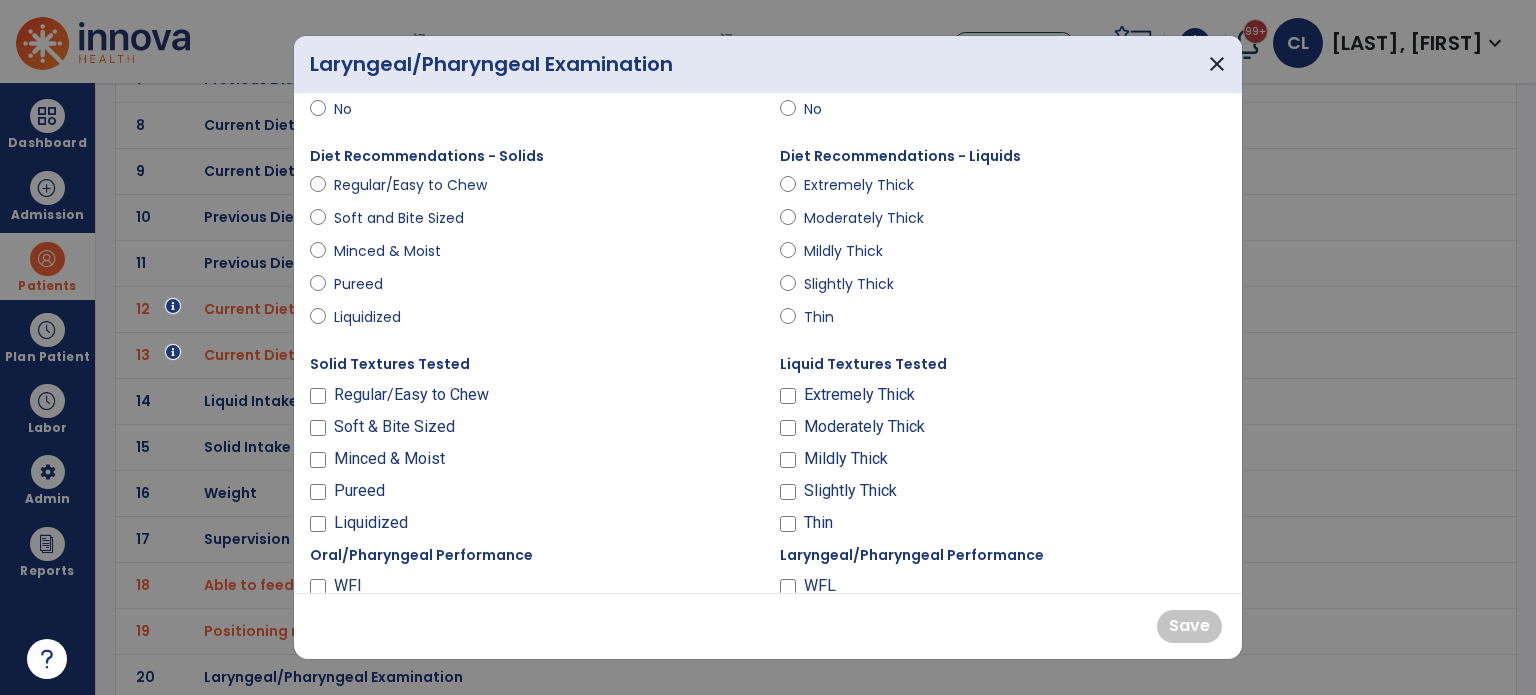 scroll, scrollTop: 295, scrollLeft: 0, axis: vertical 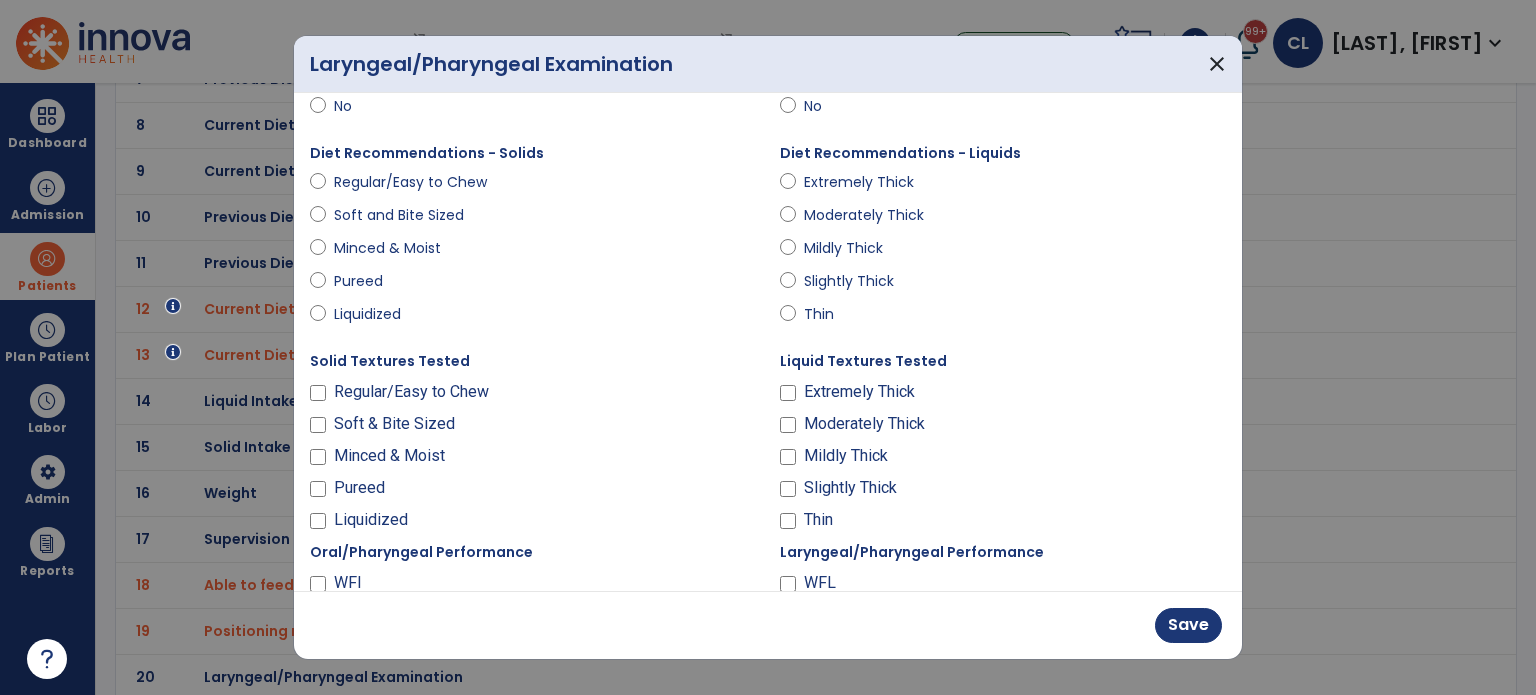 click on "Regular/Easy to Chew" at bounding box center [533, 396] 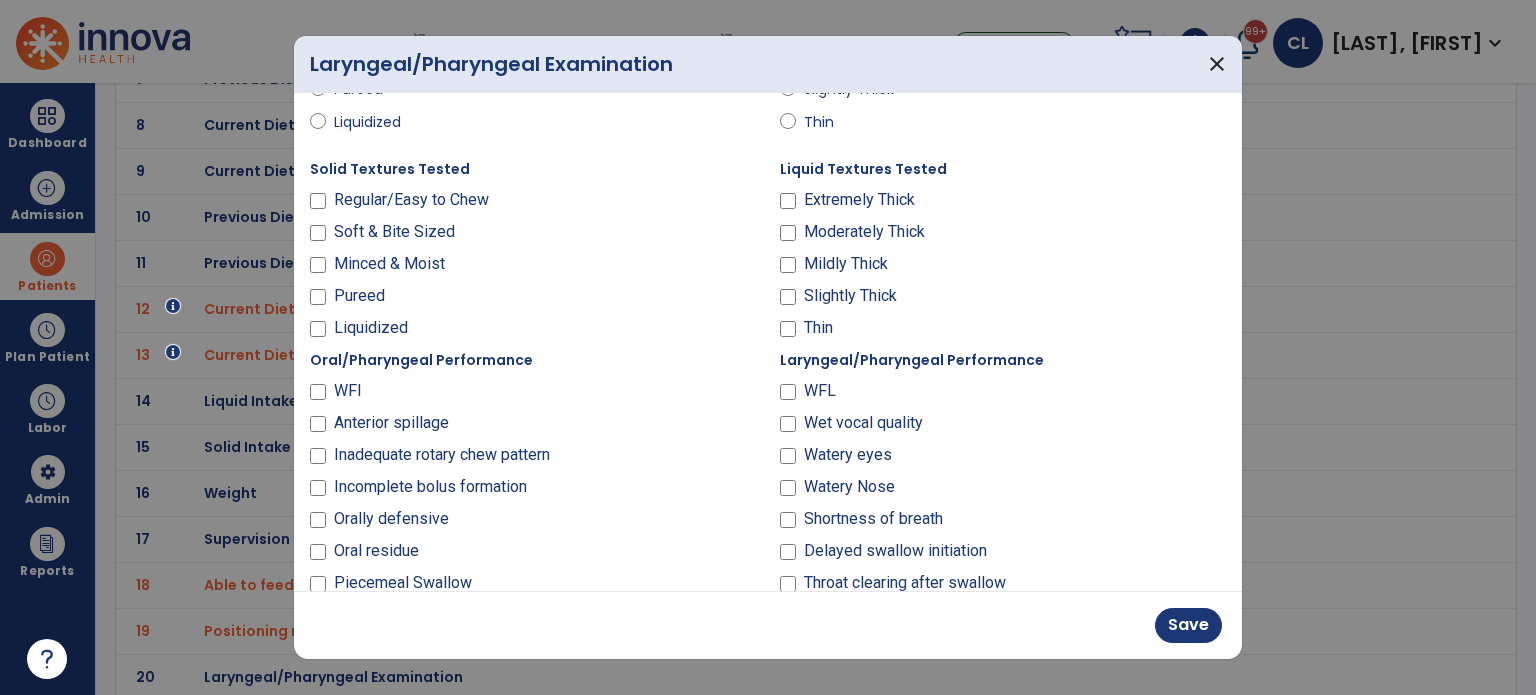 scroll, scrollTop: 503, scrollLeft: 0, axis: vertical 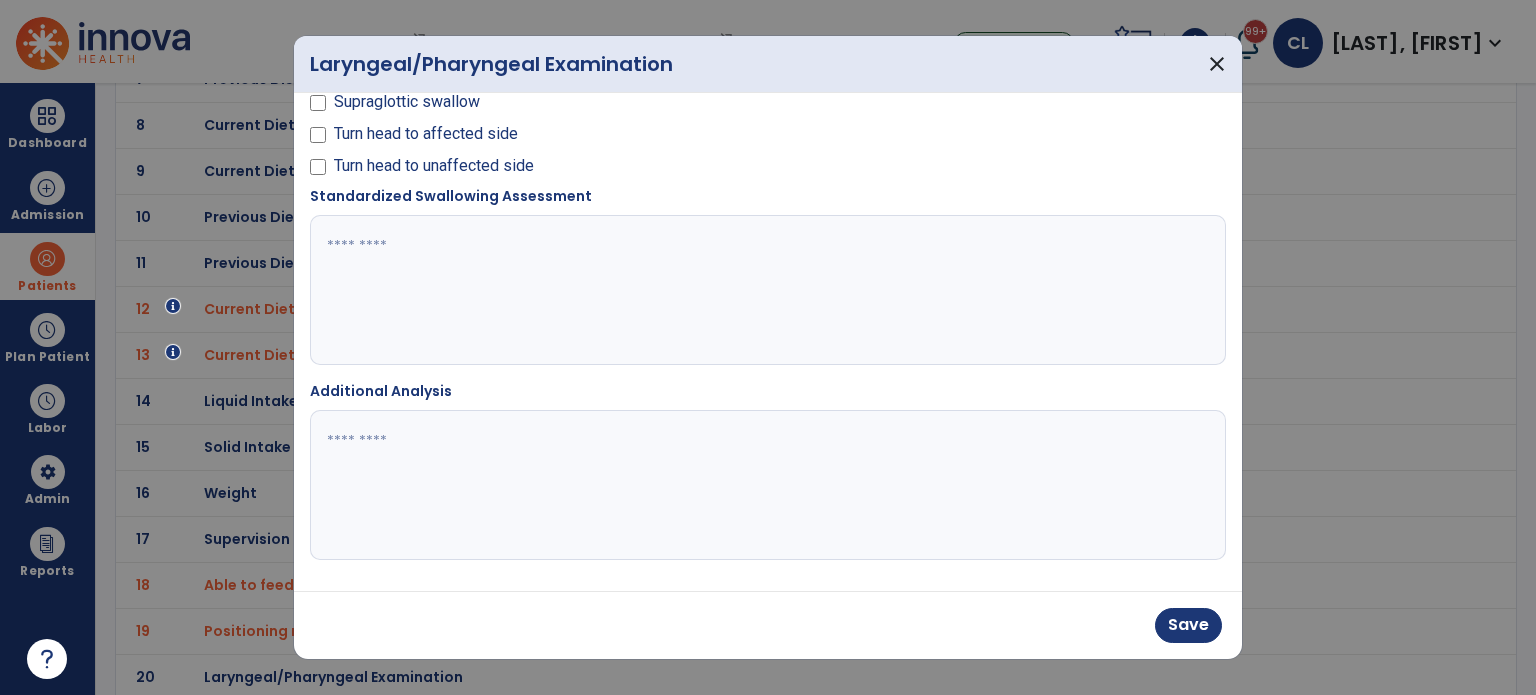 click at bounding box center [766, 485] 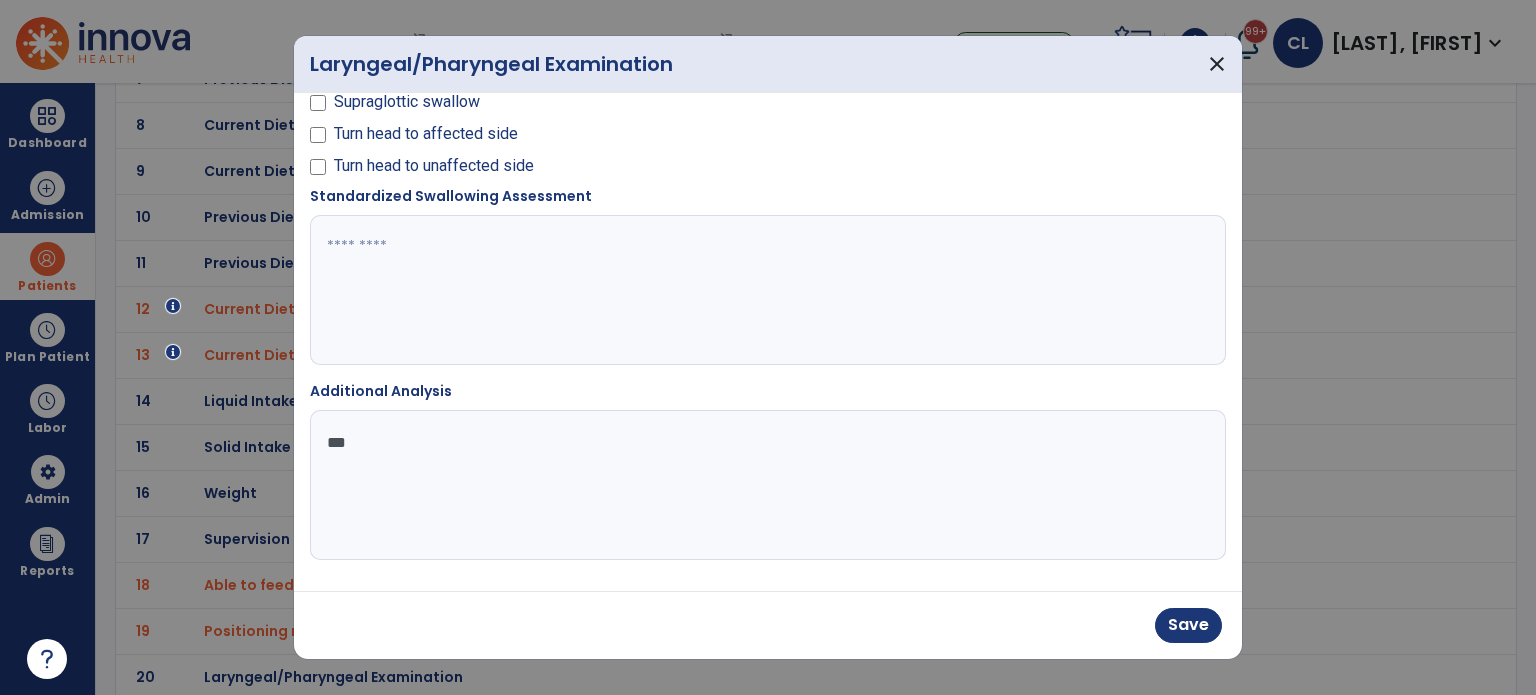 click on "**" at bounding box center (766, 485) 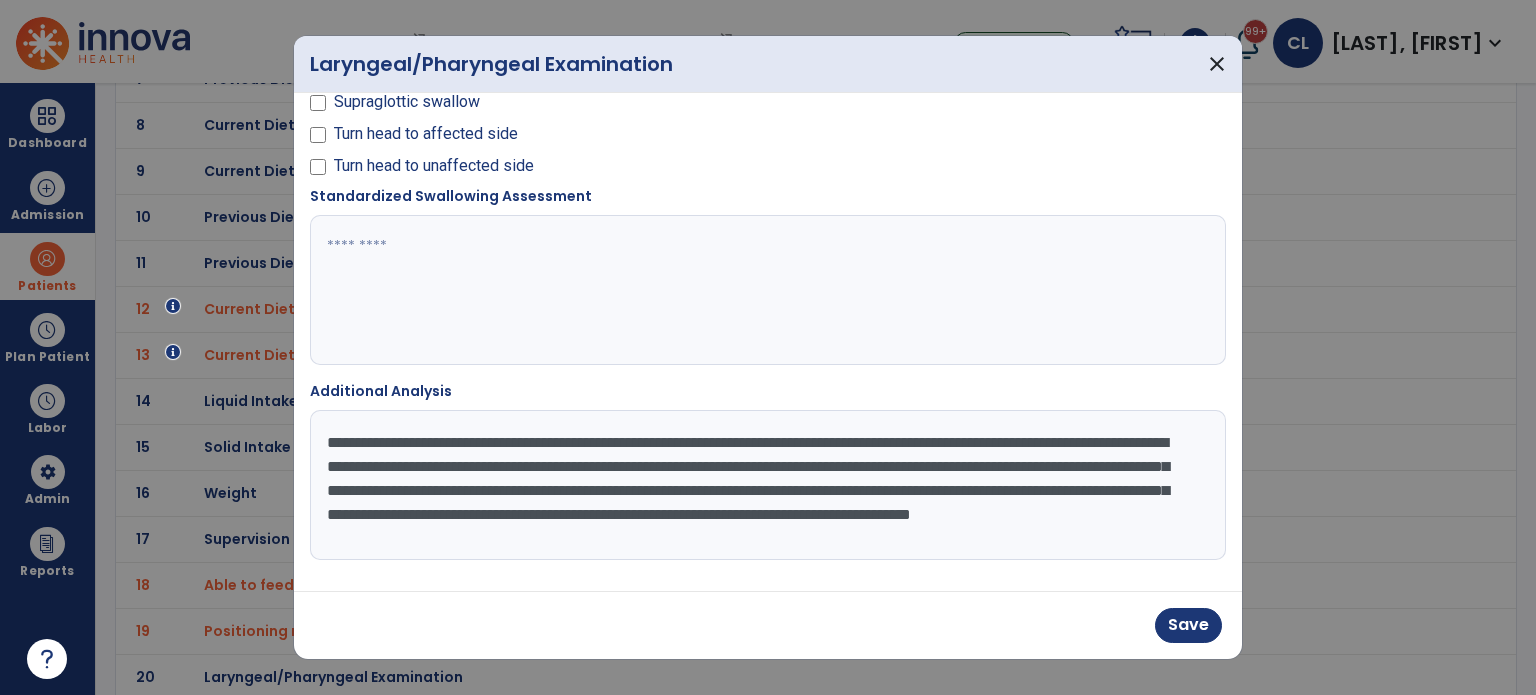 scroll, scrollTop: 16, scrollLeft: 0, axis: vertical 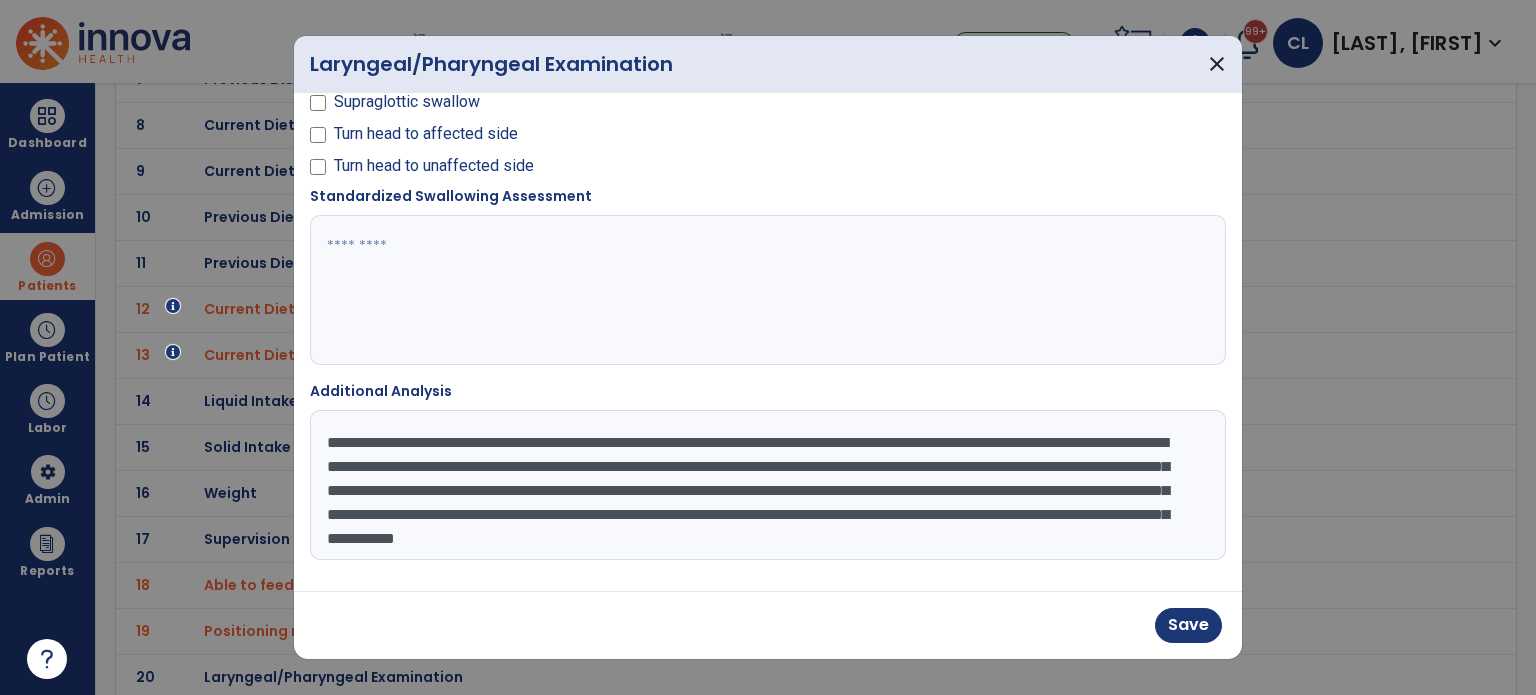 click on "**********" at bounding box center [766, 485] 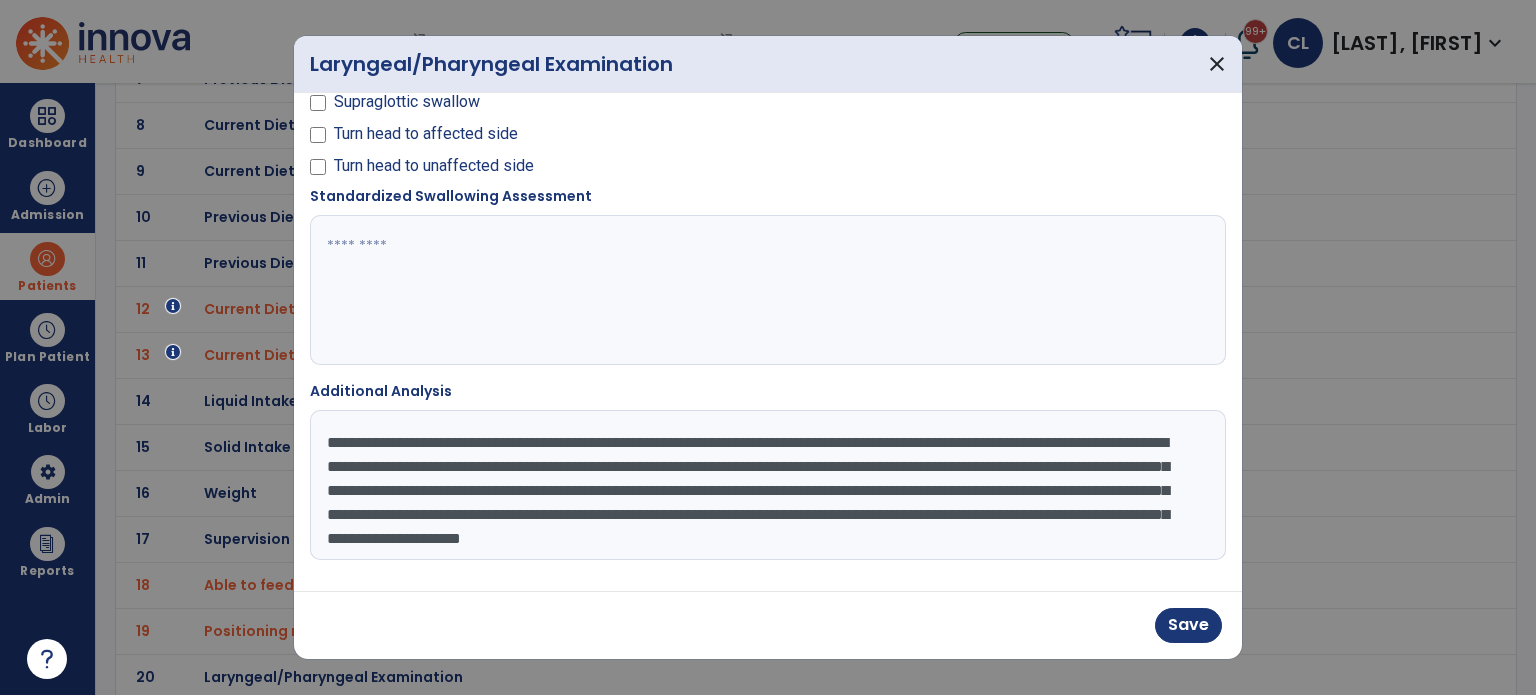 click on "**********" at bounding box center [766, 485] 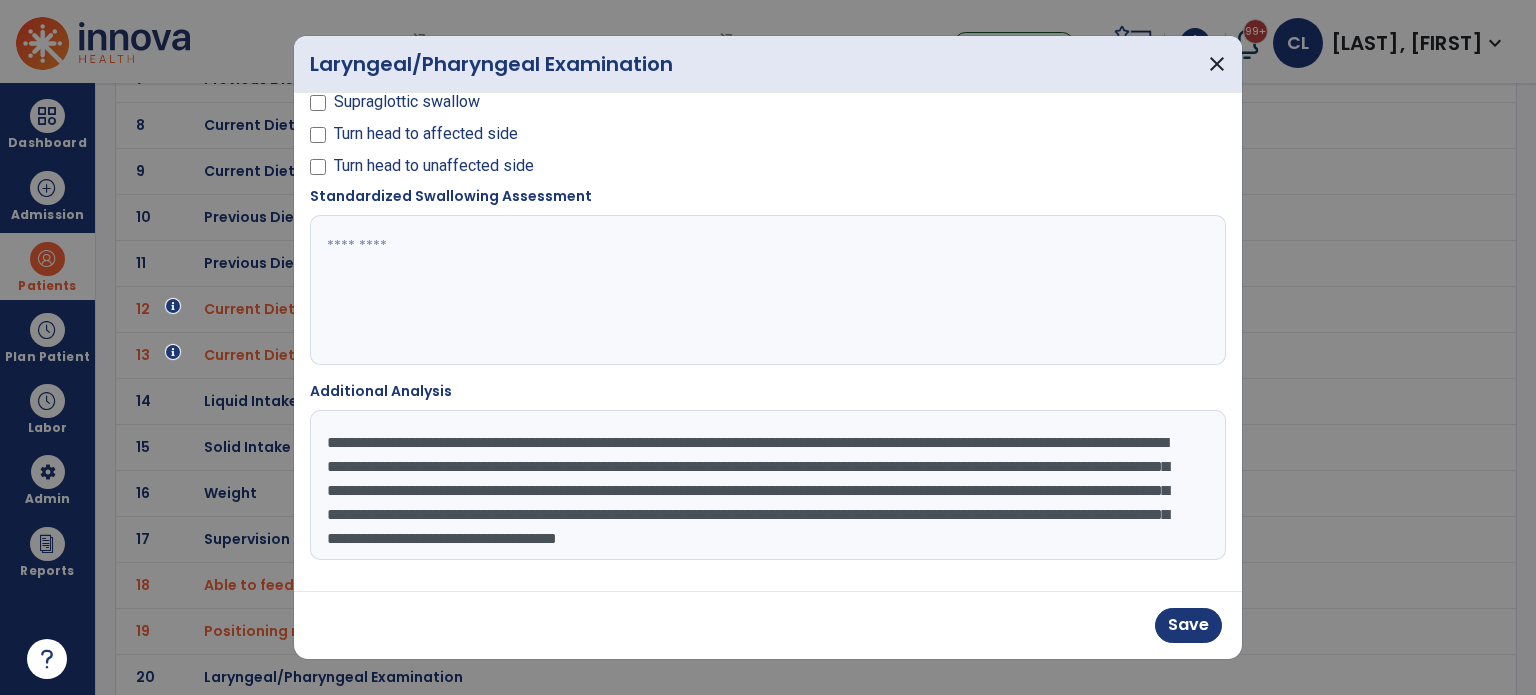 click on "Gag Reflex Present Absent Volitional Cough Adequate Inadequate Dry Swallow Adequate Inadequate Vocal Quality WFL Impaired Esophageal Symptoms Present? Yes No Instrumental Swallowing Assessment Indicated? Yes No Diet Recommendations - Solids Regular/Easy to Chew Soft and Bite Sized Minced & Moist Pureed Liquidized Diet Recommendations - Liquids Extremely Thick Moderately Thick Mildly Thick Slightly Thick Thin Solid Textures Tested     Regular/Easy to Chew      Soft & Bite Sized      Minced & Moist      Pureed      Liquidized  Liquid Textures Tested     Extremely Thick      Moderately Thick      Mildly Thick      Slightly Thick      Thin  Oral/Pharyngeal Performance     WFl      Anterior spillage      Inadequate rotary chew pattern      Incomplete bolus formation      Orally defensive      Oral residue      Piecemeal Swallow      Pocketing bilaterally      Pocketing on left      Pocketing on right      Shortness of breath      Suspected premature spillage" at bounding box center [768, -445] 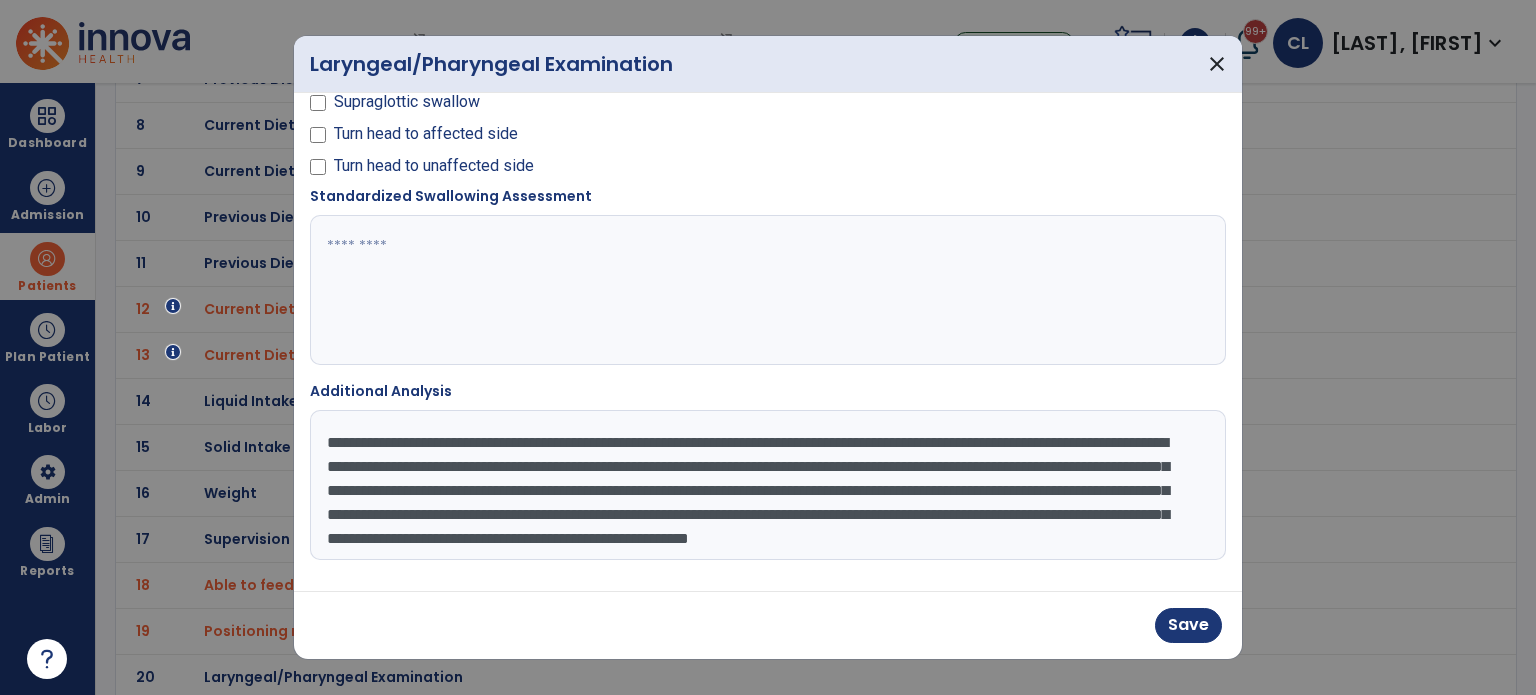 scroll, scrollTop: 40, scrollLeft: 0, axis: vertical 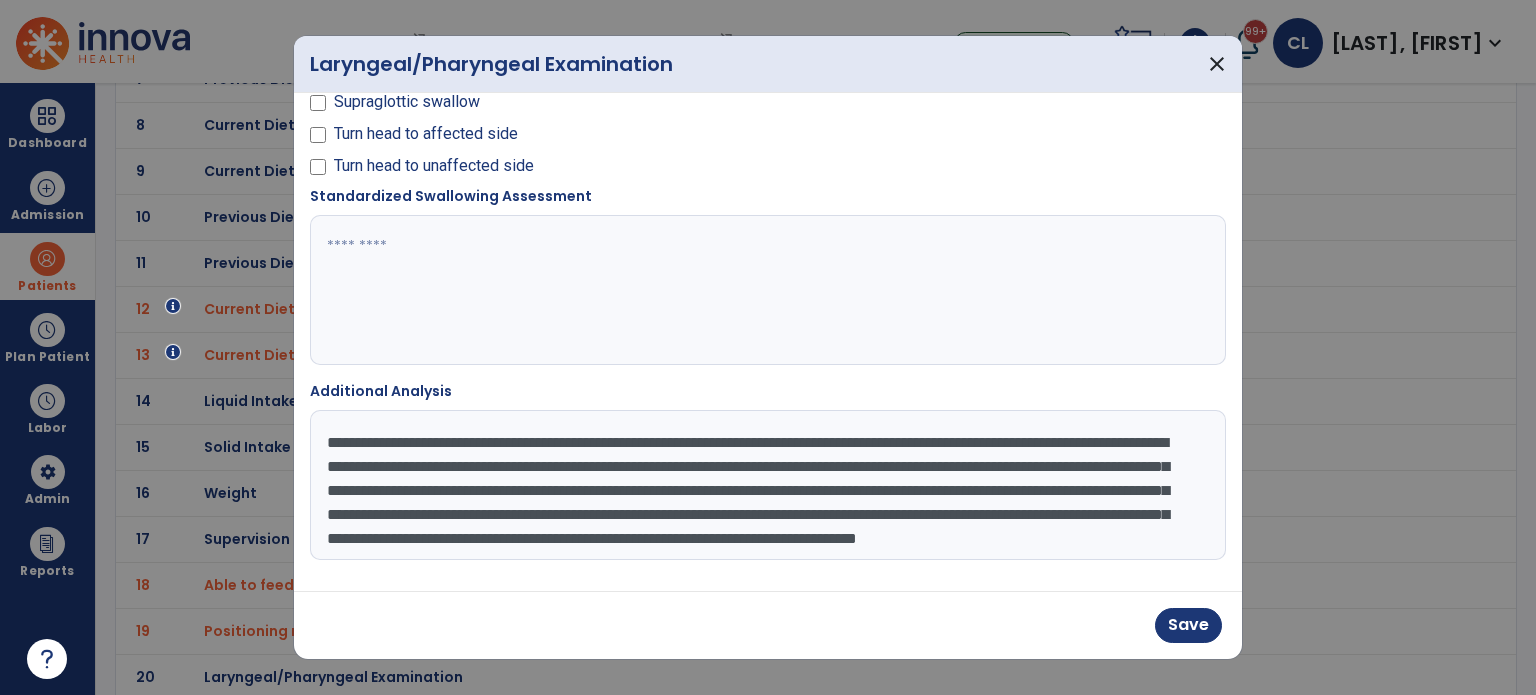 click on "**********" at bounding box center [766, 485] 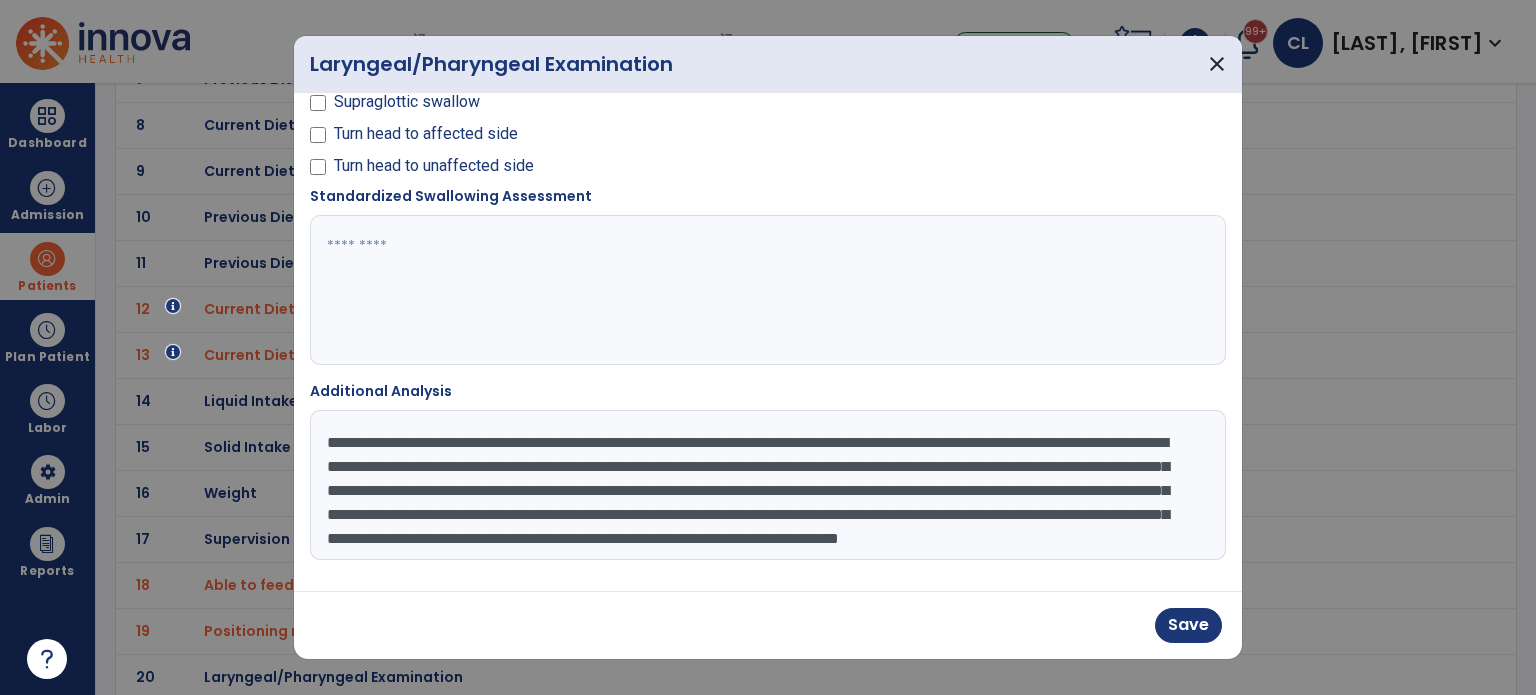 scroll, scrollTop: 40, scrollLeft: 0, axis: vertical 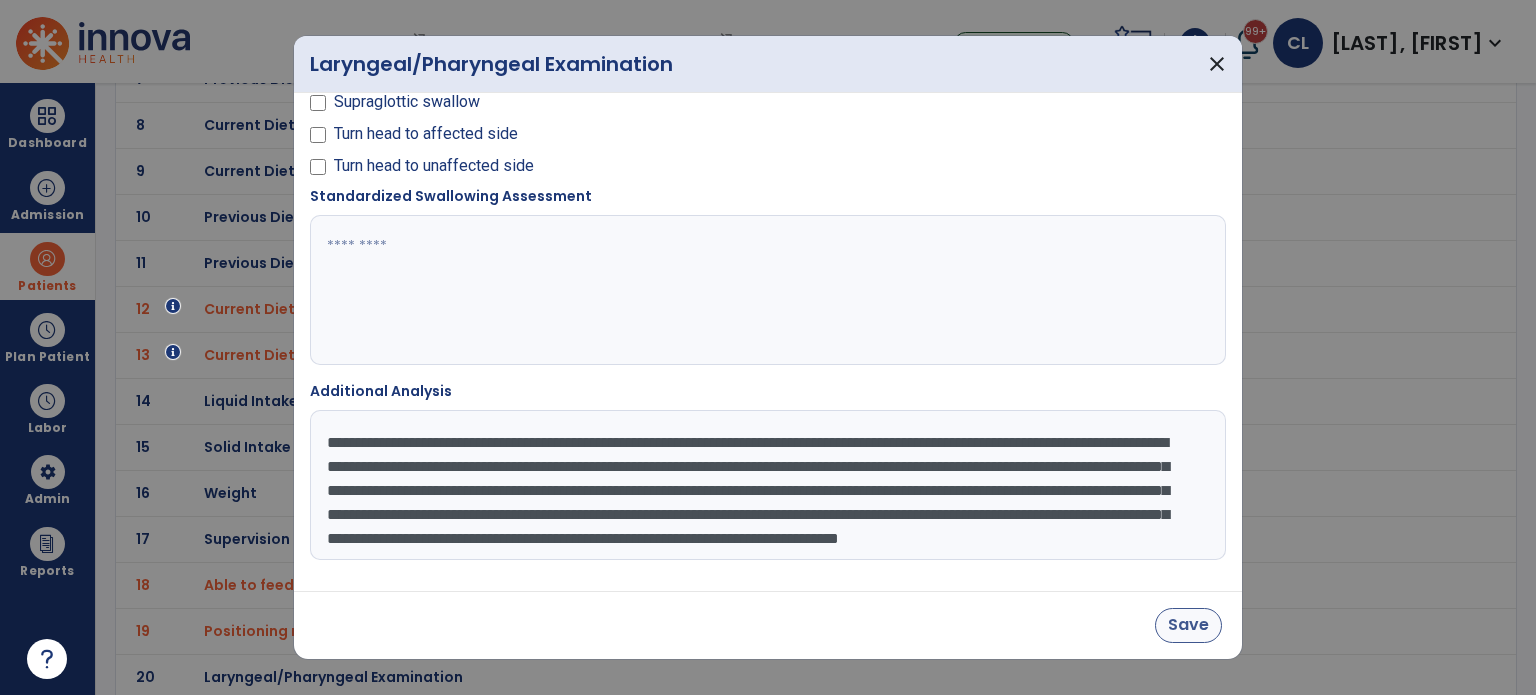 type on "**********" 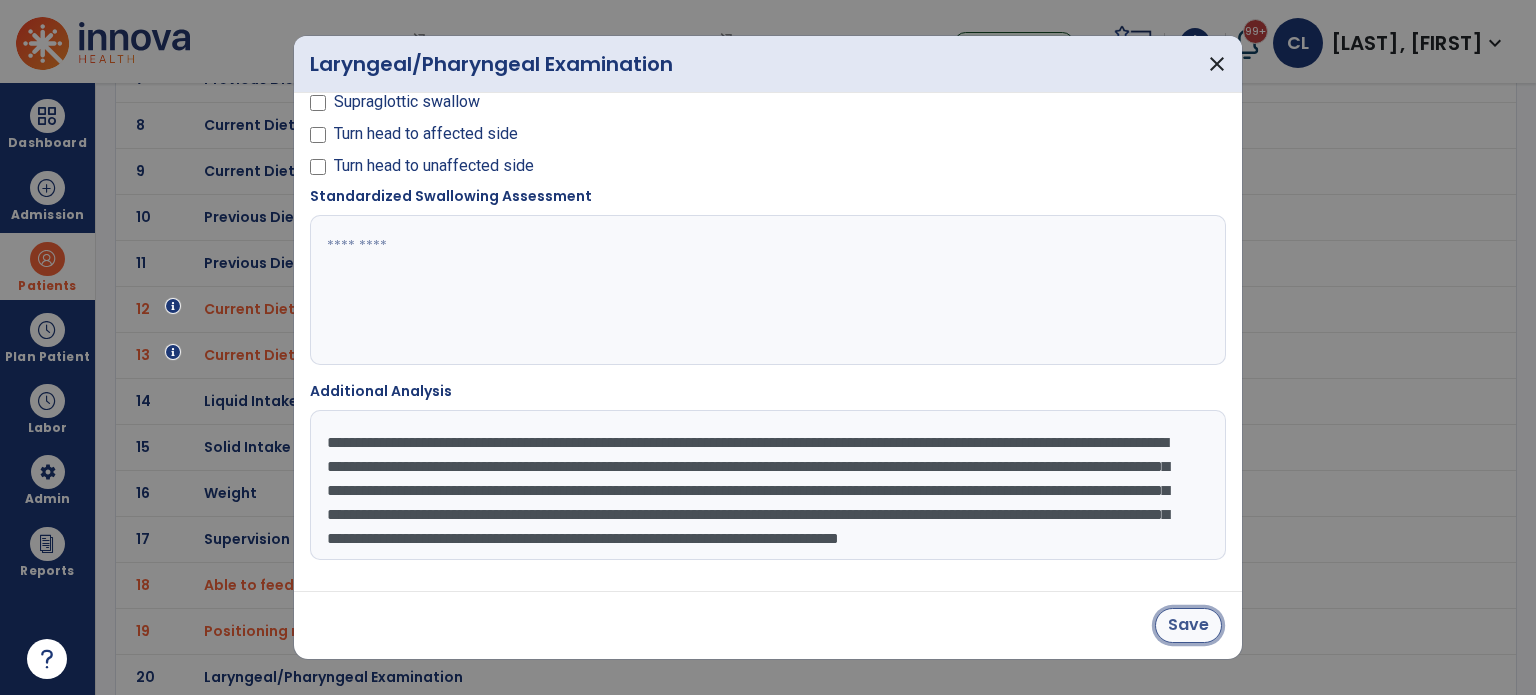 click on "Save" at bounding box center (1188, 625) 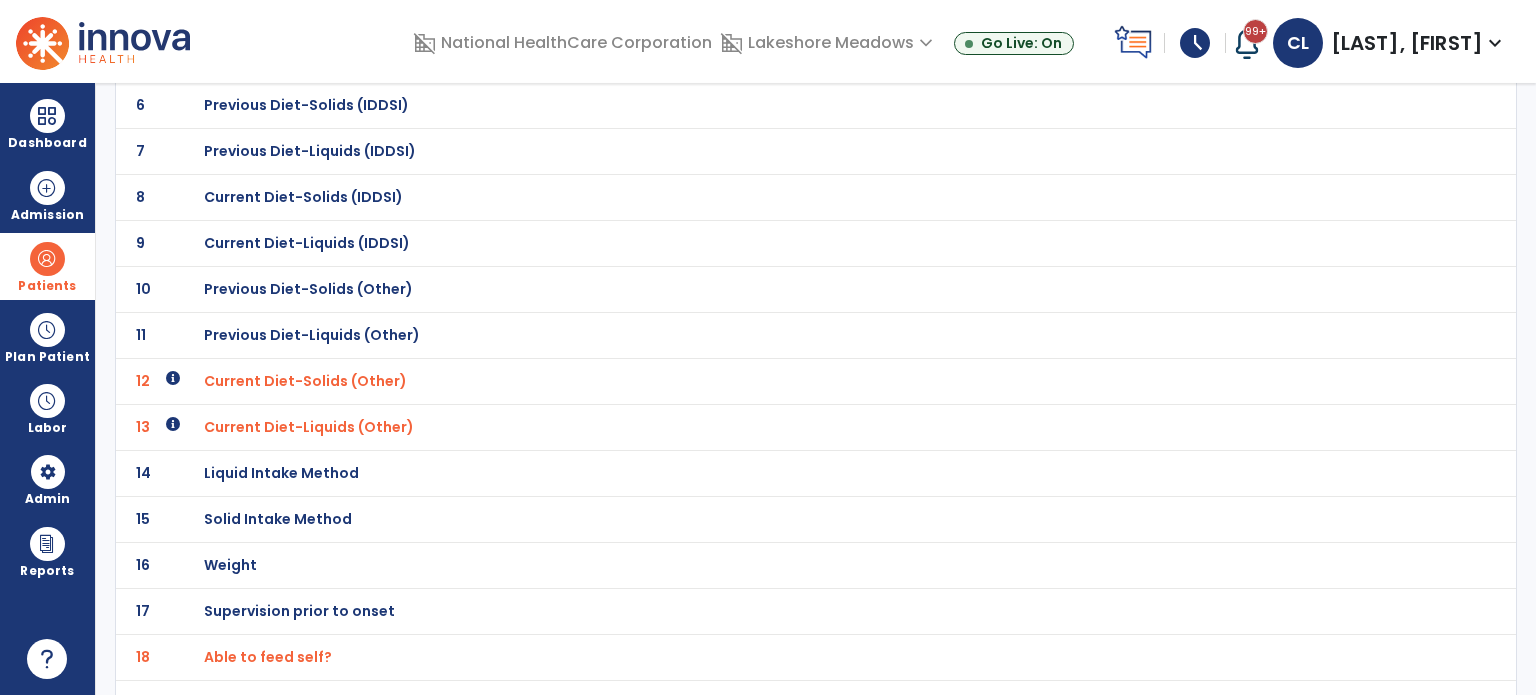 scroll, scrollTop: 468, scrollLeft: 0, axis: vertical 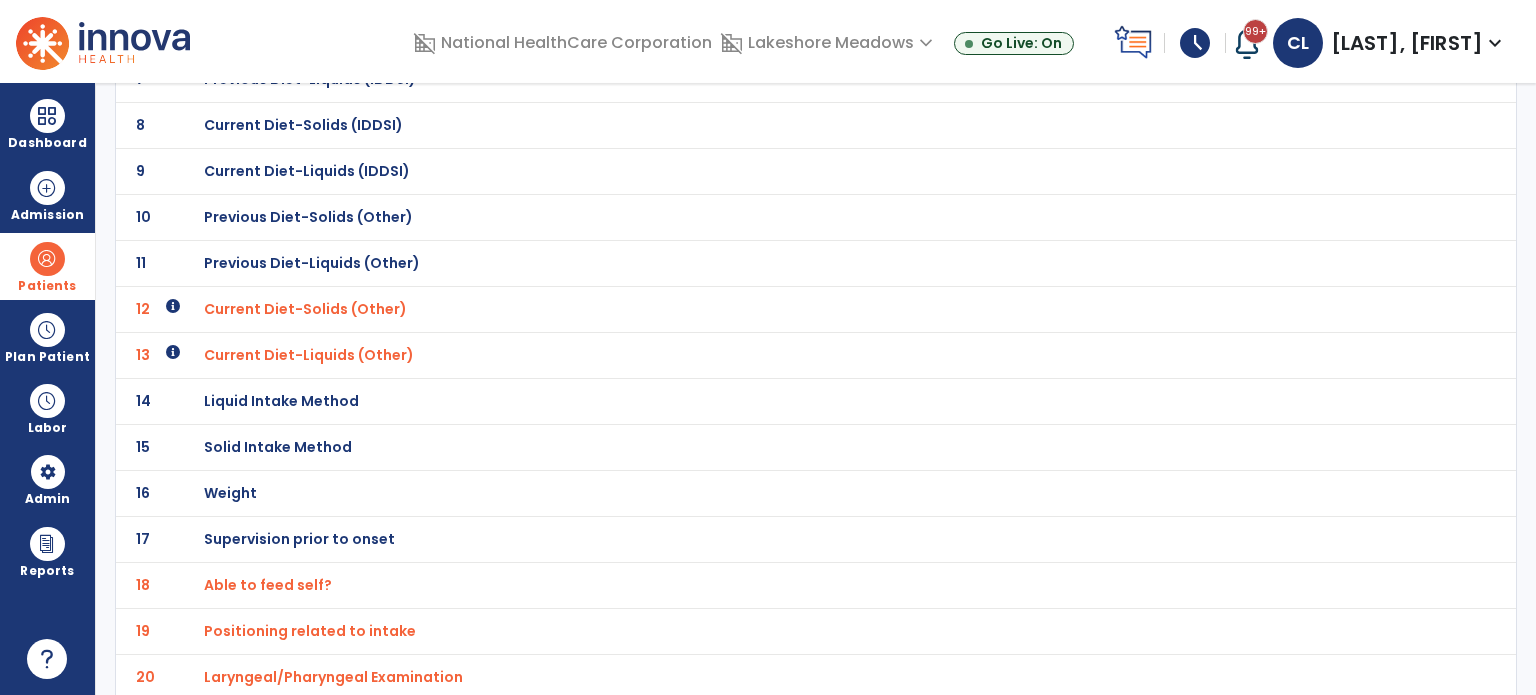click on "Laryngeal/Pharyngeal Examination" at bounding box center (324, -197) 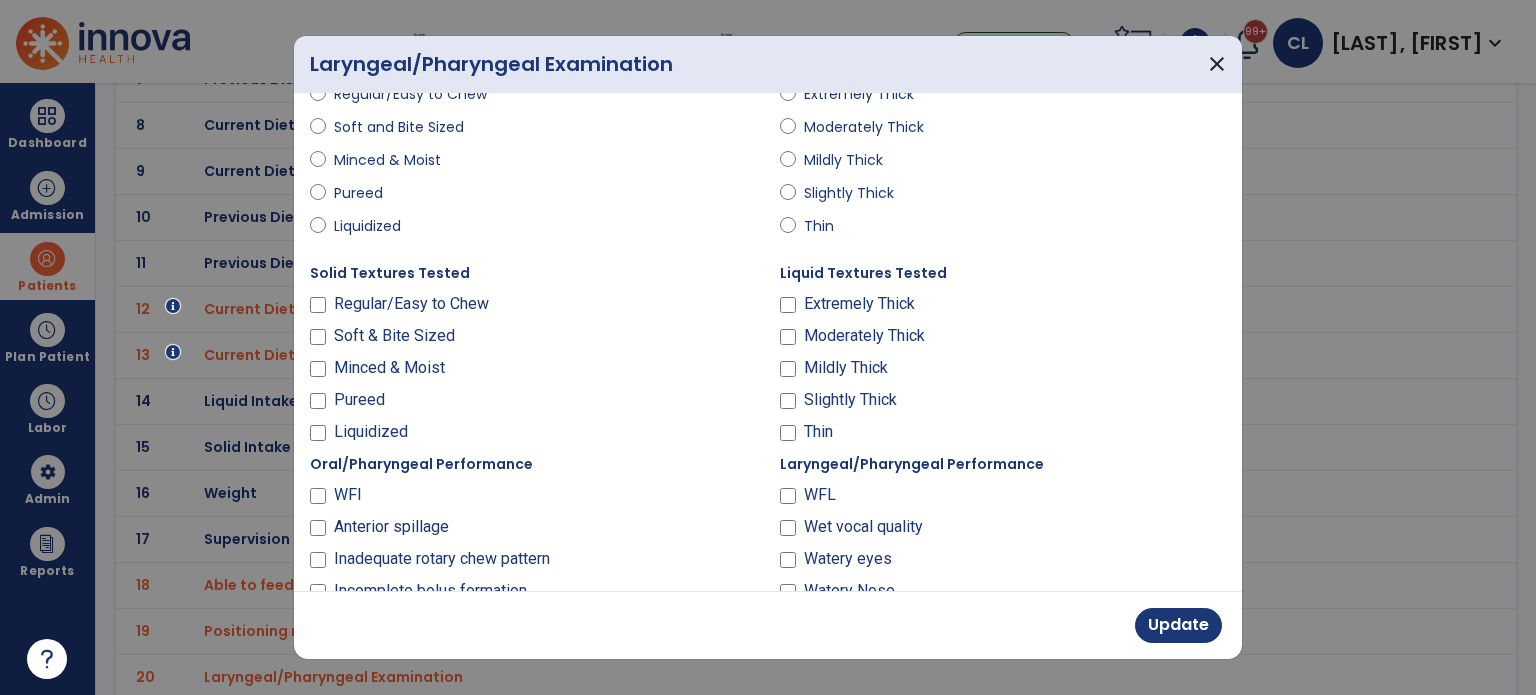 scroll, scrollTop: 814, scrollLeft: 0, axis: vertical 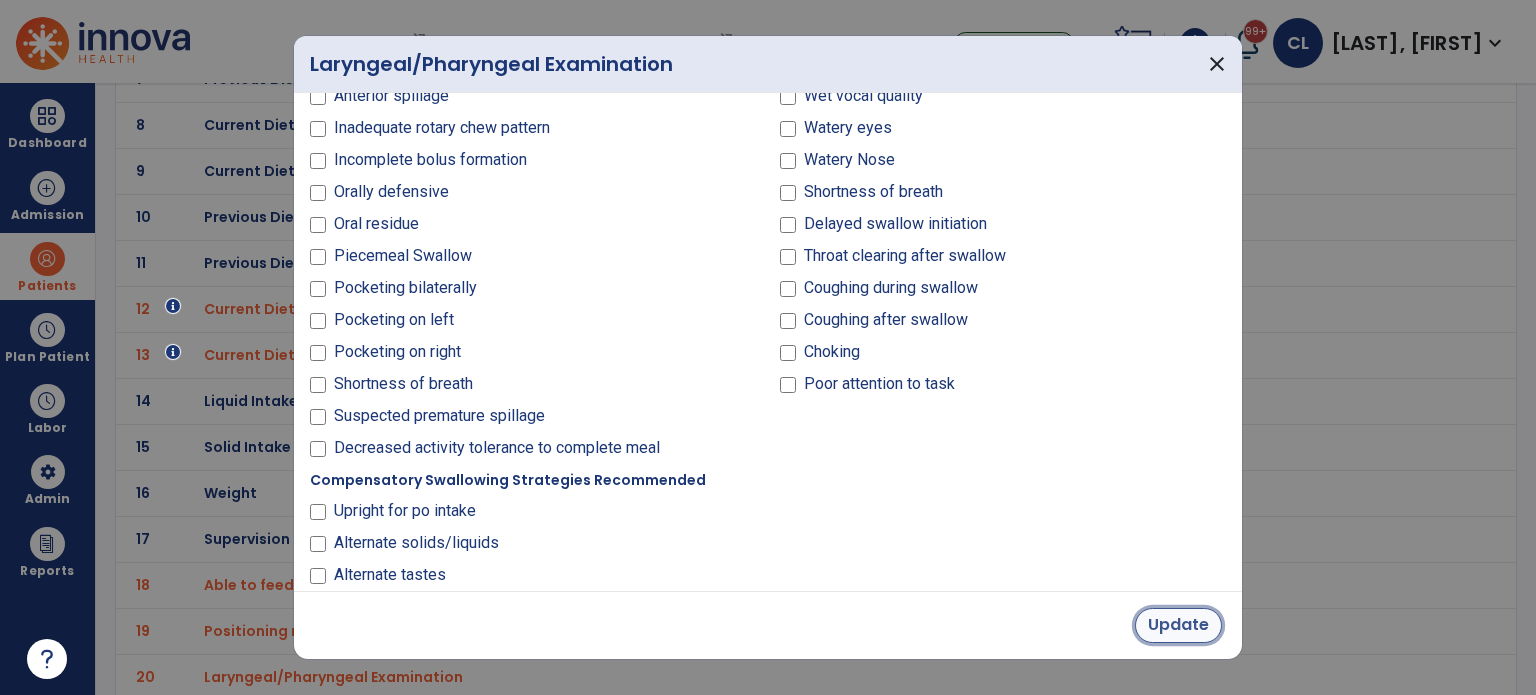 click on "Update" at bounding box center (1178, 625) 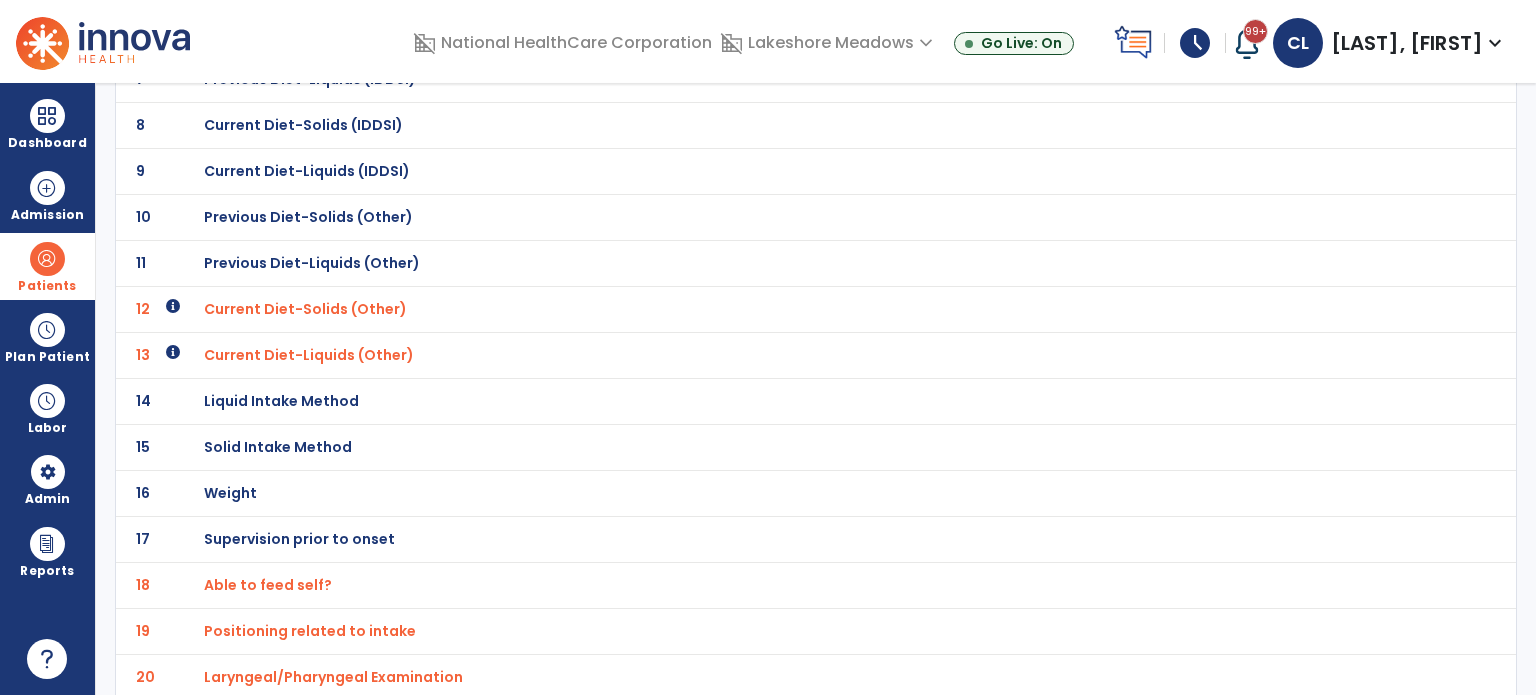 scroll, scrollTop: 0, scrollLeft: 0, axis: both 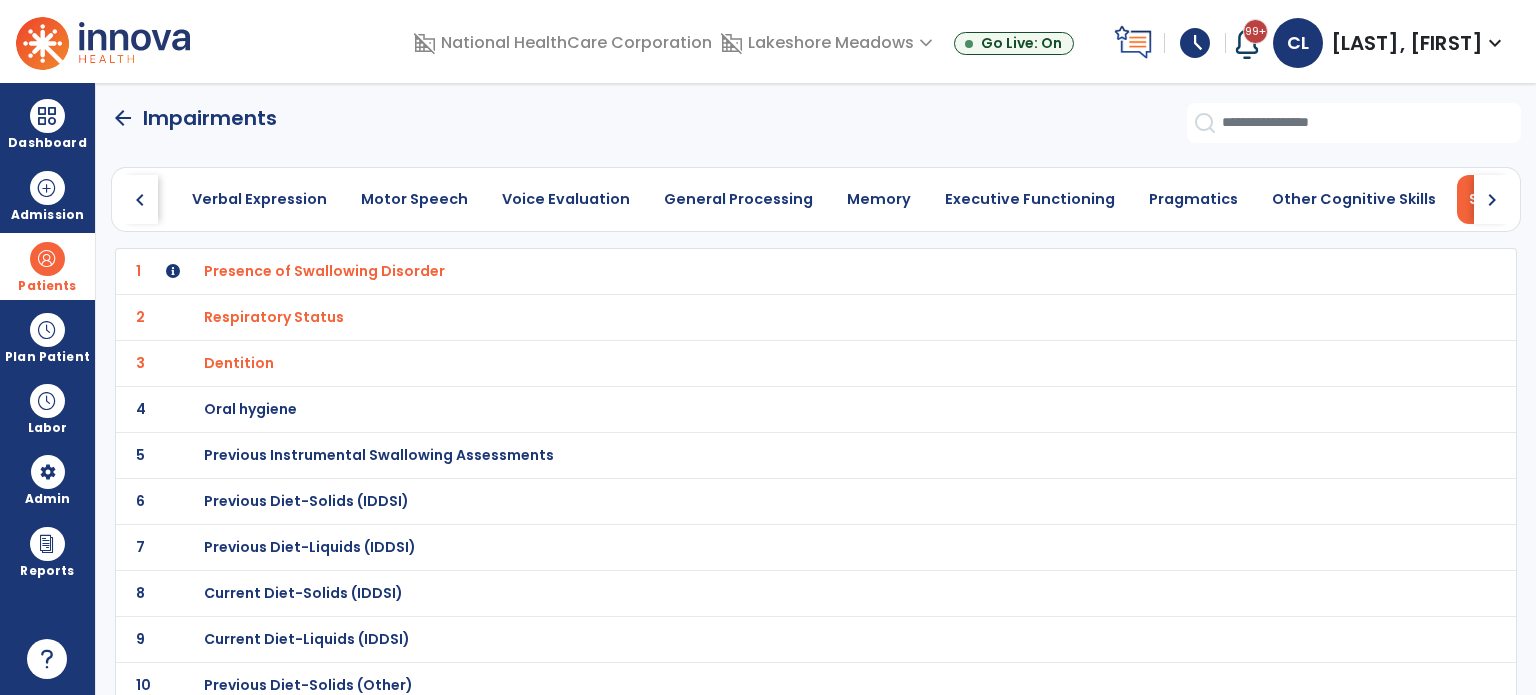 click on "arrow_back" 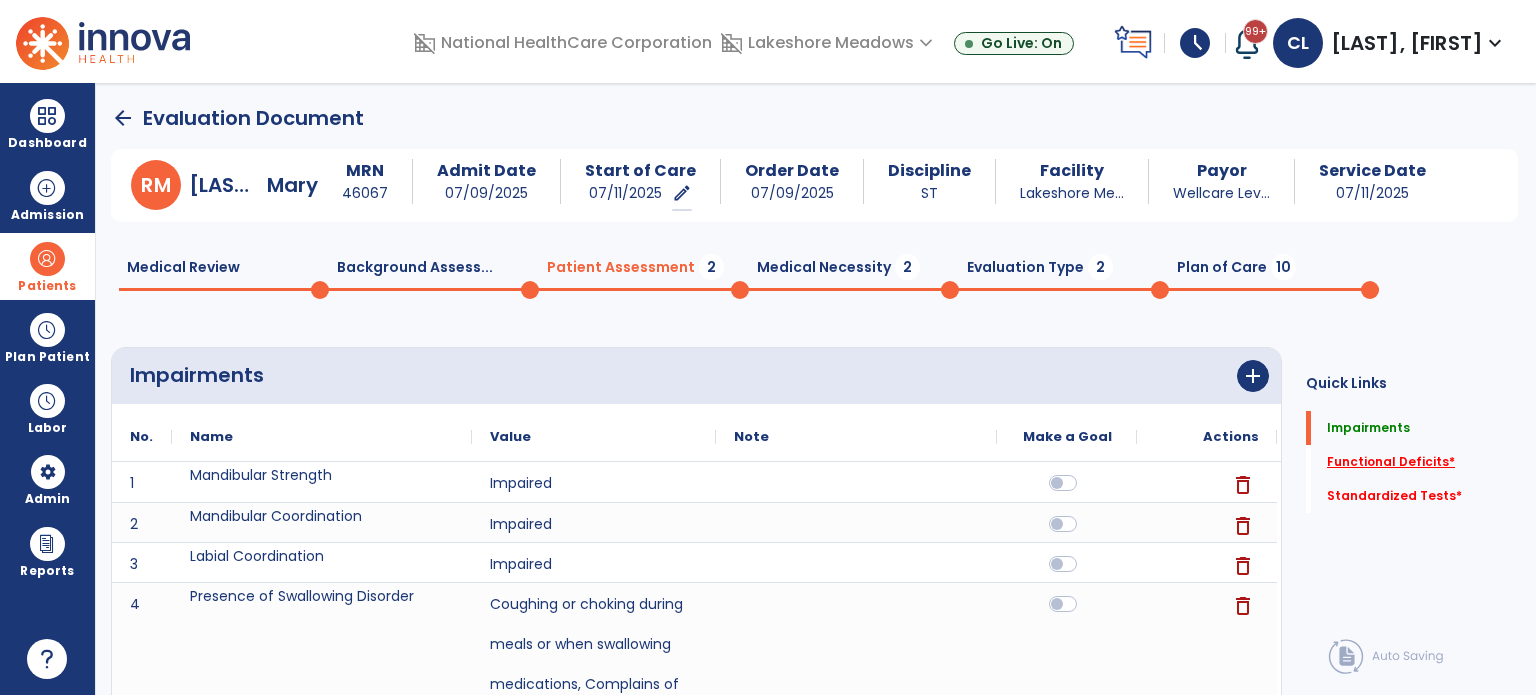 click on "Functional Deficits   *" 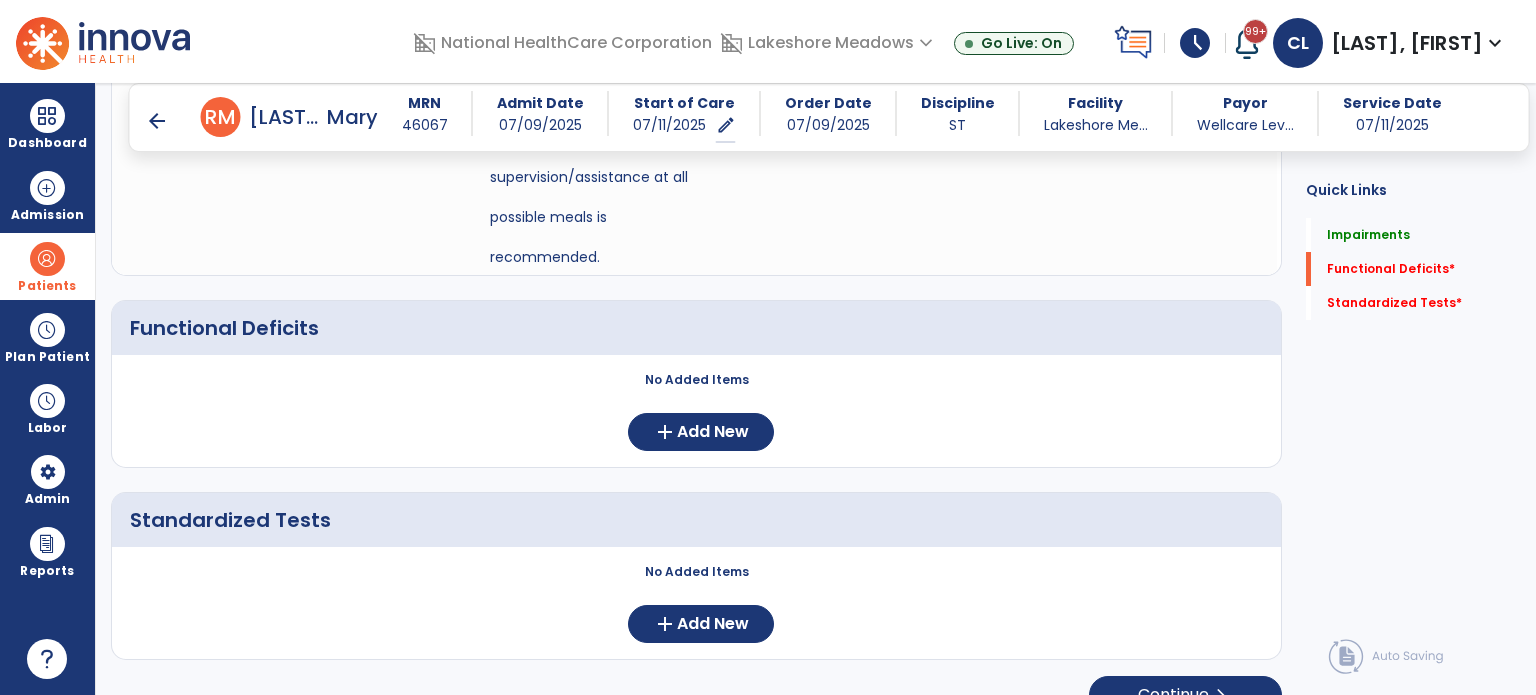 scroll, scrollTop: 3013, scrollLeft: 0, axis: vertical 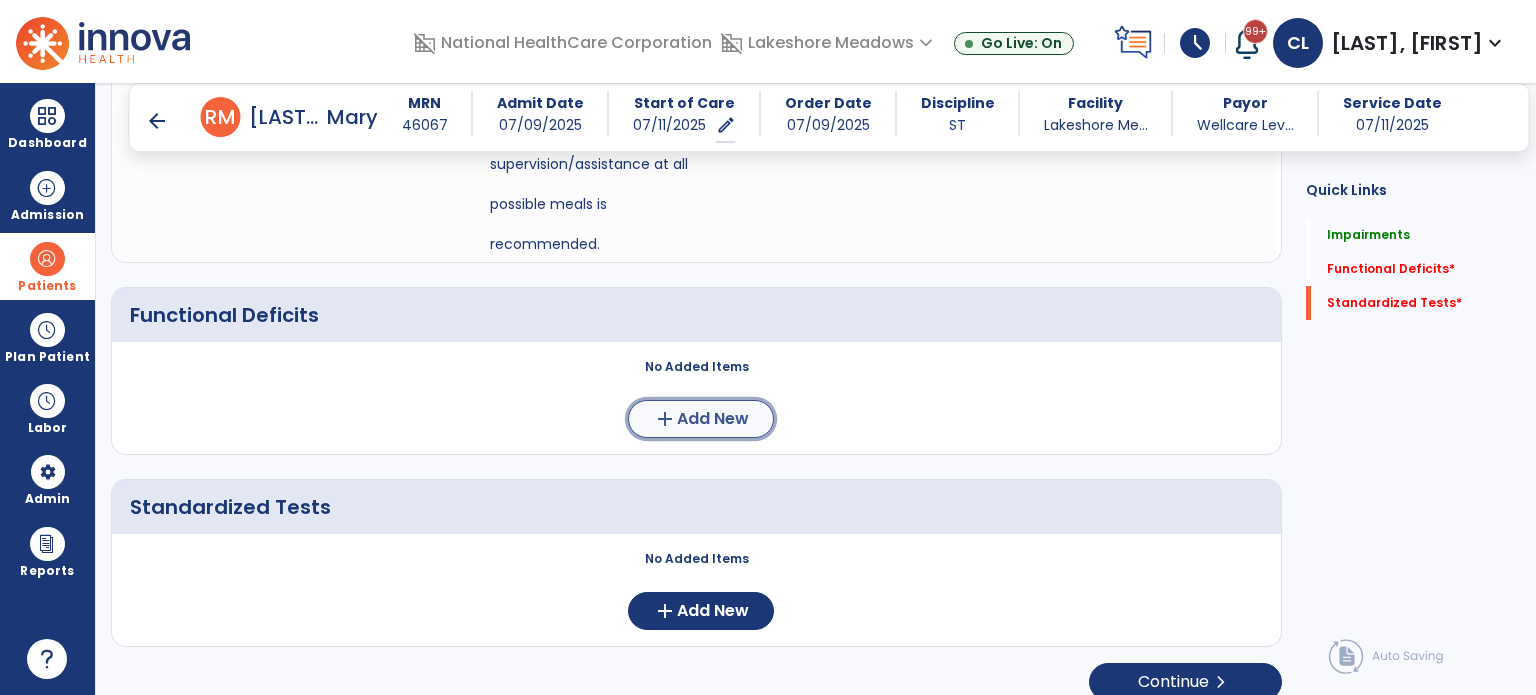 click on "Add New" 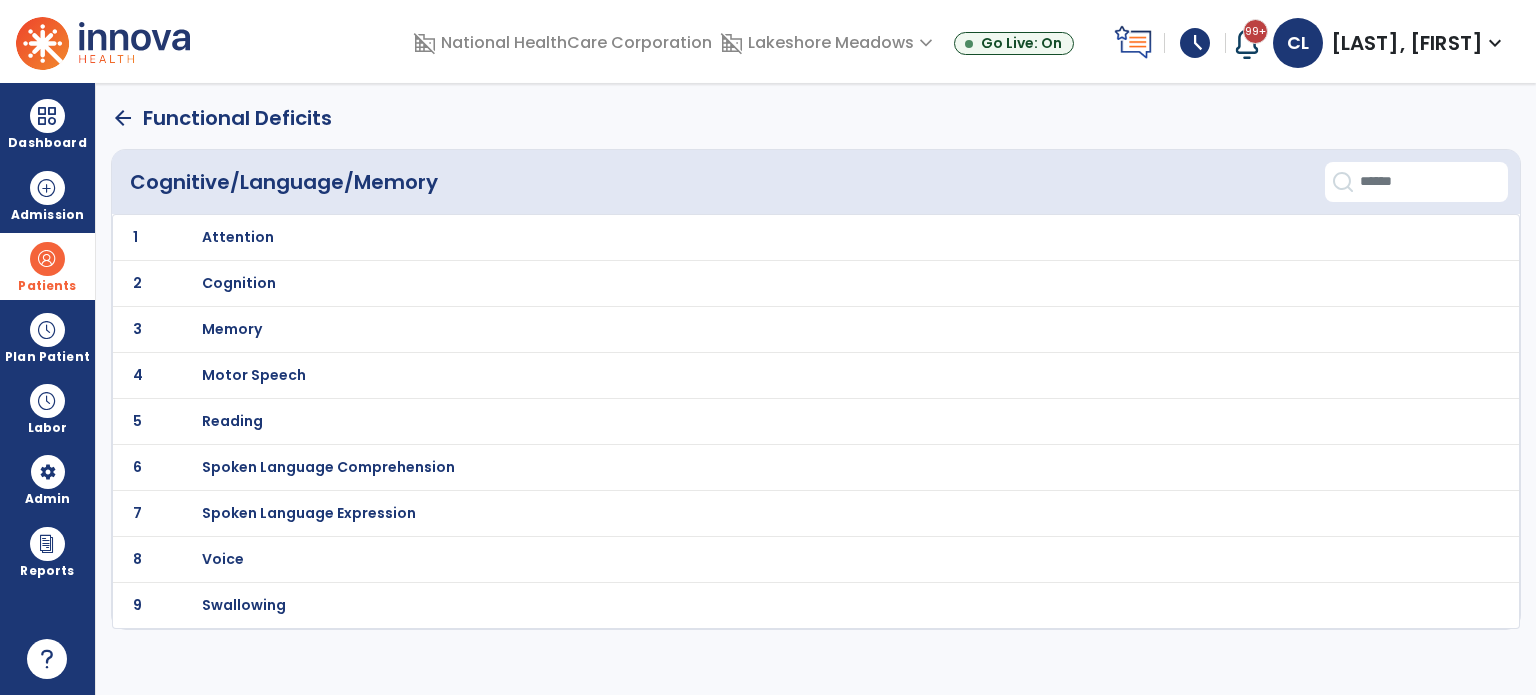scroll, scrollTop: 0, scrollLeft: 0, axis: both 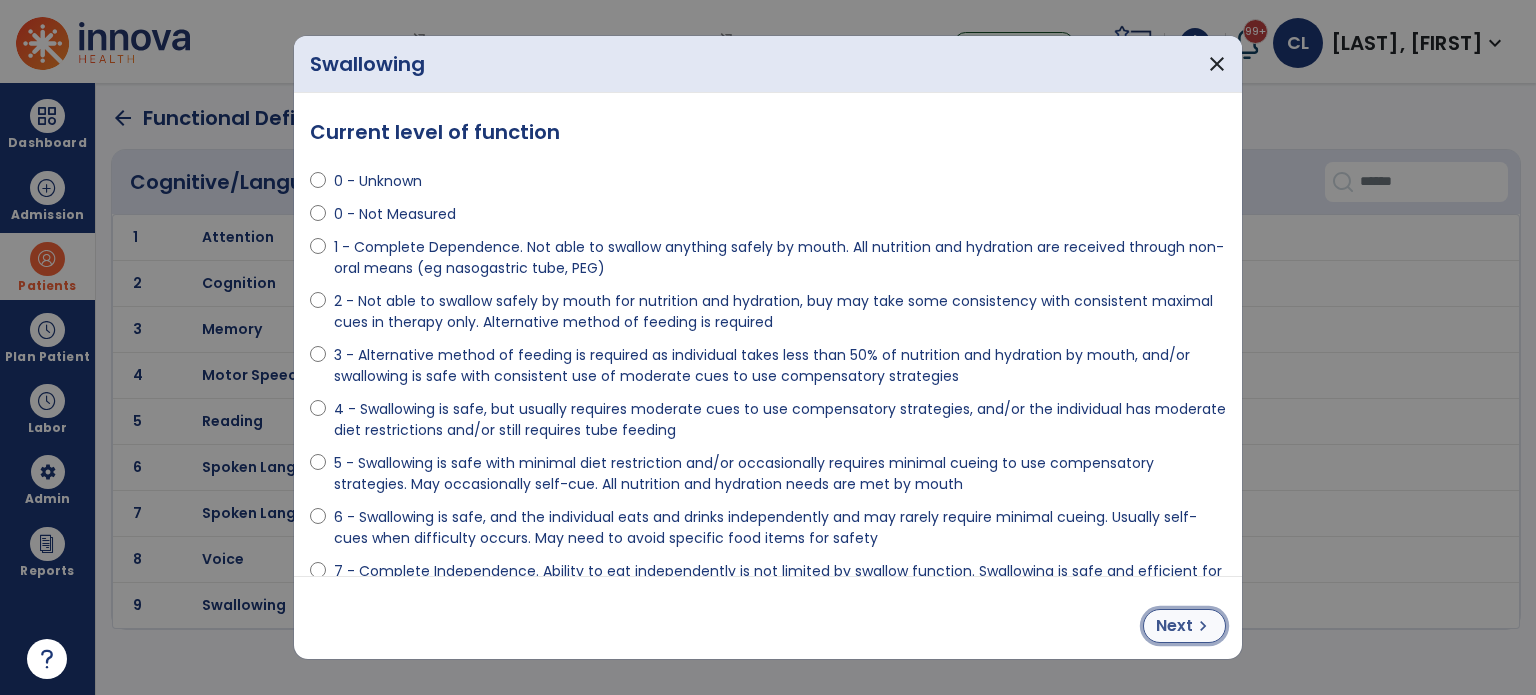 click on "Next" at bounding box center [1174, 626] 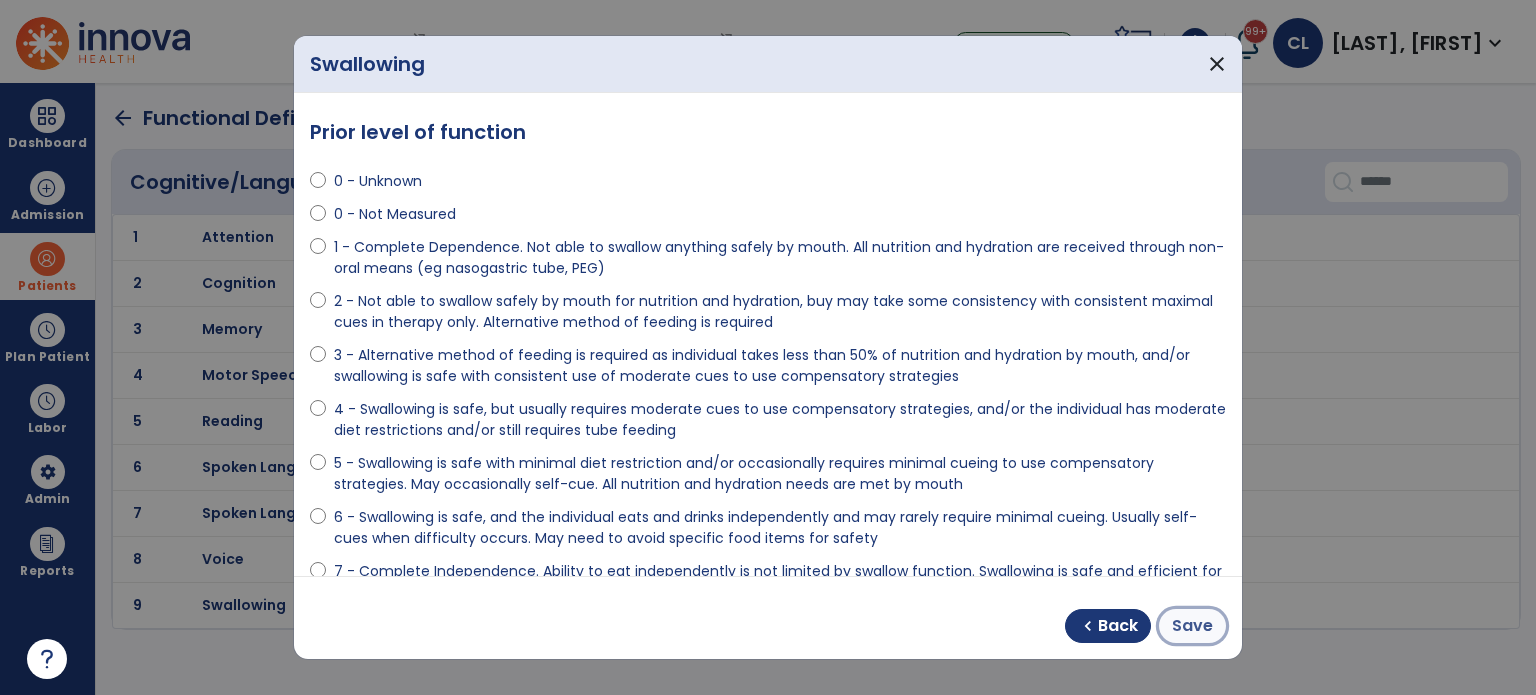 click on "Save" at bounding box center [1192, 626] 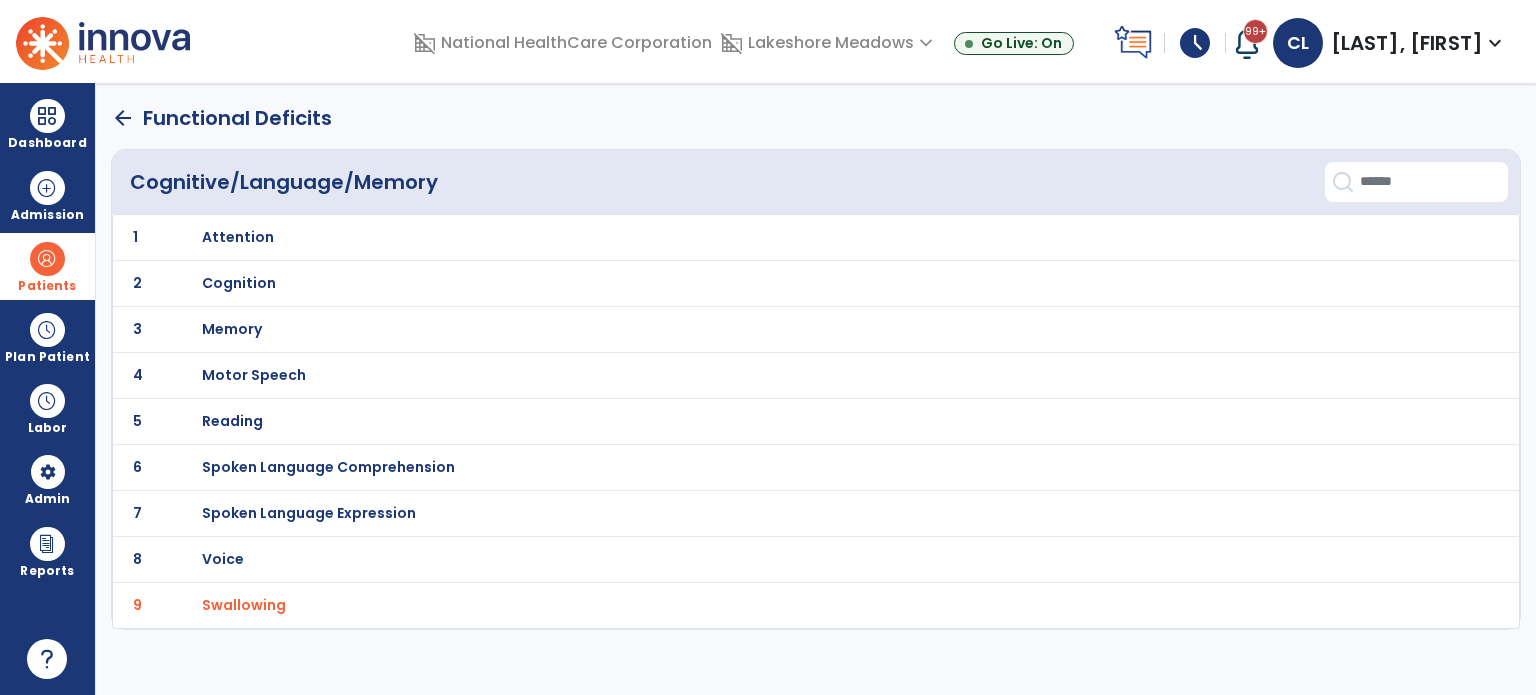 click on "arrow_back" 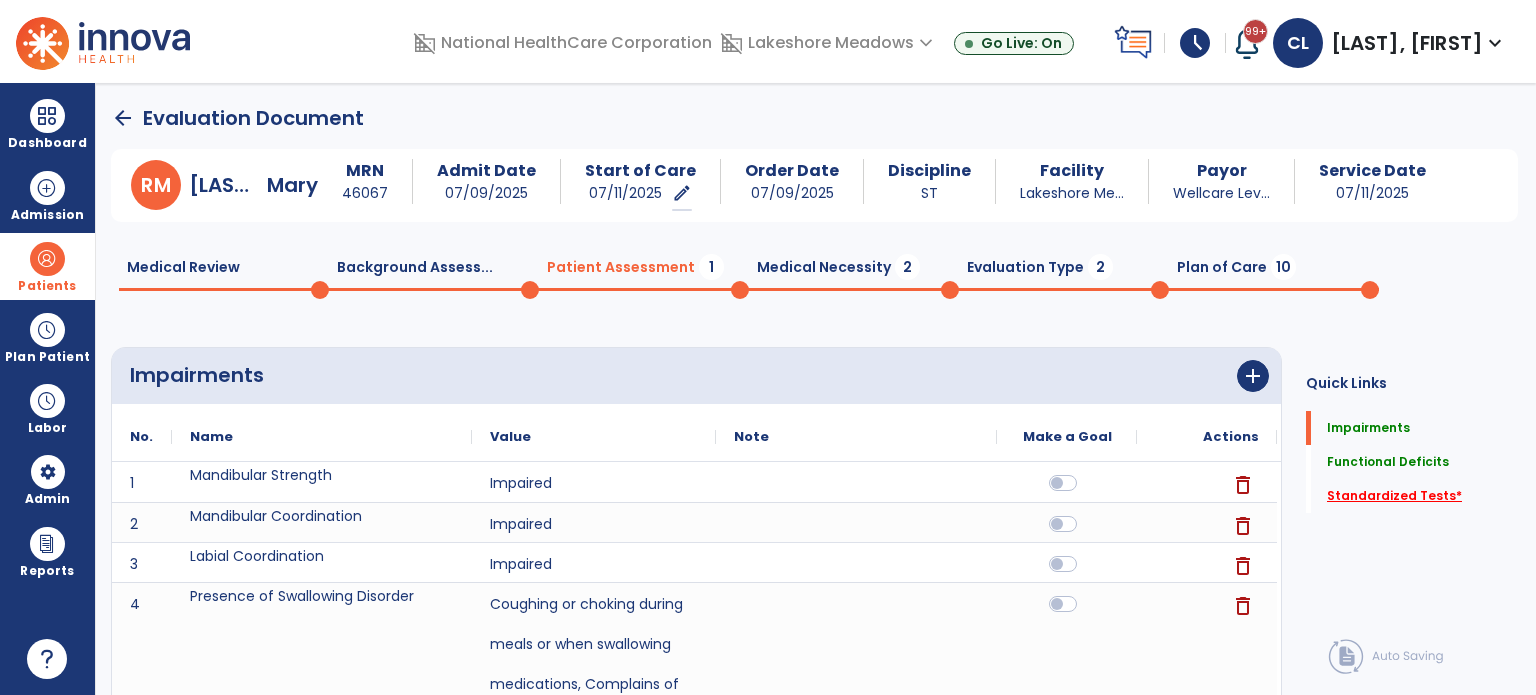 click on "Standardized Tests   *" 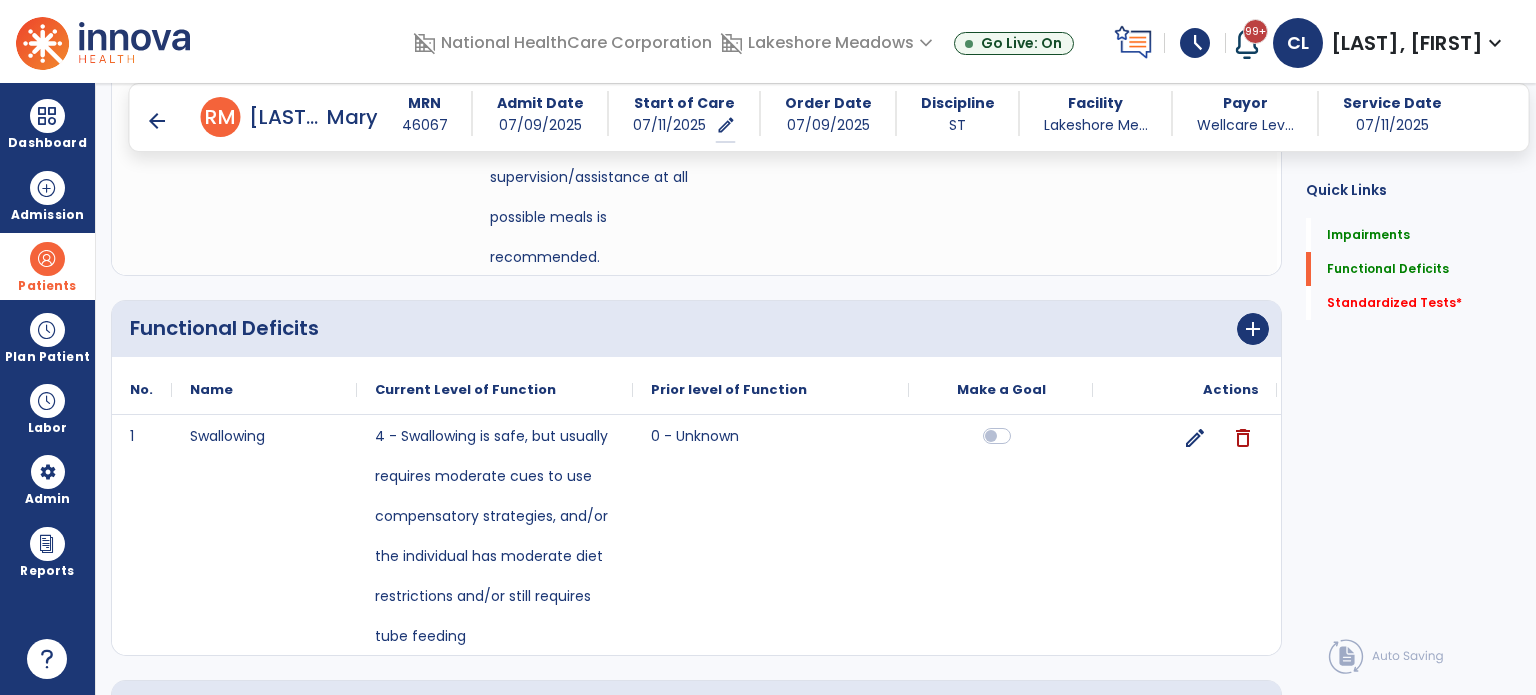scroll, scrollTop: 3220, scrollLeft: 0, axis: vertical 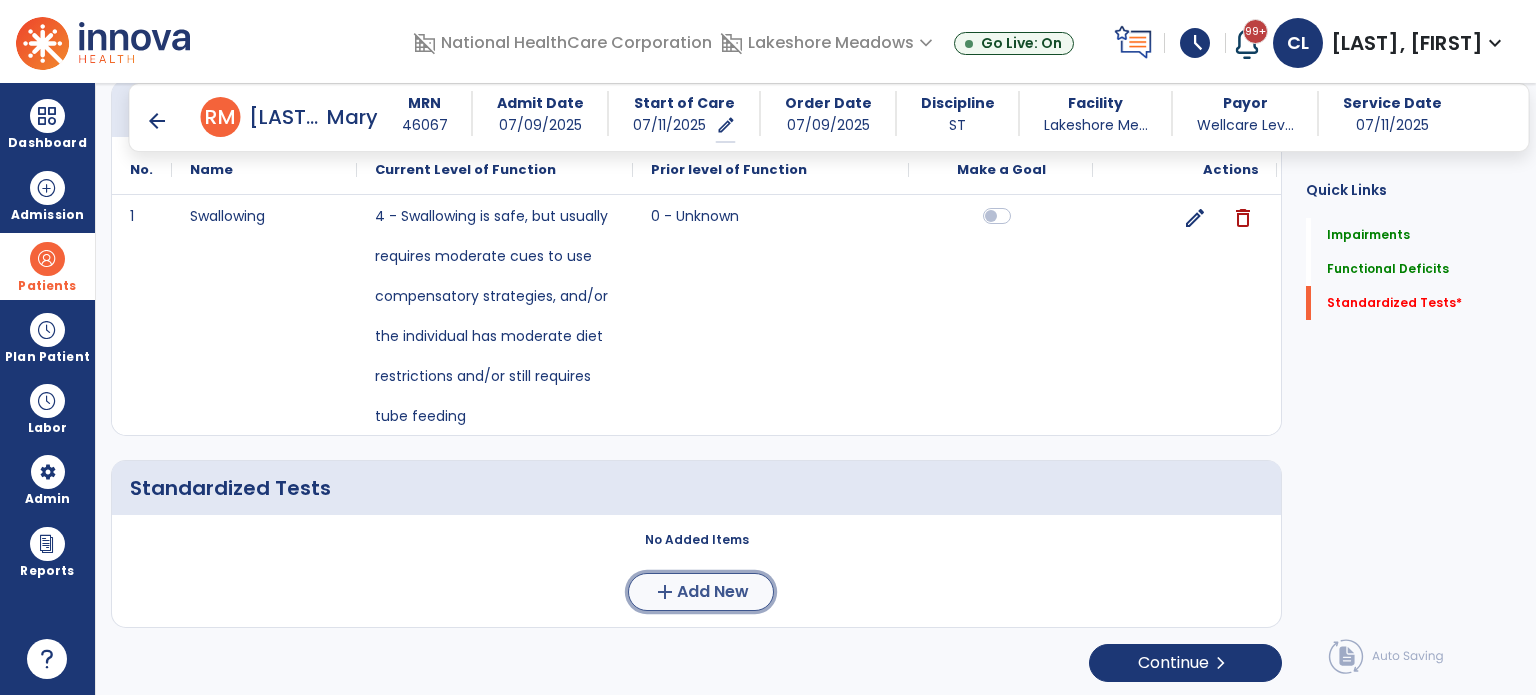 drag, startPoint x: 714, startPoint y: 615, endPoint x: 682, endPoint y: 592, distance: 39.40812 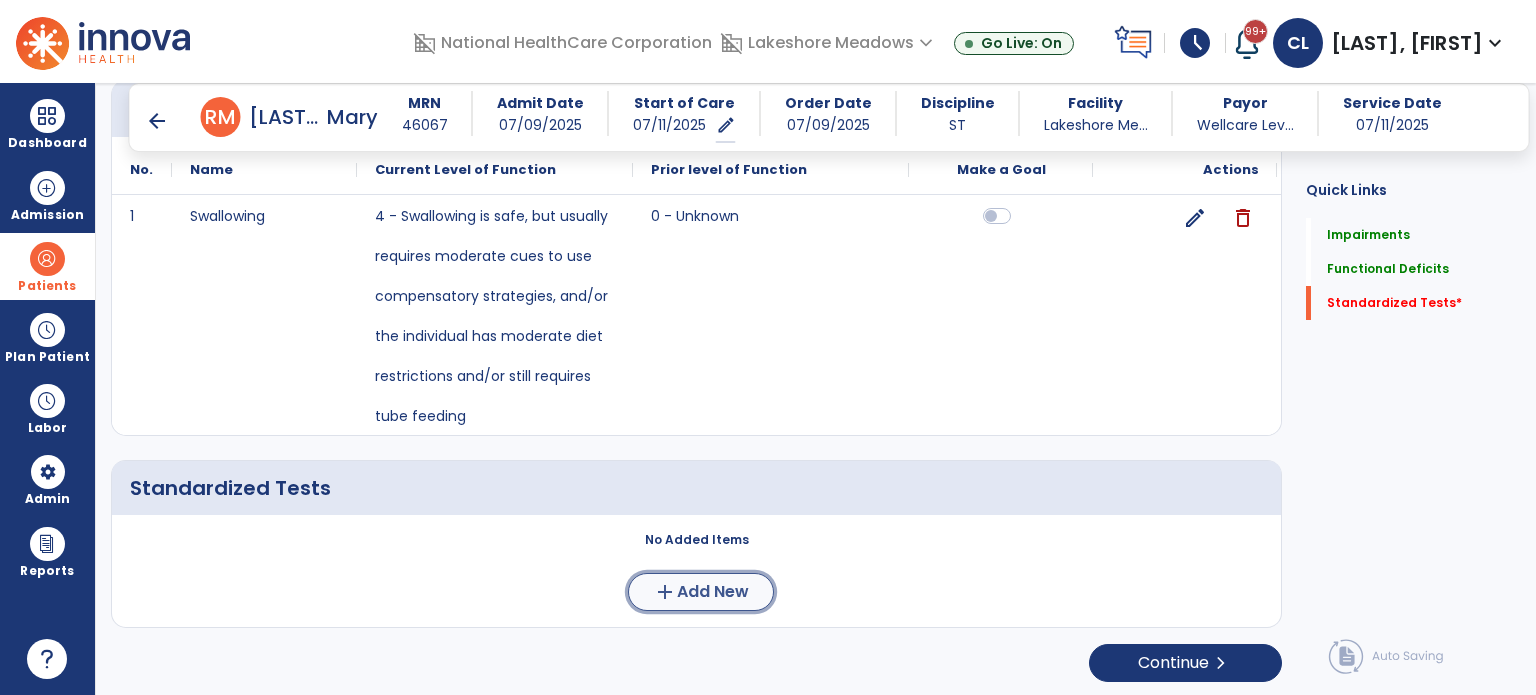 click on "Add New" 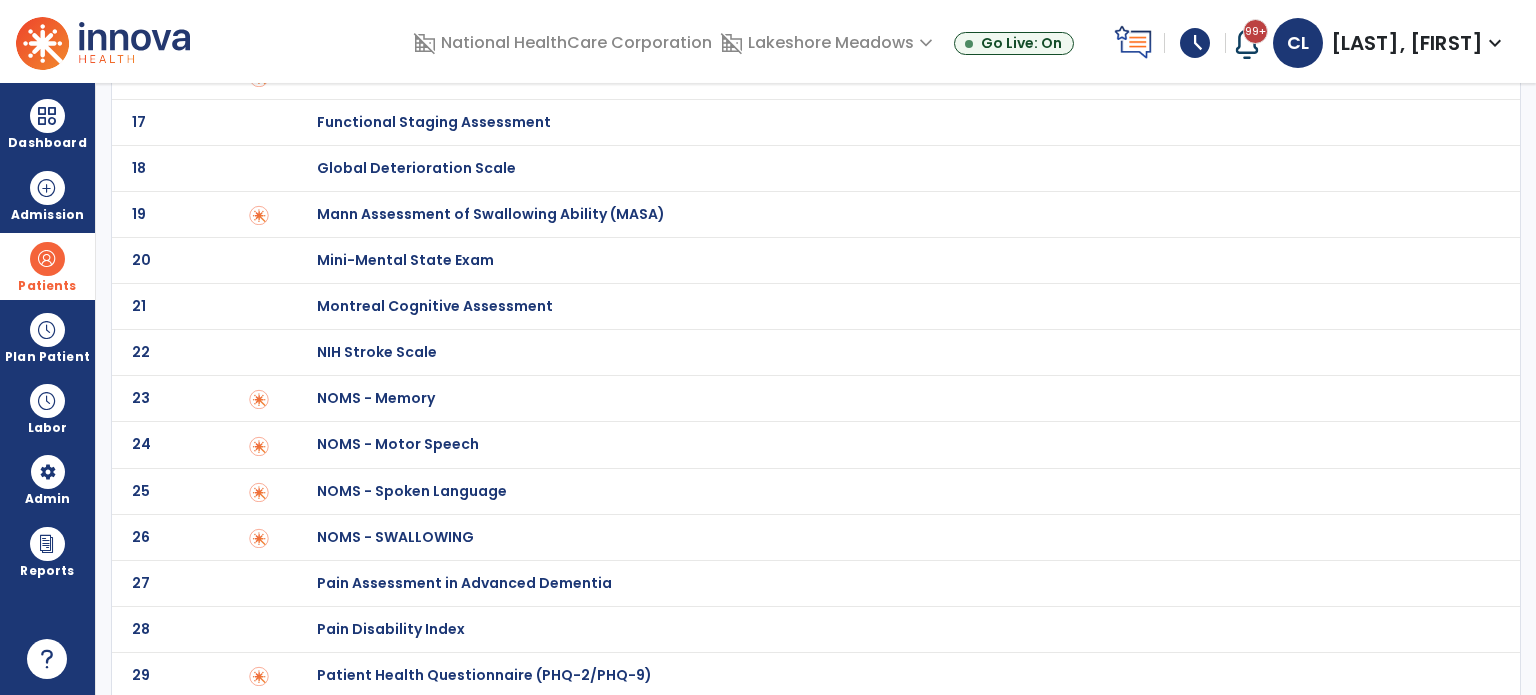 scroll, scrollTop: 939, scrollLeft: 0, axis: vertical 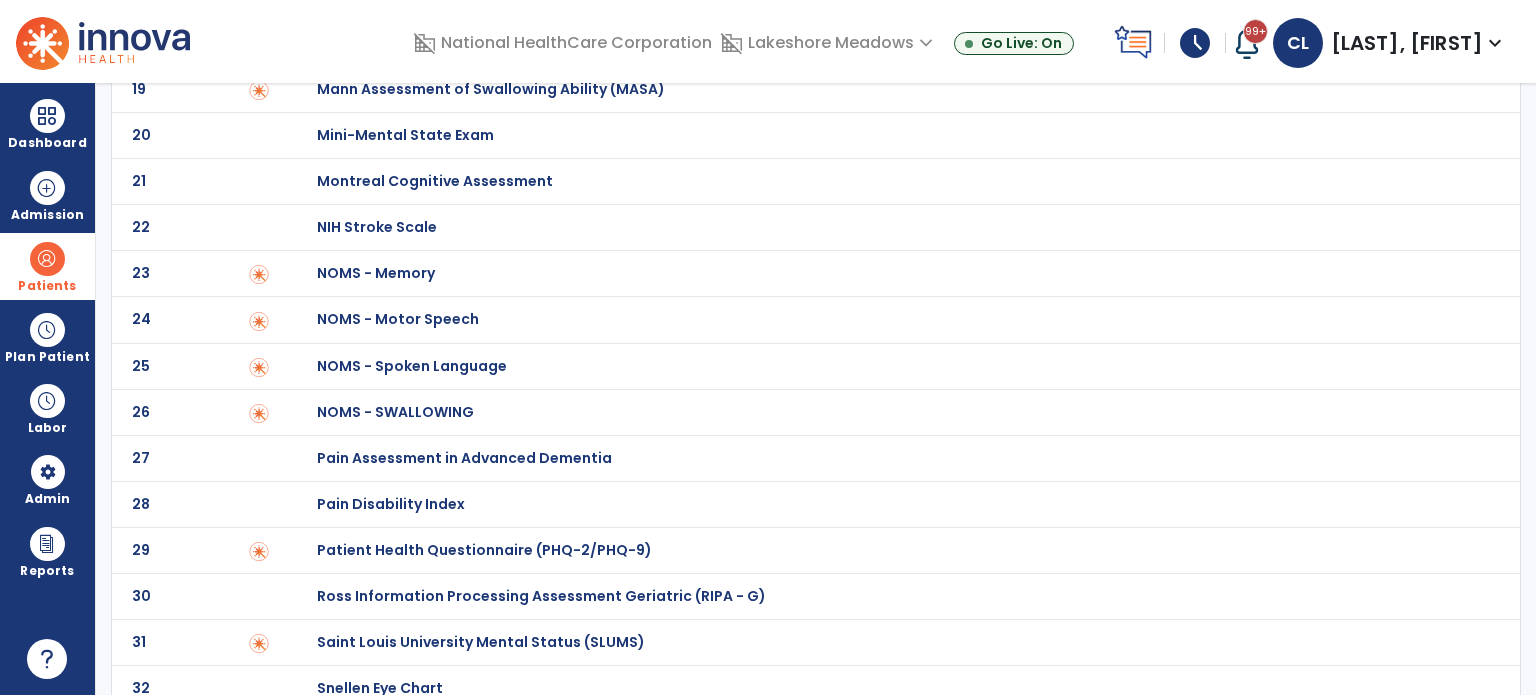 click on "NOMS - SWALLOWING" at bounding box center [396, -739] 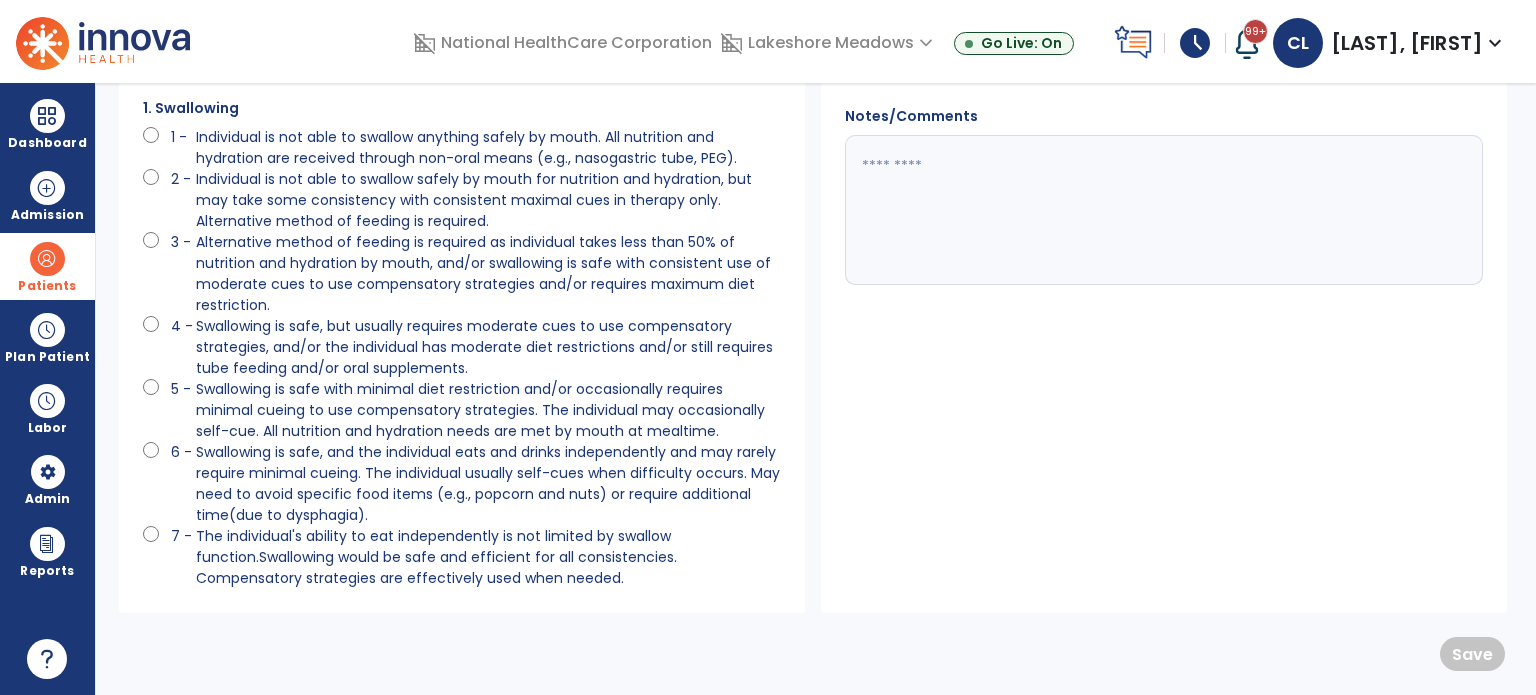 scroll, scrollTop: 0, scrollLeft: 0, axis: both 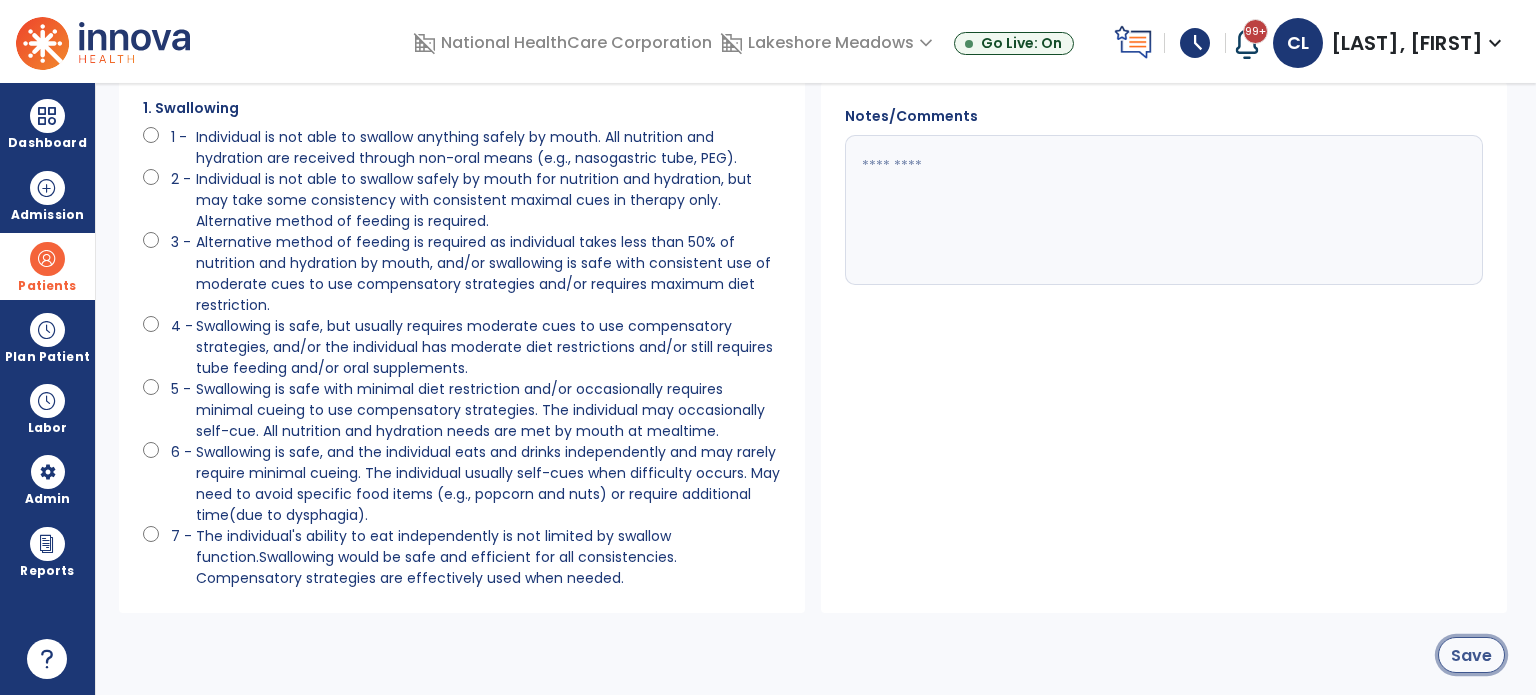 click on "Save" 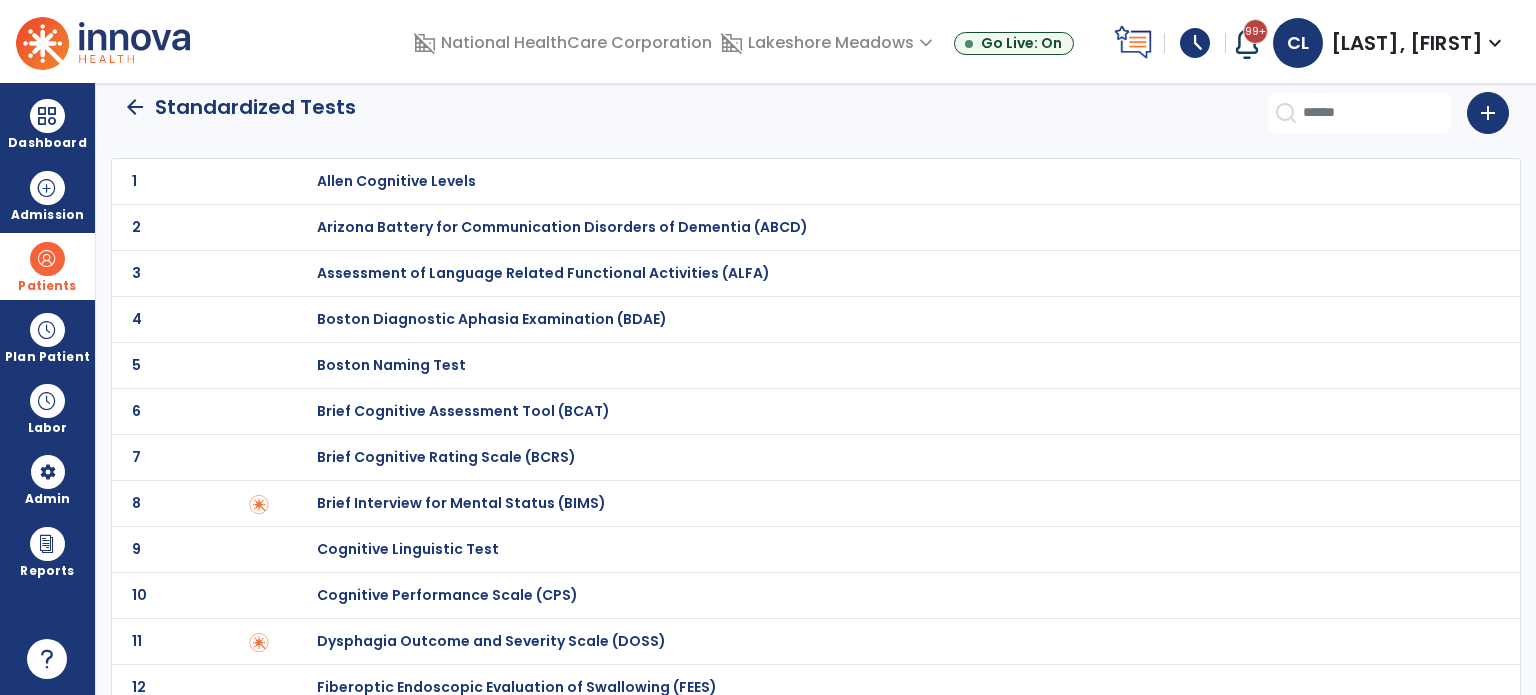 scroll, scrollTop: 0, scrollLeft: 0, axis: both 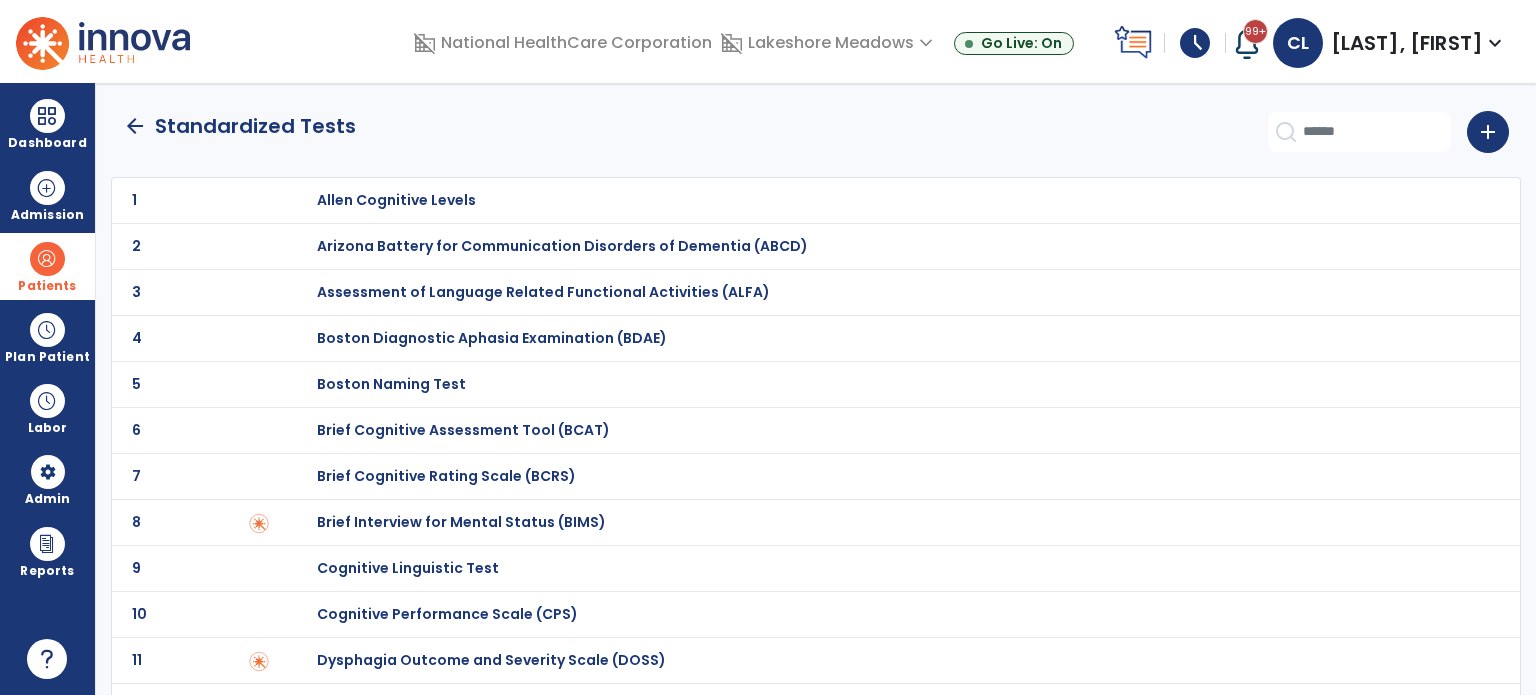 click on "arrow_back" 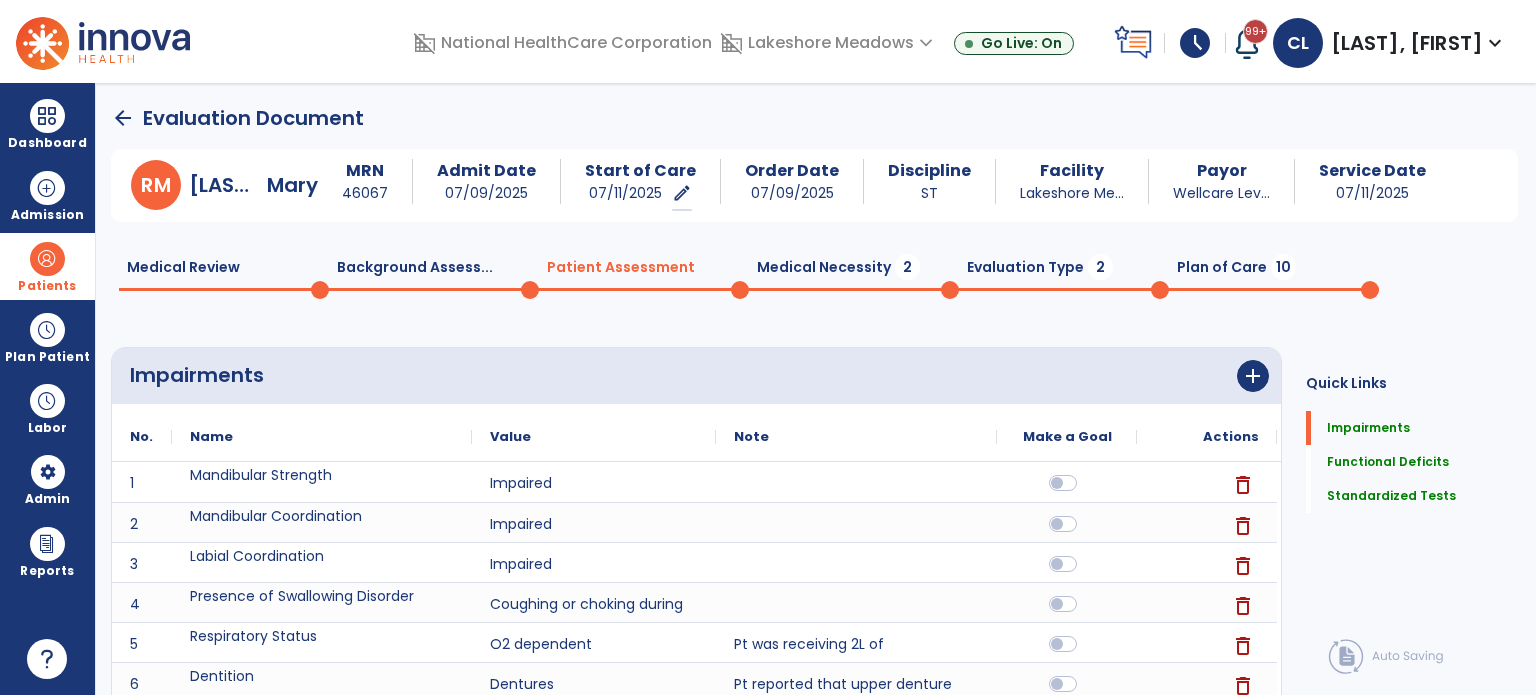scroll, scrollTop: 20, scrollLeft: 0, axis: vertical 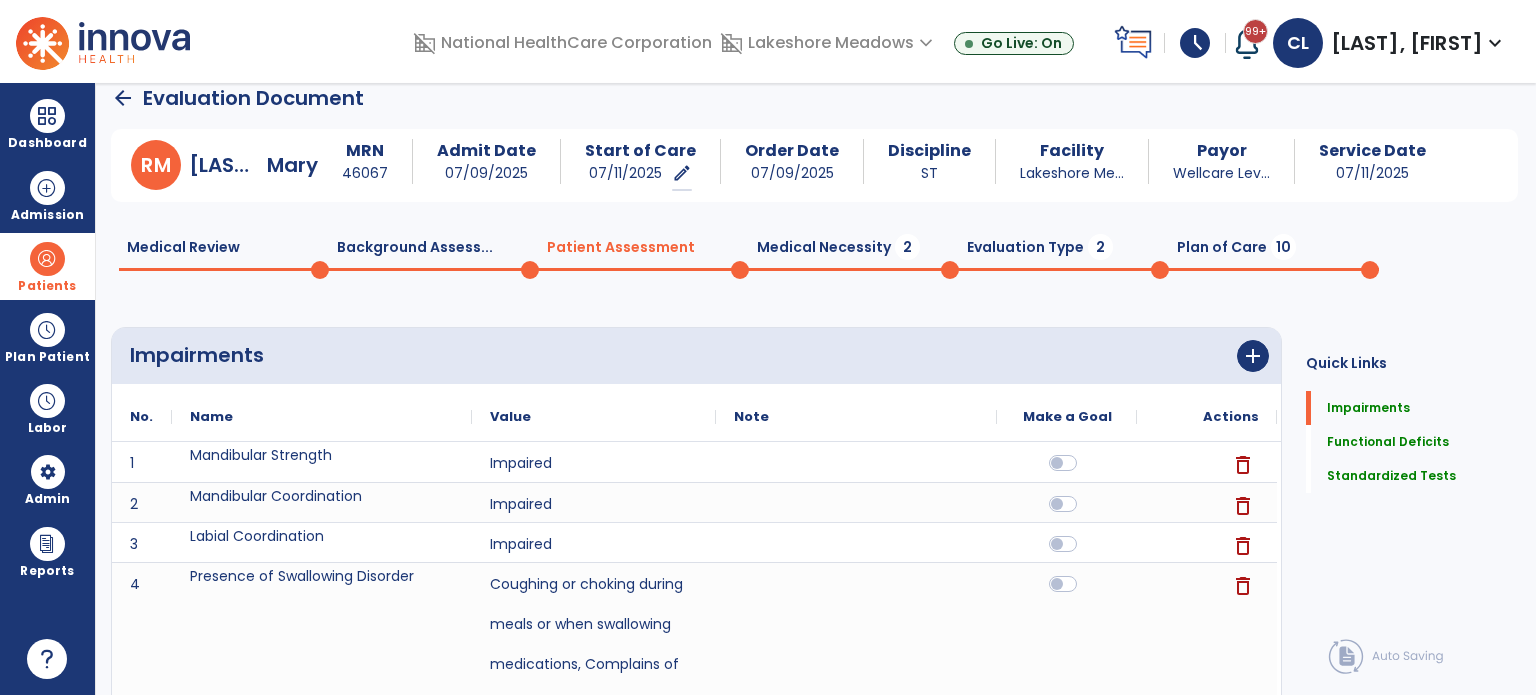 click on "Medical Necessity  2" 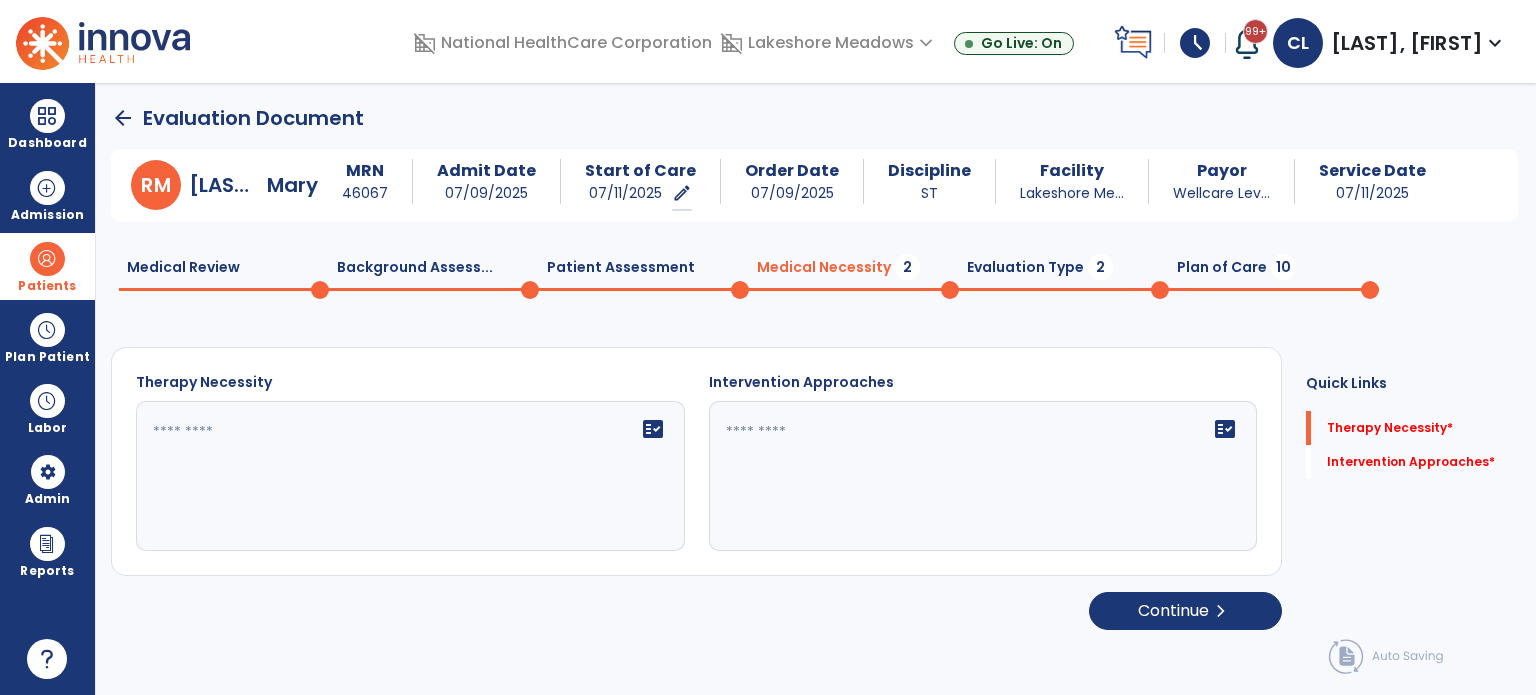 click on "fact_check" 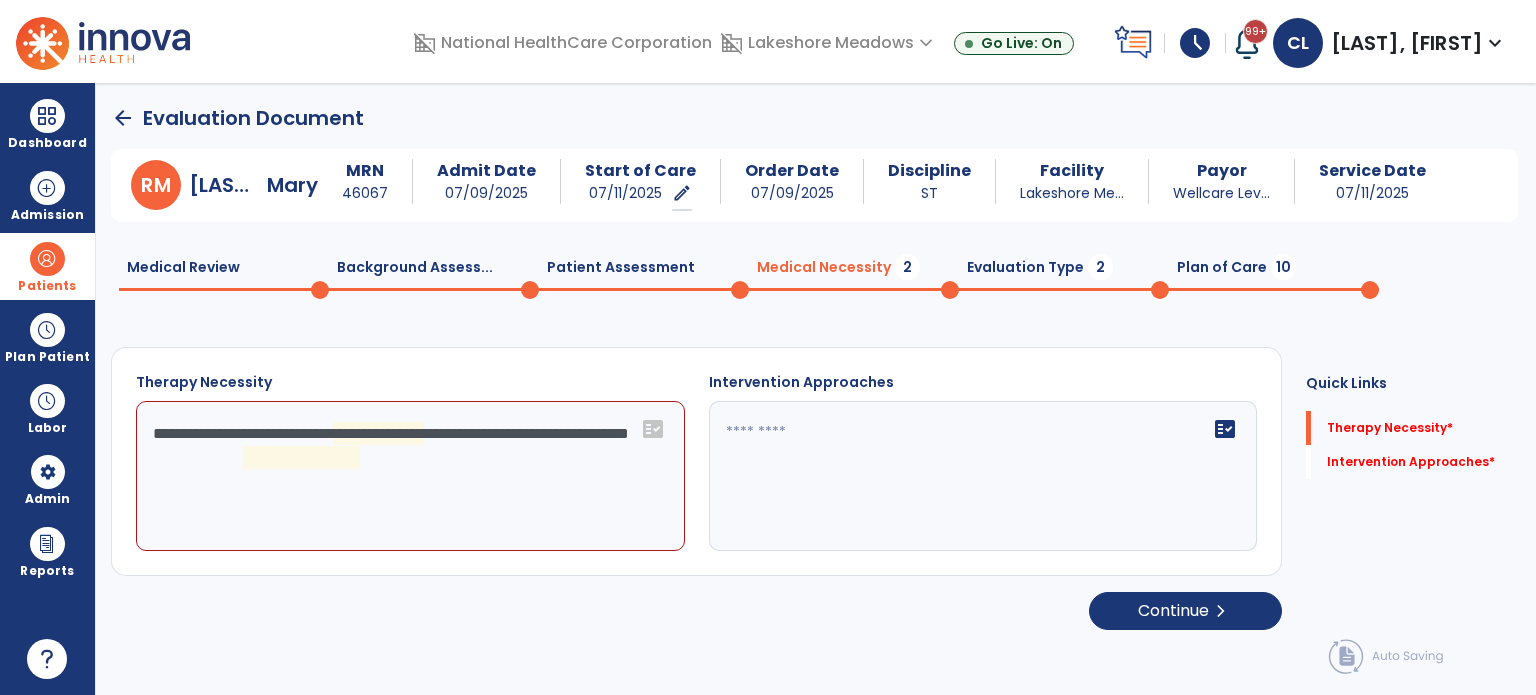 click on "**********" 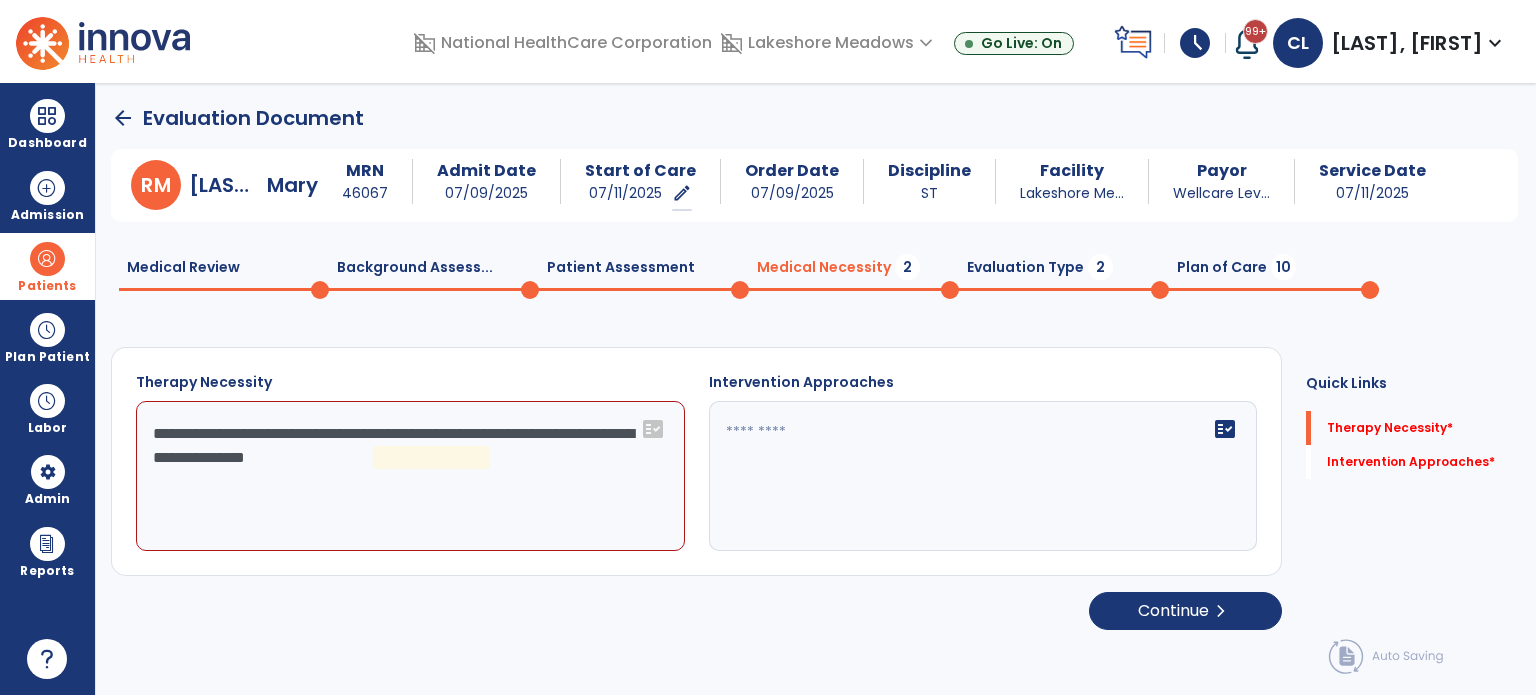 click on "**********" 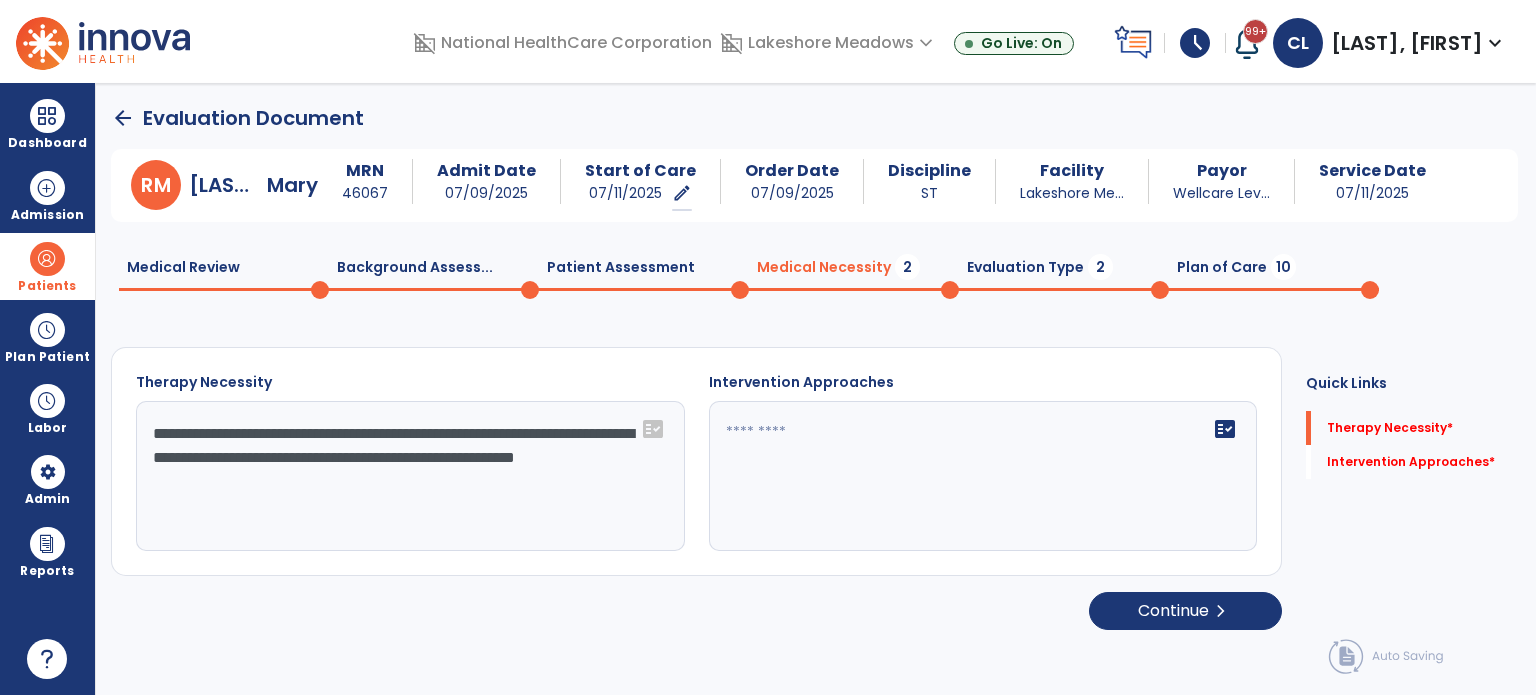 type on "**********" 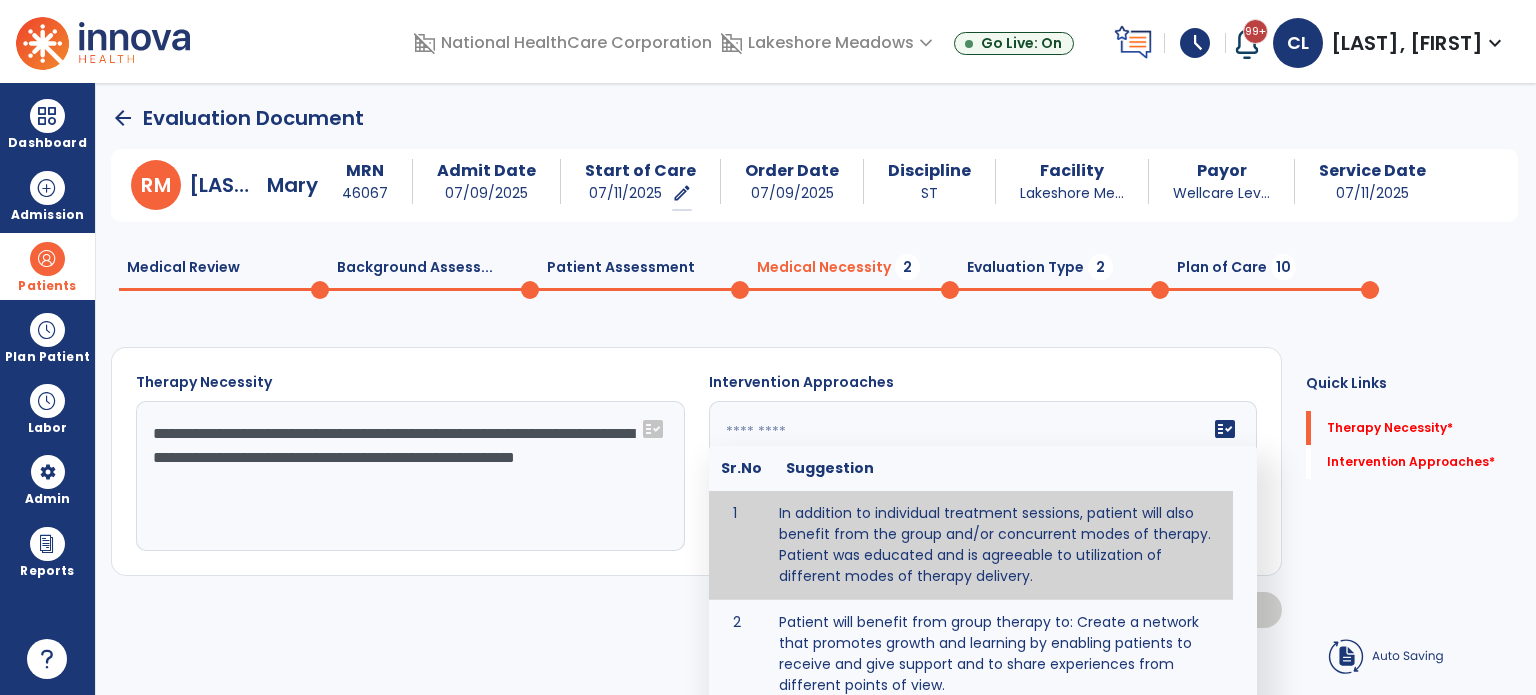 type on "**********" 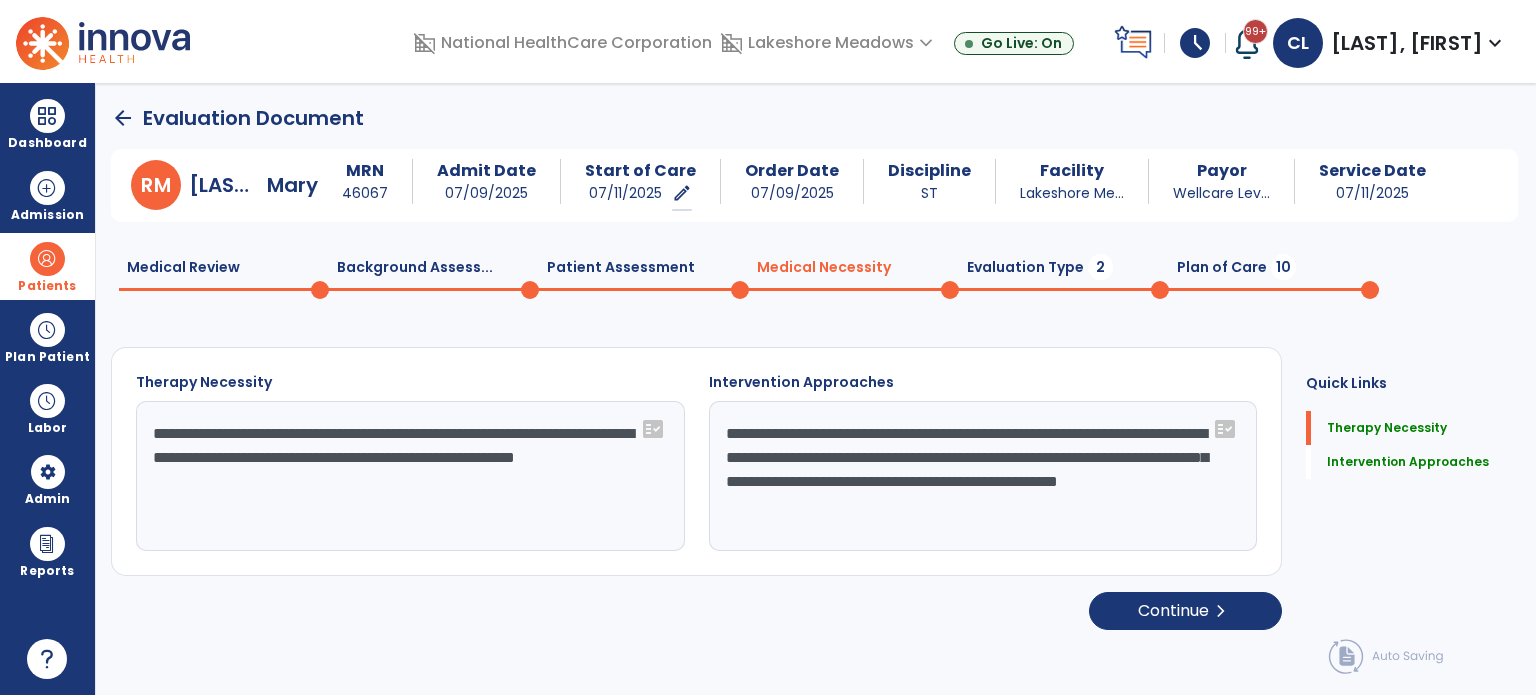 drag, startPoint x: 794, startPoint y: 483, endPoint x: 1153, endPoint y: 559, distance: 366.9564 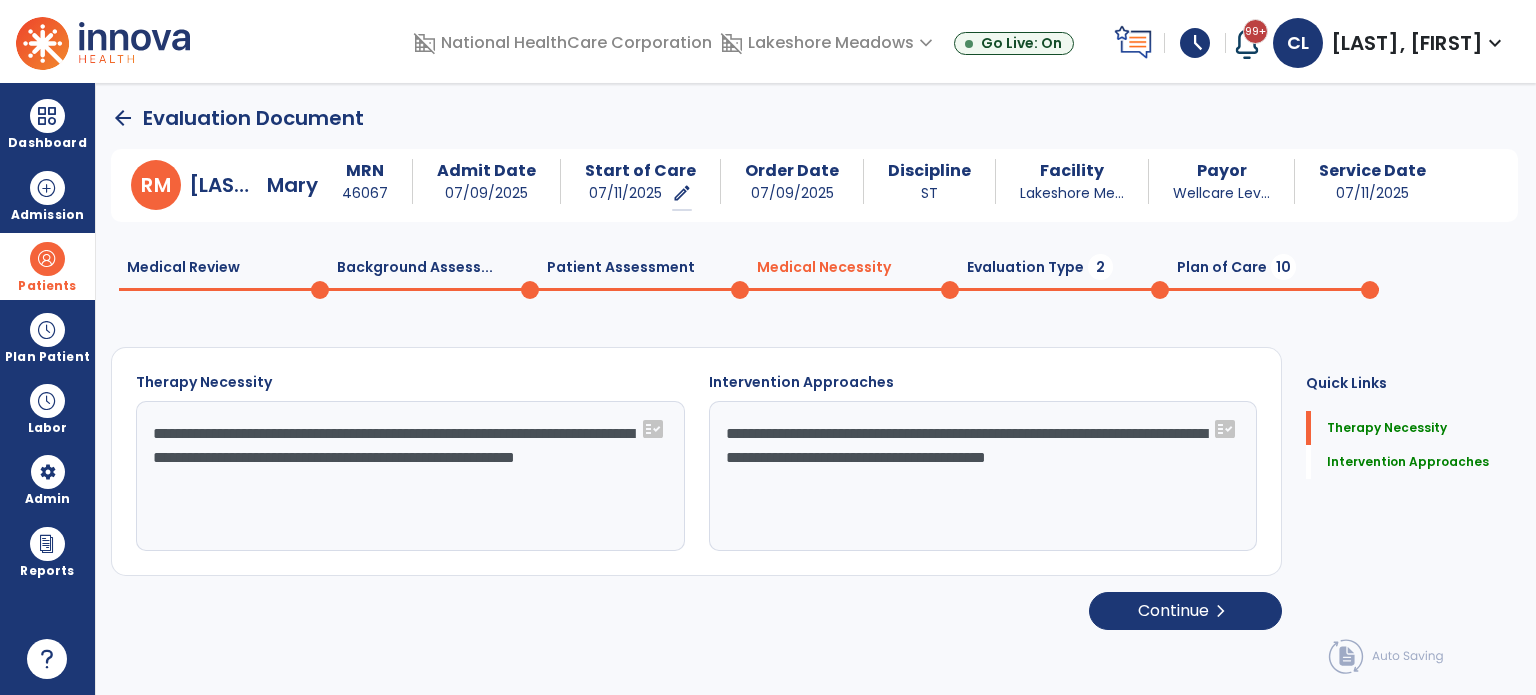 click on "**********" 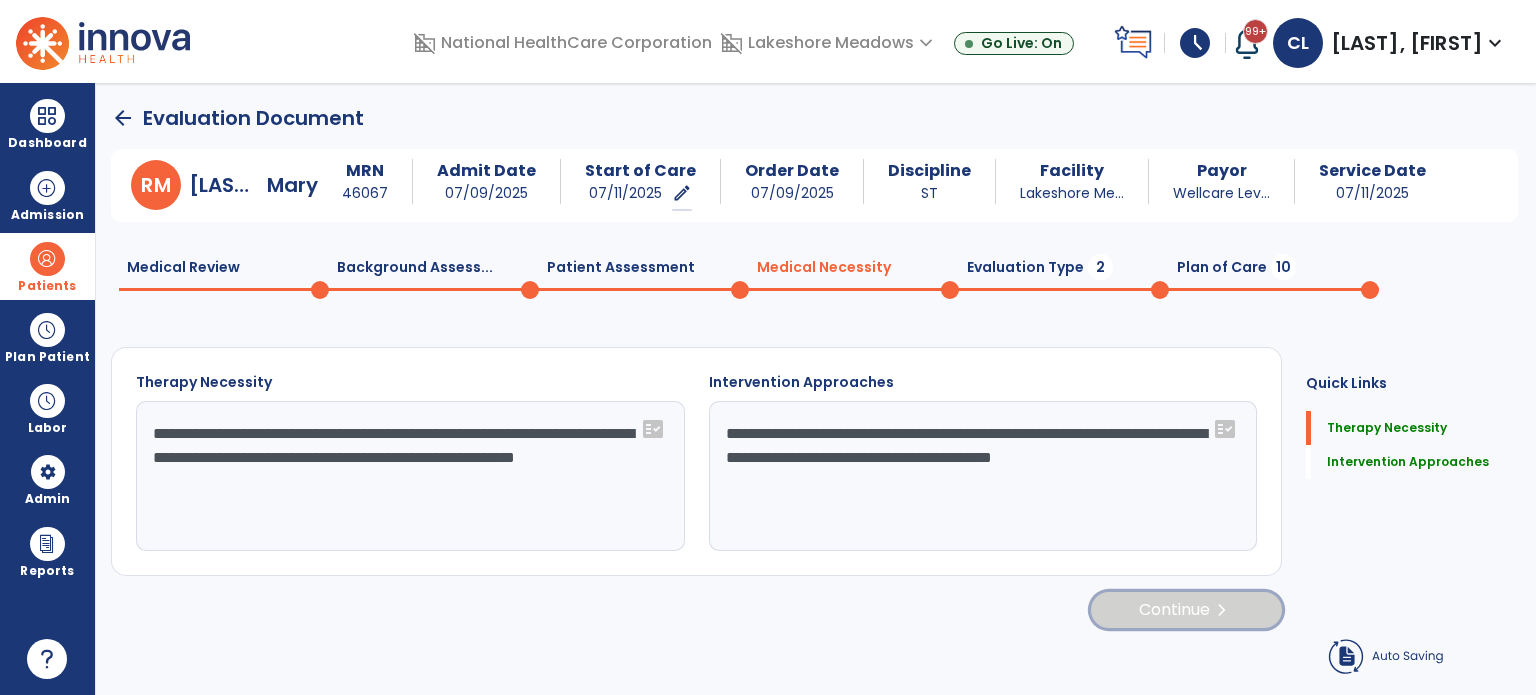 click on "Continue  chevron_right" 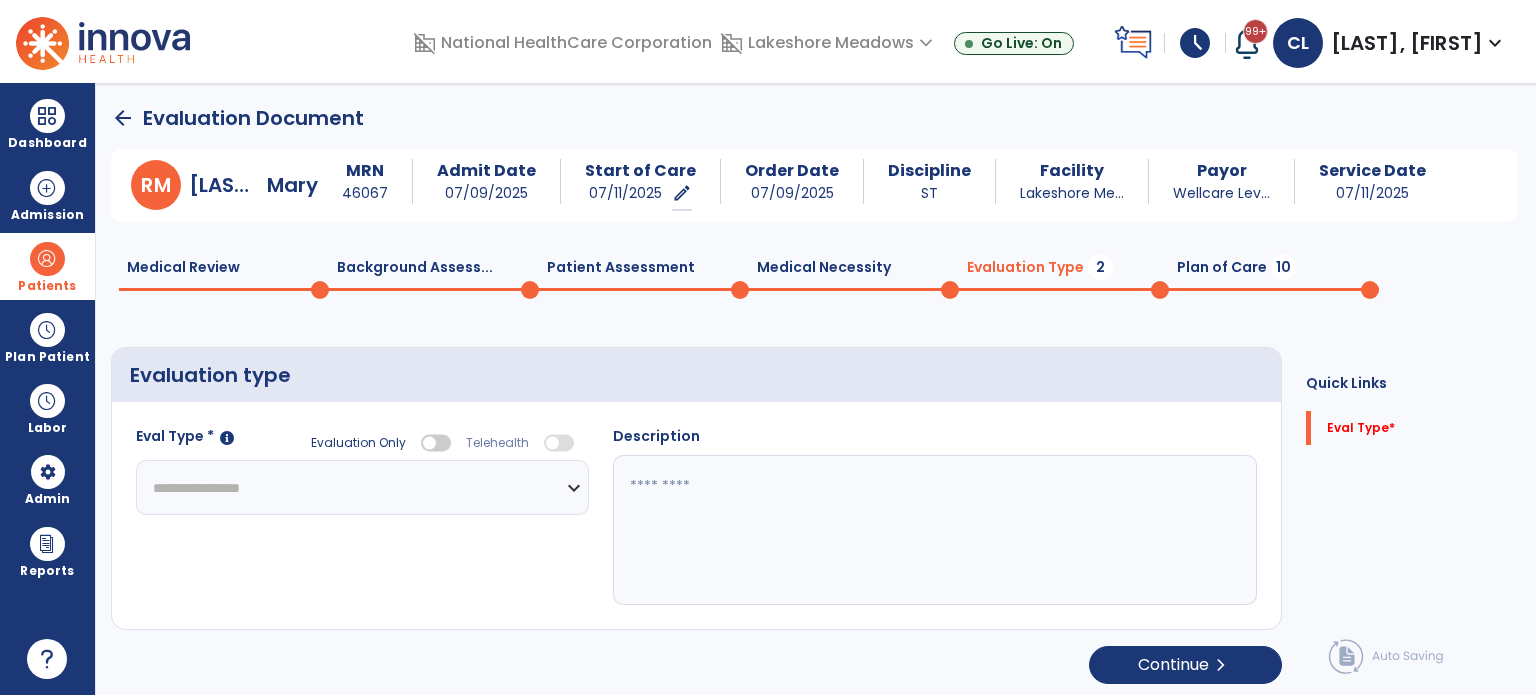 click on "**********" 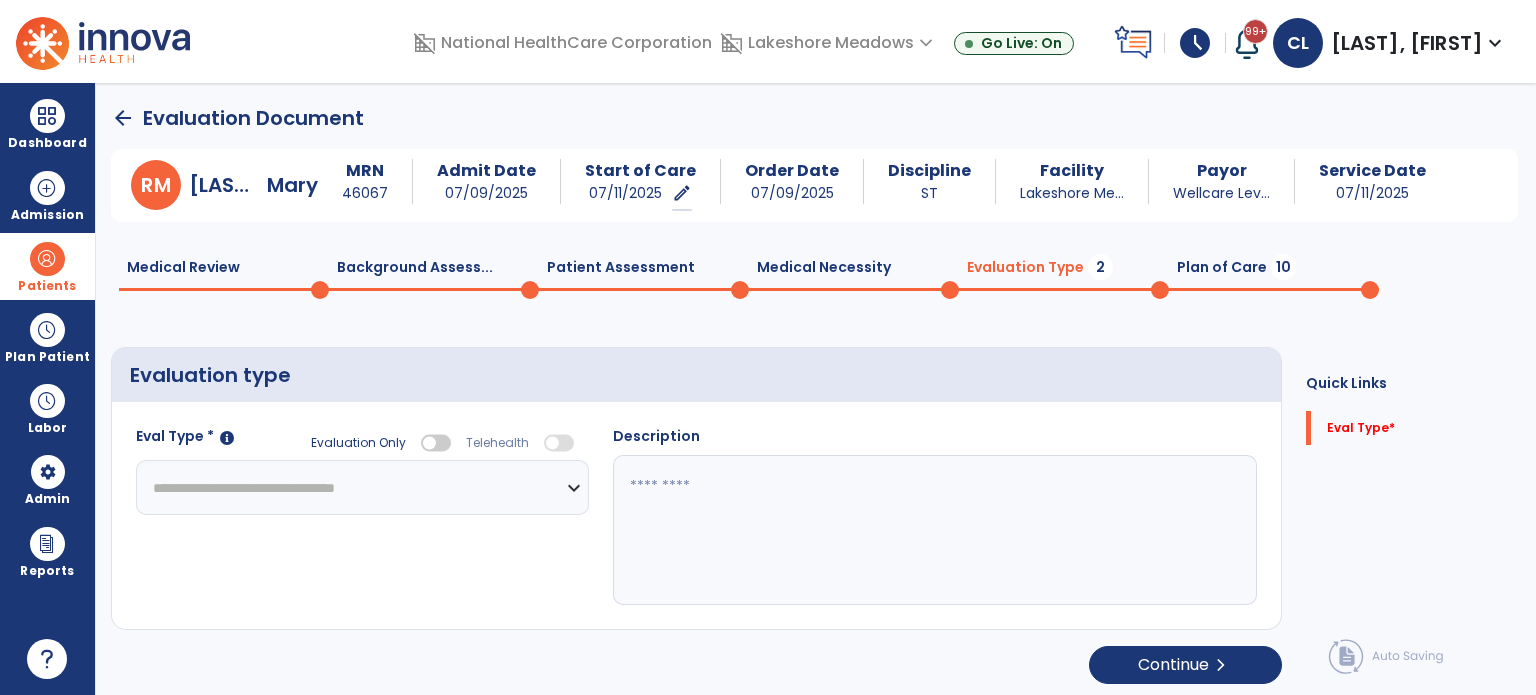 click on "**********" 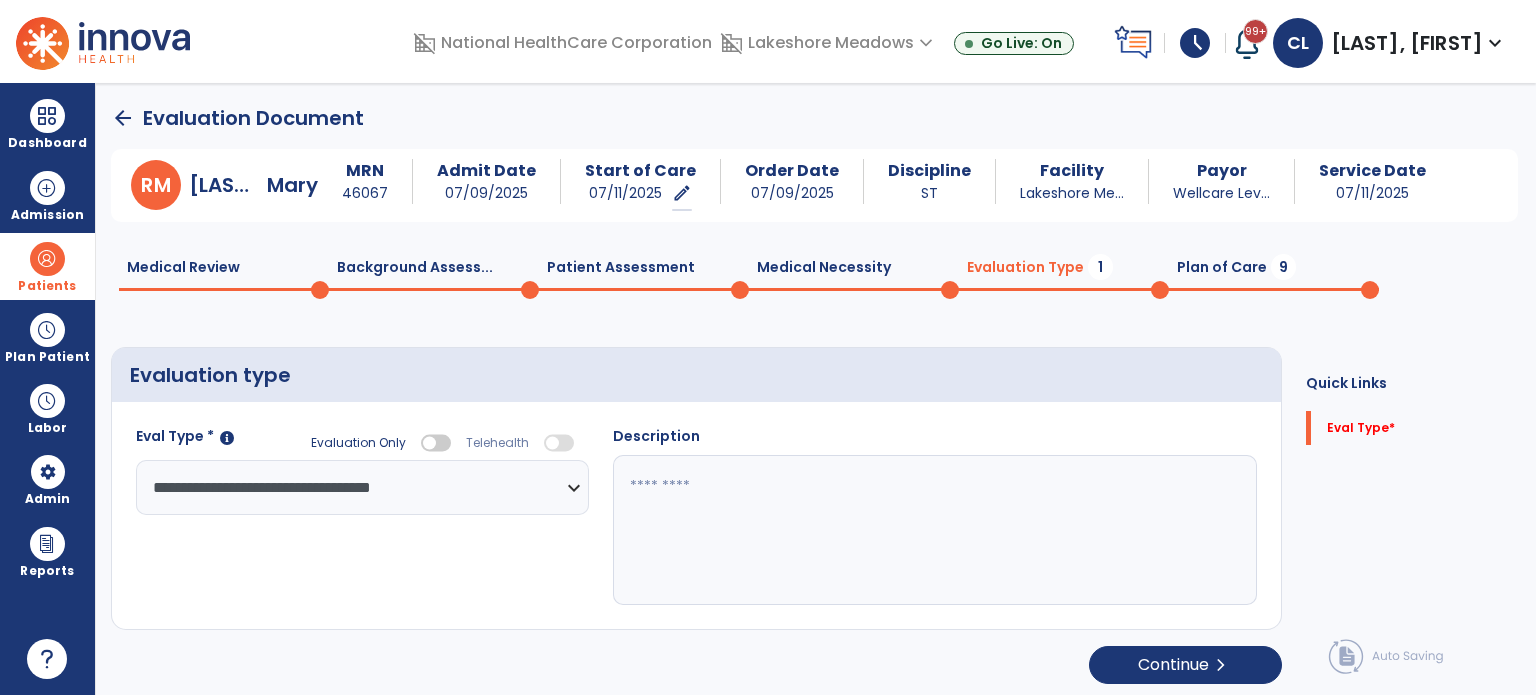 click 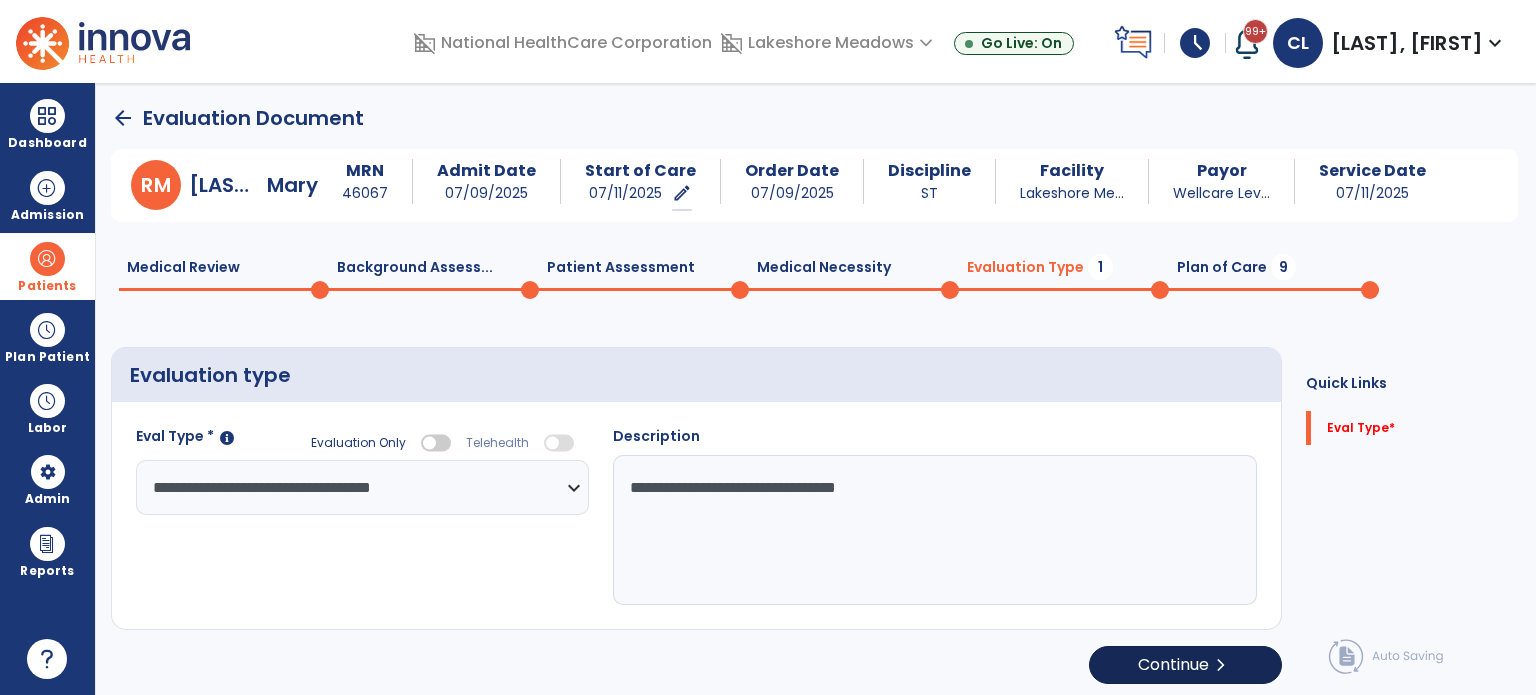 type on "**********" 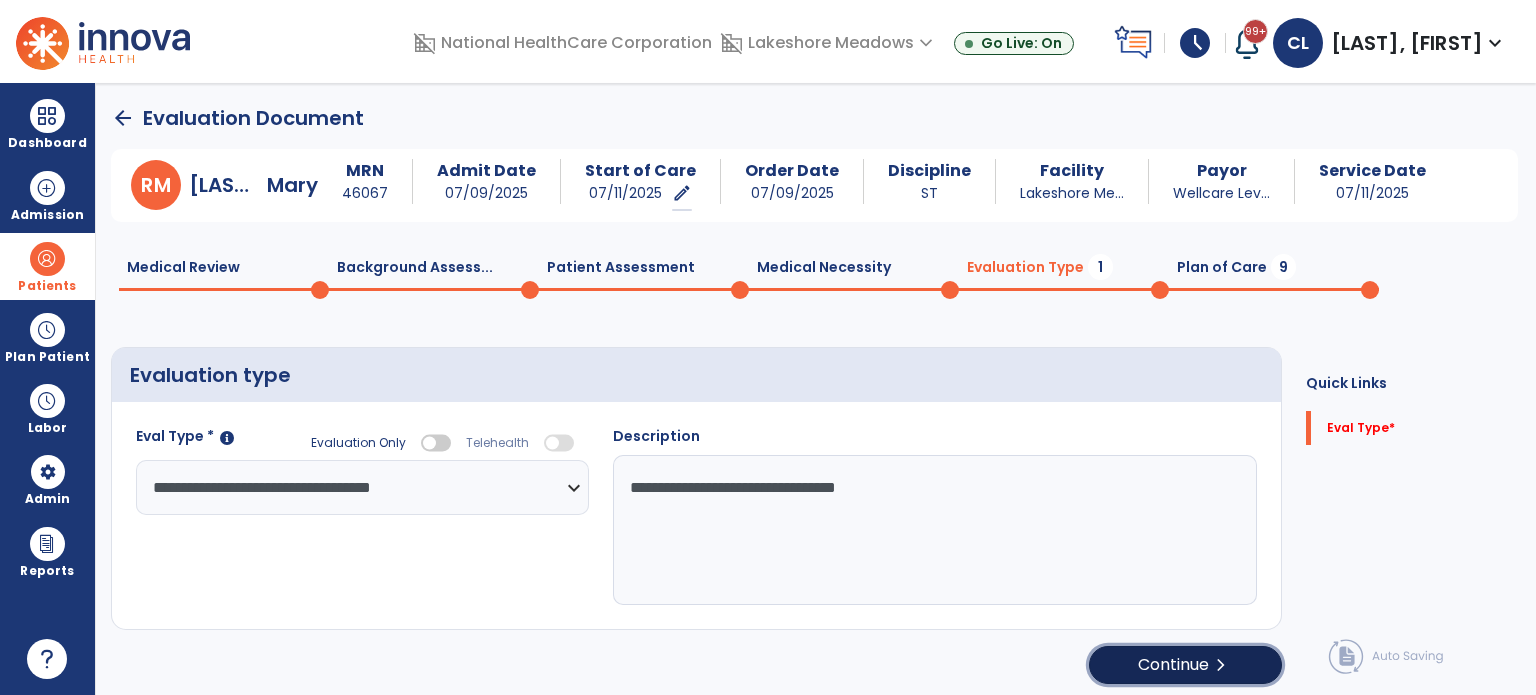 click on "Continue  chevron_right" 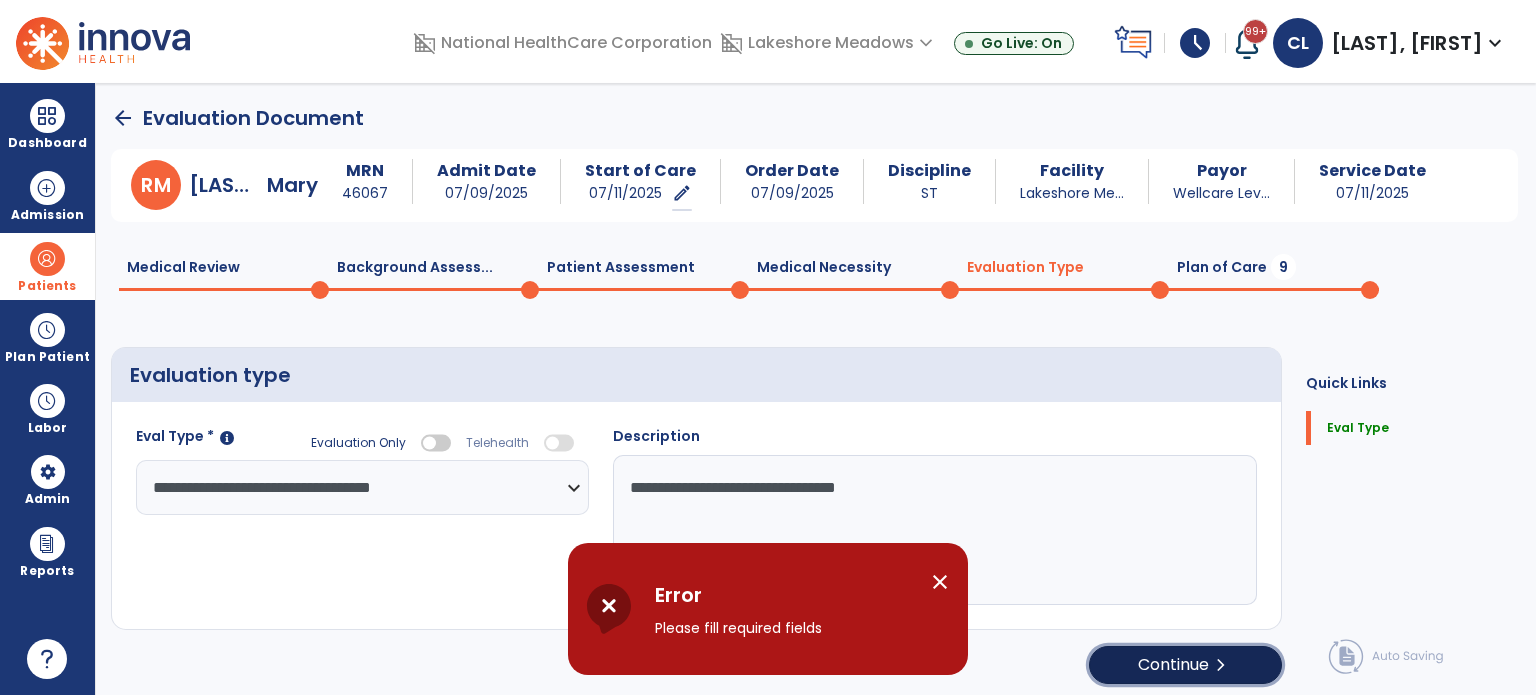 click on "chevron_right" 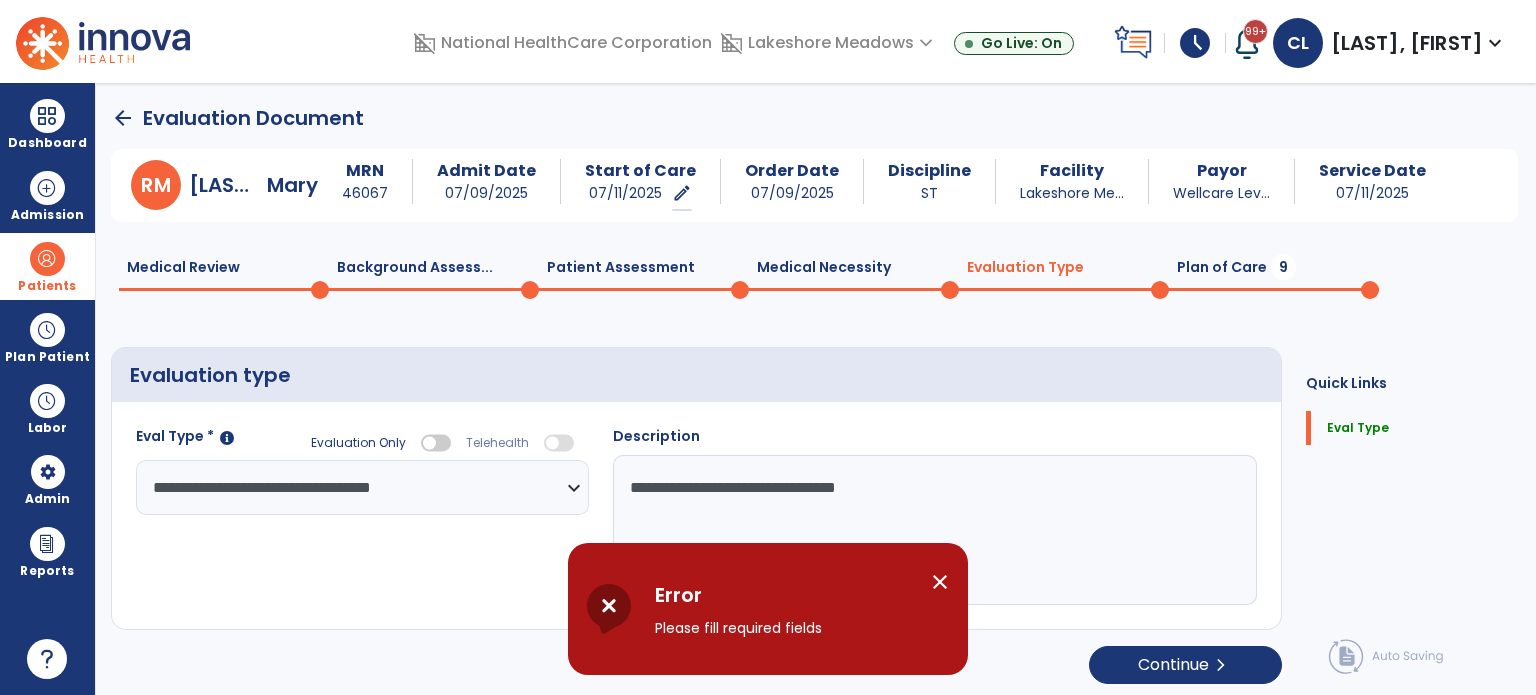 select on "*****" 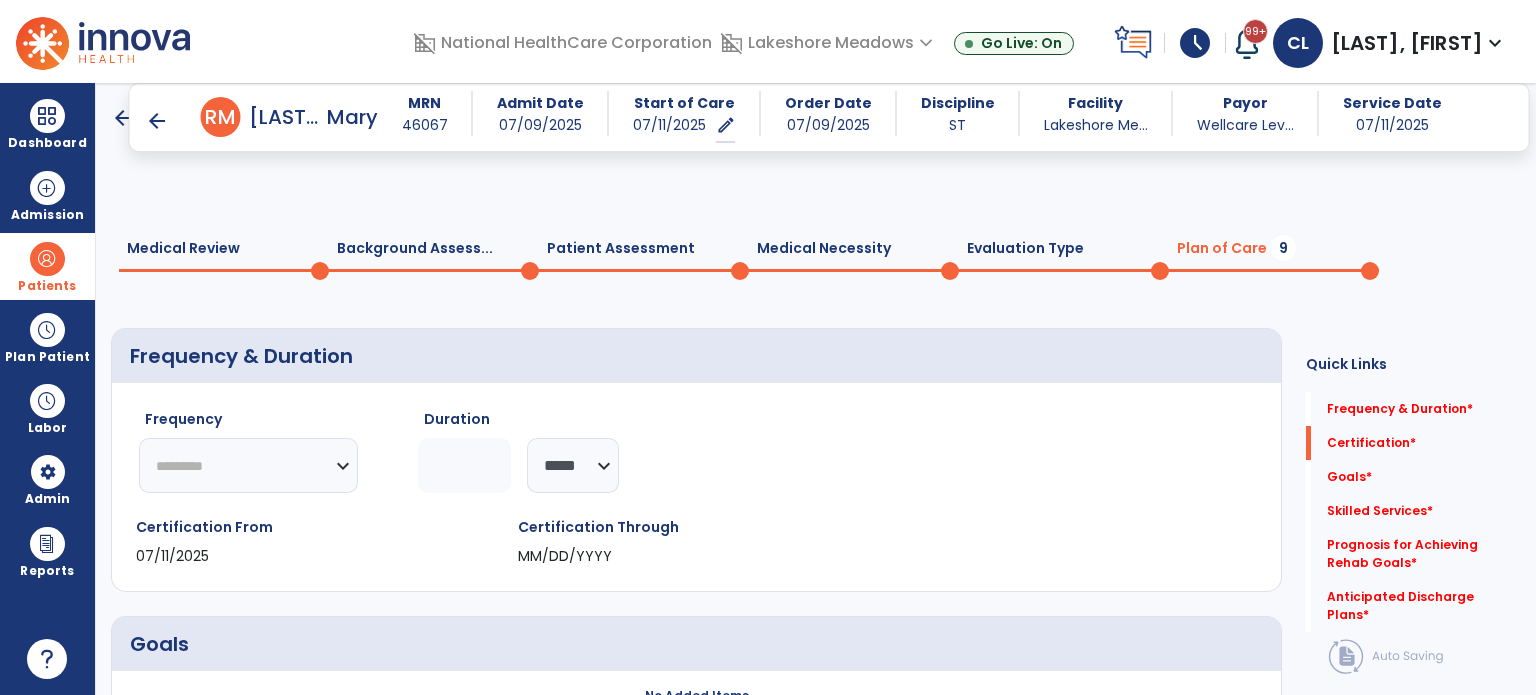 scroll, scrollTop: 208, scrollLeft: 0, axis: vertical 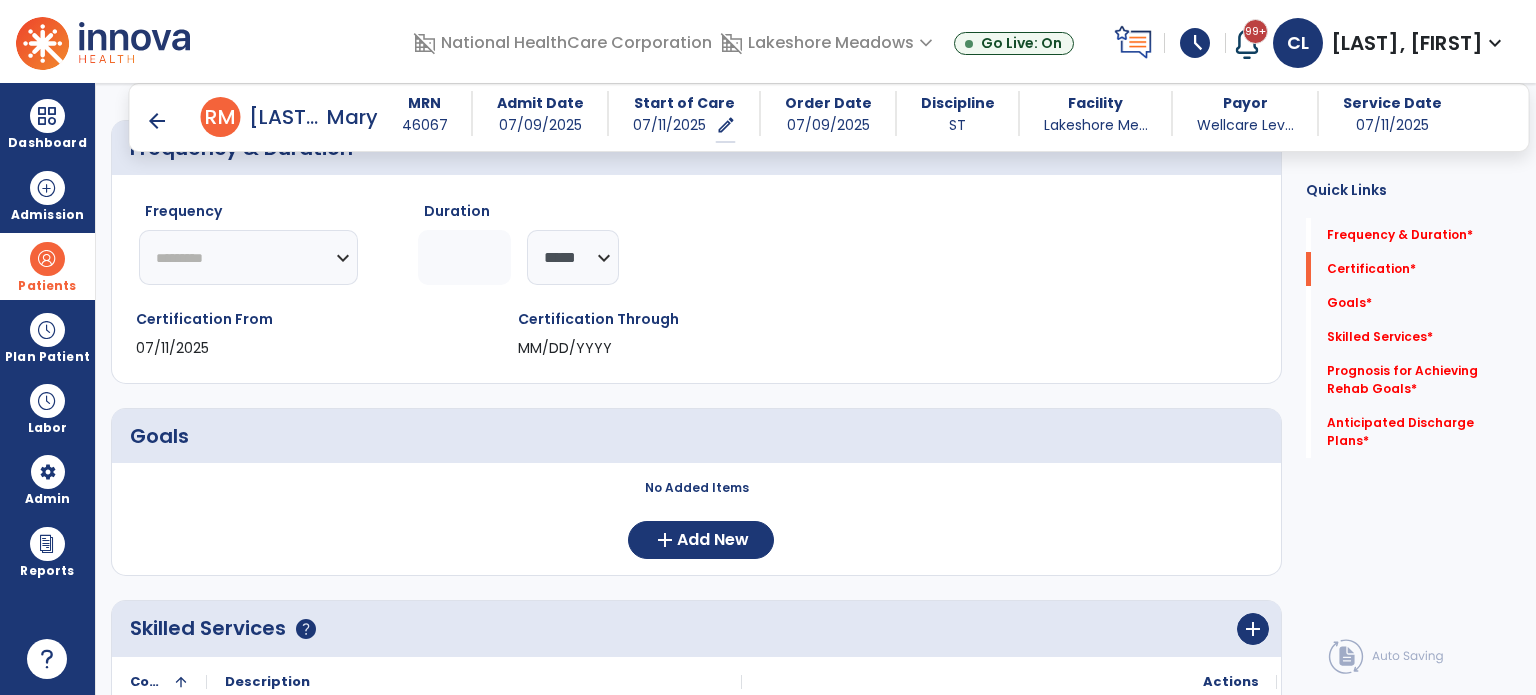 click on "********* ** ** ** ** ** ** **" 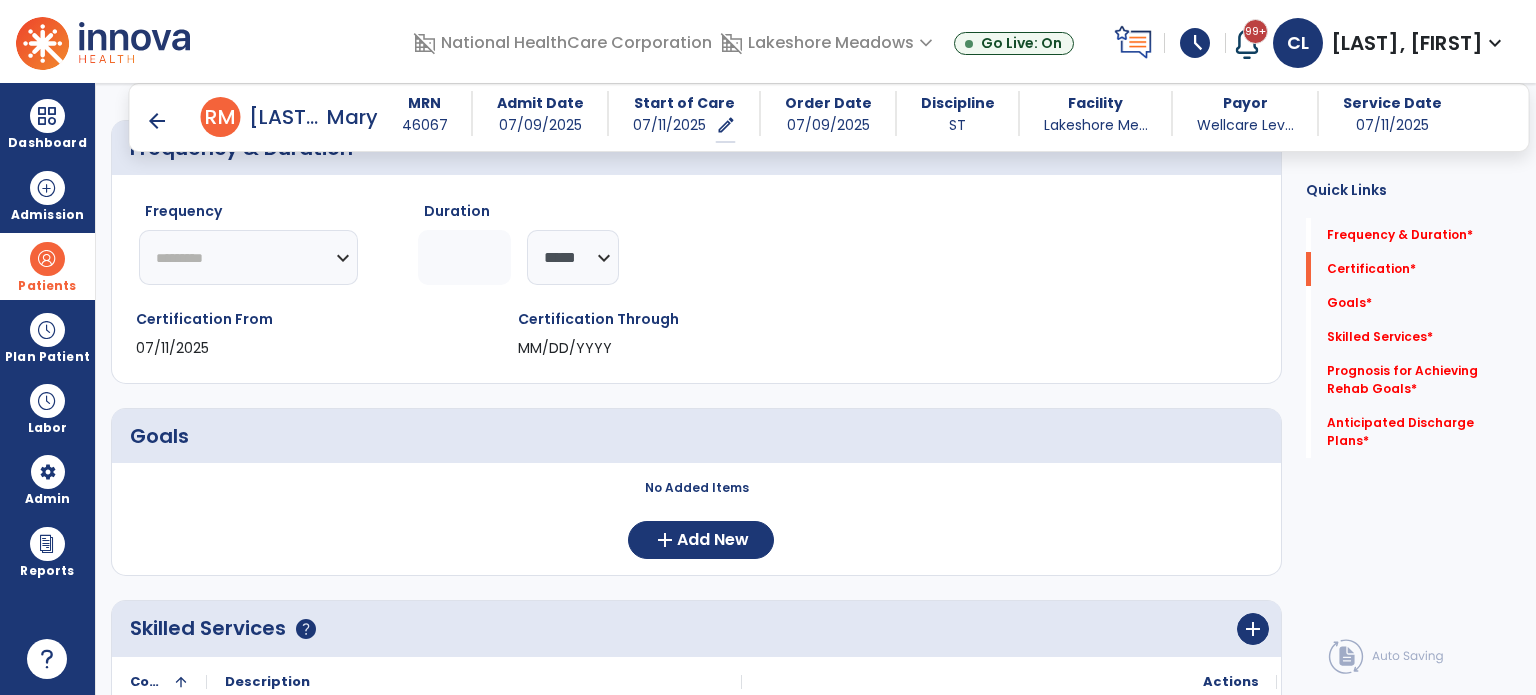 select on "**" 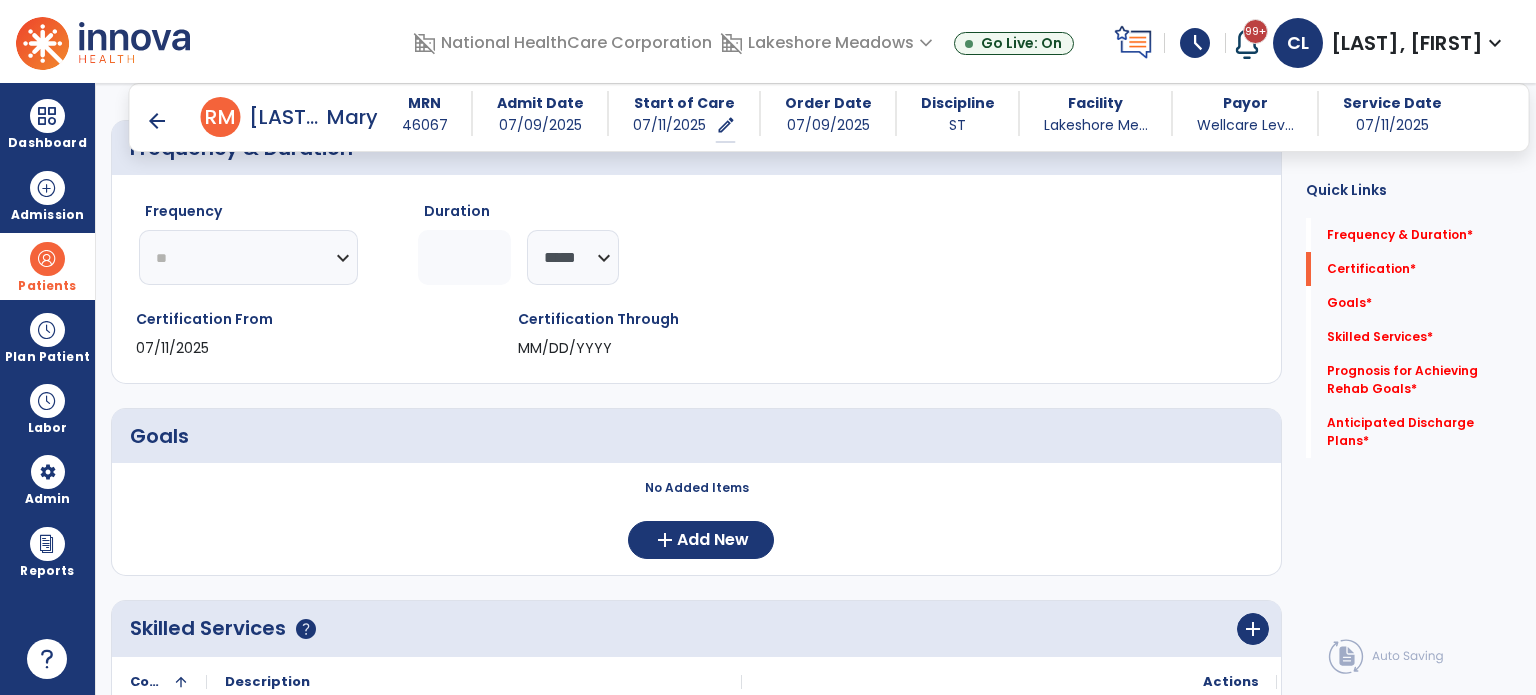 click on "********* ** ** ** ** ** ** **" 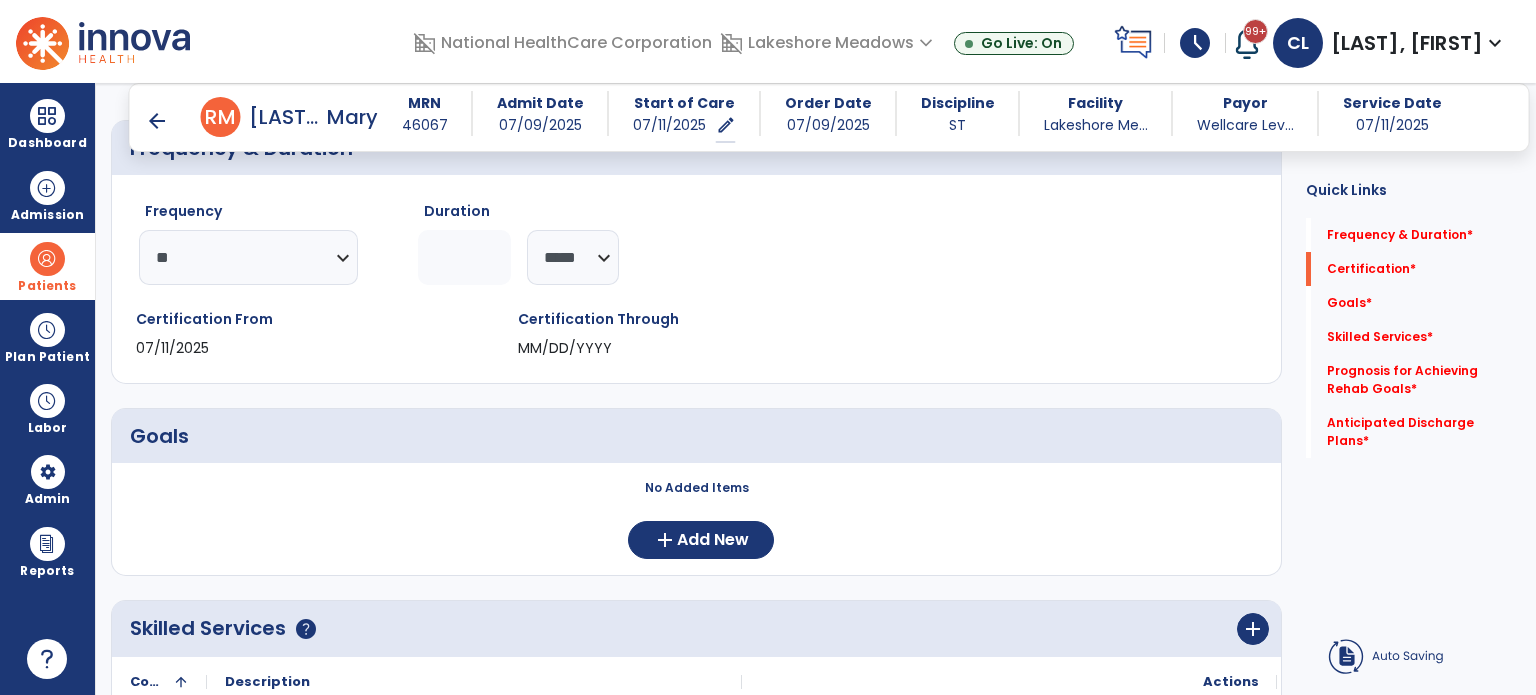 click 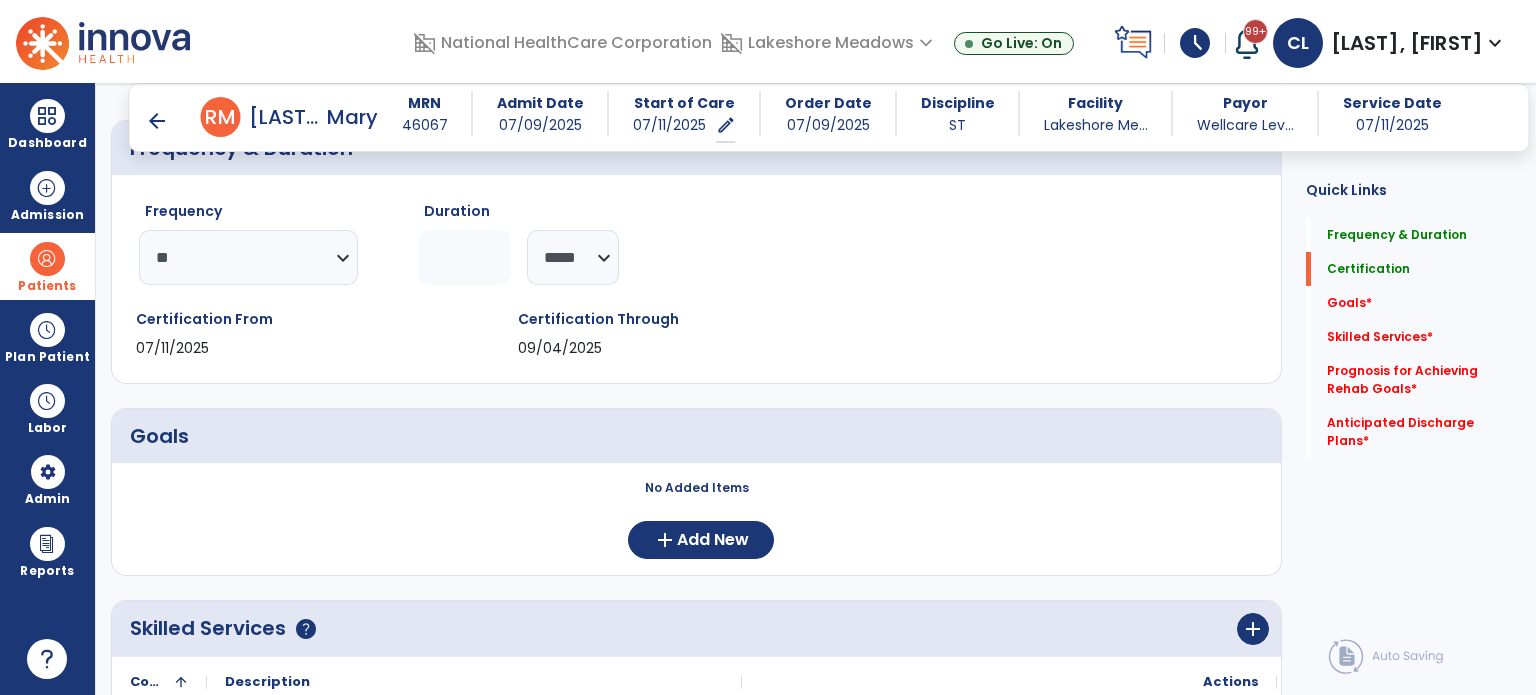 type on "*" 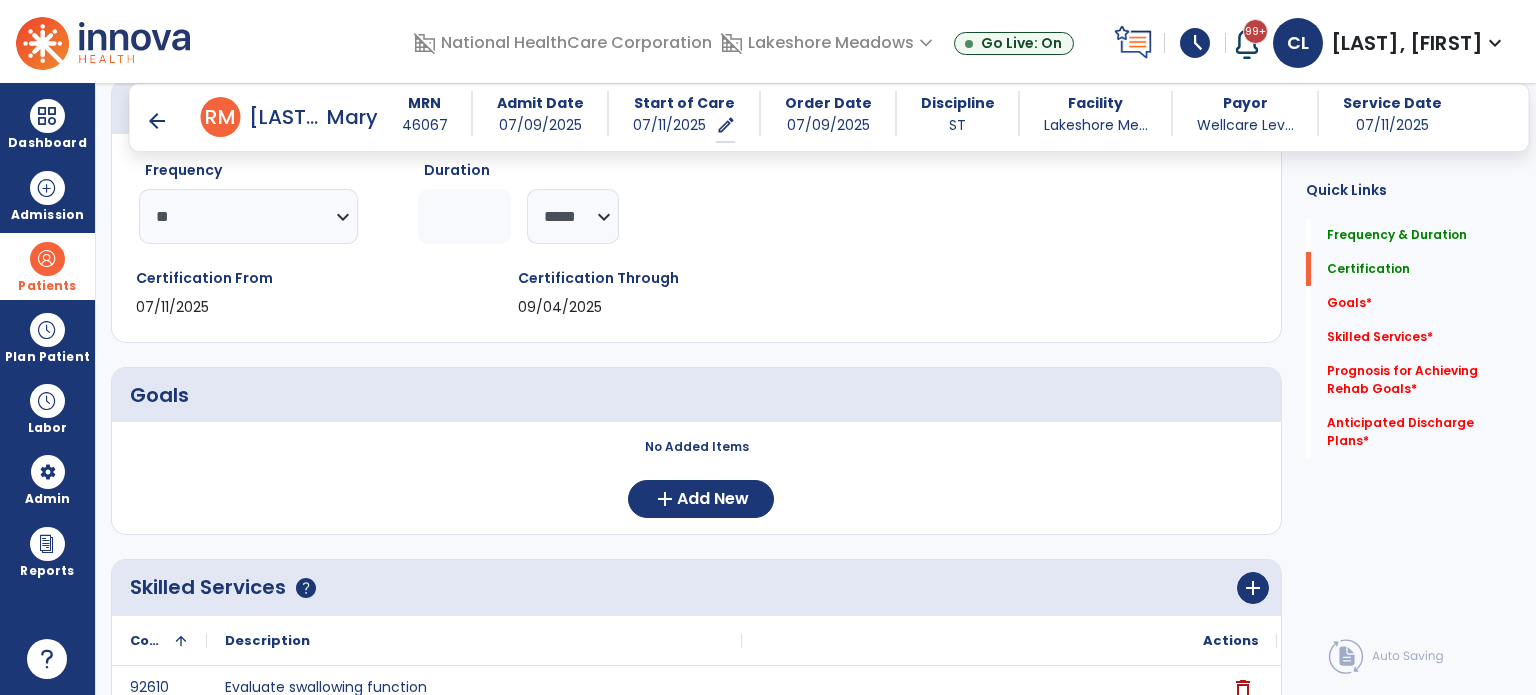 scroll, scrollTop: 256, scrollLeft: 0, axis: vertical 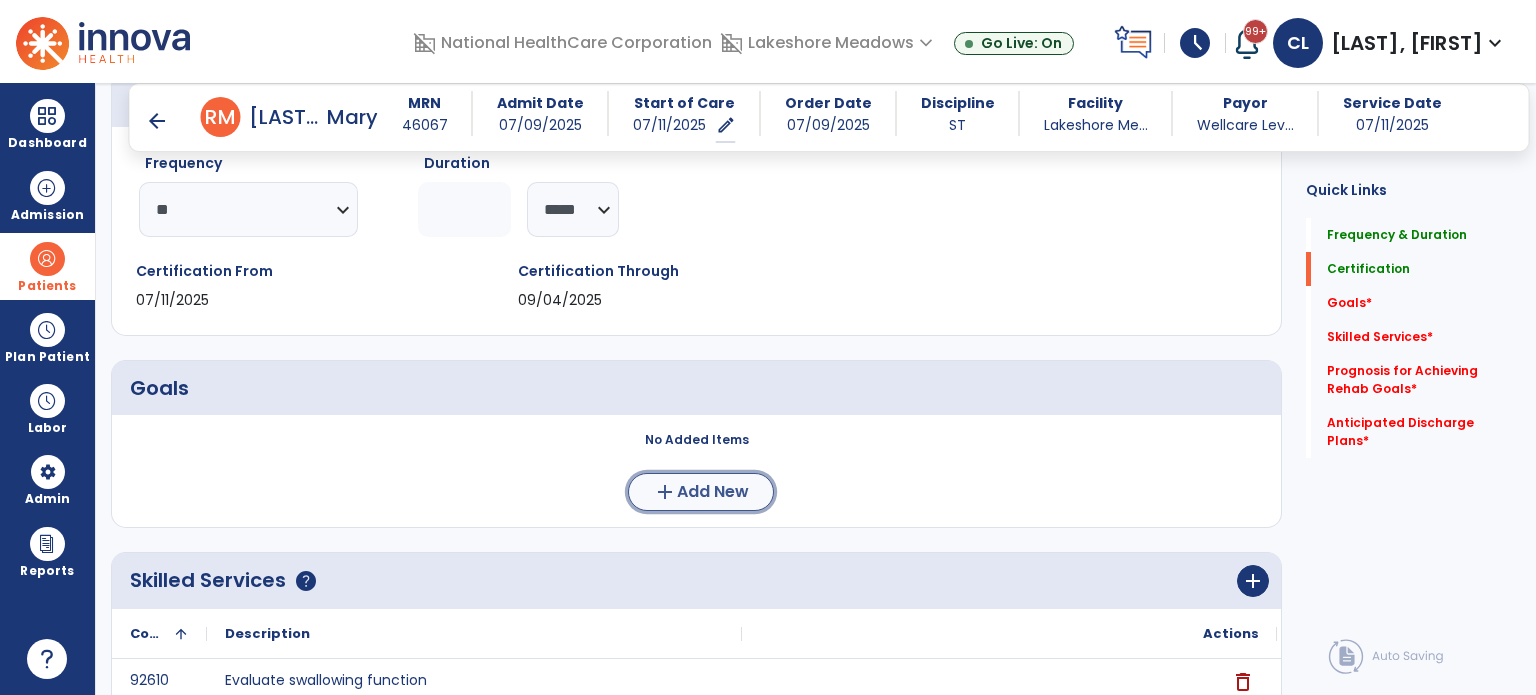 click on "Add New" at bounding box center [713, 492] 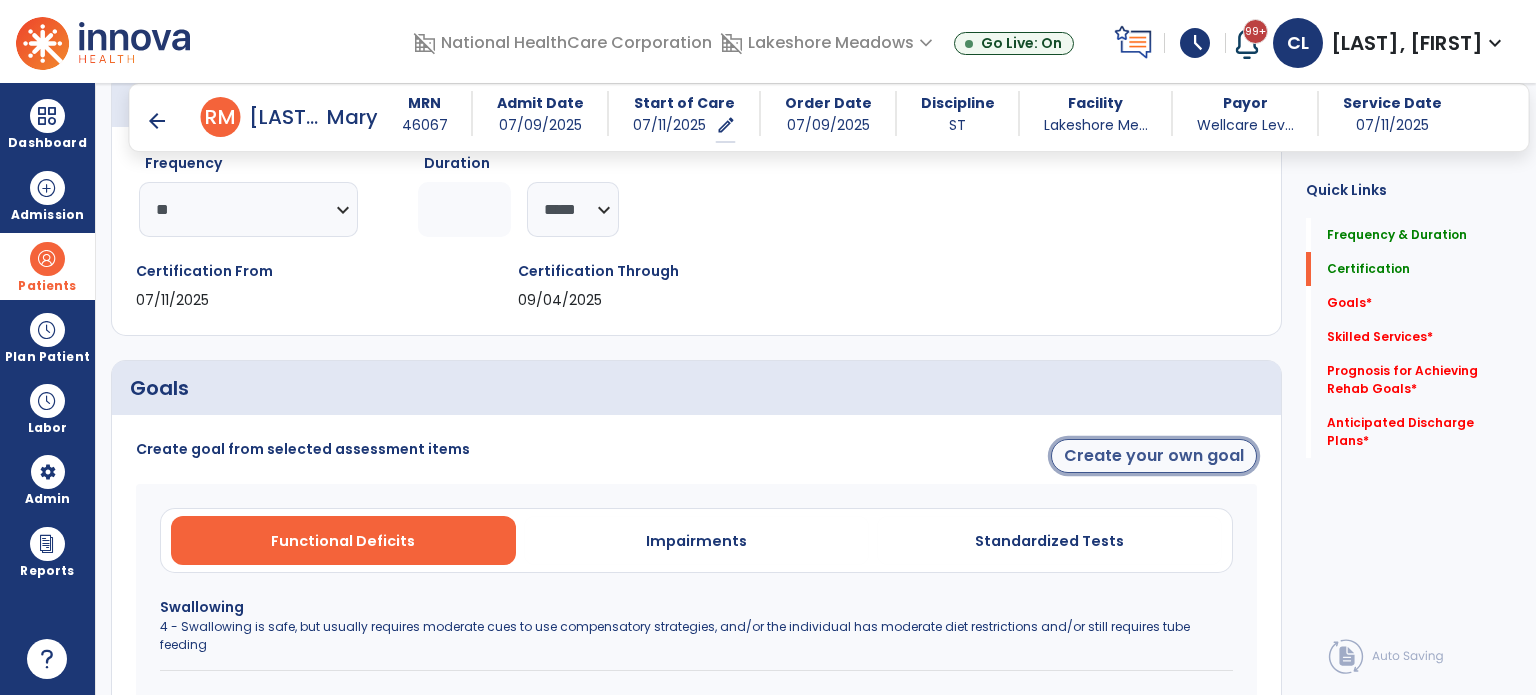 click on "Create your own goal" at bounding box center (1154, 456) 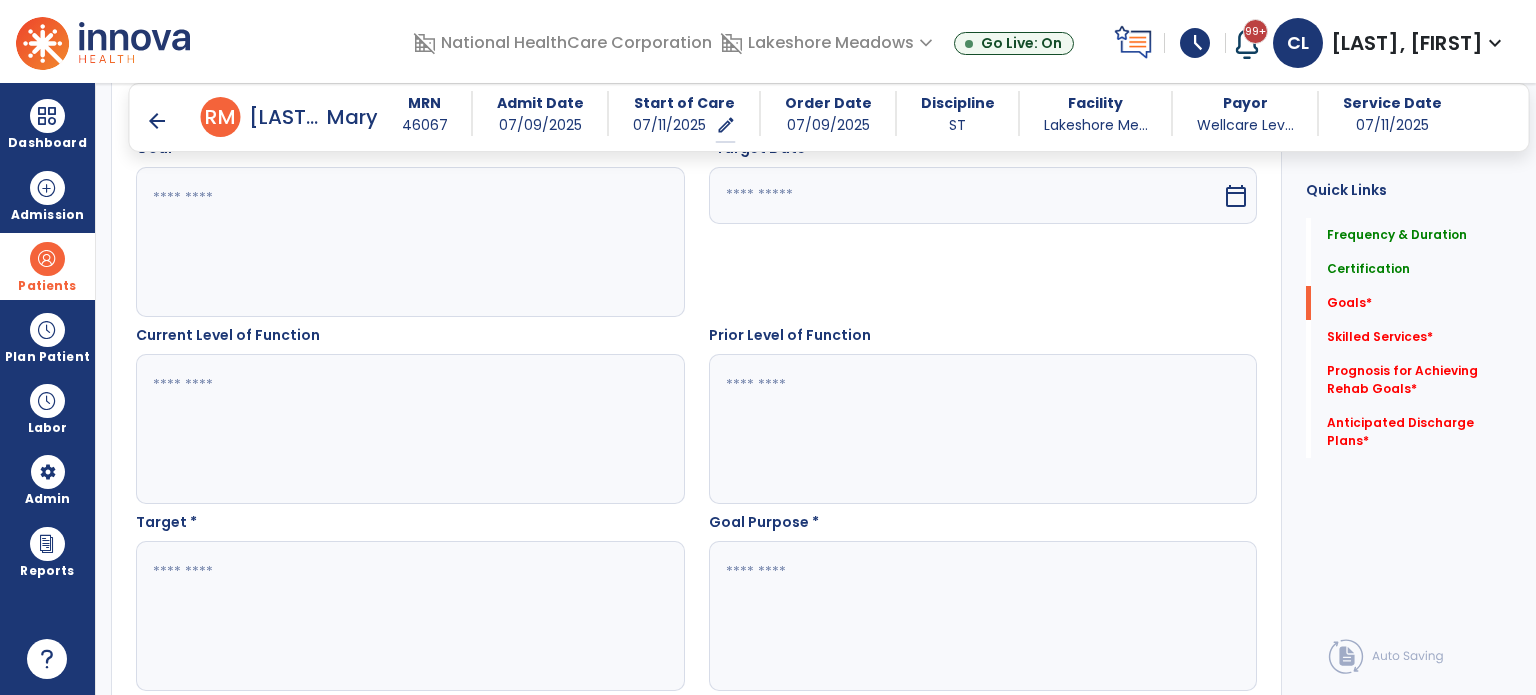 scroll, scrollTop: 592, scrollLeft: 0, axis: vertical 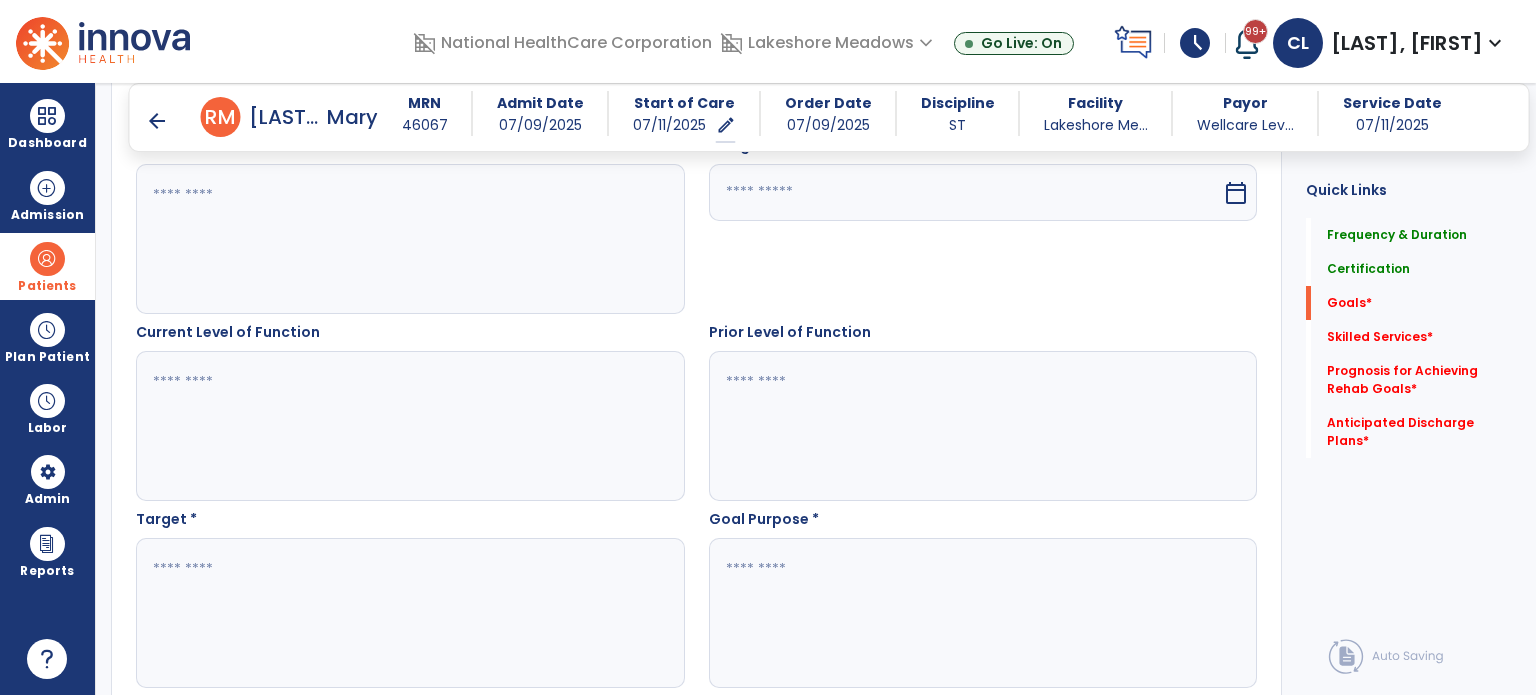 click at bounding box center [409, 426] 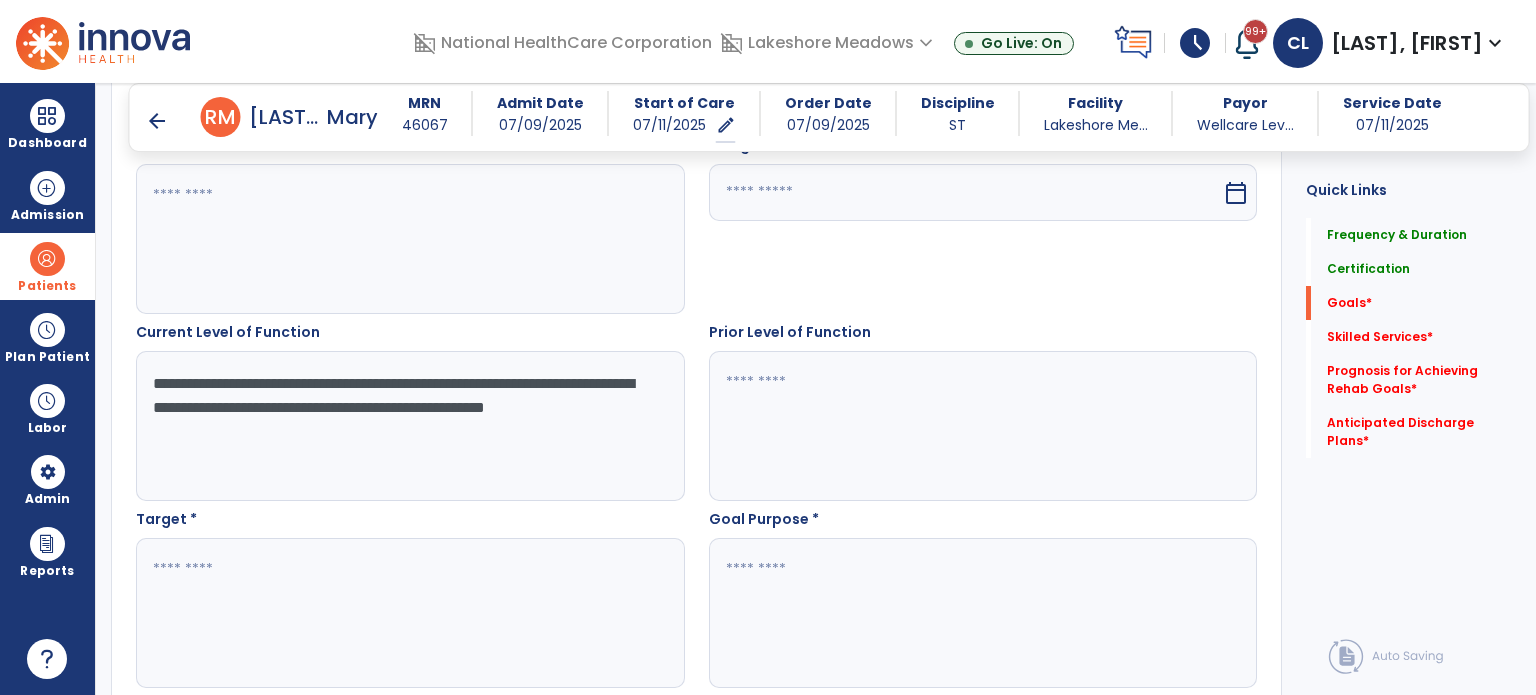 type on "**********" 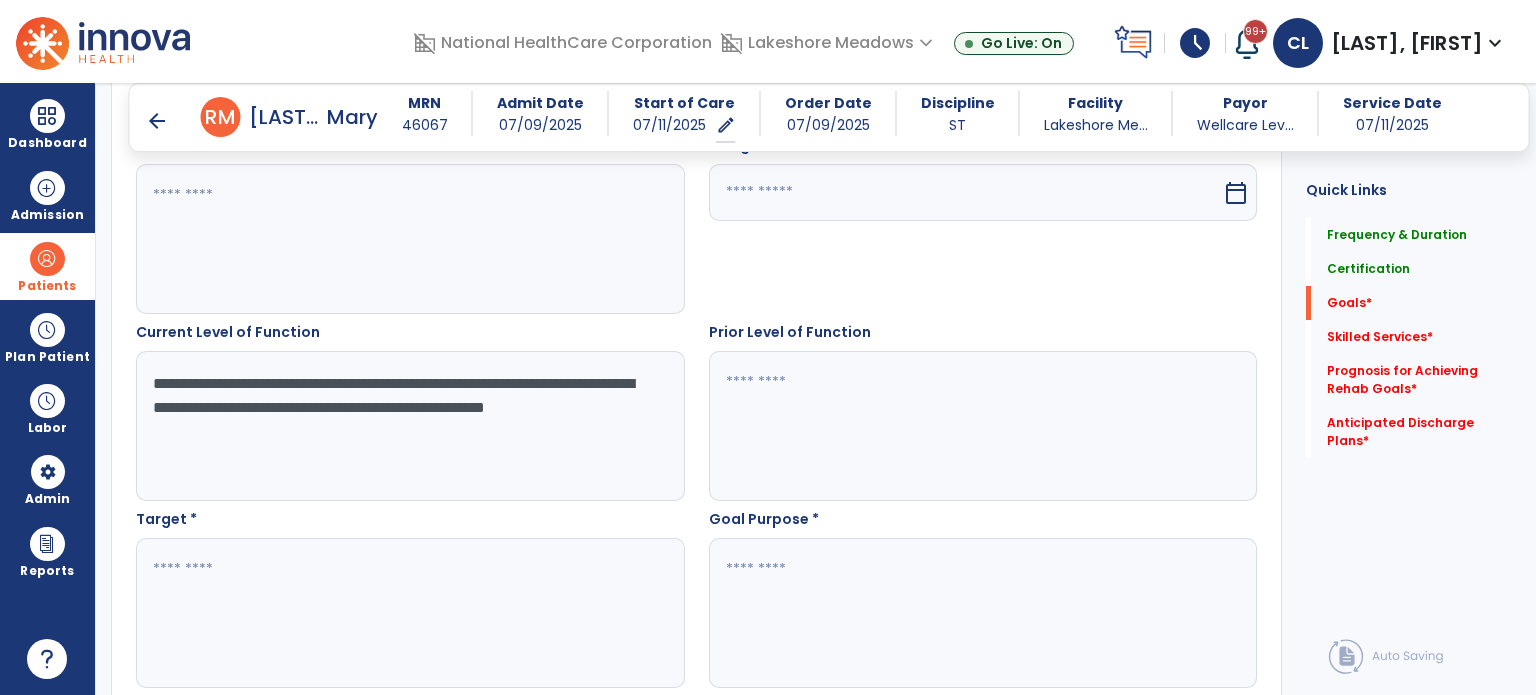 click at bounding box center (982, 426) 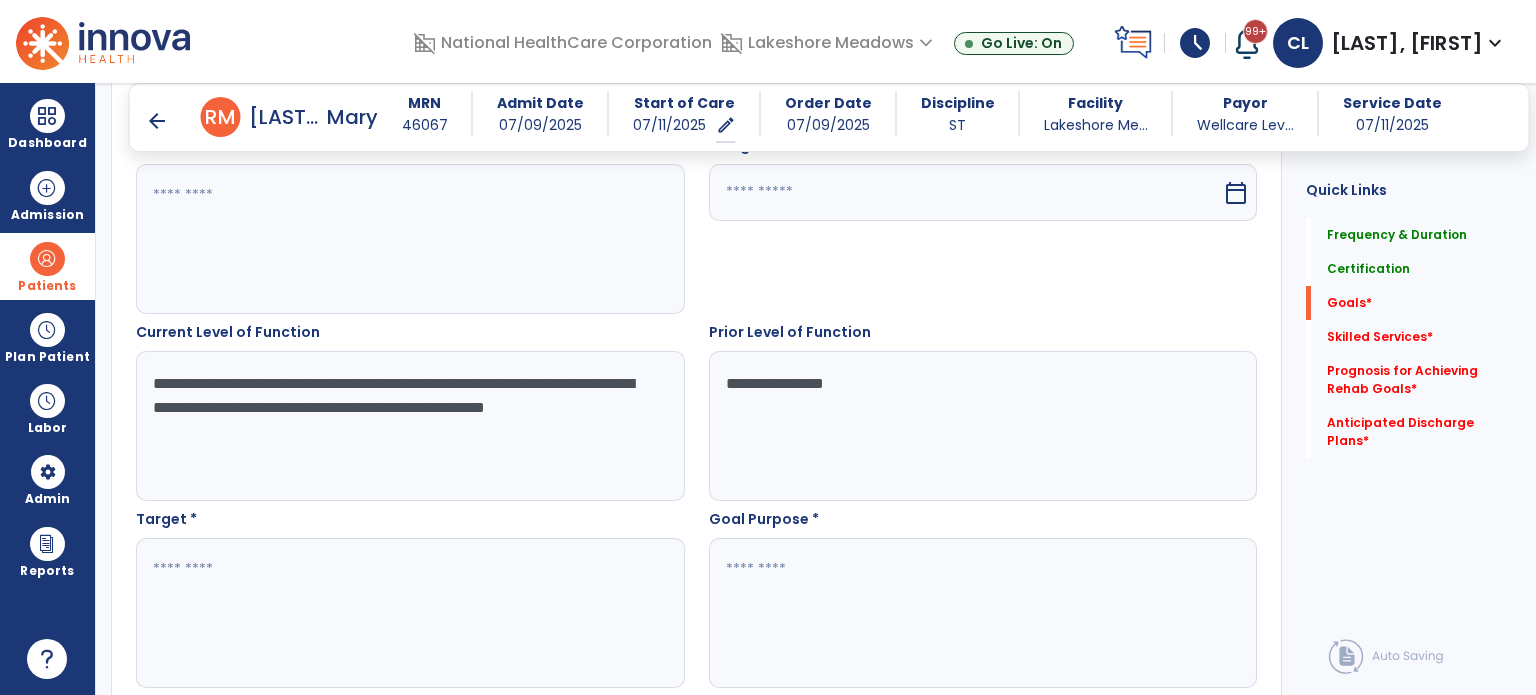 type on "**********" 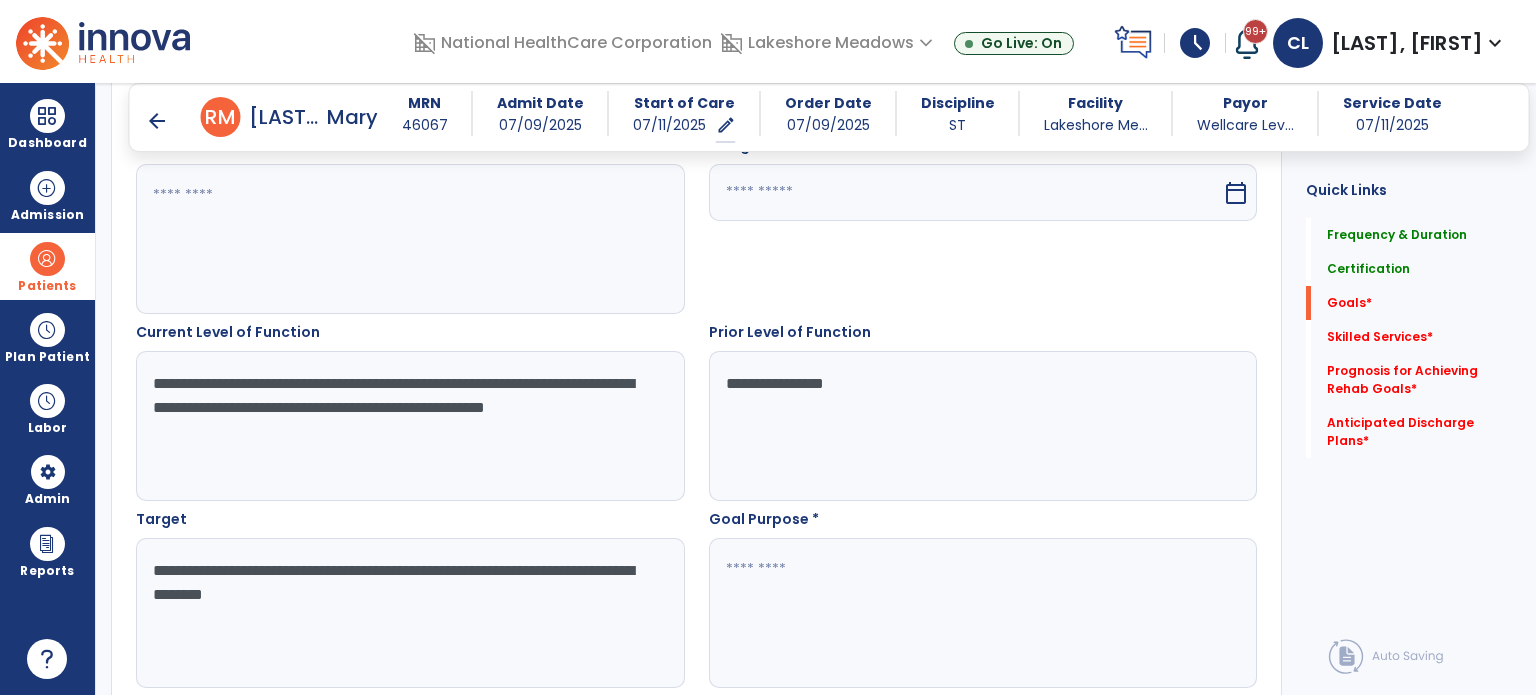 type on "**********" 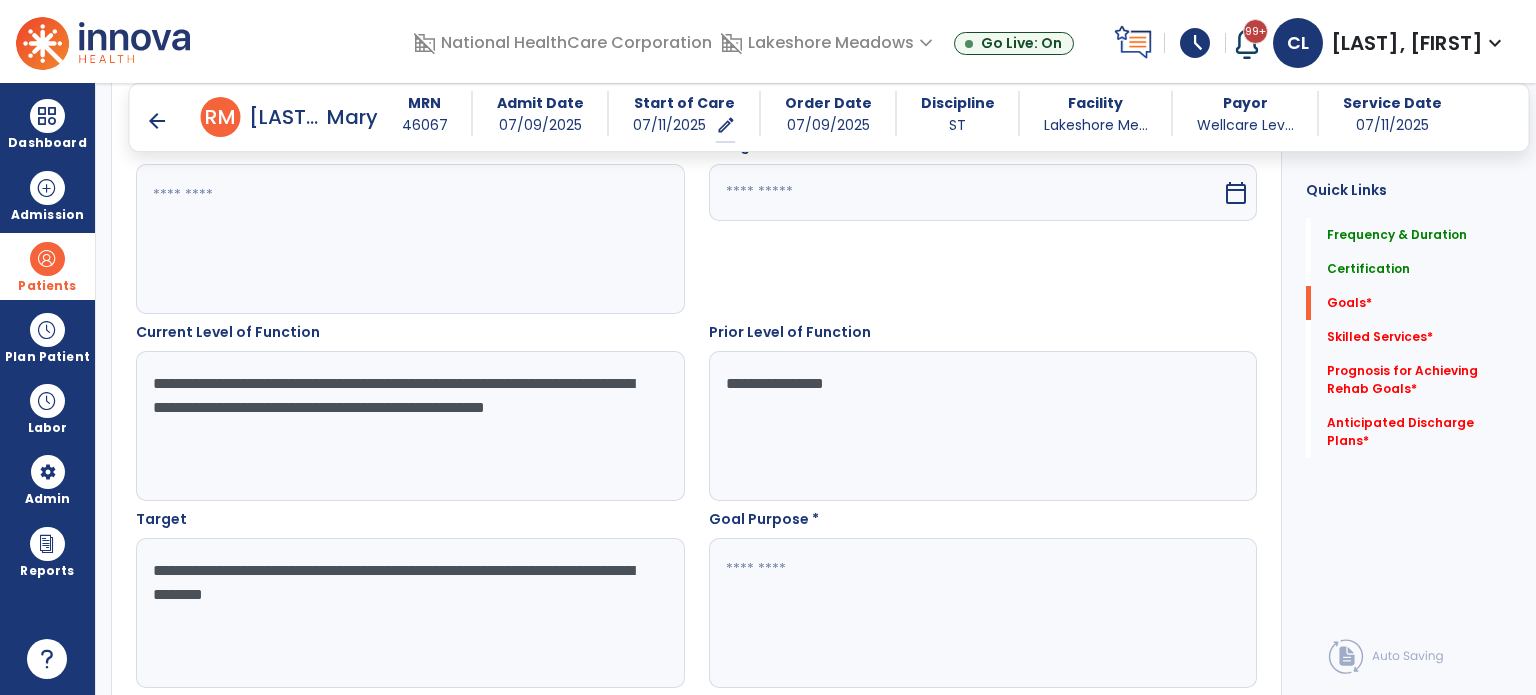 click at bounding box center (982, 613) 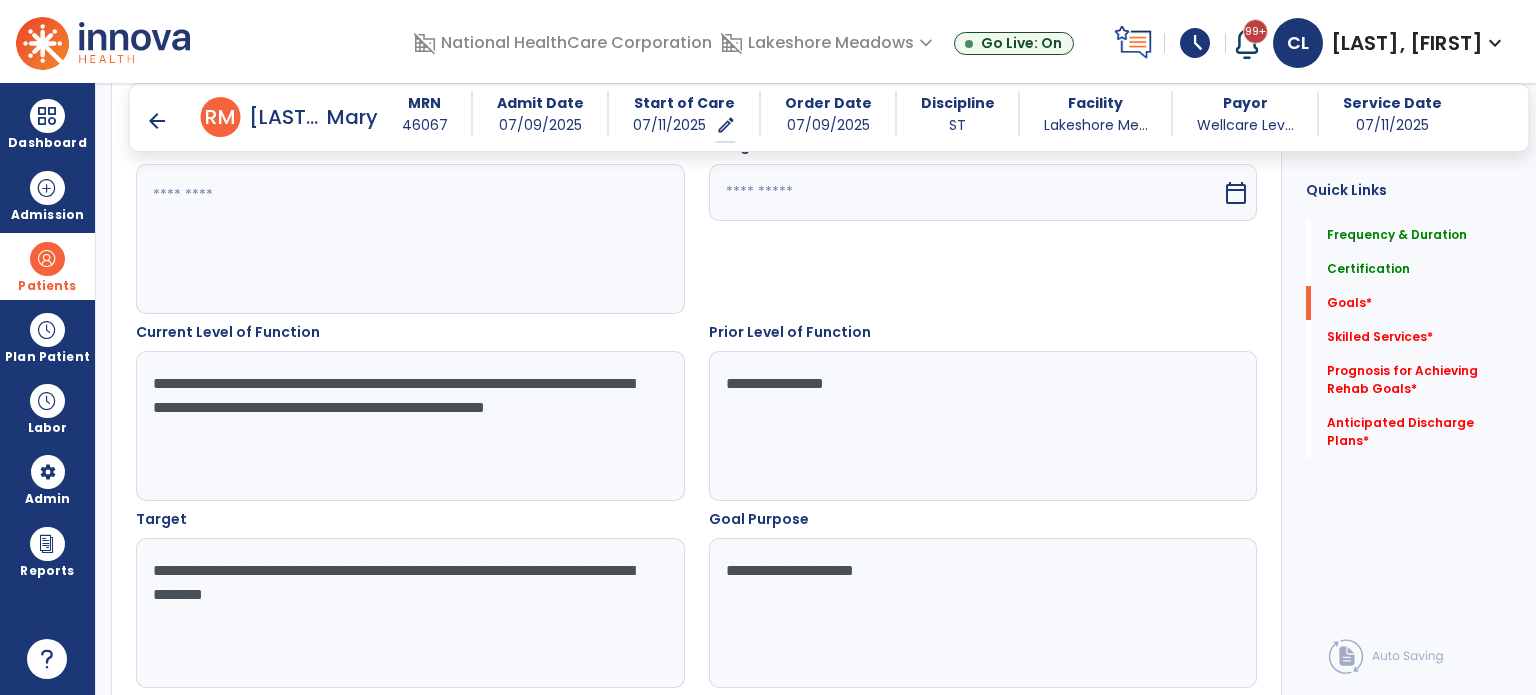 scroll, scrollTop: 509, scrollLeft: 0, axis: vertical 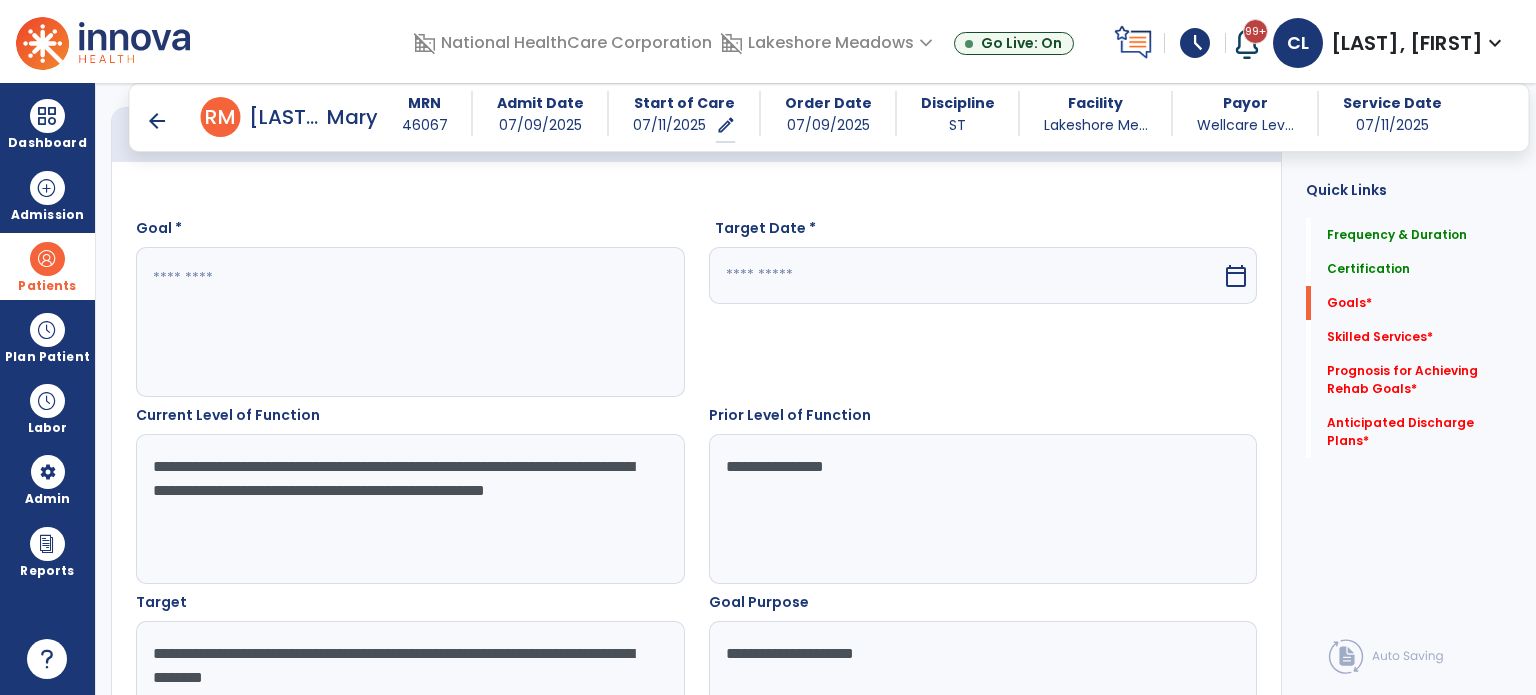 type on "**********" 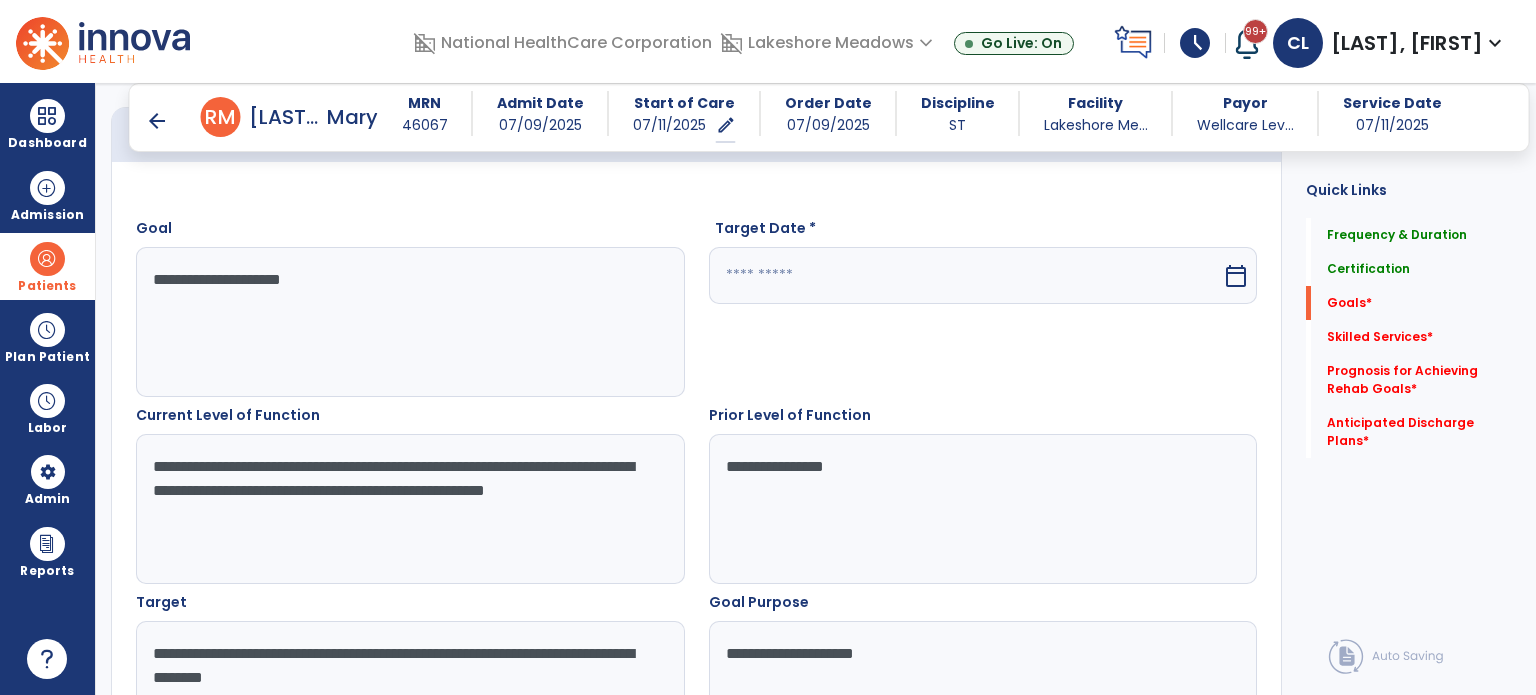 type on "**********" 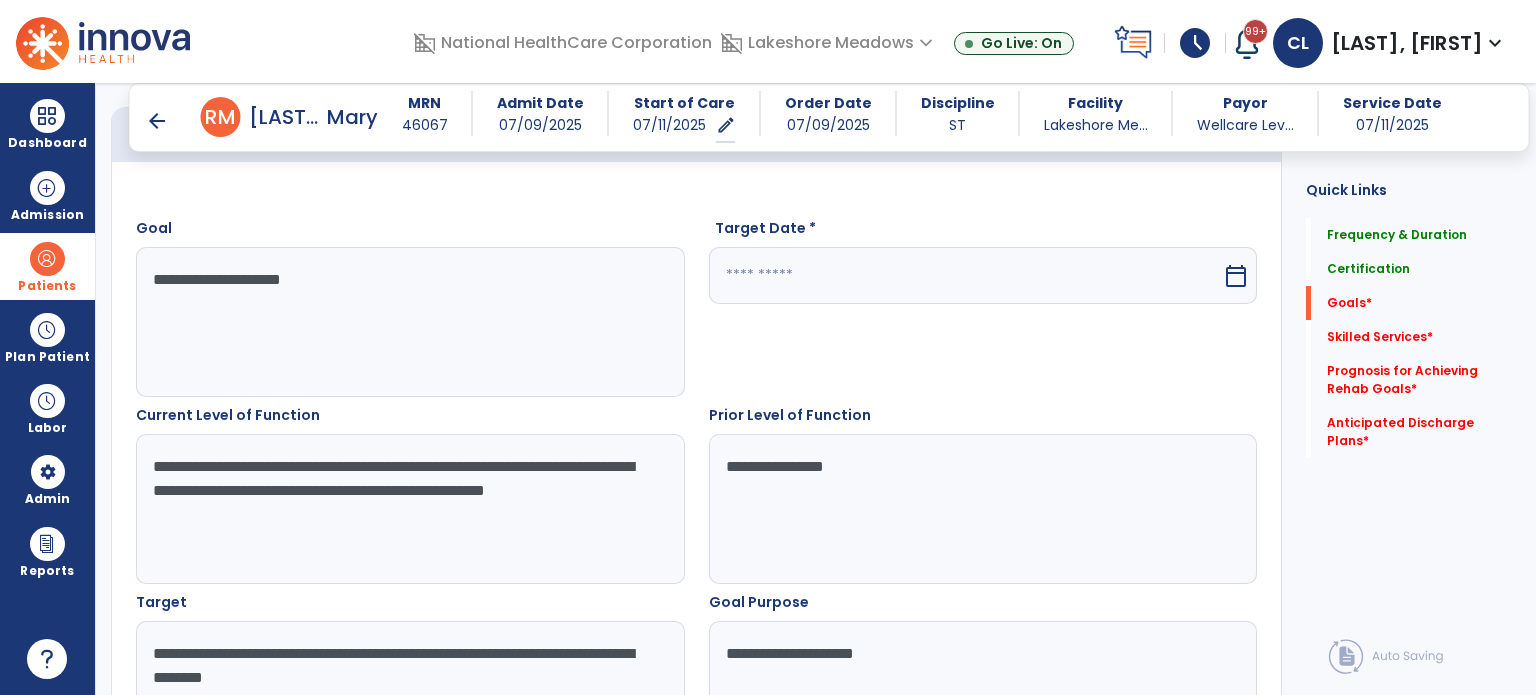 click at bounding box center (966, 275) 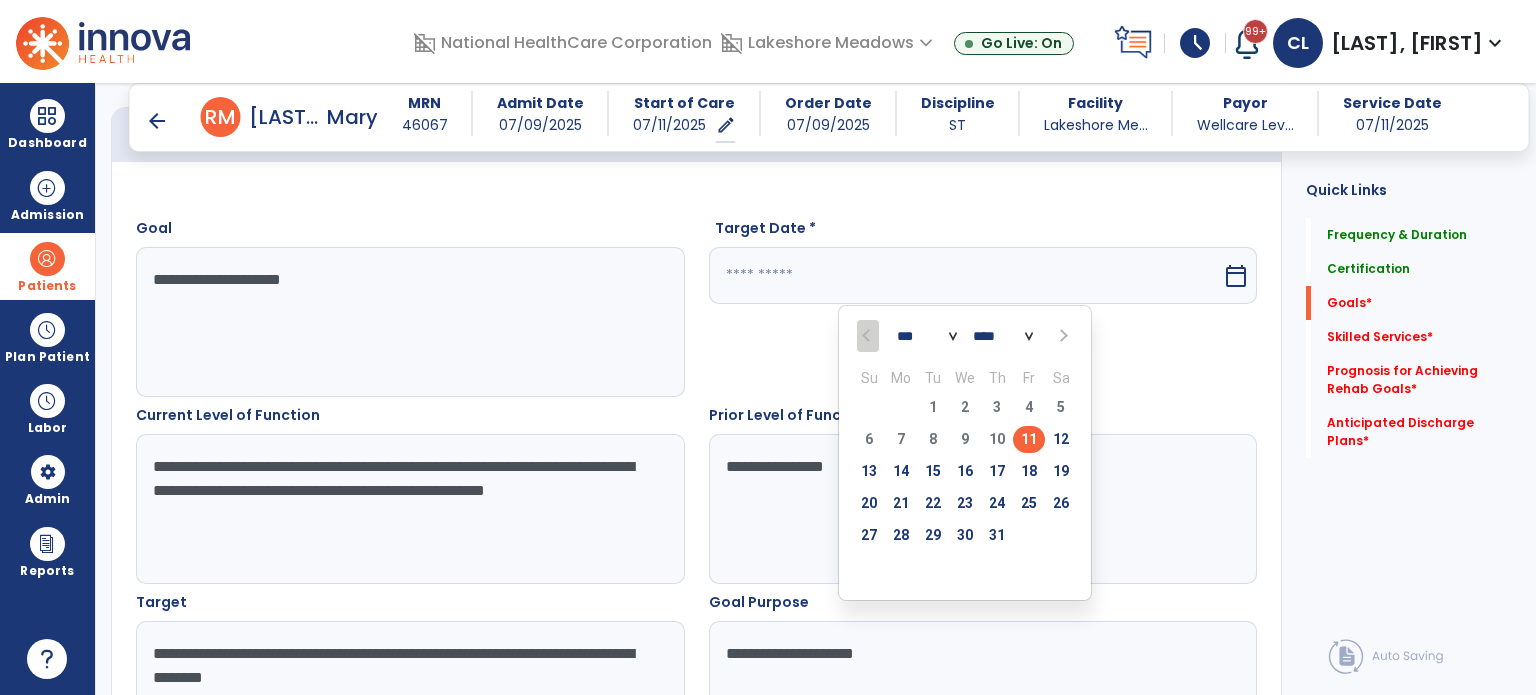 click at bounding box center [1061, 336] 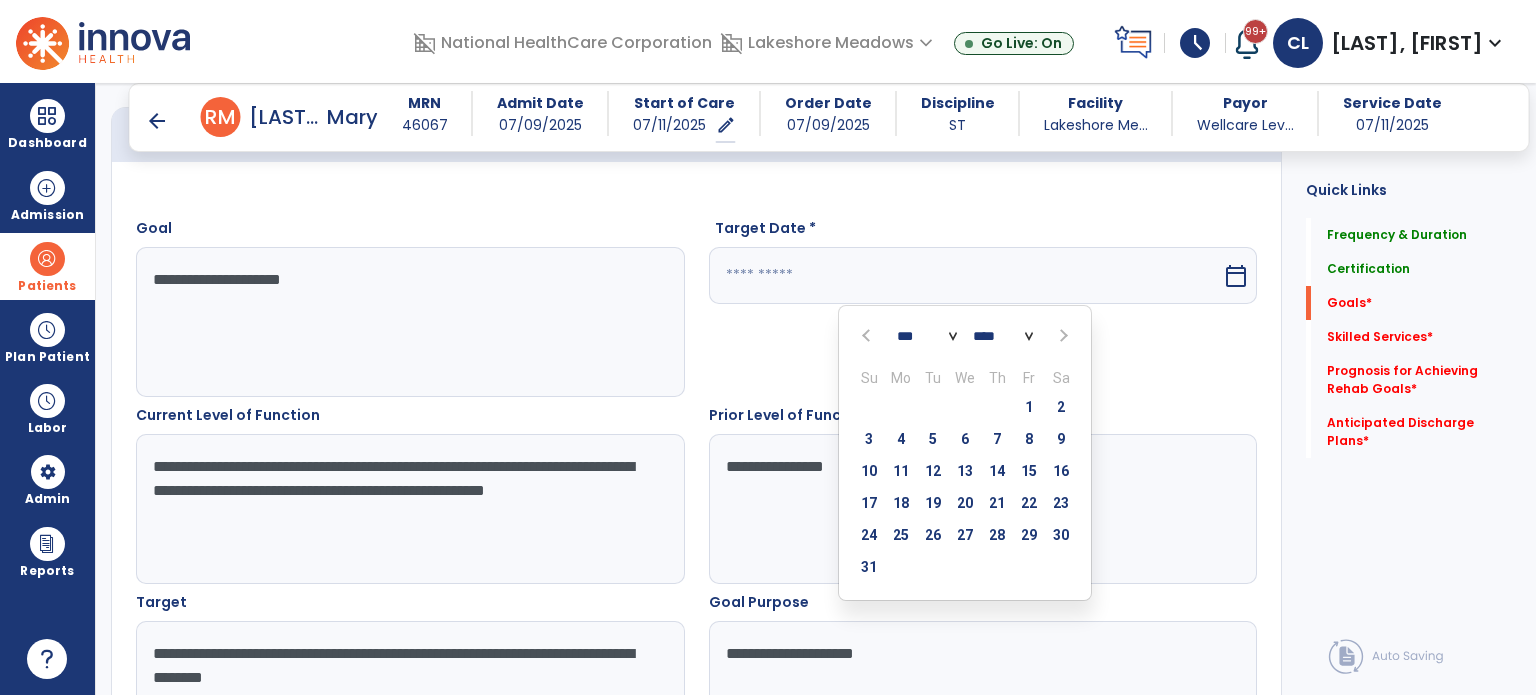 click at bounding box center [1061, 336] 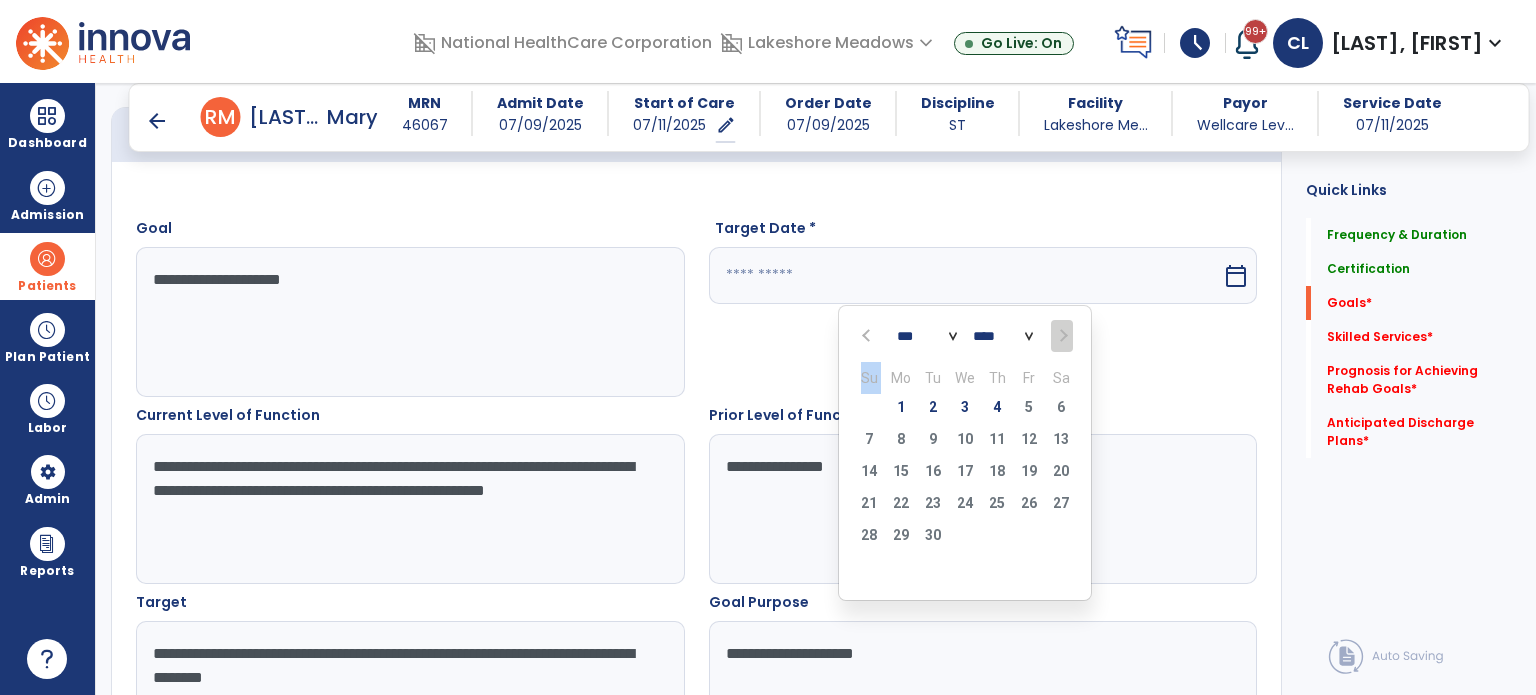 click at bounding box center (1061, 336) 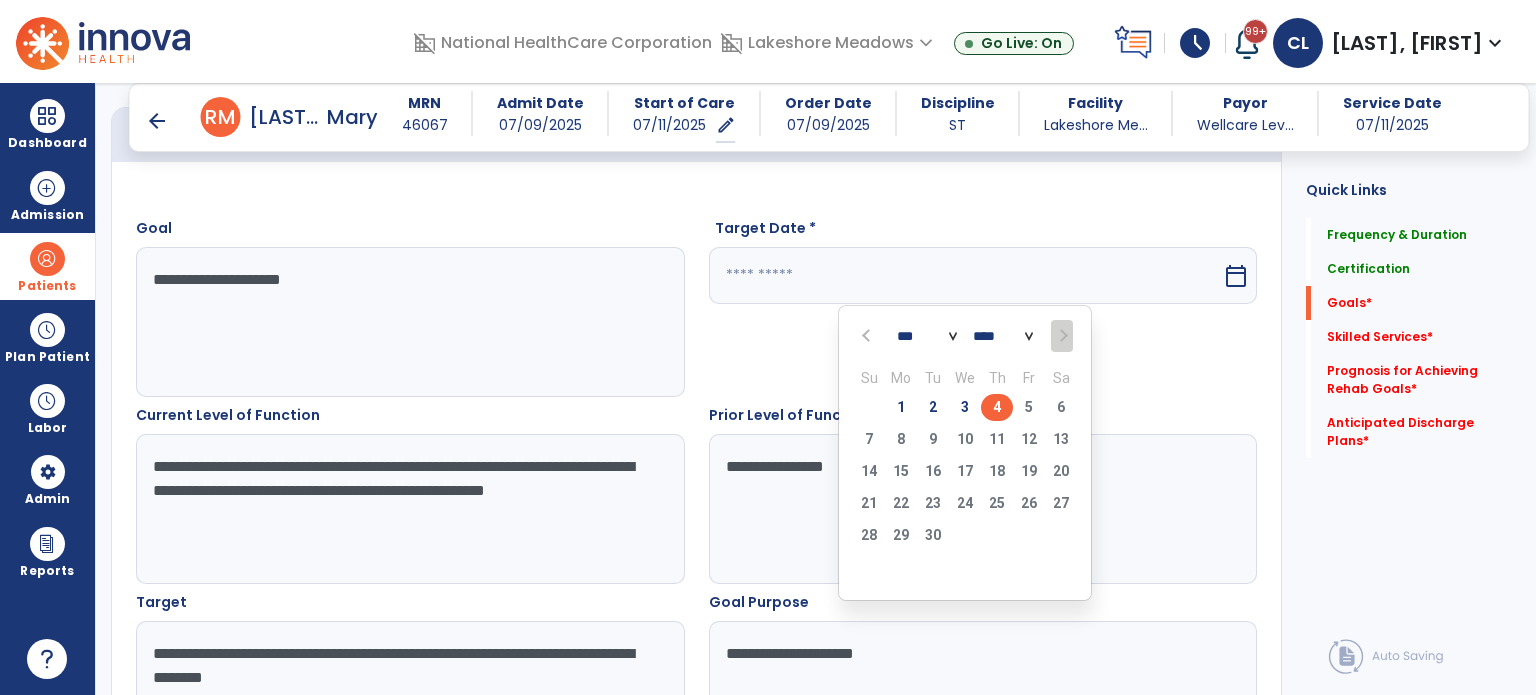 click on "4" at bounding box center (997, 407) 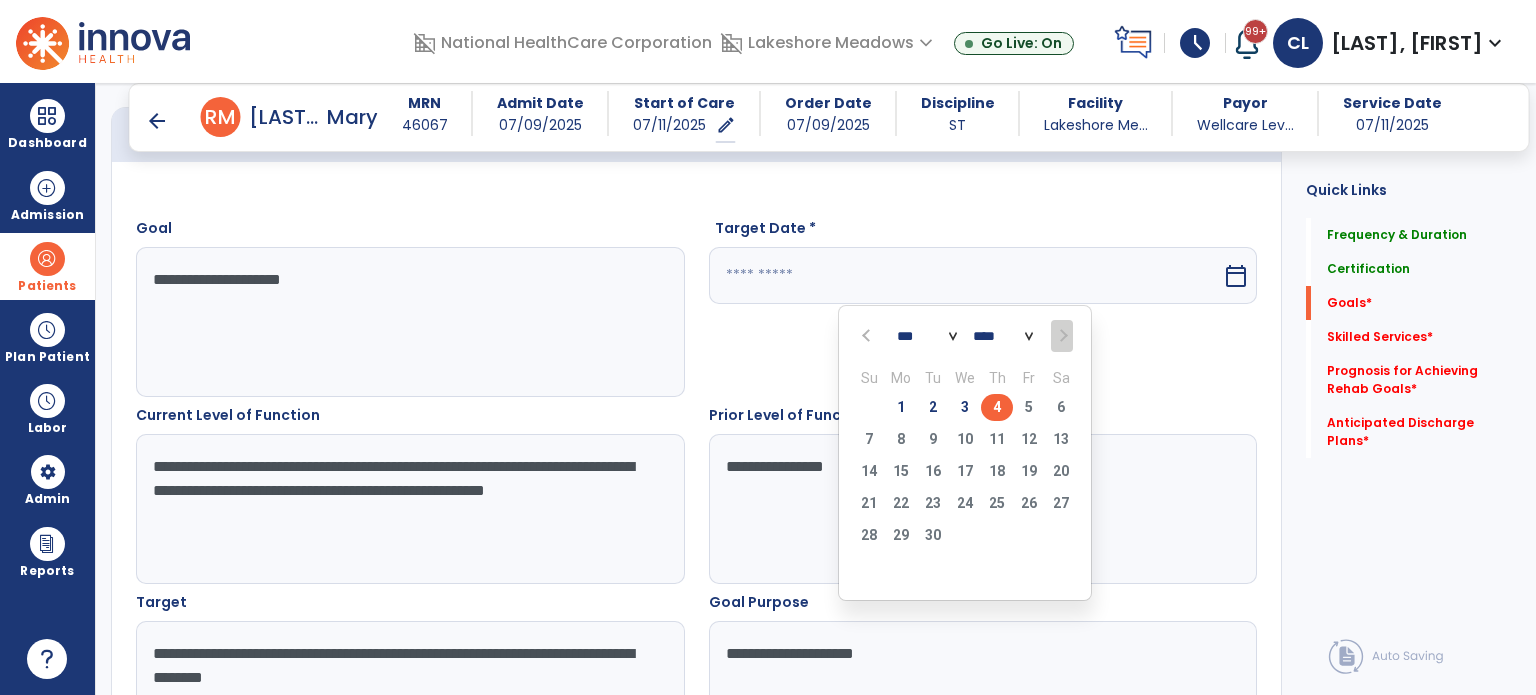 type on "********" 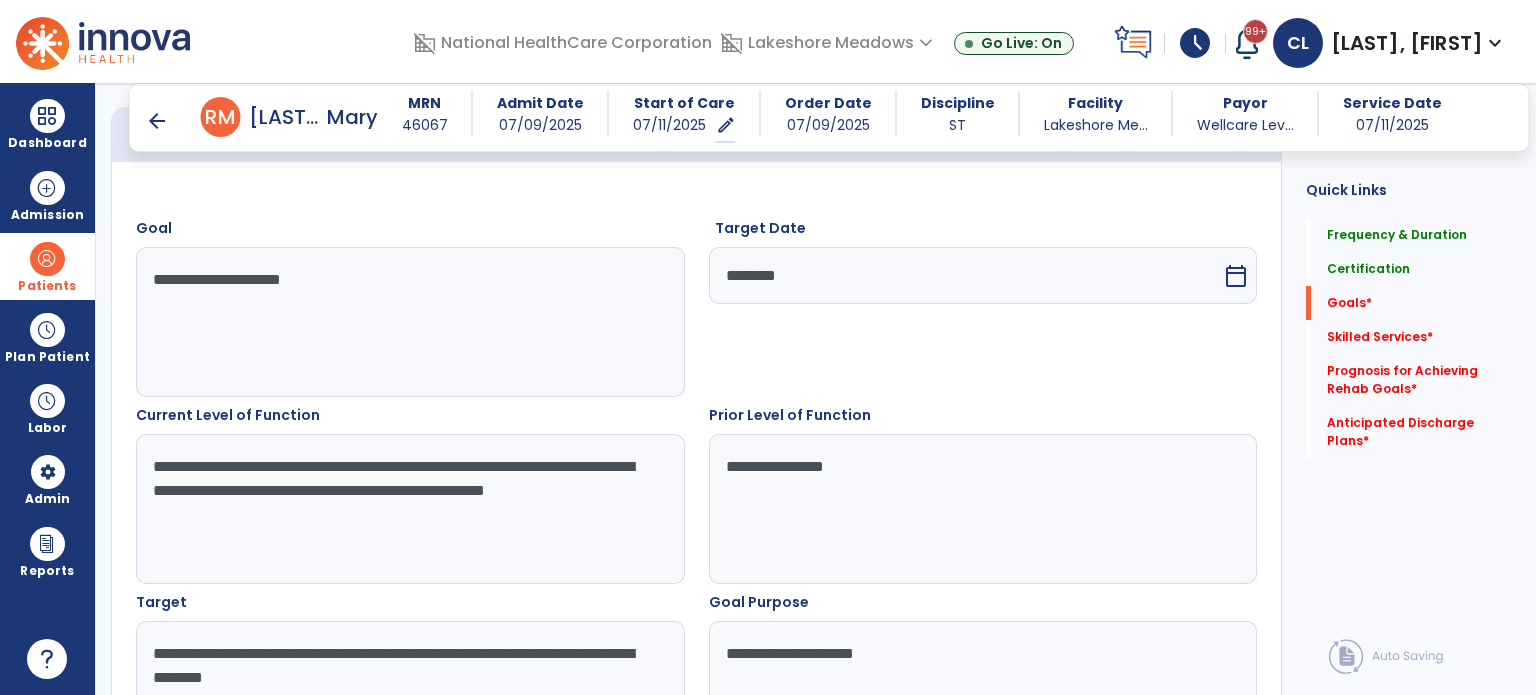 drag, startPoint x: 449, startPoint y: 527, endPoint x: 0, endPoint y: 374, distance: 474.3522 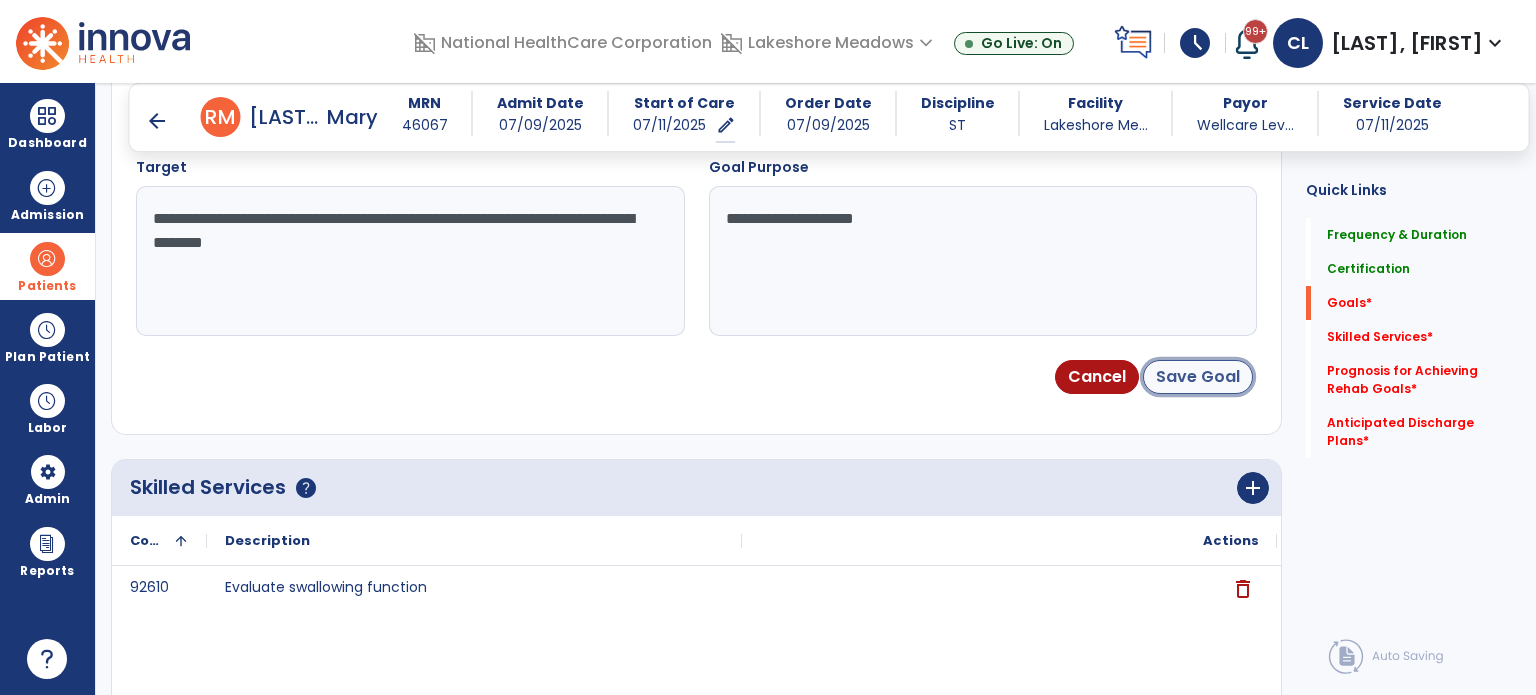 click on "Save Goal" at bounding box center [1198, 377] 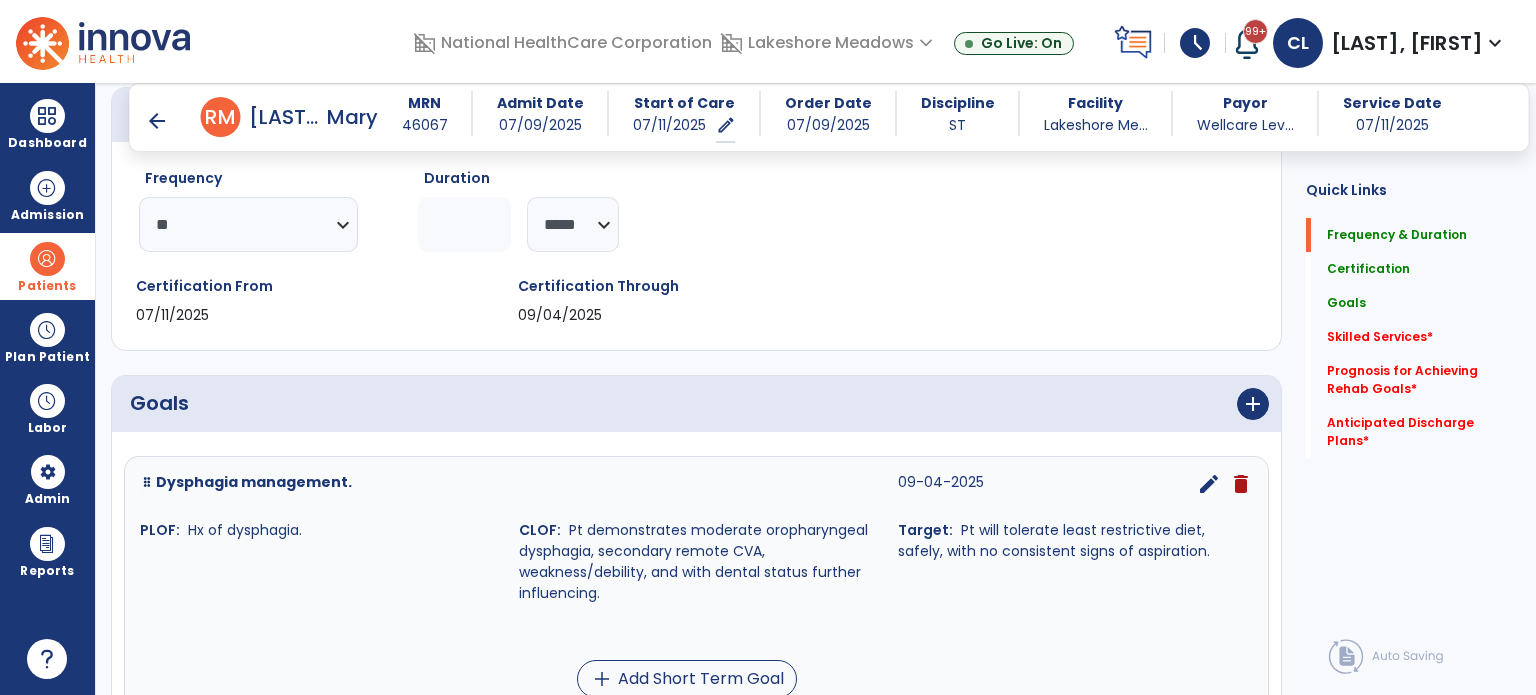scroll, scrollTop: 322, scrollLeft: 0, axis: vertical 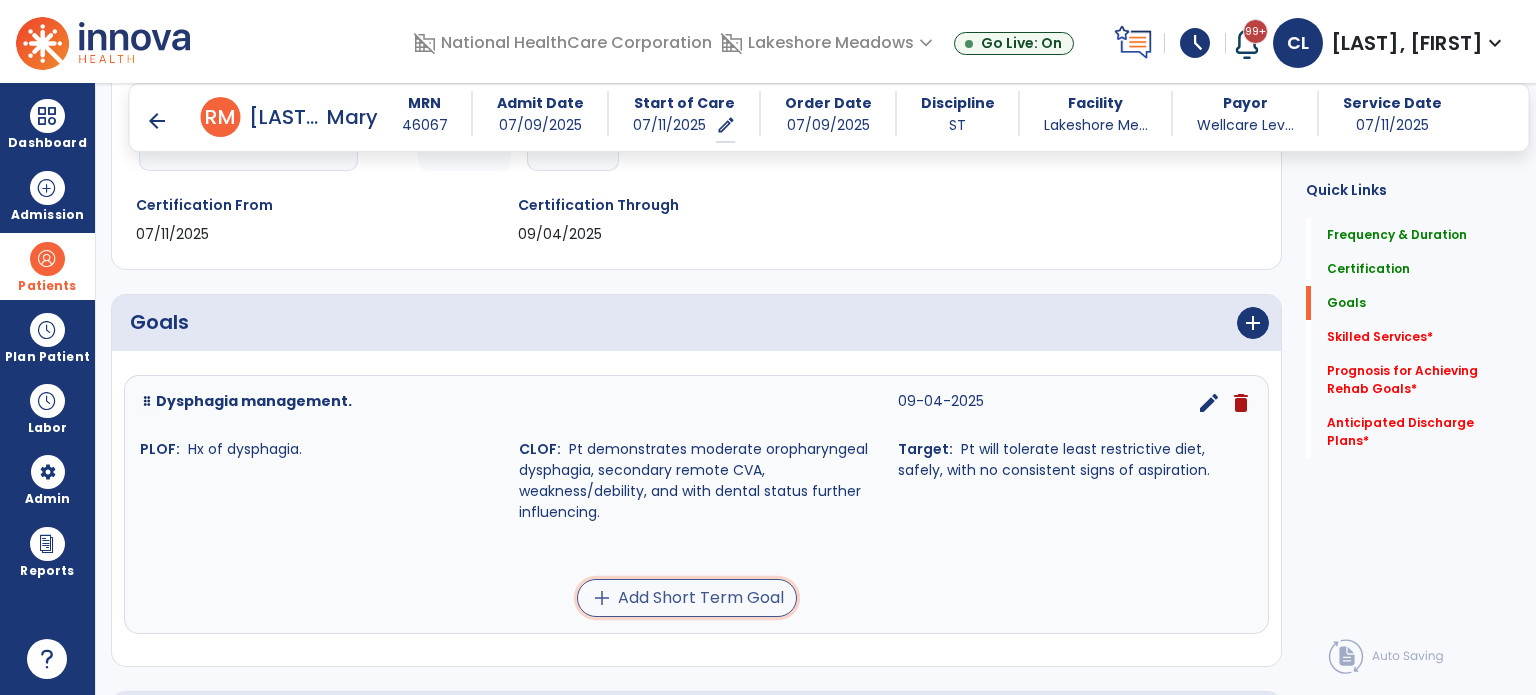 click on "add  Add Short Term Goal" at bounding box center [687, 598] 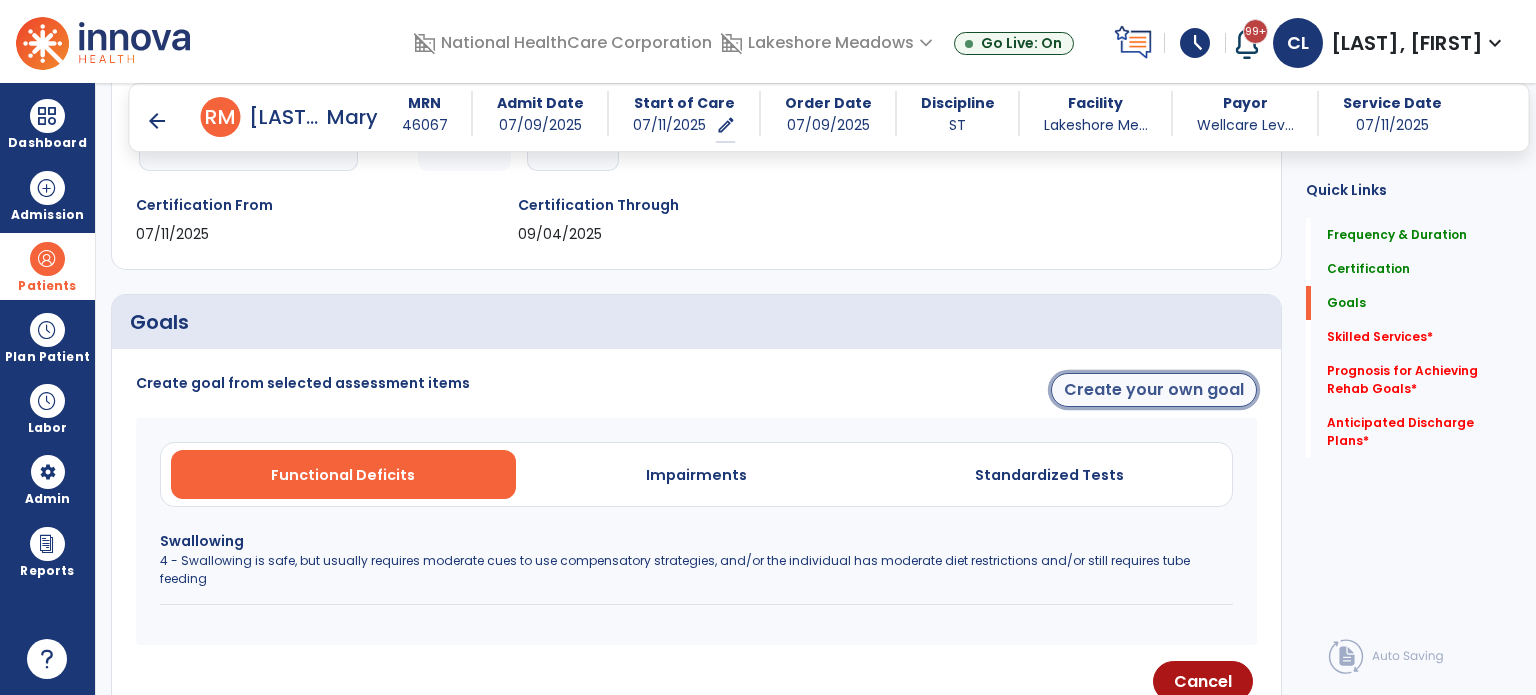 click on "Create your own goal" at bounding box center [1154, 390] 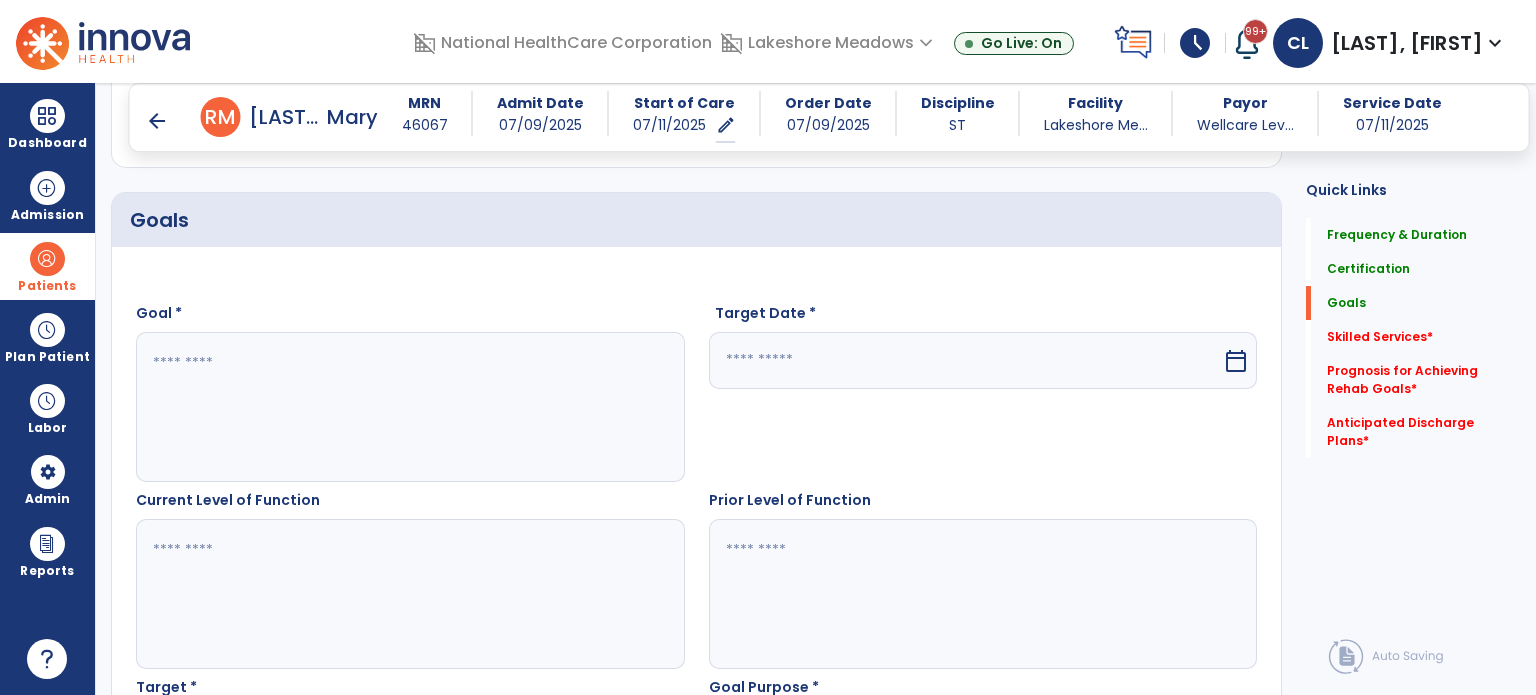 scroll, scrollTop: 425, scrollLeft: 0, axis: vertical 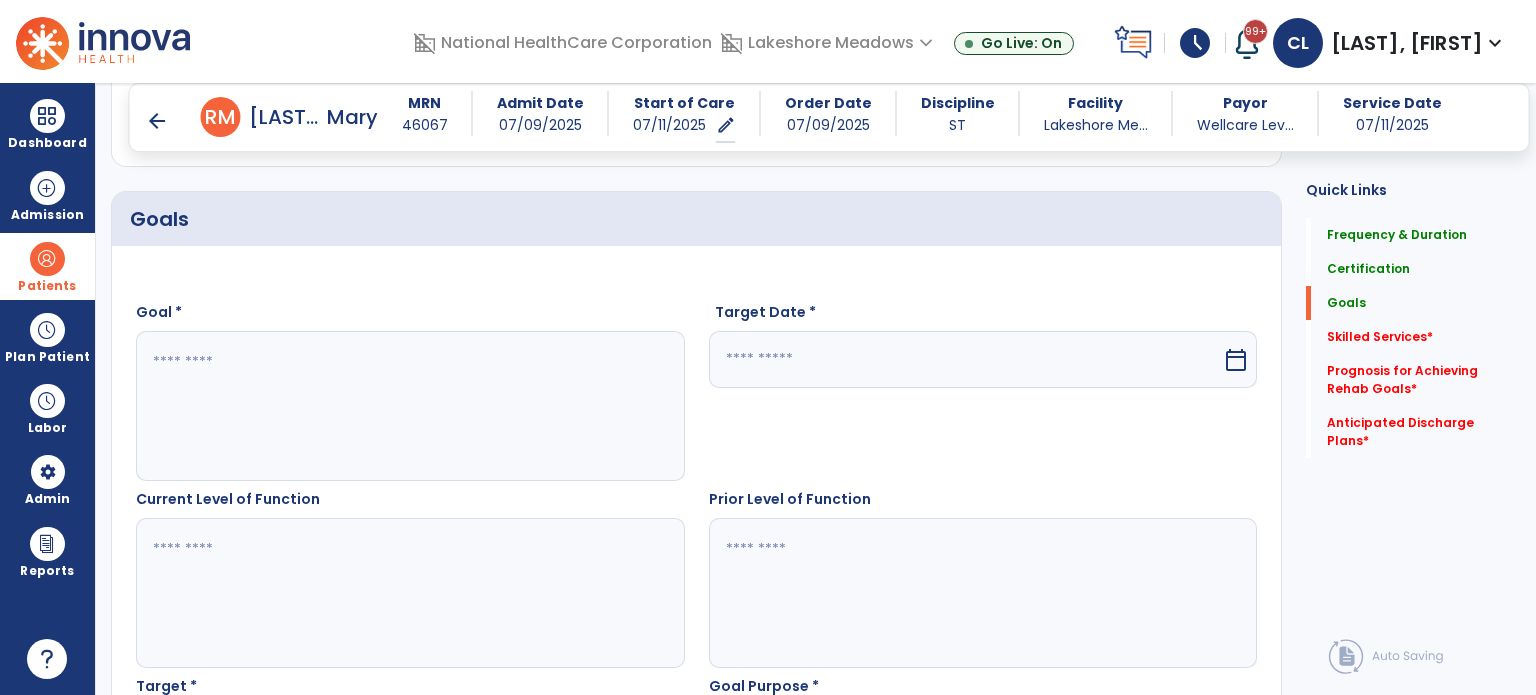 click at bounding box center [409, 593] 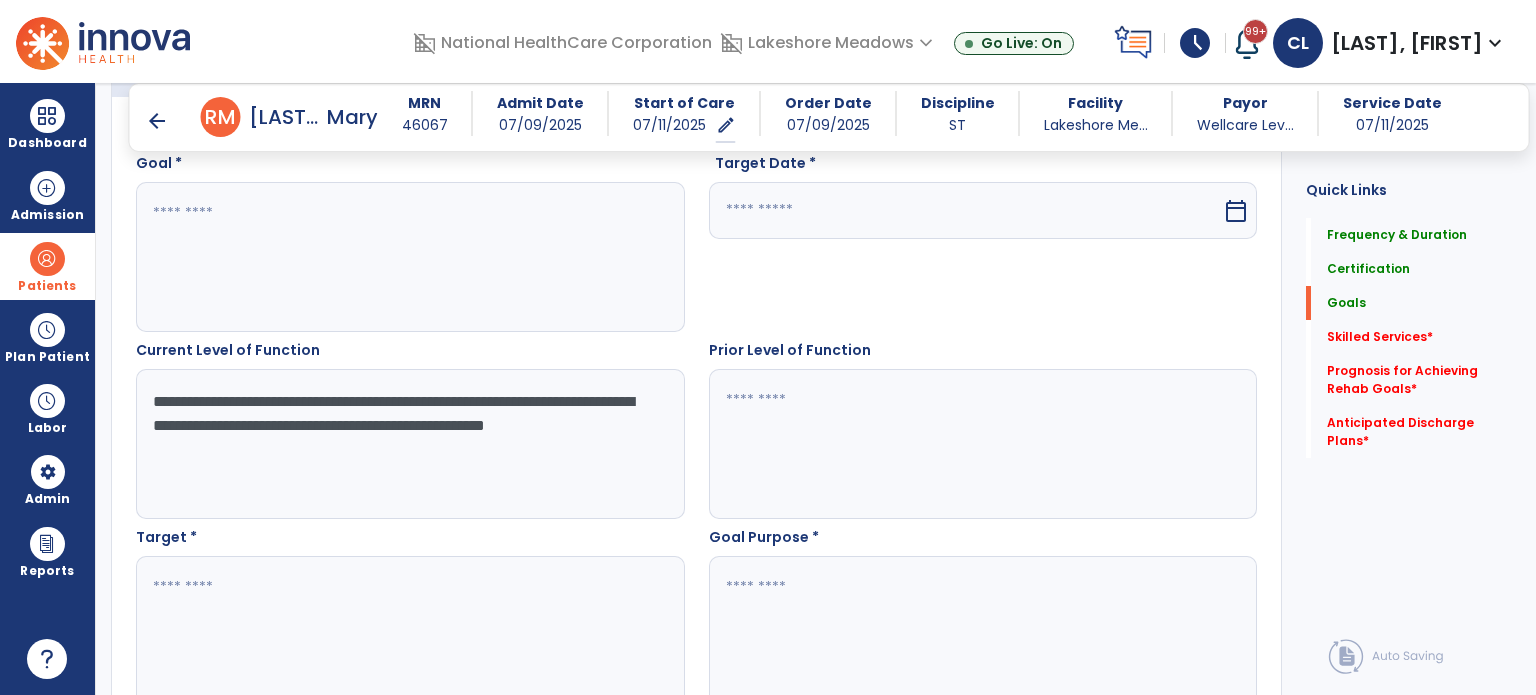 scroll, scrollTop: 577, scrollLeft: 0, axis: vertical 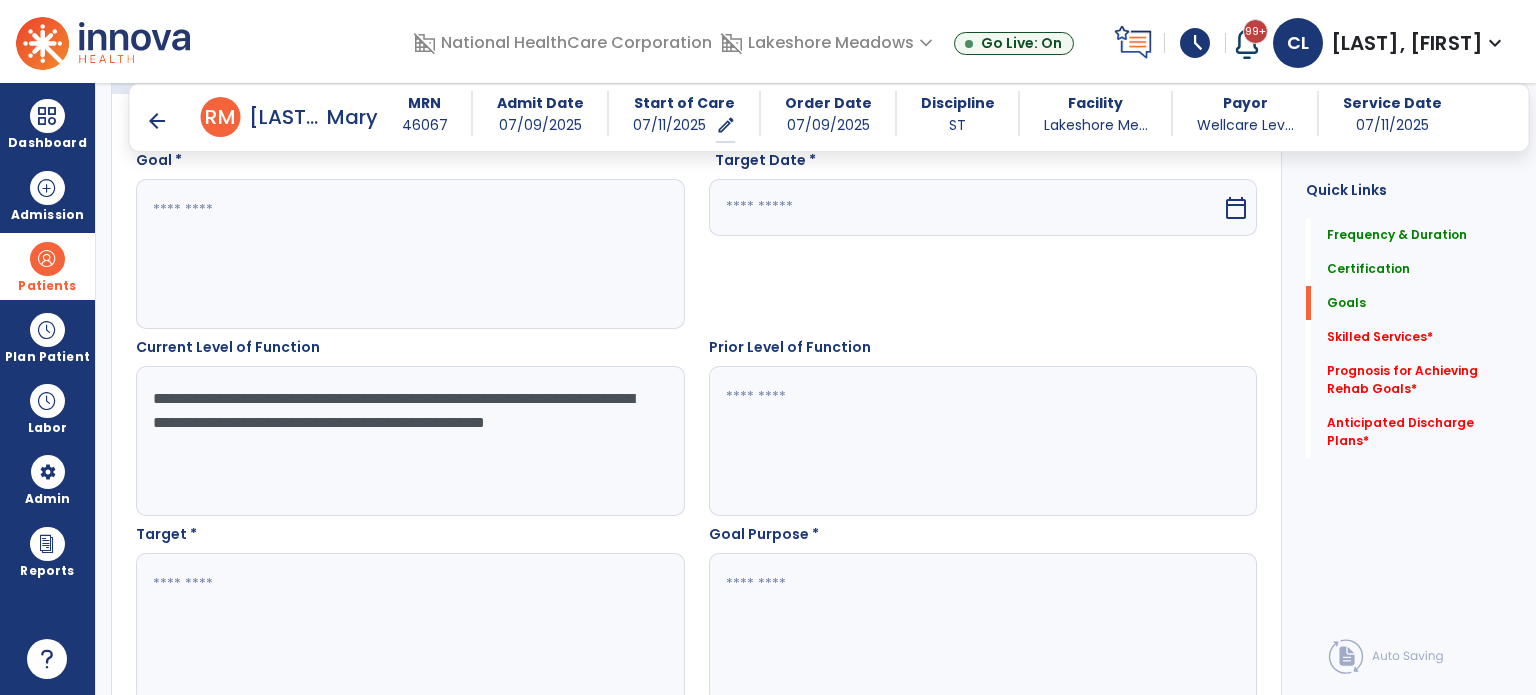 type on "**********" 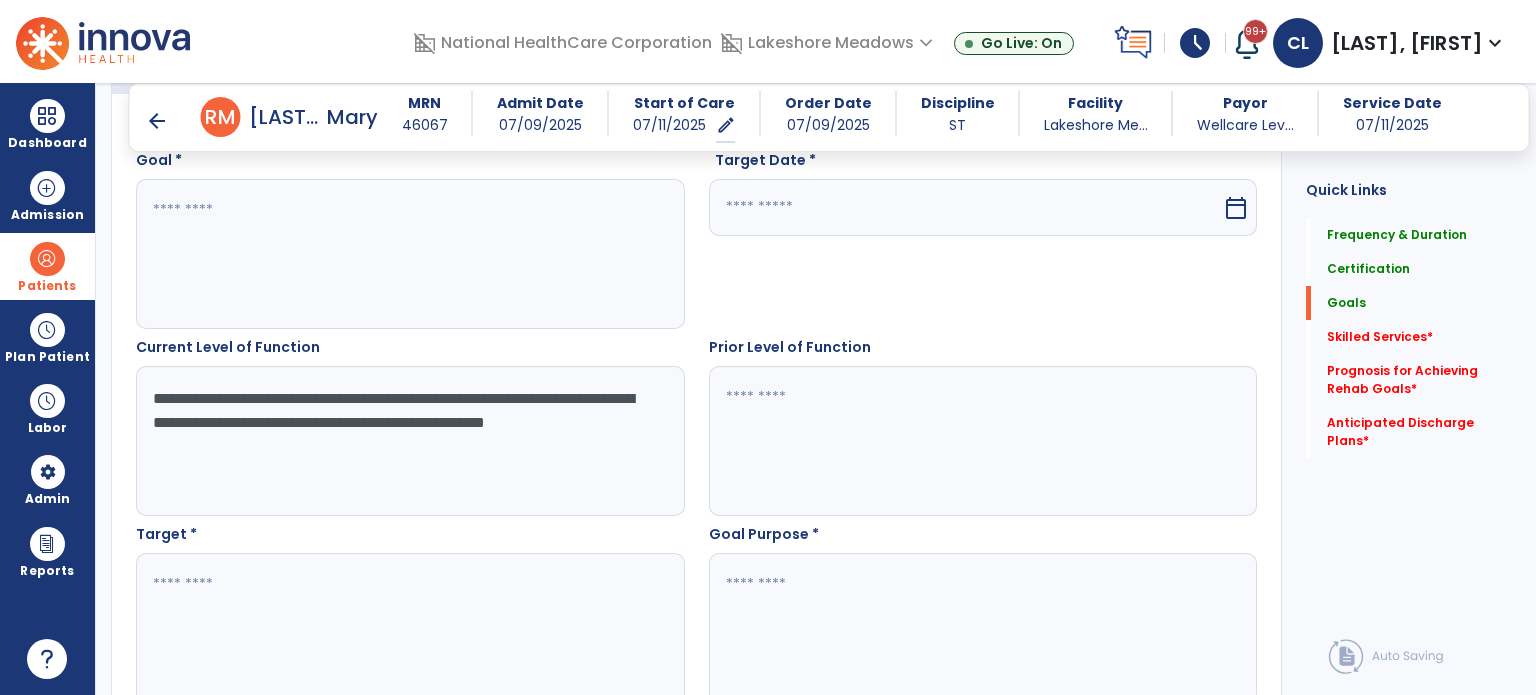 click at bounding box center (982, 441) 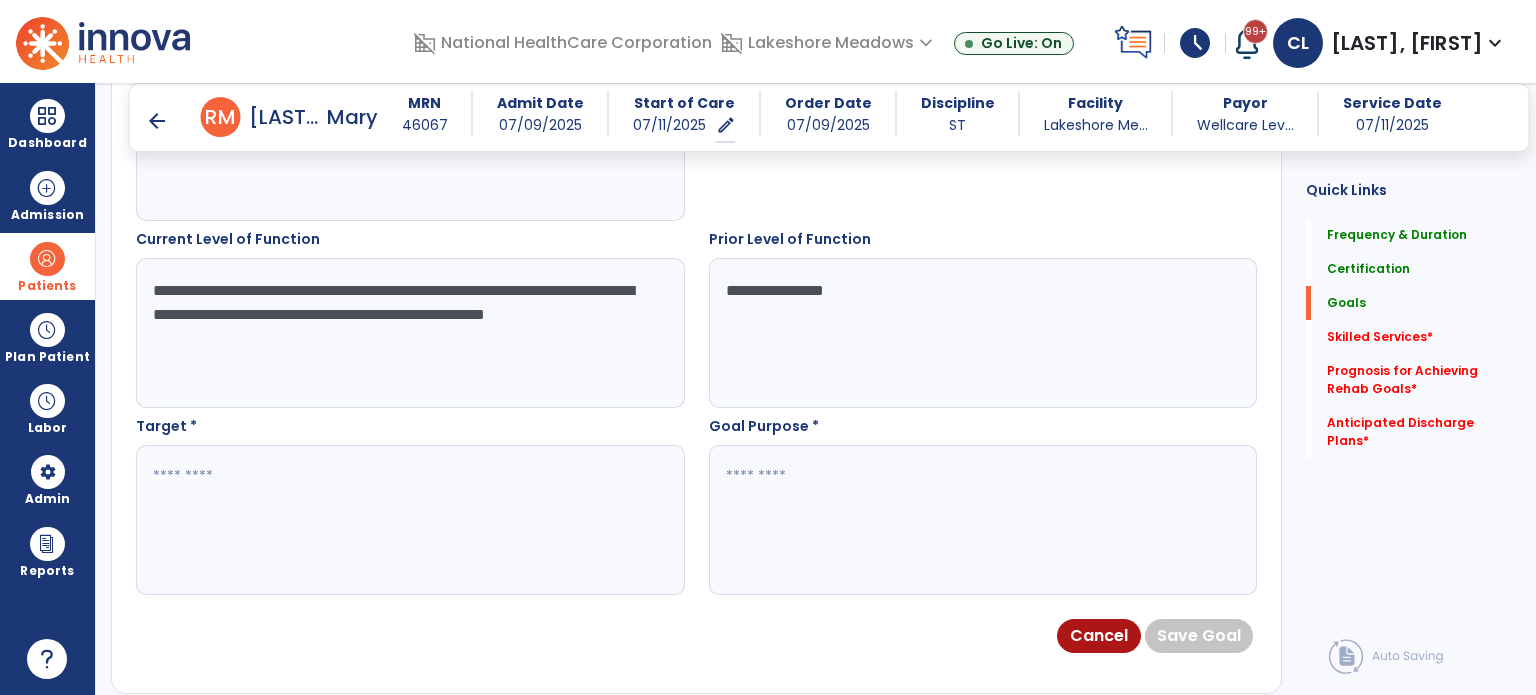 scroll, scrollTop: 688, scrollLeft: 0, axis: vertical 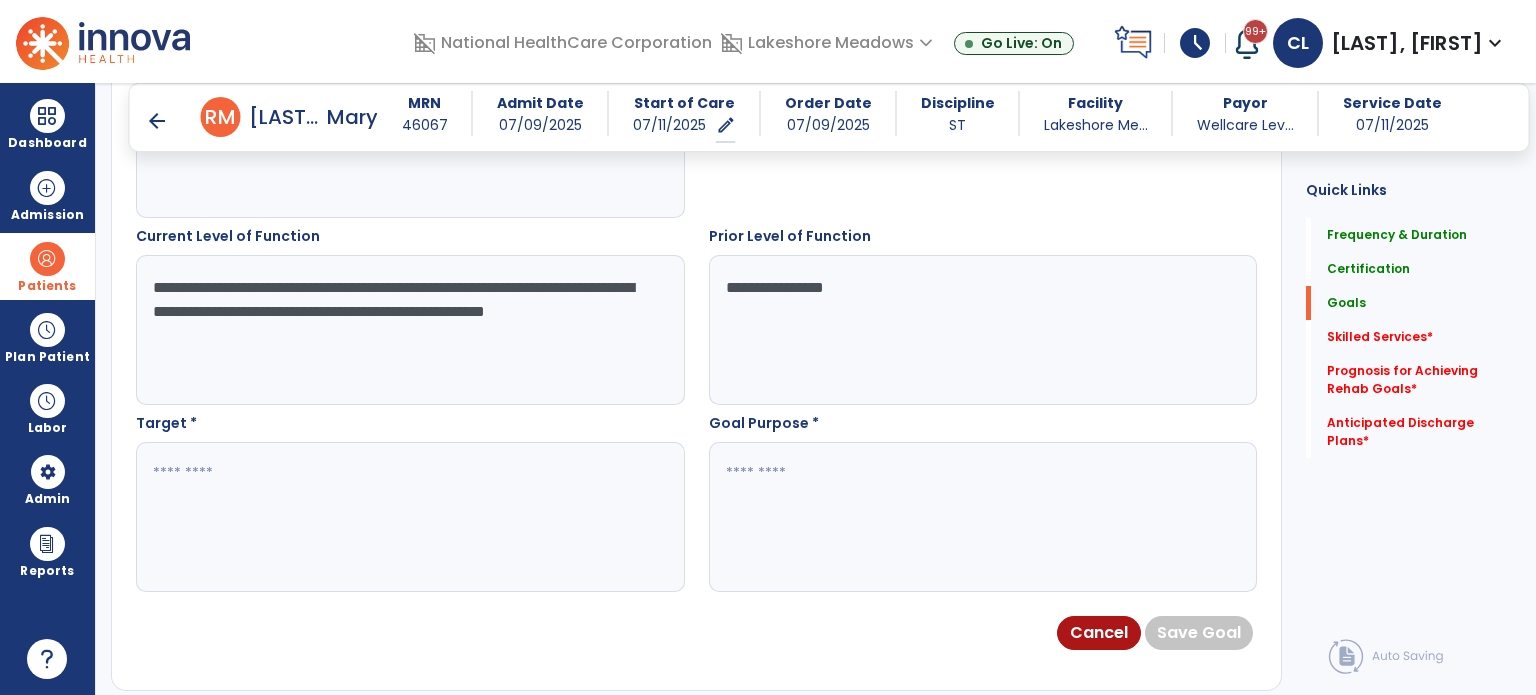 type on "**********" 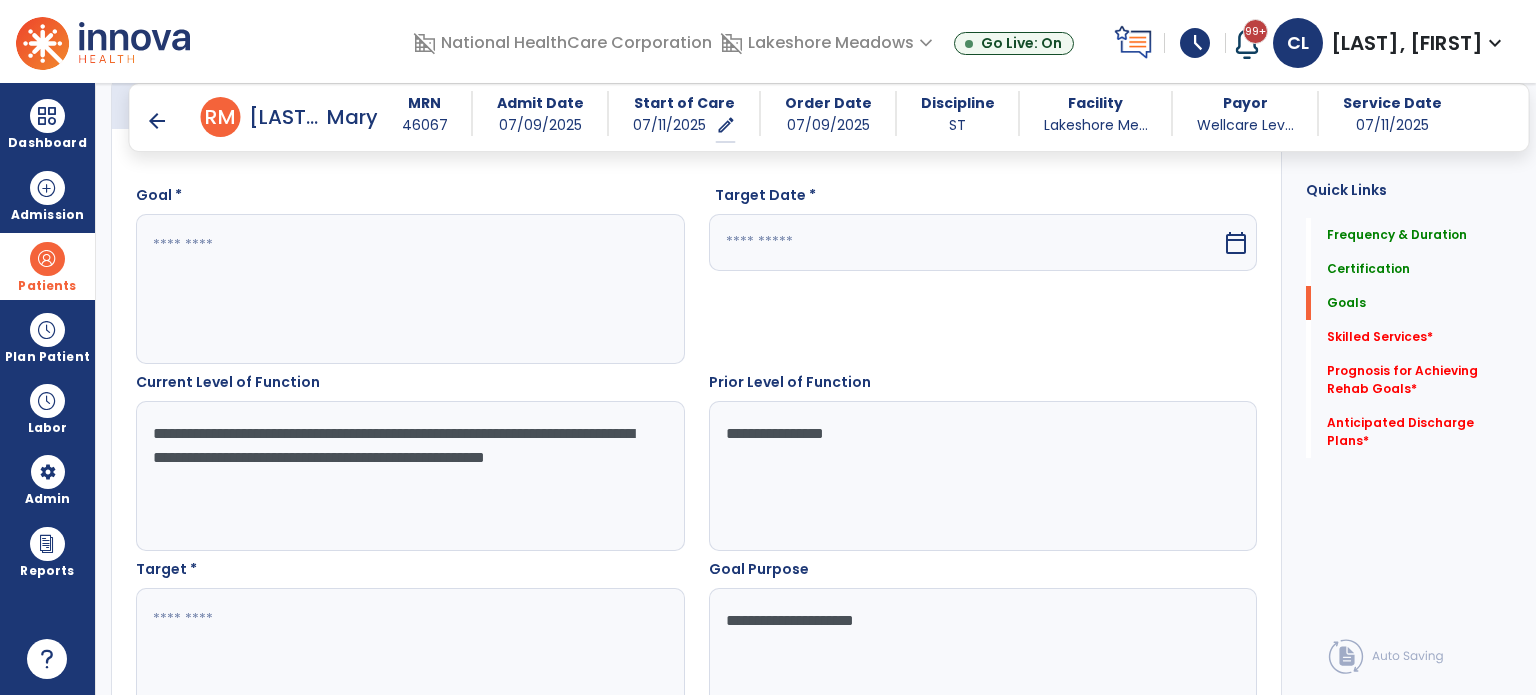scroll, scrollTop: 537, scrollLeft: 0, axis: vertical 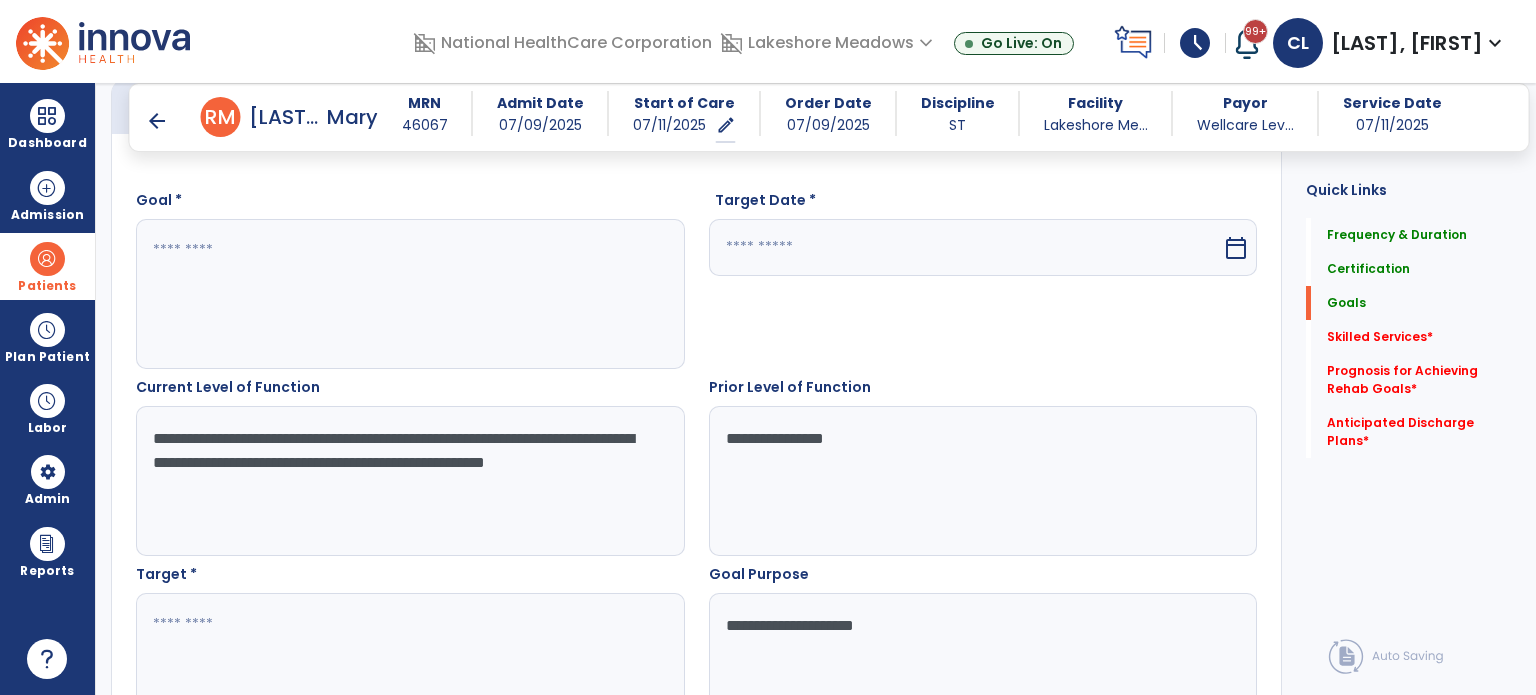 type on "**********" 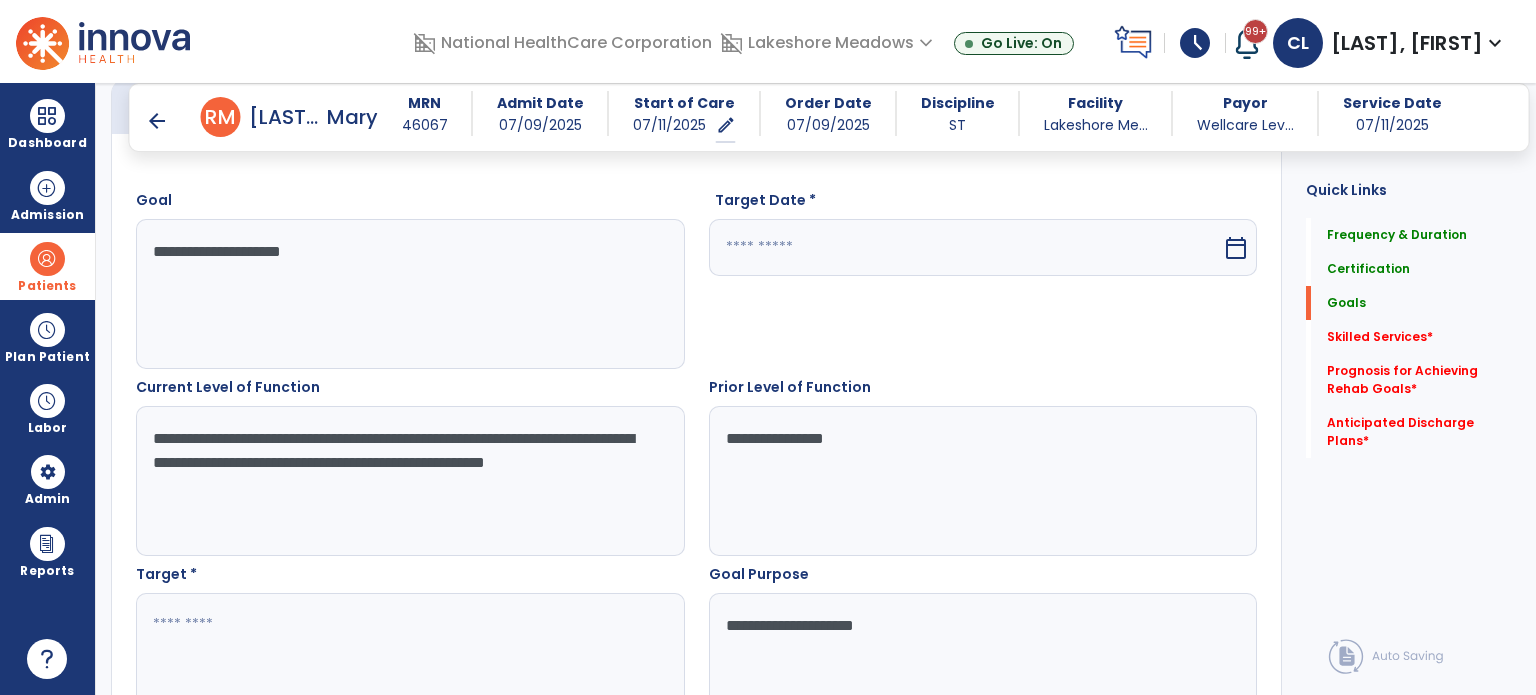 type on "**********" 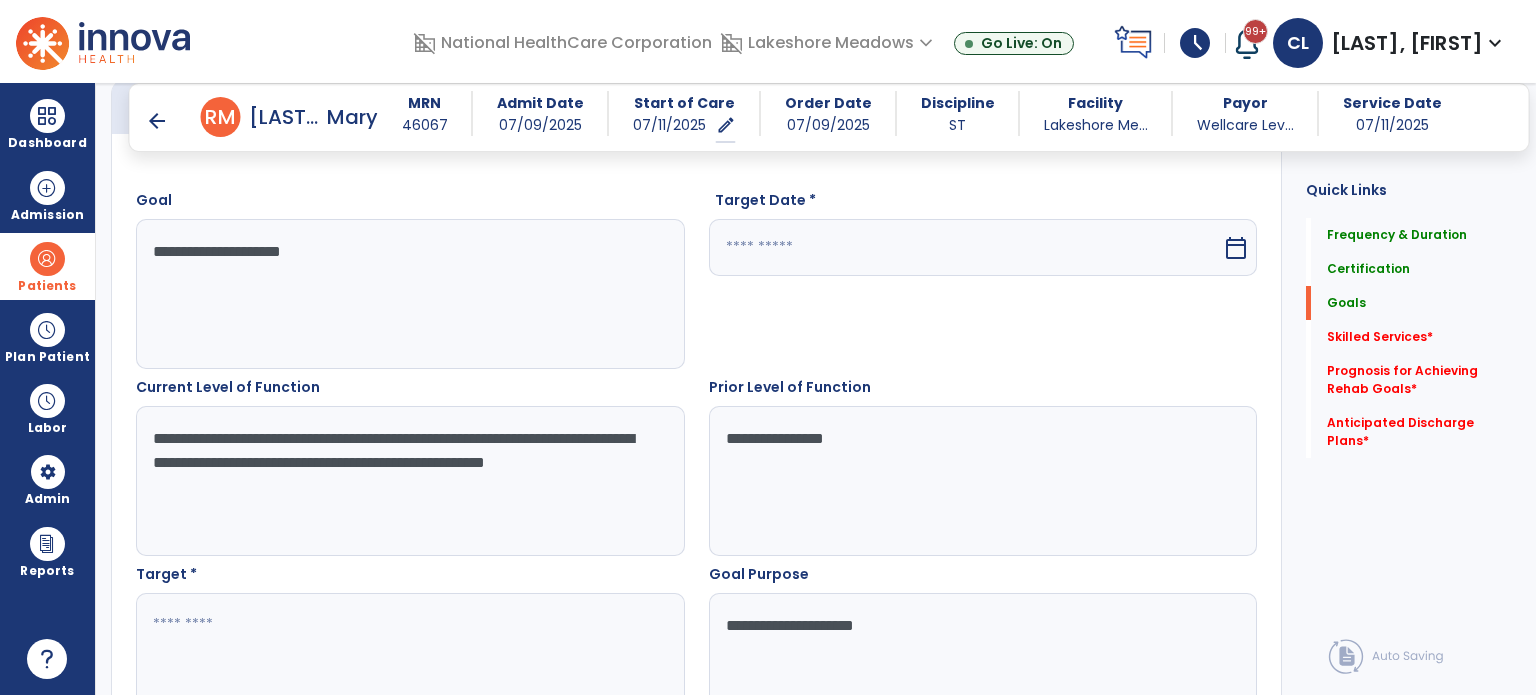 click at bounding box center [966, 247] 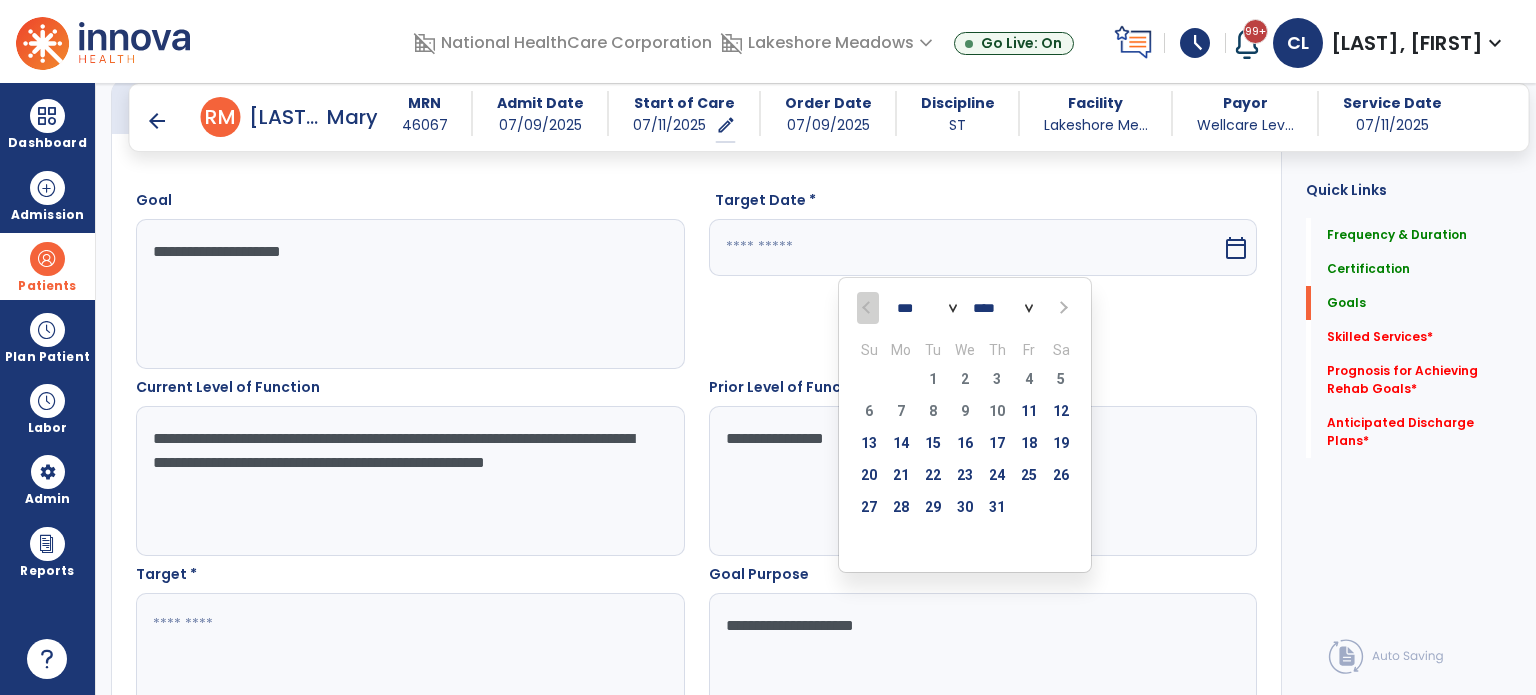click at bounding box center (1062, 308) 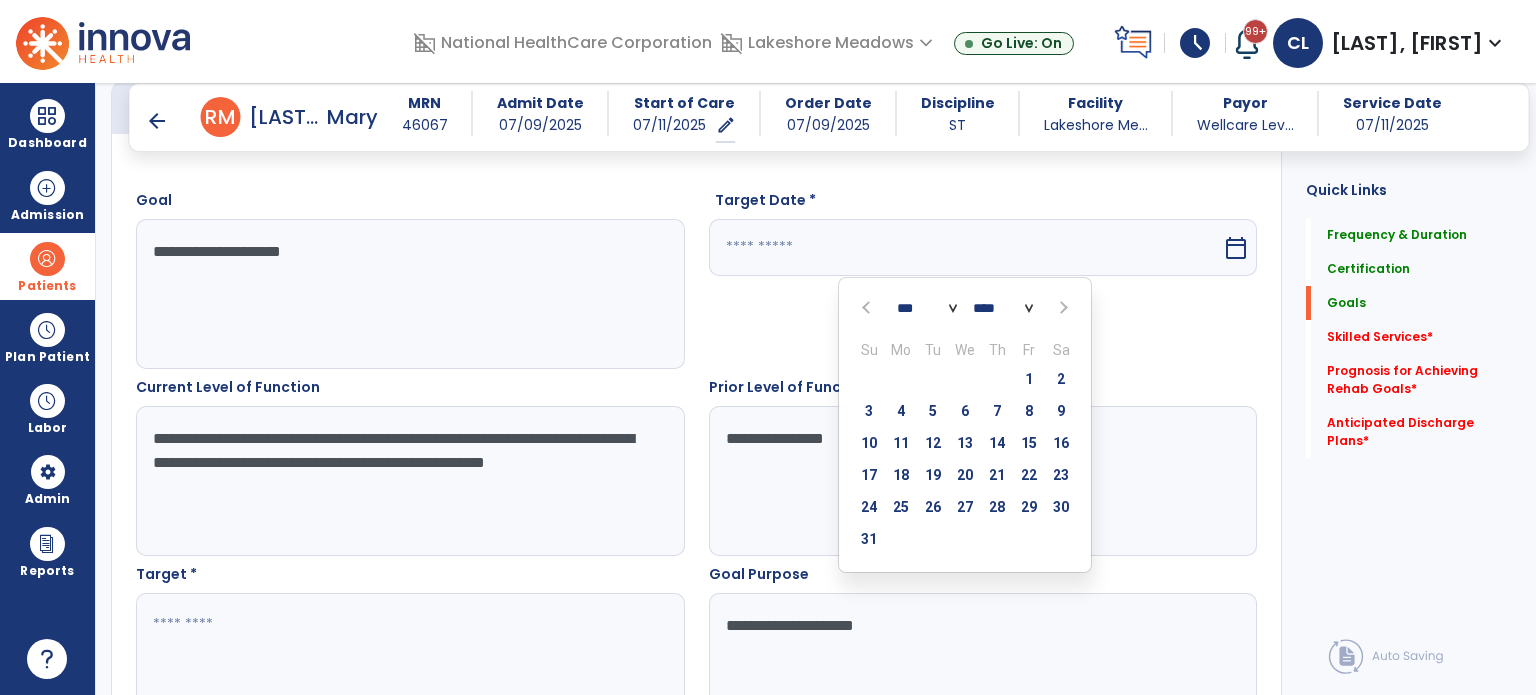 click at bounding box center [1062, 308] 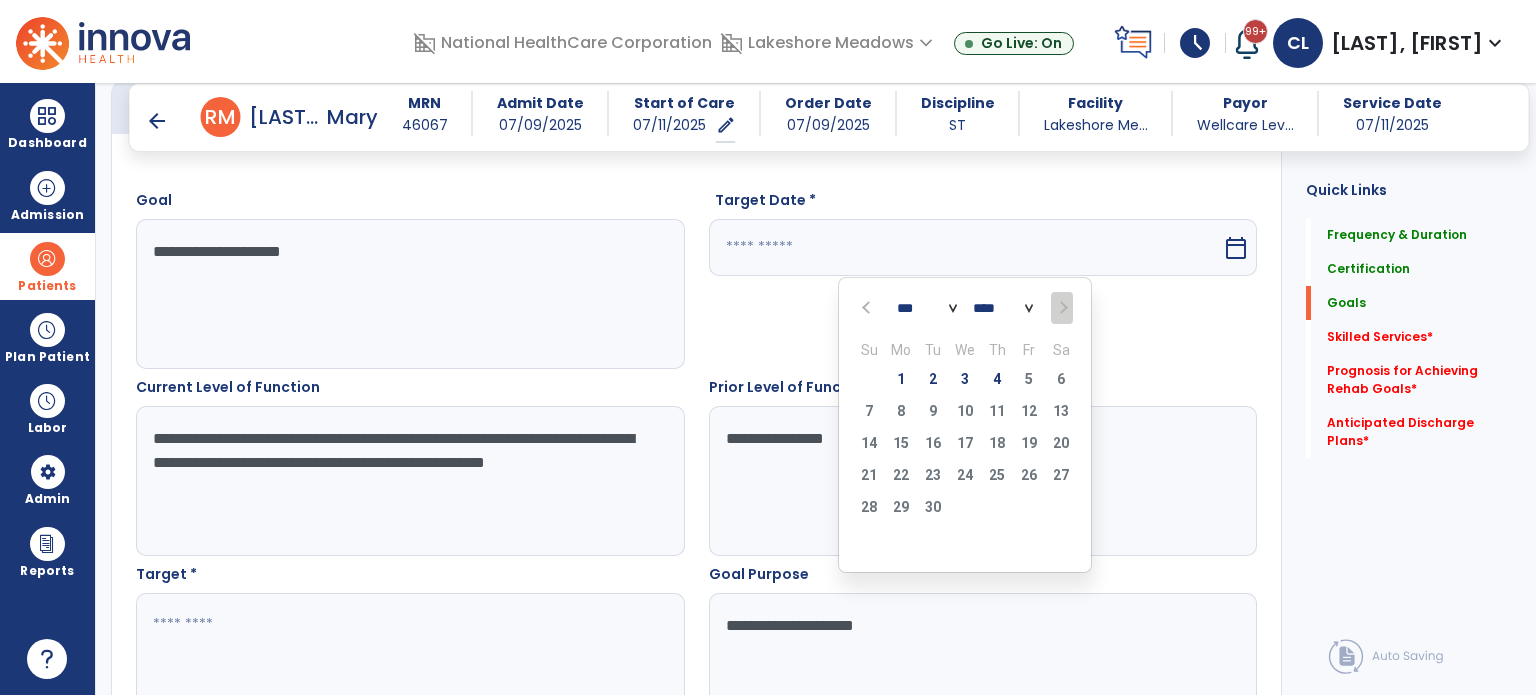click at bounding box center [868, 308] 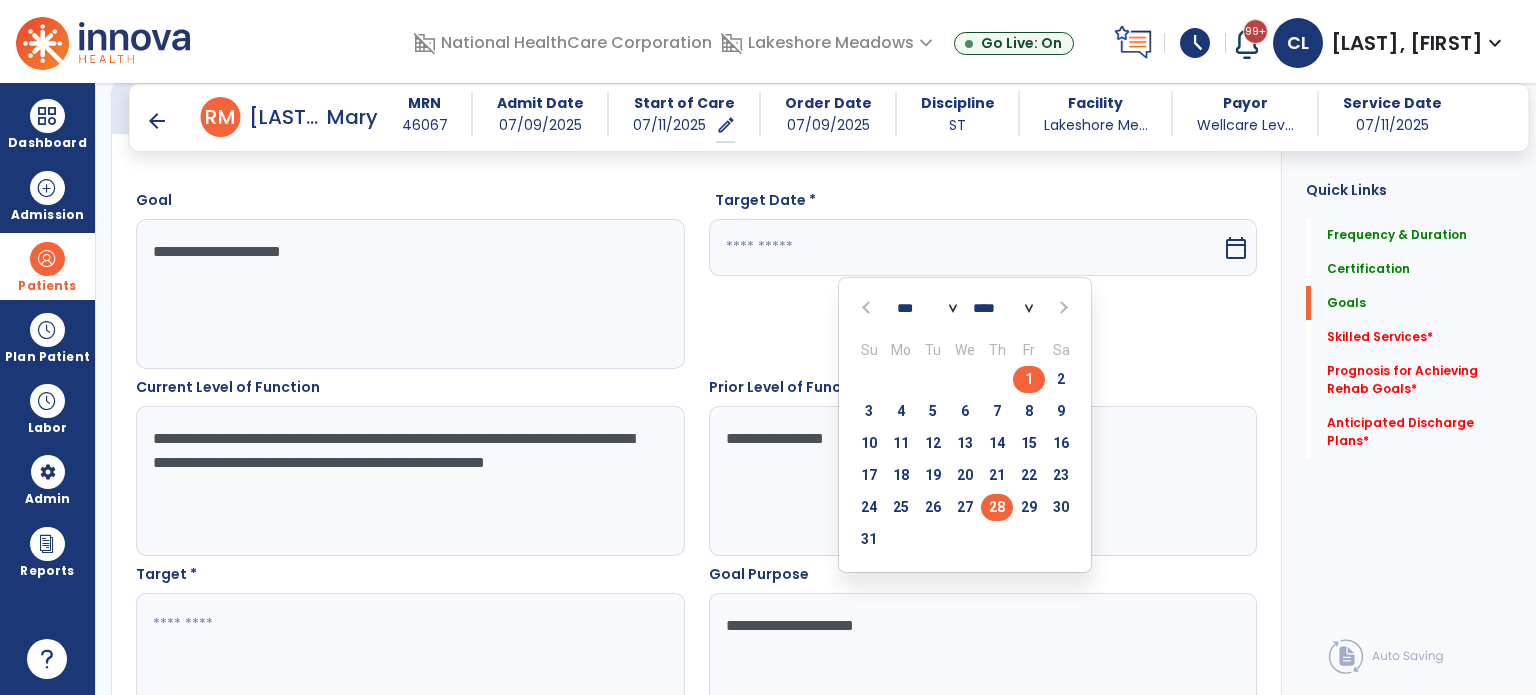 click on "28" at bounding box center (997, 507) 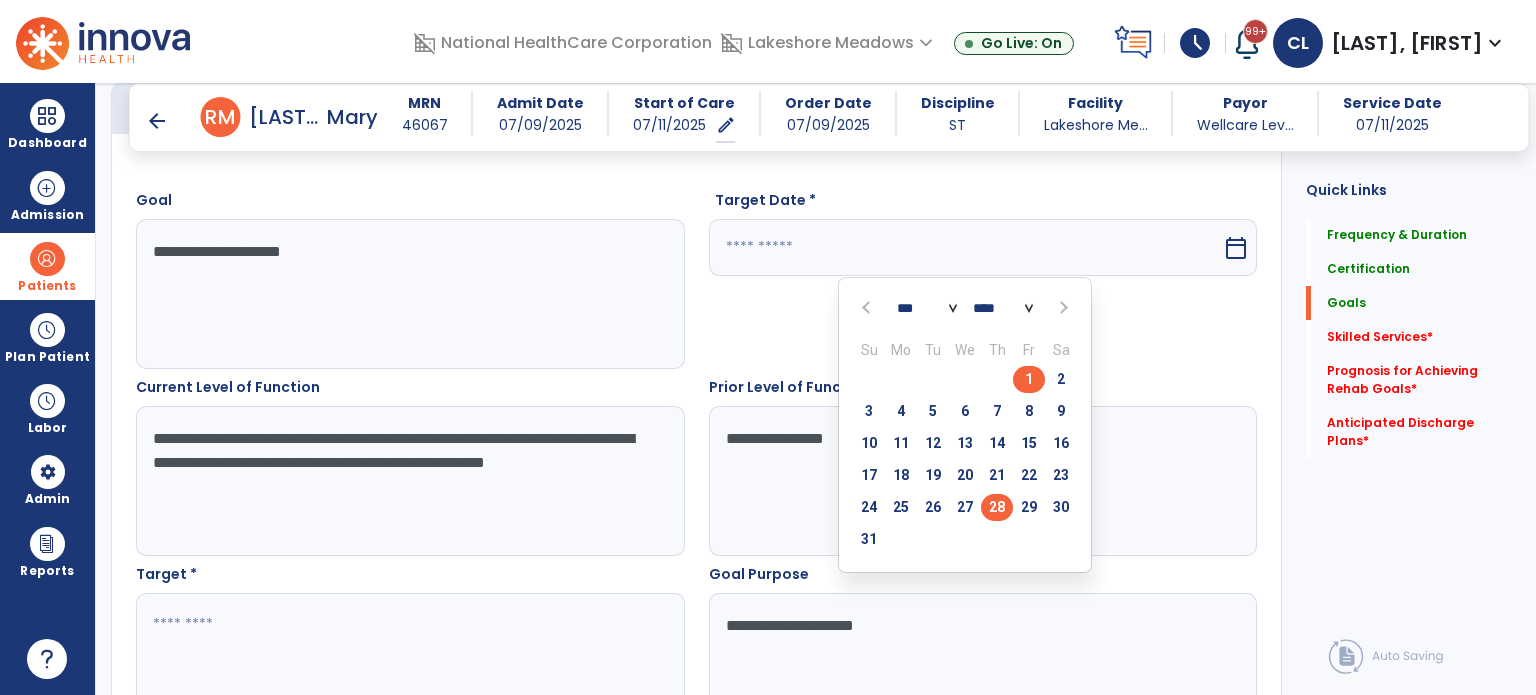 type on "*********" 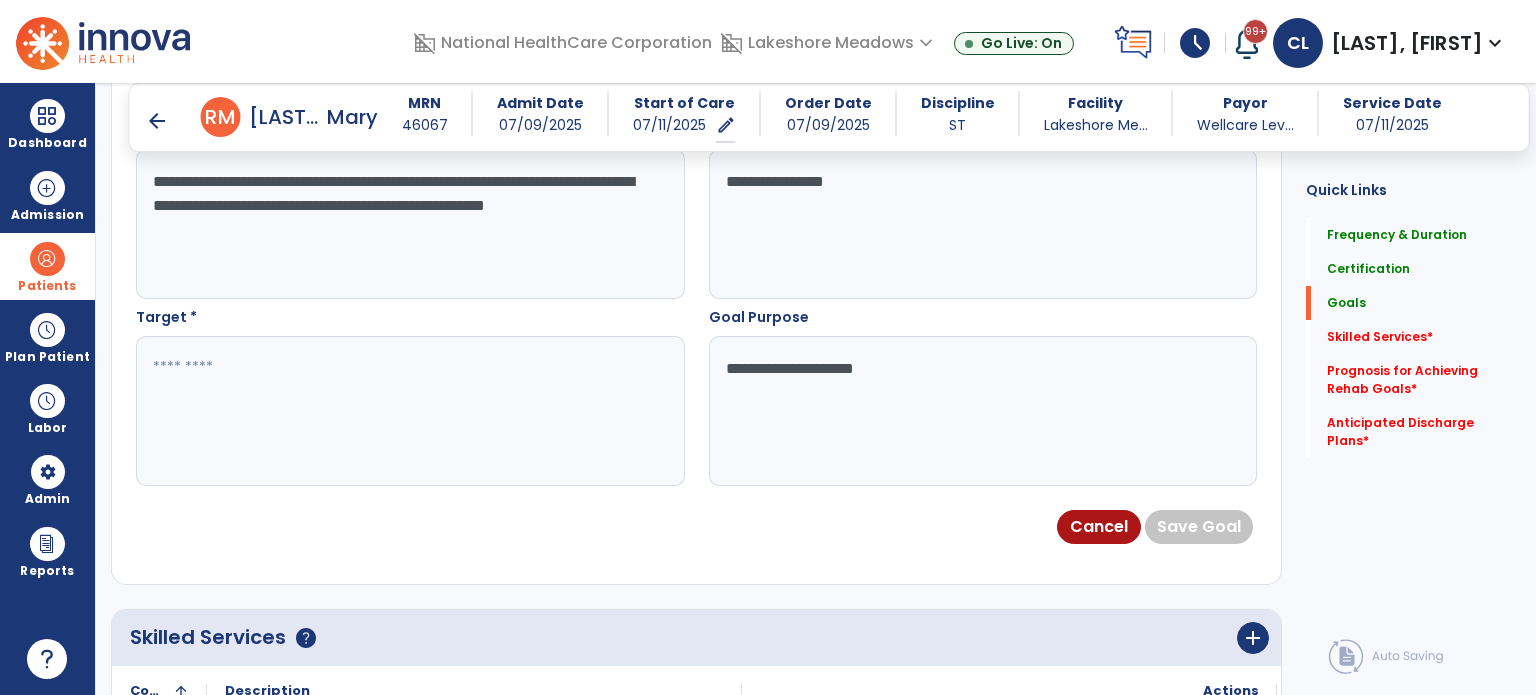scroll, scrollTop: 816, scrollLeft: 0, axis: vertical 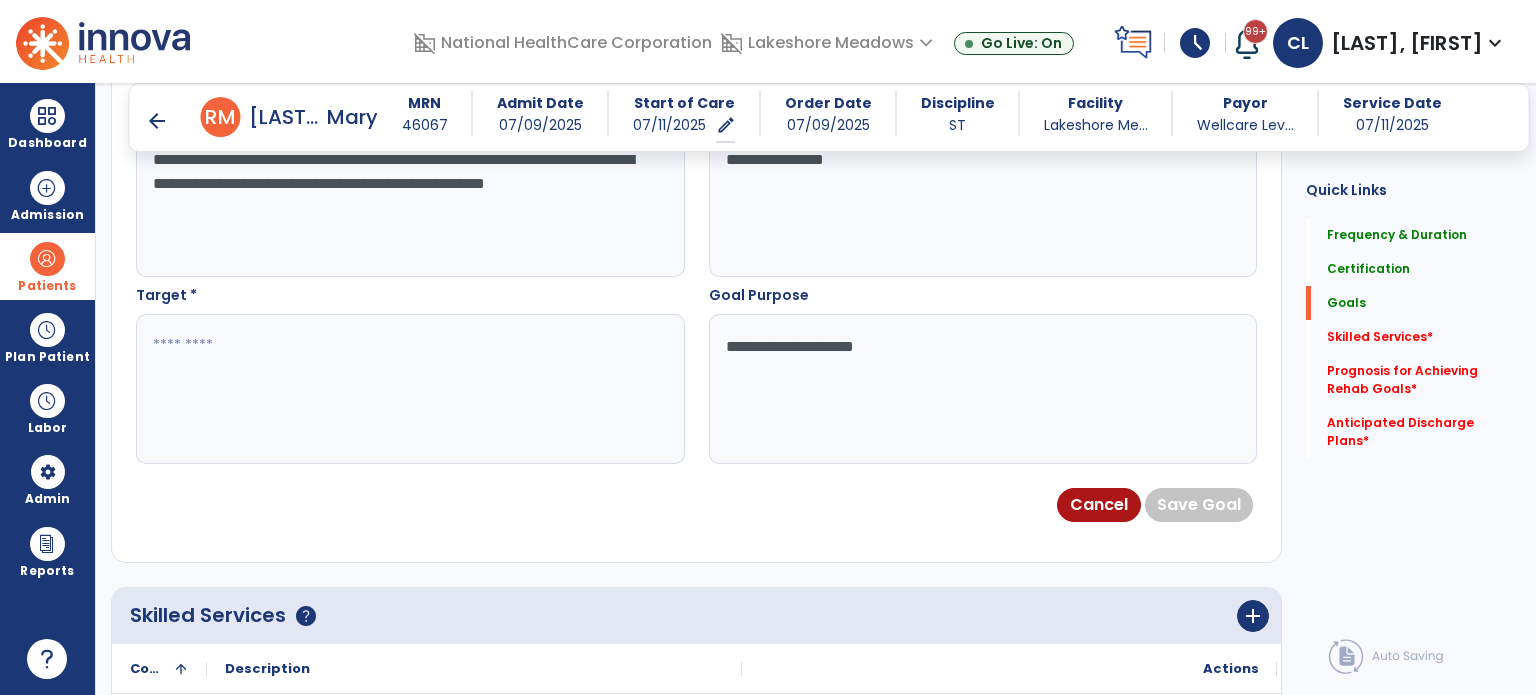click at bounding box center [409, 389] 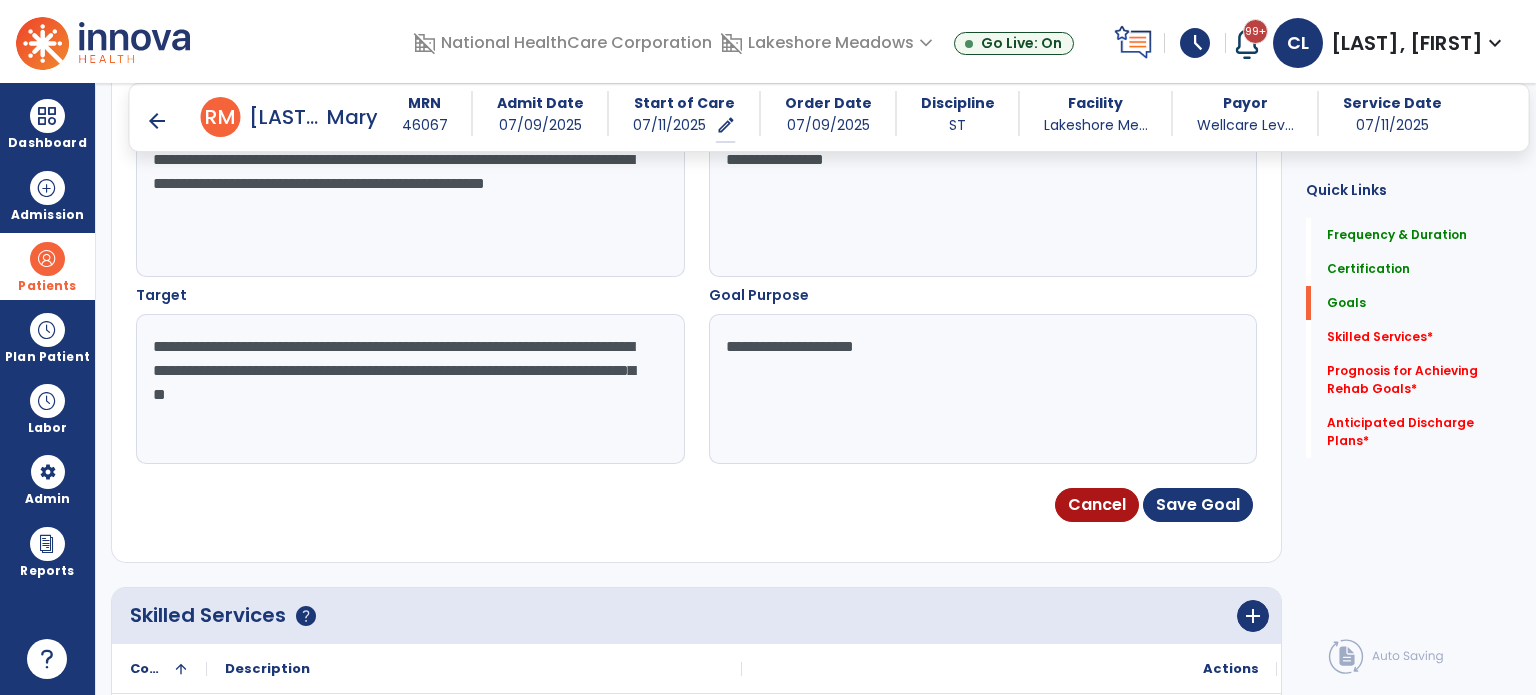 click on "**********" at bounding box center [409, 389] 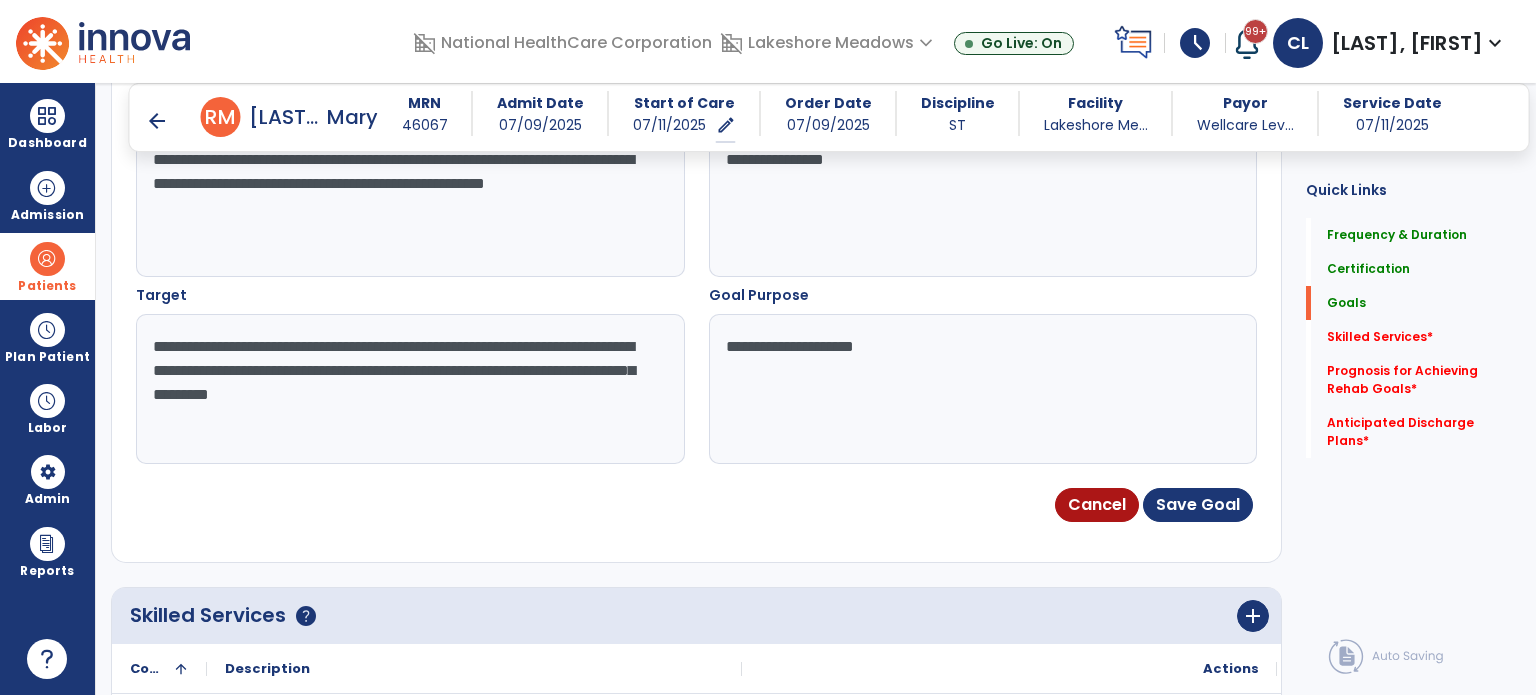drag, startPoint x: 397, startPoint y: 398, endPoint x: 416, endPoint y: 435, distance: 41.59327 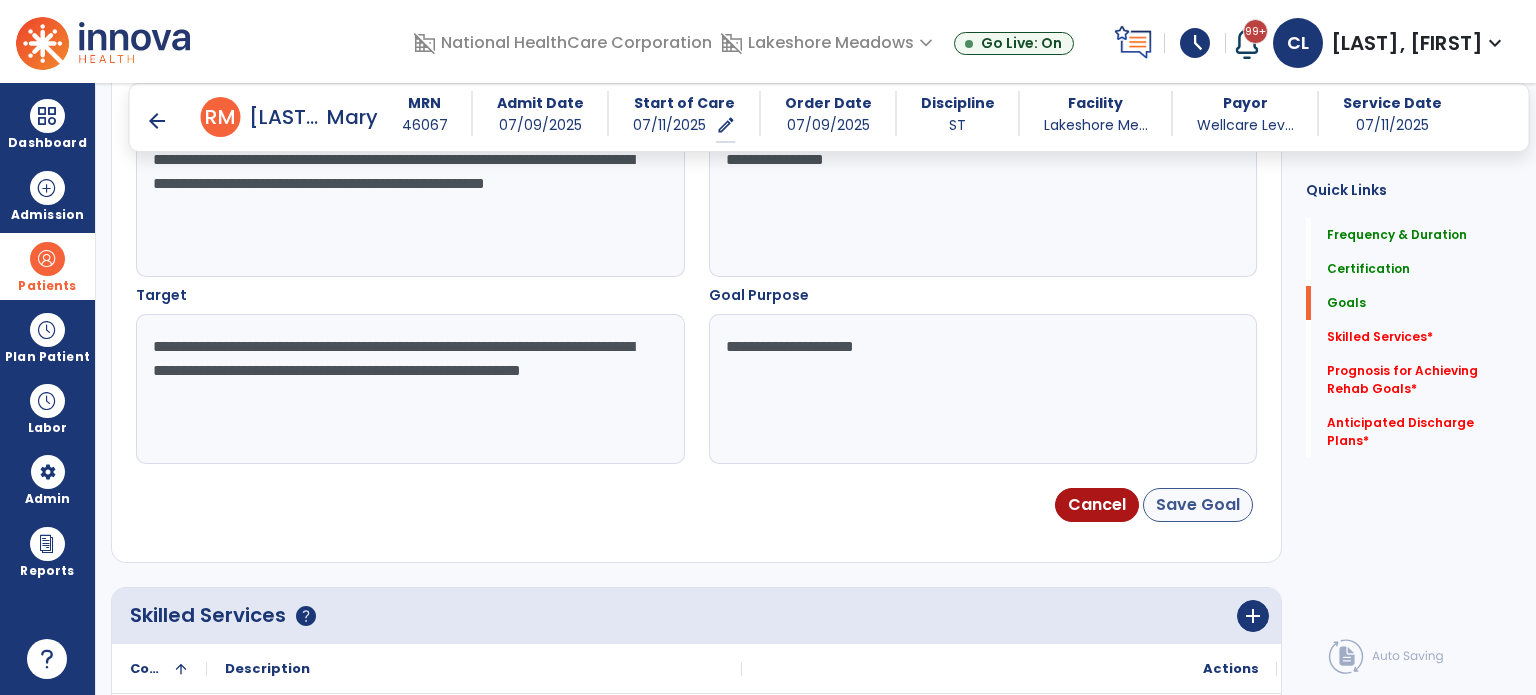 type on "**********" 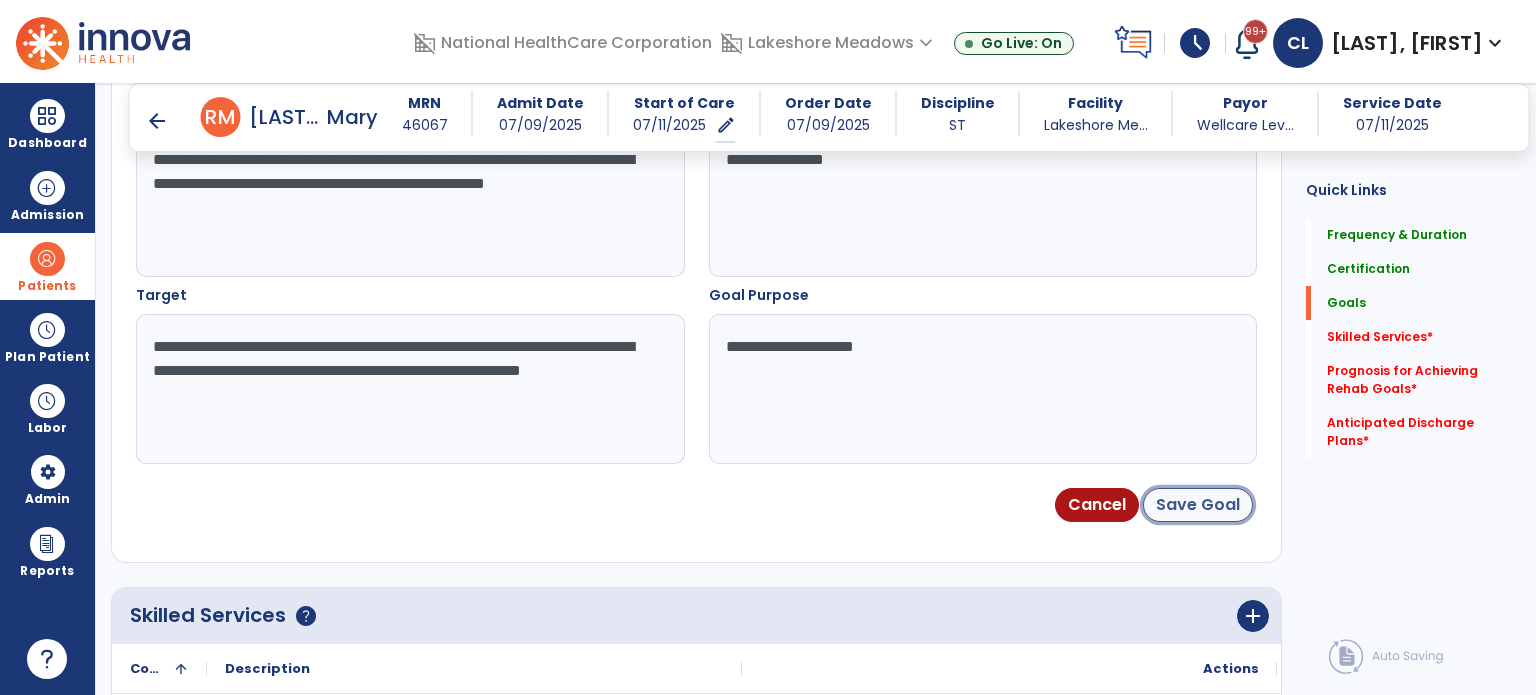 click on "Save Goal" at bounding box center [1198, 505] 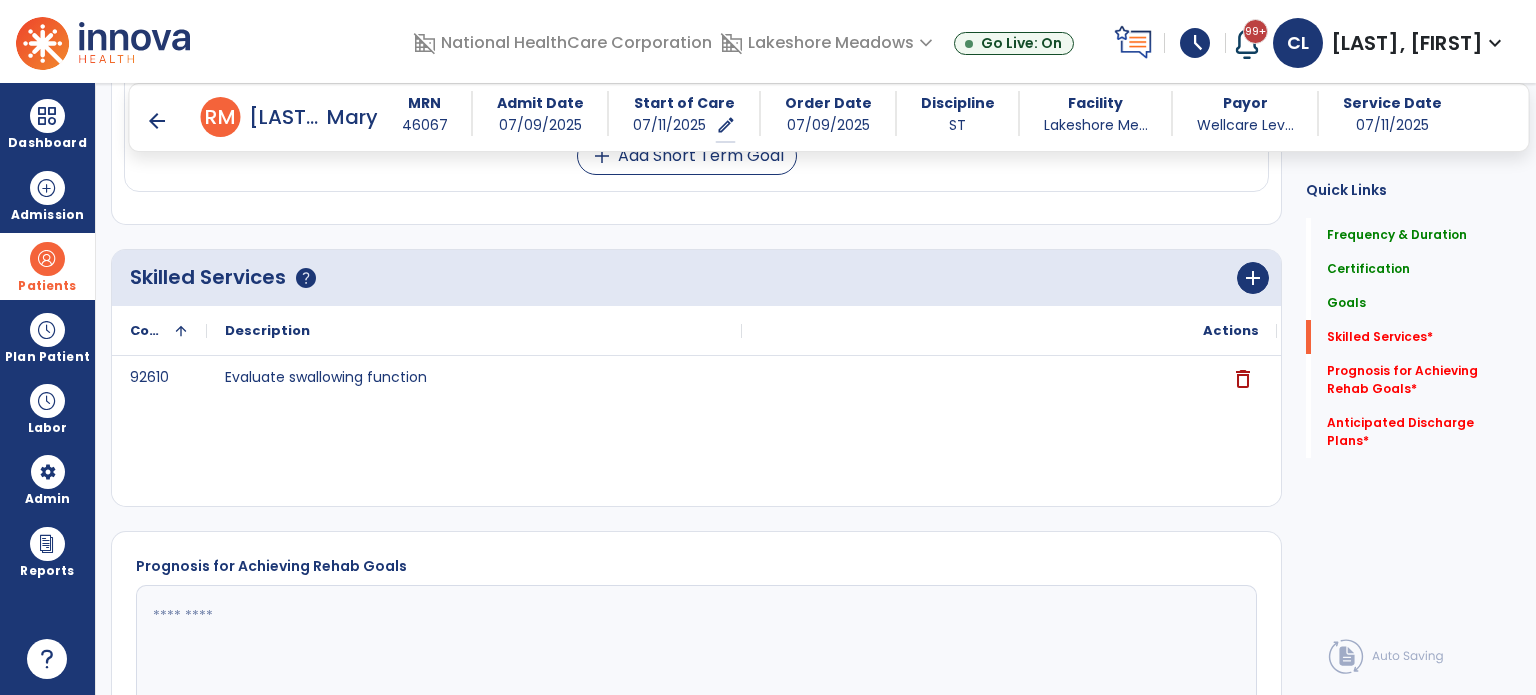 scroll, scrollTop: 902, scrollLeft: 0, axis: vertical 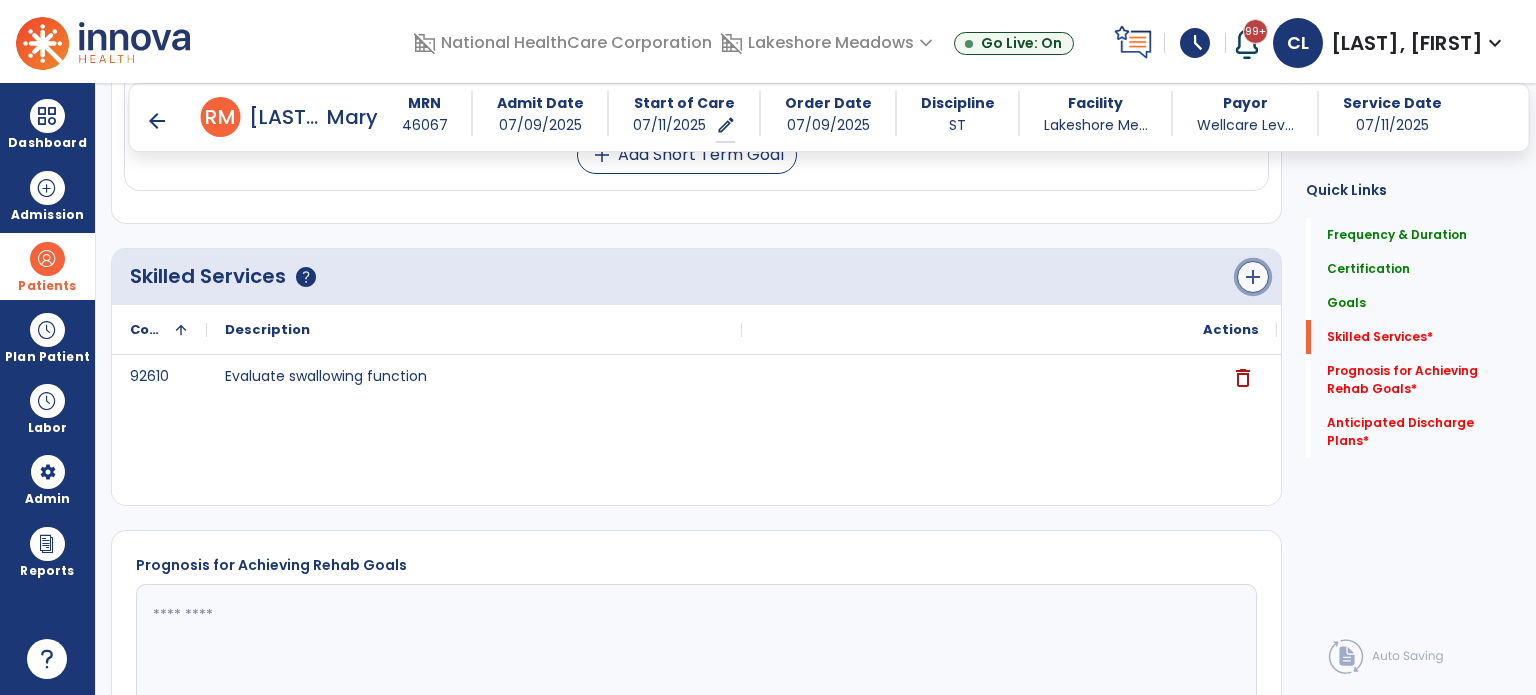 click on "add" 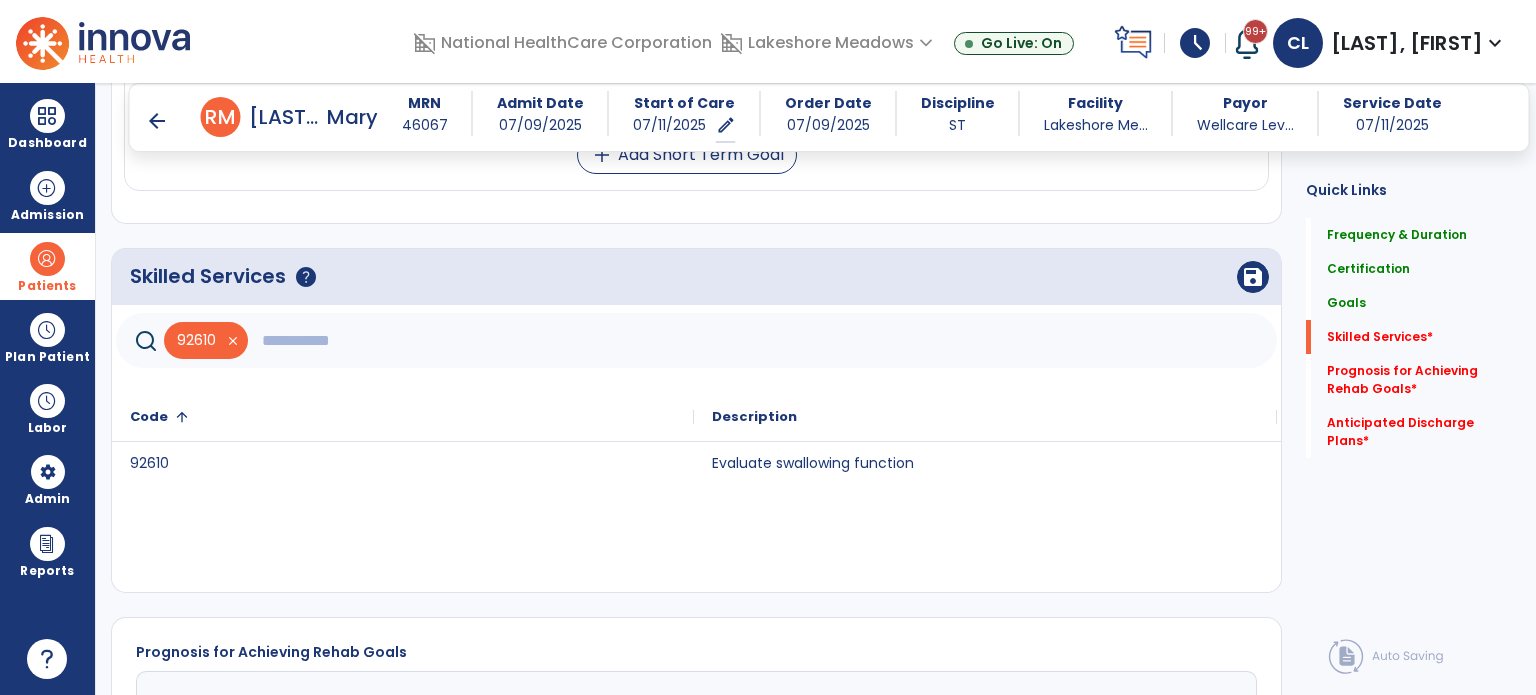 click 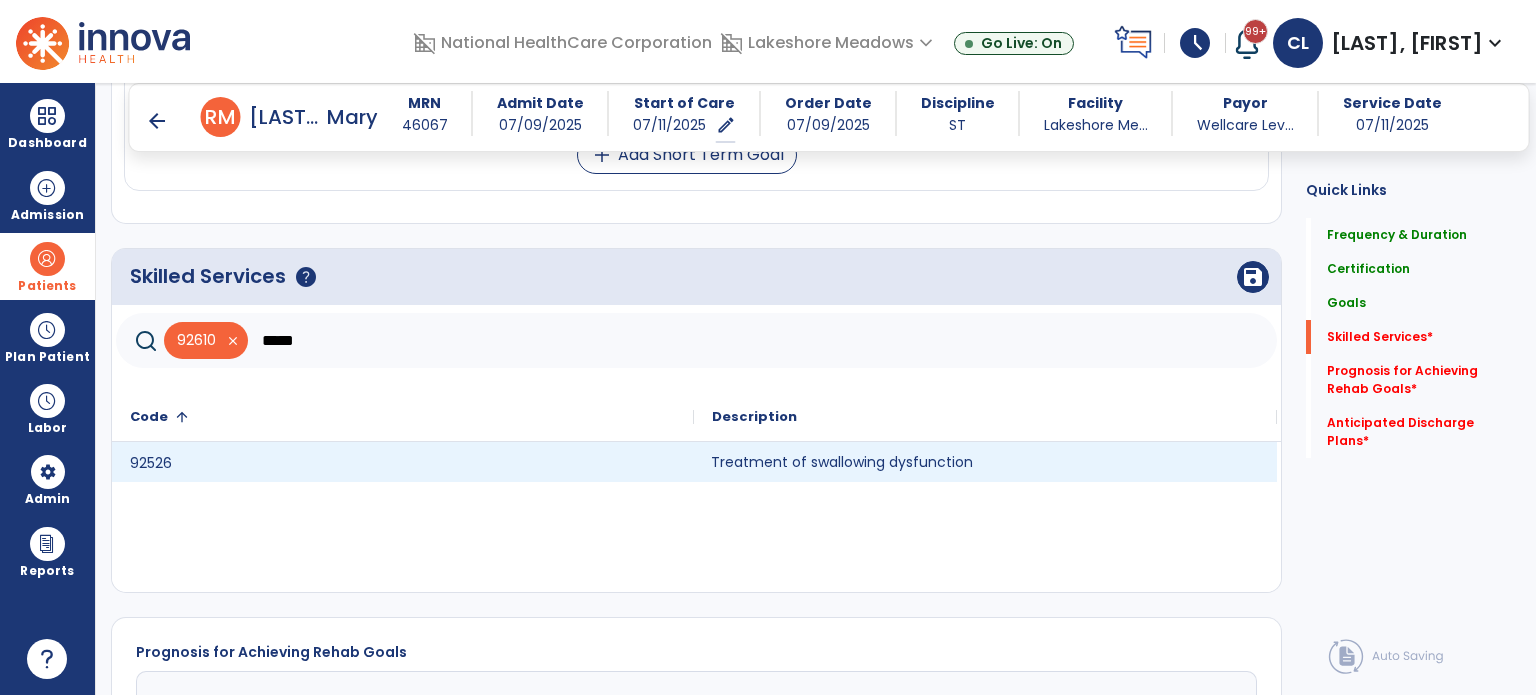 click on "Treatment of swallowing dysfunction" 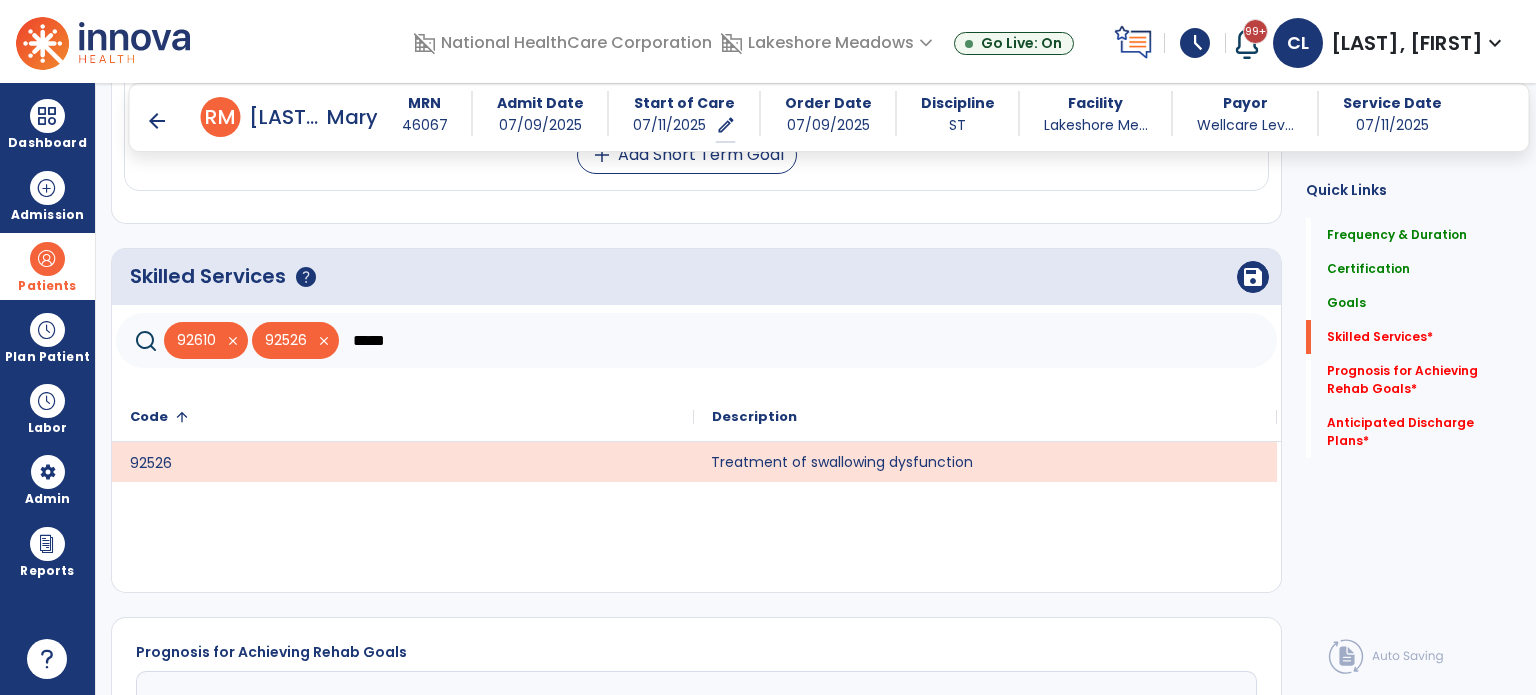 click on "*****" 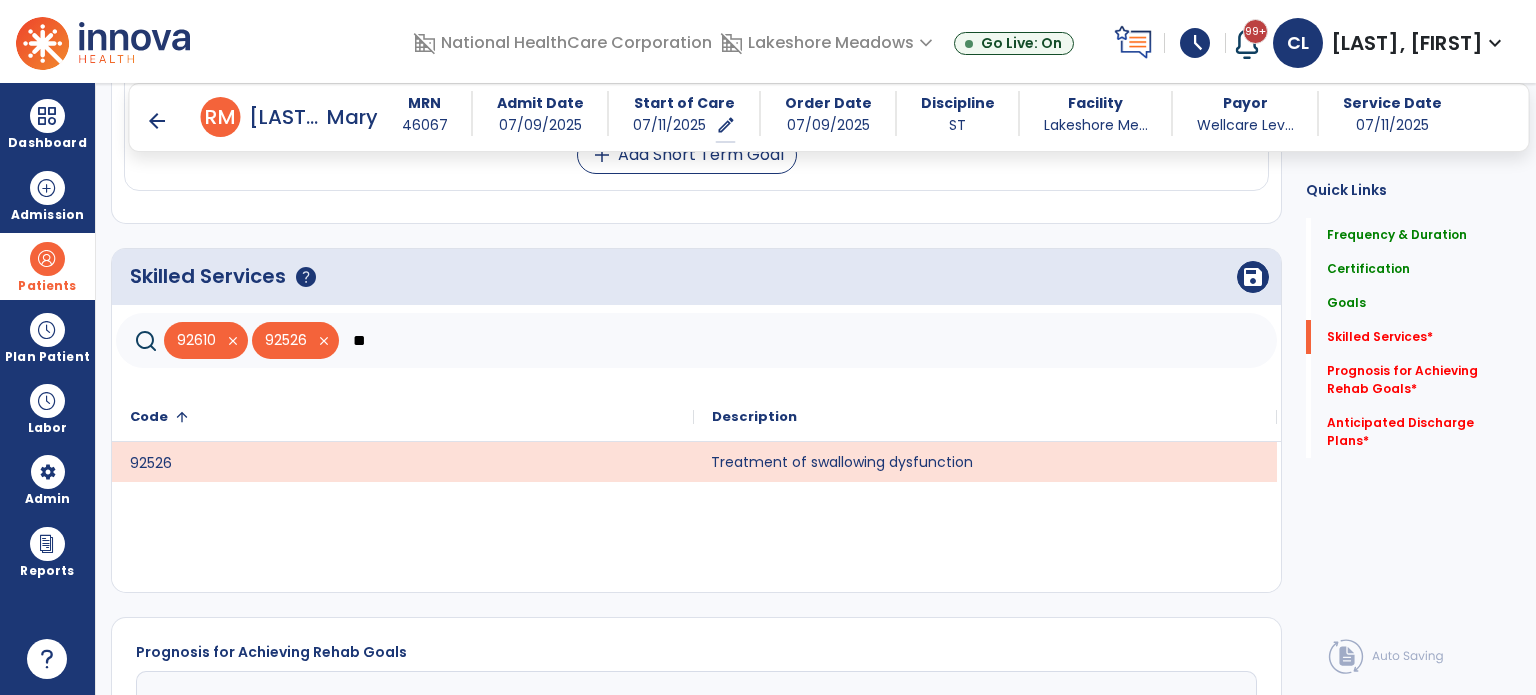 type on "*" 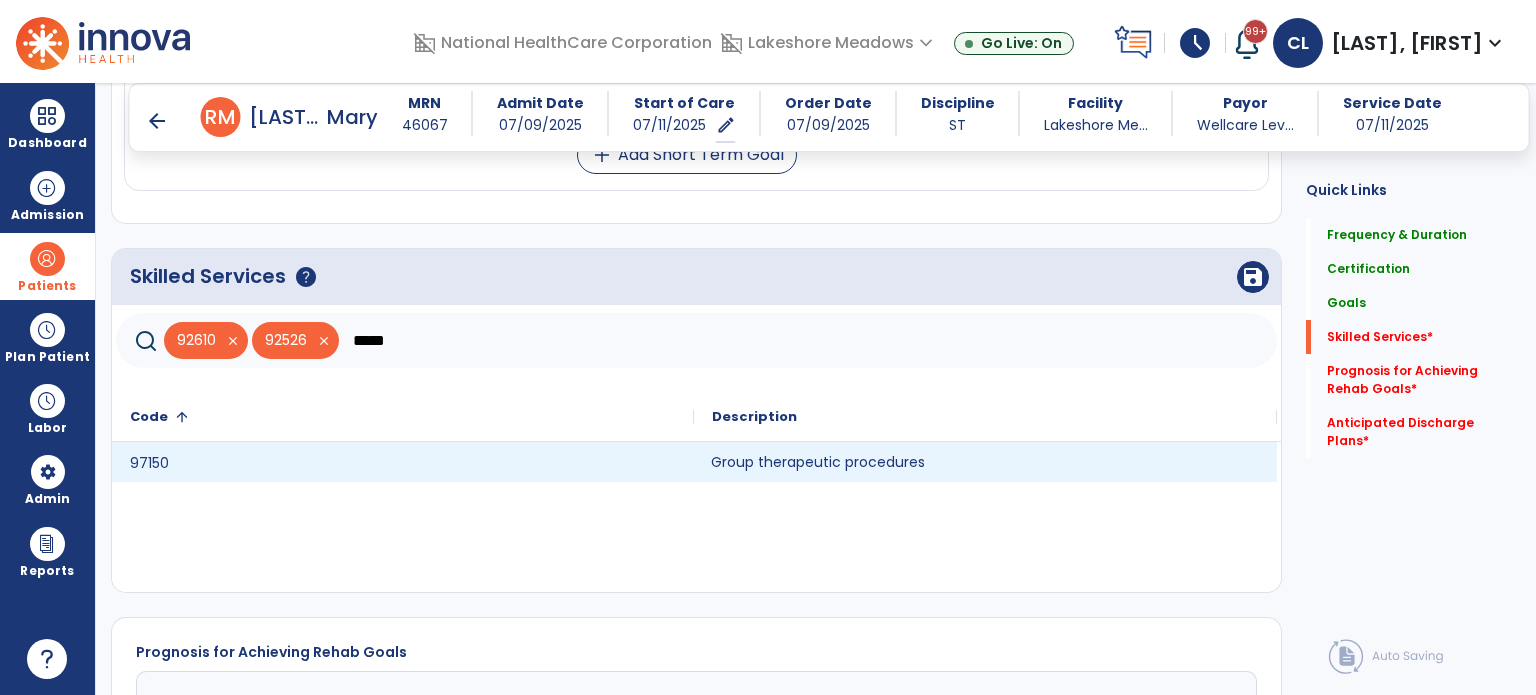 click on "Group therapeutic procedures" 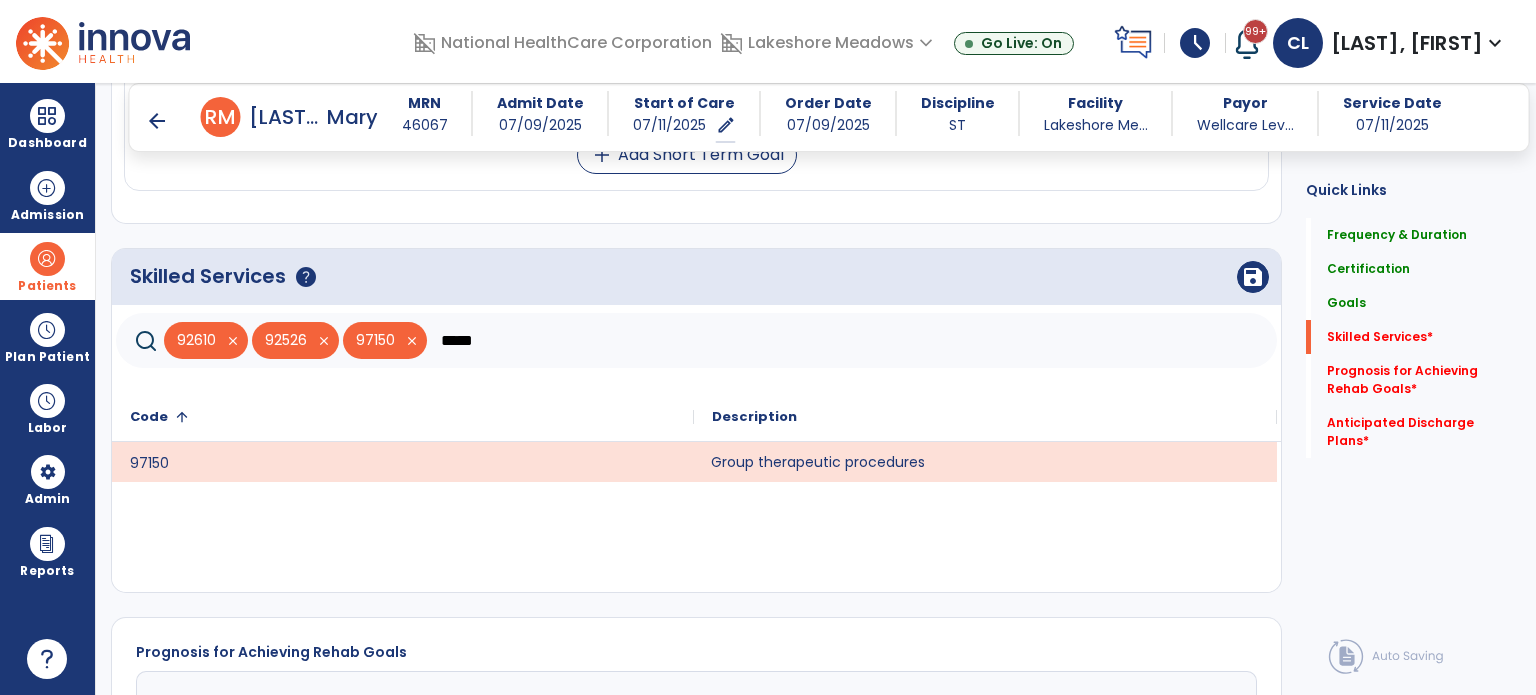 click on "*****" 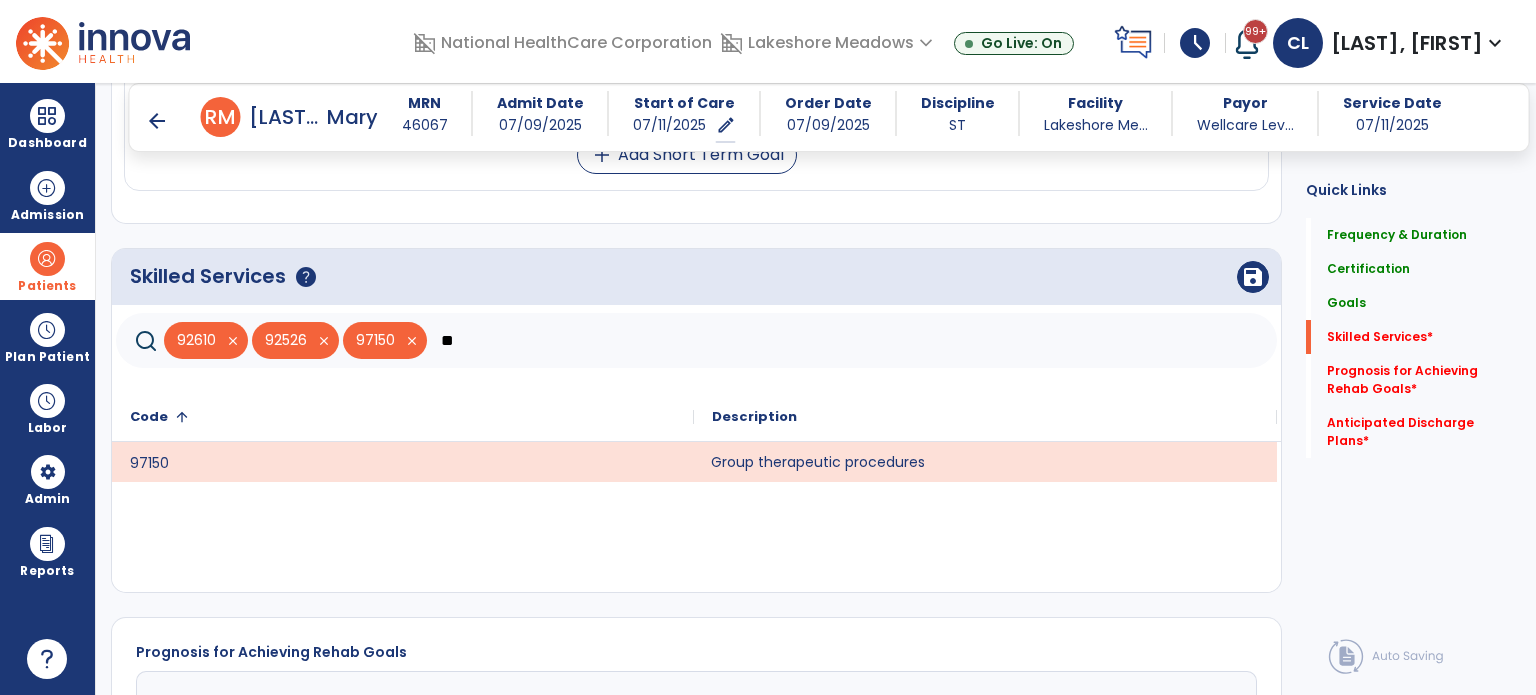type on "*" 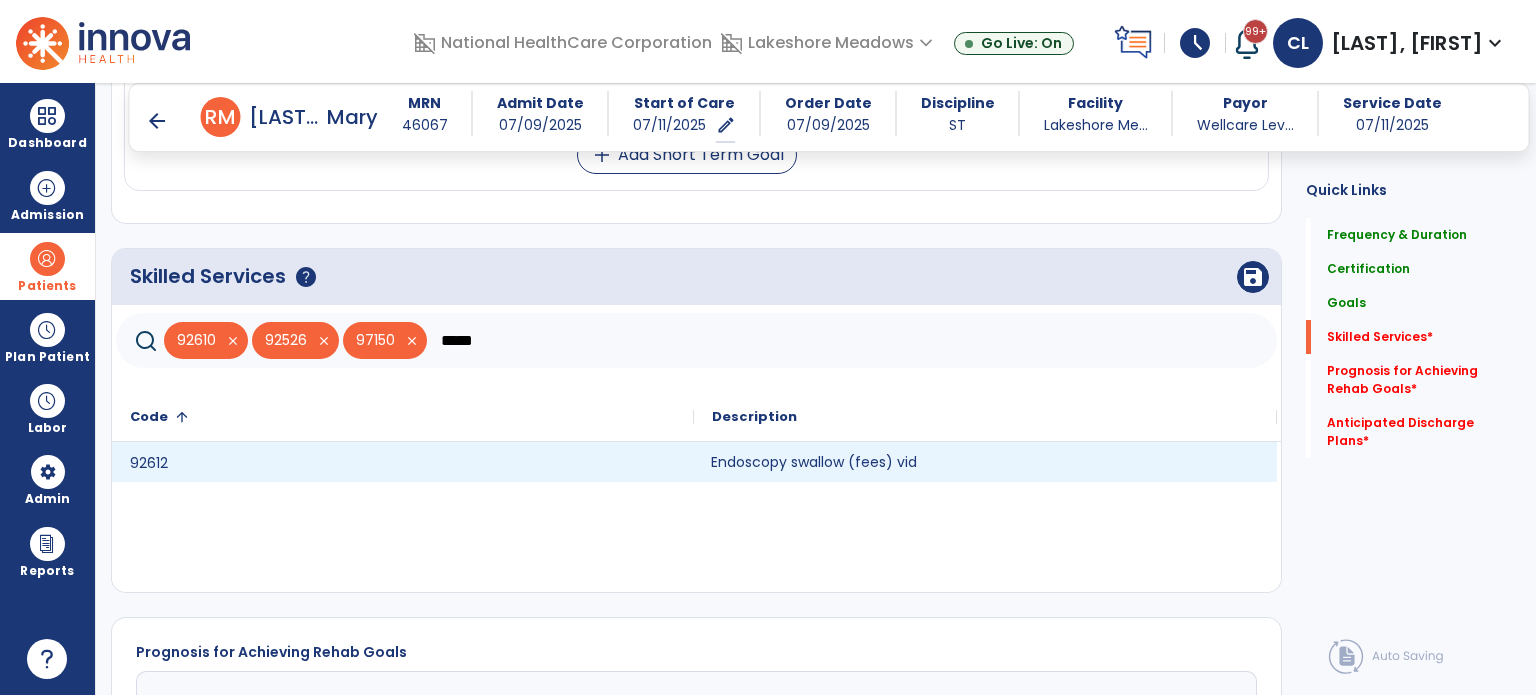 click on "Endoscopy swallow (fees) vid" 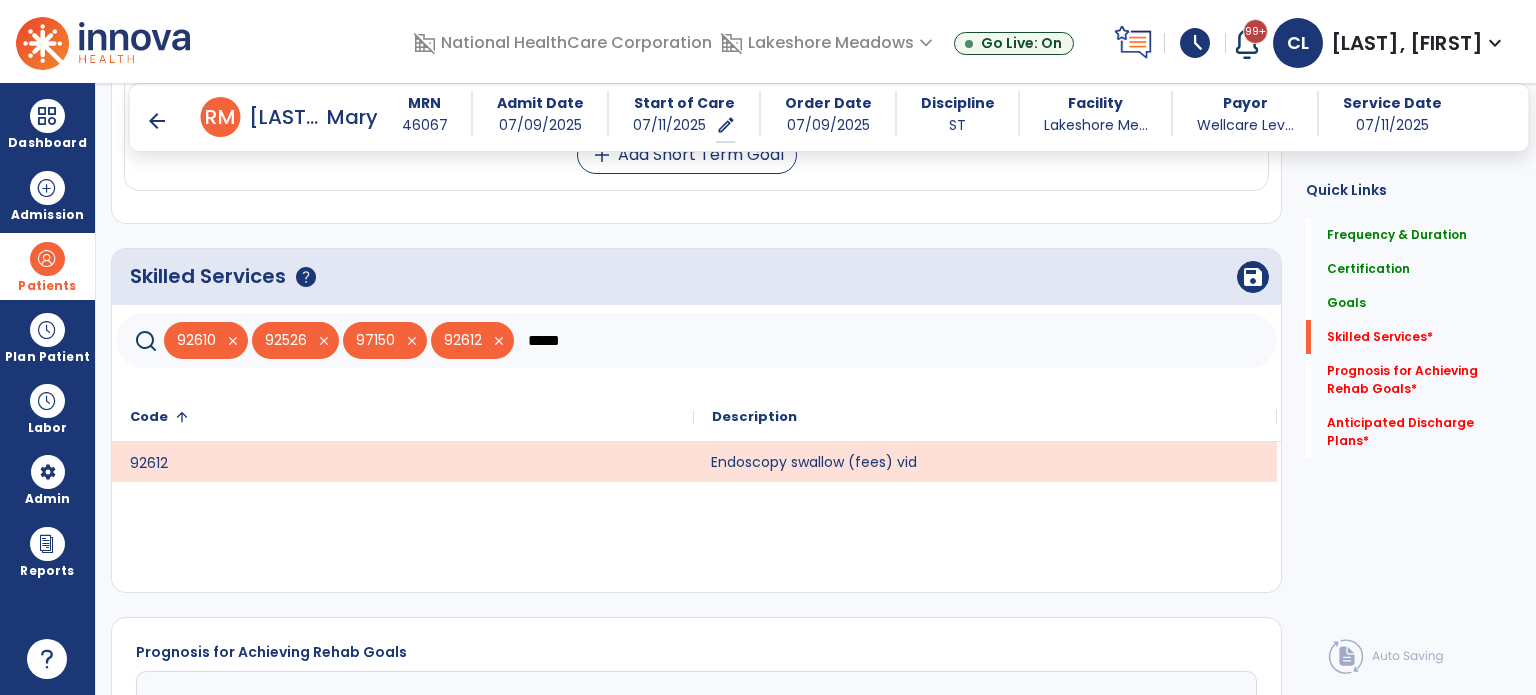 click on "*****" 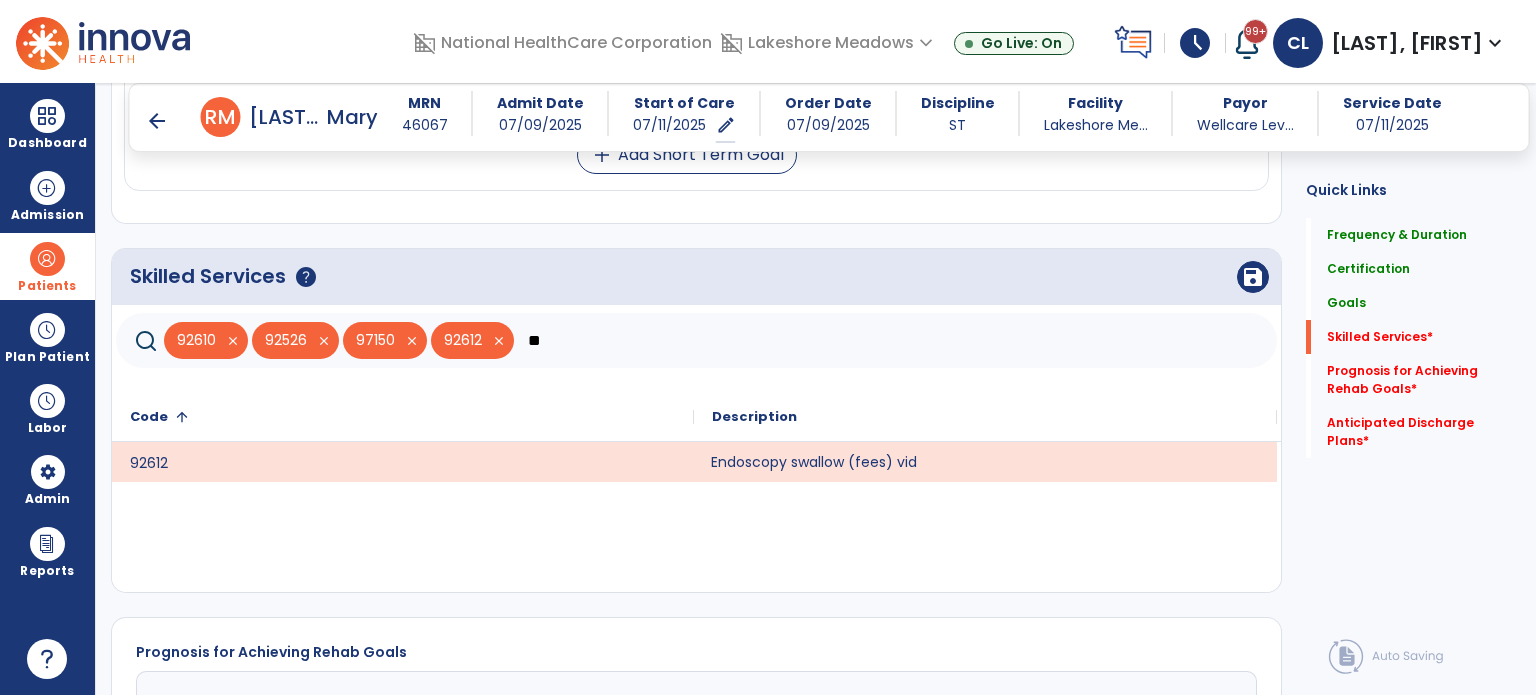 type on "*" 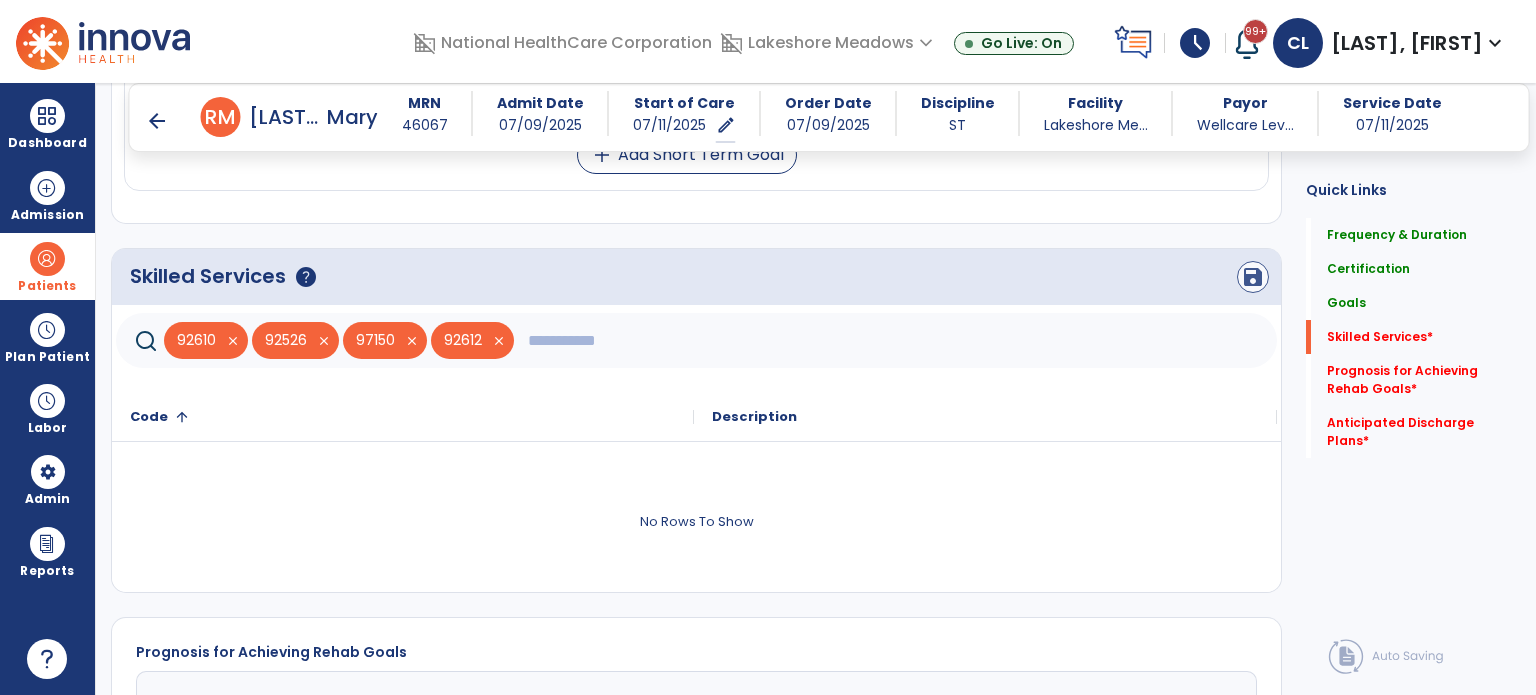 type 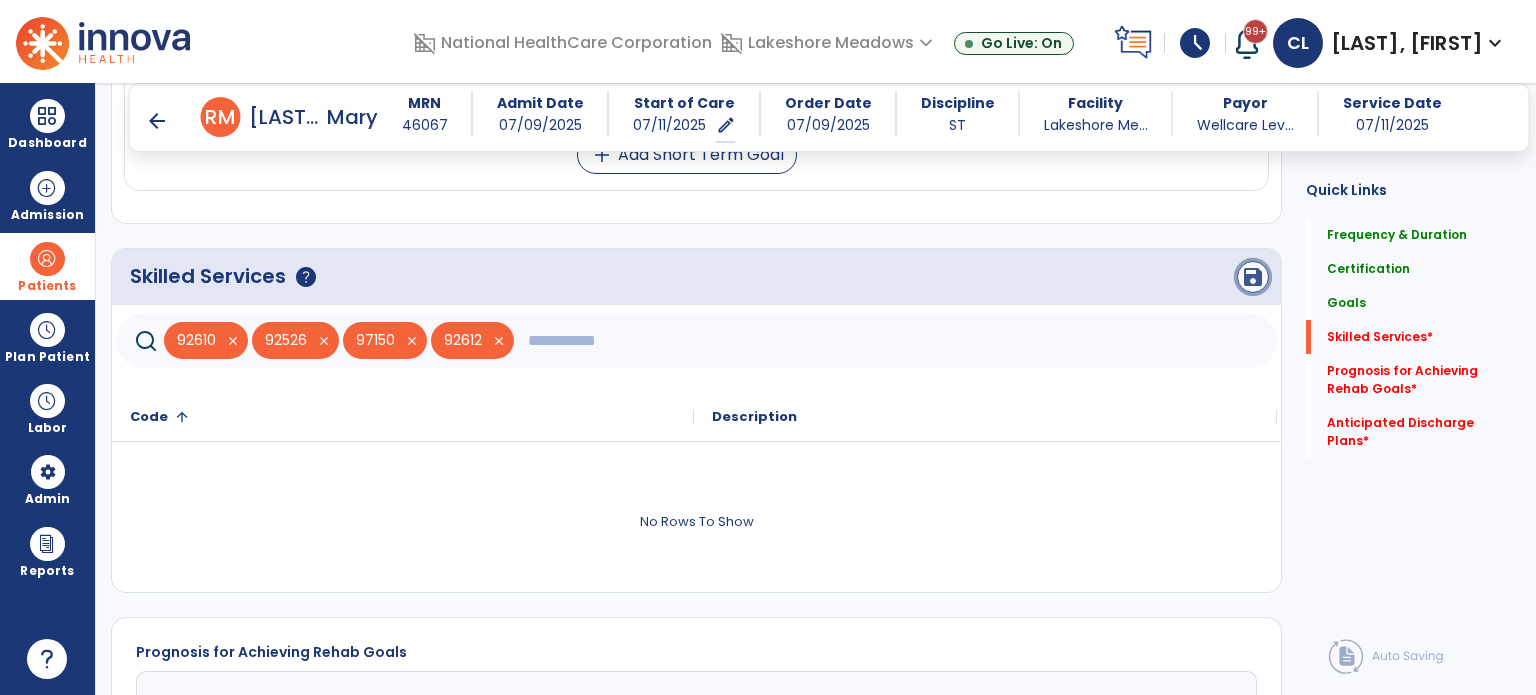 click on "save" 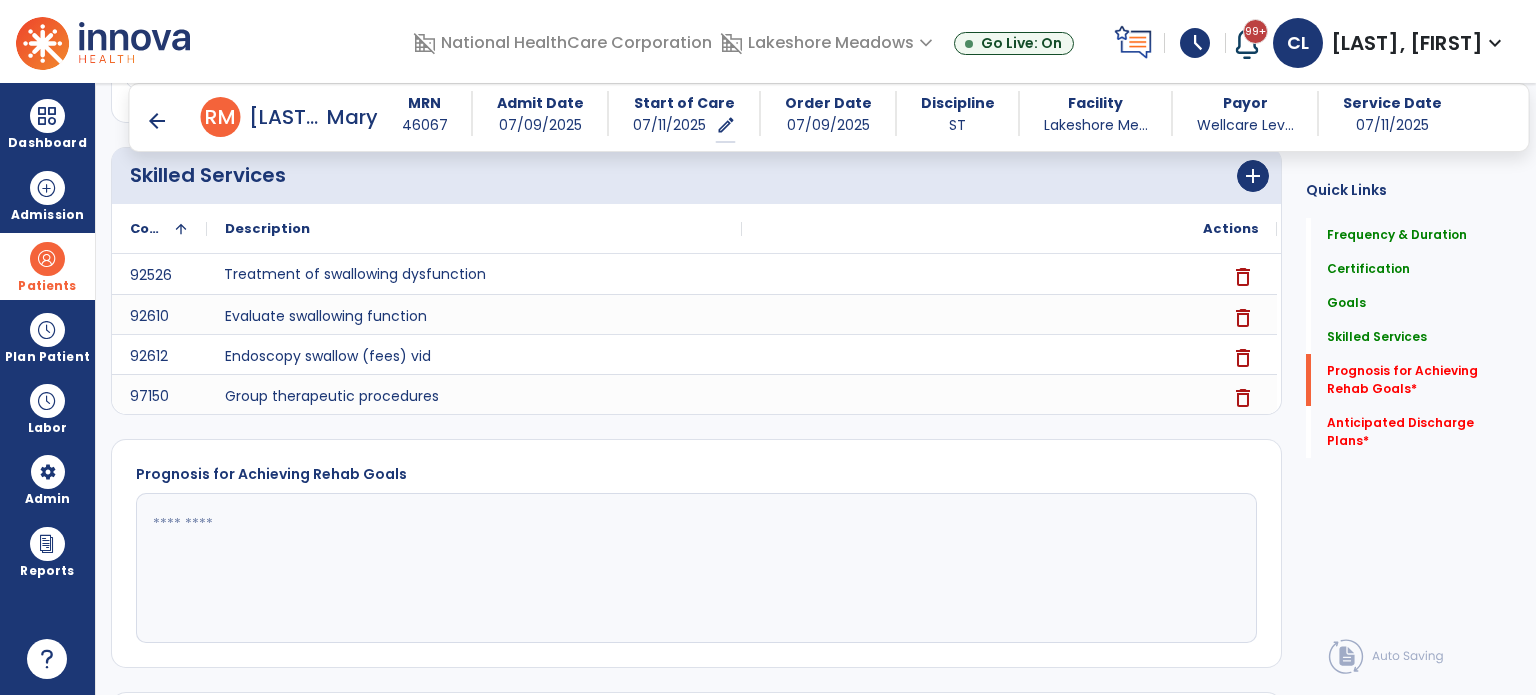 scroll, scrollTop: 1314, scrollLeft: 0, axis: vertical 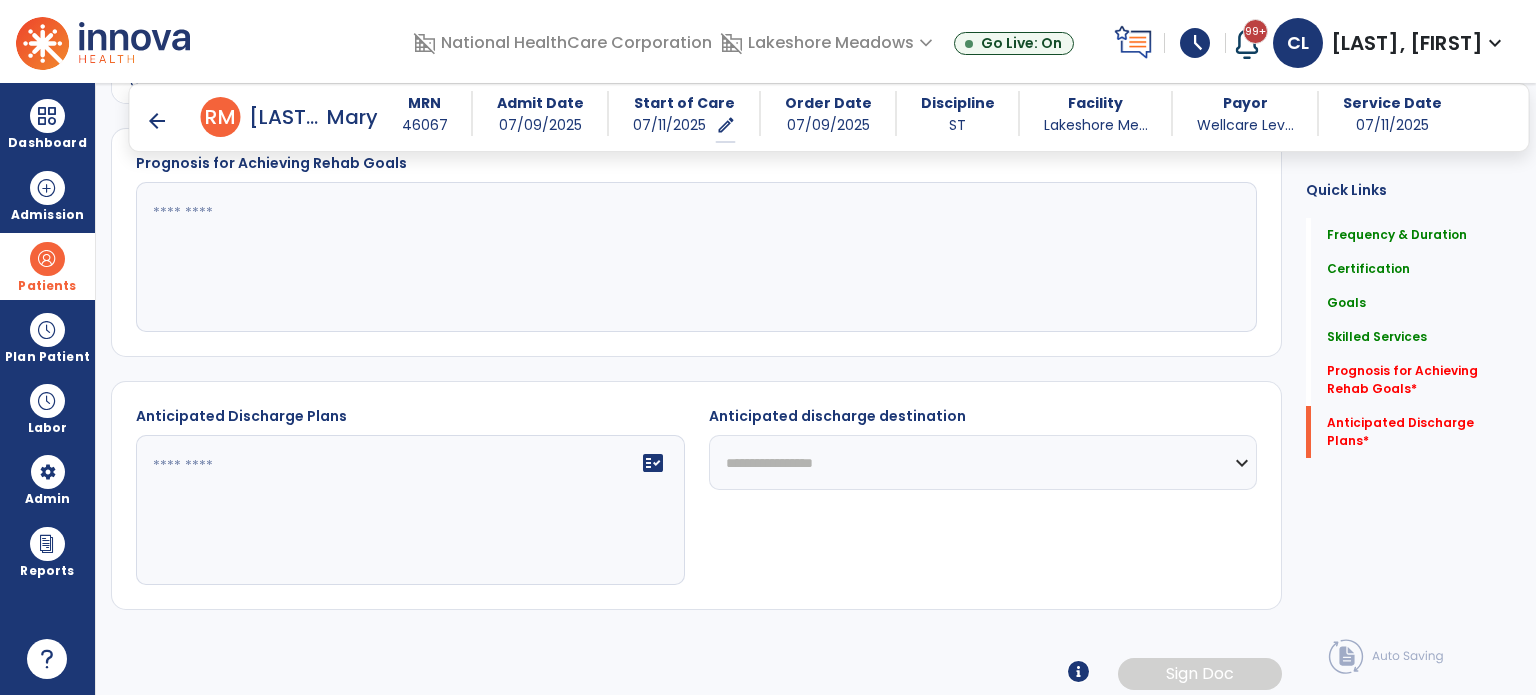 click 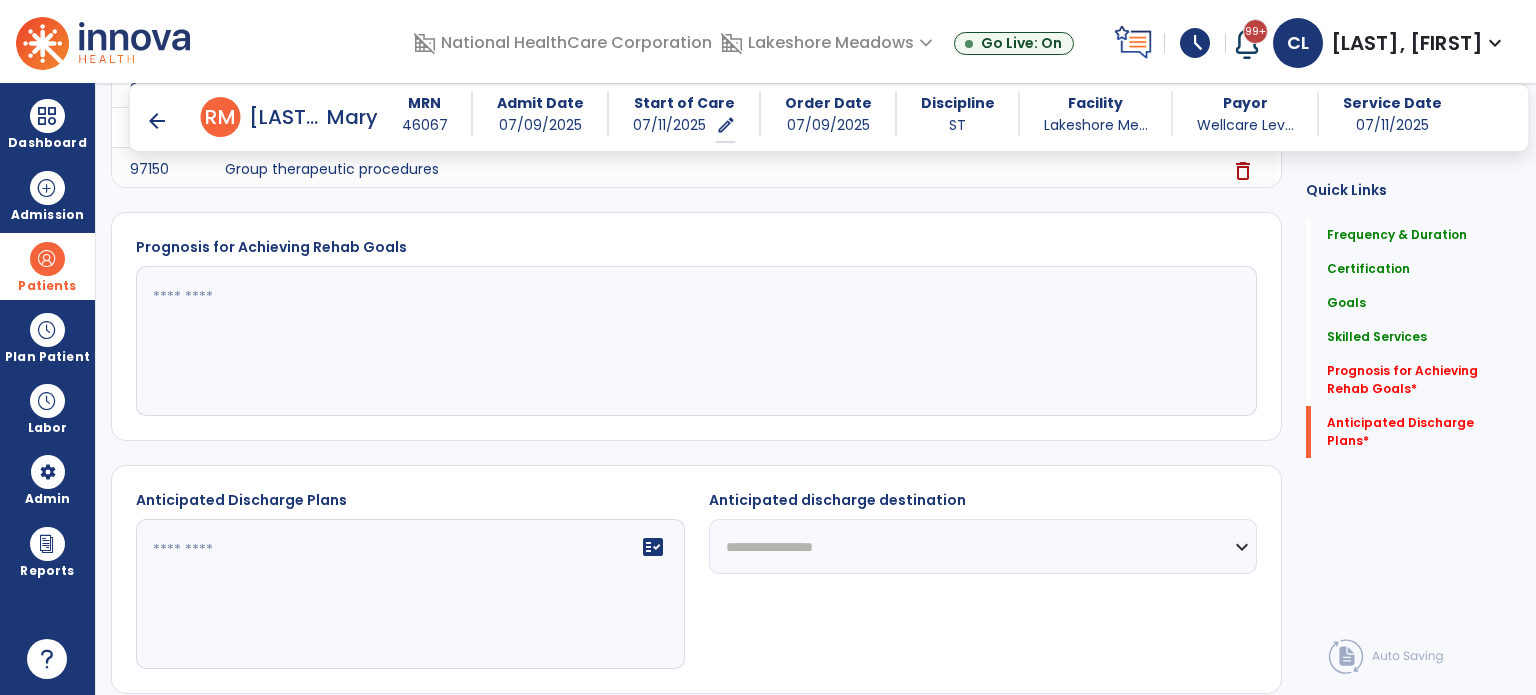 scroll, scrollTop: 1188, scrollLeft: 0, axis: vertical 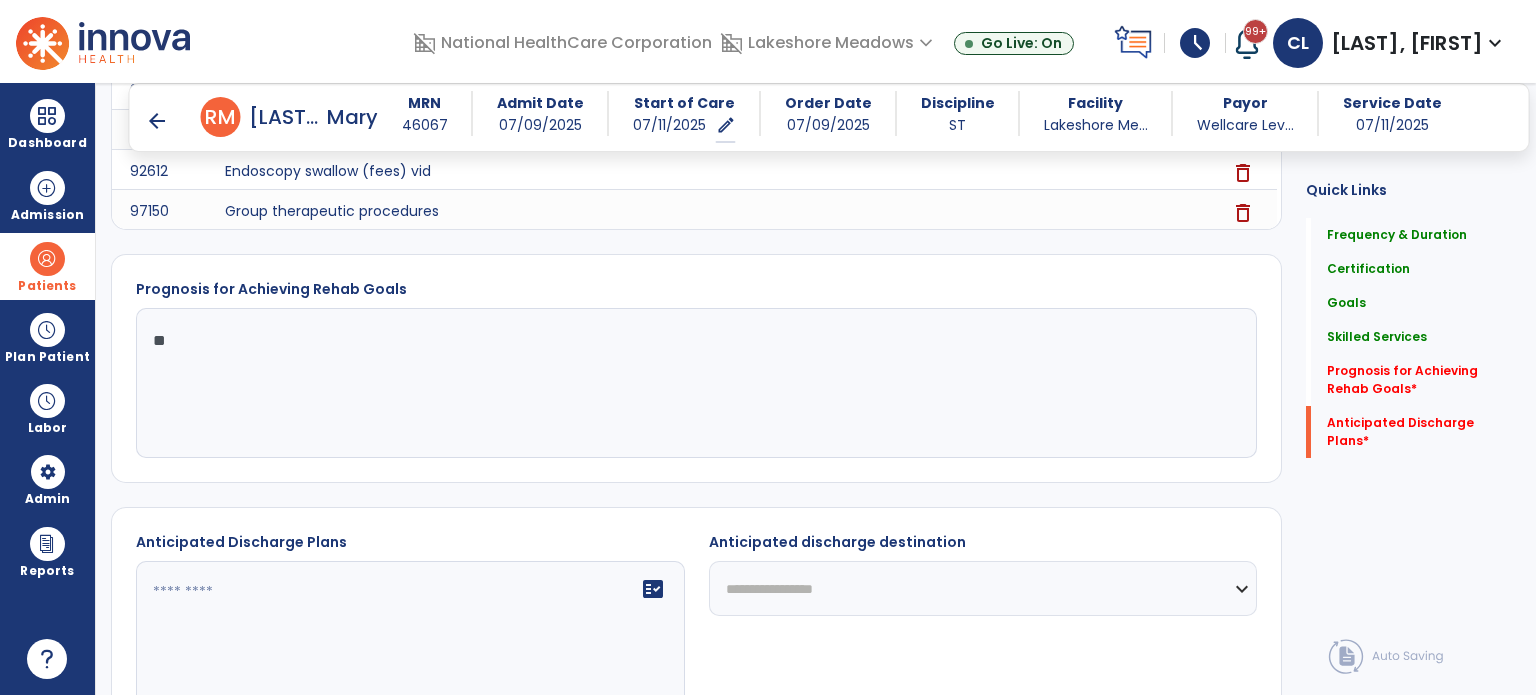 type on "*" 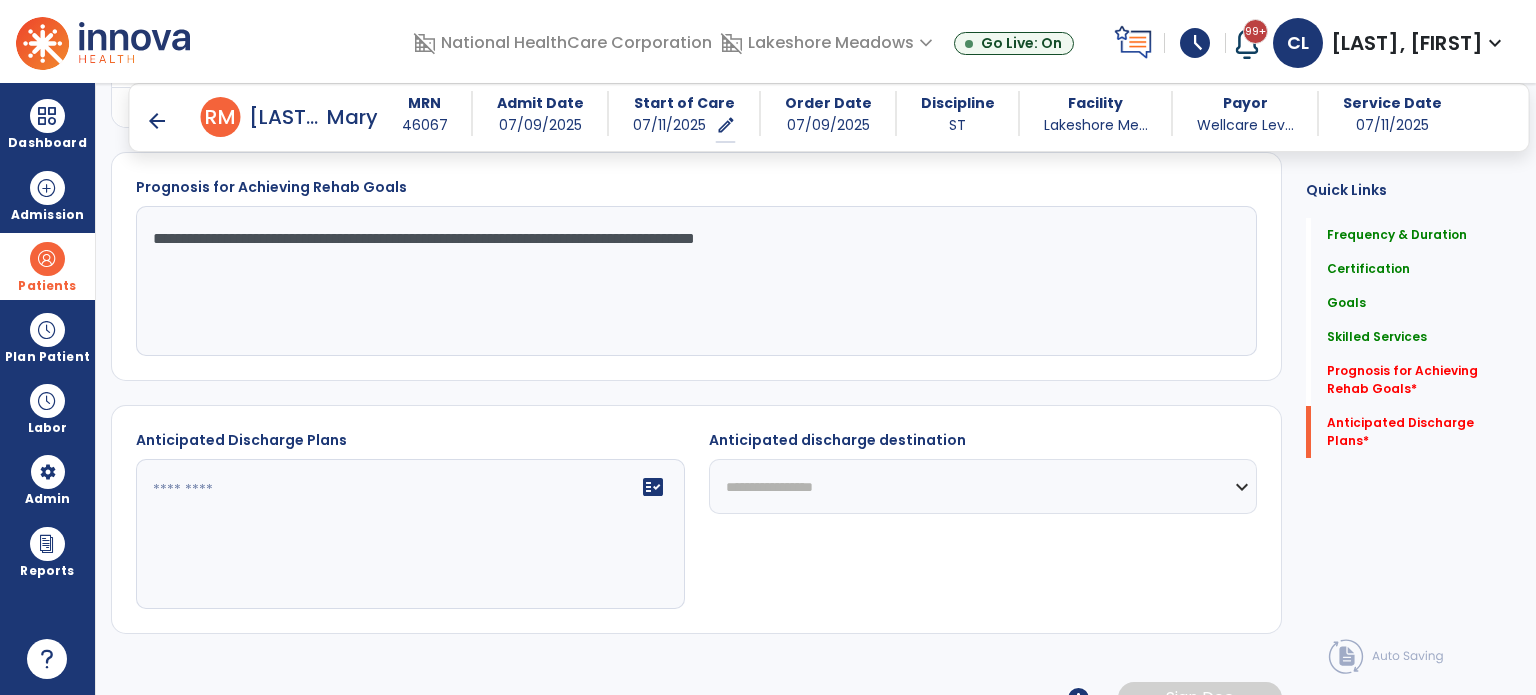 scroll, scrollTop: 1291, scrollLeft: 0, axis: vertical 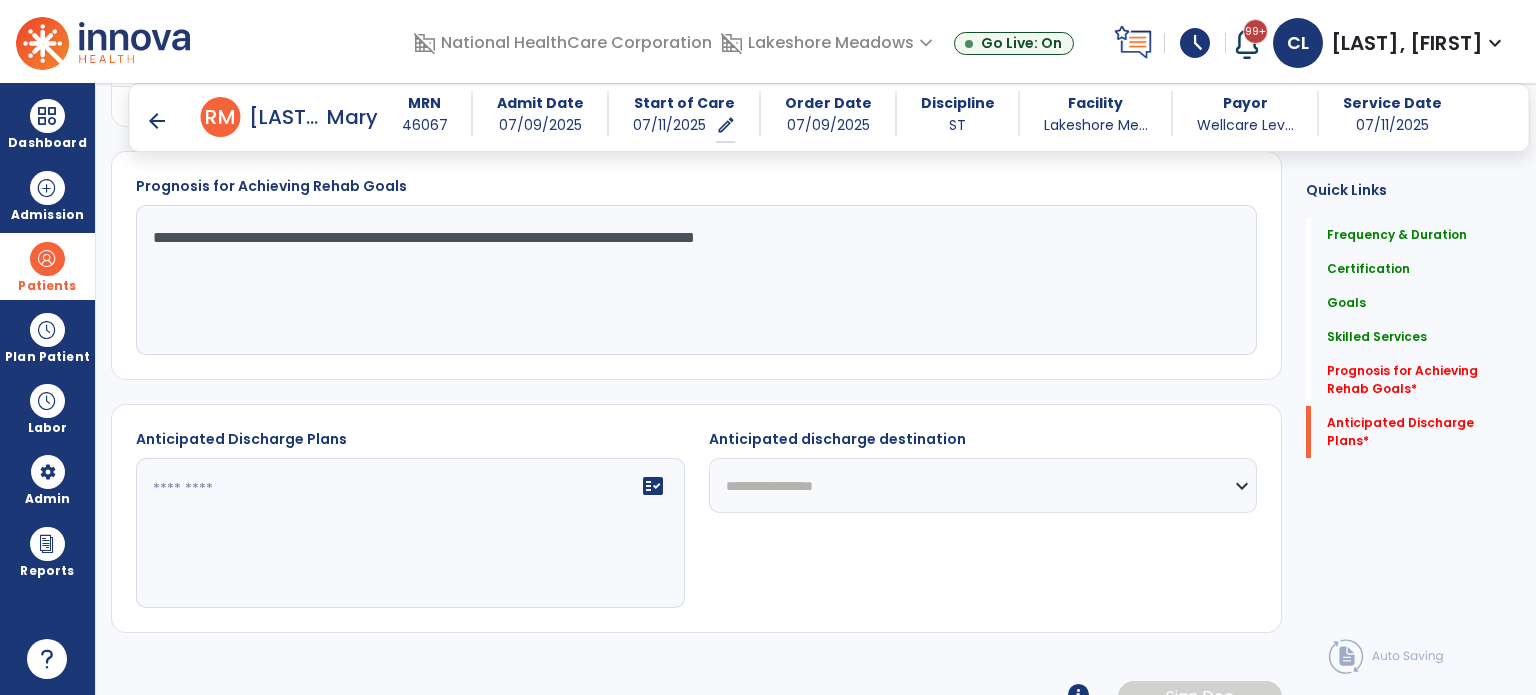 type on "**********" 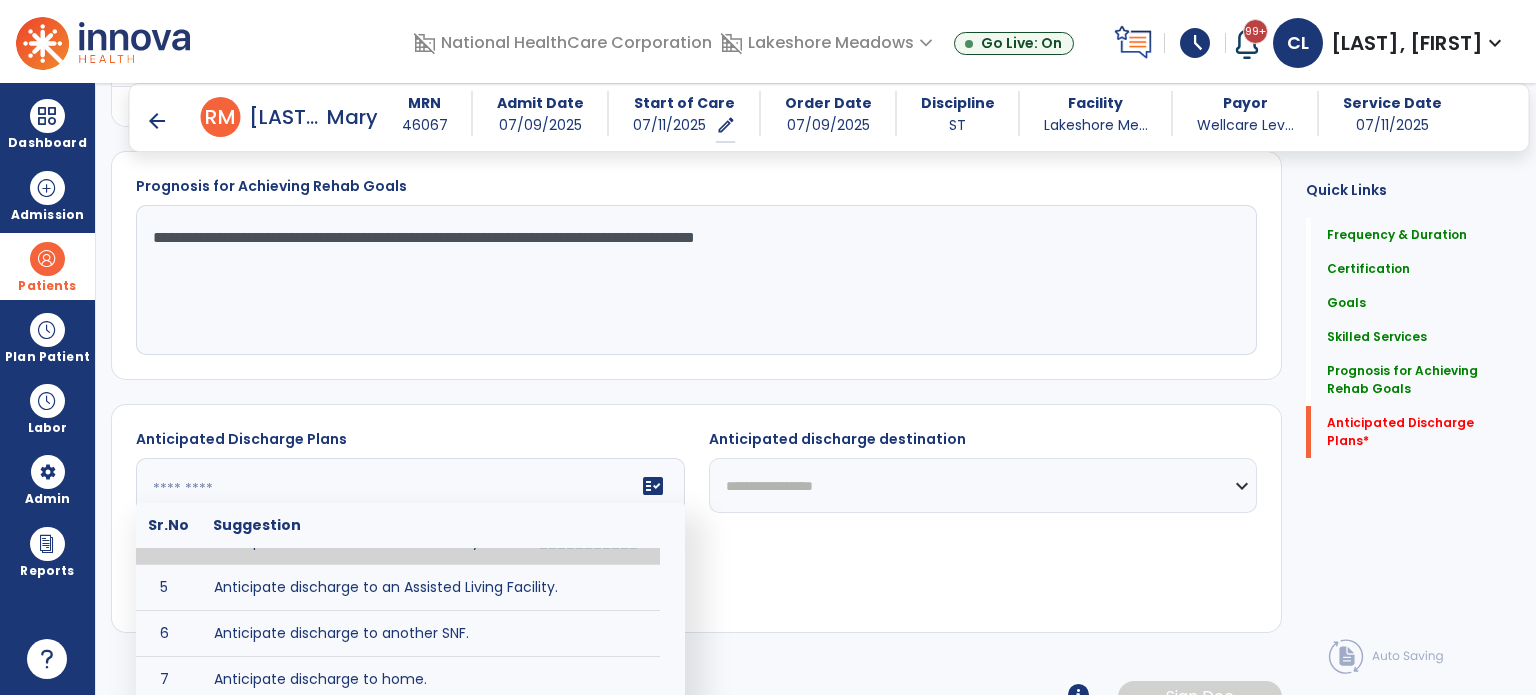 scroll, scrollTop: 103, scrollLeft: 0, axis: vertical 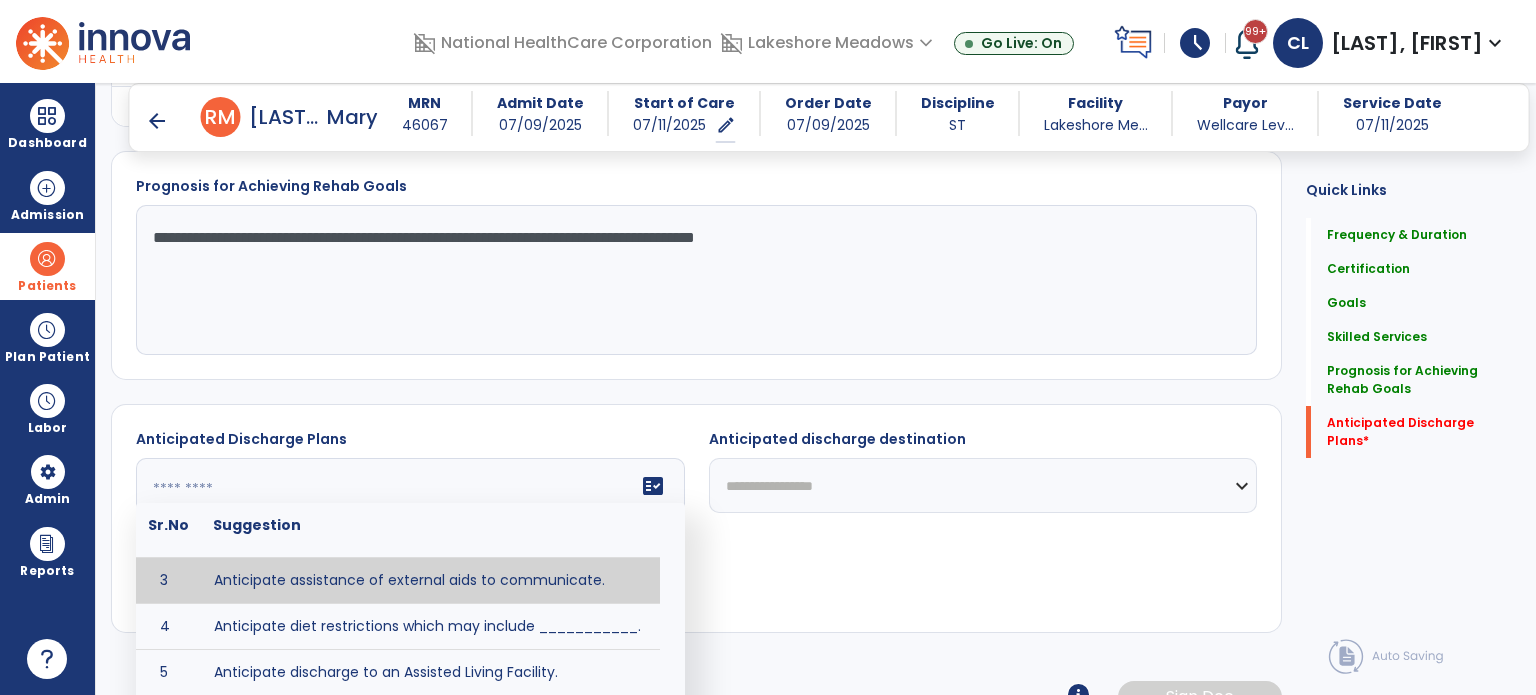 click 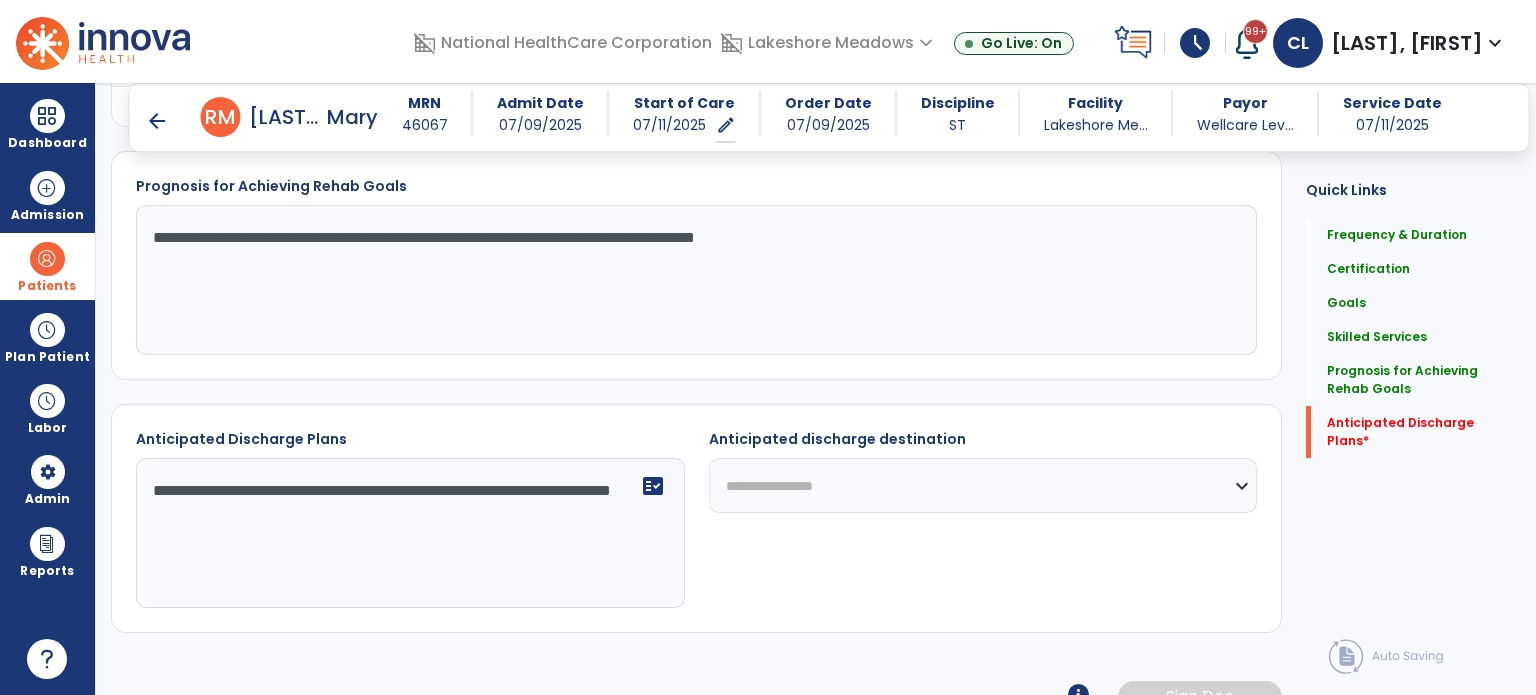 type on "**********" 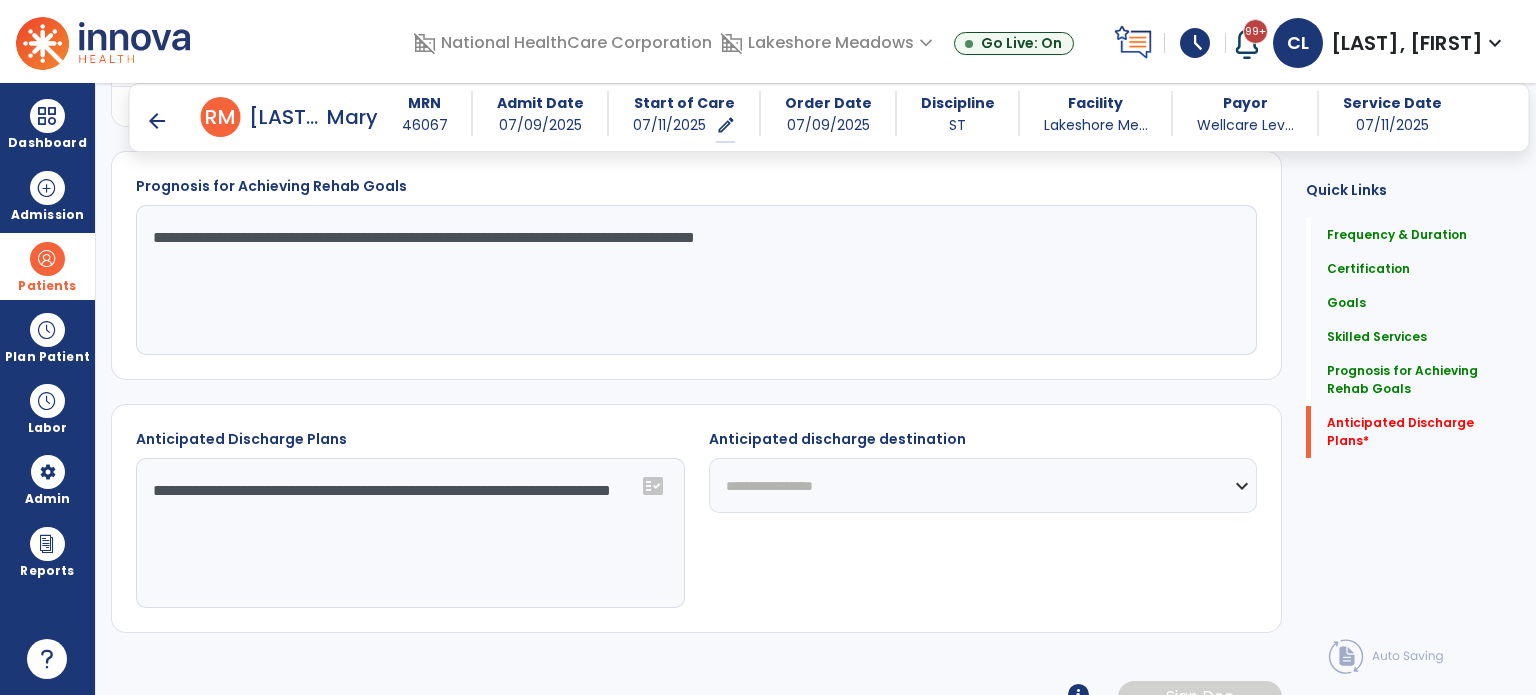 select on "***" 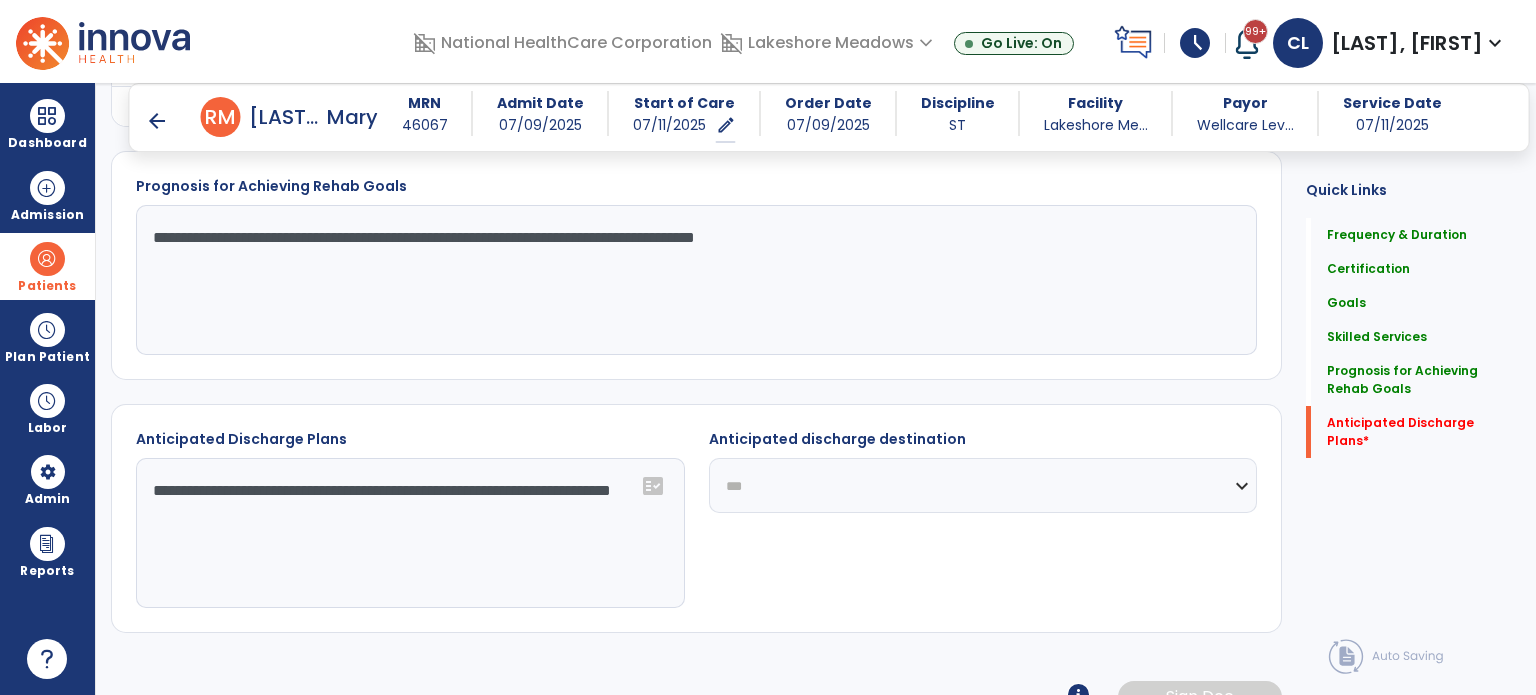 click on "**********" 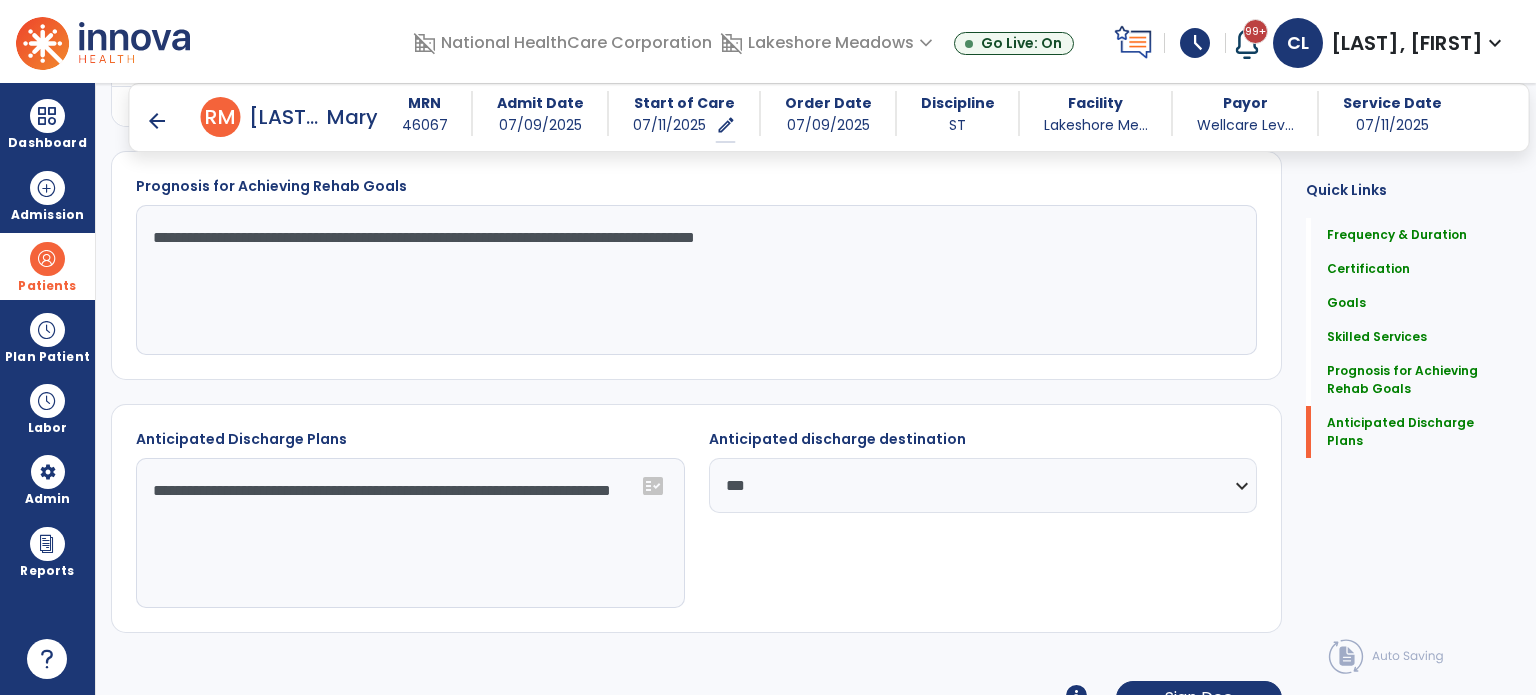 click on "**********" 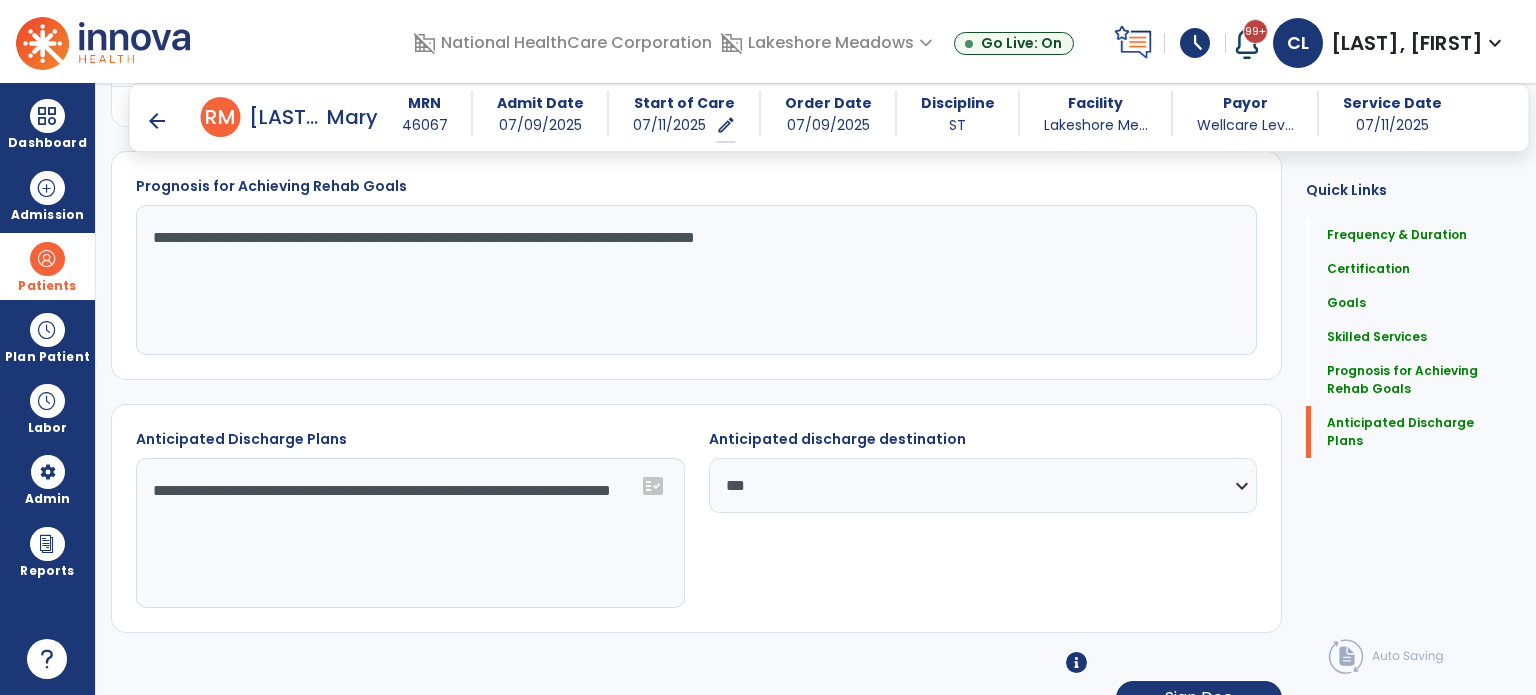 scroll, scrollTop: 1324, scrollLeft: 0, axis: vertical 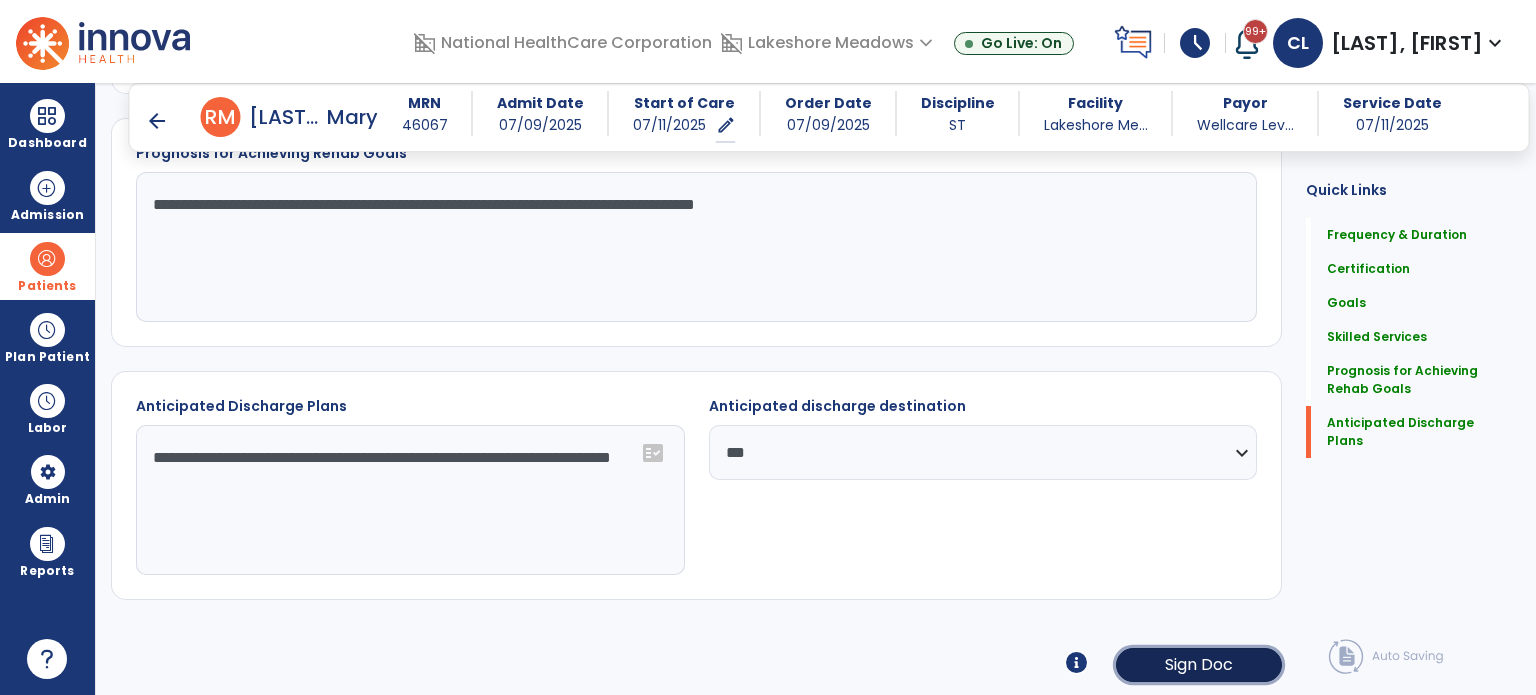 click on "Sign Doc" 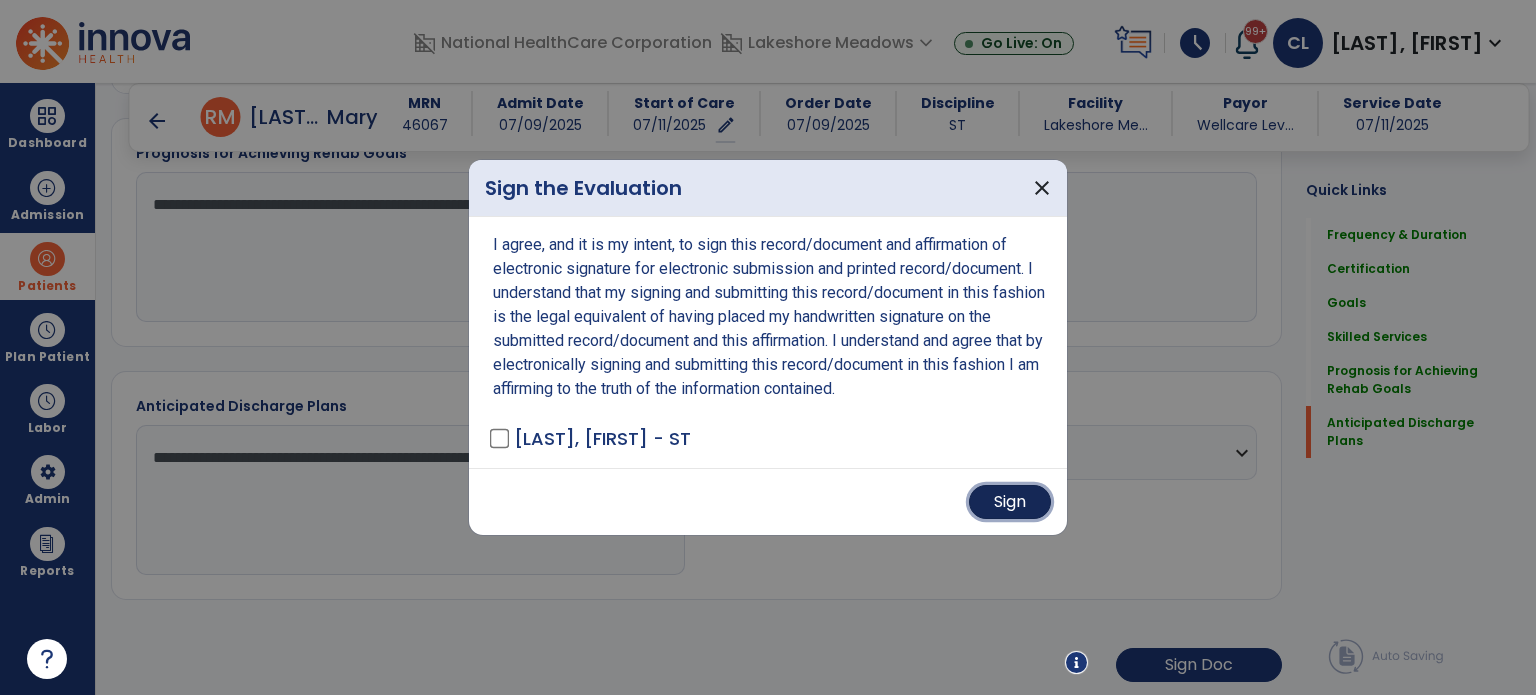 click on "Sign" at bounding box center (1010, 502) 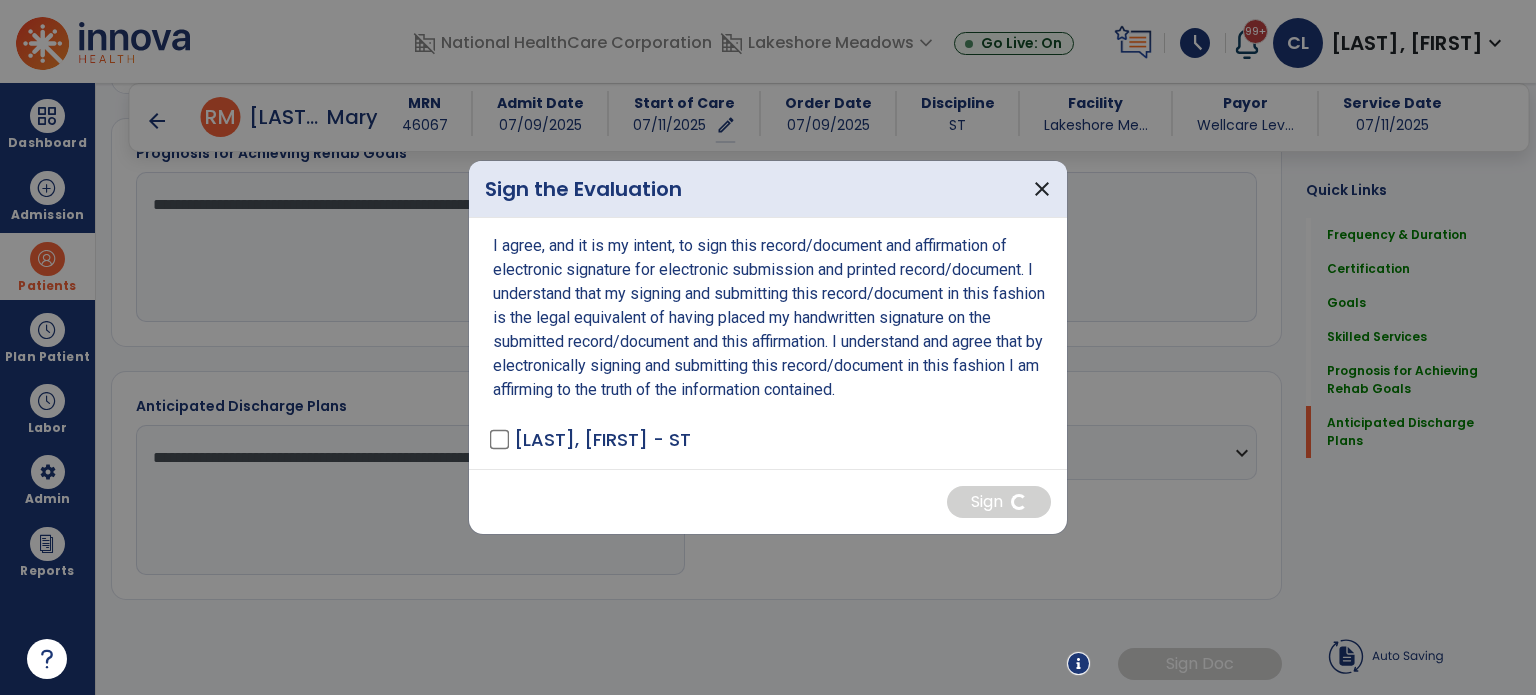 scroll, scrollTop: 1322, scrollLeft: 0, axis: vertical 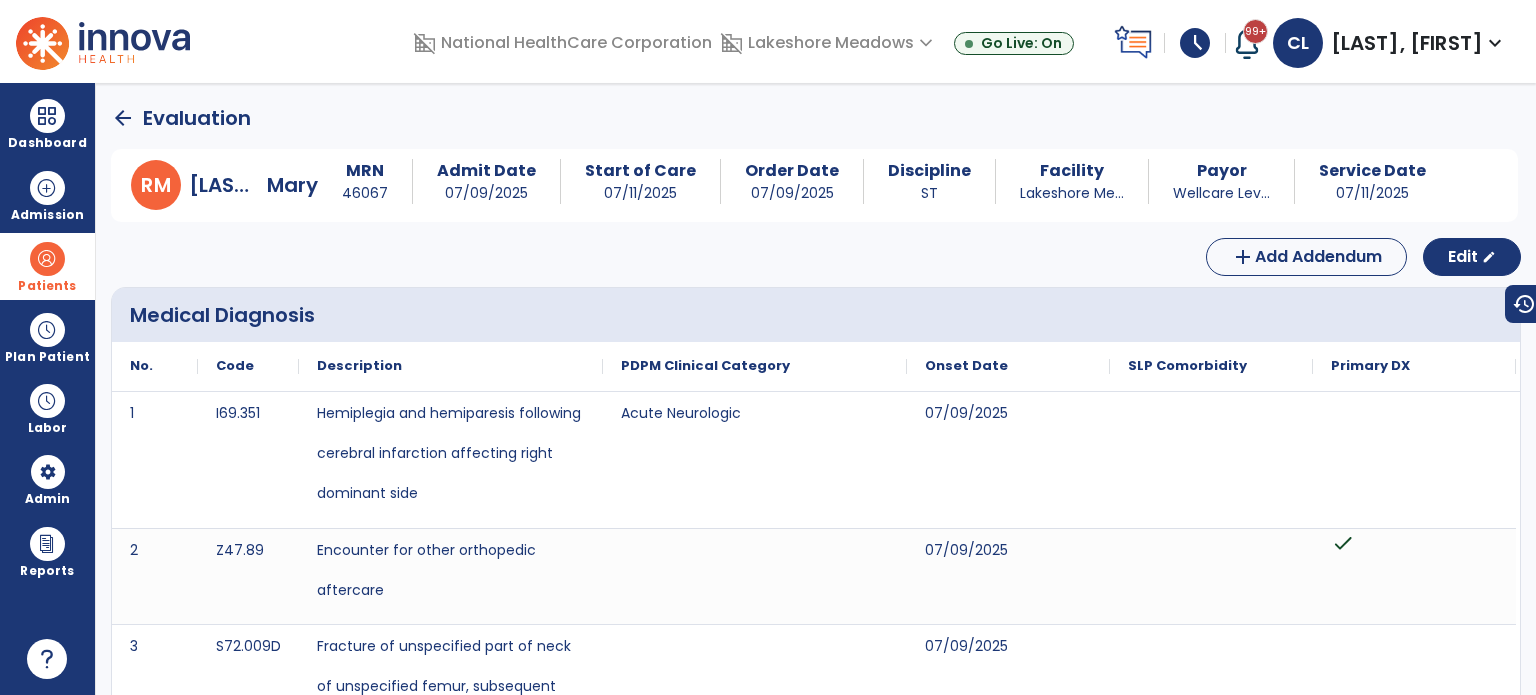 click on "arrow_back" 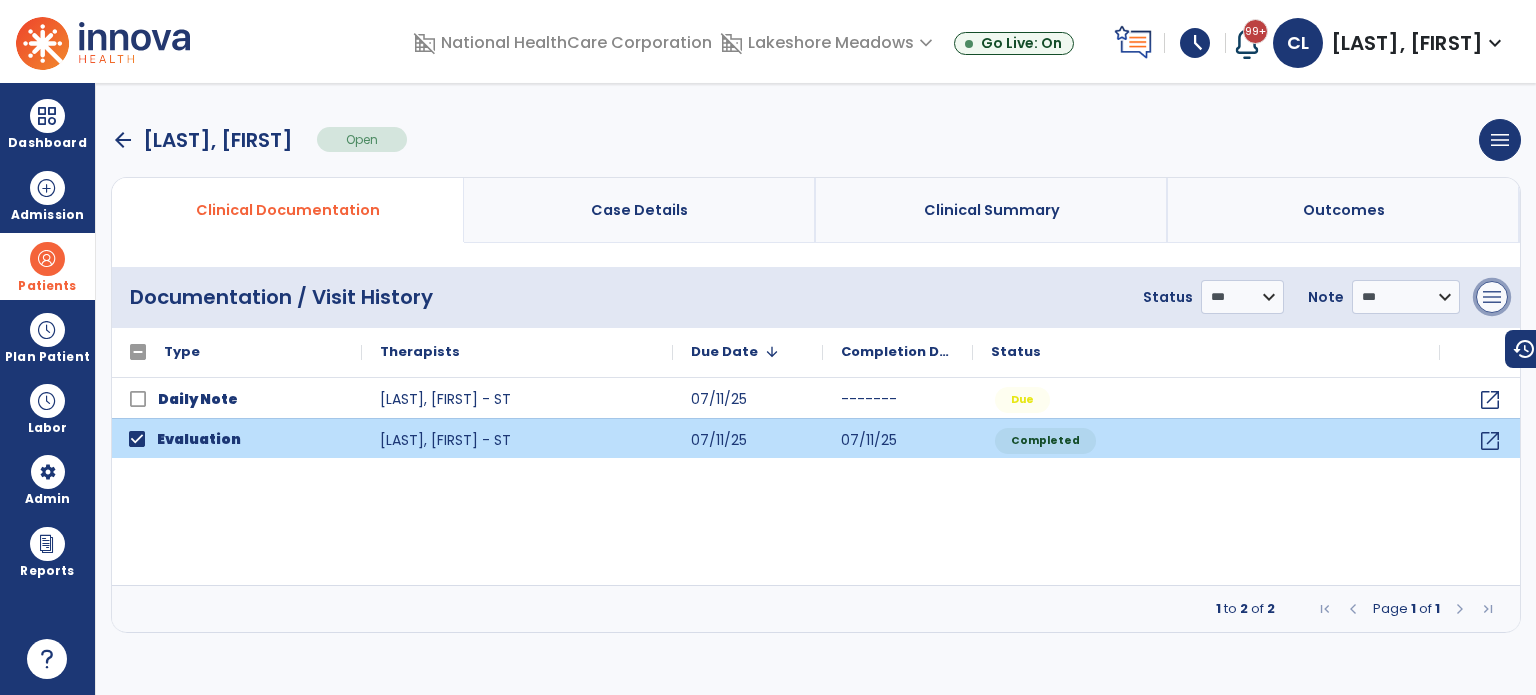 click on "menu" at bounding box center [1492, 297] 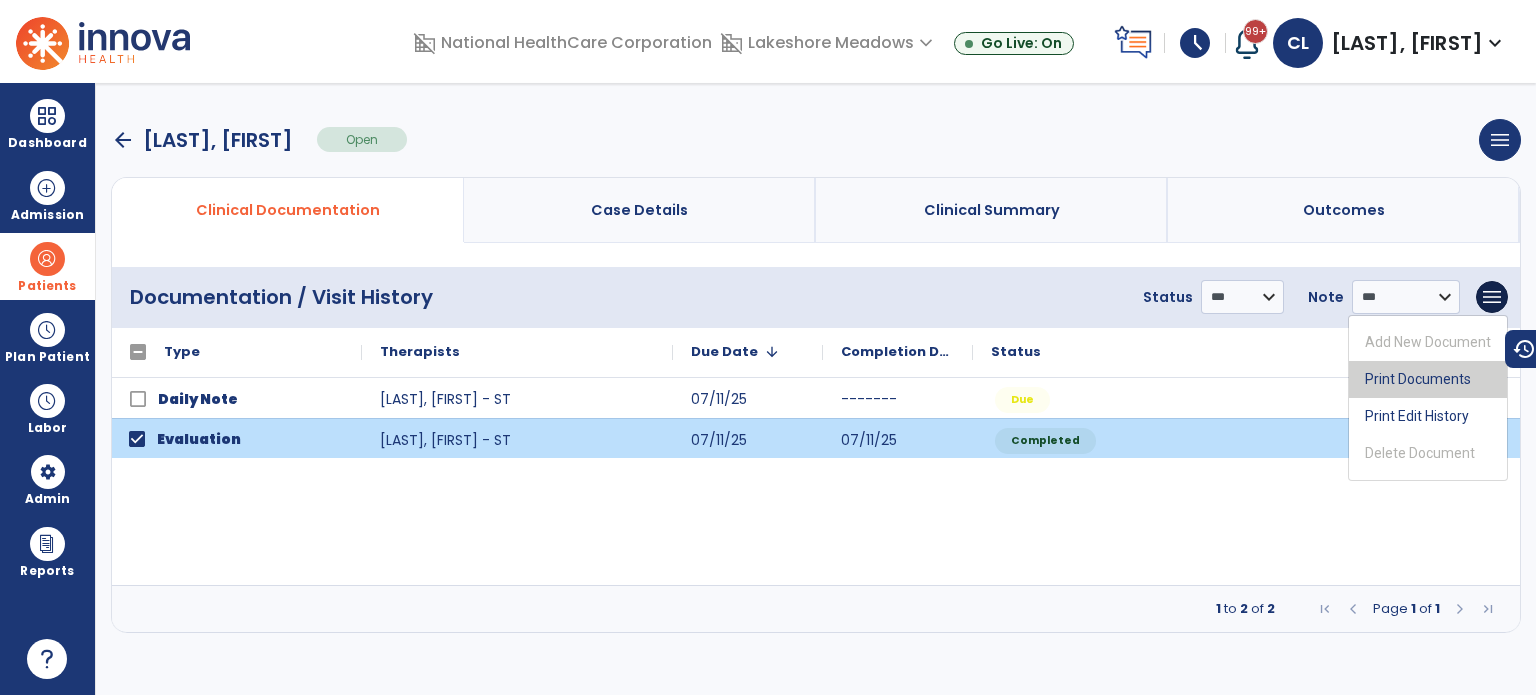 click on "Print Documents" at bounding box center [1428, 379] 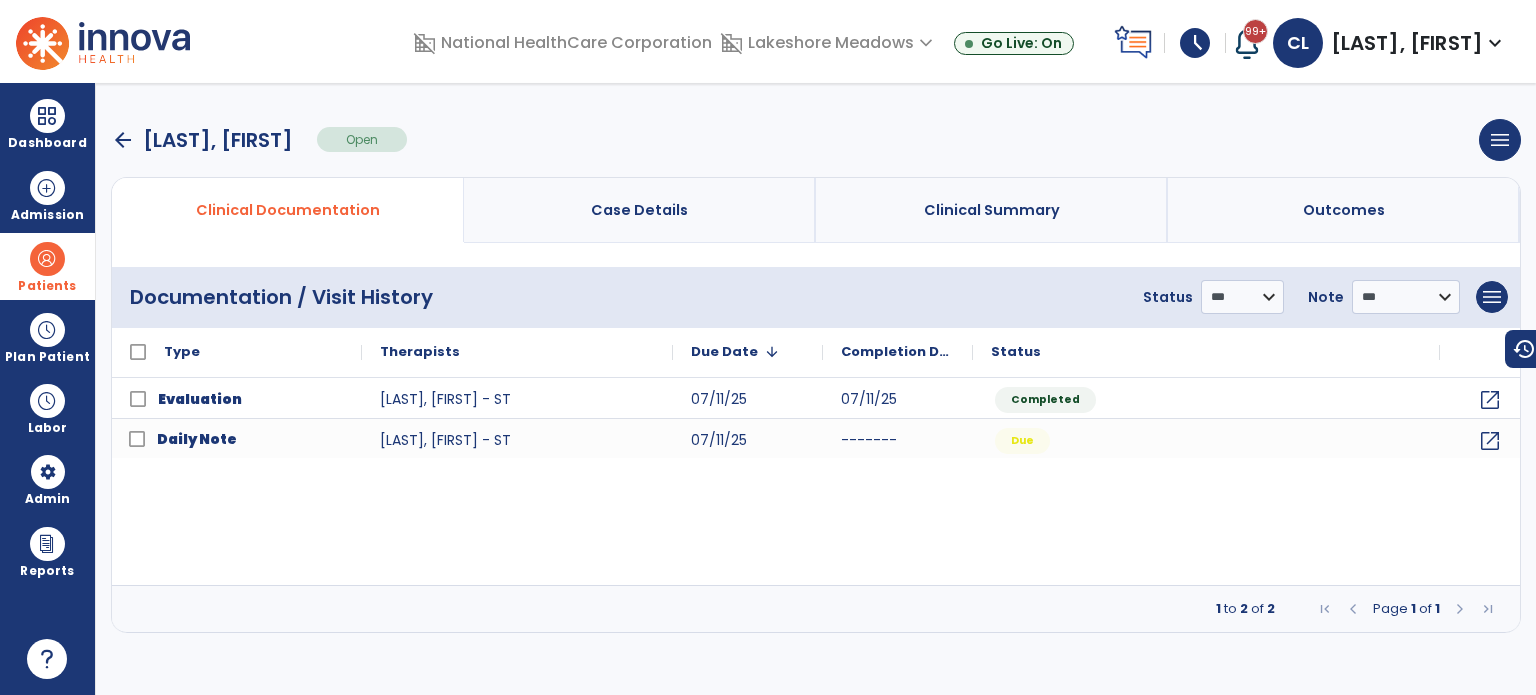 click on "Evaluation [LAST_NAME], [FIRST_NAME] - ST [DATE] [DATE] Completed open_in_new
Daily Note [LAST_NAME], [FIRST_NAME] - ST [DATE] ------- Due open_in_new" 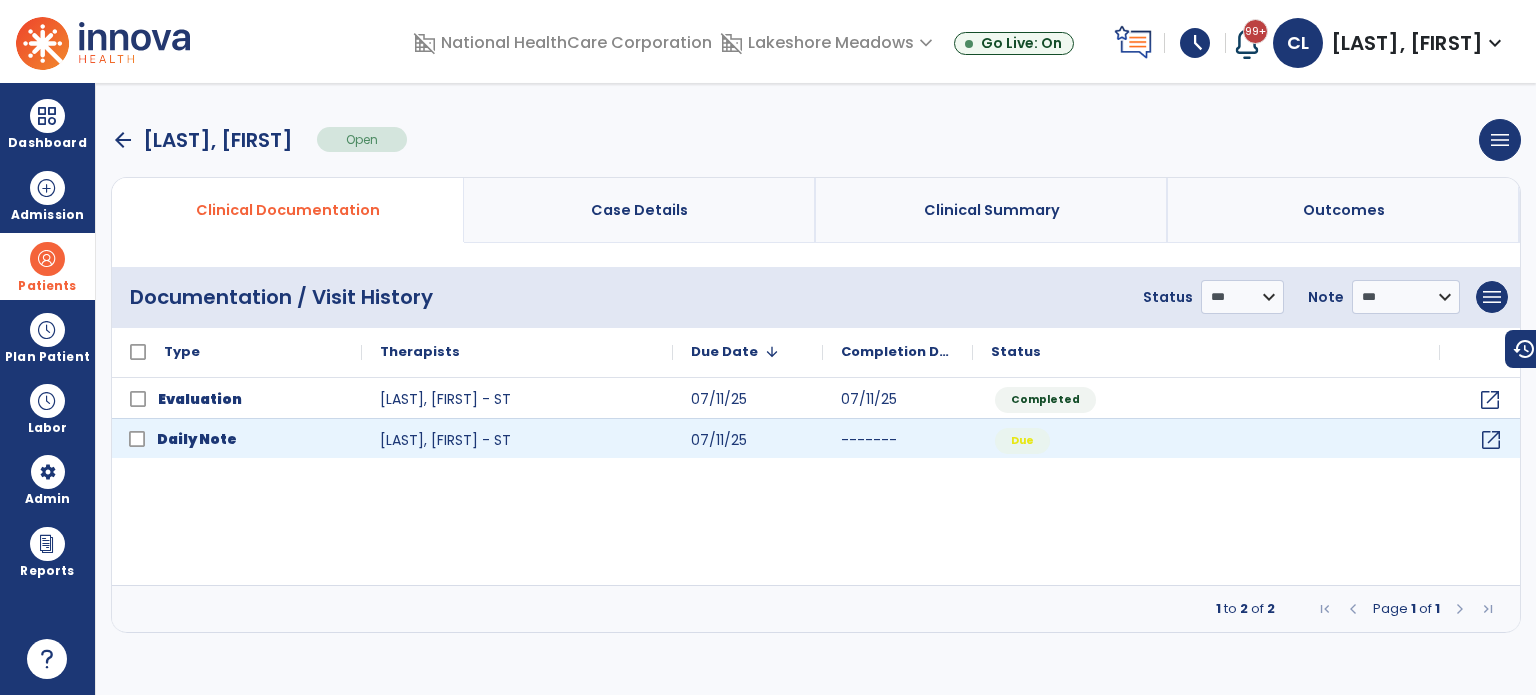 click on "open_in_new" 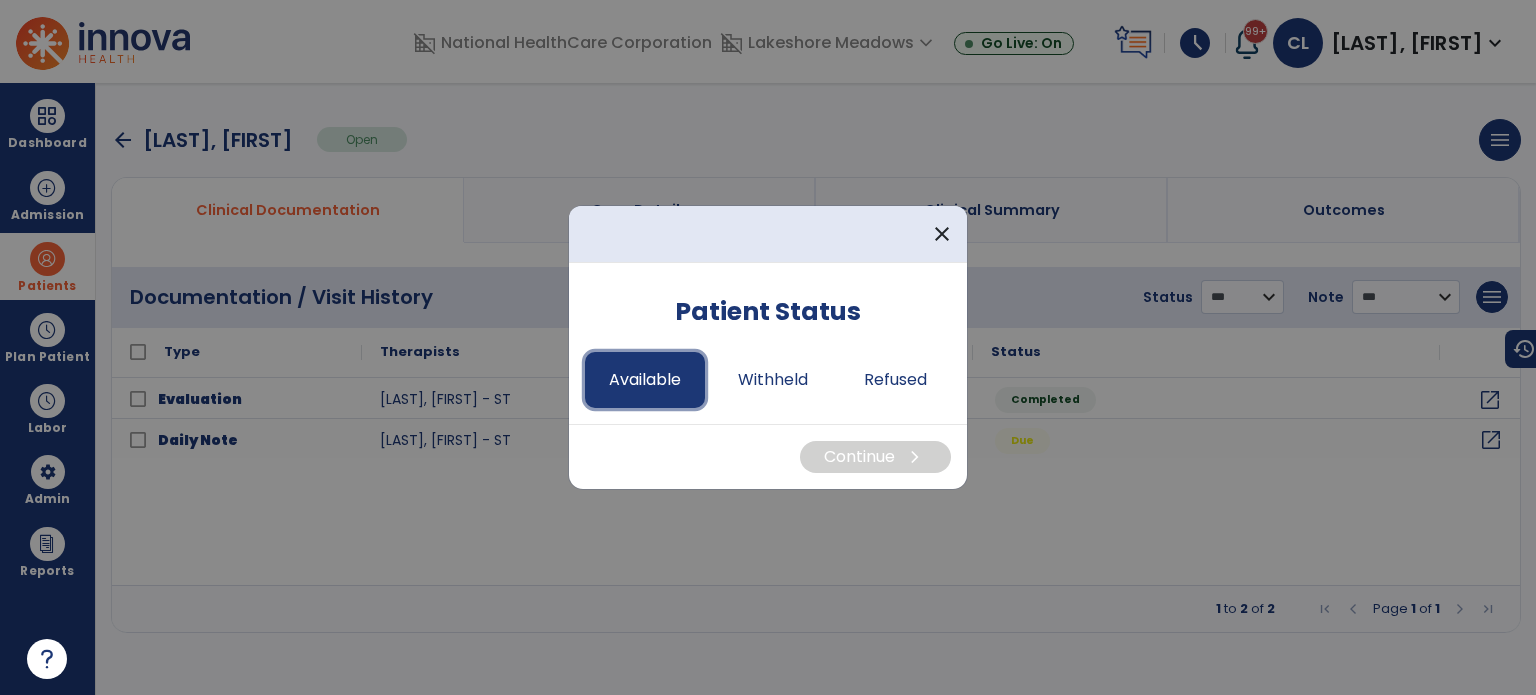 click on "Available" at bounding box center [645, 380] 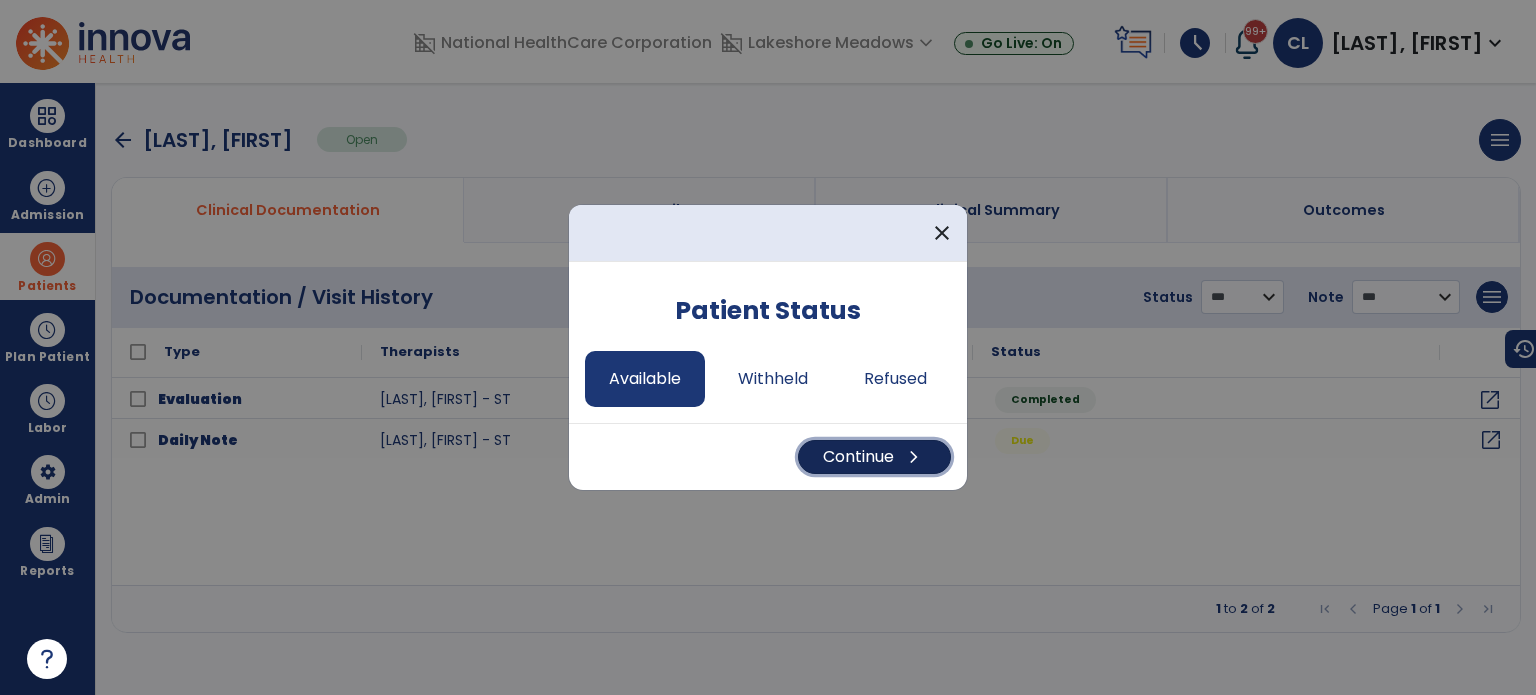click on "Continue   chevron_right" at bounding box center (874, 457) 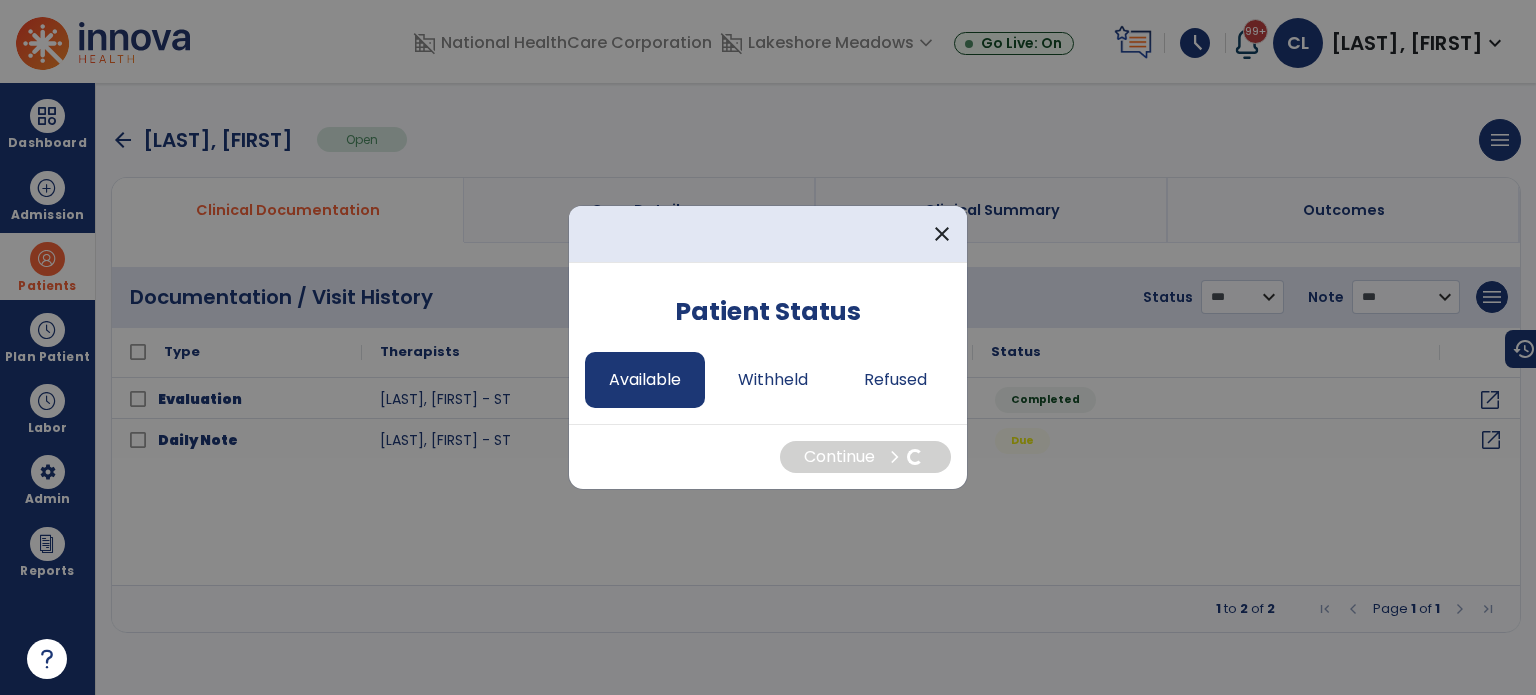 select on "*" 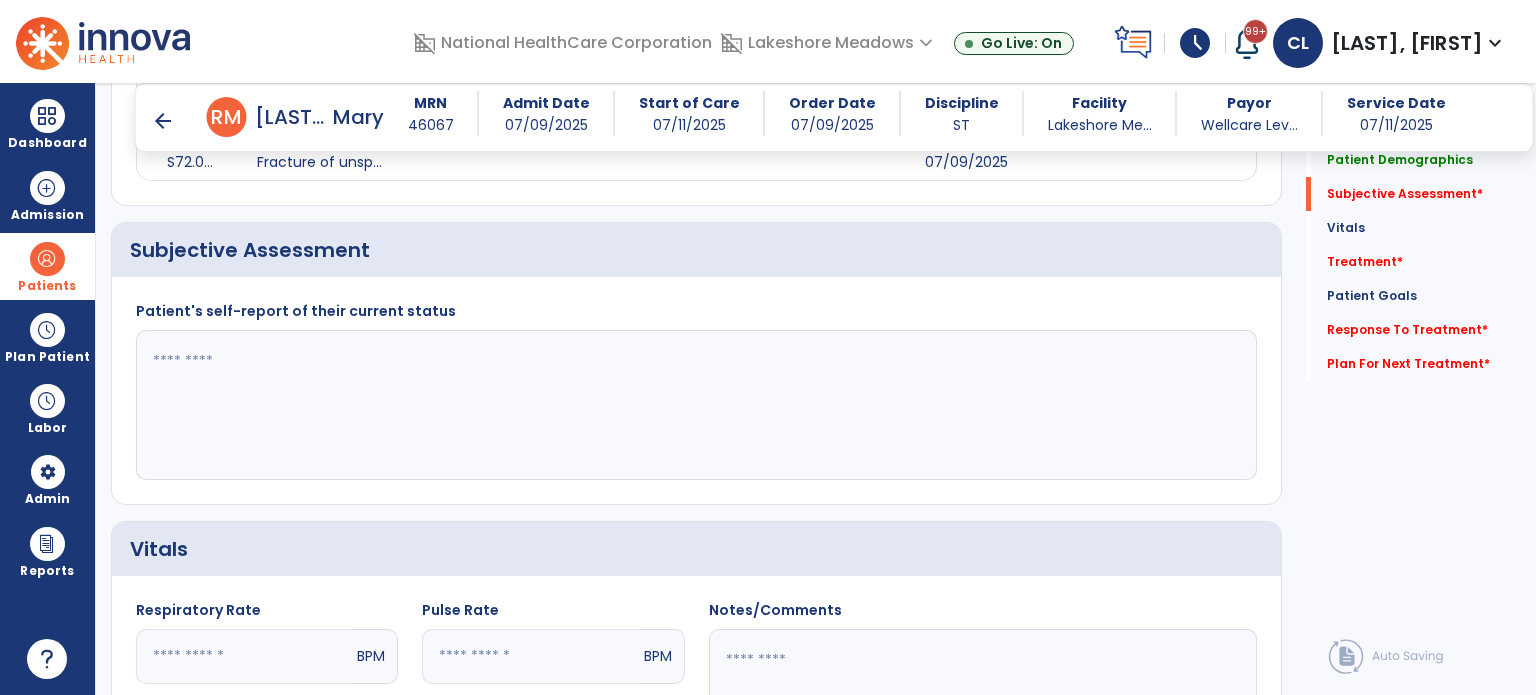 scroll, scrollTop: 418, scrollLeft: 0, axis: vertical 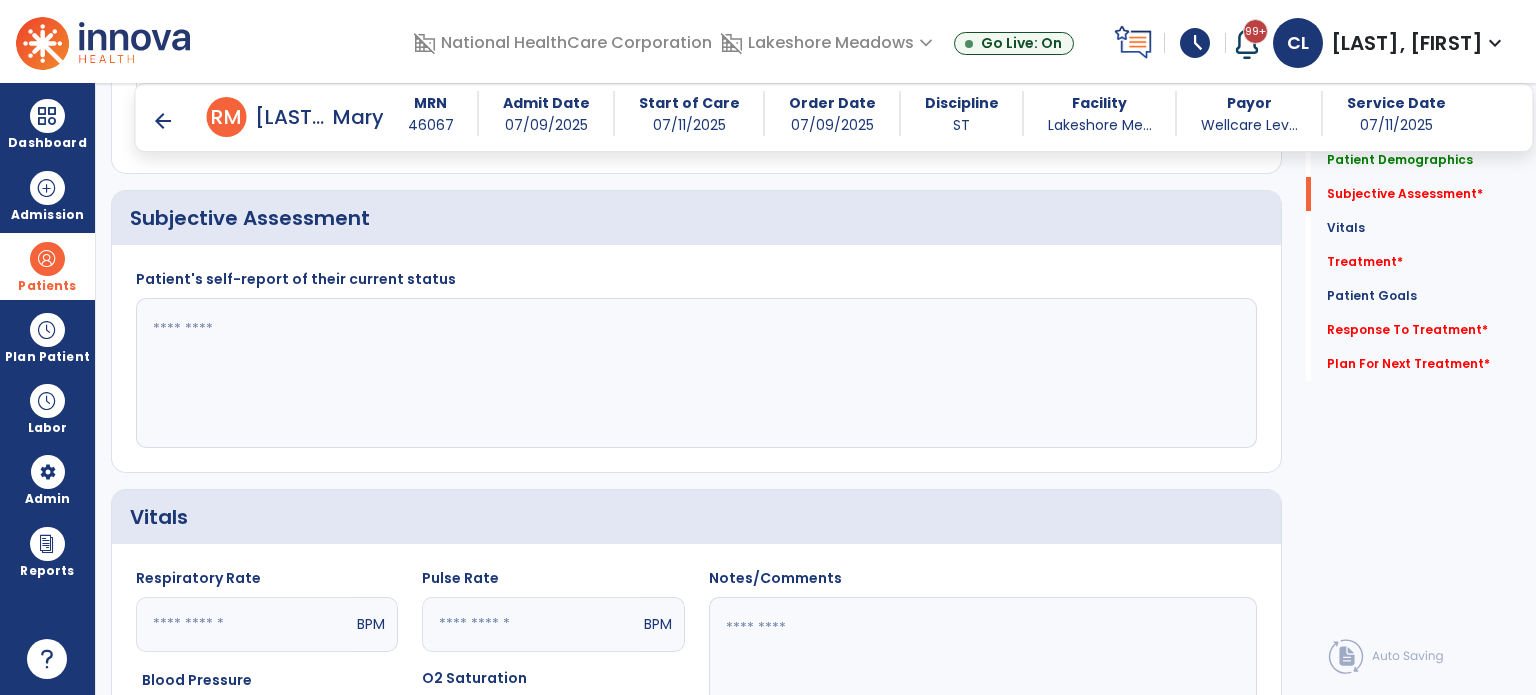 click 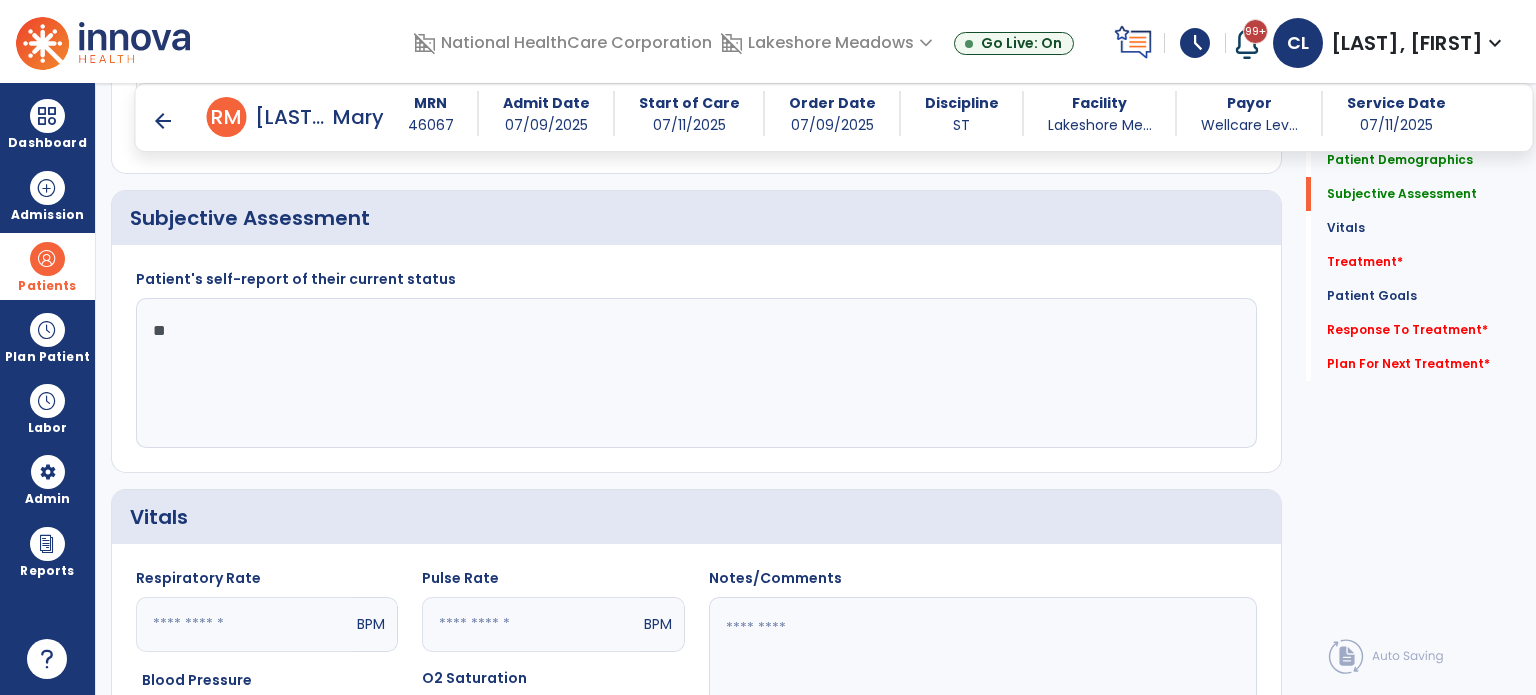 type on "*" 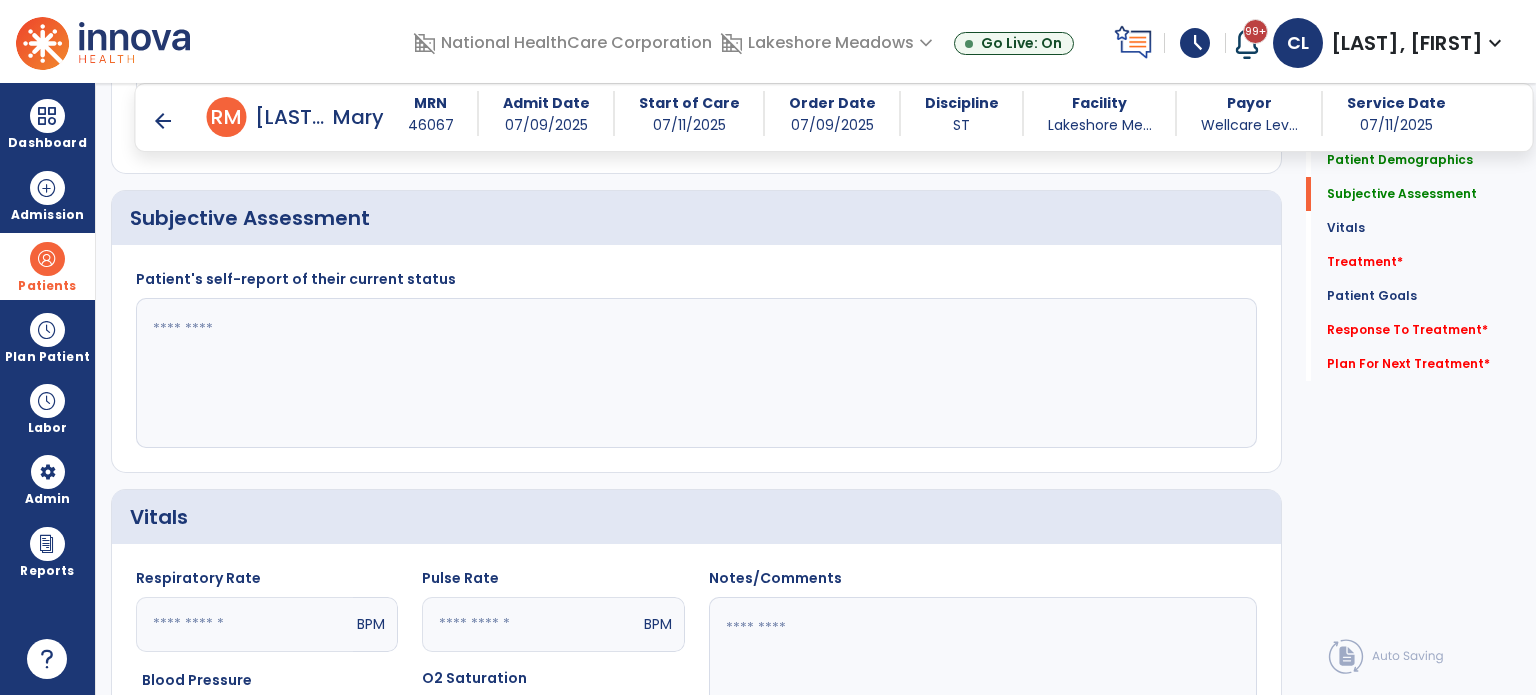 type on "*" 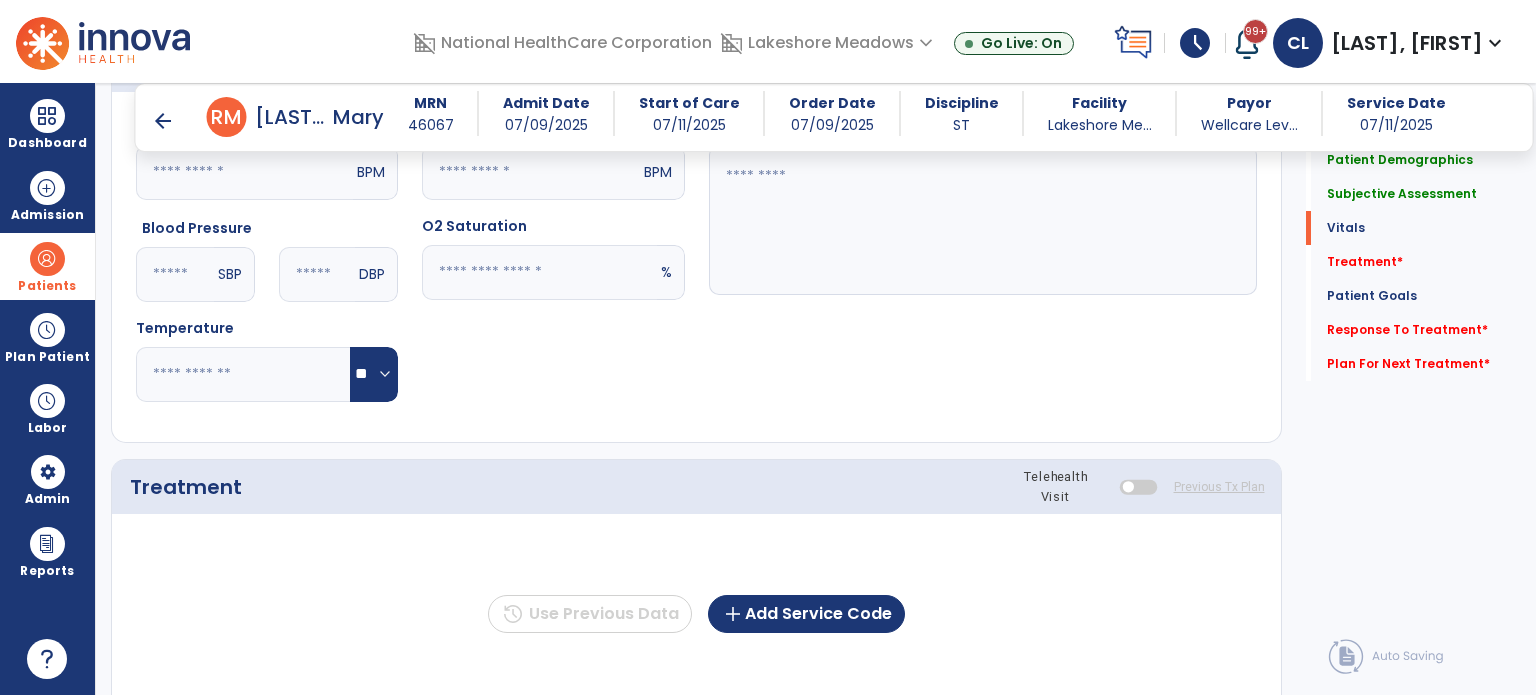 scroll, scrollTop: 986, scrollLeft: 0, axis: vertical 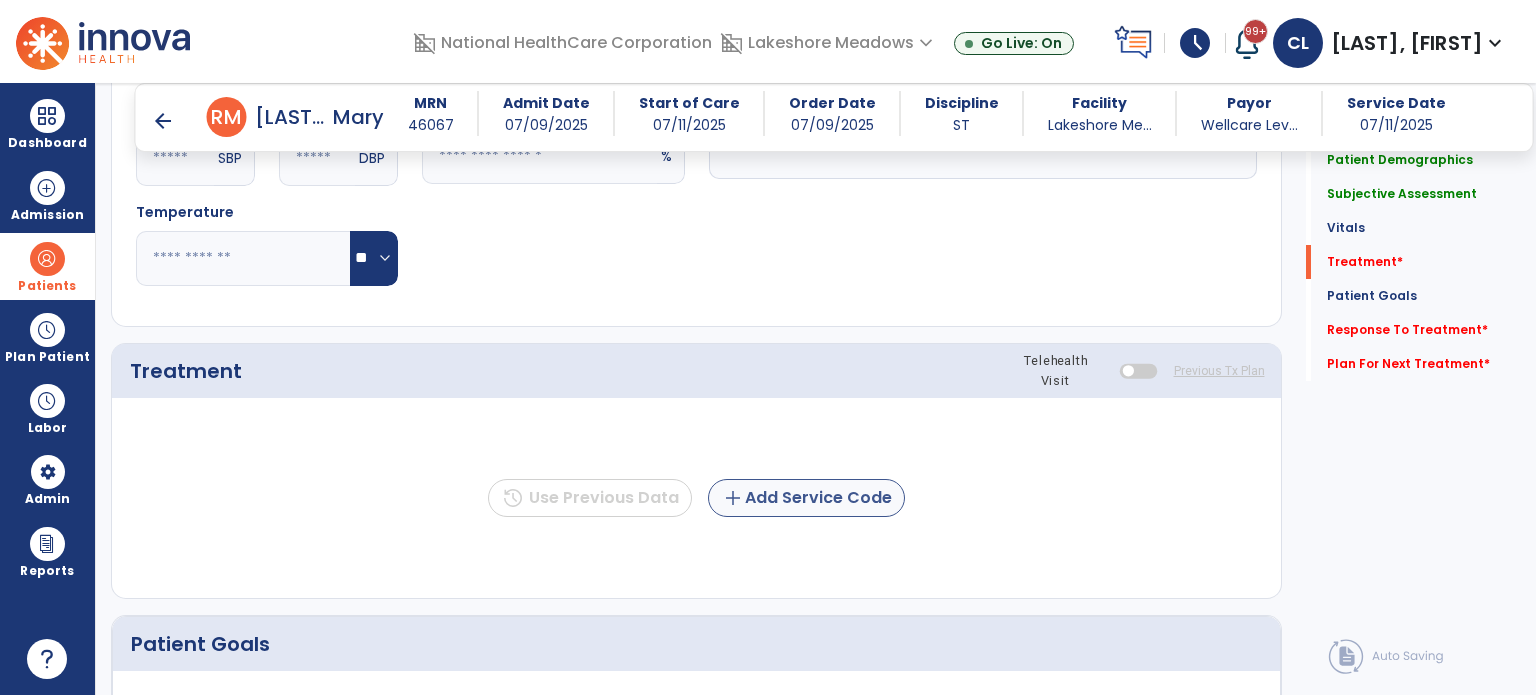 type on "**********" 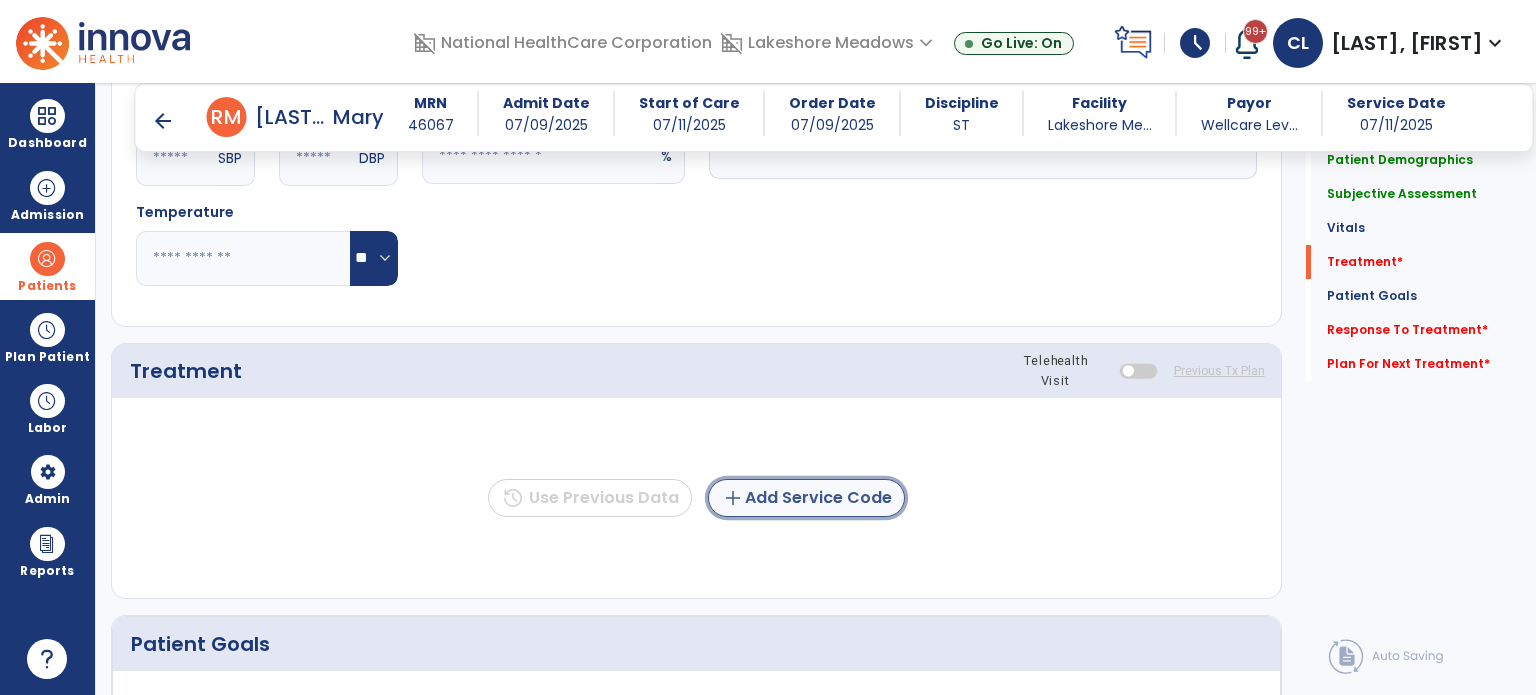 click on "add  Add Service Code" 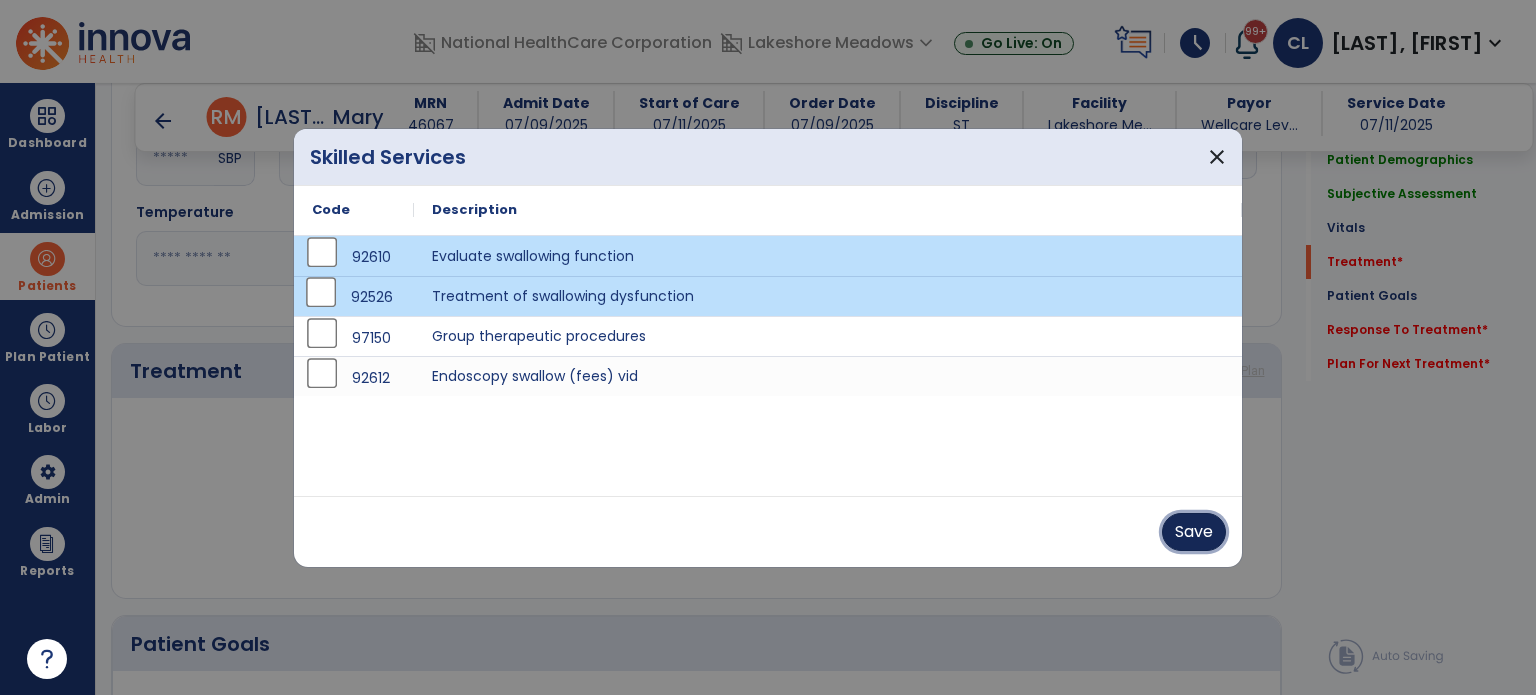 click on "Save" at bounding box center (1194, 532) 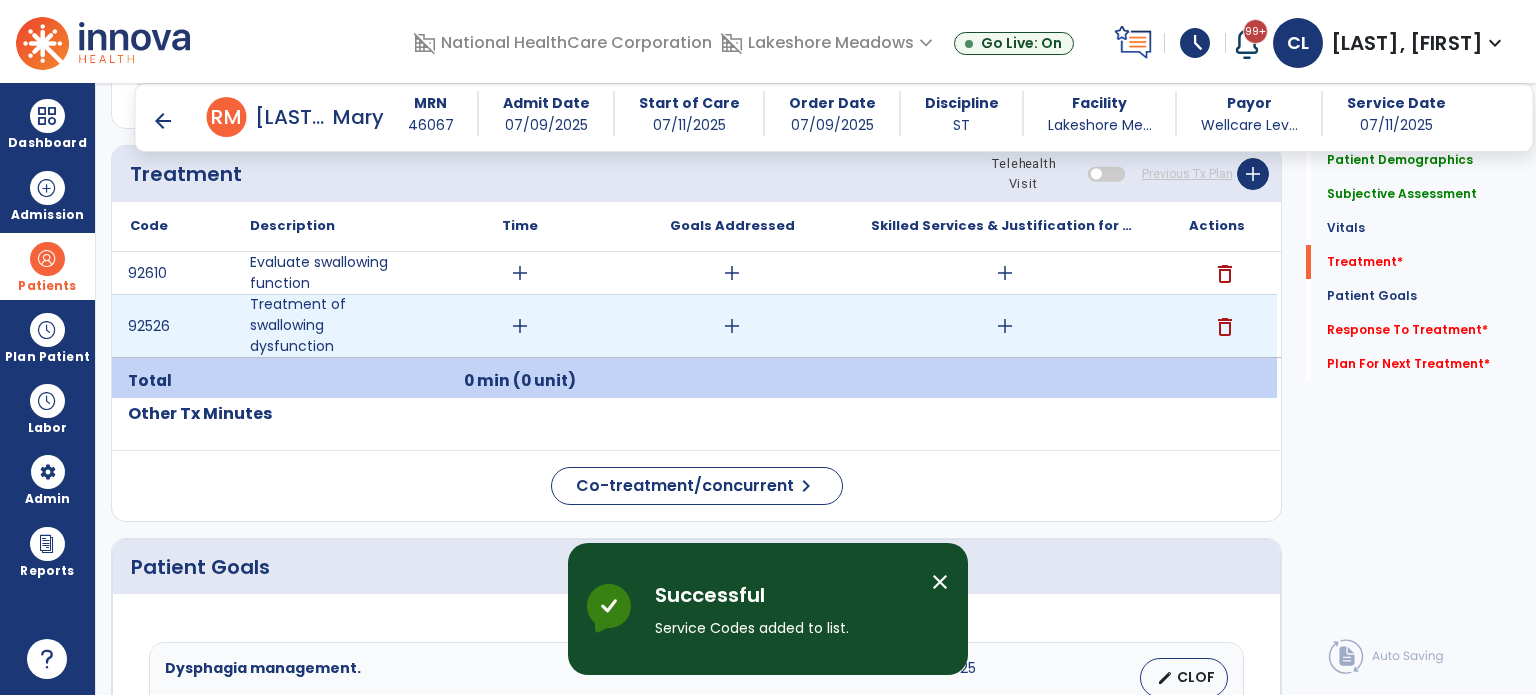 scroll, scrollTop: 1212, scrollLeft: 0, axis: vertical 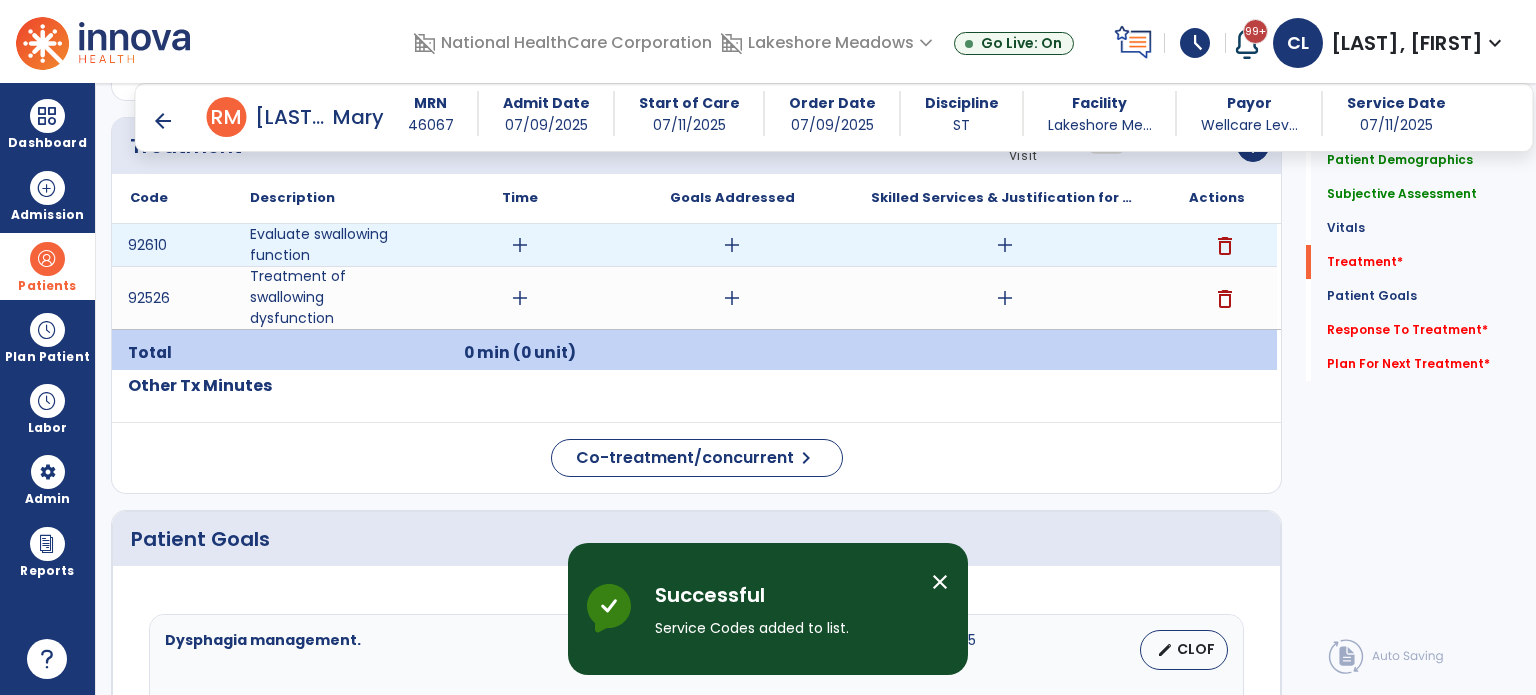 click on "add" at bounding box center (732, 245) 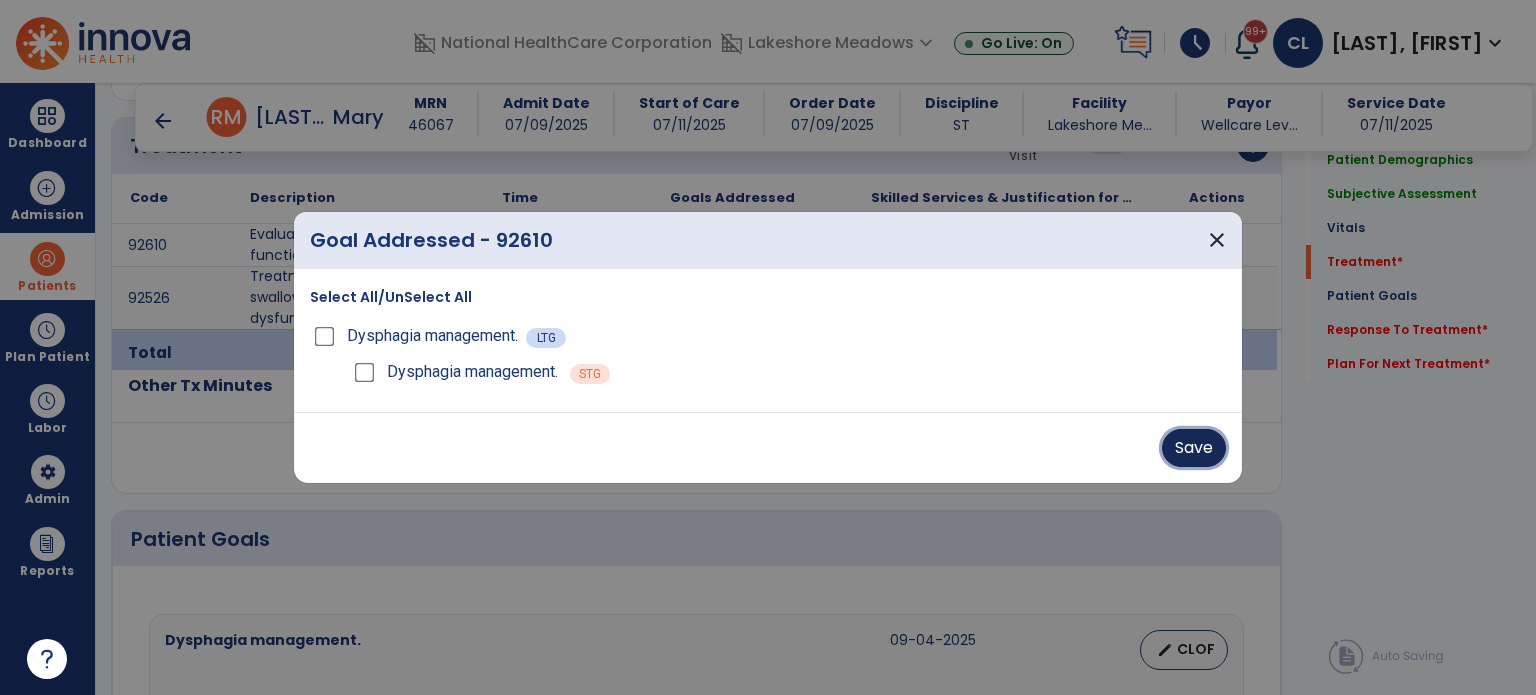 click on "Save" at bounding box center [1194, 448] 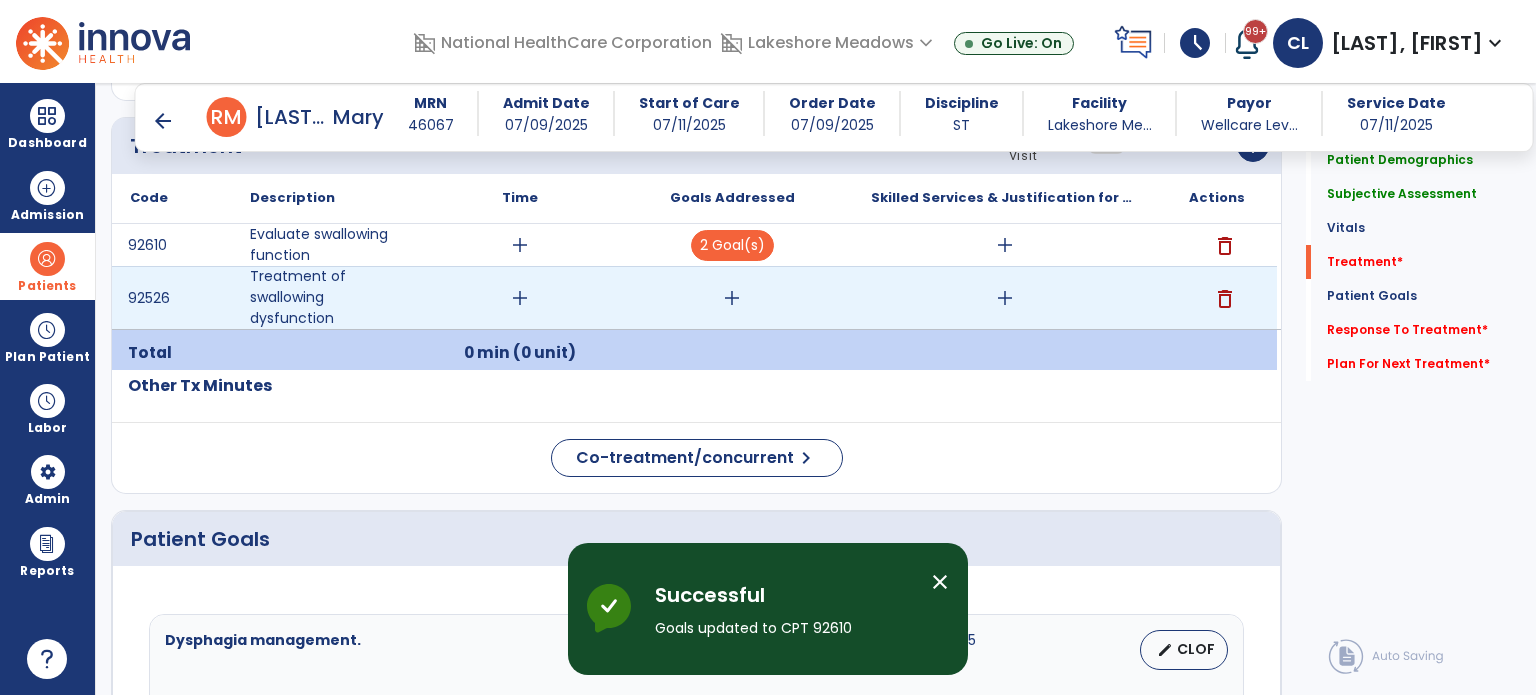 click on "add" at bounding box center [732, 298] 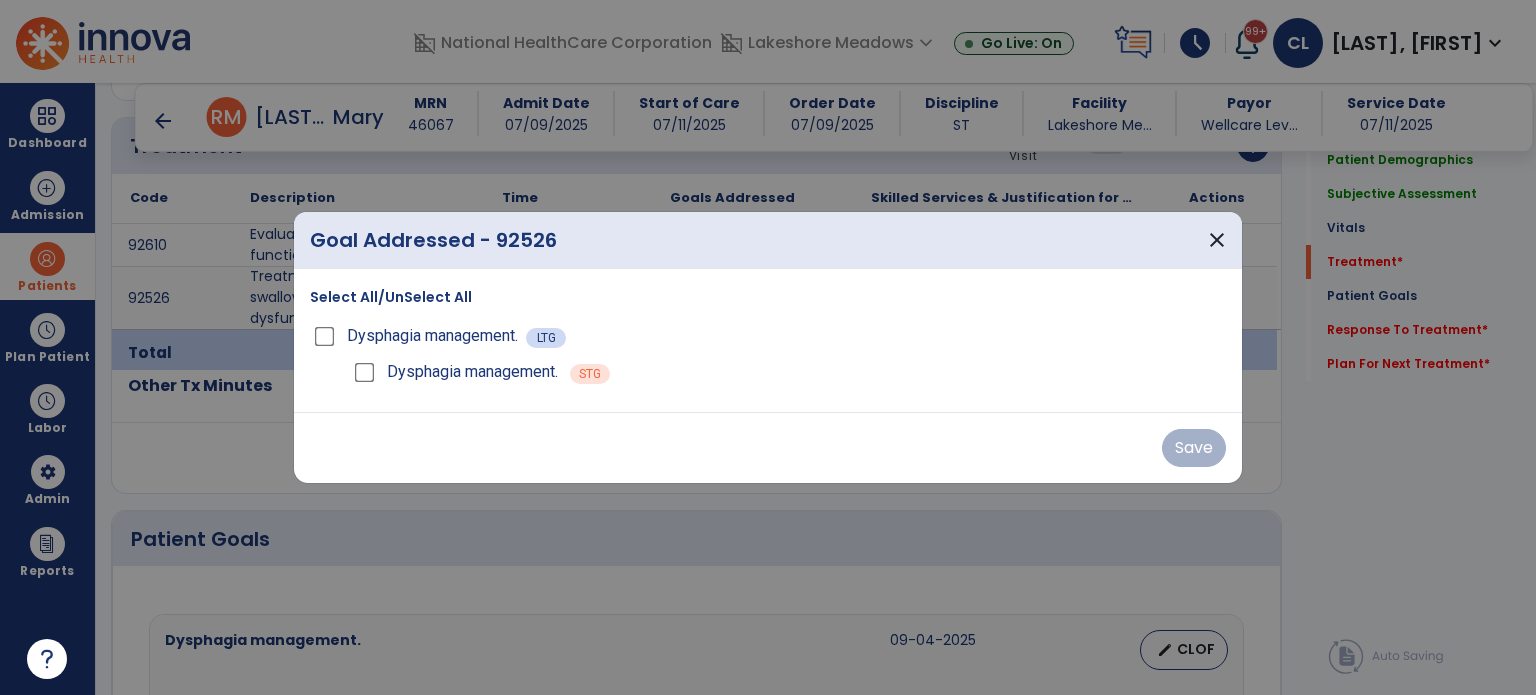 click on "Dysphagia management." at bounding box center [418, 336] 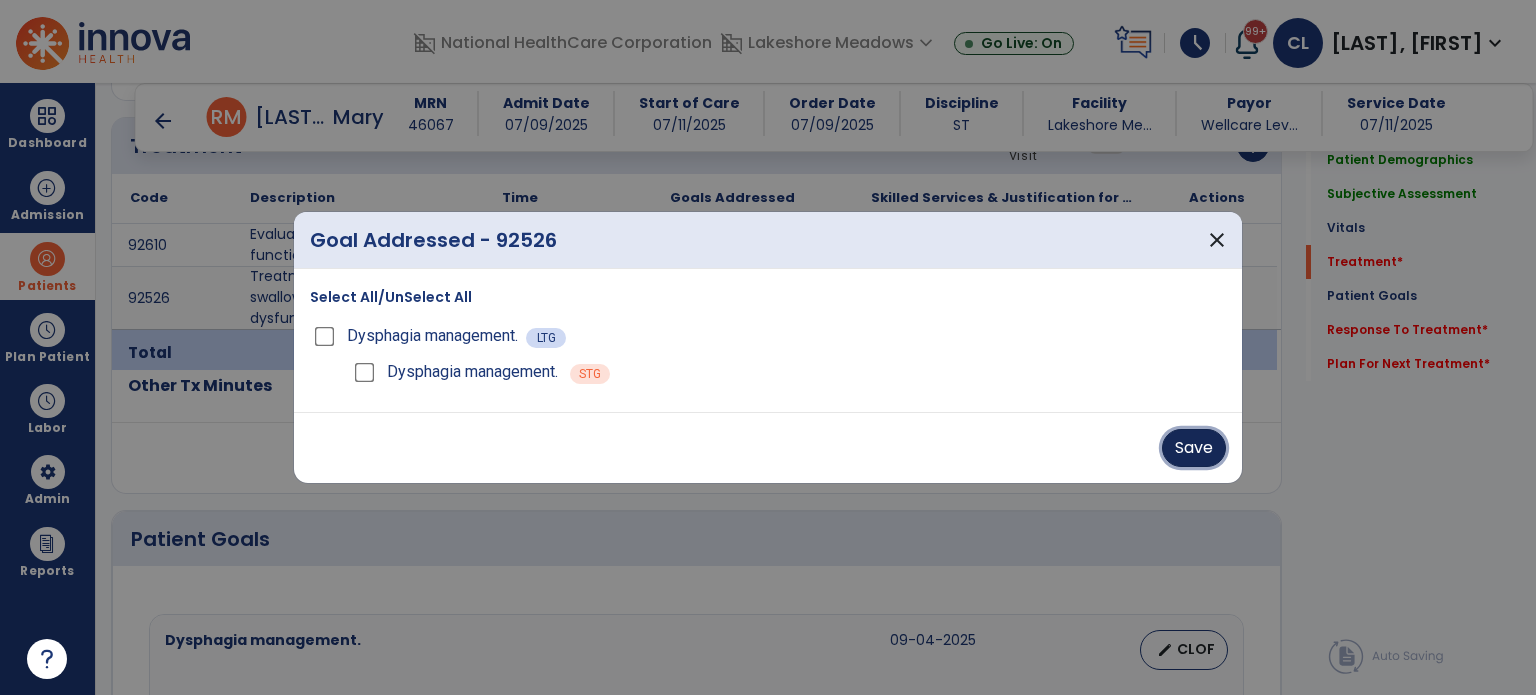 click on "Save" at bounding box center [1194, 448] 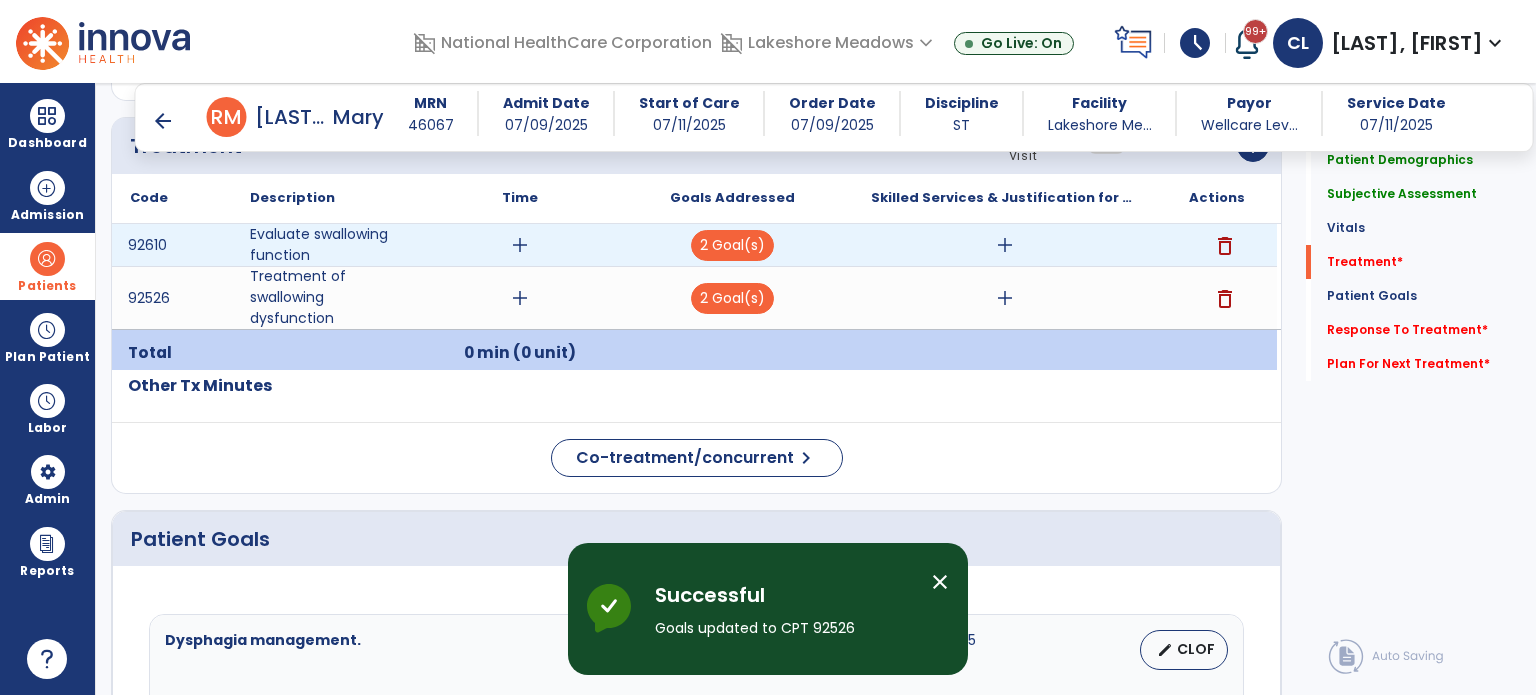 click on "add" at bounding box center [1005, 245] 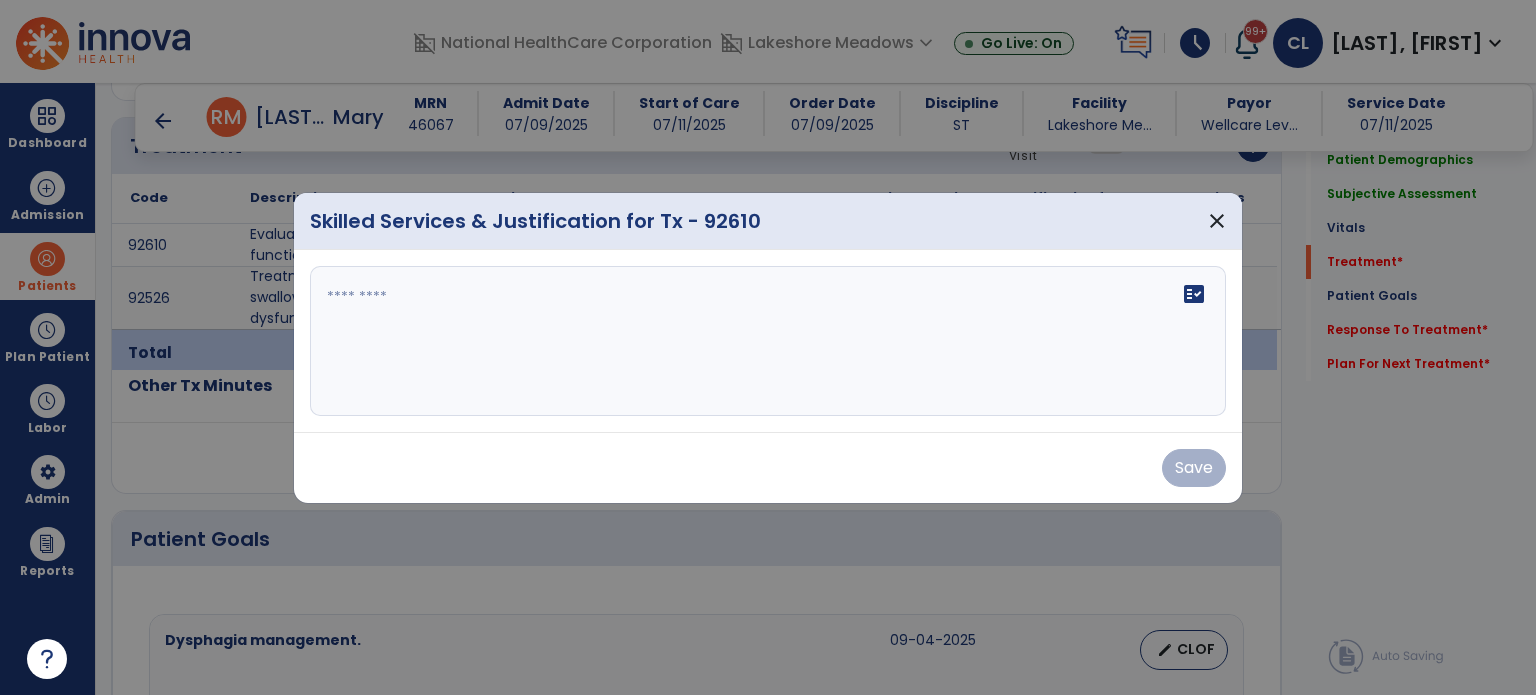 click at bounding box center [768, 341] 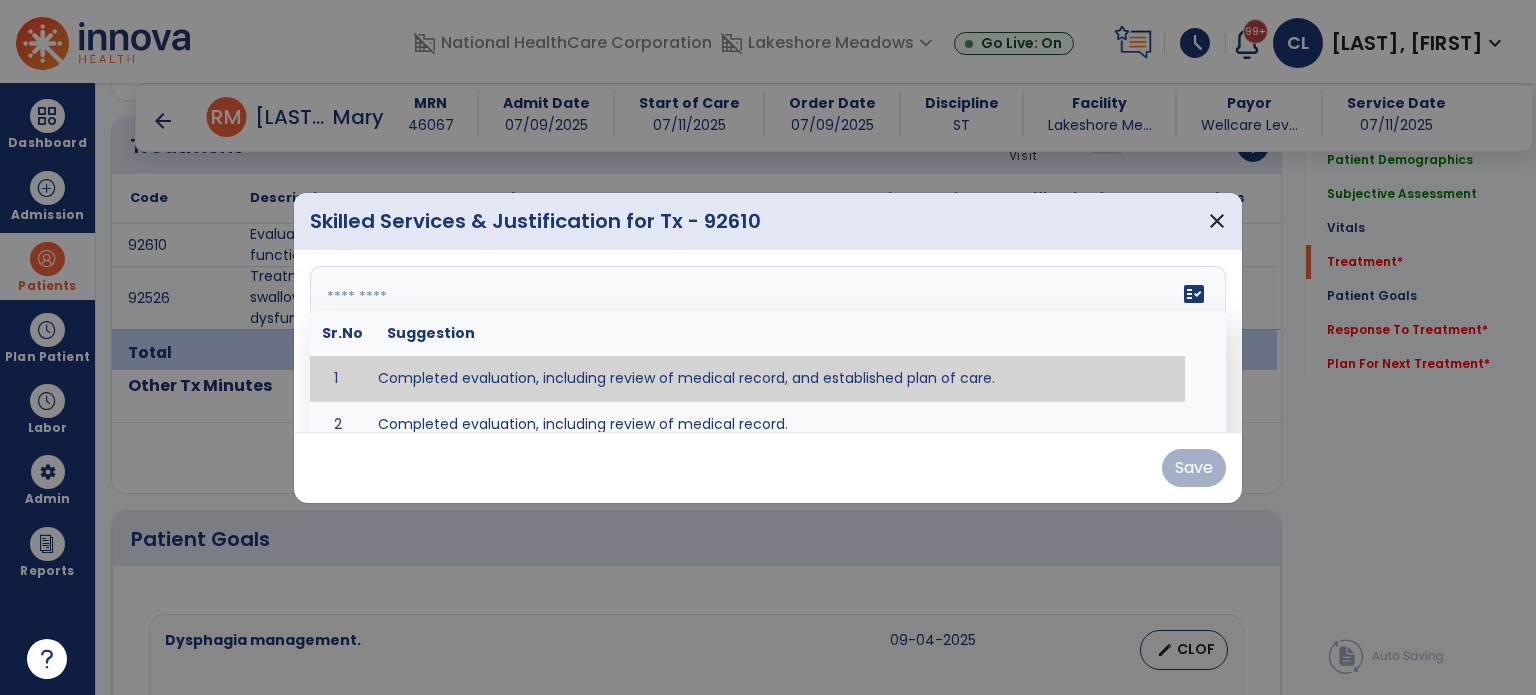 type on "**********" 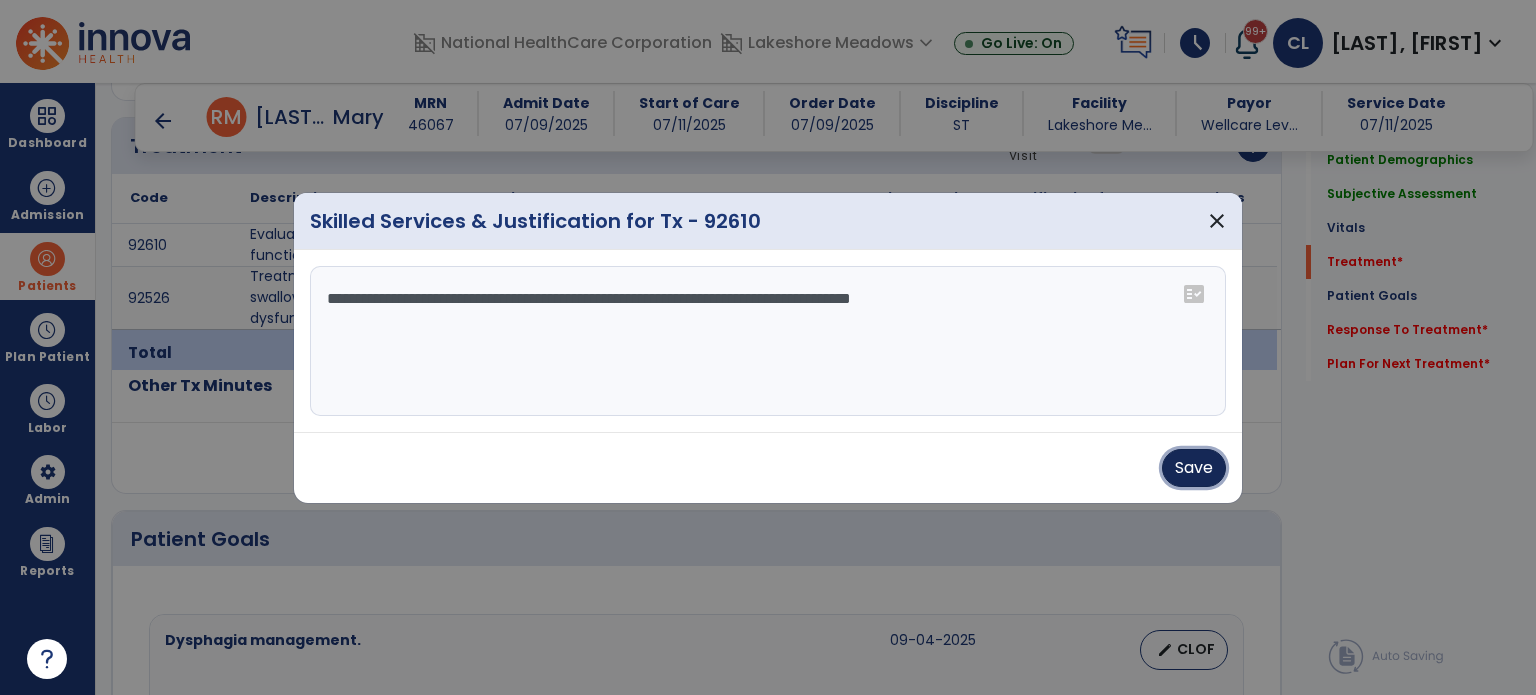 click on "Save" at bounding box center [1194, 468] 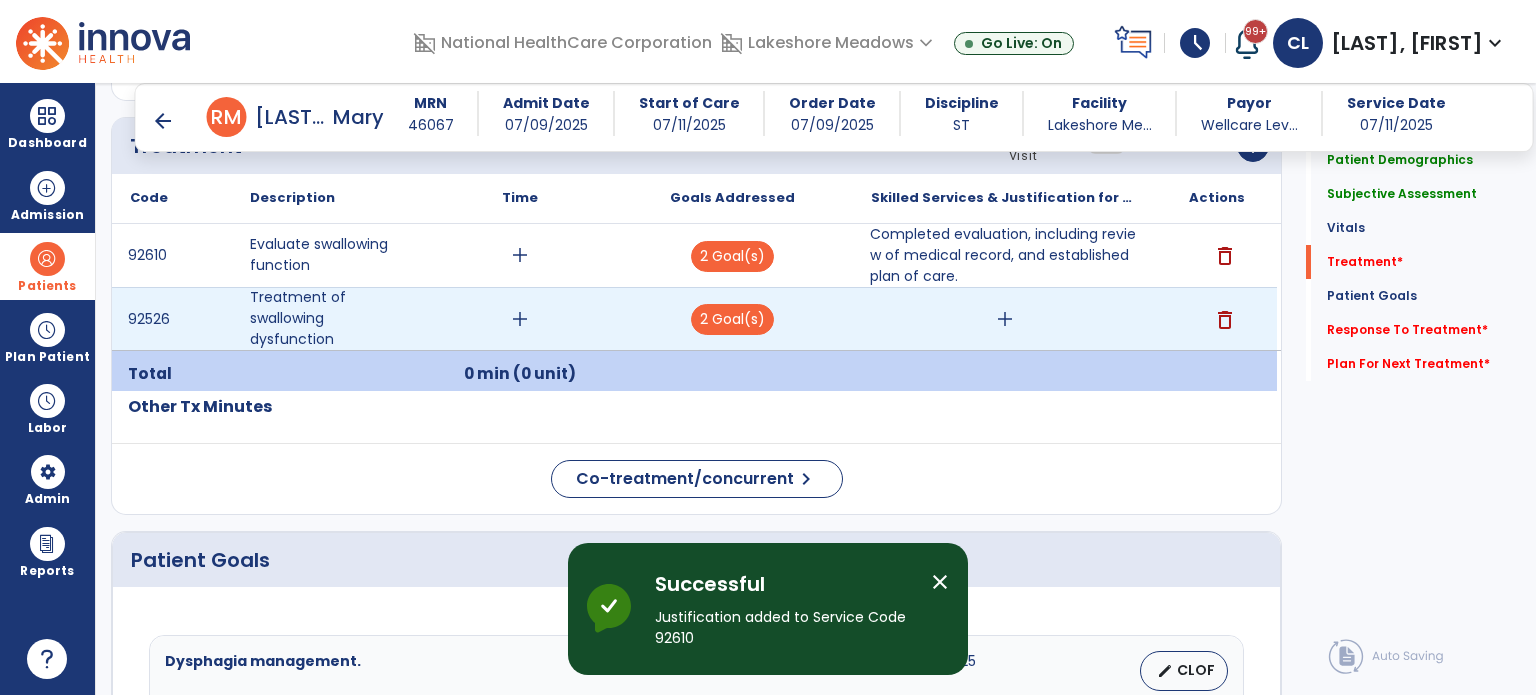 click on "add" at bounding box center [1004, 319] 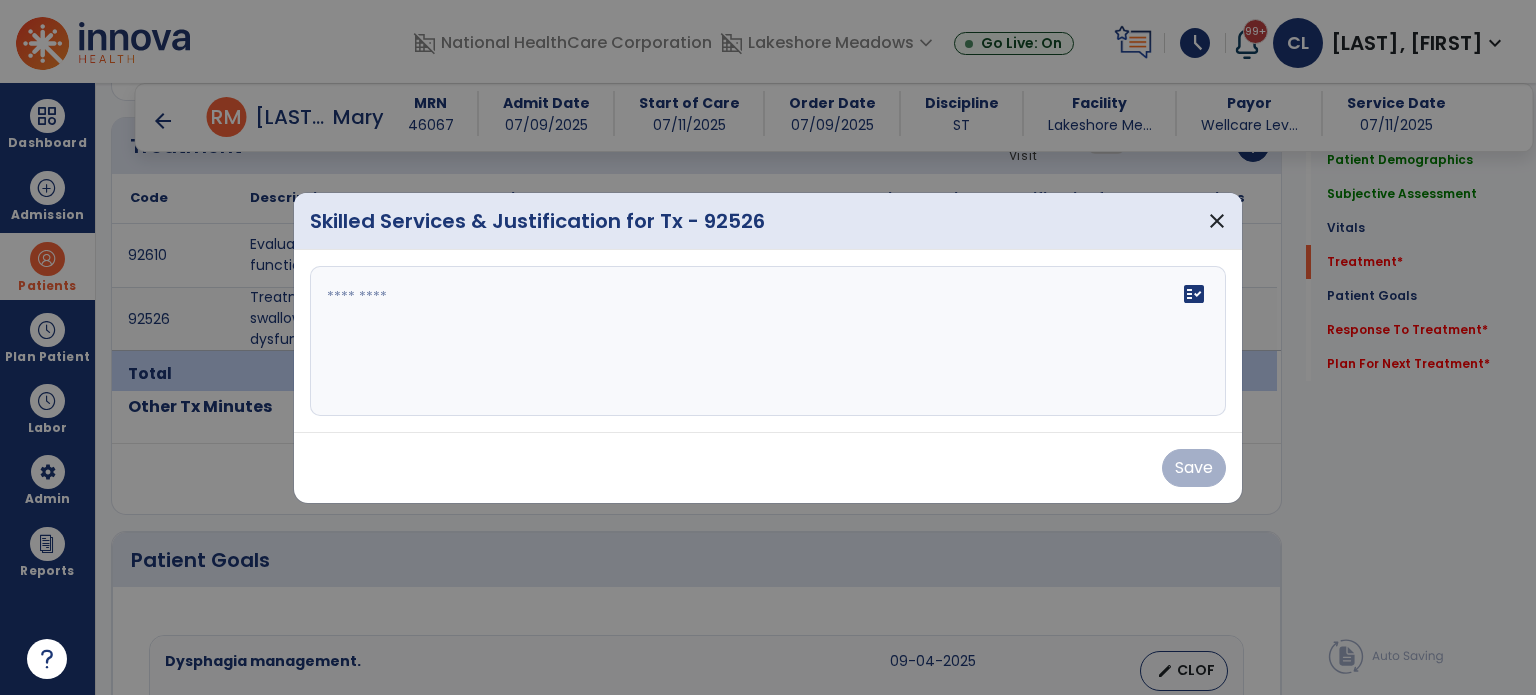 click on "fact_check" at bounding box center (768, 341) 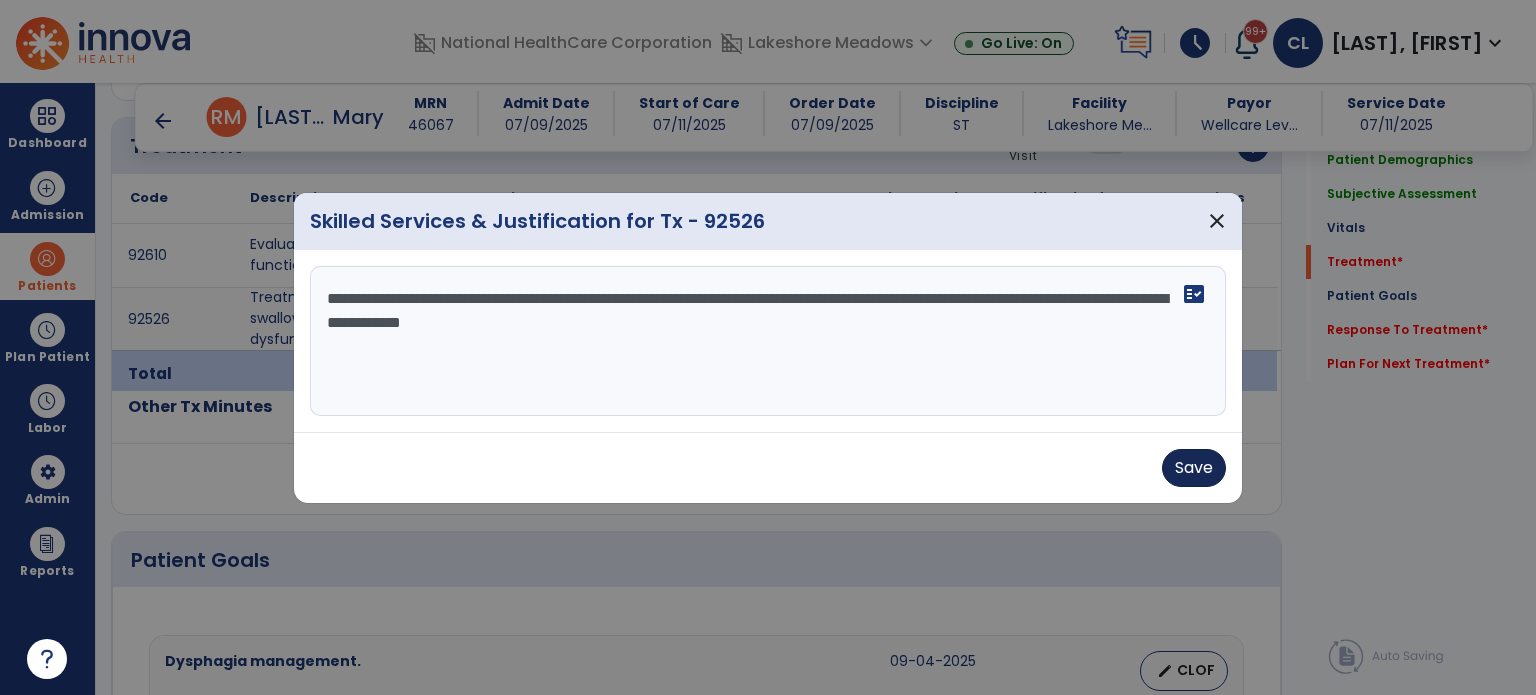 type on "**********" 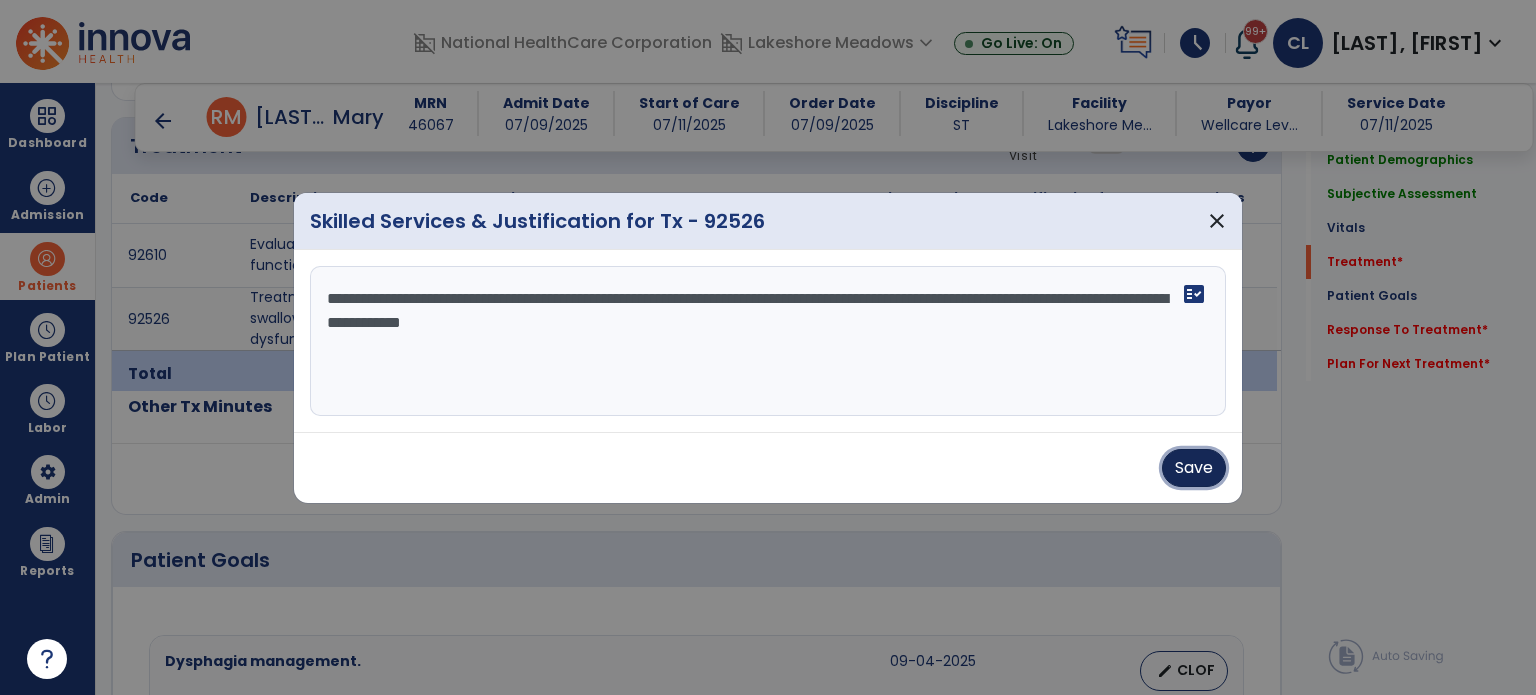 click on "Save" at bounding box center (1194, 468) 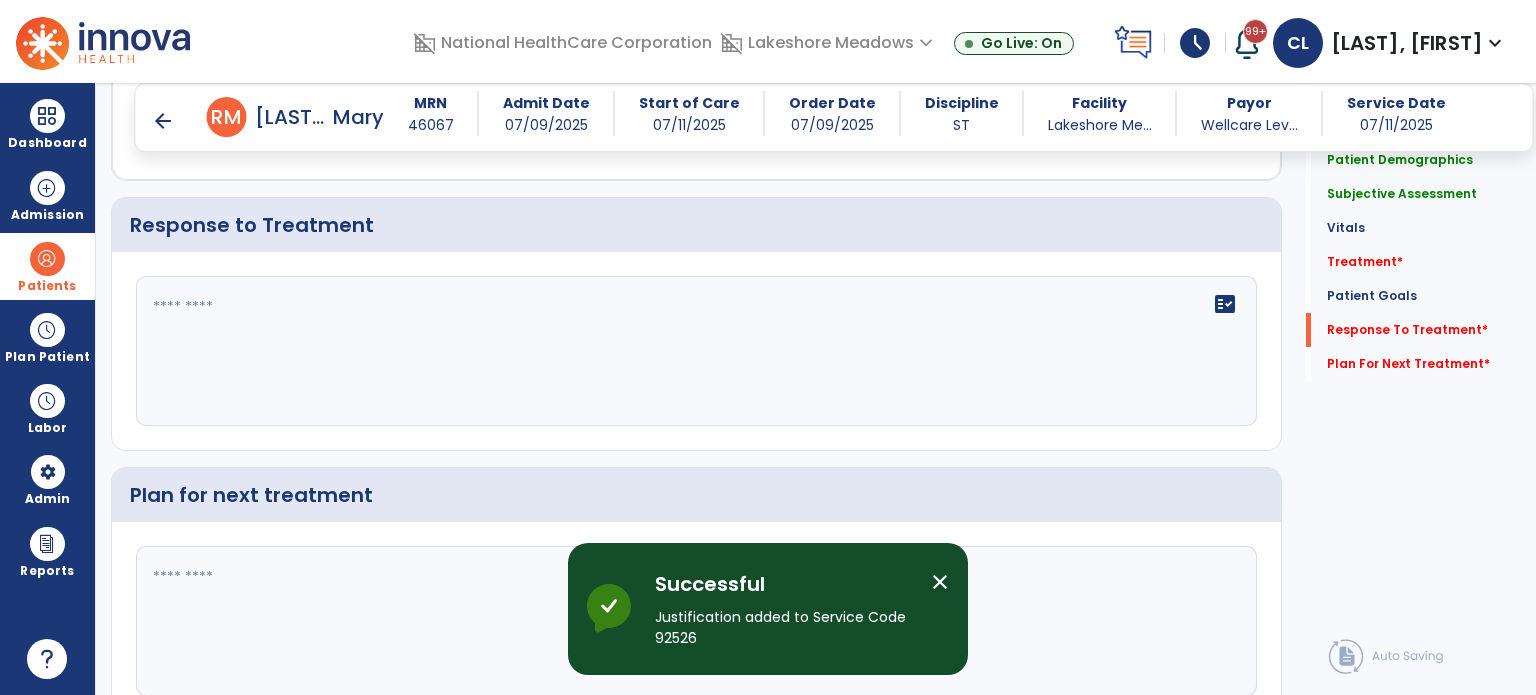 scroll, scrollTop: 2151, scrollLeft: 0, axis: vertical 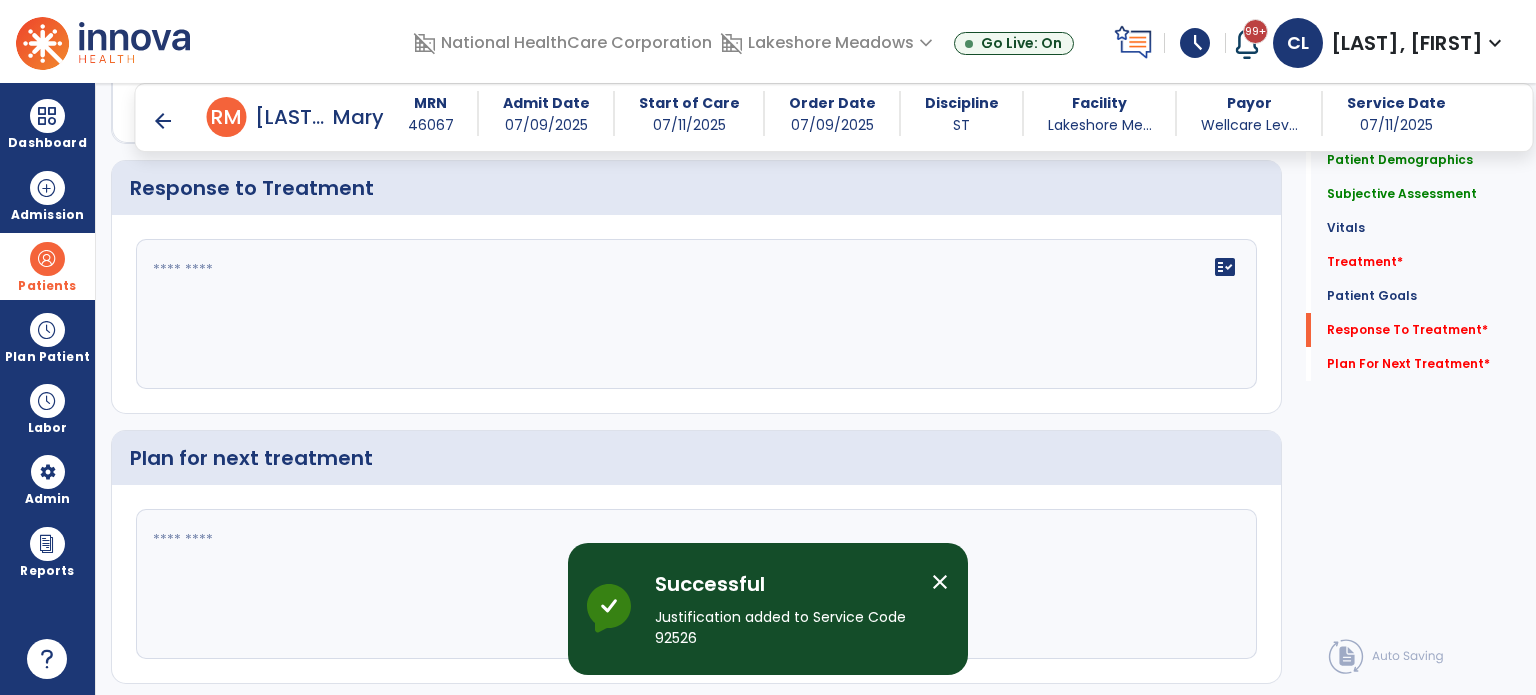 click on "fact_check" 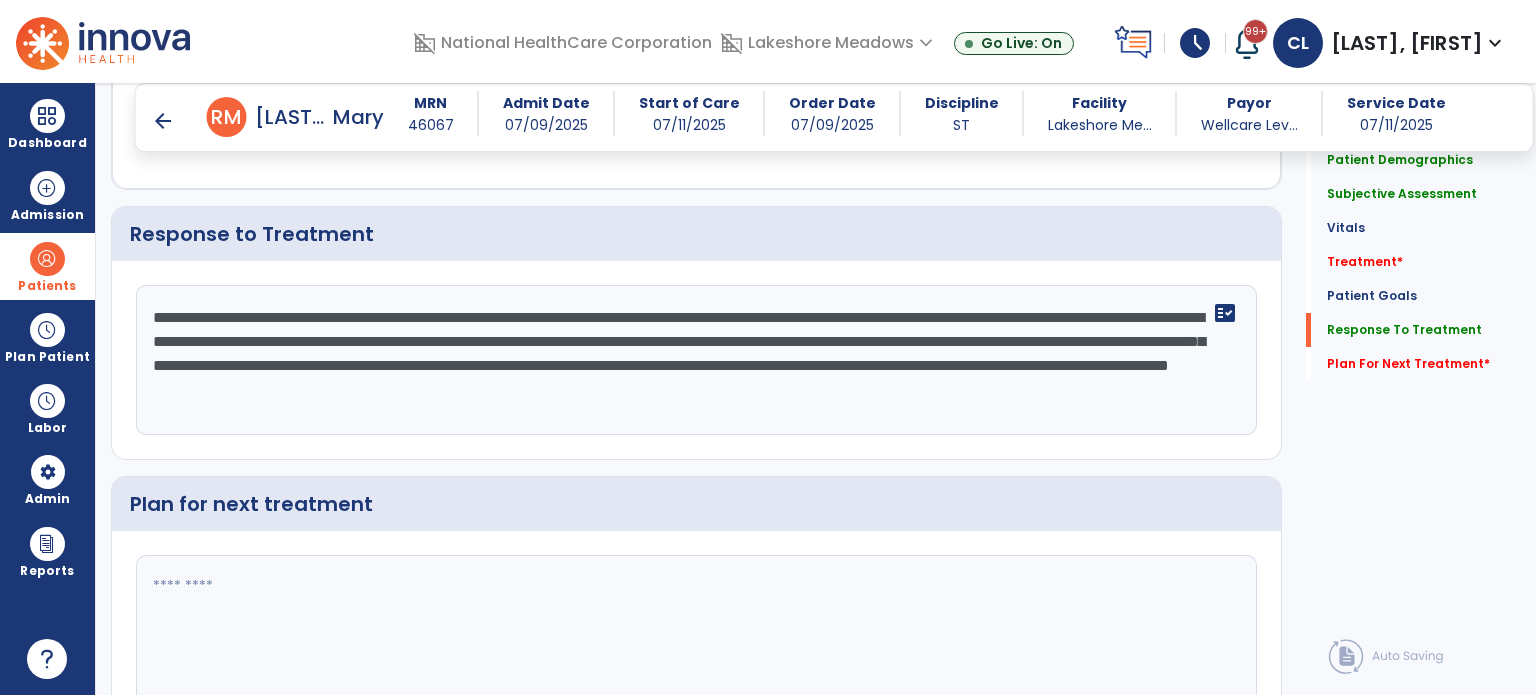 scroll, scrollTop: 2151, scrollLeft: 0, axis: vertical 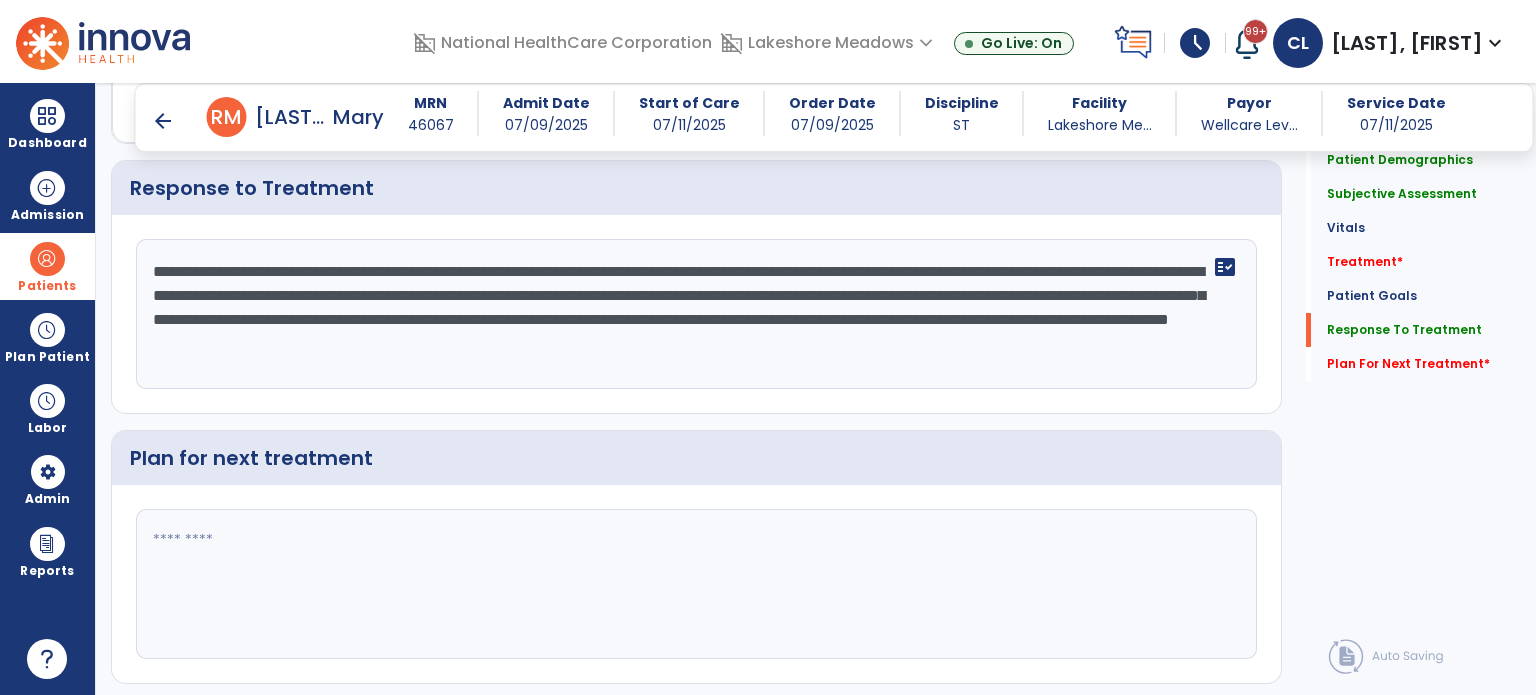 click on "**********" 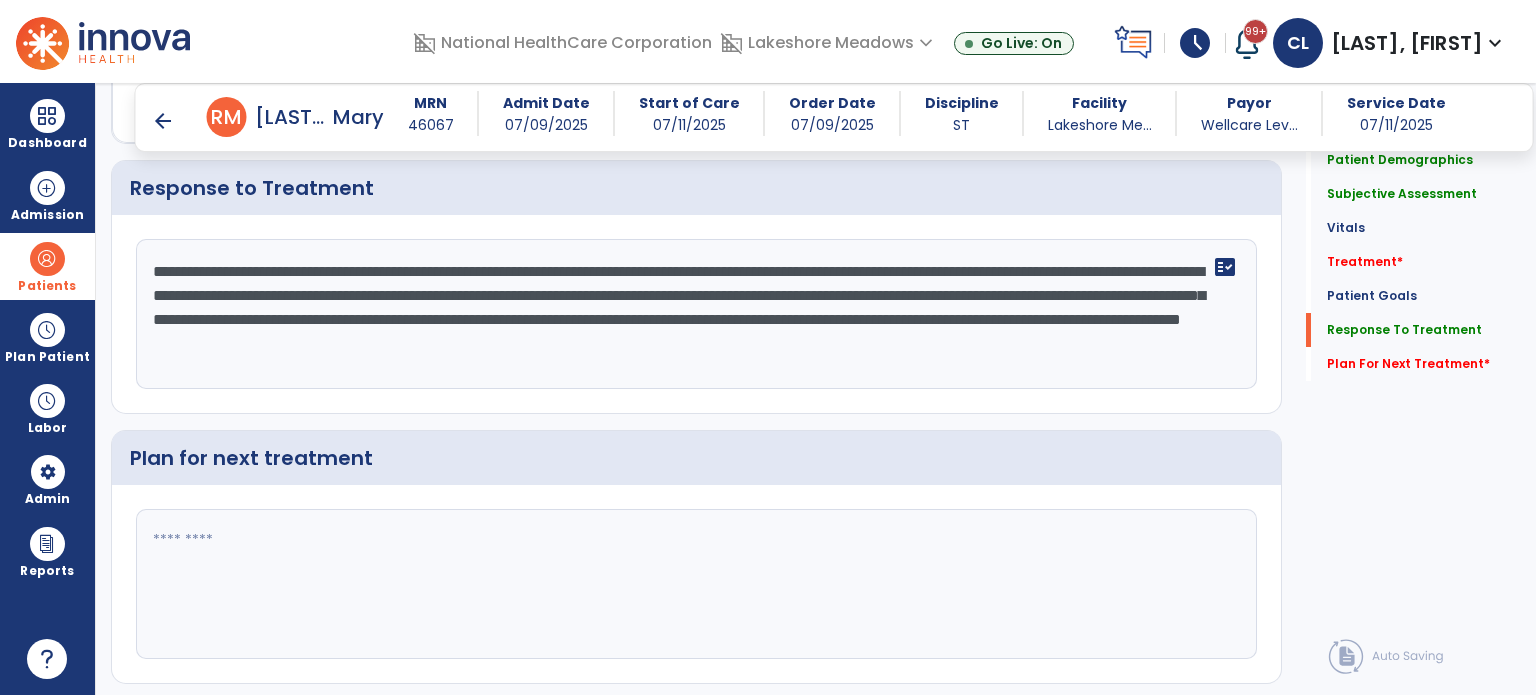 click on "**********" 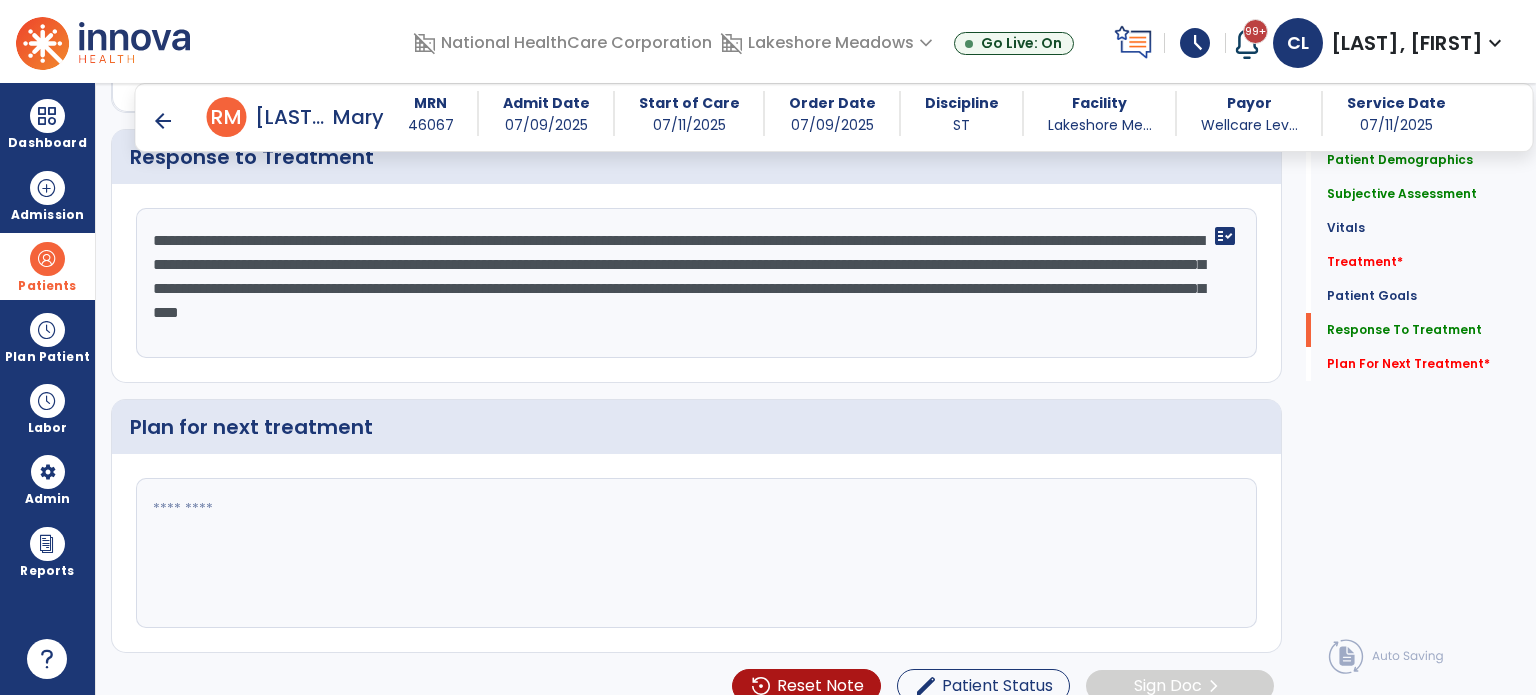 scroll, scrollTop: 2200, scrollLeft: 0, axis: vertical 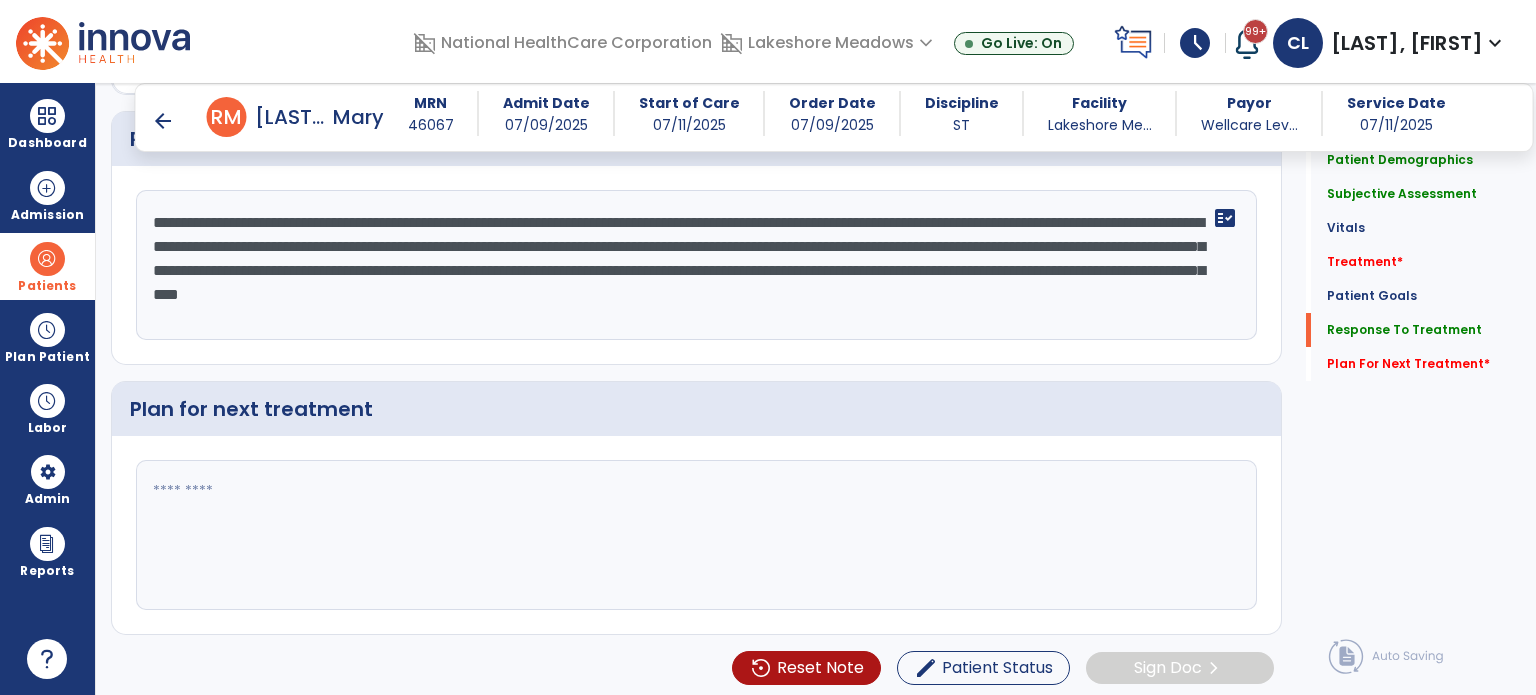 type on "**********" 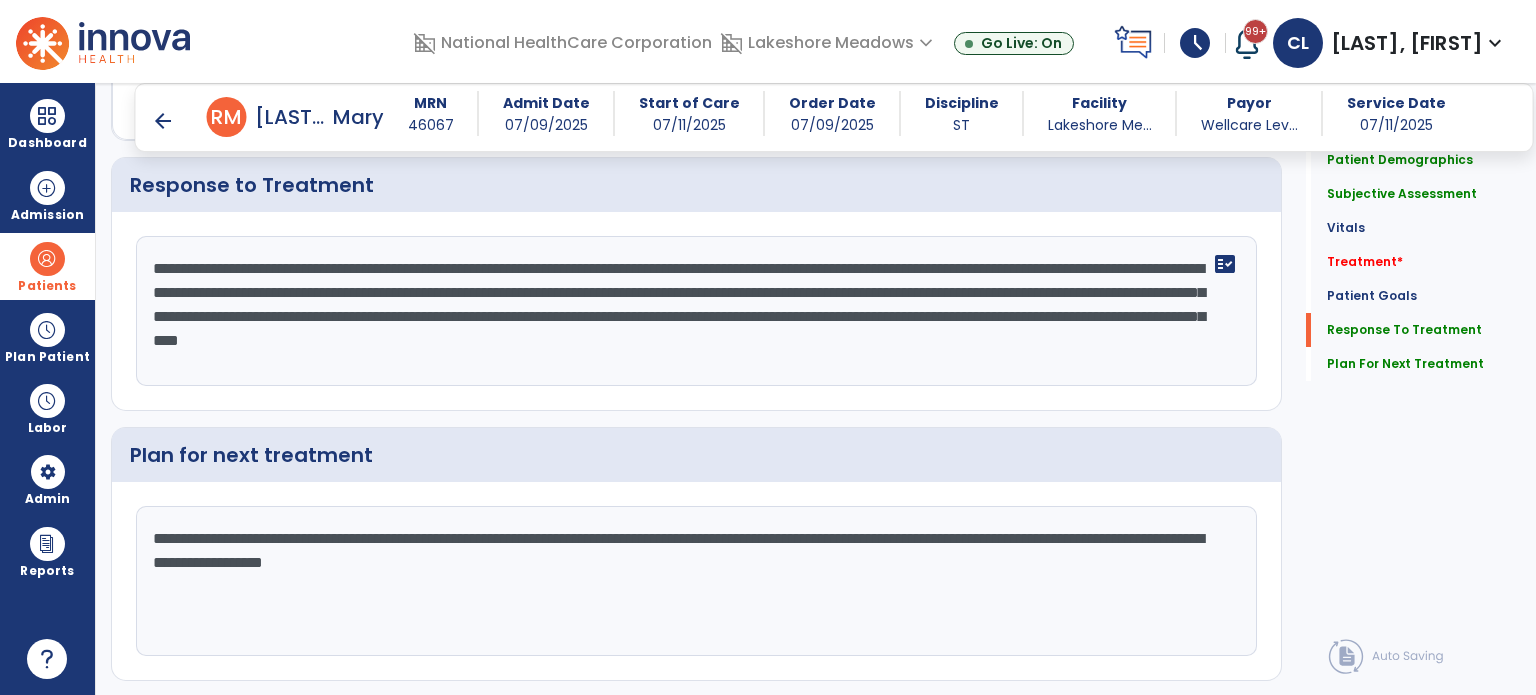 scroll, scrollTop: 2200, scrollLeft: 0, axis: vertical 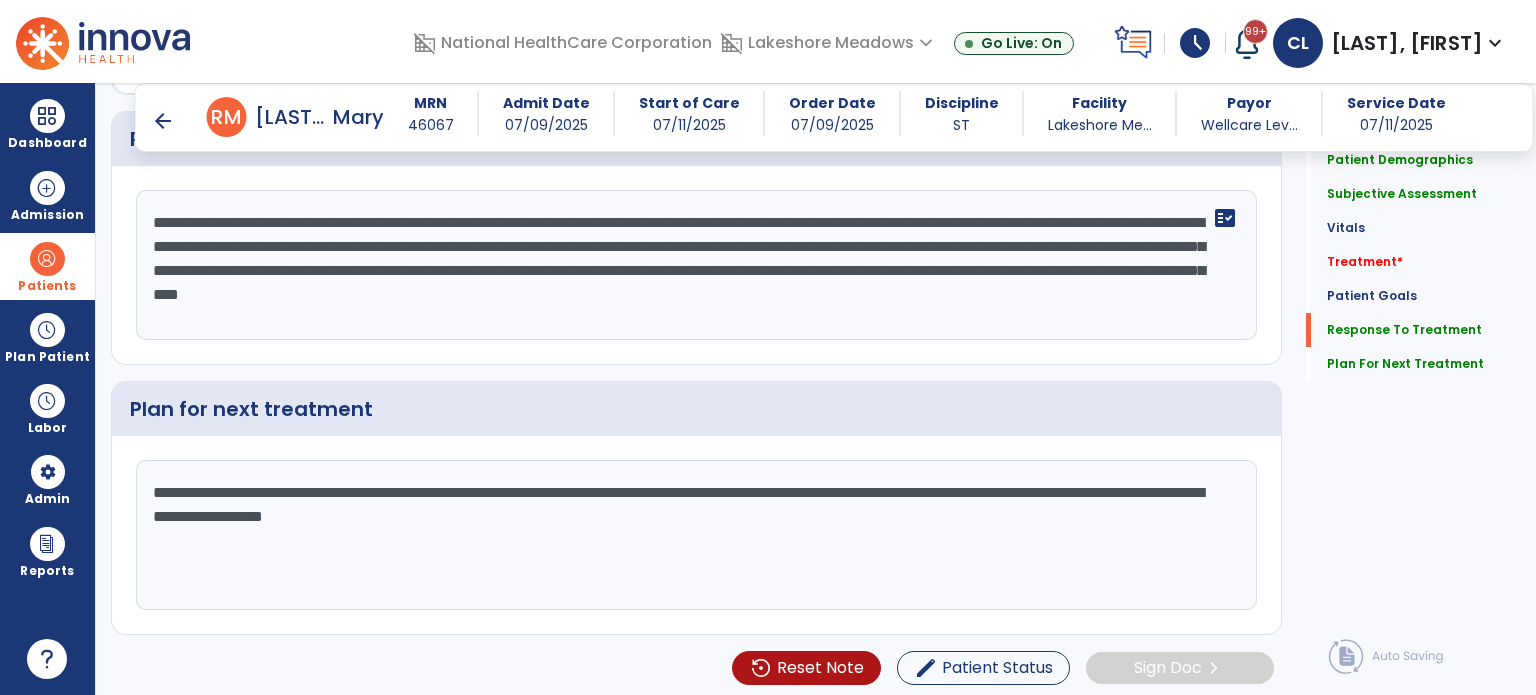 click on "**********" 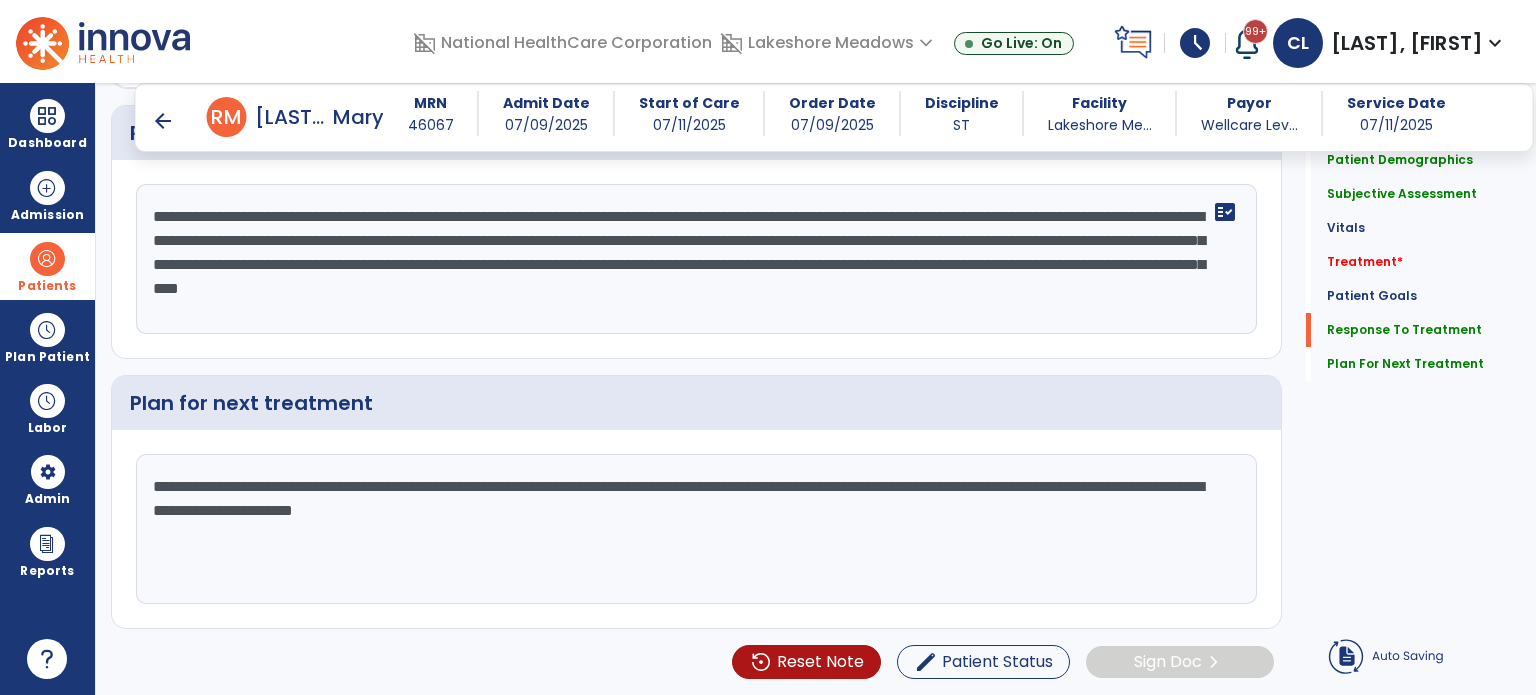 click on "**********" 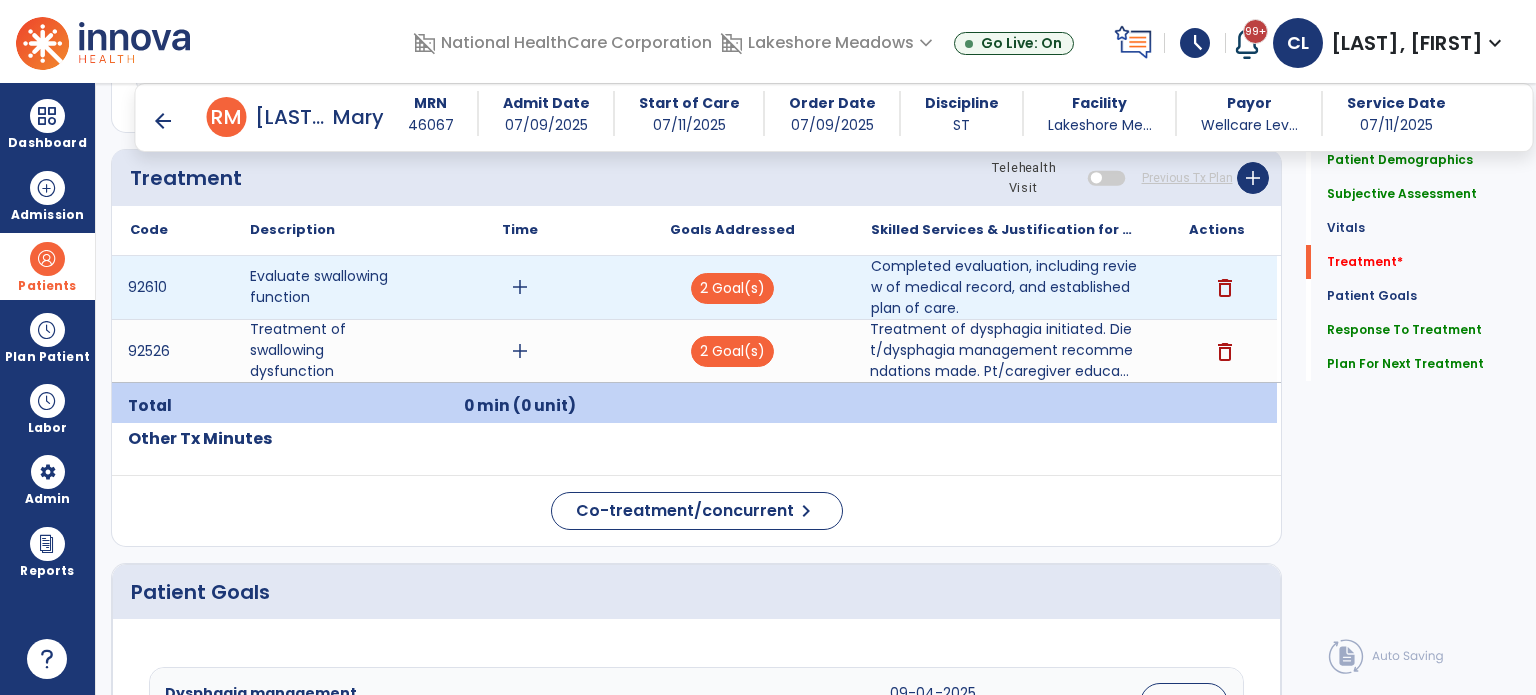 scroll, scrollTop: 1176, scrollLeft: 0, axis: vertical 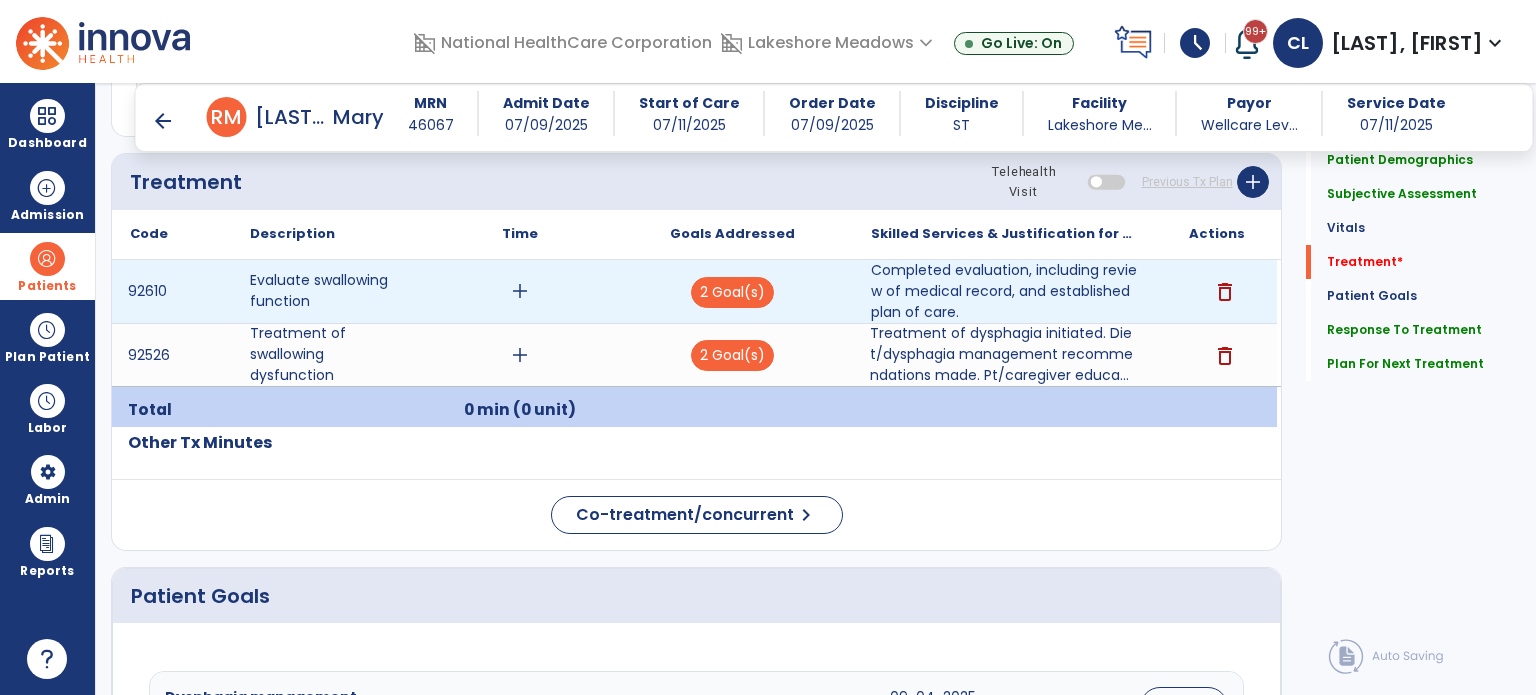 type on "**********" 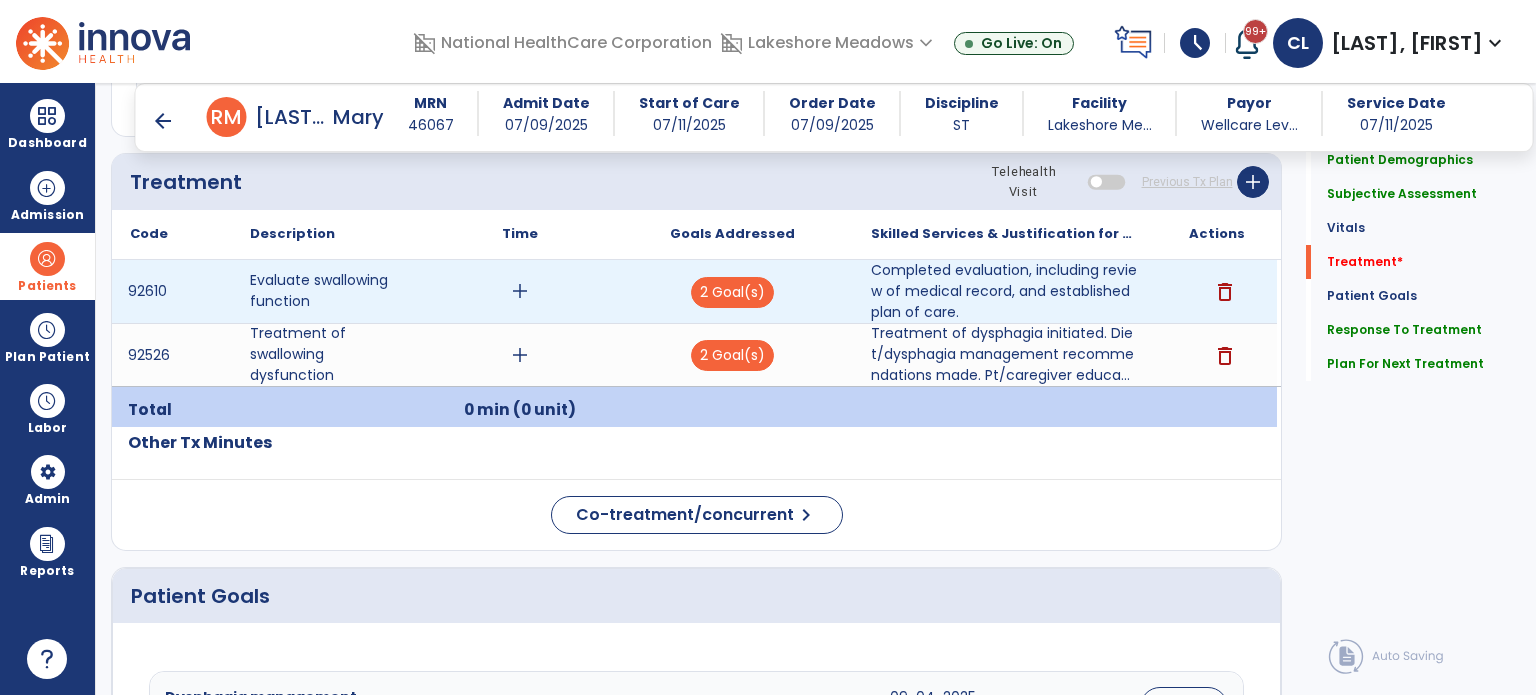 click on "add" at bounding box center (520, 291) 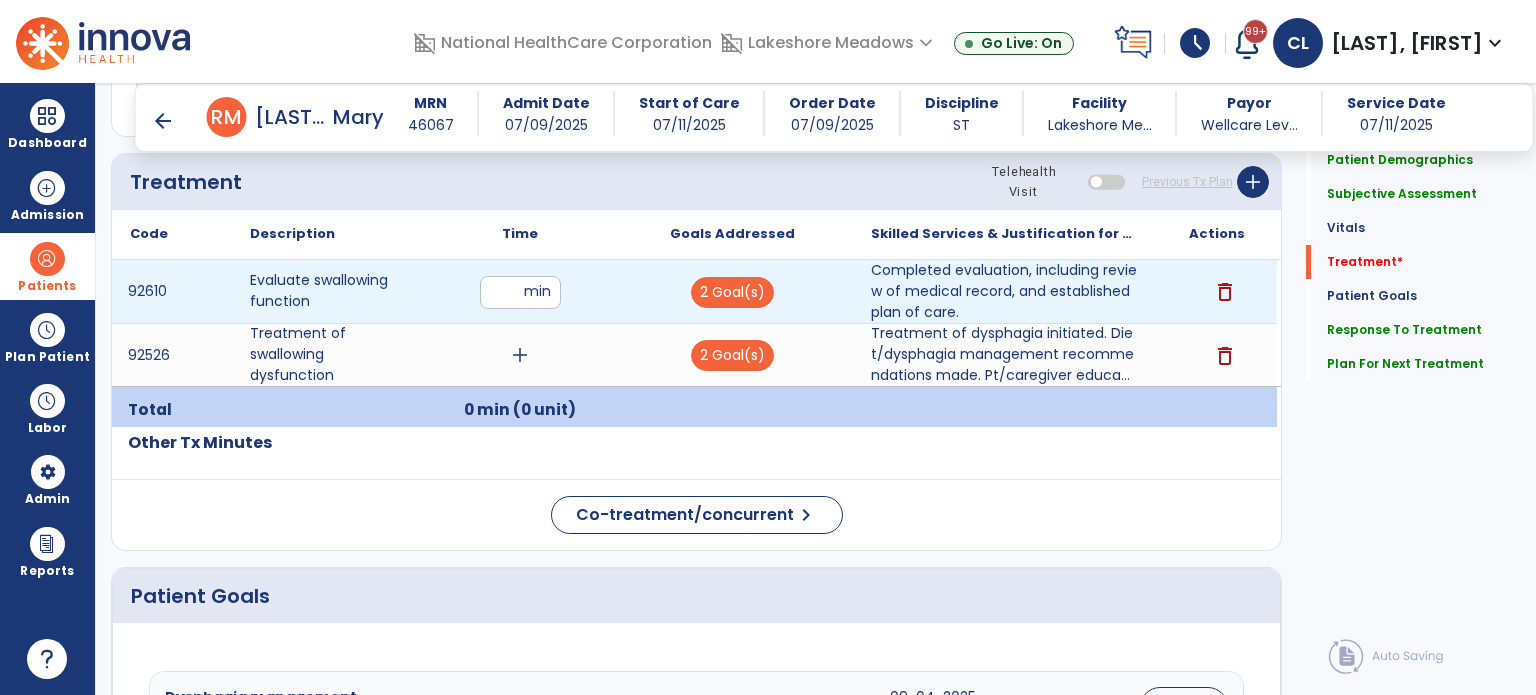 type on "**" 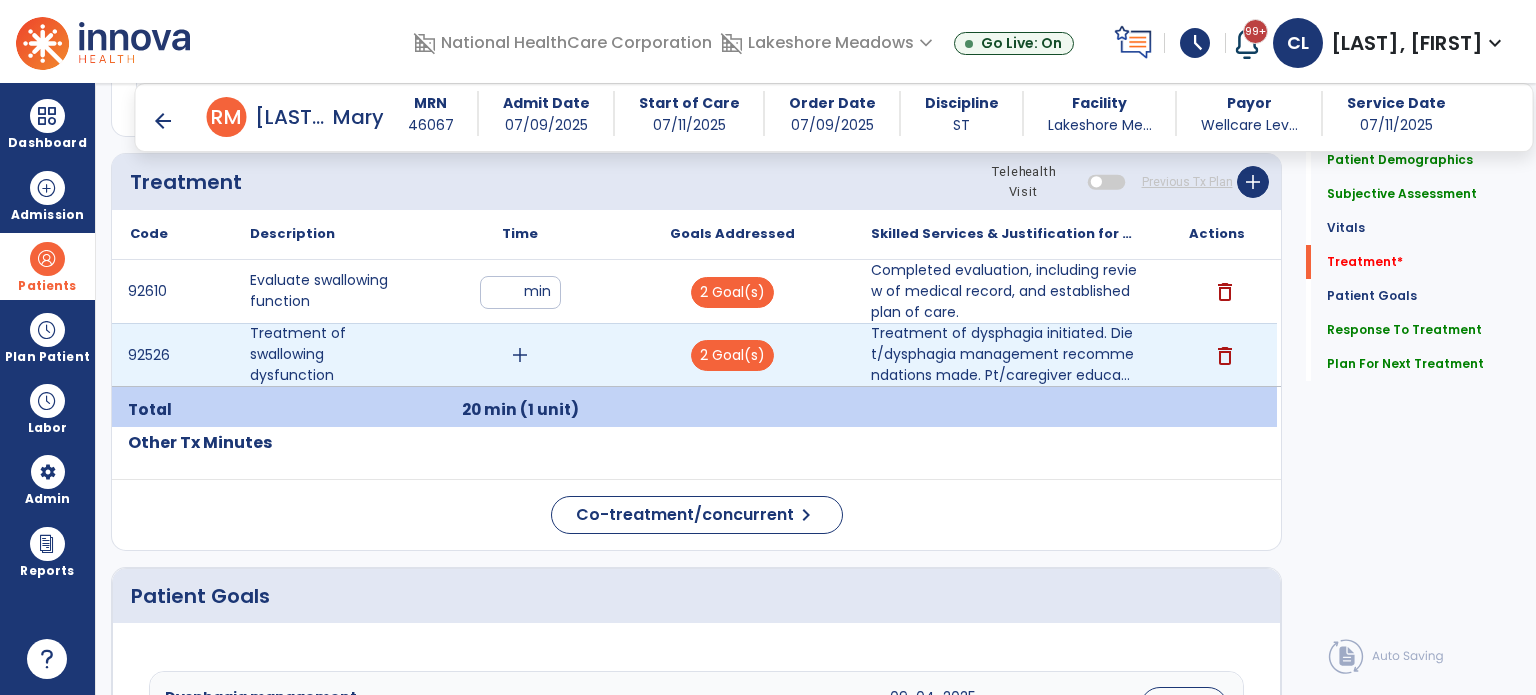 click on "add" at bounding box center (520, 355) 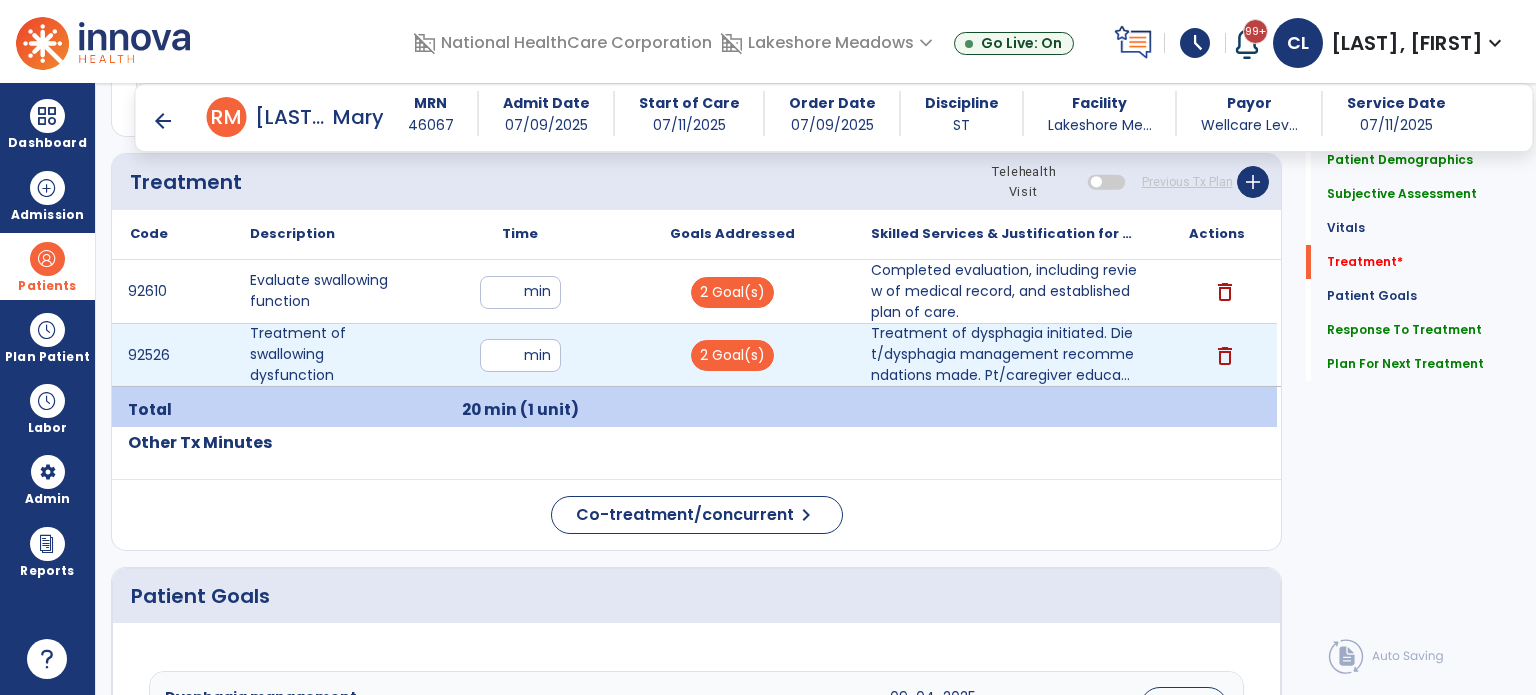 type on "**" 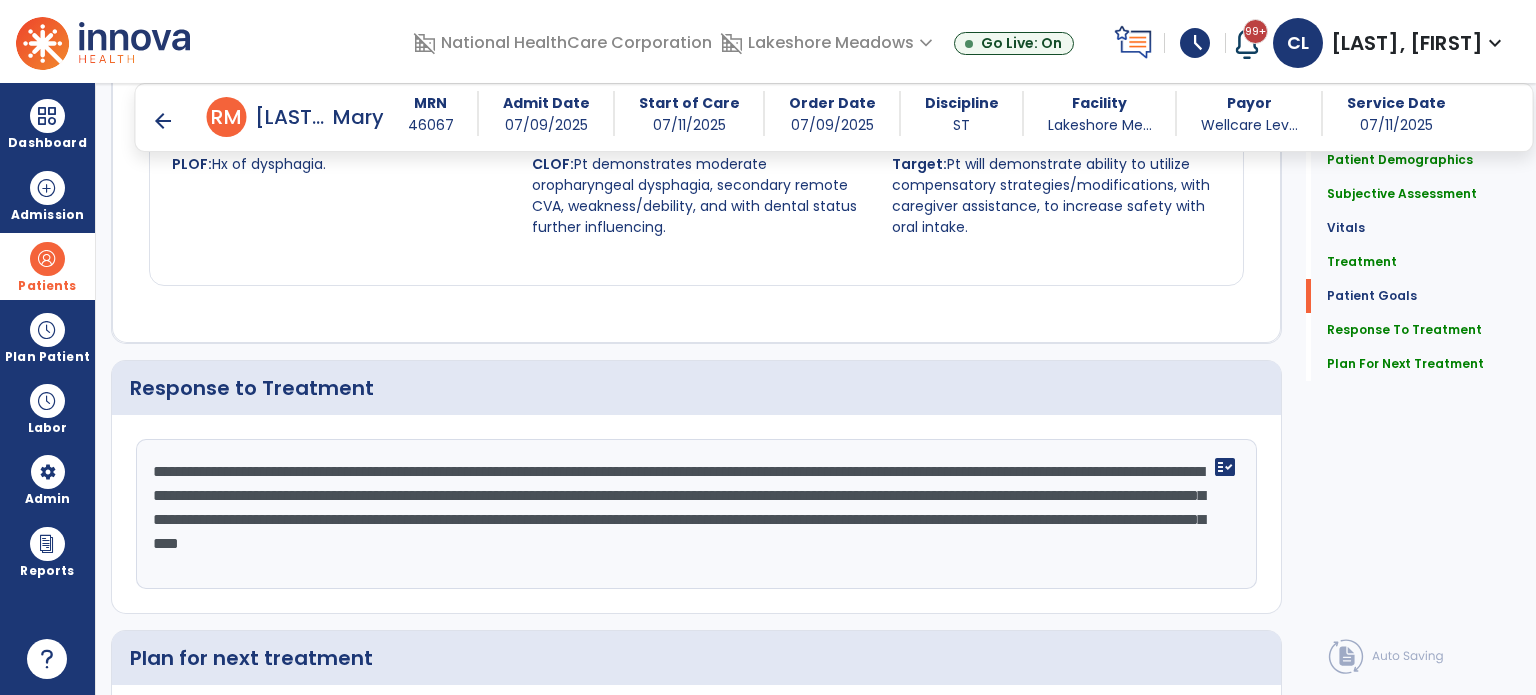 scroll, scrollTop: 2200, scrollLeft: 0, axis: vertical 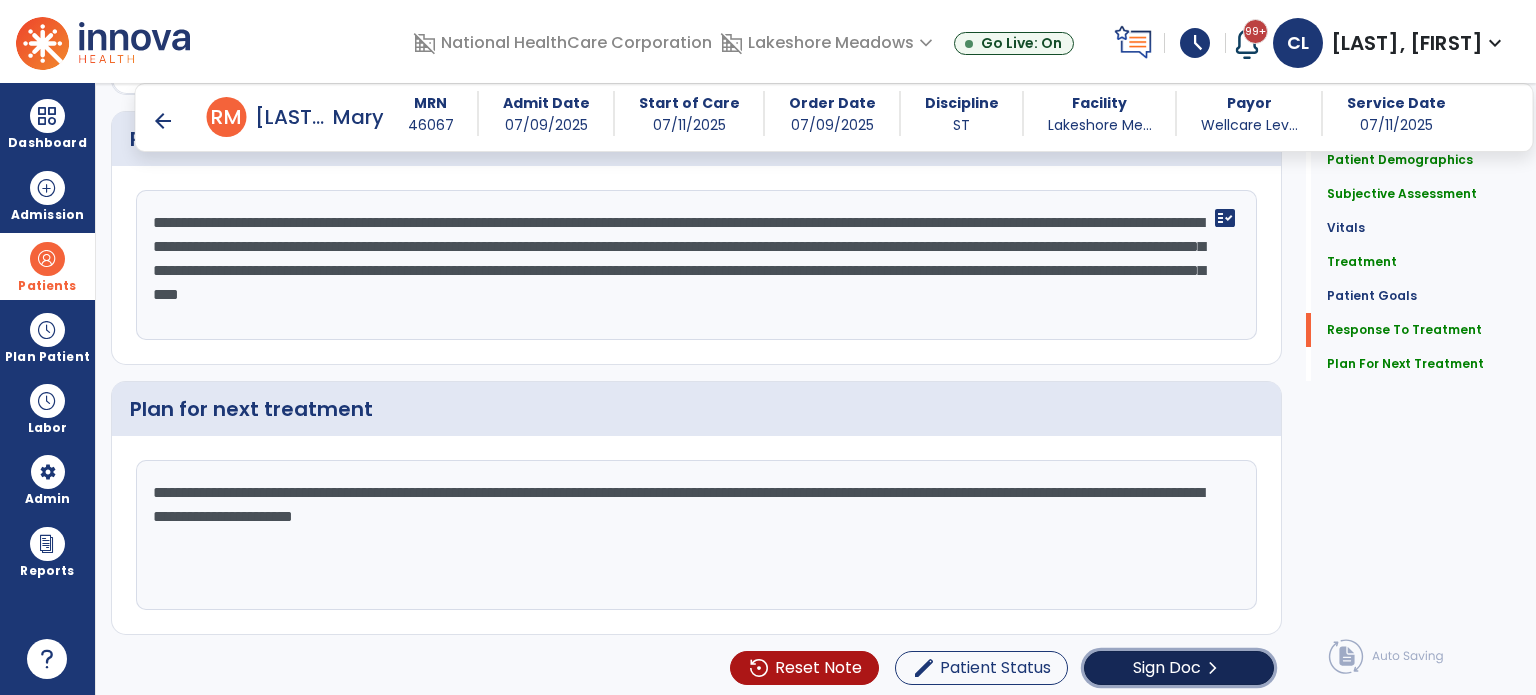 click on "Sign Doc" 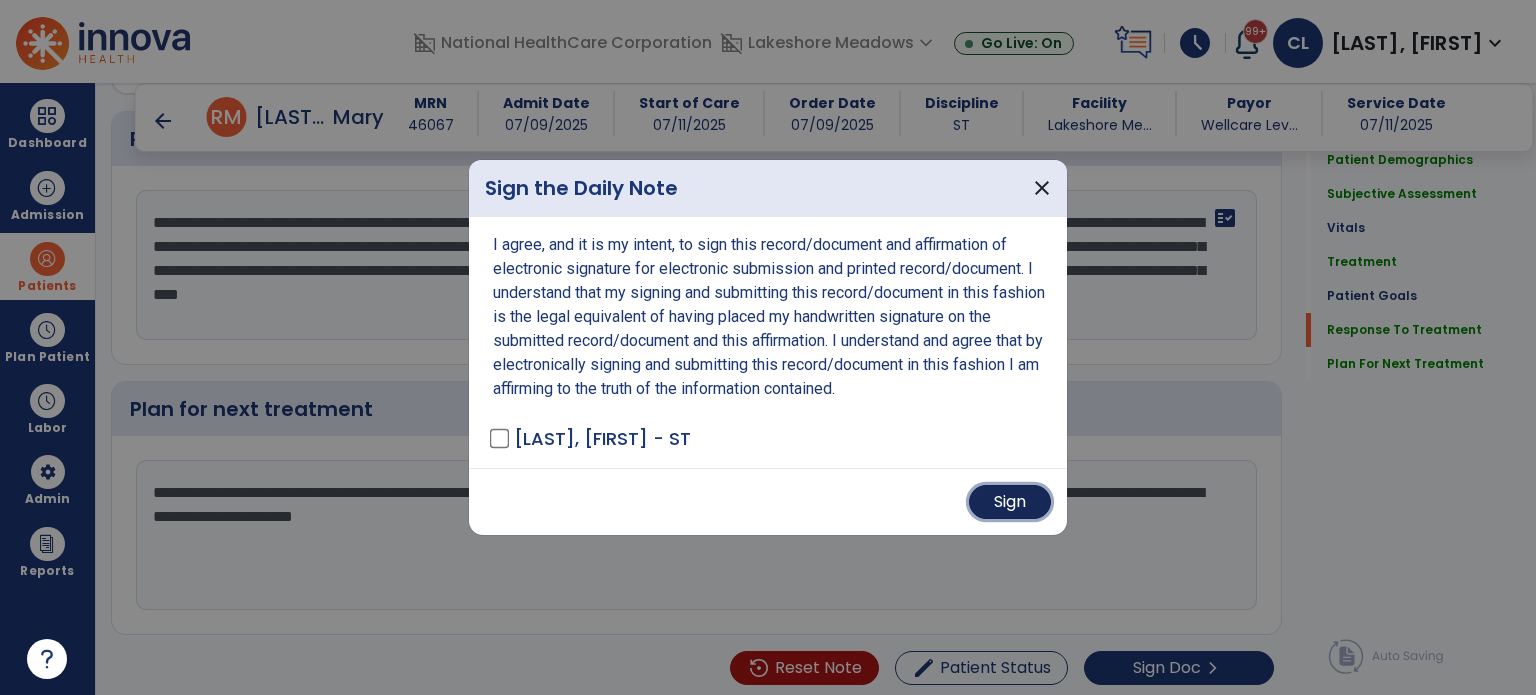 click on "Sign" at bounding box center (1010, 502) 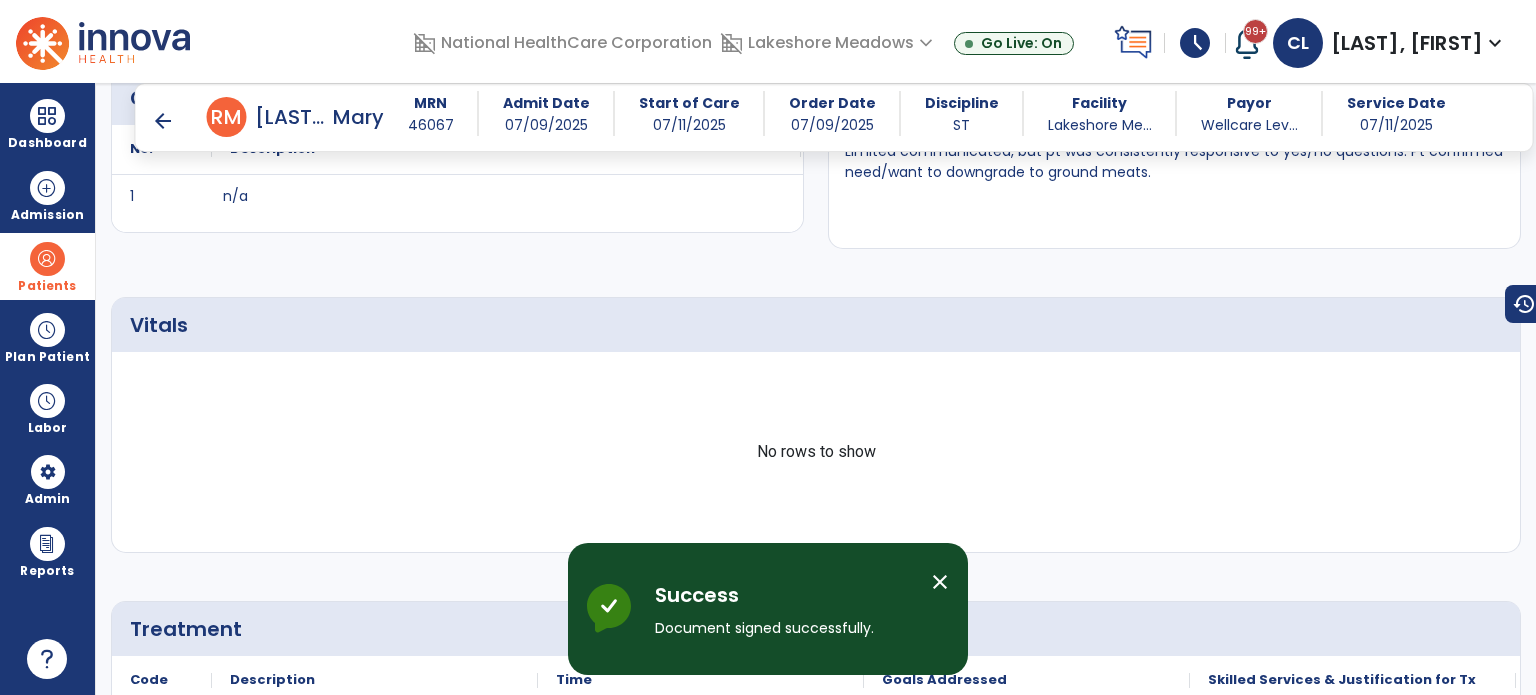 scroll, scrollTop: 847, scrollLeft: 0, axis: vertical 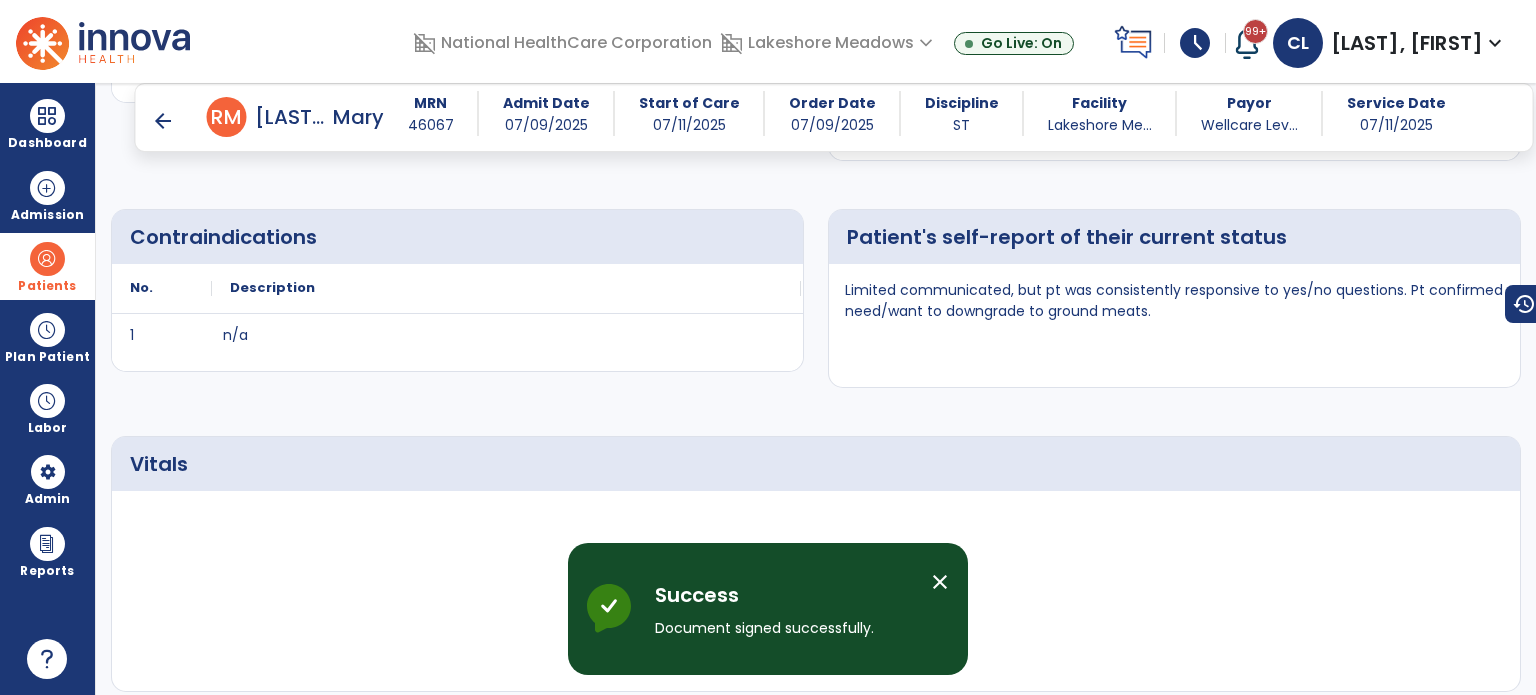 click on "arrow_back" at bounding box center [163, 121] 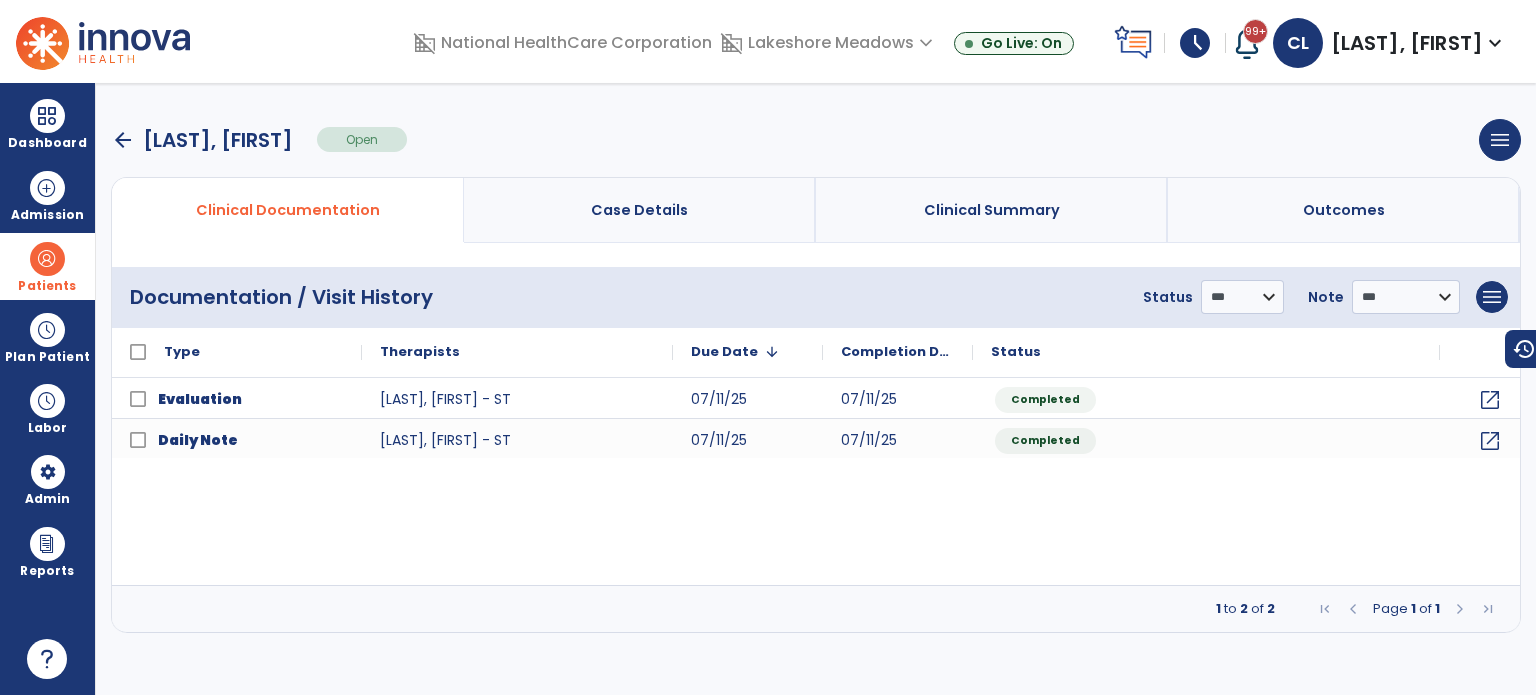 scroll, scrollTop: 0, scrollLeft: 0, axis: both 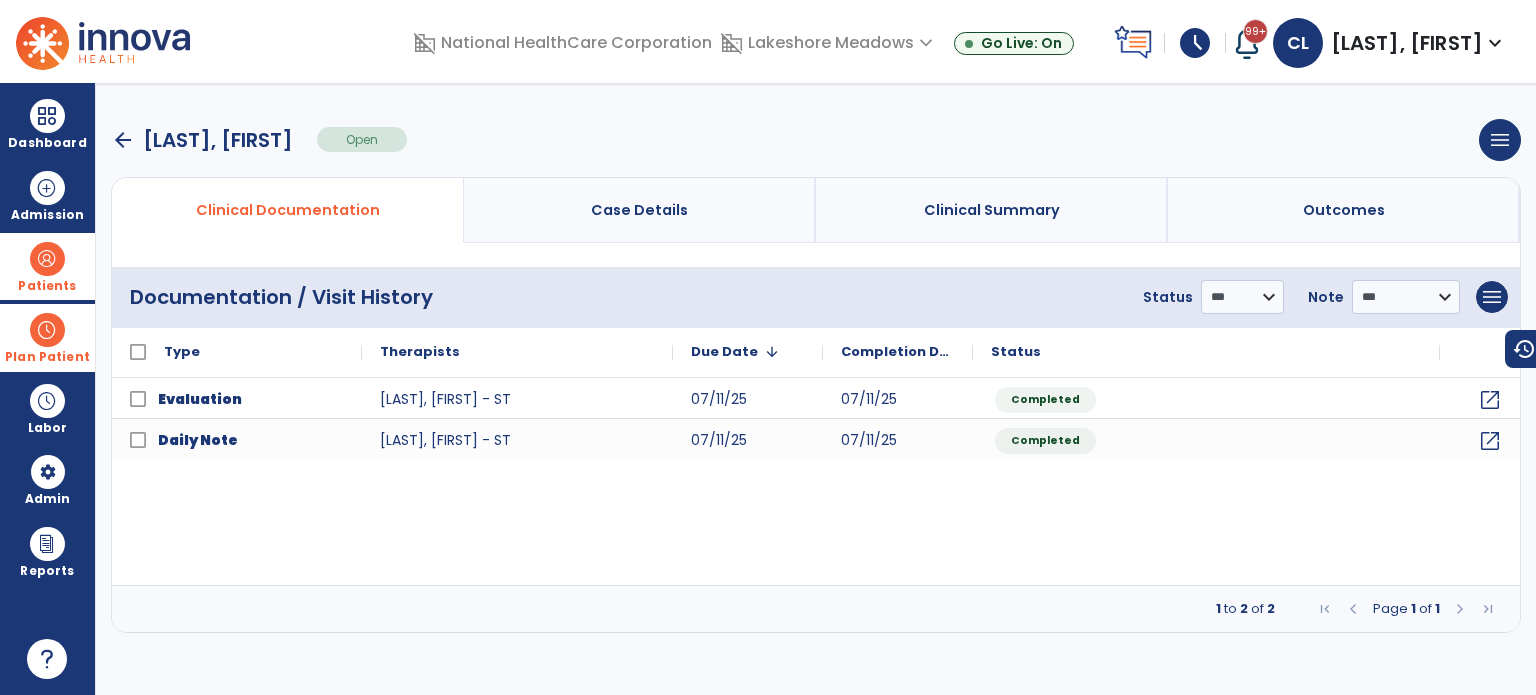 click at bounding box center [47, 330] 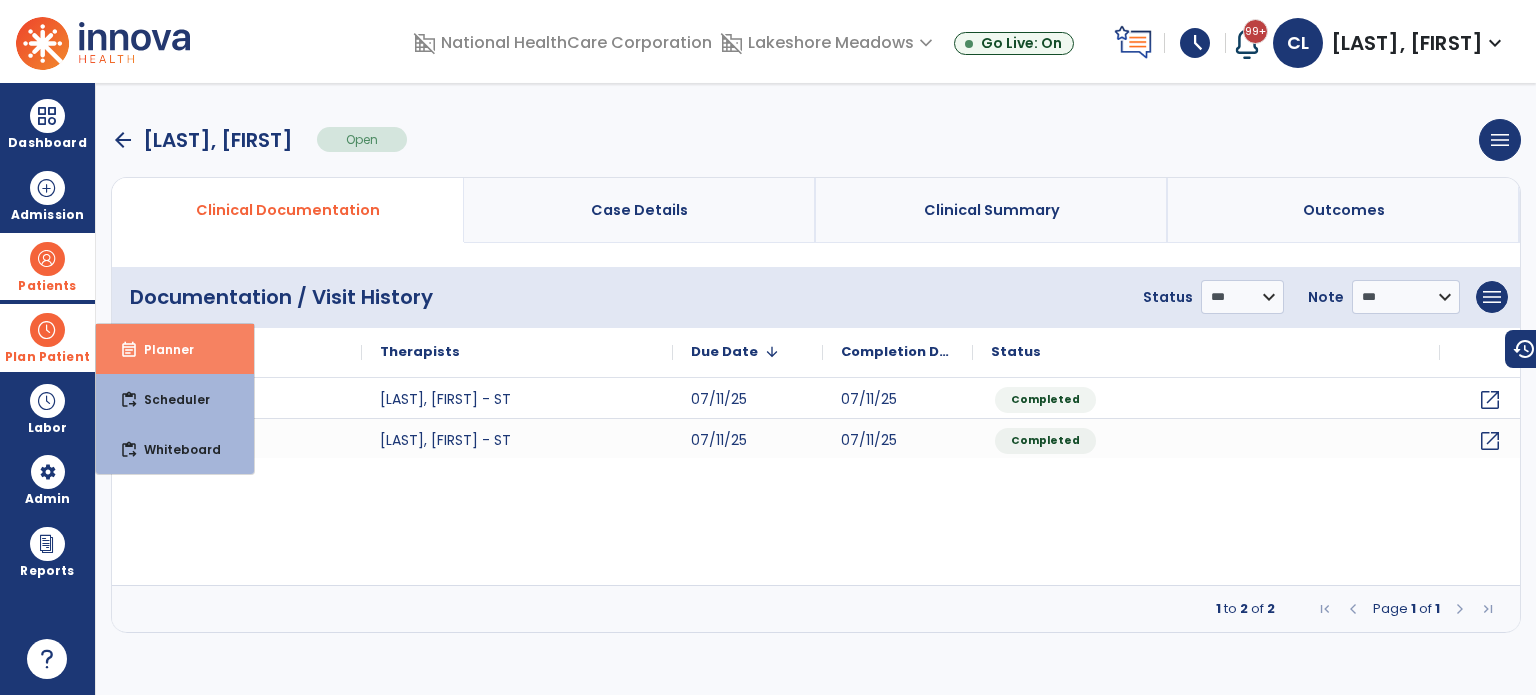 click on "event_note  Planner" at bounding box center [175, 349] 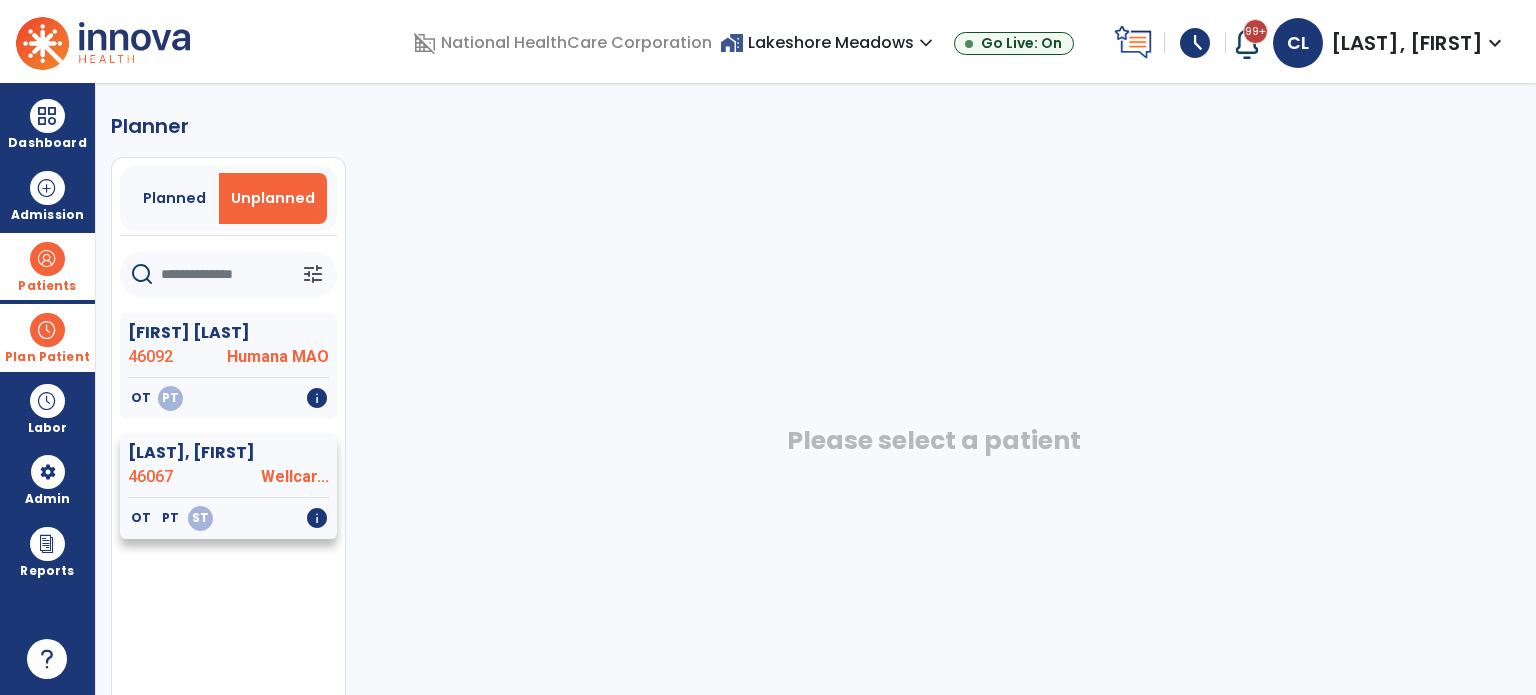 click on "[LAST], [FIRST]  [POSTAL_CODE] [LOCATION_NAME]..." 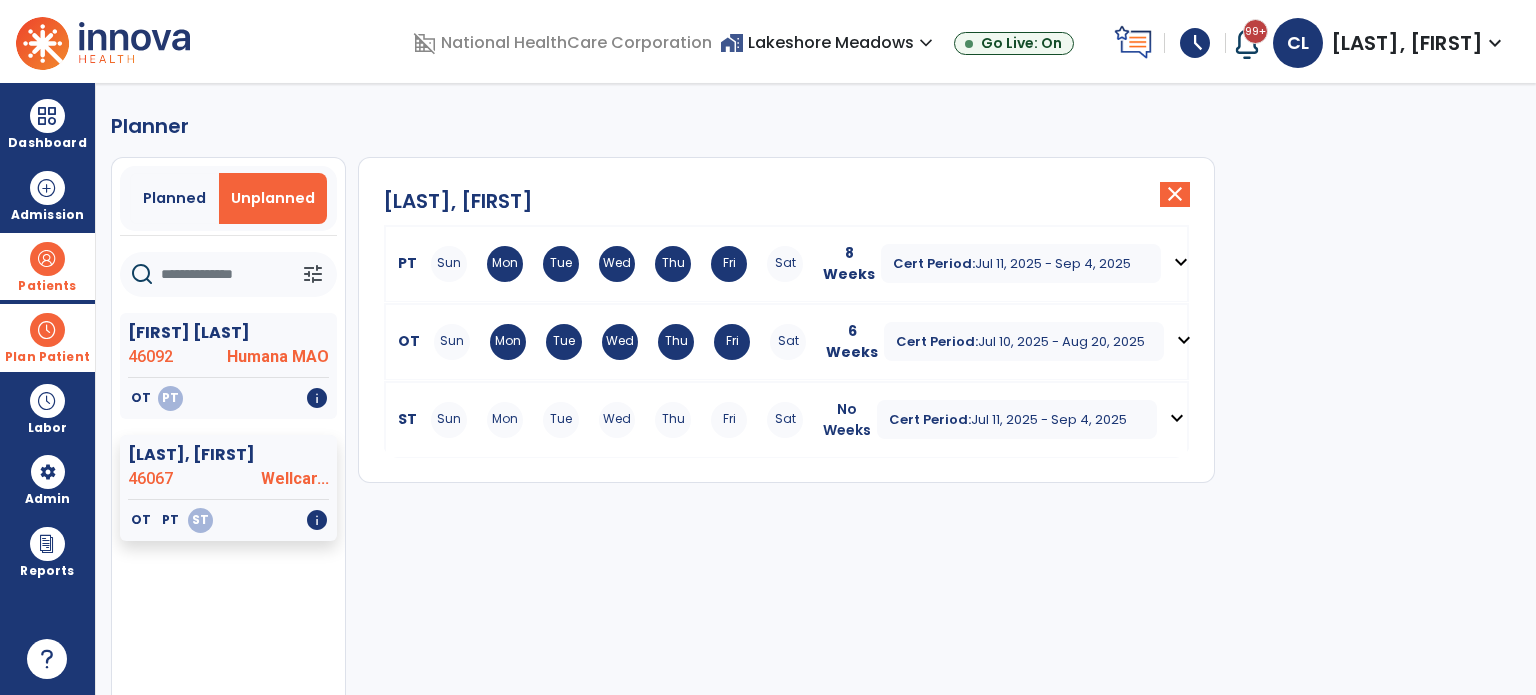 click on "Mon" at bounding box center (505, 420) 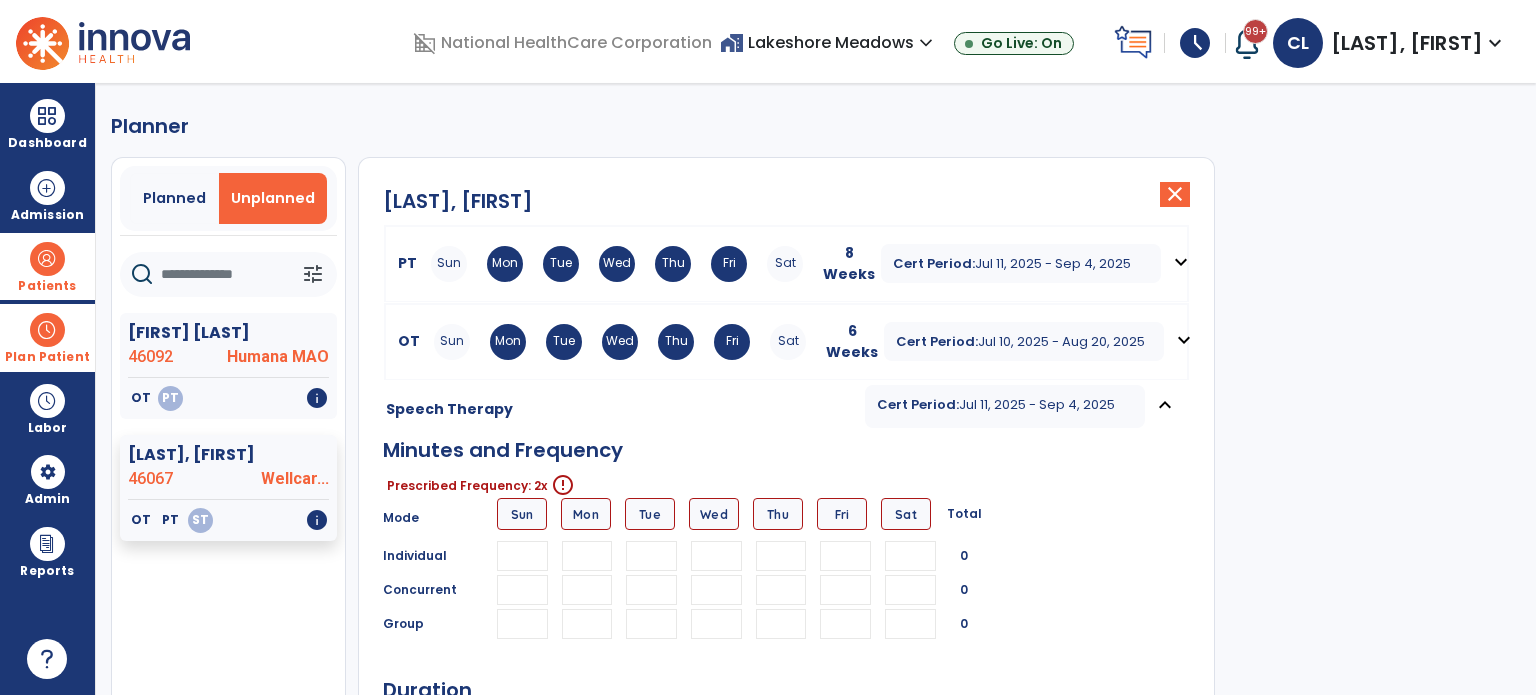 type 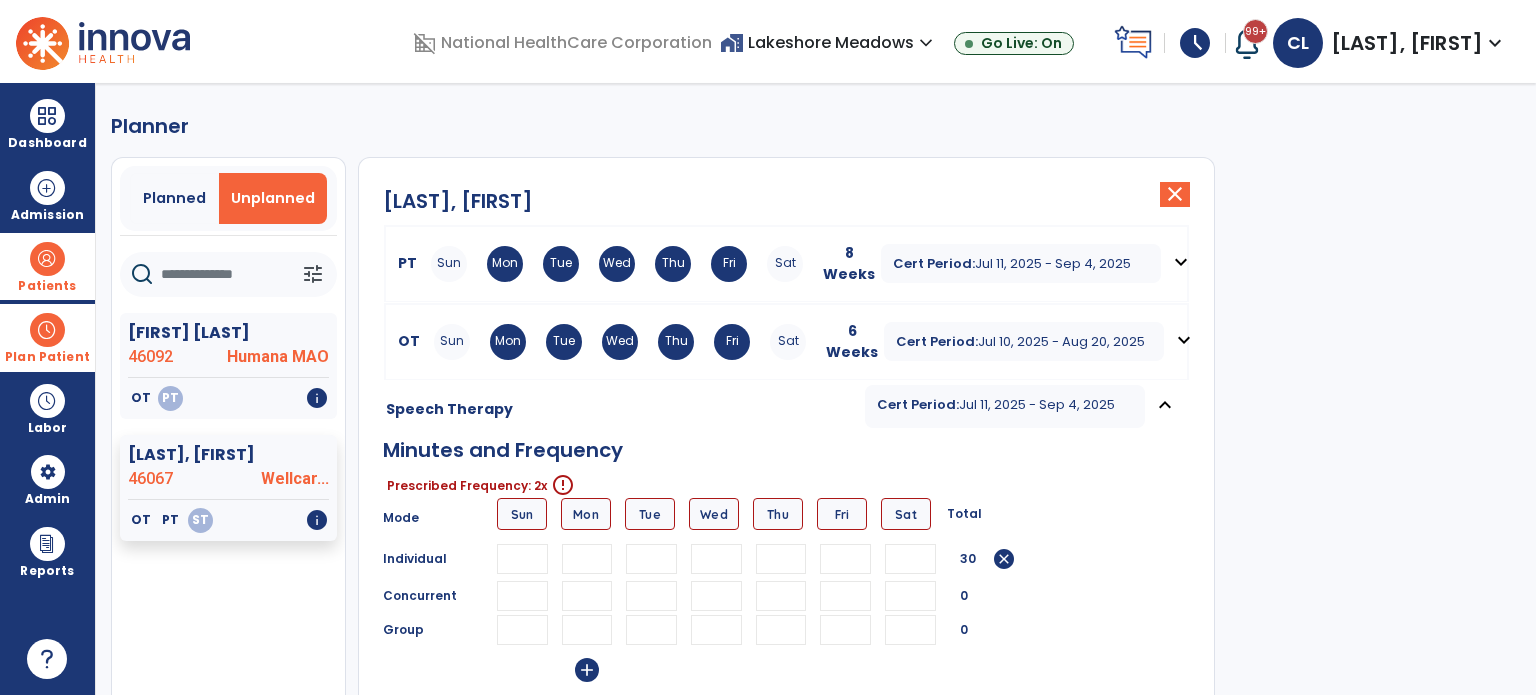 type on "**" 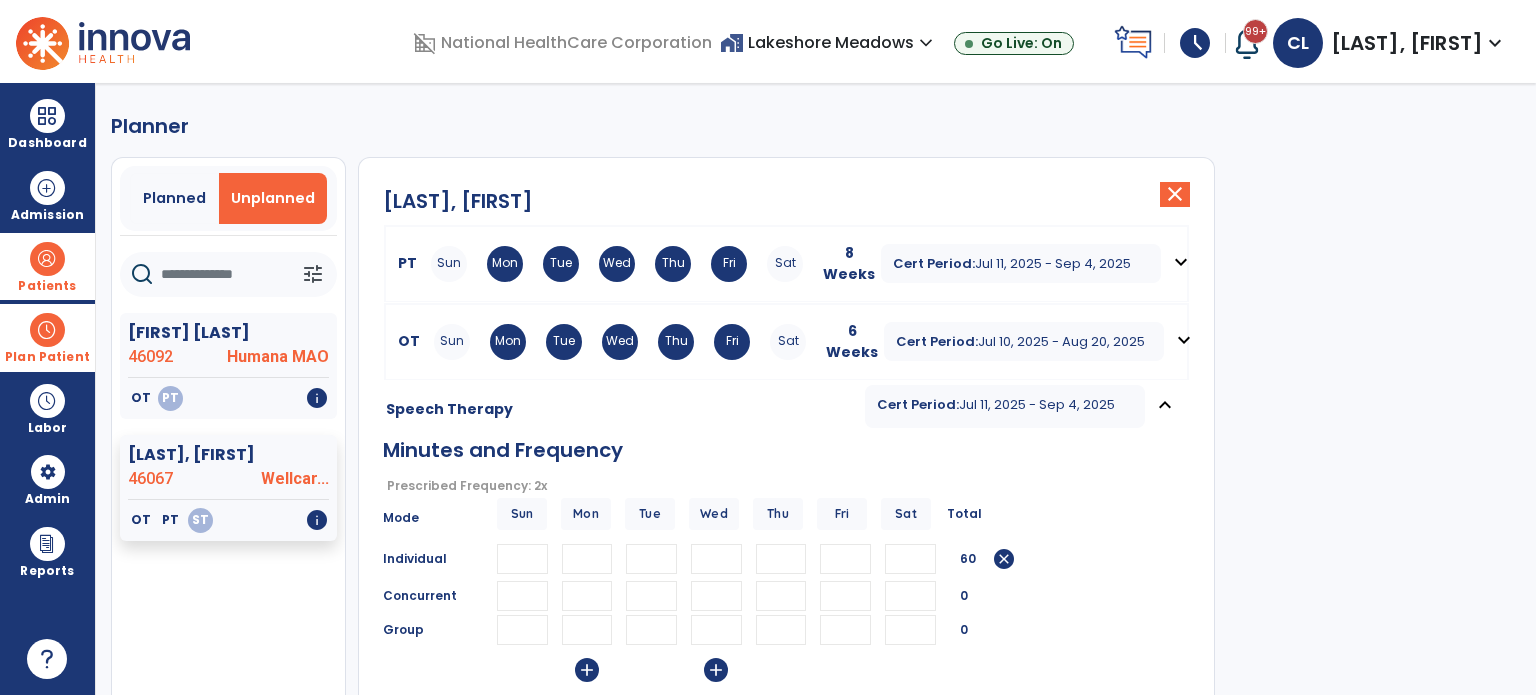 type on "**" 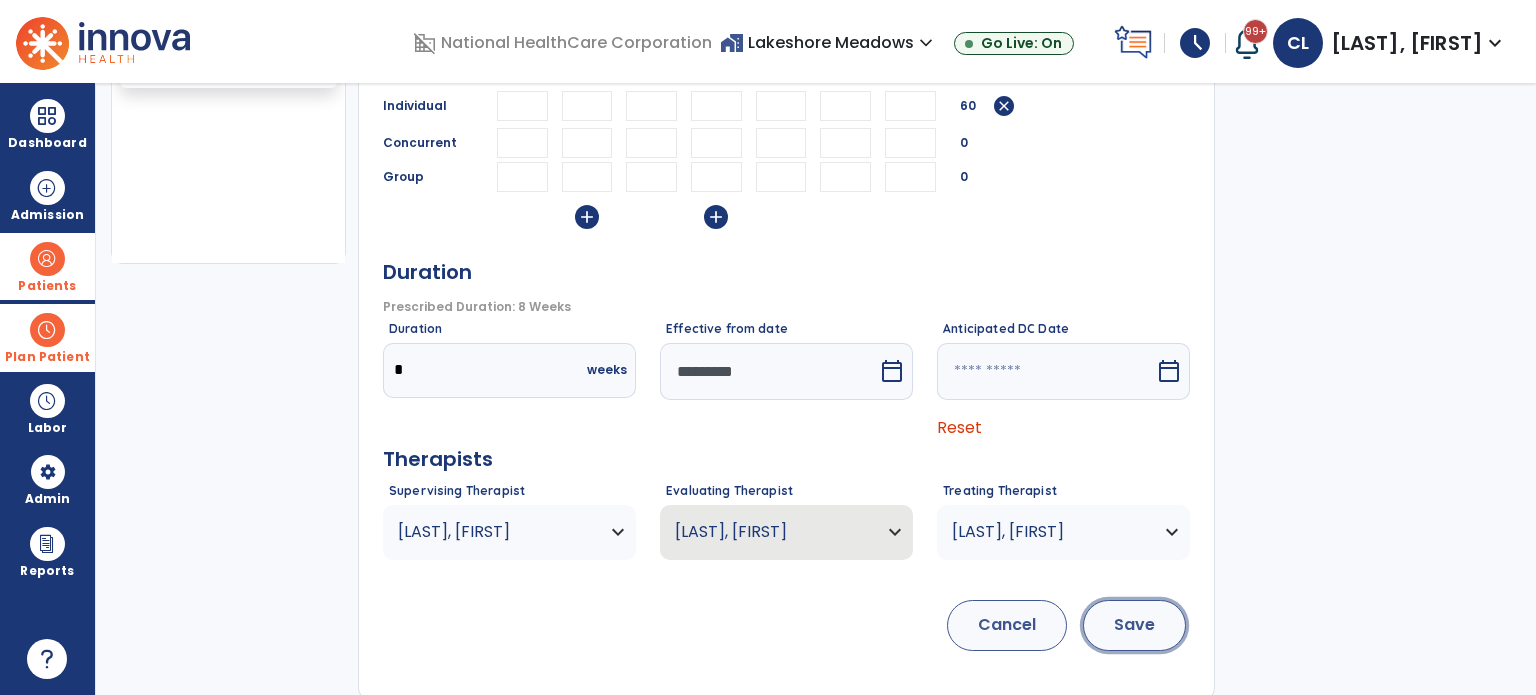 click on "Save" at bounding box center [1134, 625] 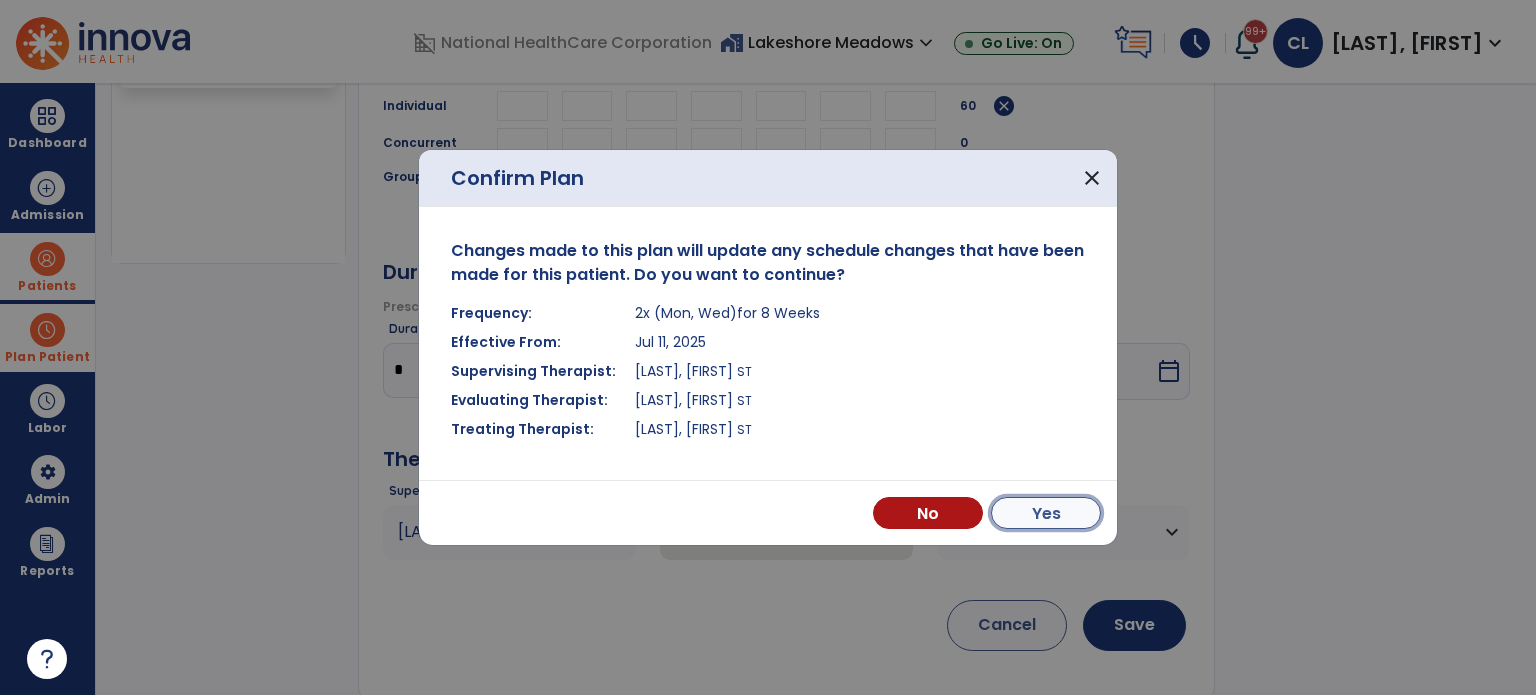 click on "Yes" at bounding box center [1046, 513] 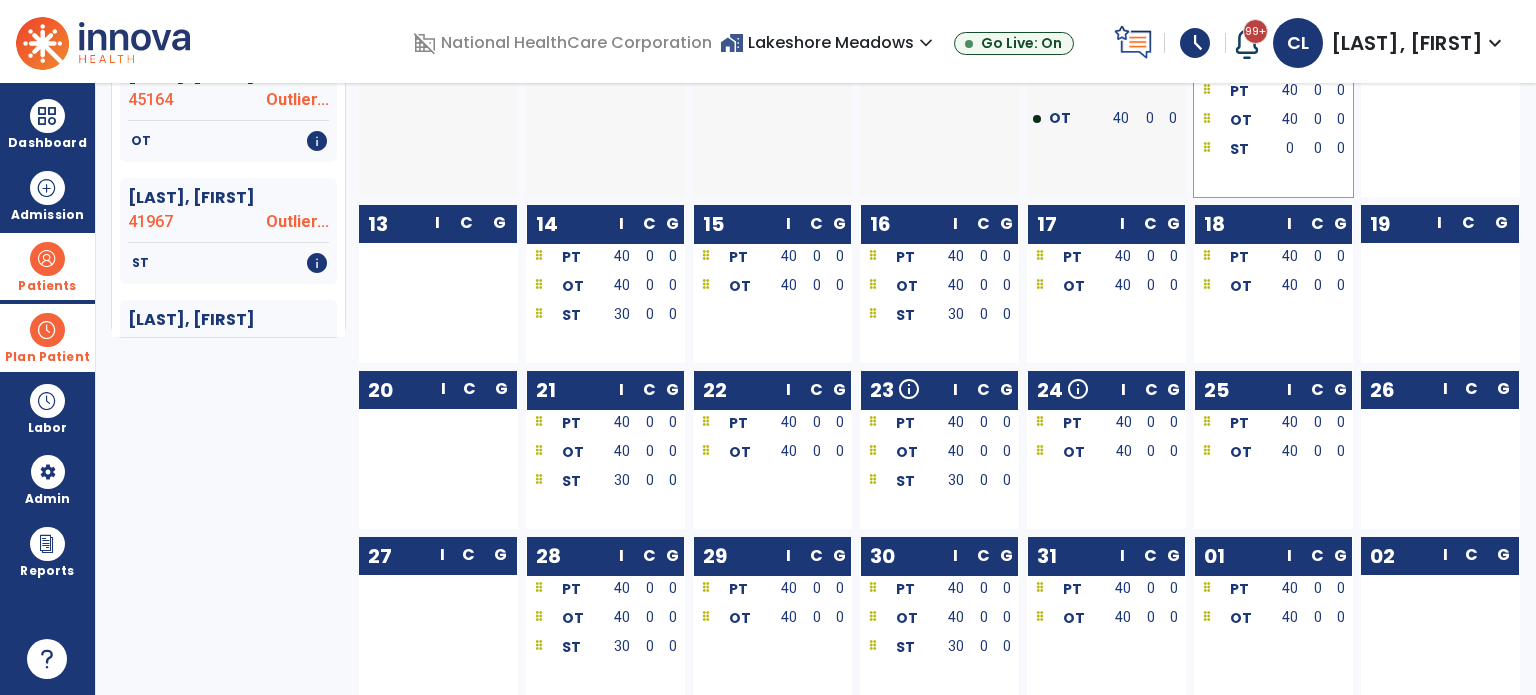 scroll, scrollTop: 0, scrollLeft: 0, axis: both 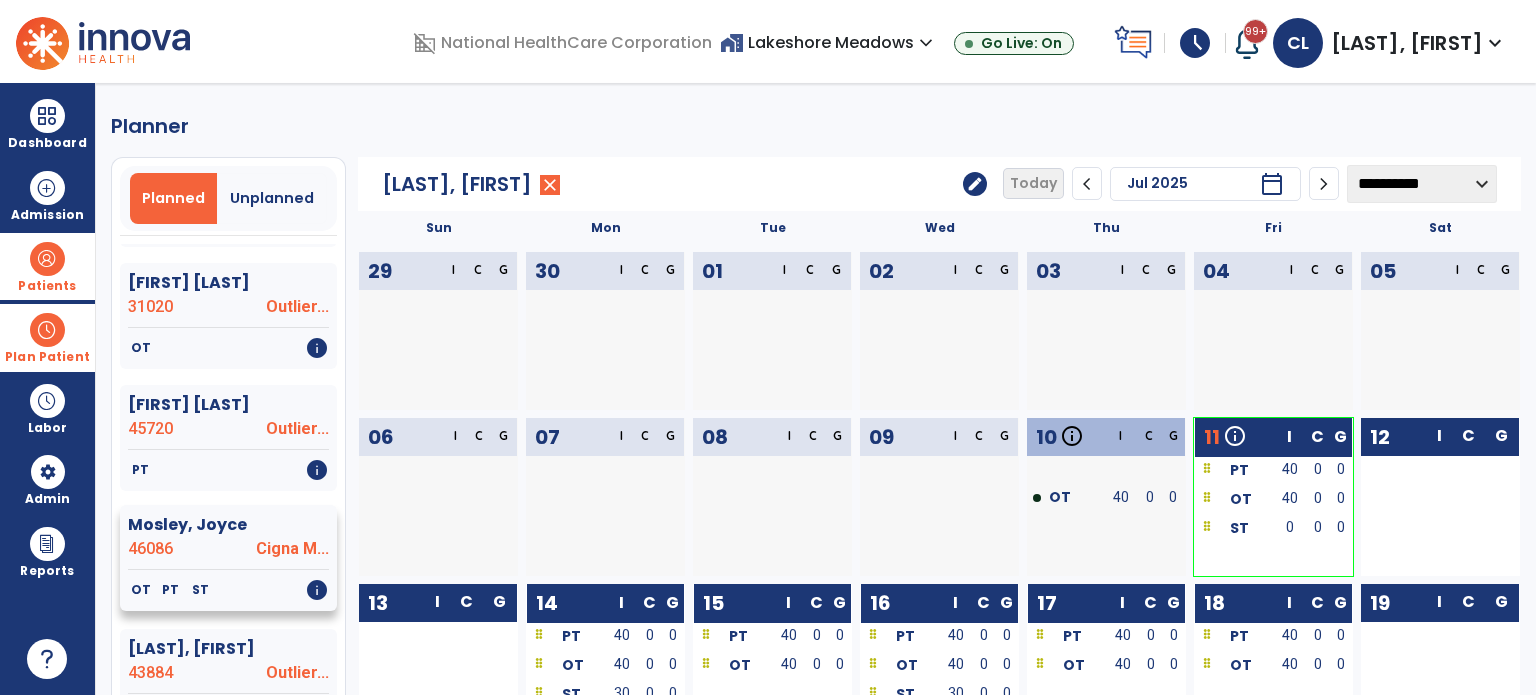 click on "46086" 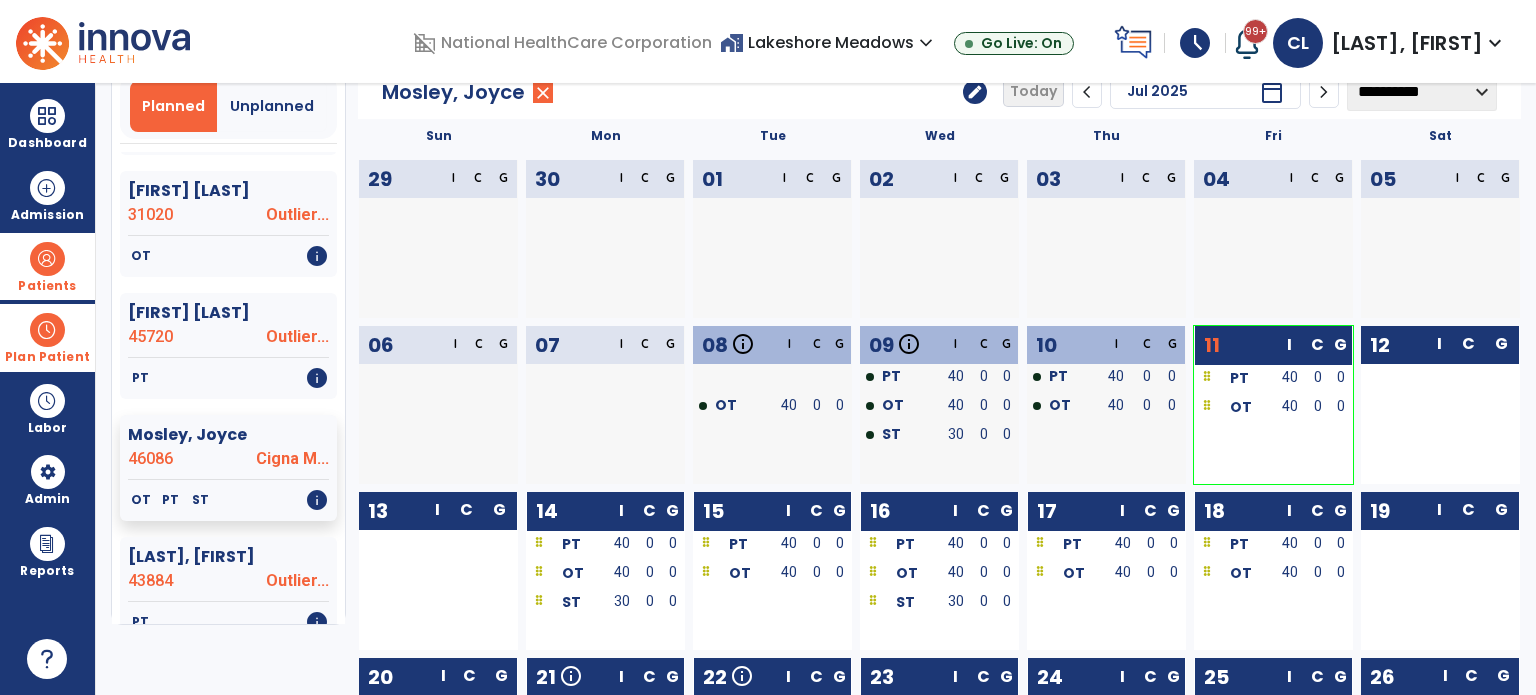 scroll, scrollTop: 0, scrollLeft: 0, axis: both 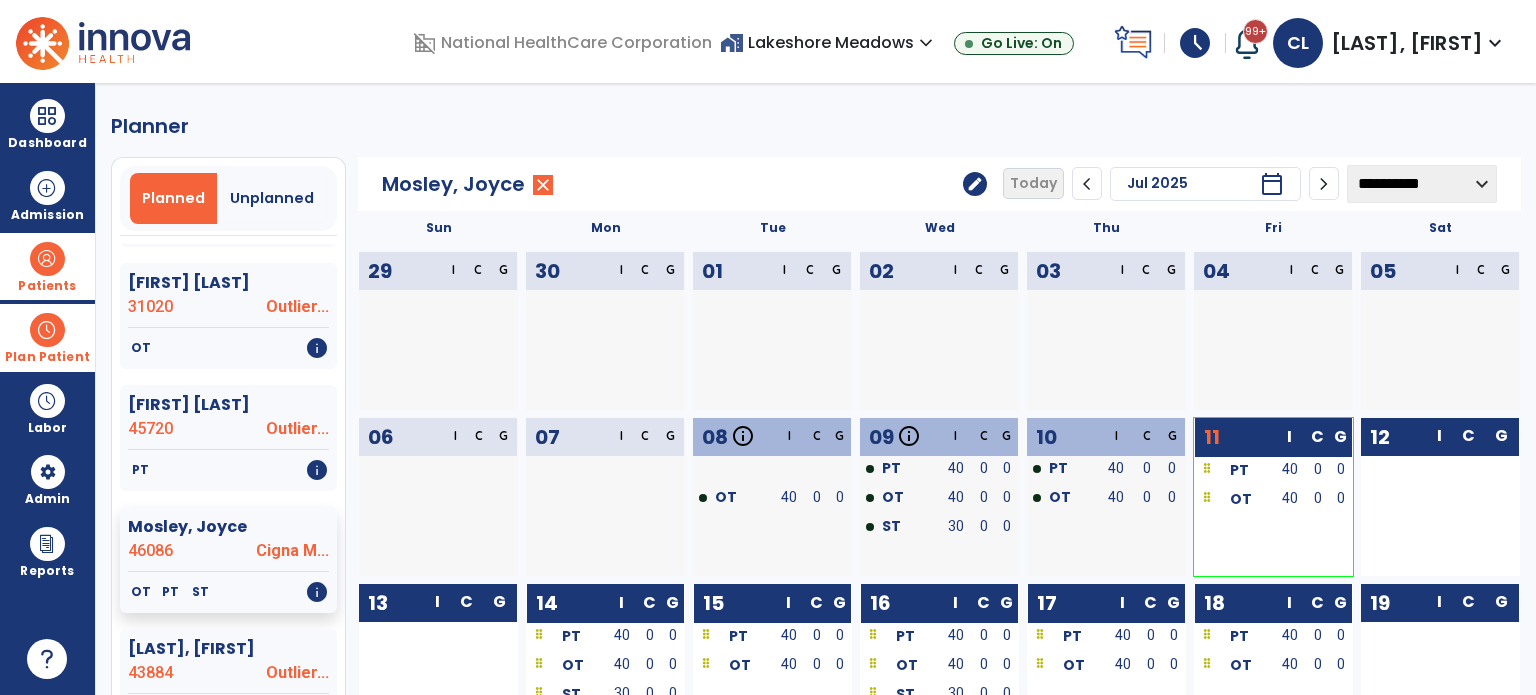 click at bounding box center [47, 259] 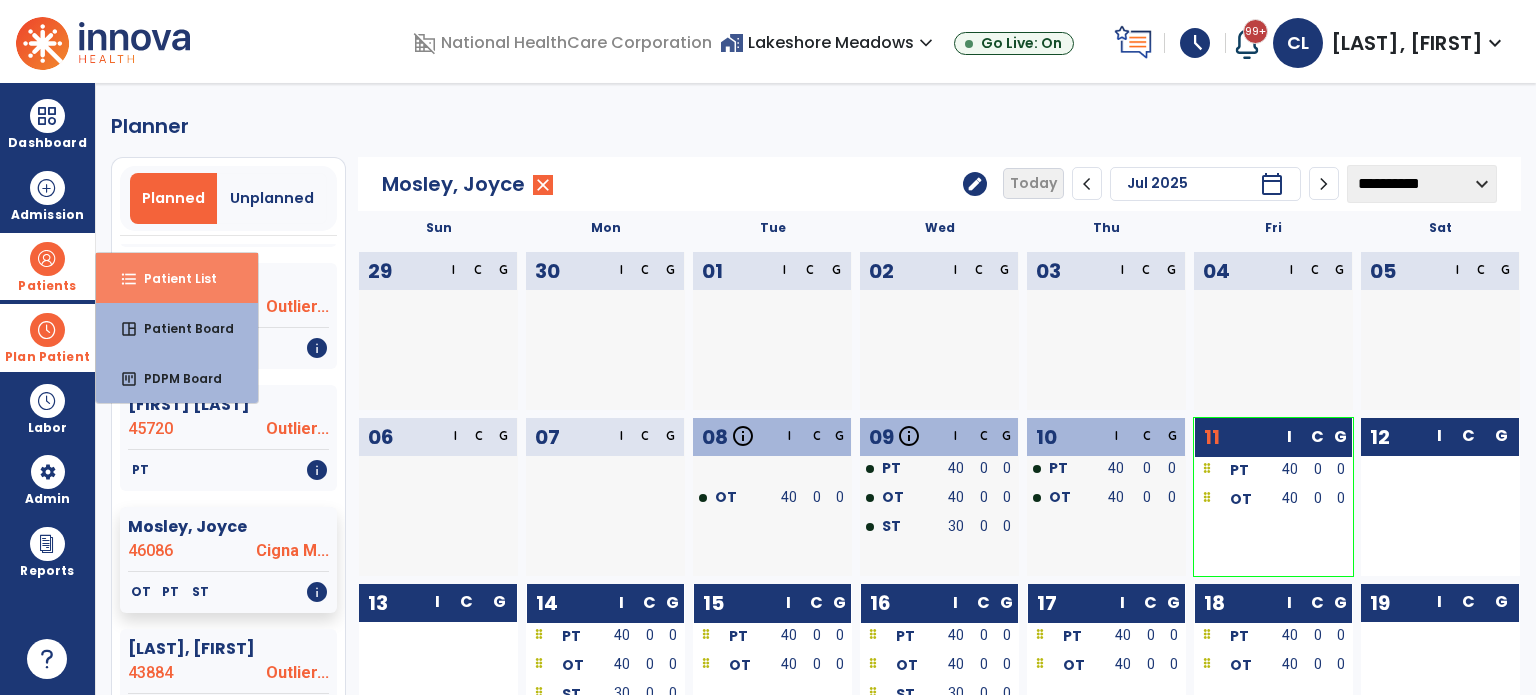click on "format_list_bulleted  Patient List" at bounding box center [177, 278] 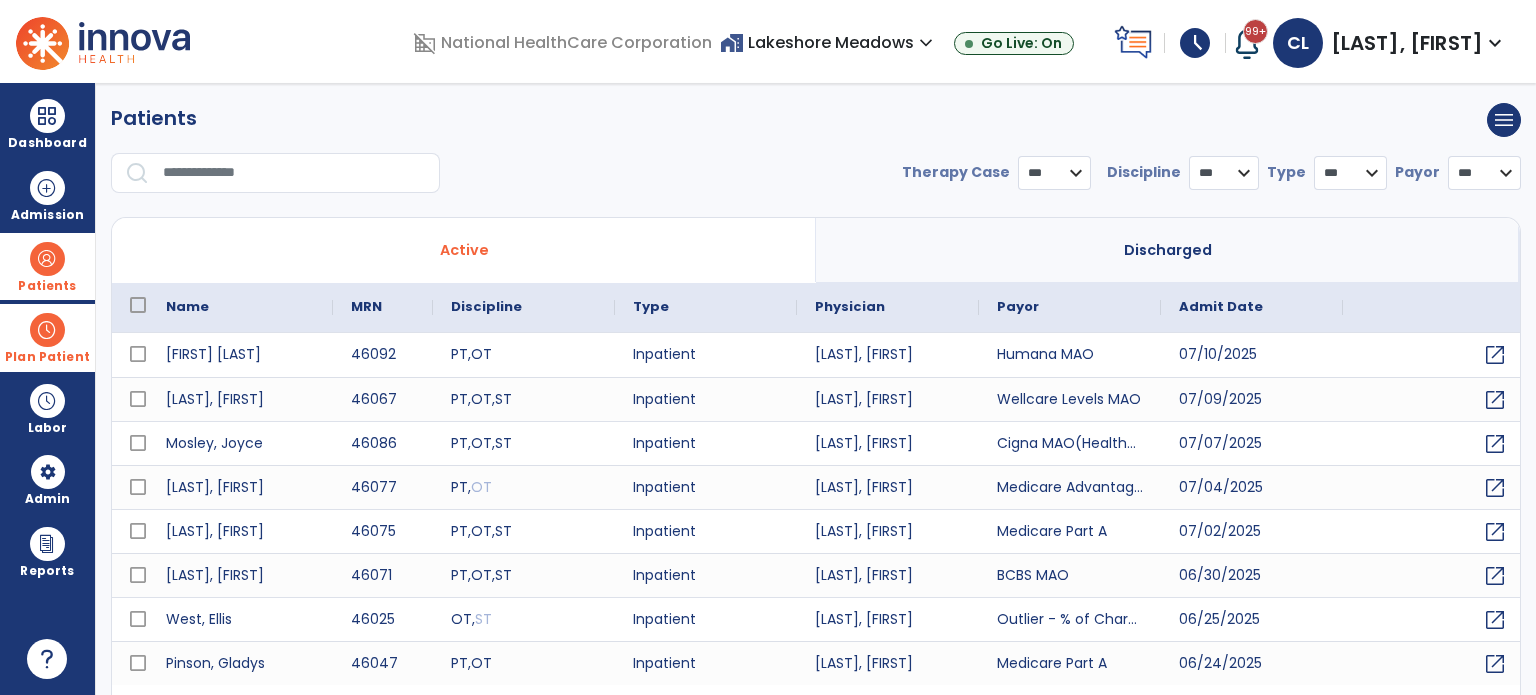 select on "***" 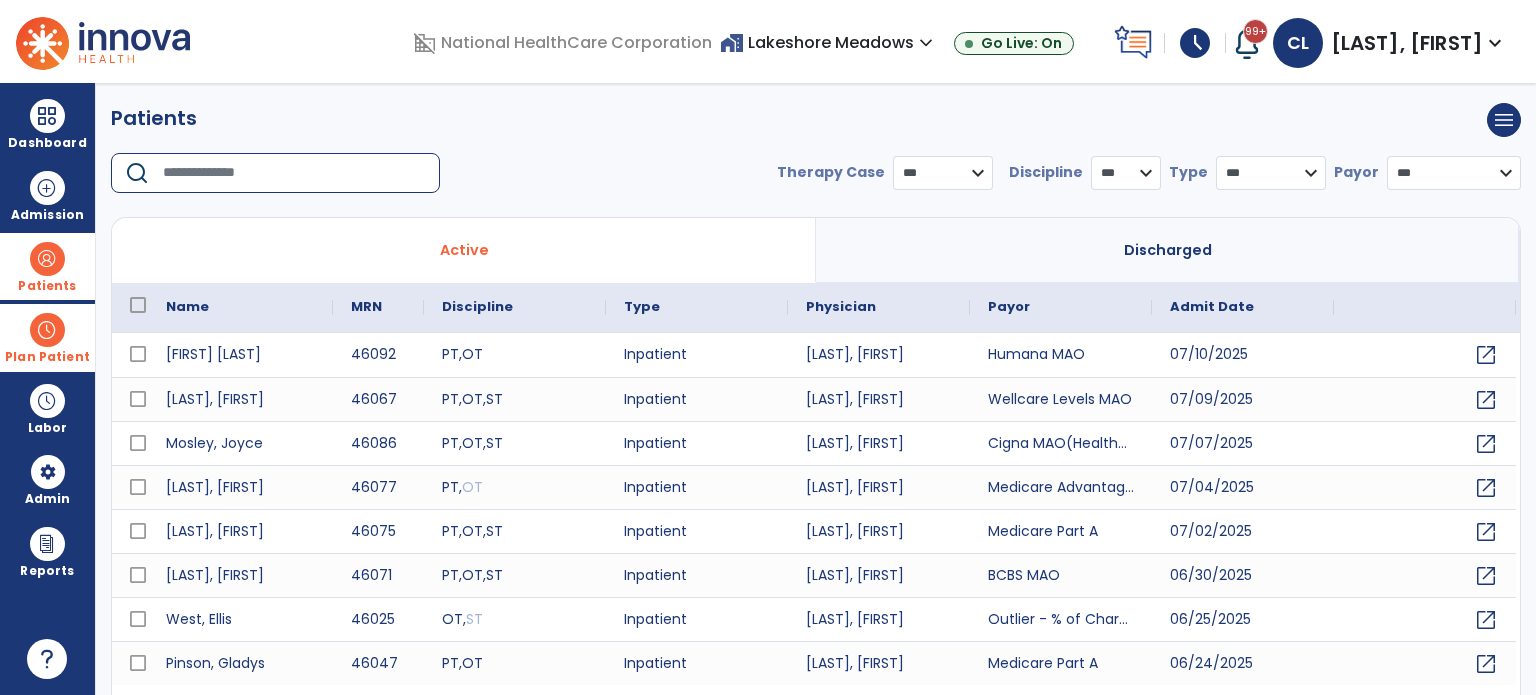 click at bounding box center [294, 173] 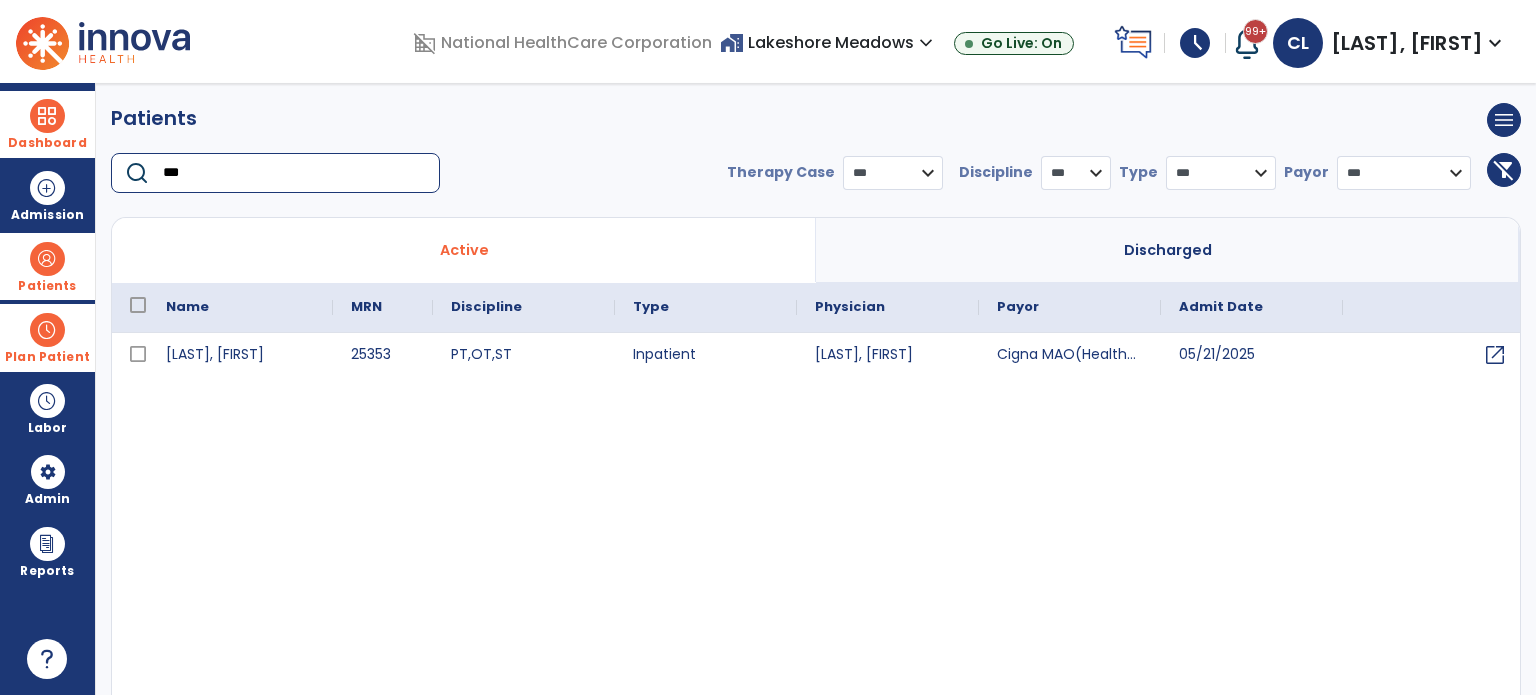 type on "***" 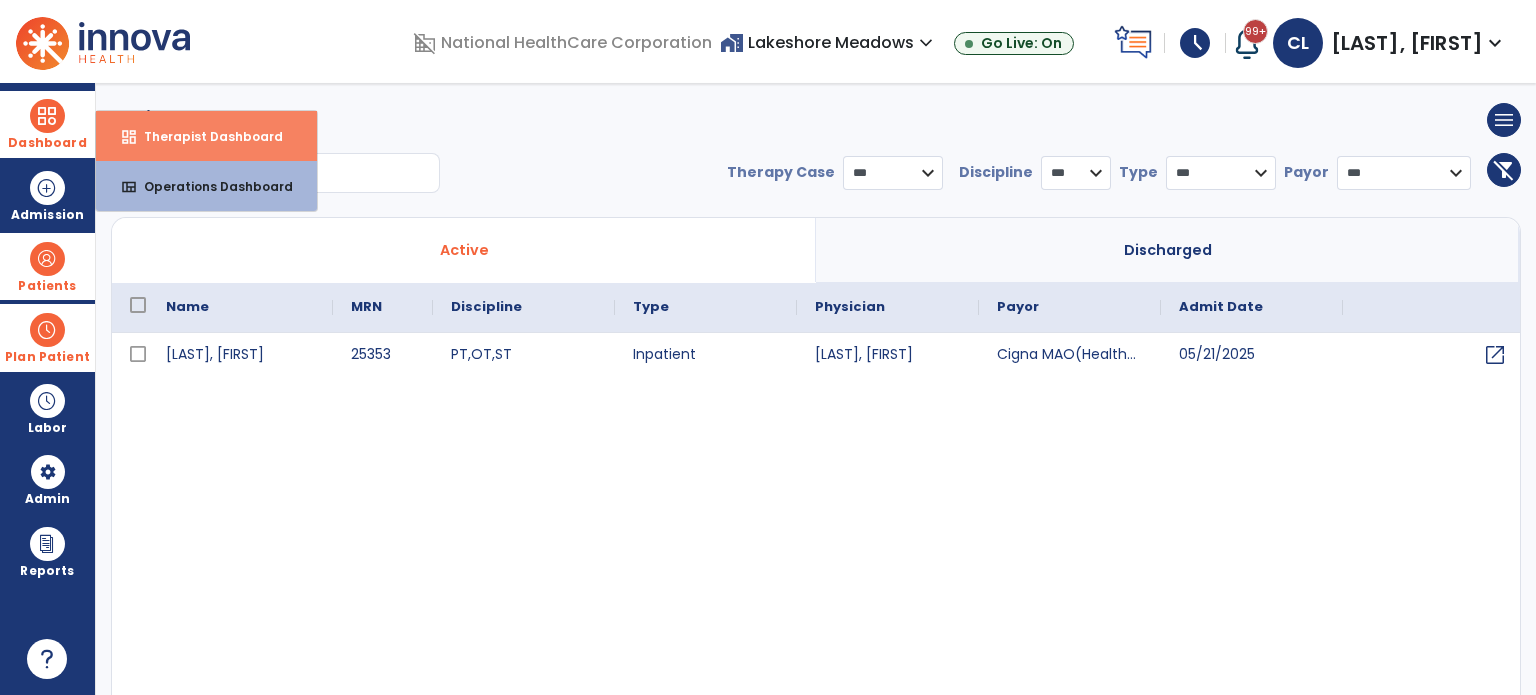 click on "Therapist Dashboard" at bounding box center (205, 136) 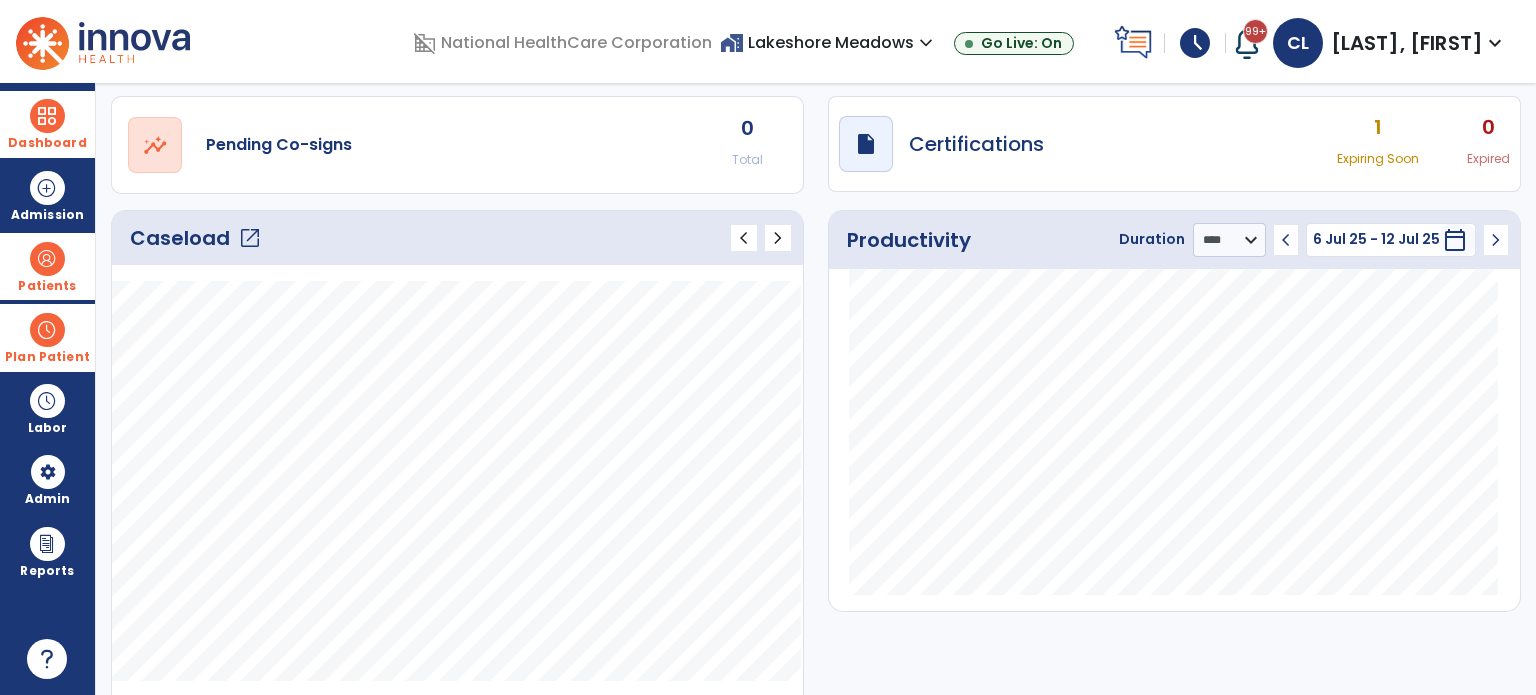 scroll, scrollTop: 0, scrollLeft: 0, axis: both 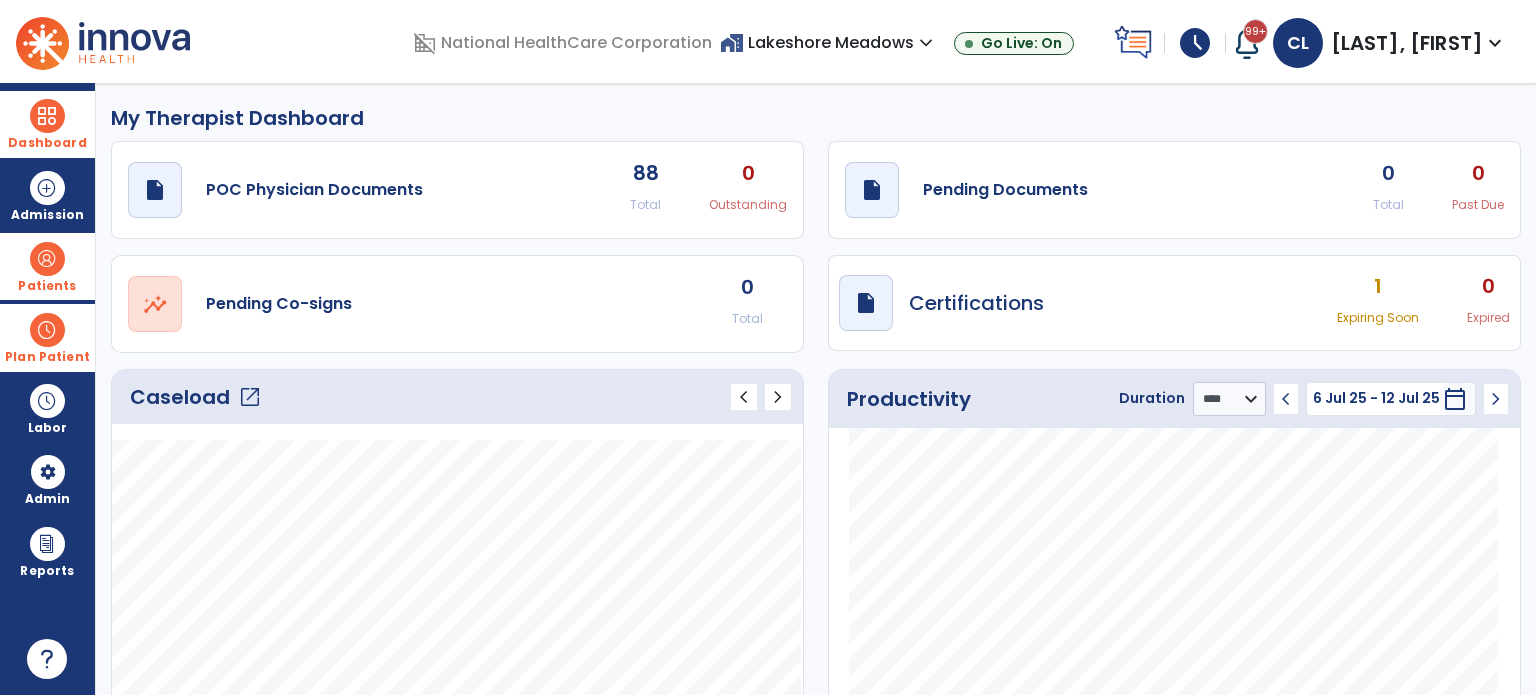 click on "Plan Patient" at bounding box center [47, 286] 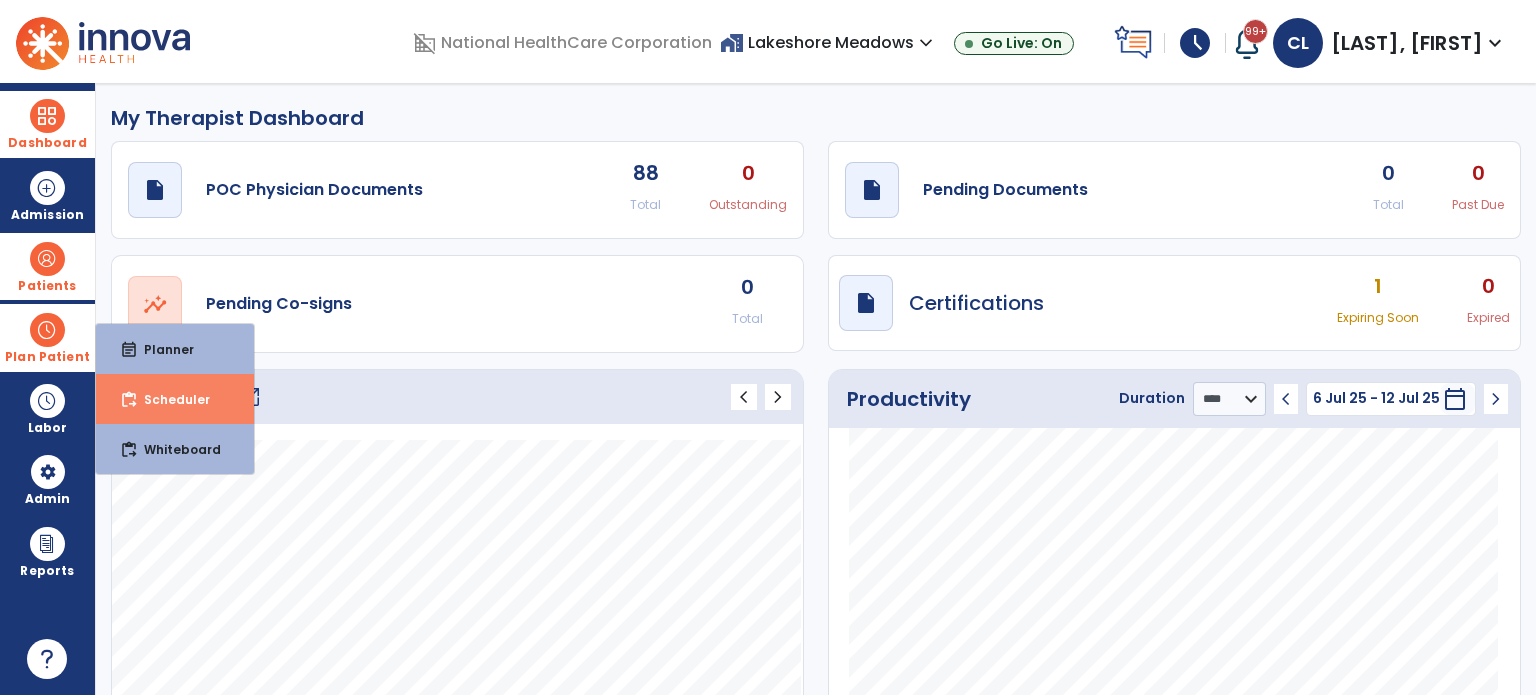 click on "Scheduler" at bounding box center [169, 399] 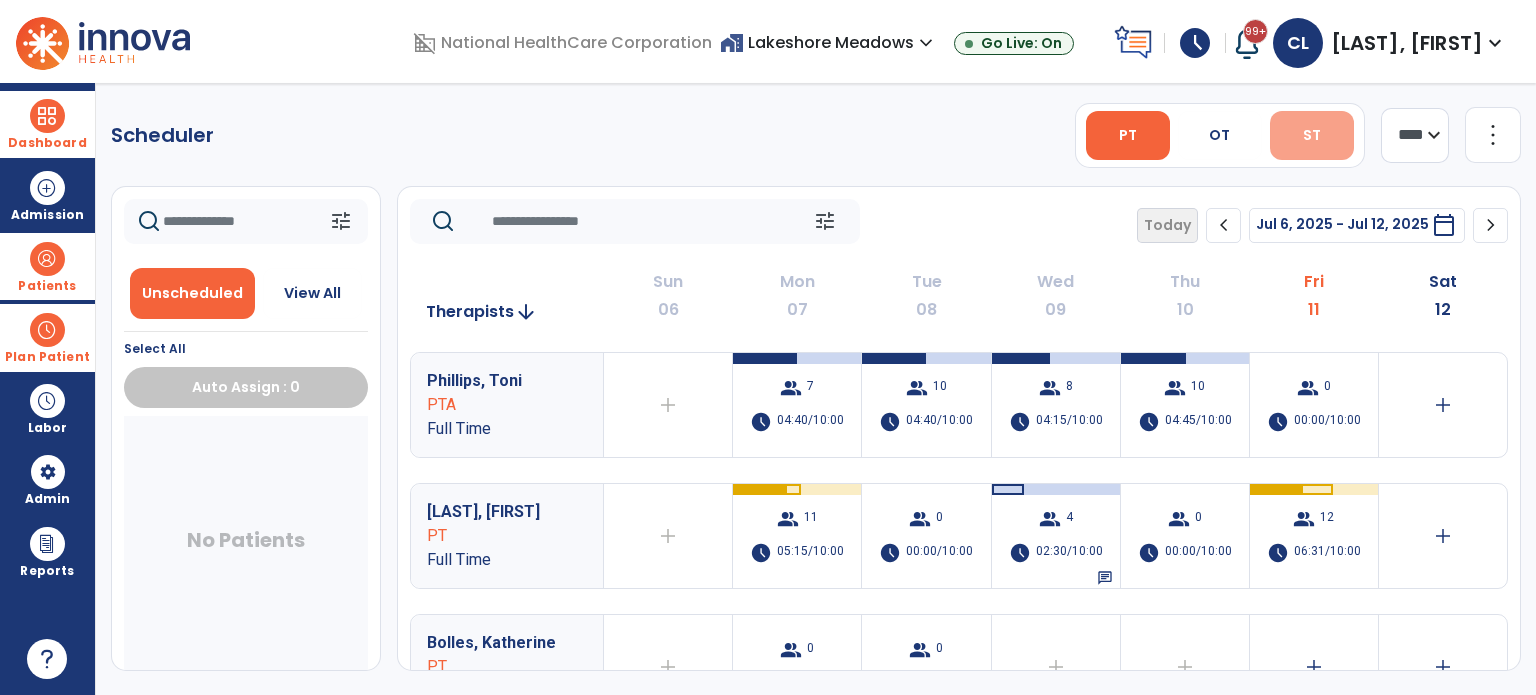 click on "ST" at bounding box center [1312, 135] 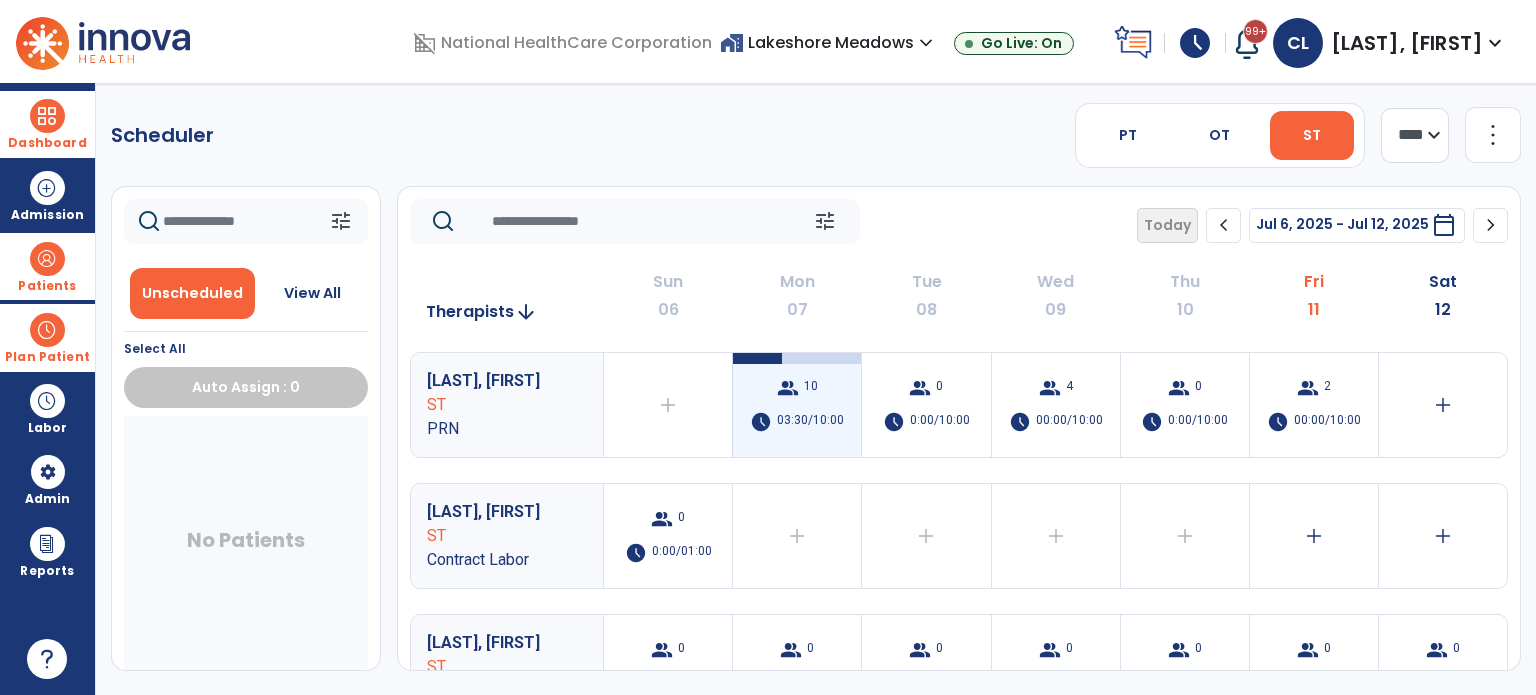 click on "03:30/10:00" at bounding box center [810, 422] 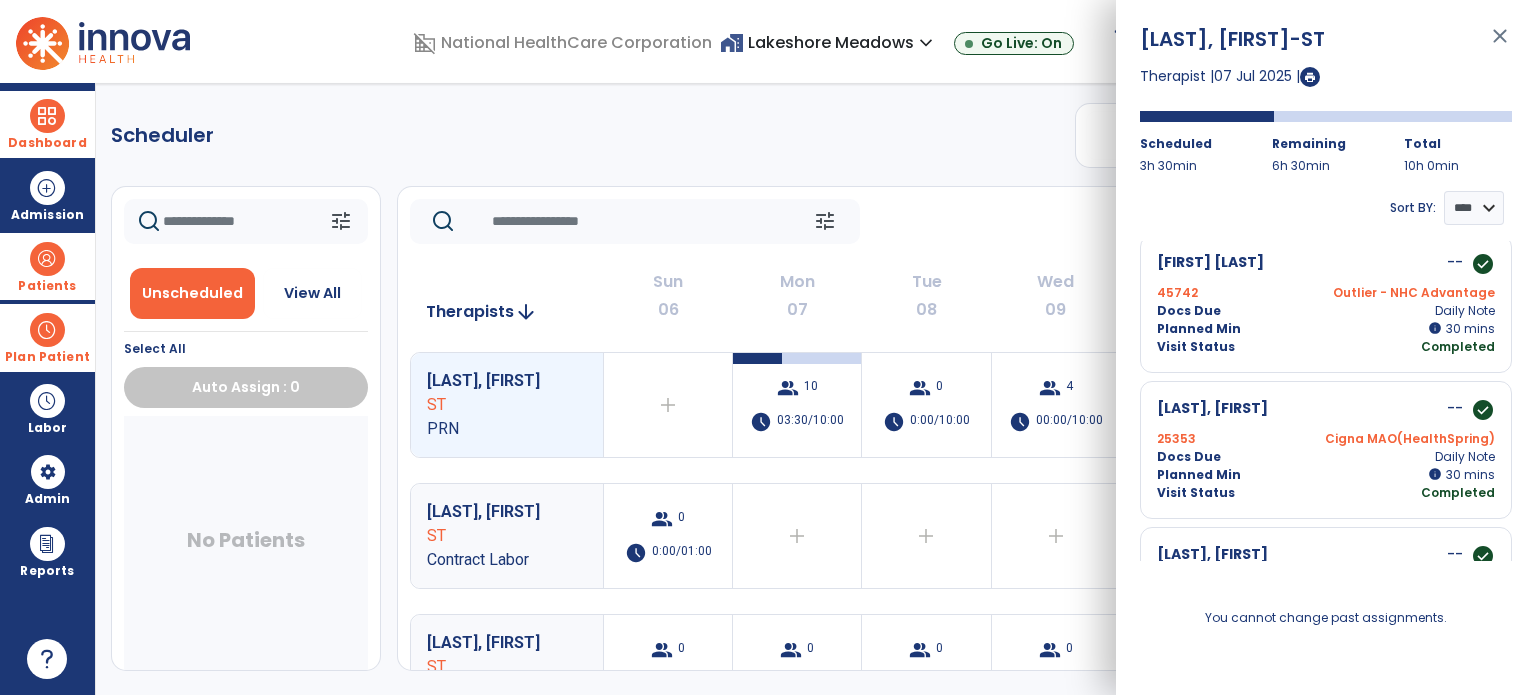 scroll, scrollTop: 0, scrollLeft: 0, axis: both 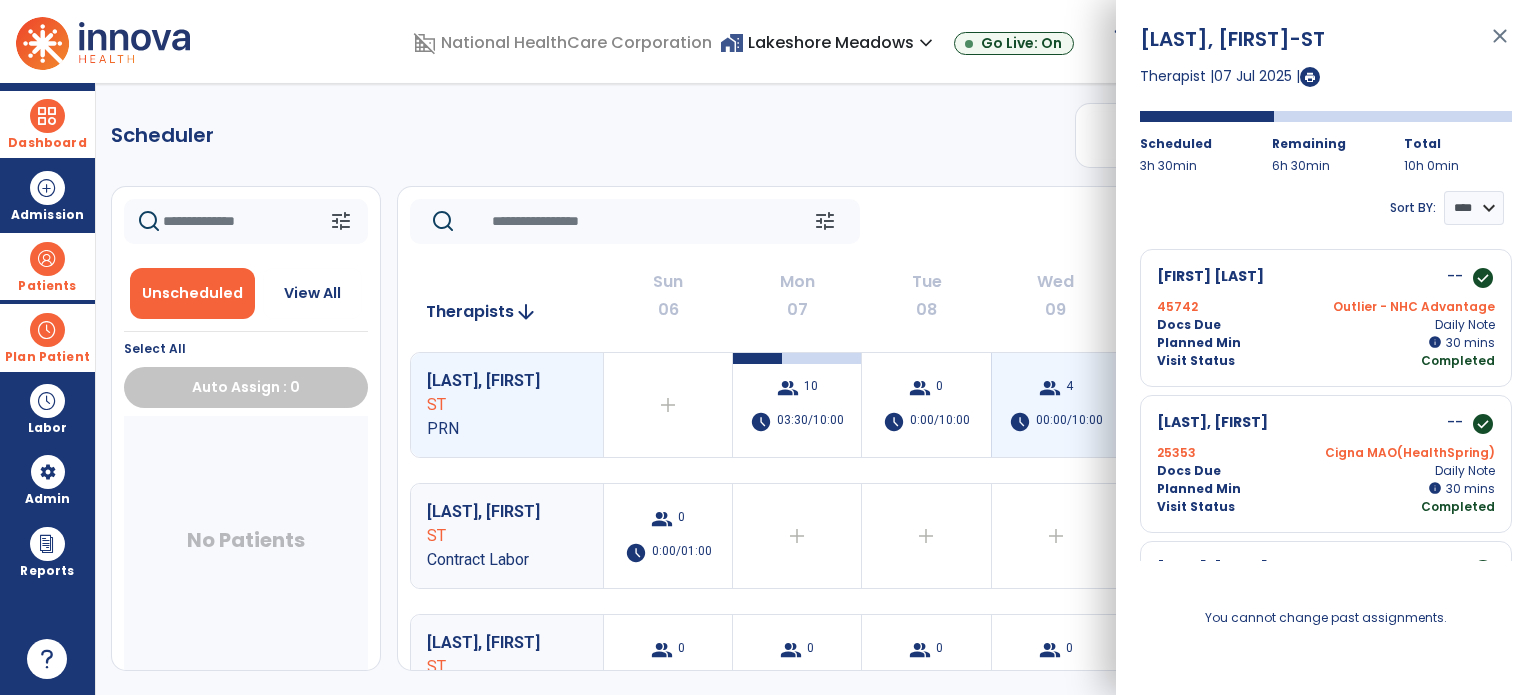 click on "00:00/10:00" at bounding box center (1069, 422) 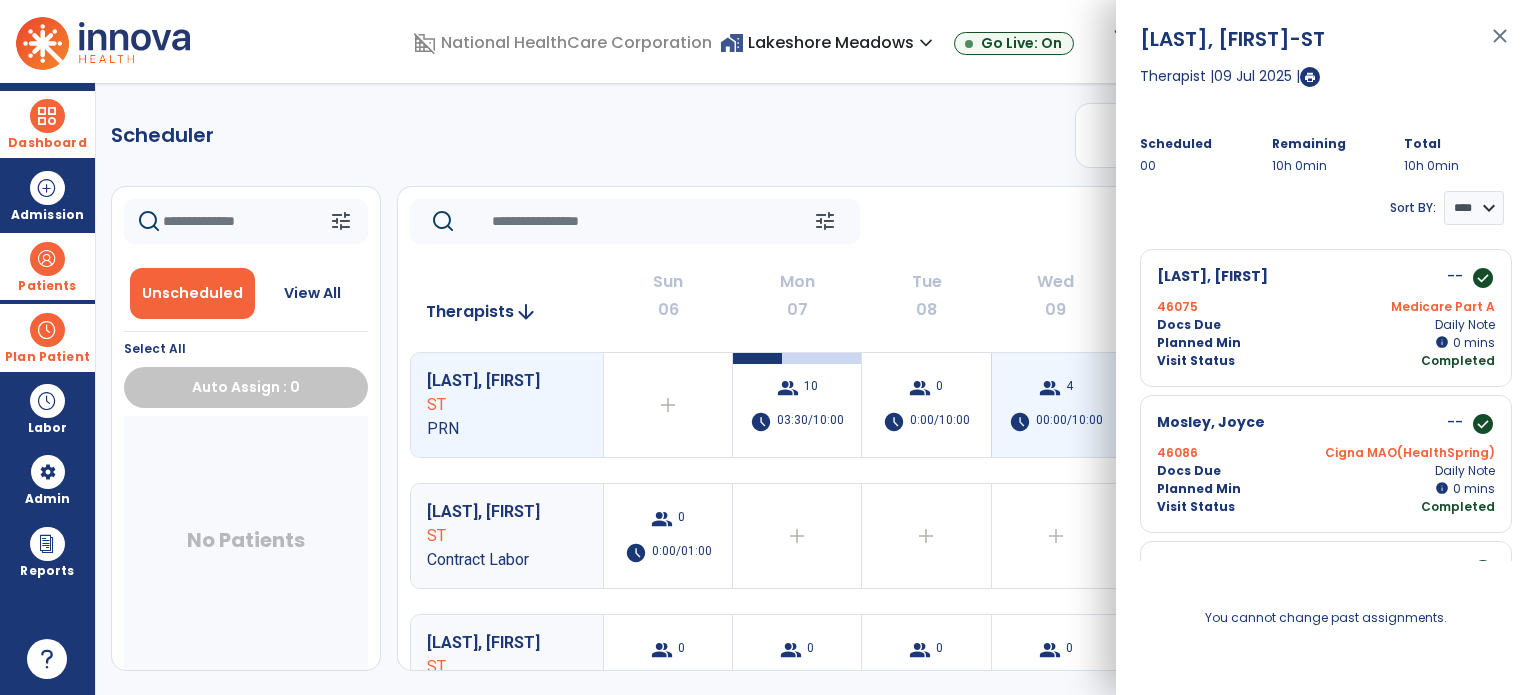 click on "group 4 schedule 00:00/10:00" at bounding box center [1056, 405] 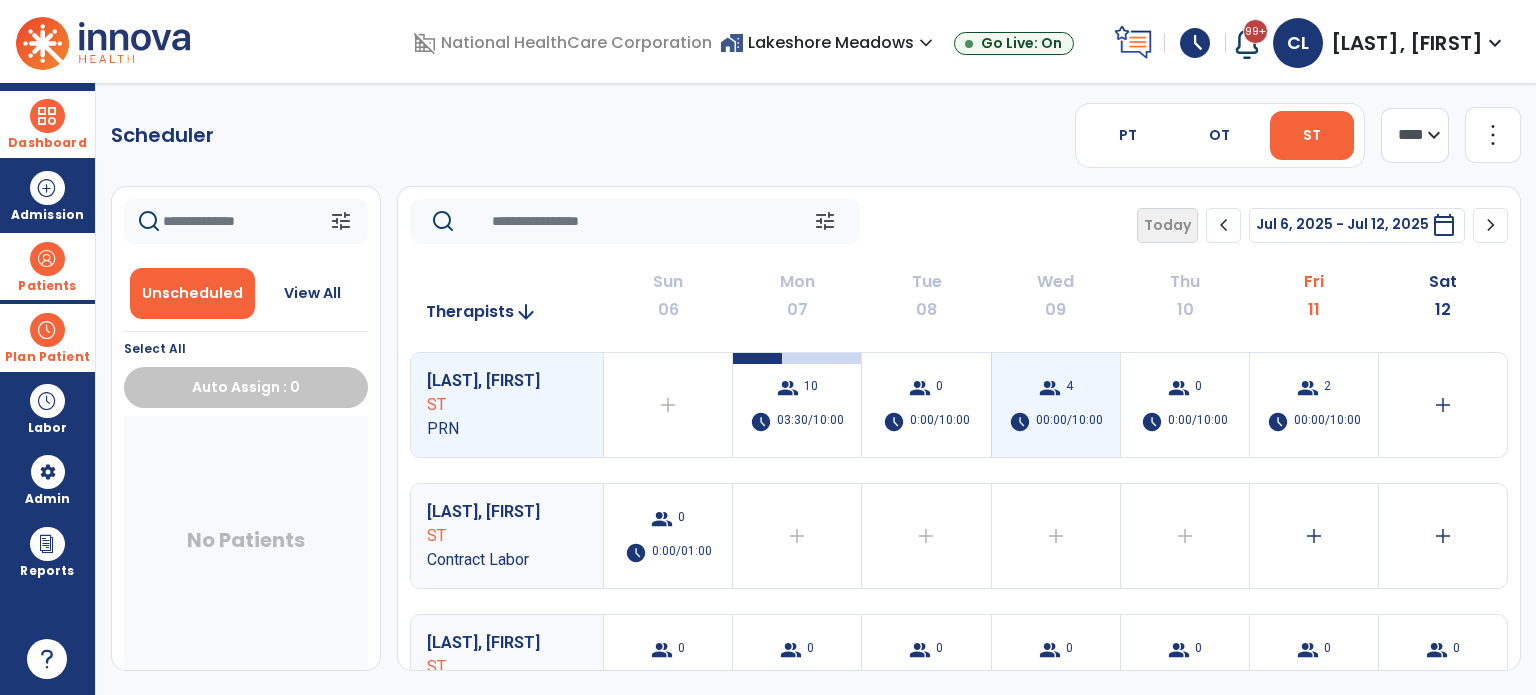 click on "group 4 schedule 00:00/10:00" at bounding box center (1056, 405) 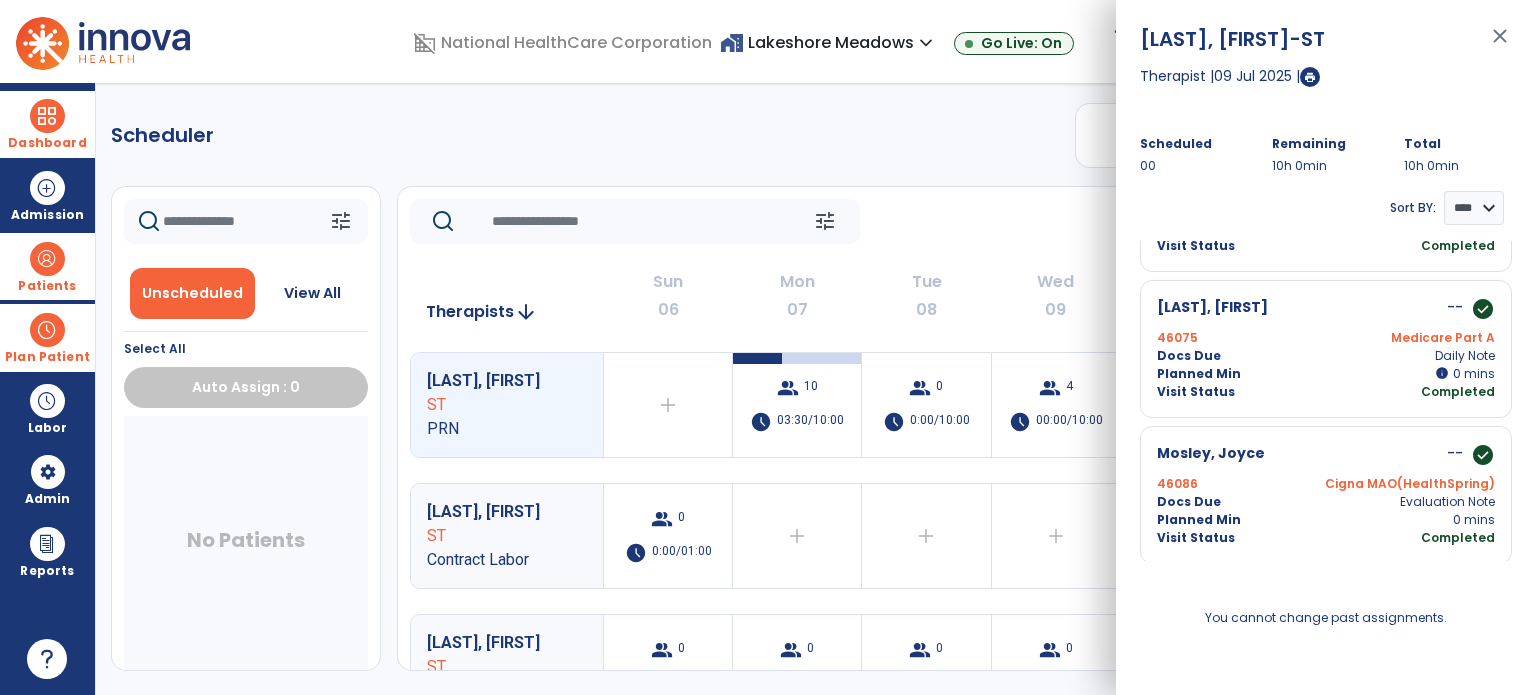 scroll, scrollTop: 56, scrollLeft: 0, axis: vertical 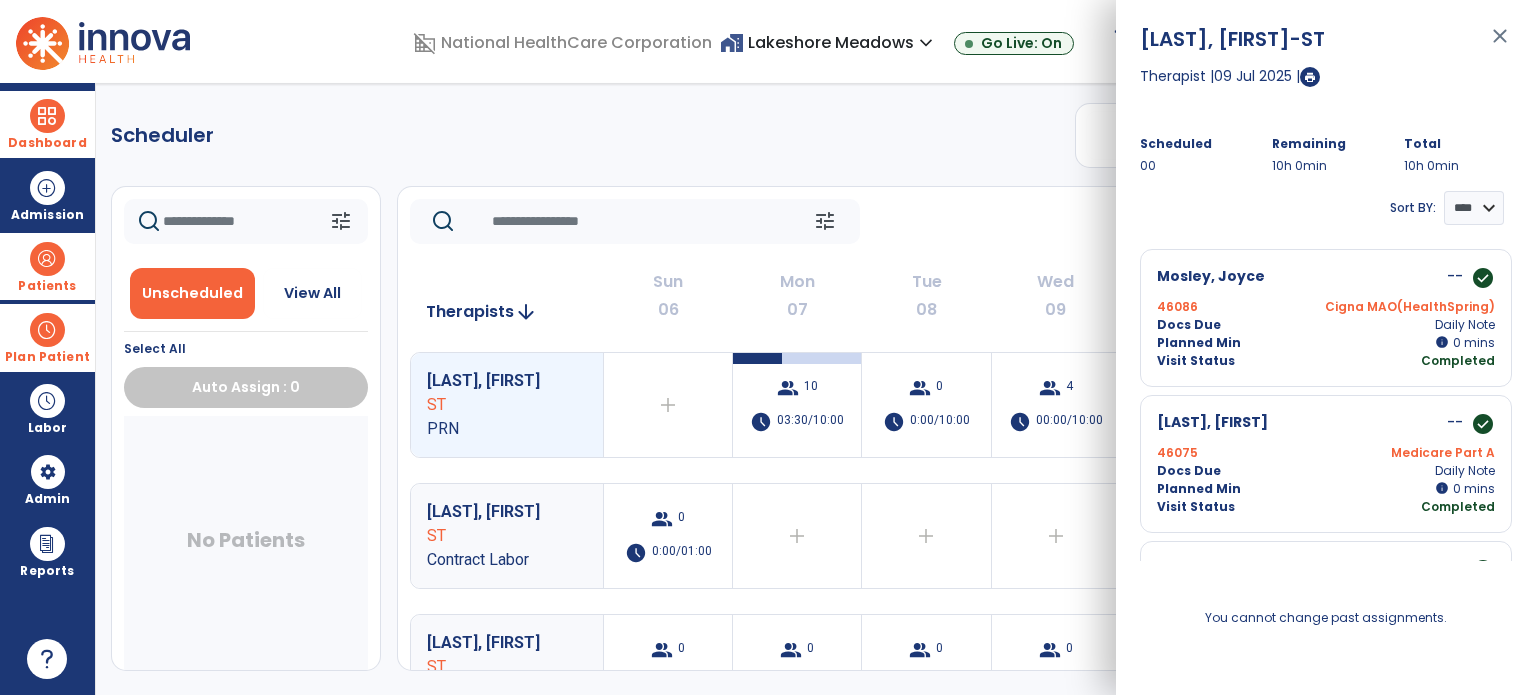 click on "tune   Today  chevron_left Jul 6, 2025 - Jul 12, 2025  *********  calendar_today  chevron_right" 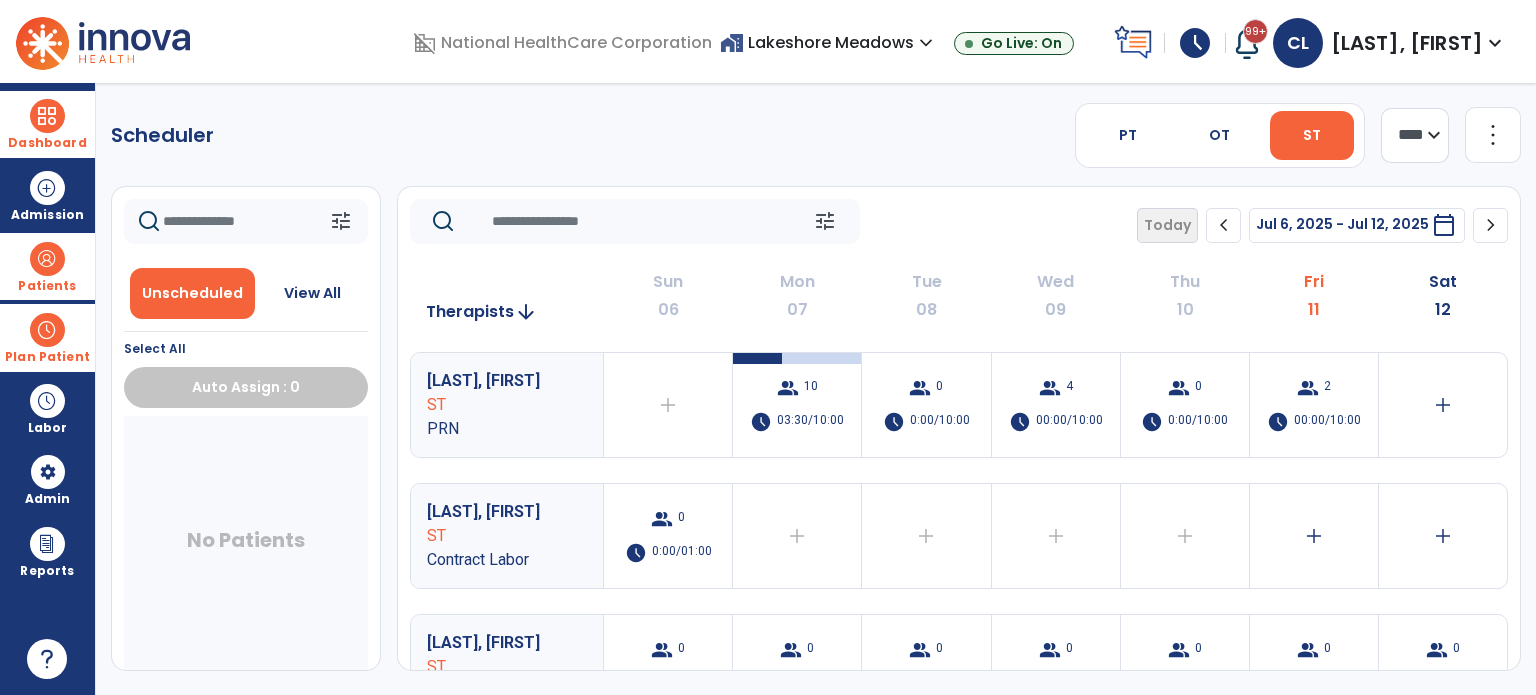 click on "Scheduler   PT   OT   ST  **** *** more_vert  Manage Labor   View All Therapists   Print" 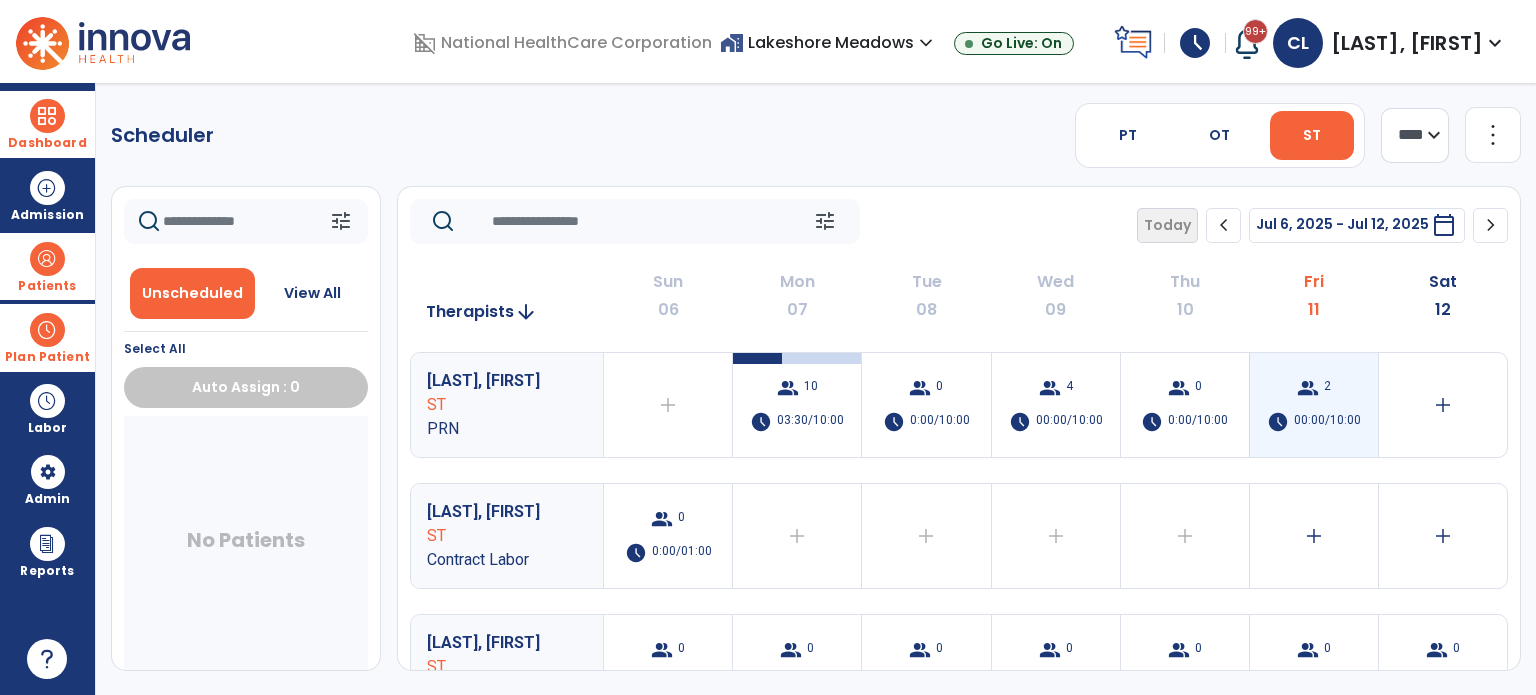 click on "group  2  schedule  00:00/10:00" at bounding box center (1314, 405) 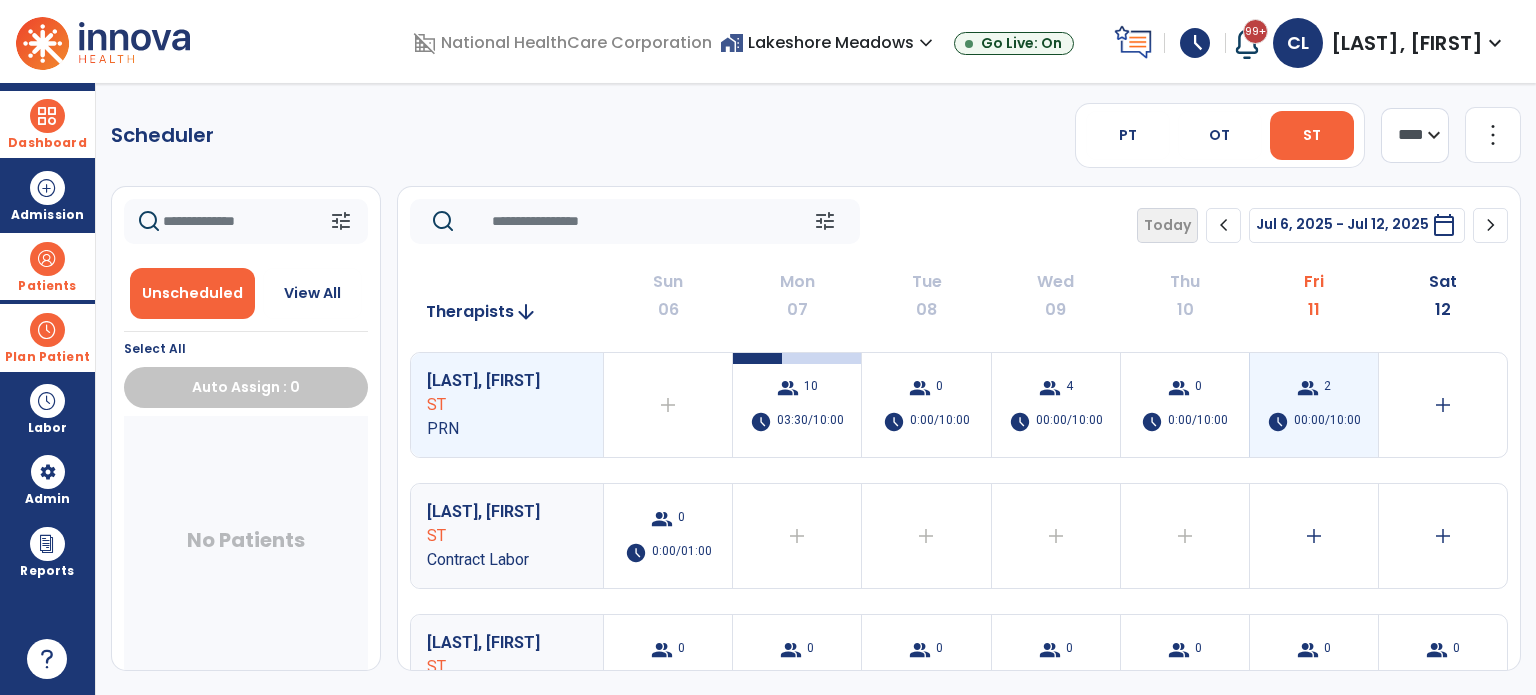 click on "domain_disabled   National HealthCare Corporation   home_work   Lakeshore Meadows    expand_more   Health Ctr at Richland Place   Lakeshore Meadows    NHC HealthCare Franklin - TN  Go Live: On schedule My Time:   Friday, Jul 11    ***** stop  Stop   Open your timecard  arrow_right 99+ Notifications Mark as read Census Alert - A21 Yesterday at 10:23 PM | Health Ctr at Richland Place Census Alert - A21 Yesterday at 9:13 PM | Health Ctr at Richland Place Census Alert - A01 Yesterday at 7:18 PM | NHC HealthCare Franklin - TN Census Alert - A01 Yesterday at 5:13 PM | NHC HealthCare Franklin - TN Census Alert - A01 Yesterday at 4:13 PM | Lakeshore Meadows  See all Notifications  CL   [NAME], Catherine   expand_more   home   Home   person   Profile   manage_accounts   Admin   help   Help   logout   Log out  Dashboard  dashboard  Therapist Dashboard  view_quilt  Operations Dashboard Admission Patients  format_list_bulleted  Patient List  space_dashboard  Patient Board  insert_chart  PDPM Board Plan Patient" at bounding box center (768, 347) 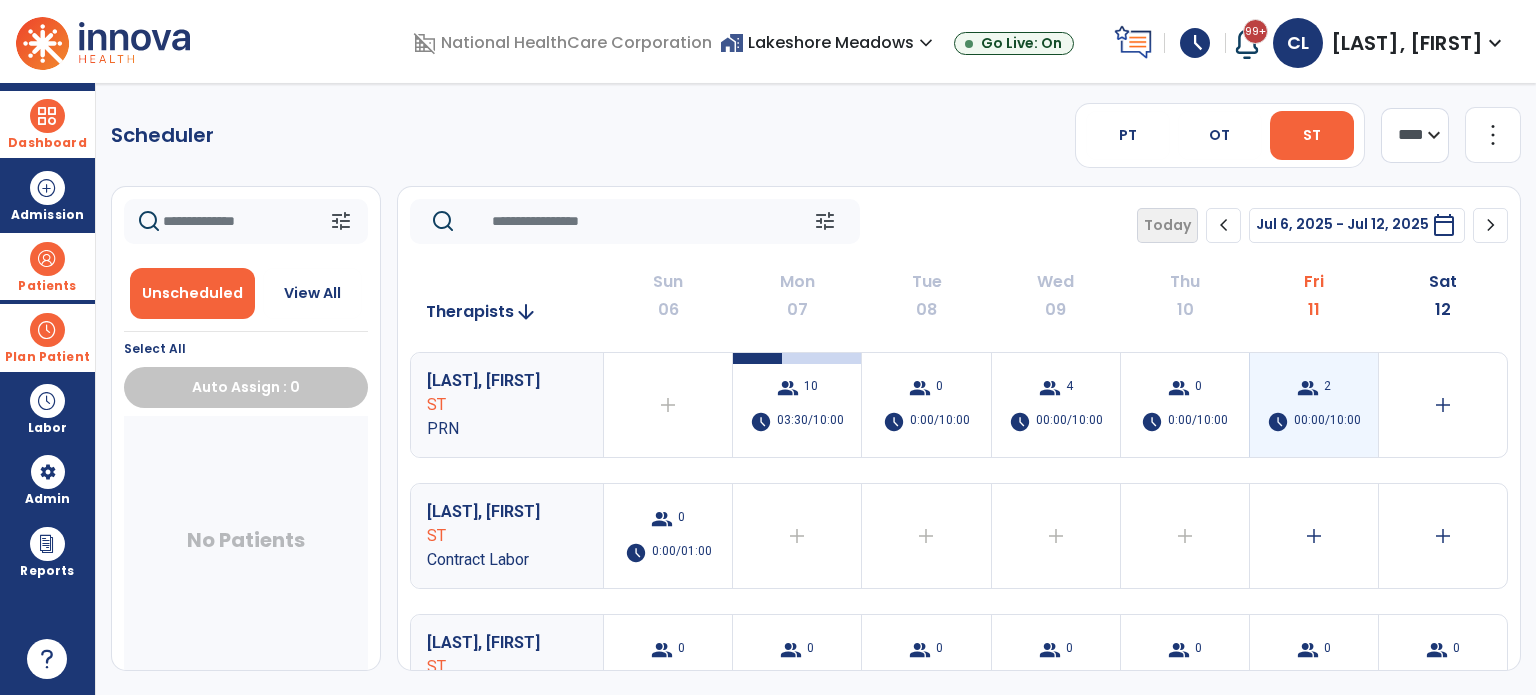 click on "group  2  schedule  00:00/10:00" at bounding box center [1314, 405] 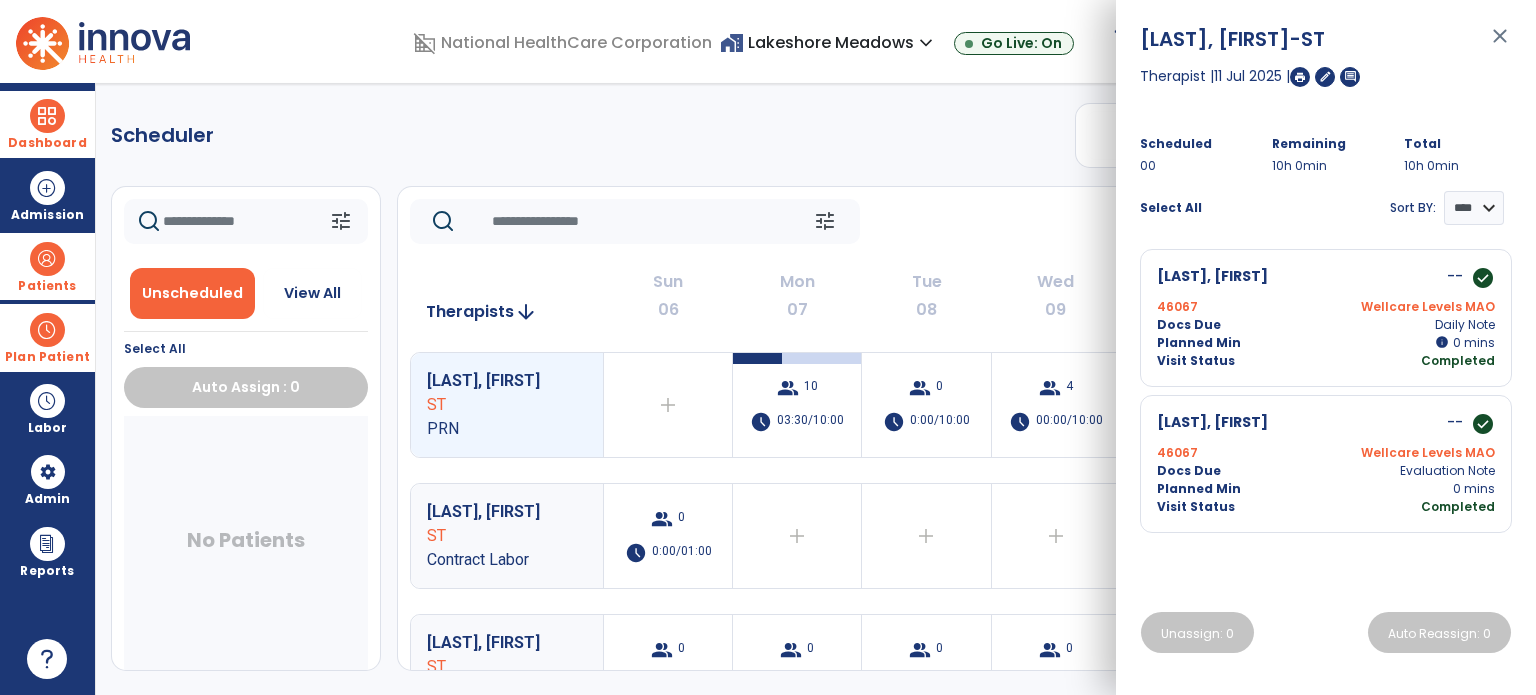 click on "Scheduler   PT   OT   ST  **** *** more_vert  Manage Labor   View All Therapists   Print" 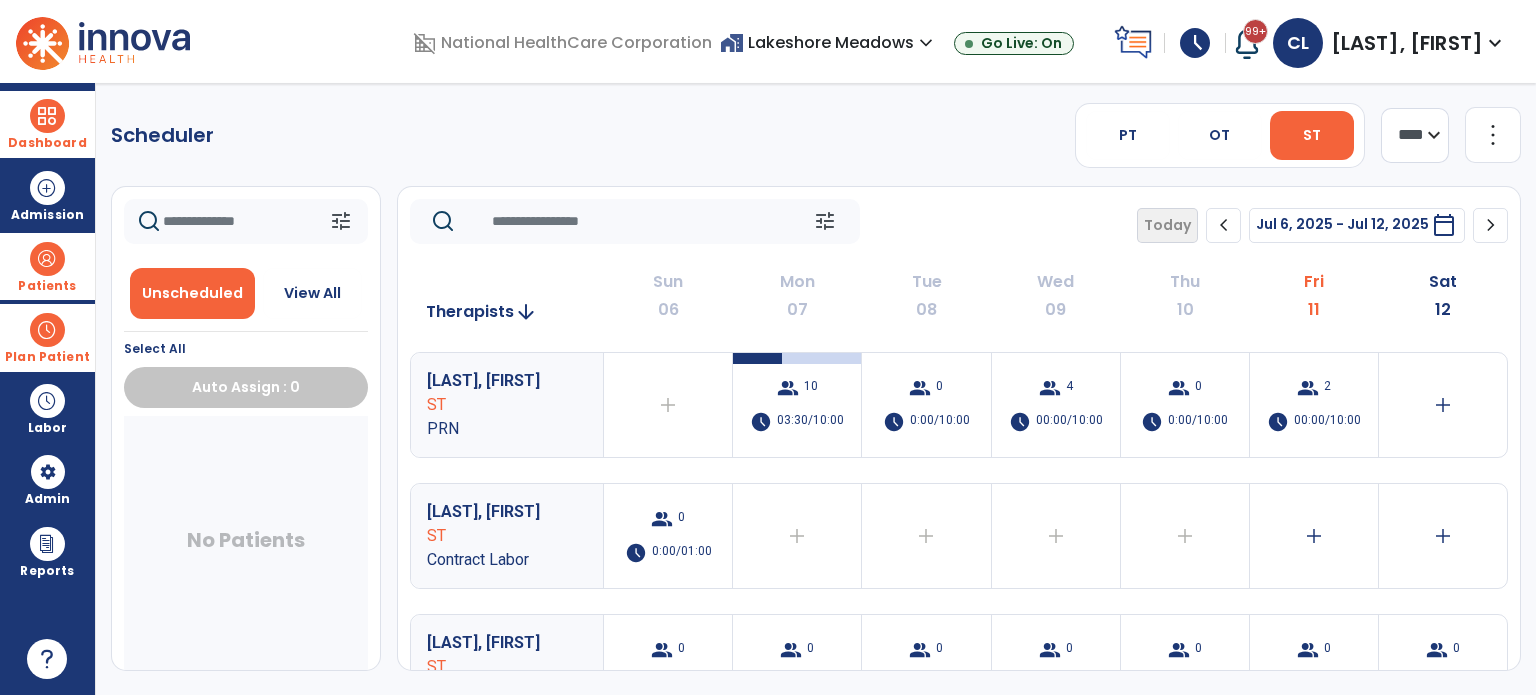 click on "Wed" 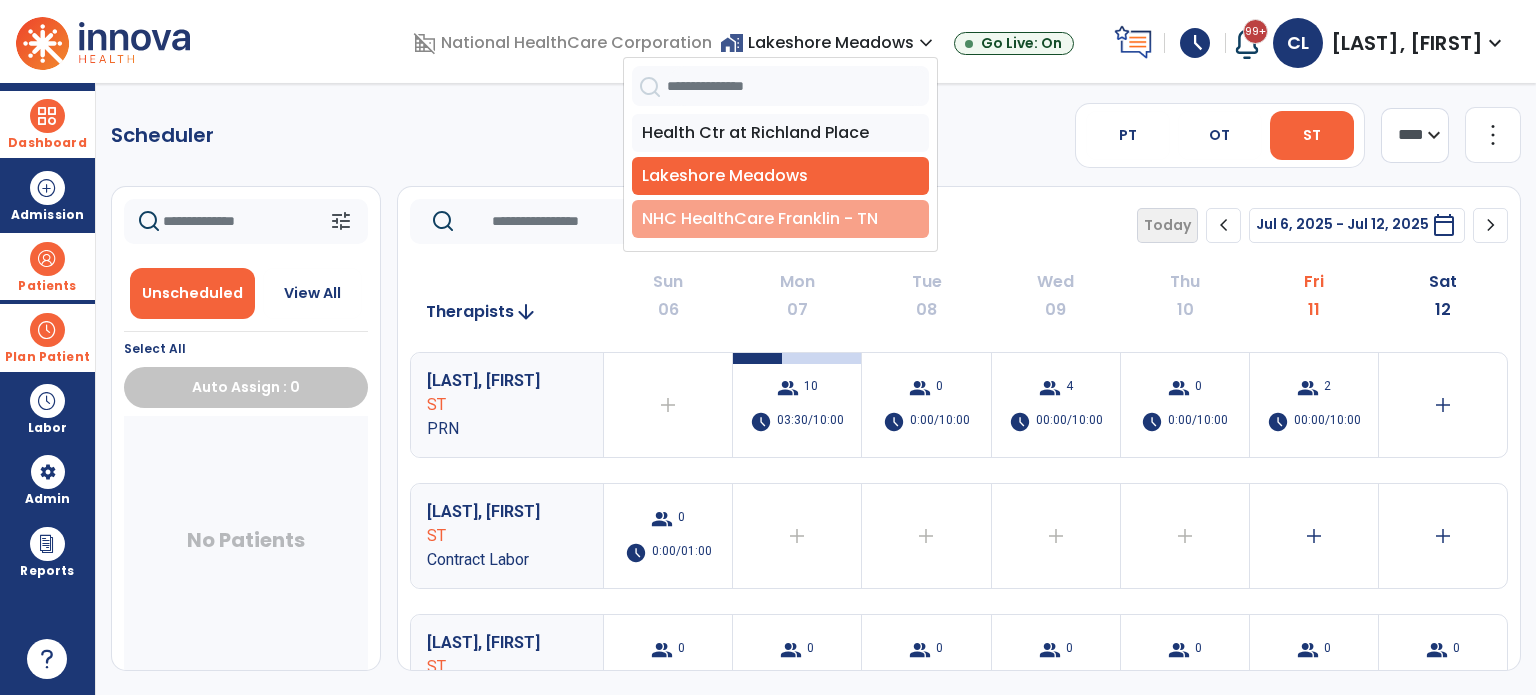 click on "NHC HealthCare Franklin - TN" at bounding box center [780, 219] 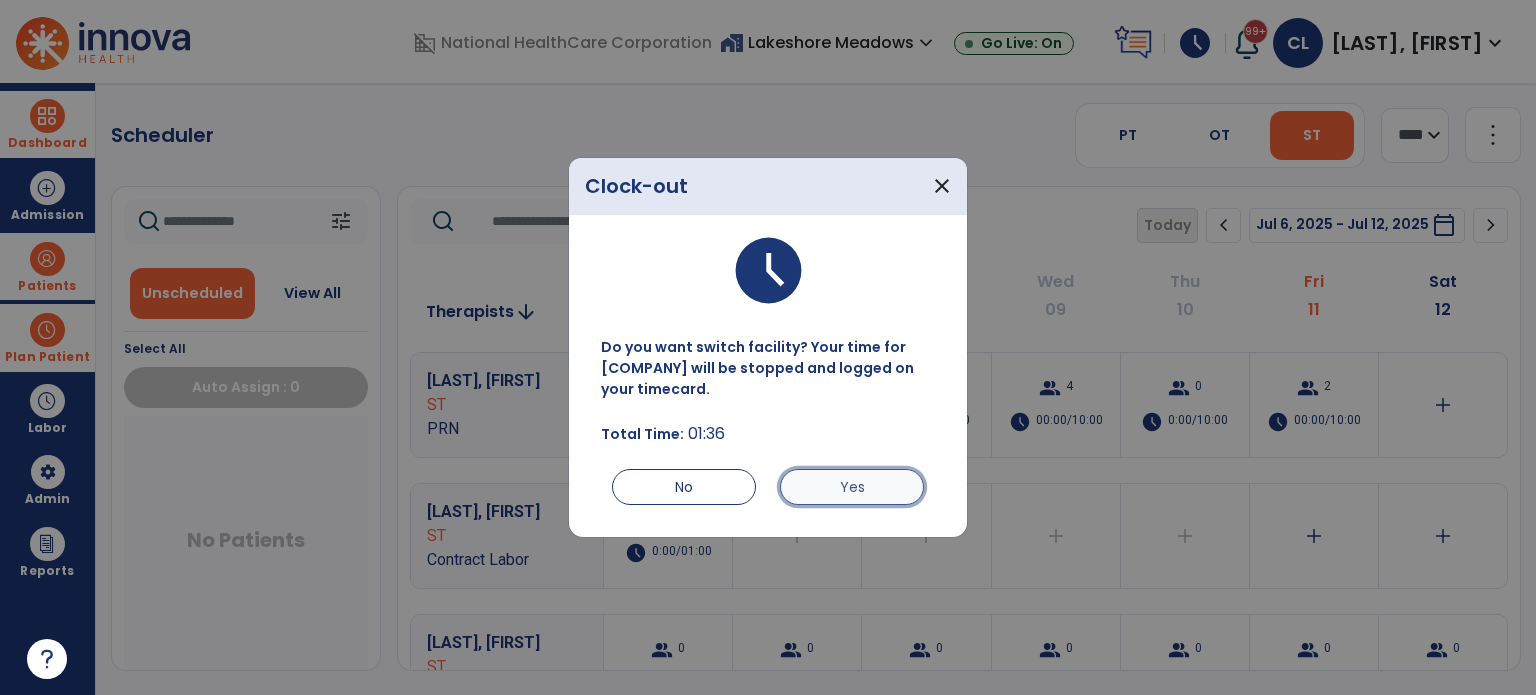 click on "Yes" at bounding box center (852, 487) 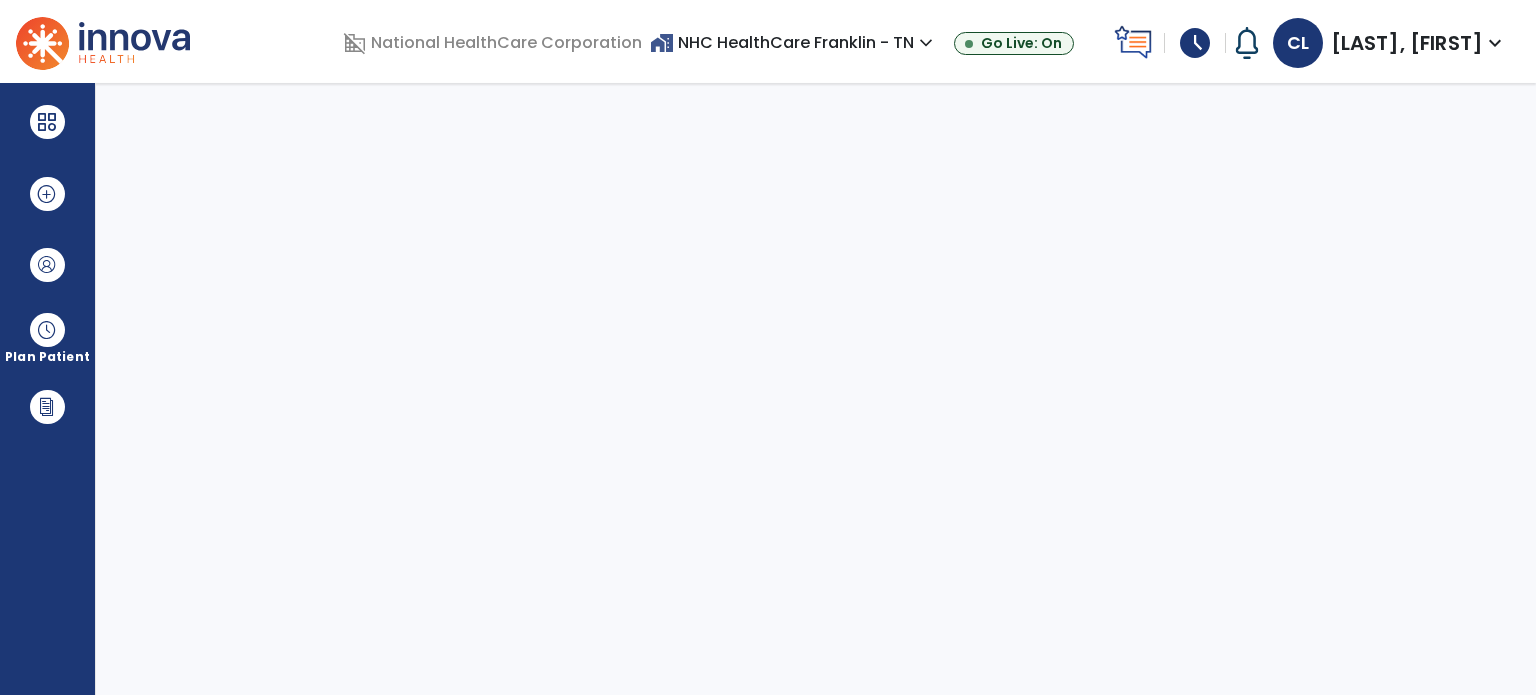 scroll, scrollTop: 0, scrollLeft: 0, axis: both 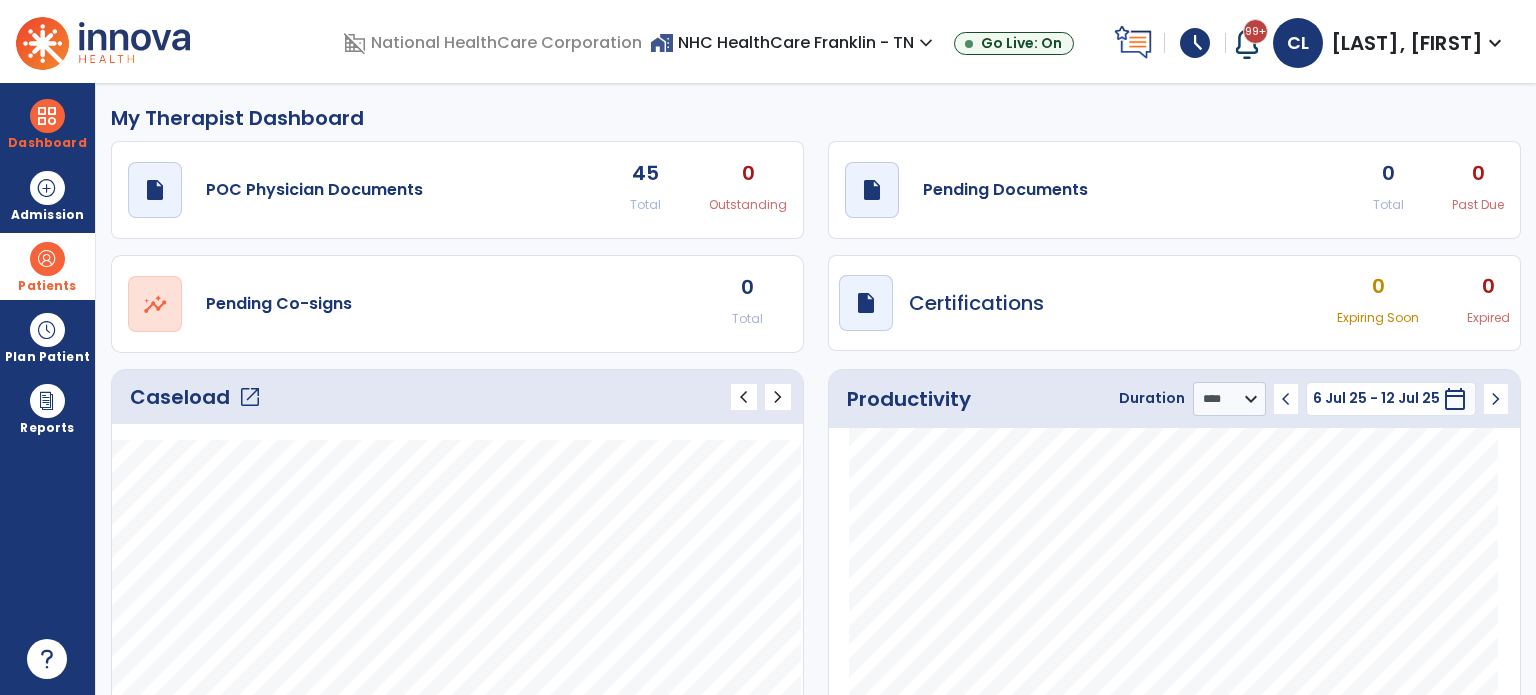 click on "Patients" at bounding box center [47, 266] 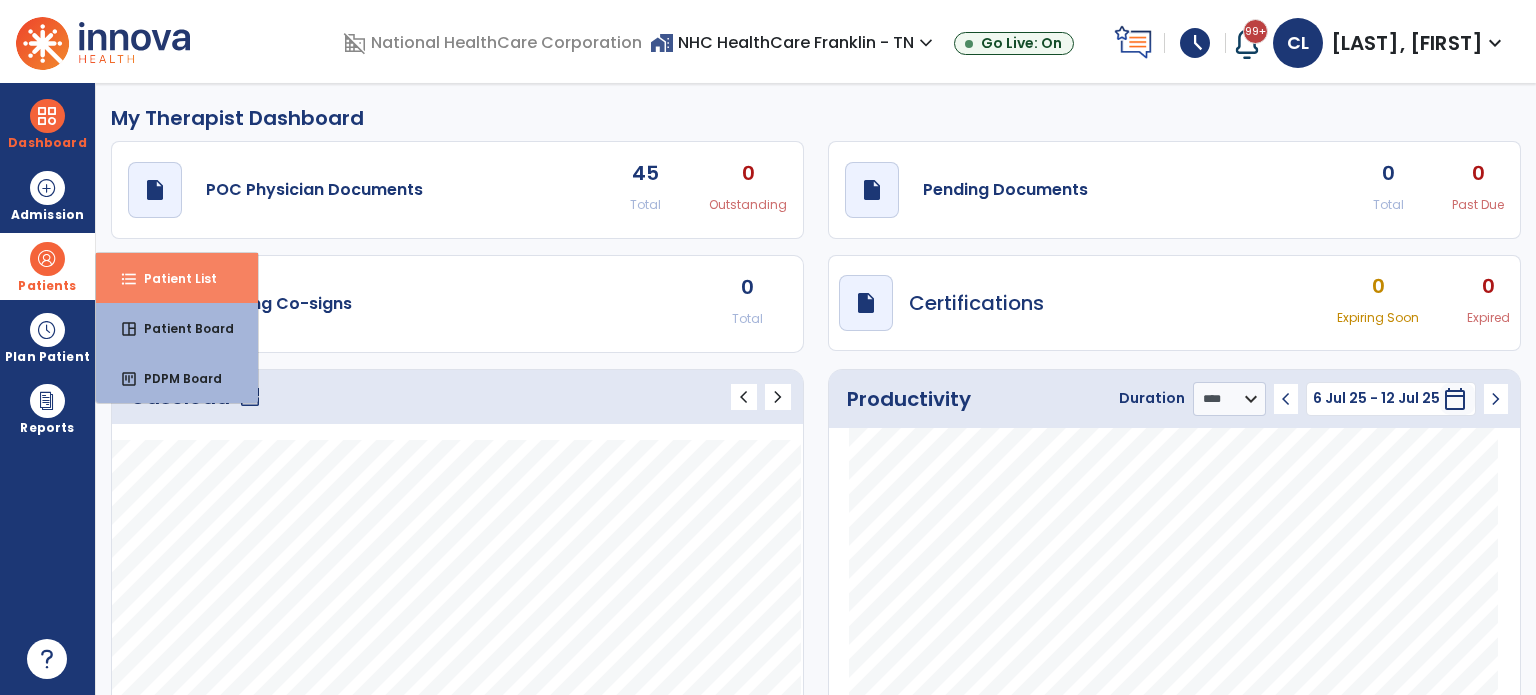 click on "Patient List" at bounding box center [172, 278] 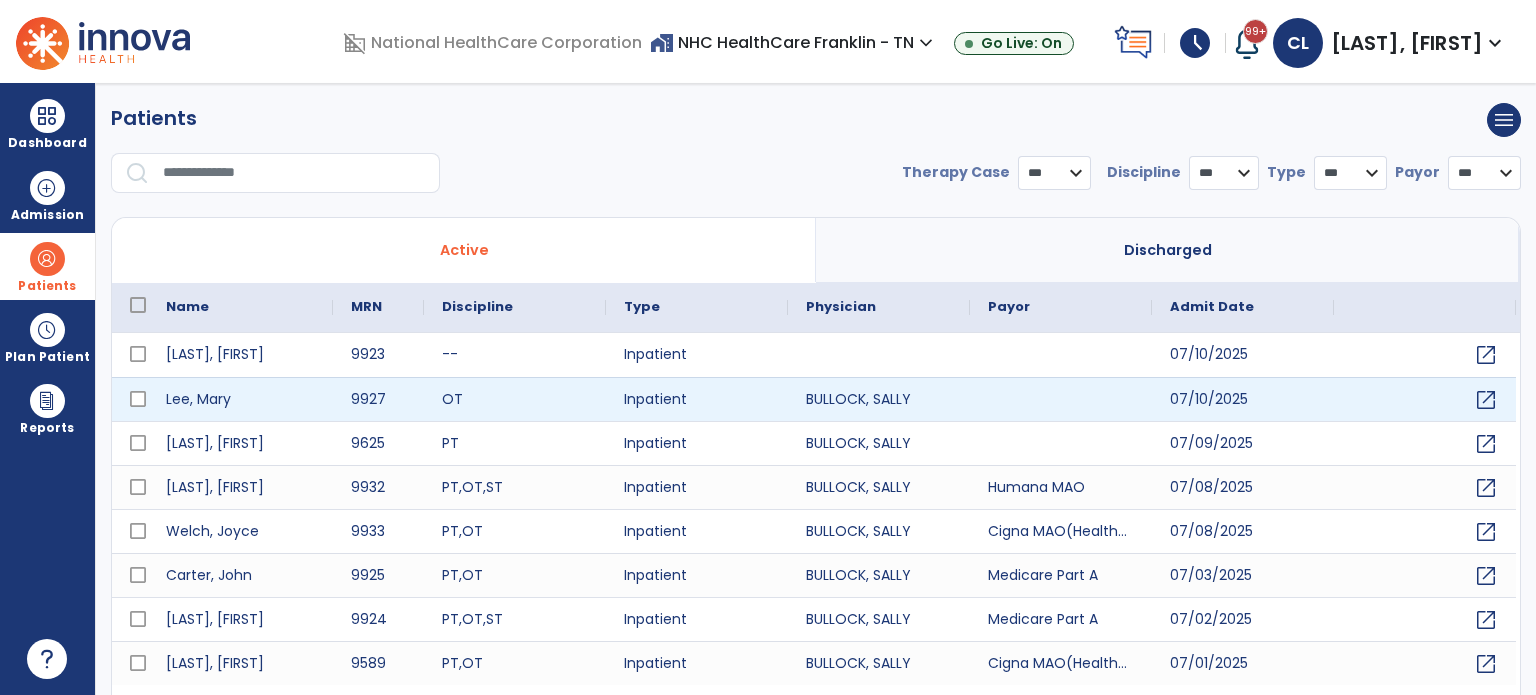 select on "***" 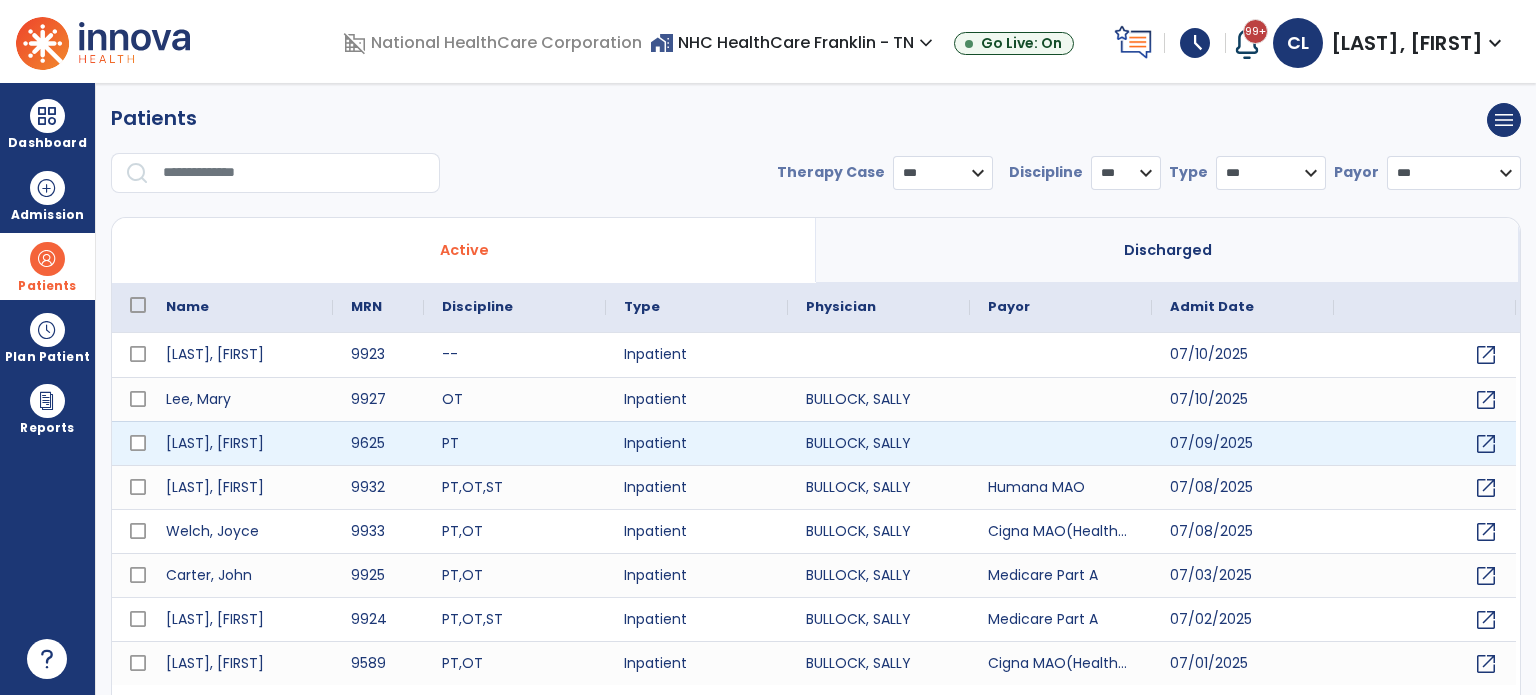 scroll, scrollTop: 46, scrollLeft: 0, axis: vertical 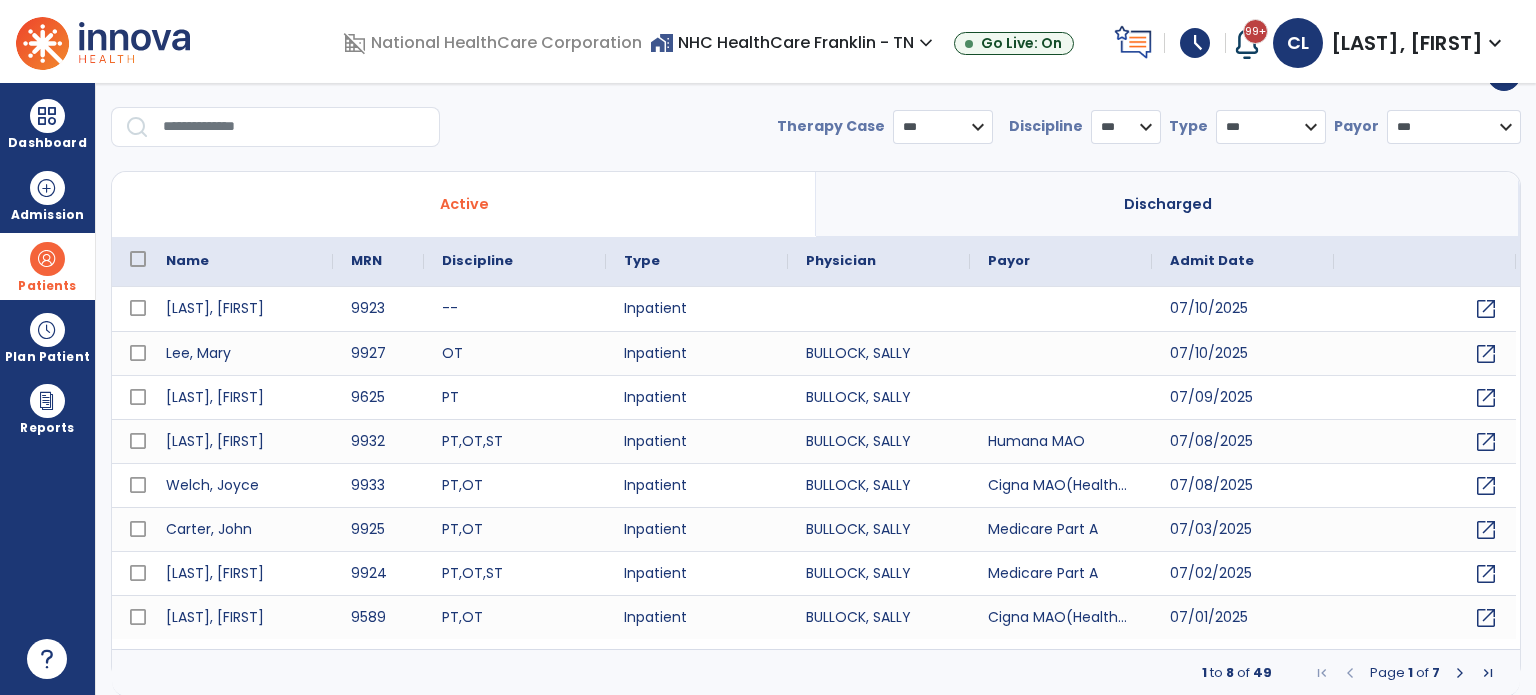 click at bounding box center (1460, 673) 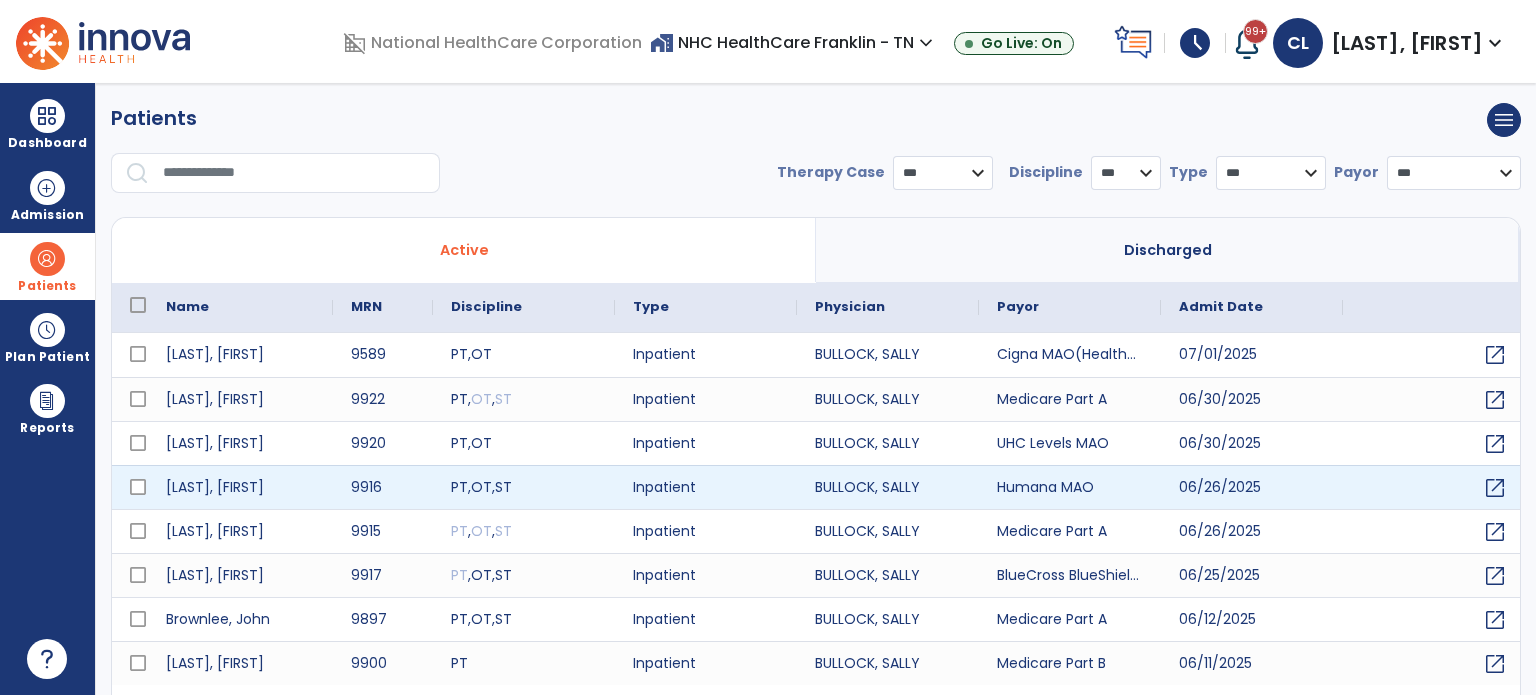 scroll, scrollTop: 46, scrollLeft: 0, axis: vertical 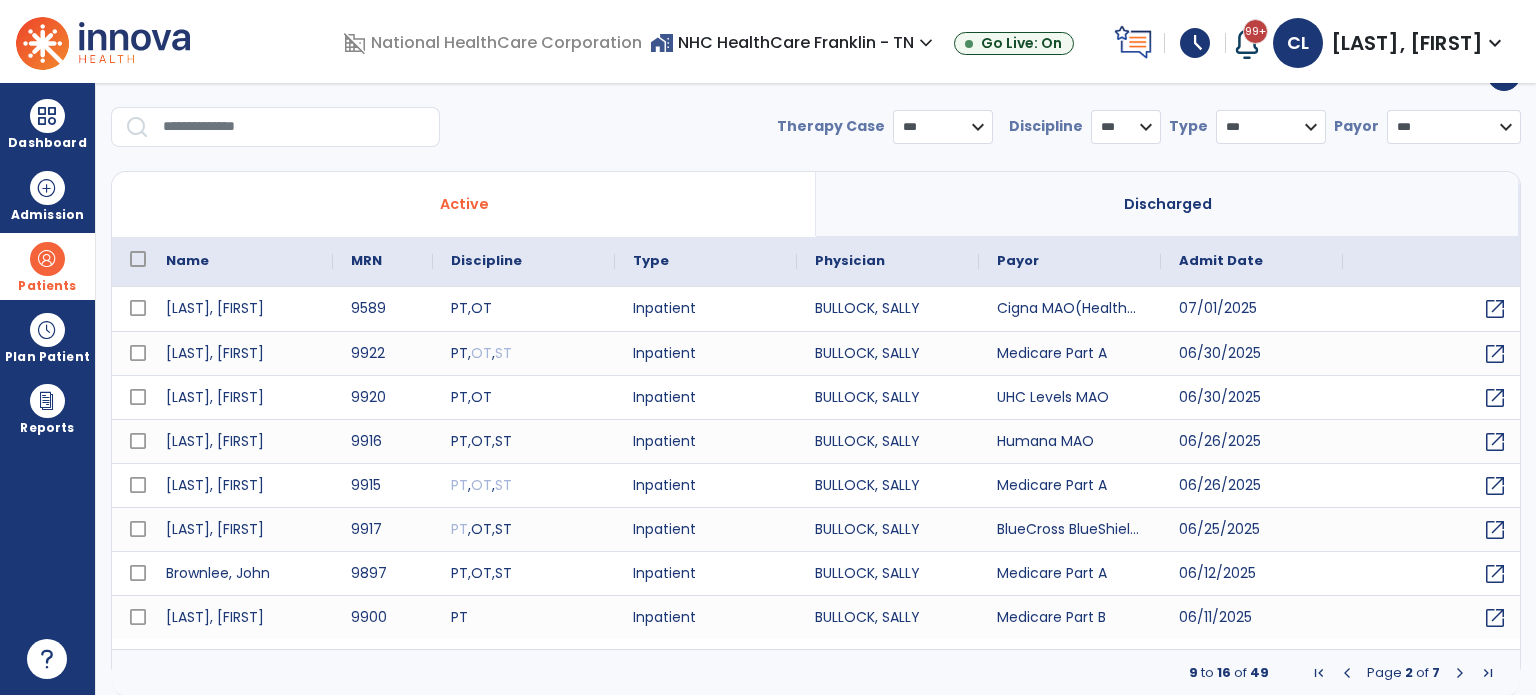 click on "expand_more" at bounding box center [926, 43] 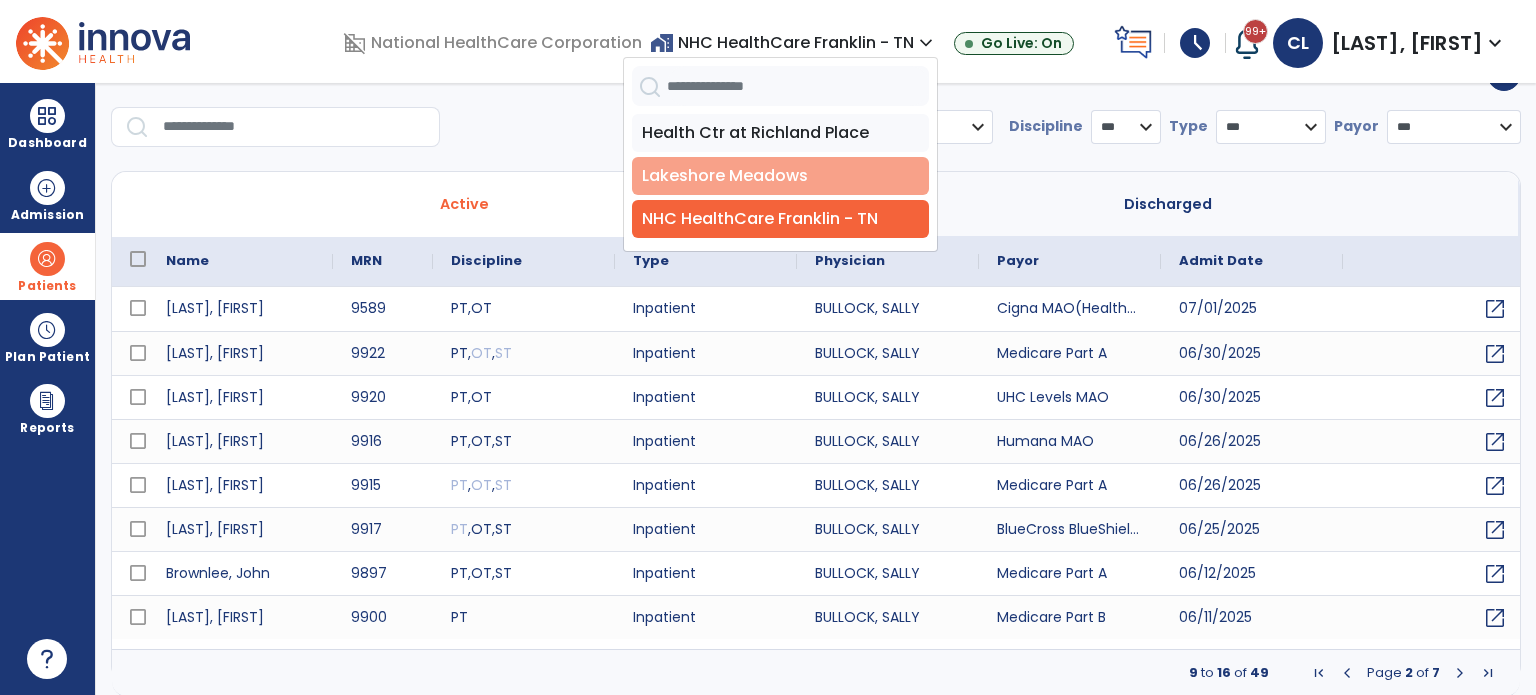 click on "Lakeshore Meadows" at bounding box center (780, 176) 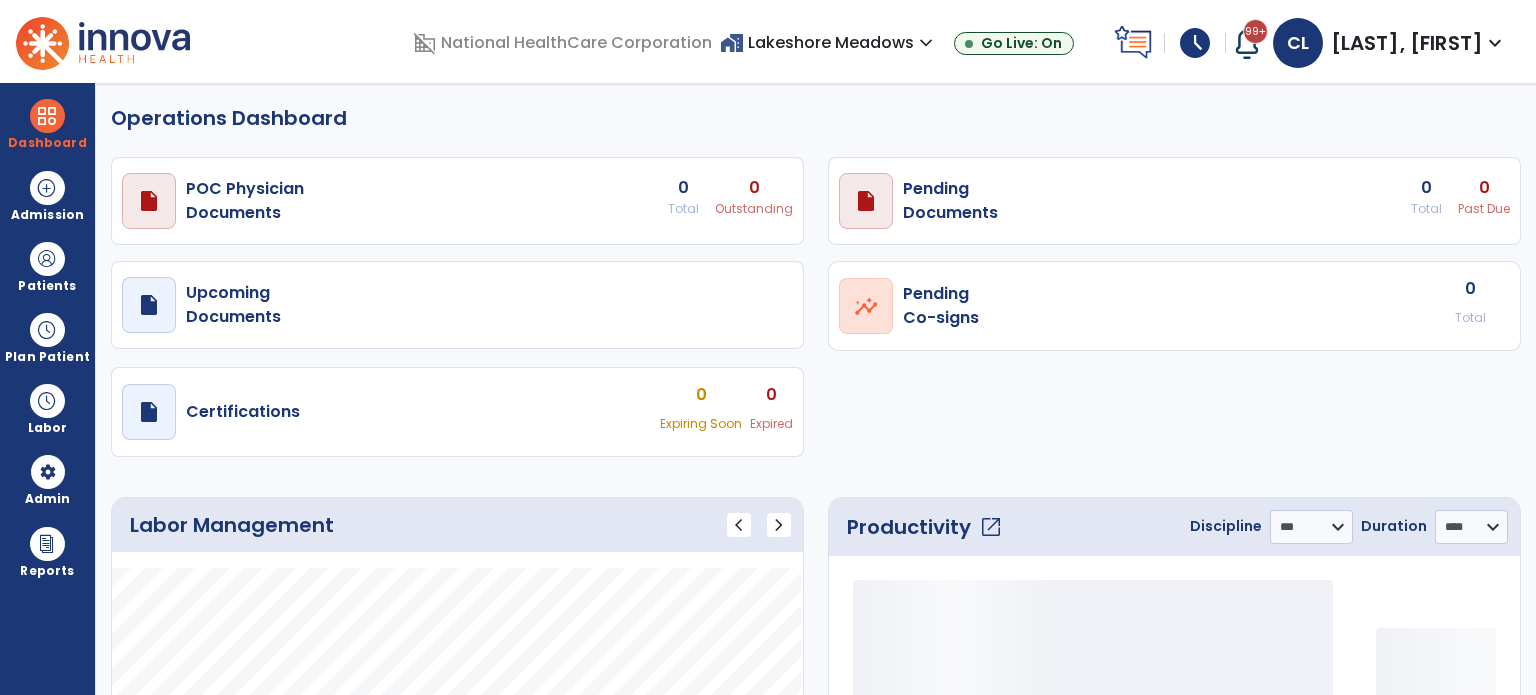 select on "***" 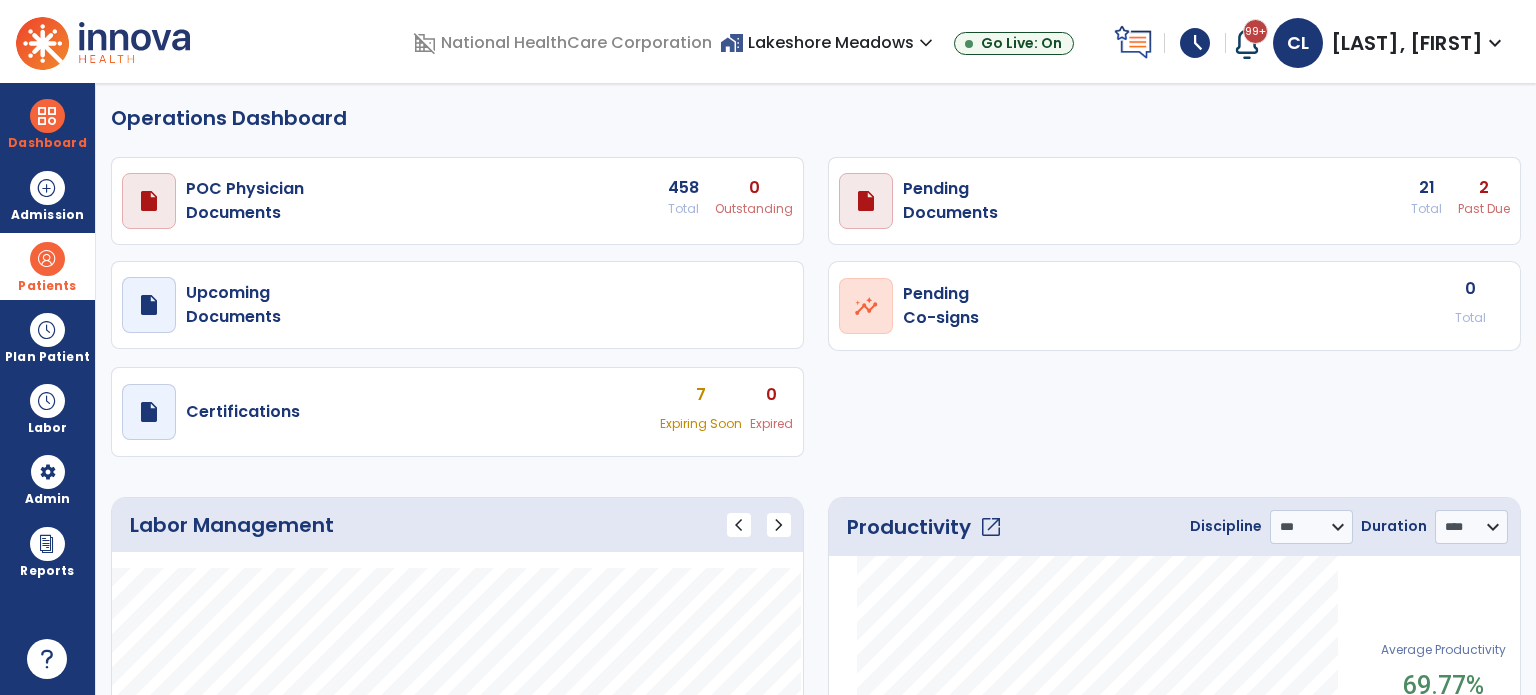 click at bounding box center (47, 259) 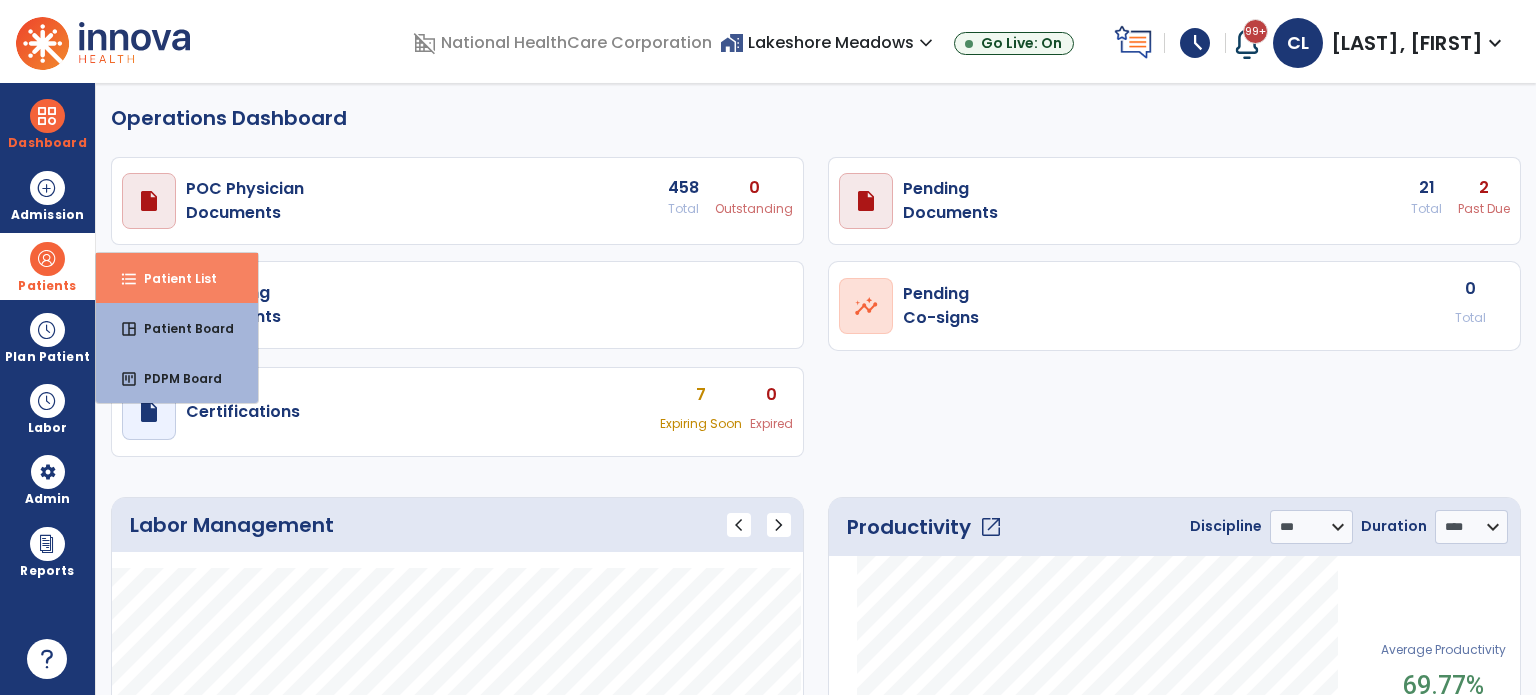 click on "format_list_bulleted  Patient List" at bounding box center [177, 278] 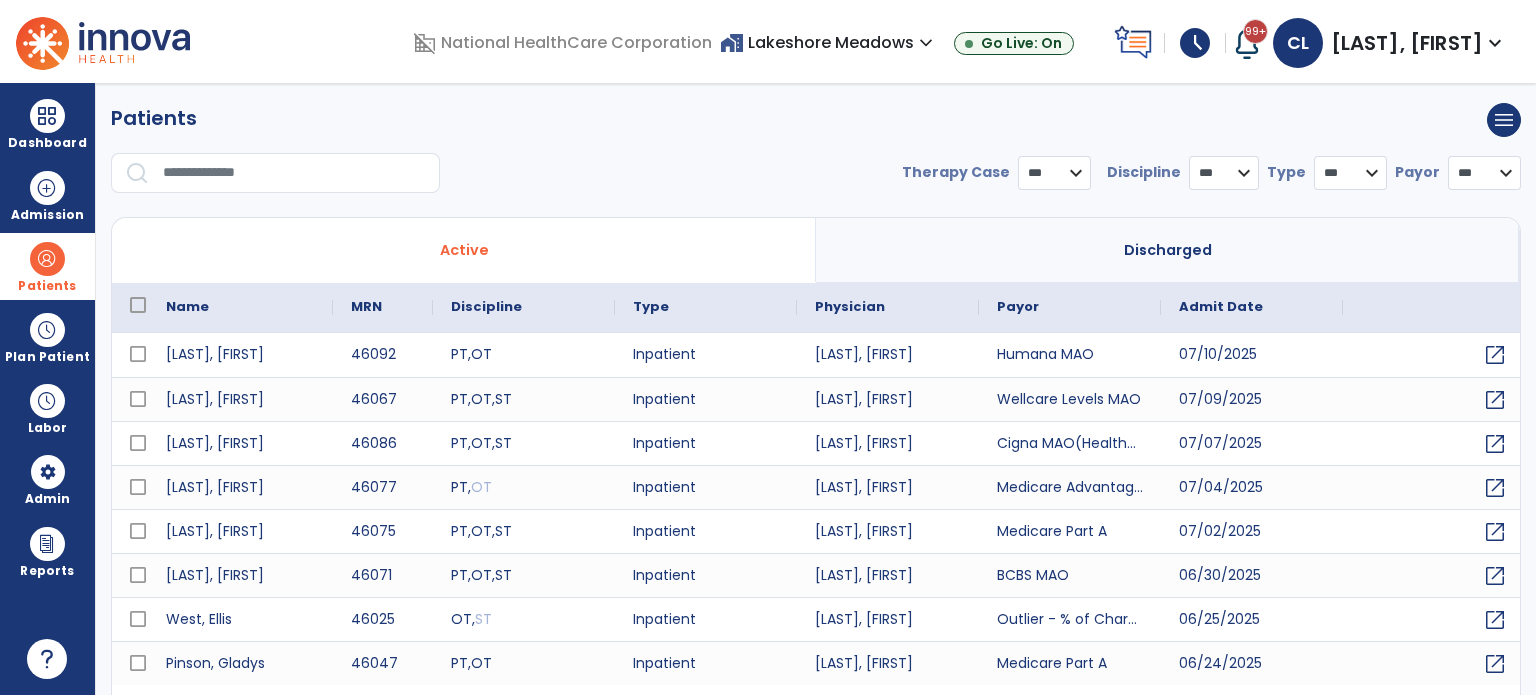 select on "***" 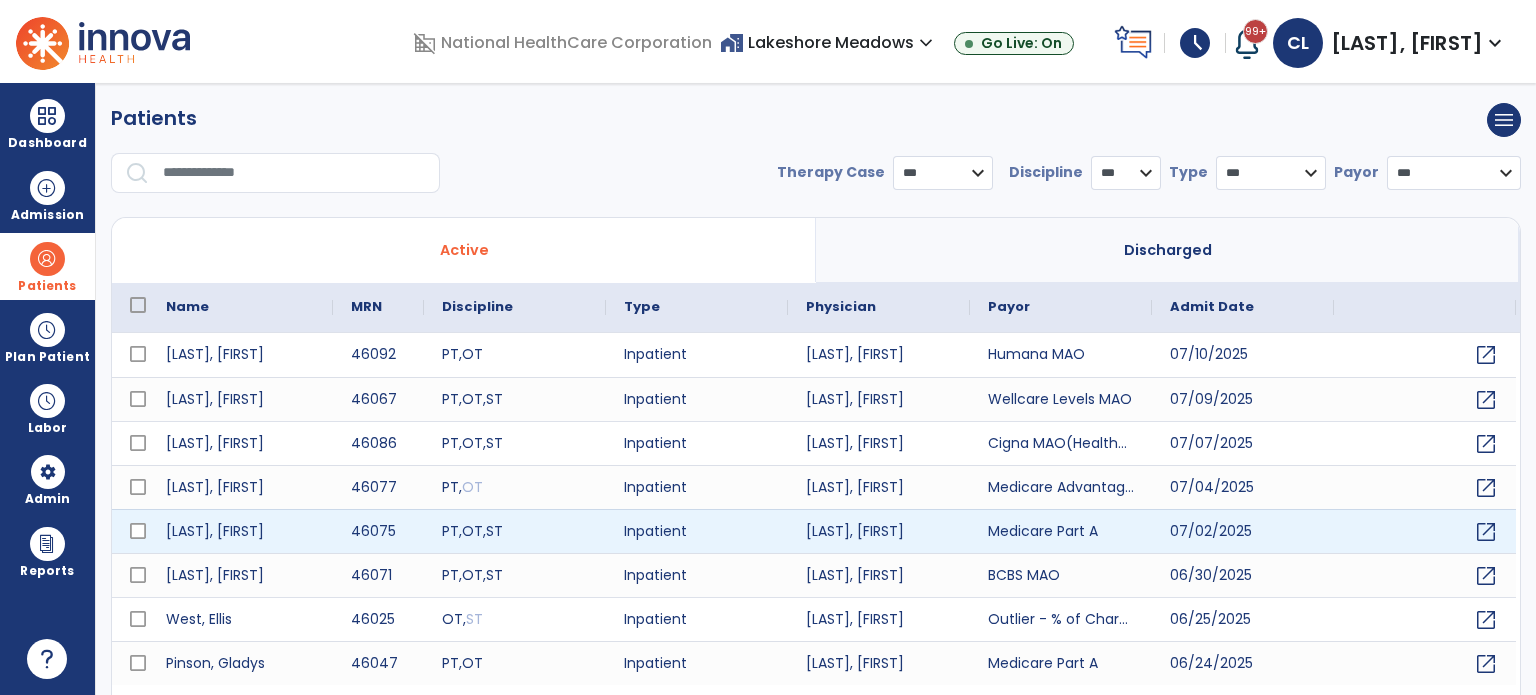 scroll, scrollTop: 46, scrollLeft: 0, axis: vertical 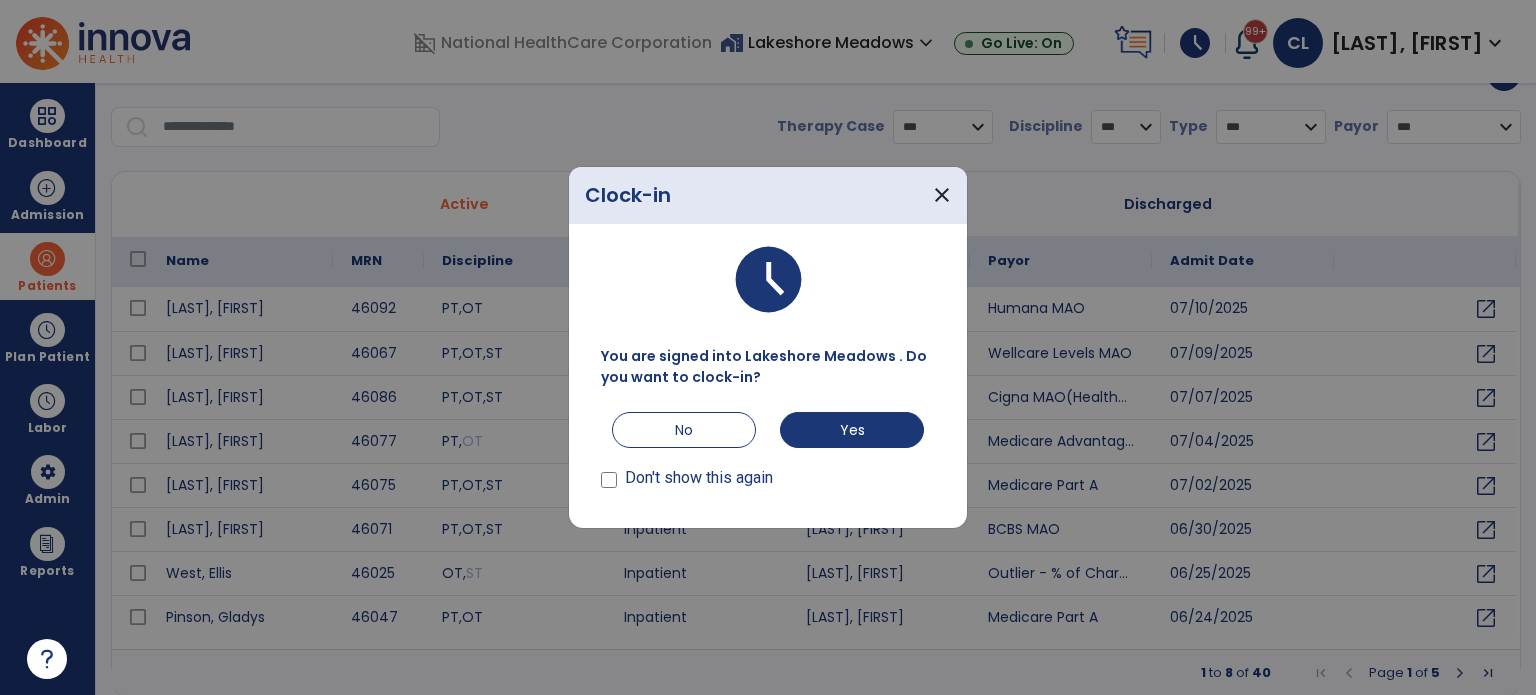 click at bounding box center [768, 347] 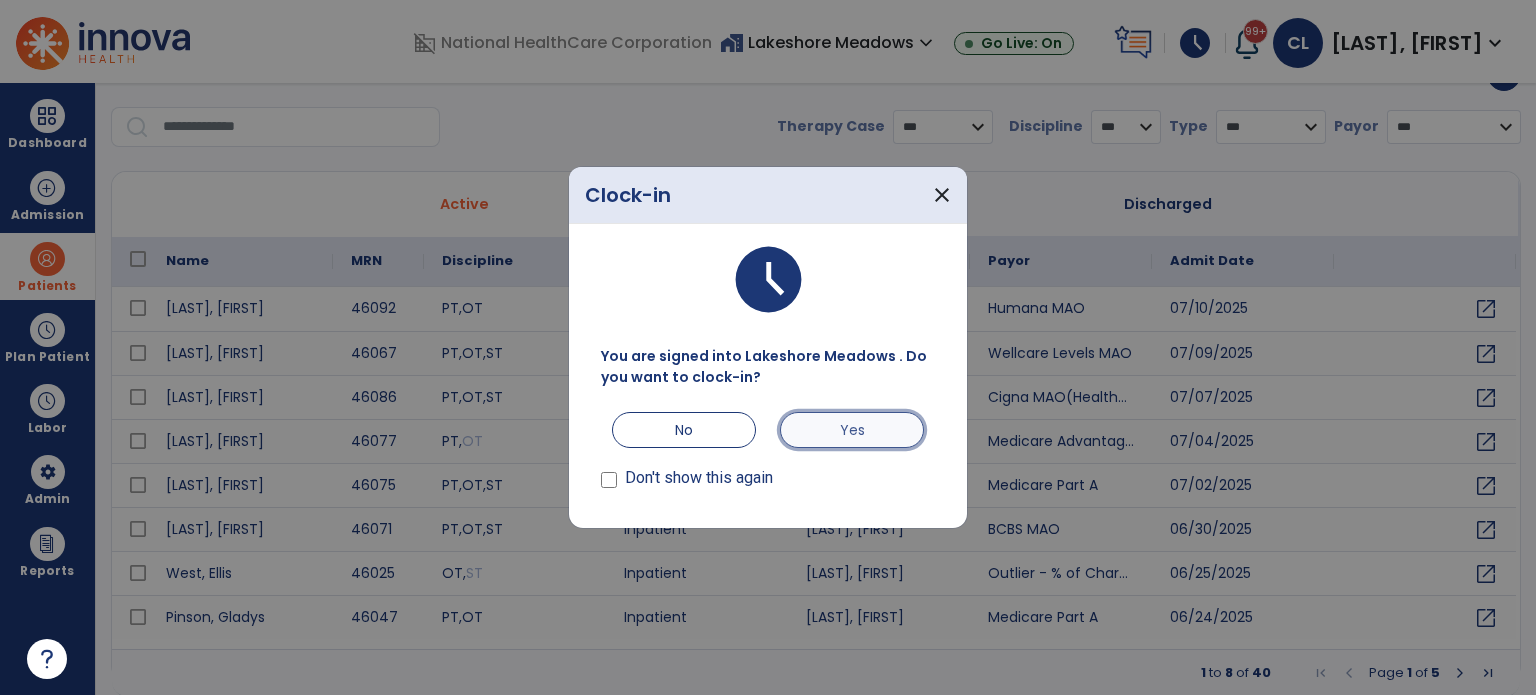 click on "Yes" at bounding box center [852, 430] 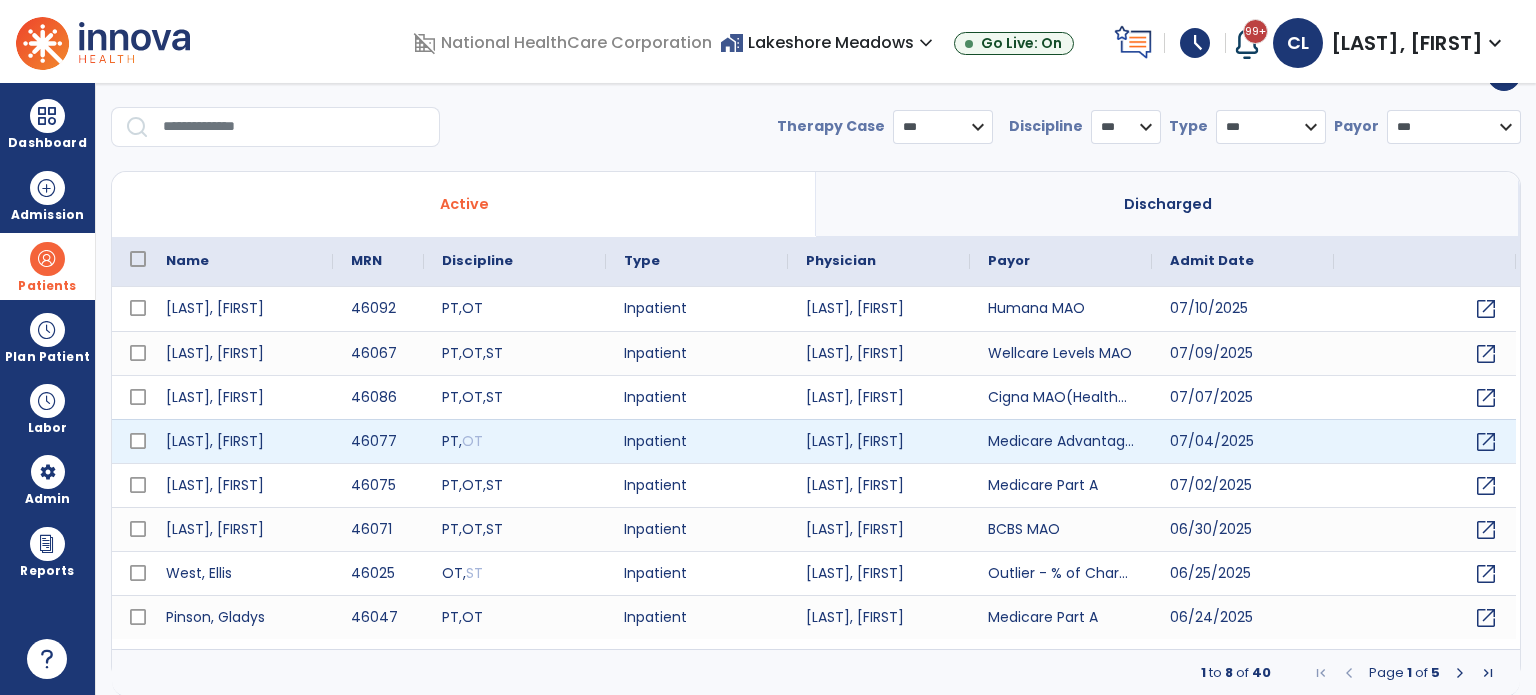 click on "[LAST], [FIRST] 46077 PT , OT Inpatient [LAST], [FIRST] Medicare Advantage Levels [DATE] open_in_new" at bounding box center (814, 441) 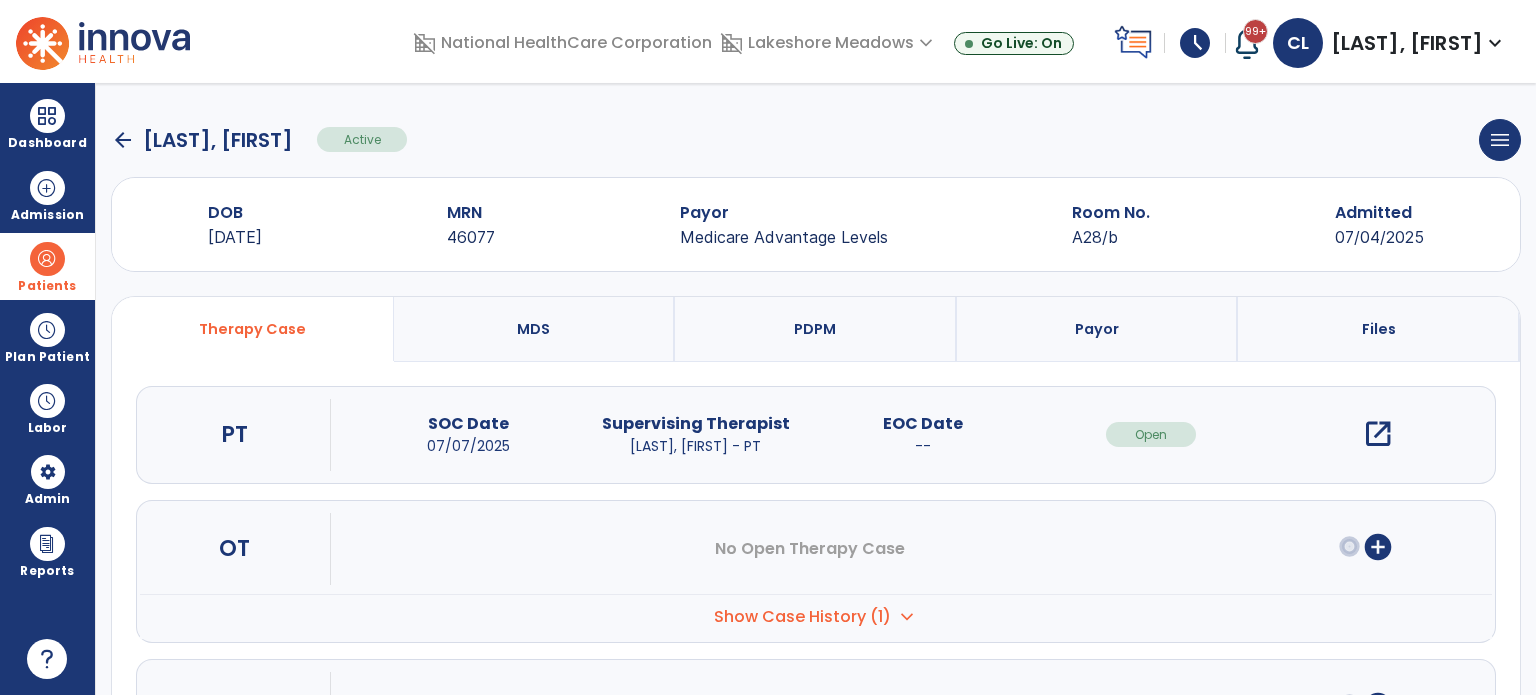 scroll, scrollTop: 0, scrollLeft: 0, axis: both 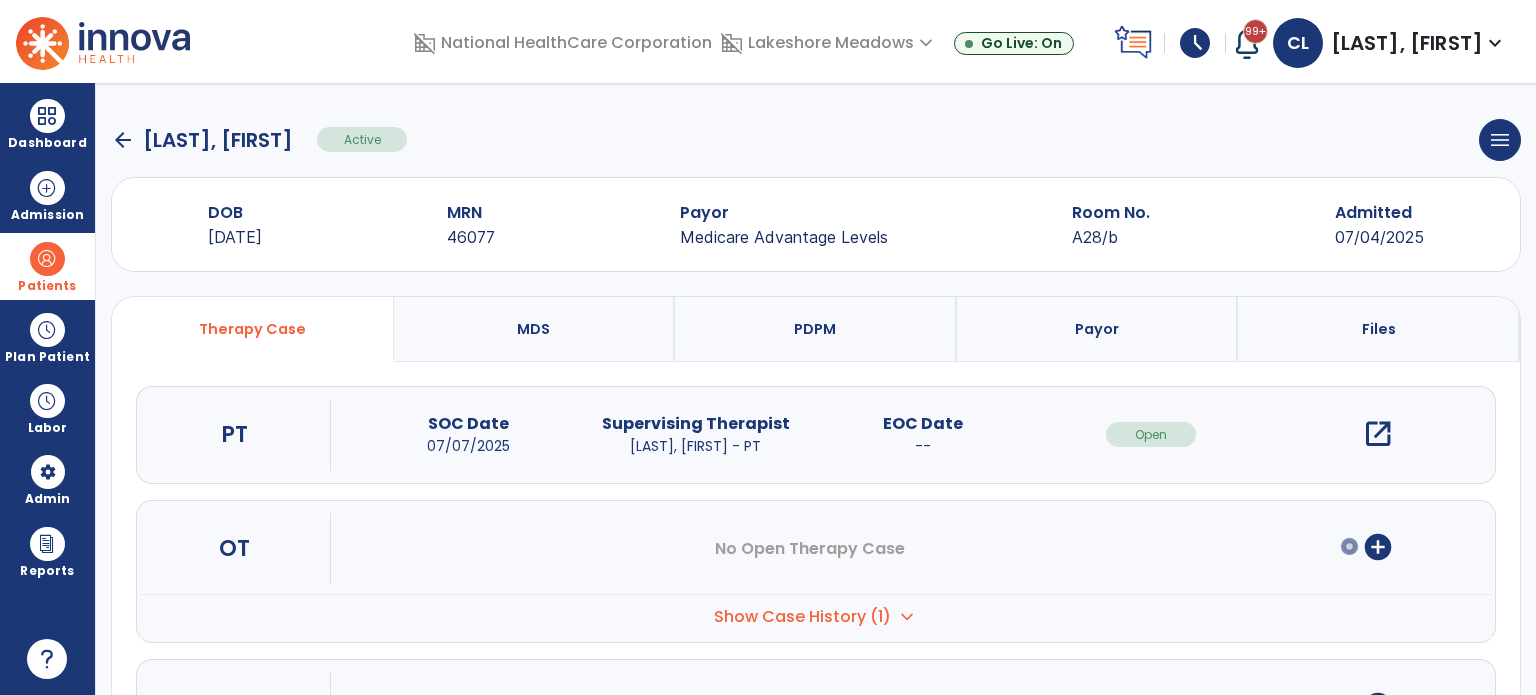 click on "arrow_back   [LAST], [FIRST]  Active  menu   Edit Admission   View OBRA Report   Discharge Patient" 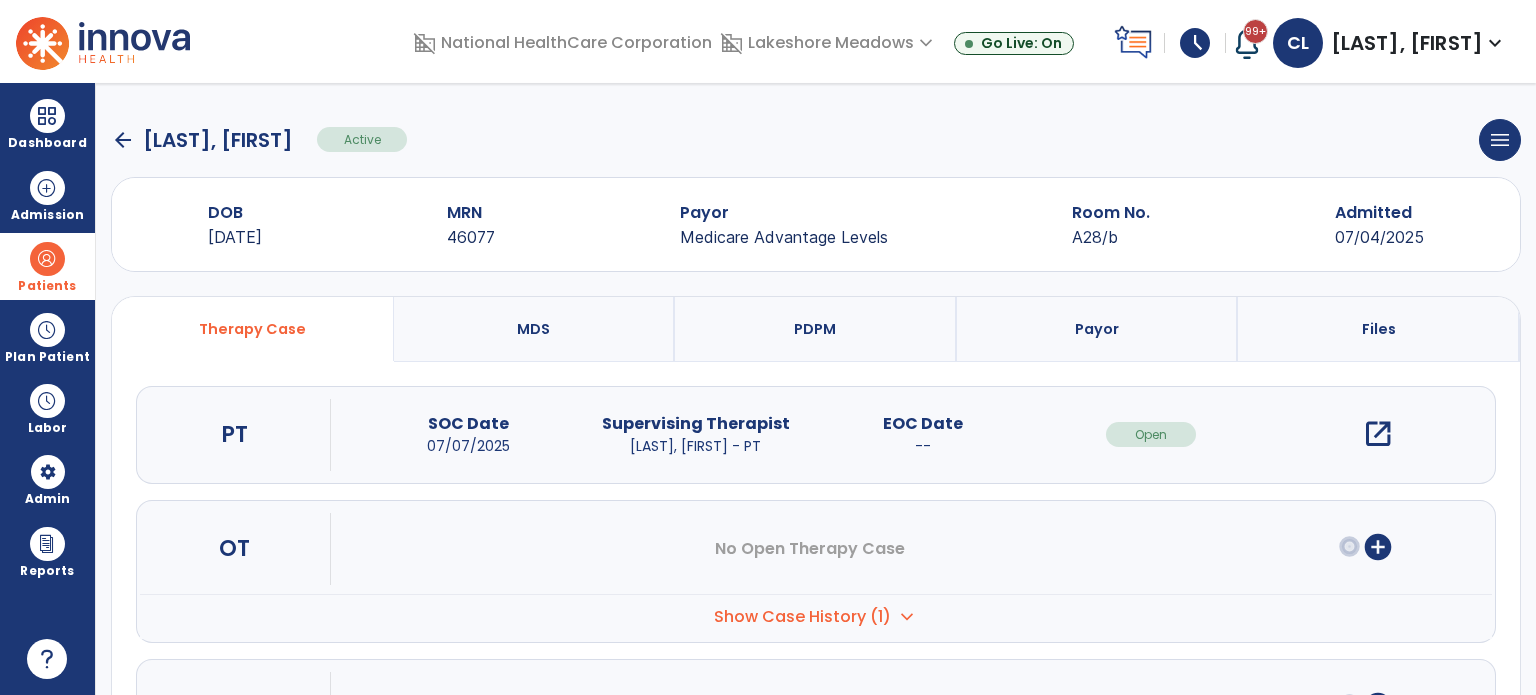 click on "schedule" at bounding box center [1195, 43] 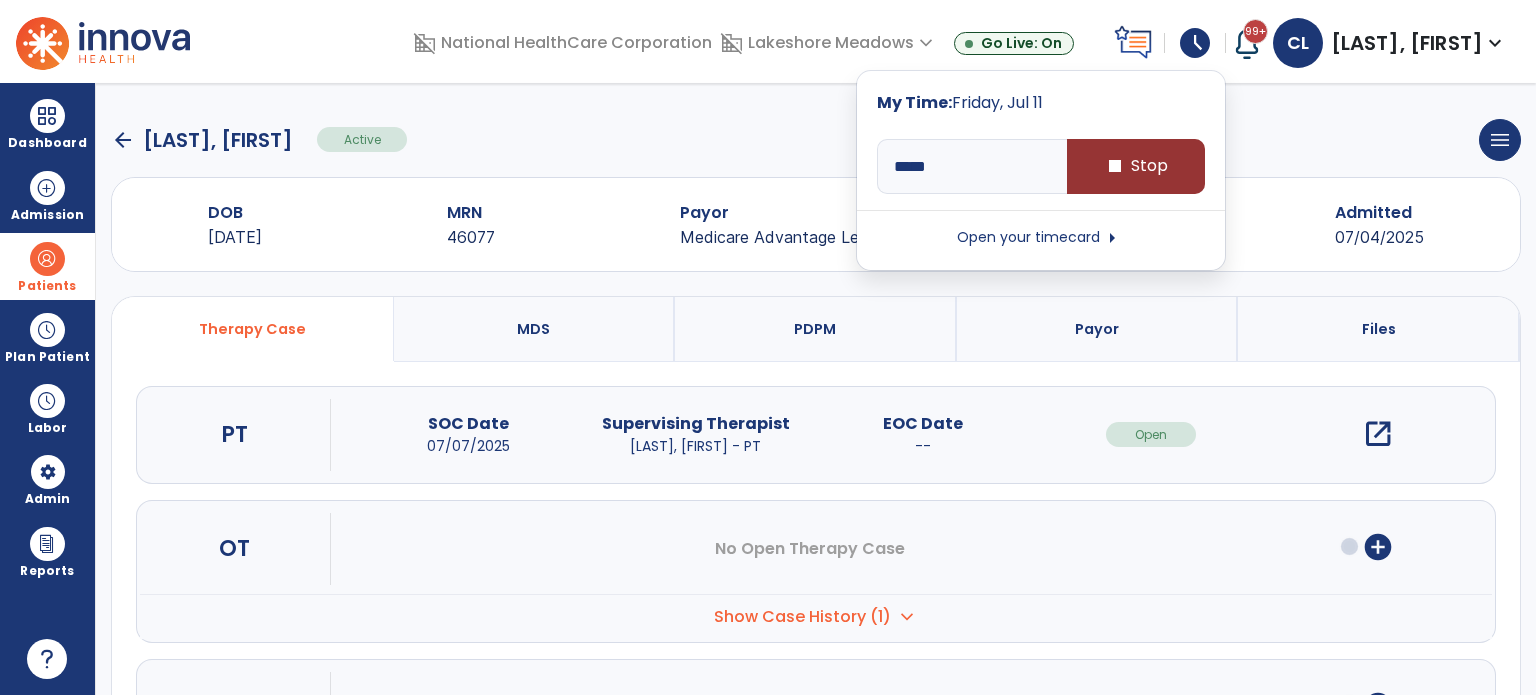 click on "stop  Stop" at bounding box center (1136, 166) 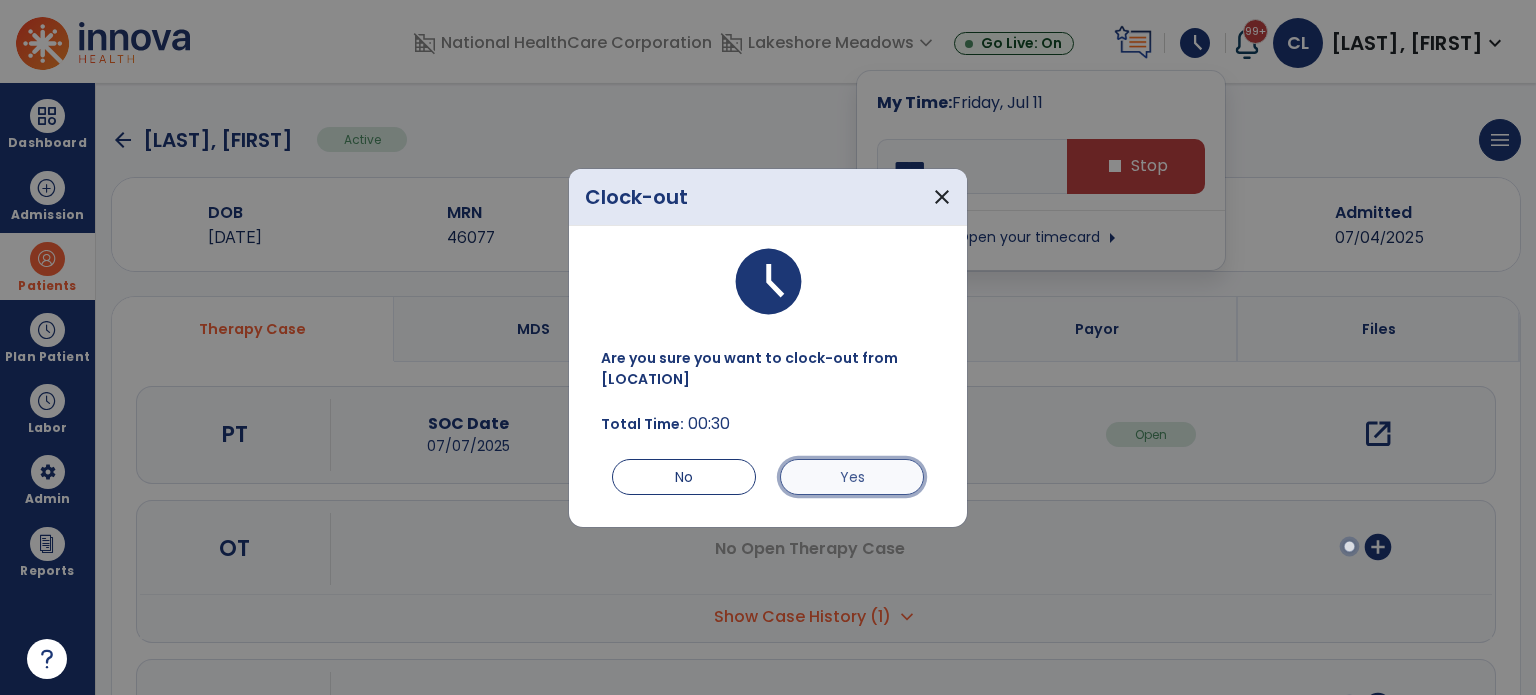 click on "Yes" at bounding box center (852, 477) 